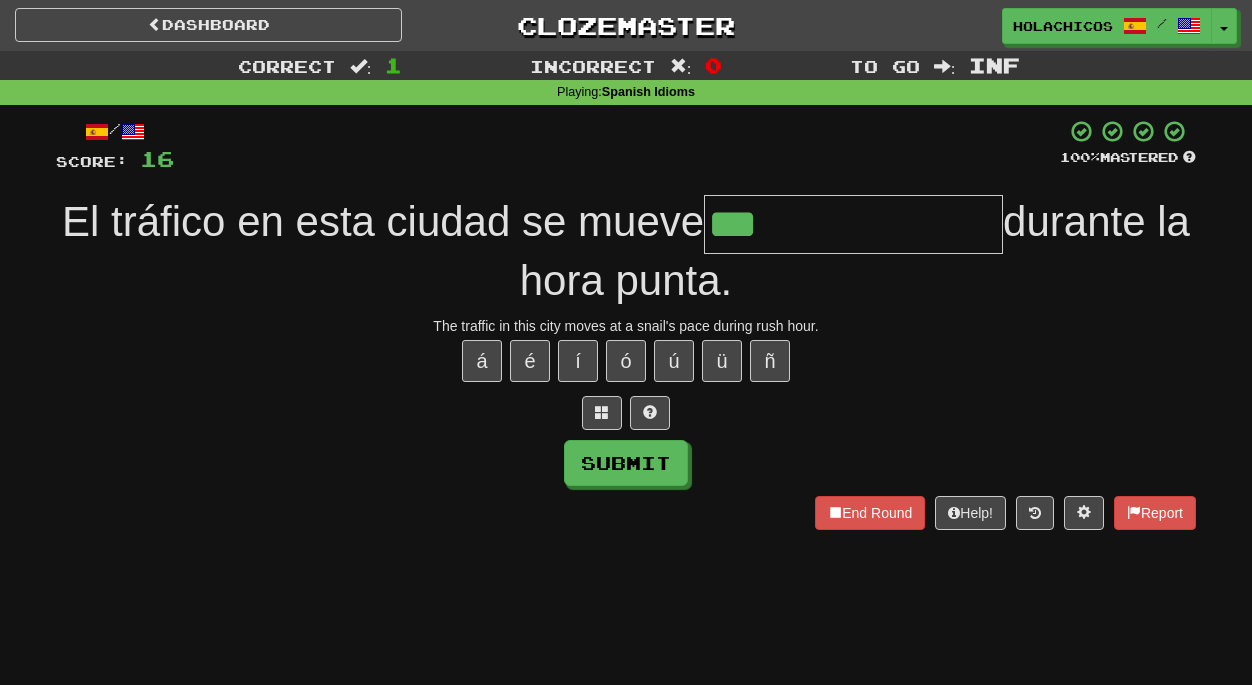 scroll, scrollTop: 0, scrollLeft: 0, axis: both 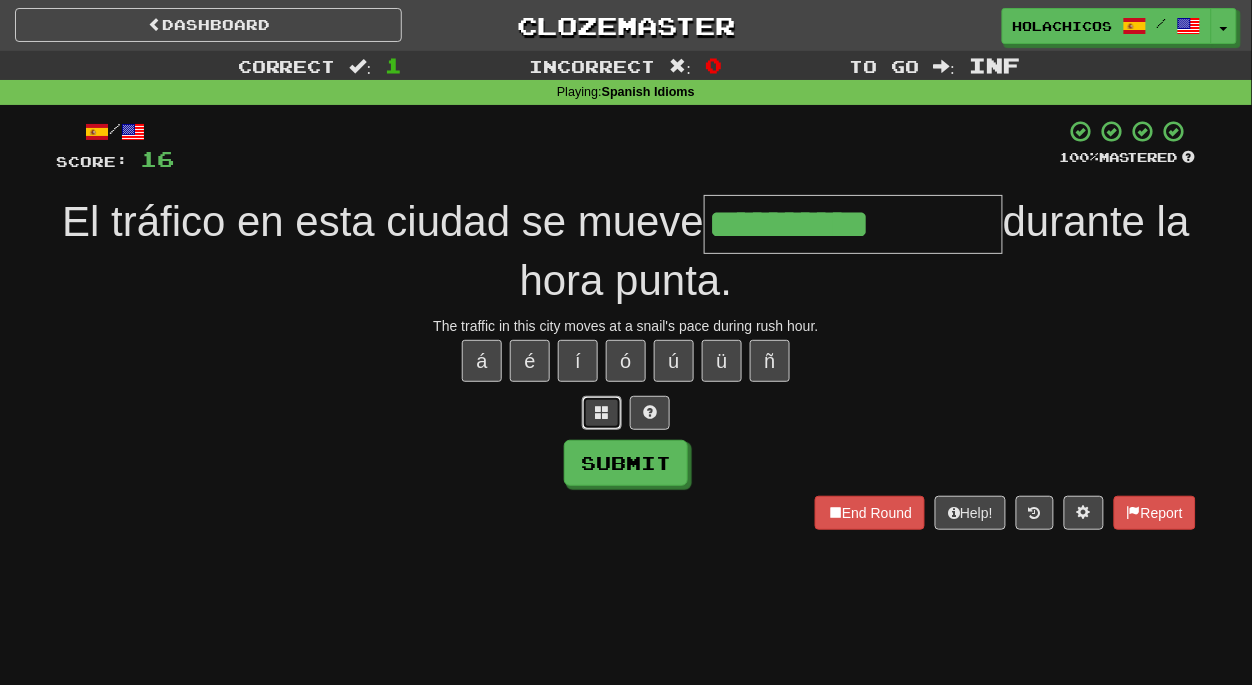 click at bounding box center [602, 412] 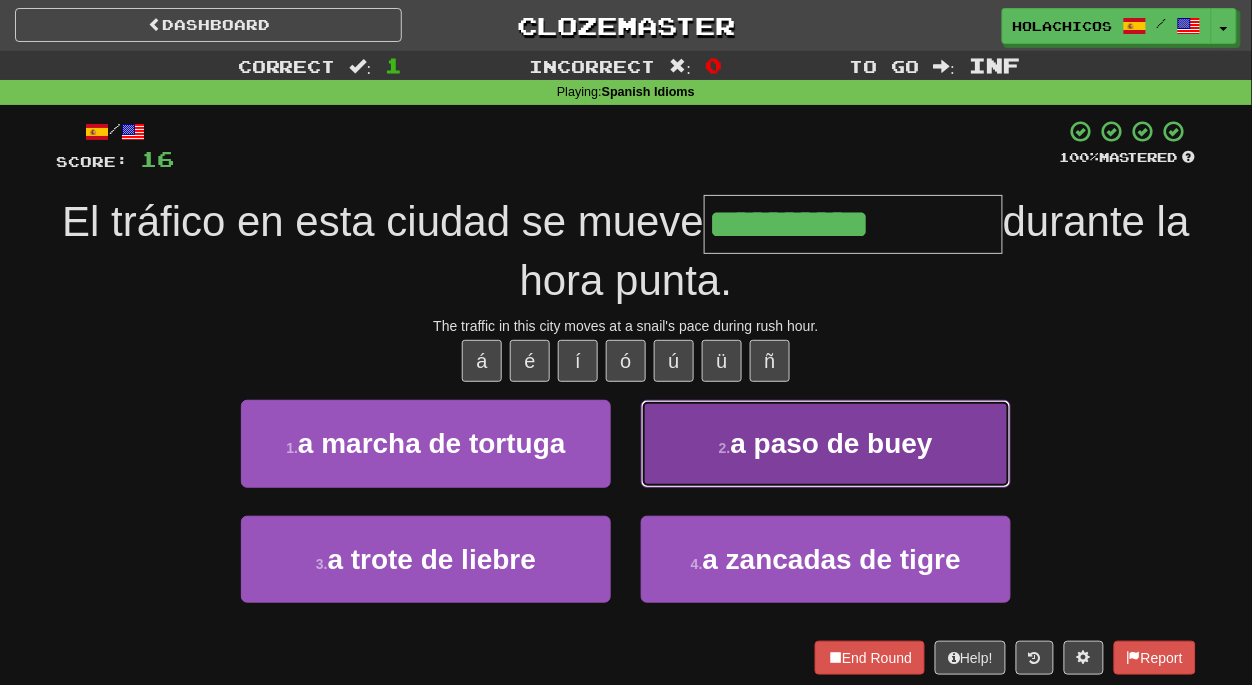 click on "a paso de buey" at bounding box center (832, 443) 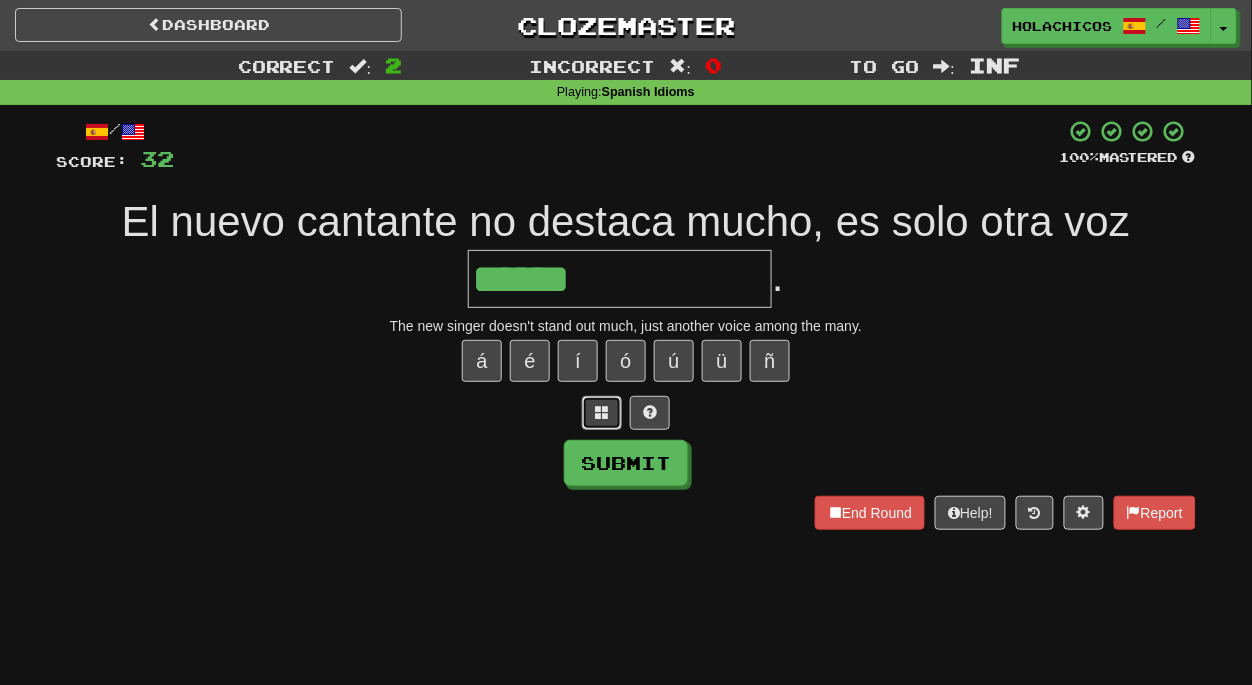 click at bounding box center (602, 412) 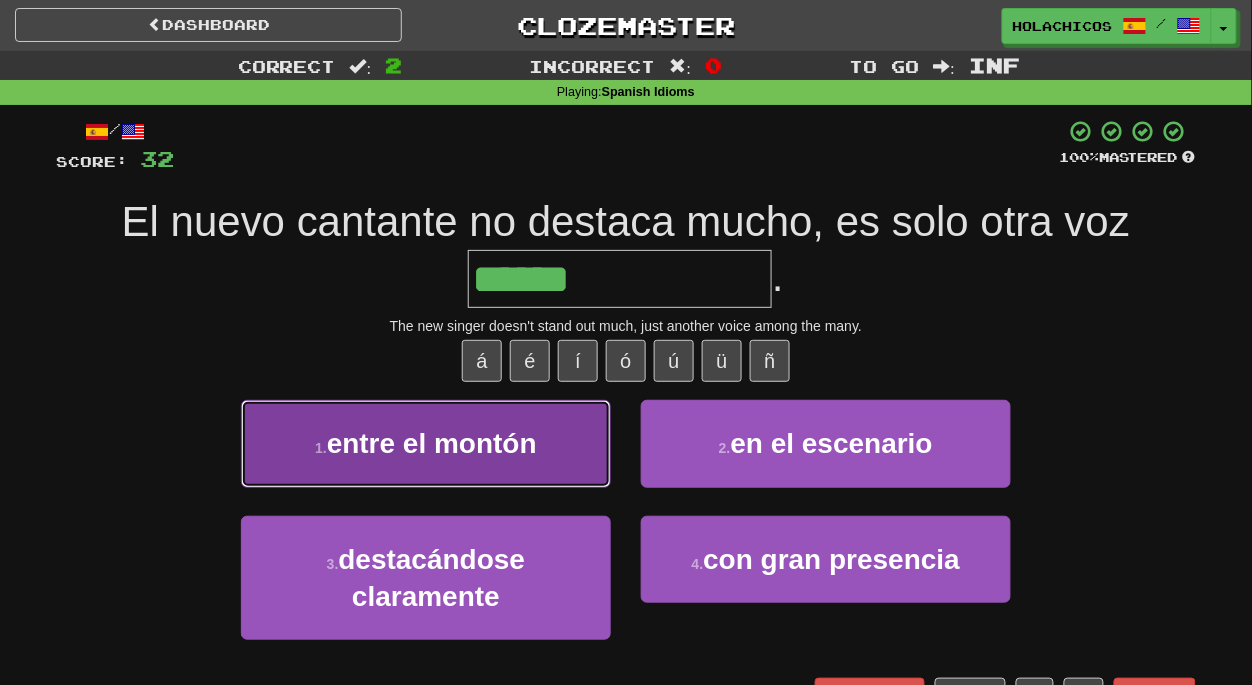 click on "entre el montón" at bounding box center (432, 443) 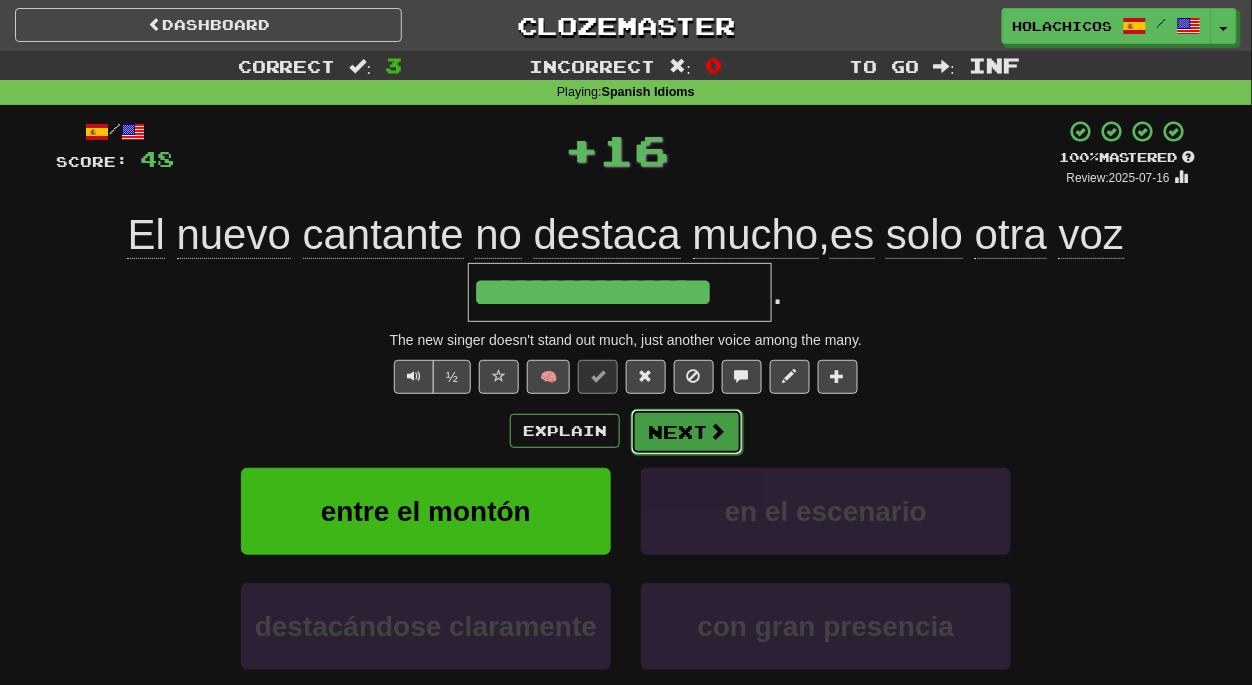 click on "Next" at bounding box center (687, 432) 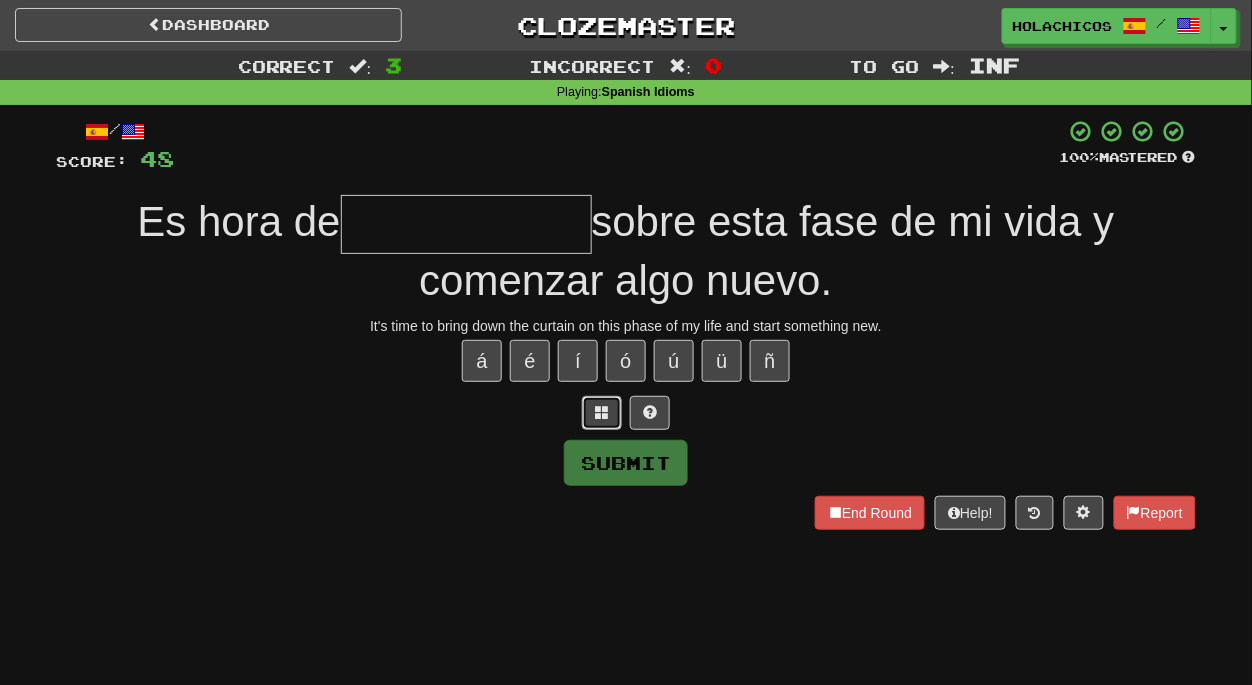 click at bounding box center (602, 413) 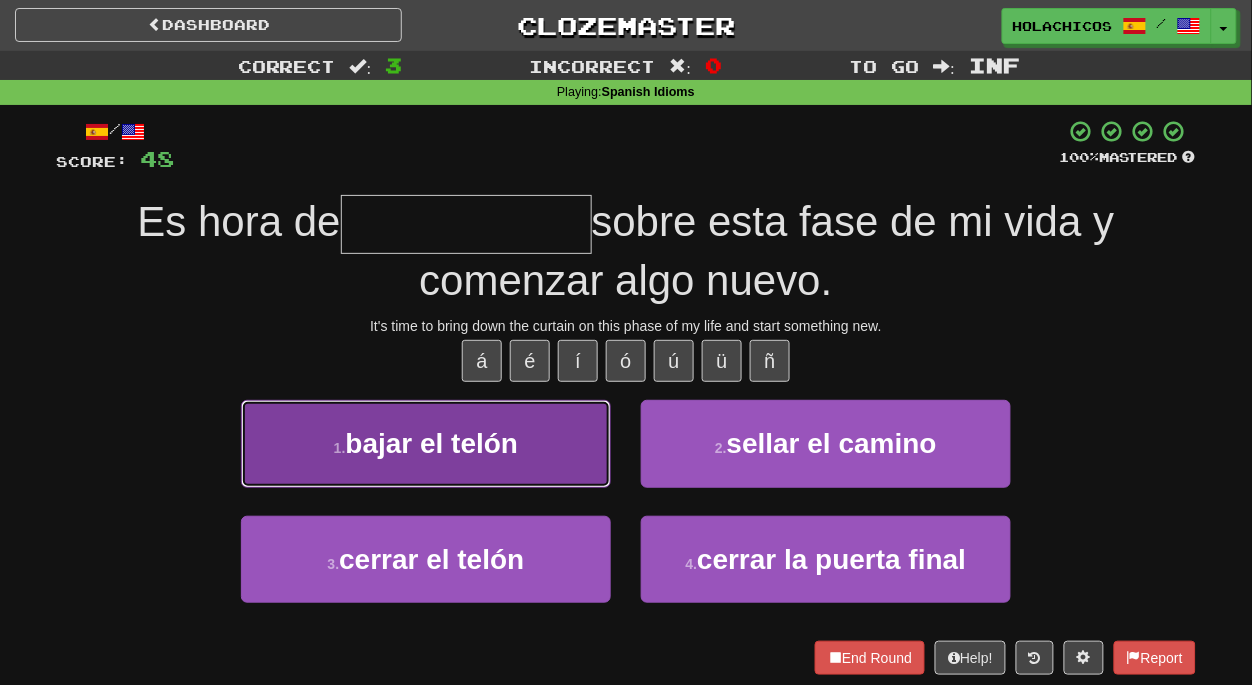 click on "bajar el telón" at bounding box center (431, 443) 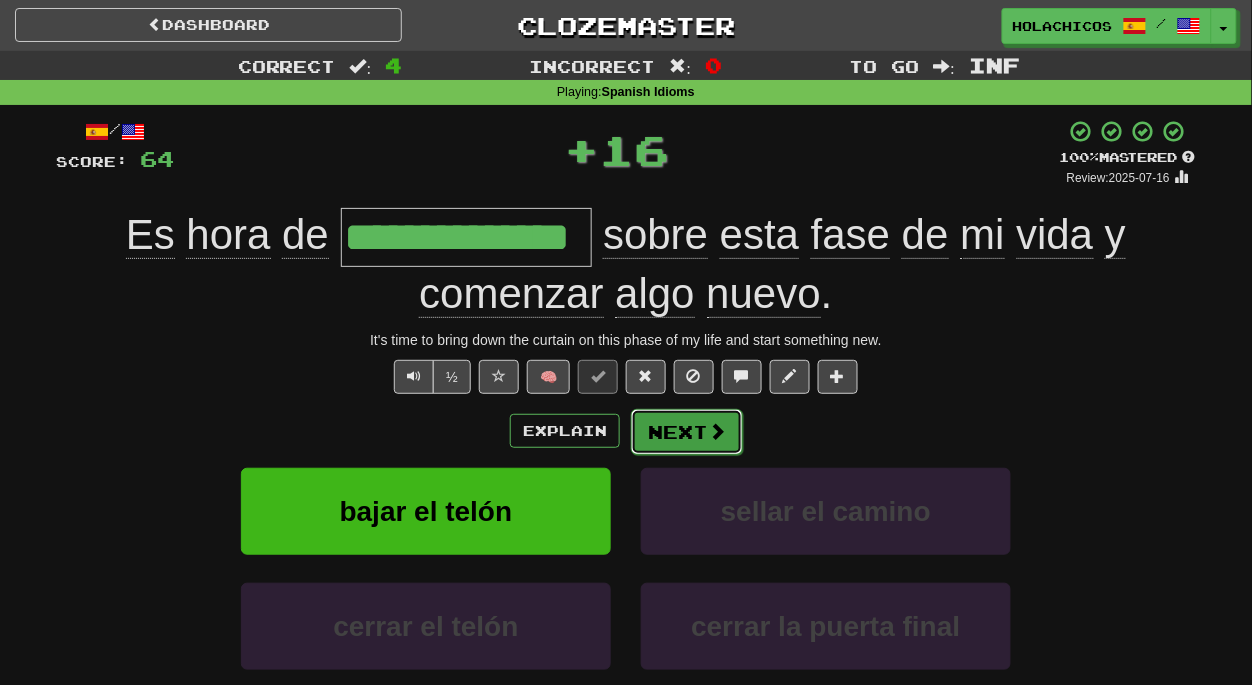 click on "Next" at bounding box center [687, 432] 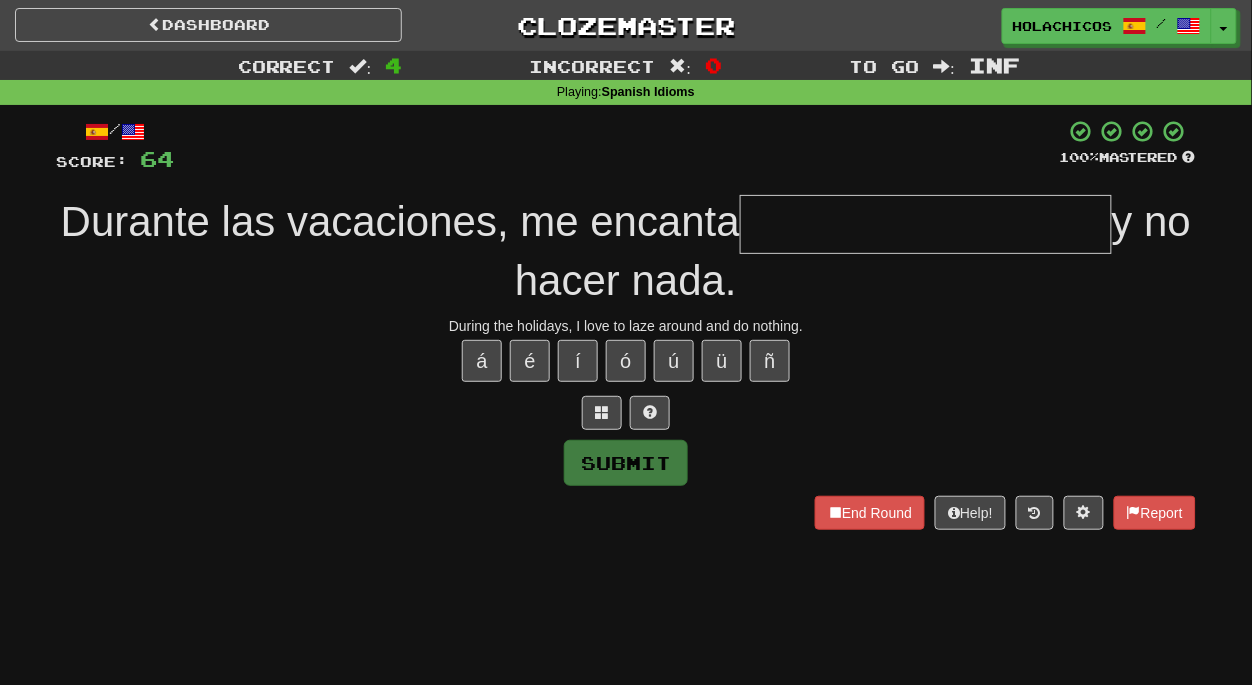 type on "*" 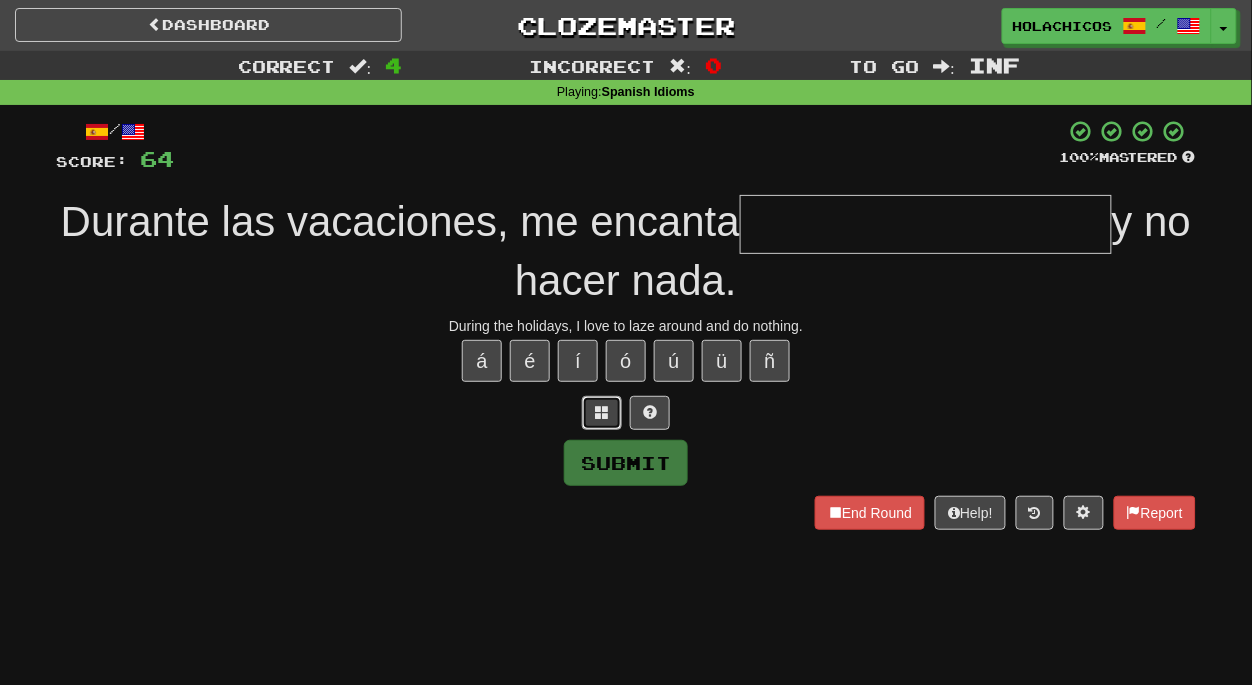 click at bounding box center (602, 413) 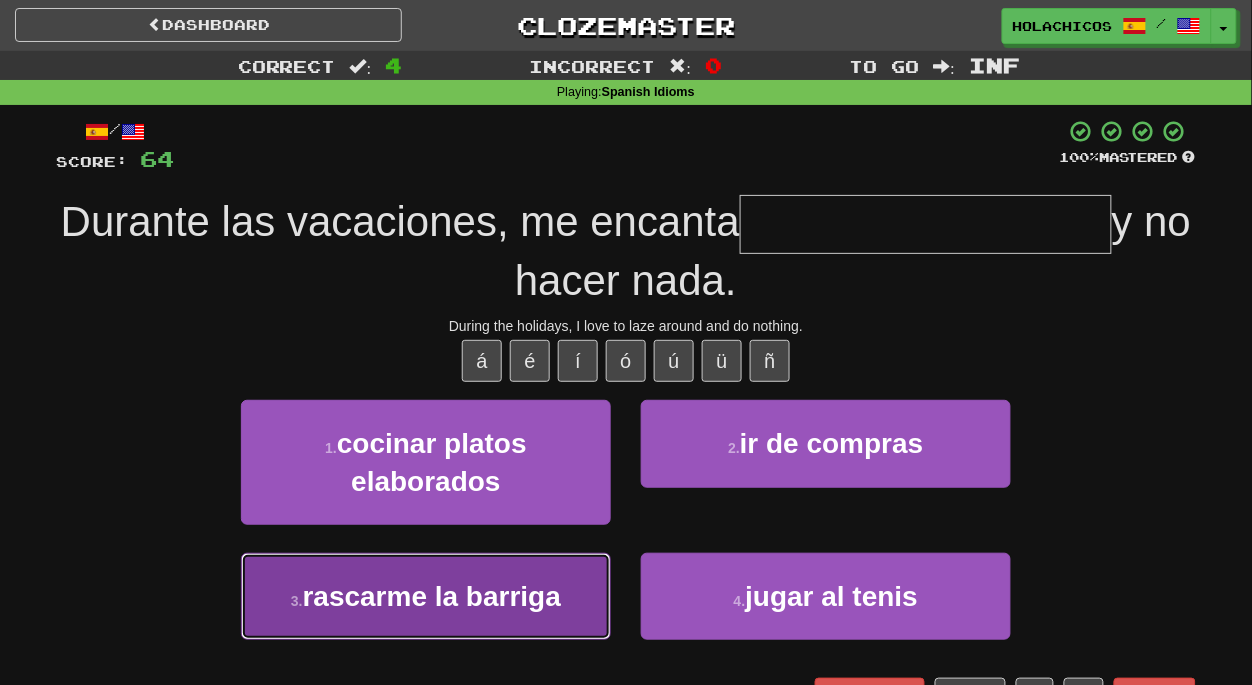 click on "rascarme la barriga" at bounding box center (432, 596) 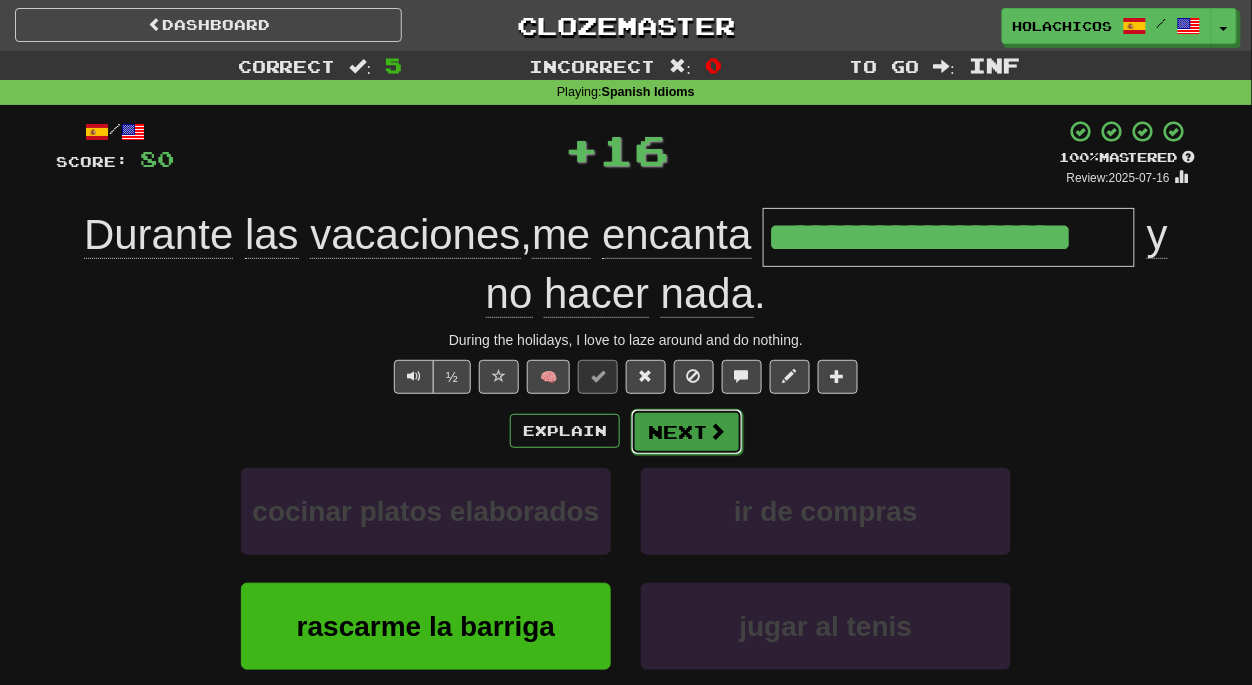 click on "Next" at bounding box center (687, 432) 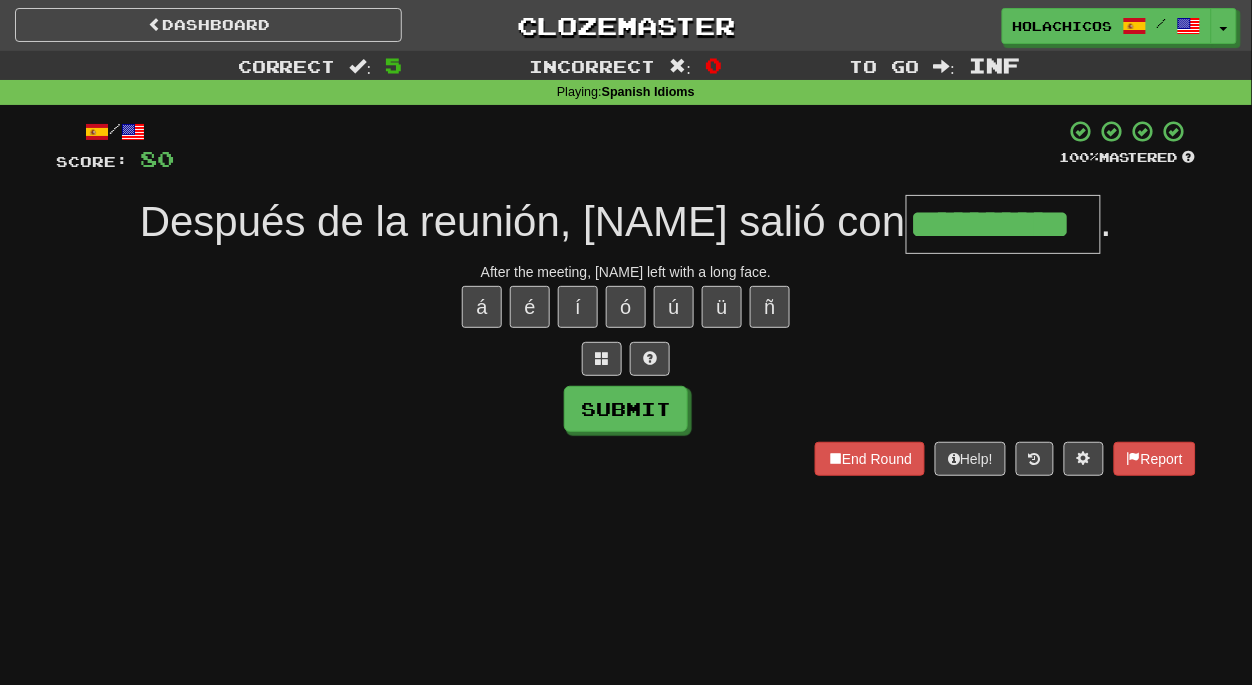 type on "**********" 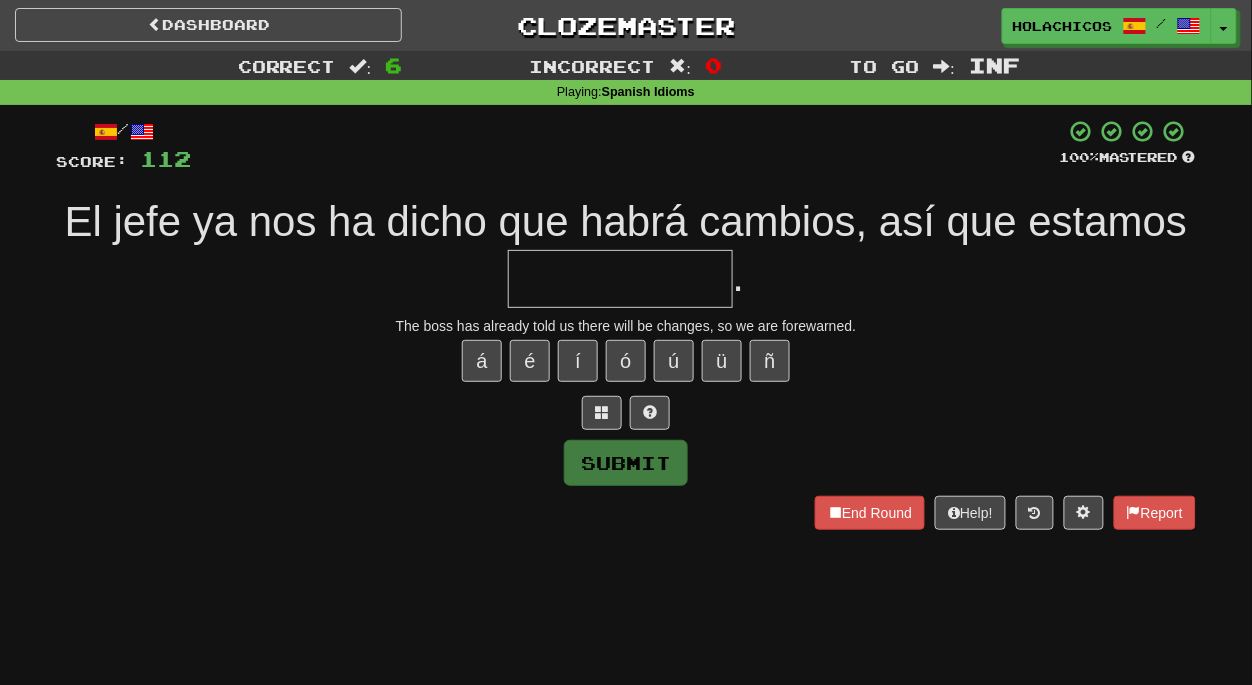 type on "*" 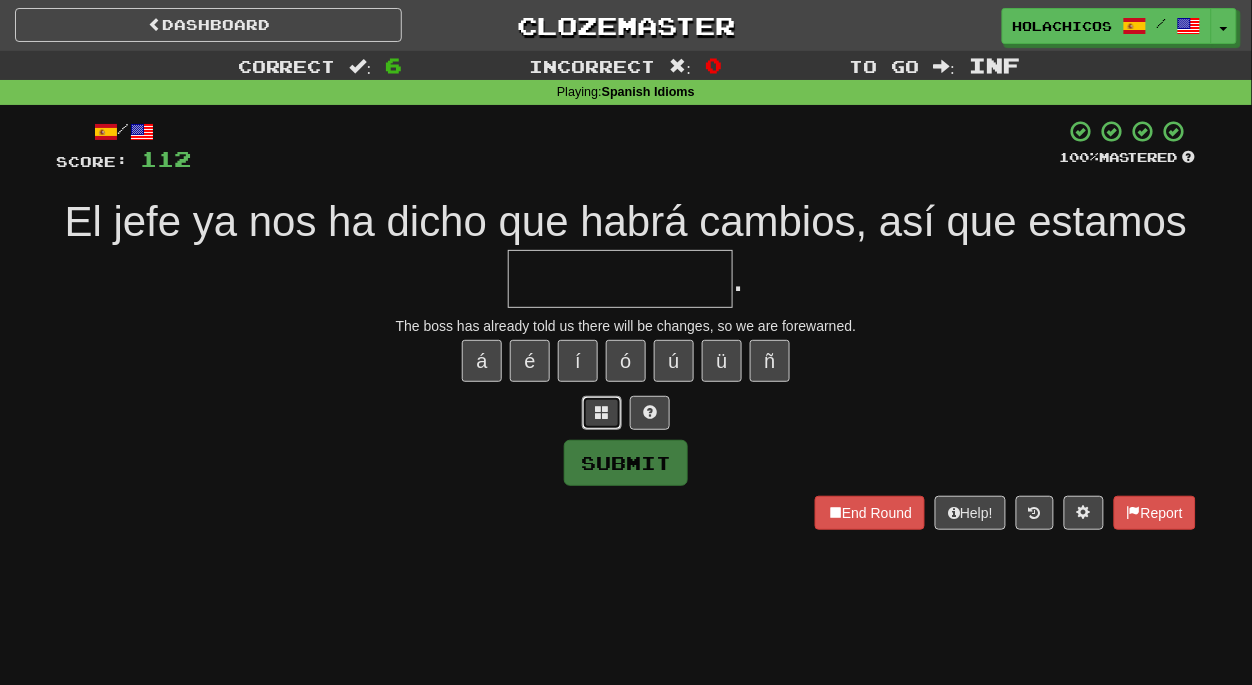 click at bounding box center [602, 412] 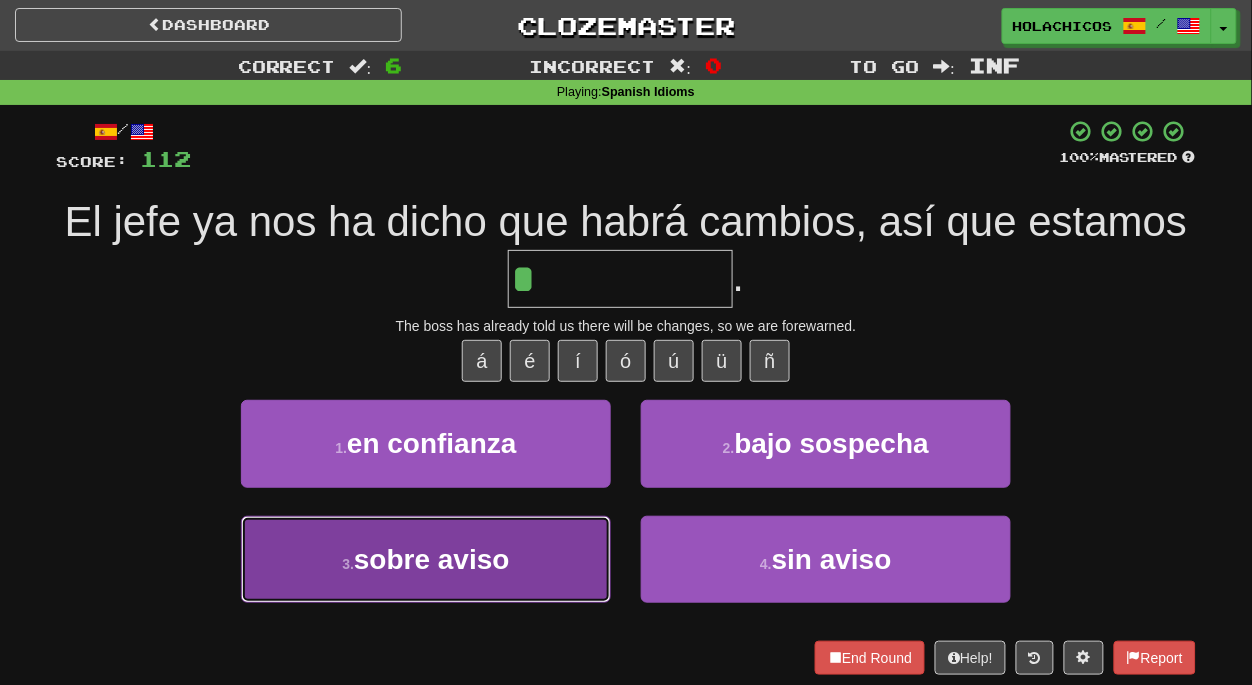 click on "sobre aviso" at bounding box center (432, 559) 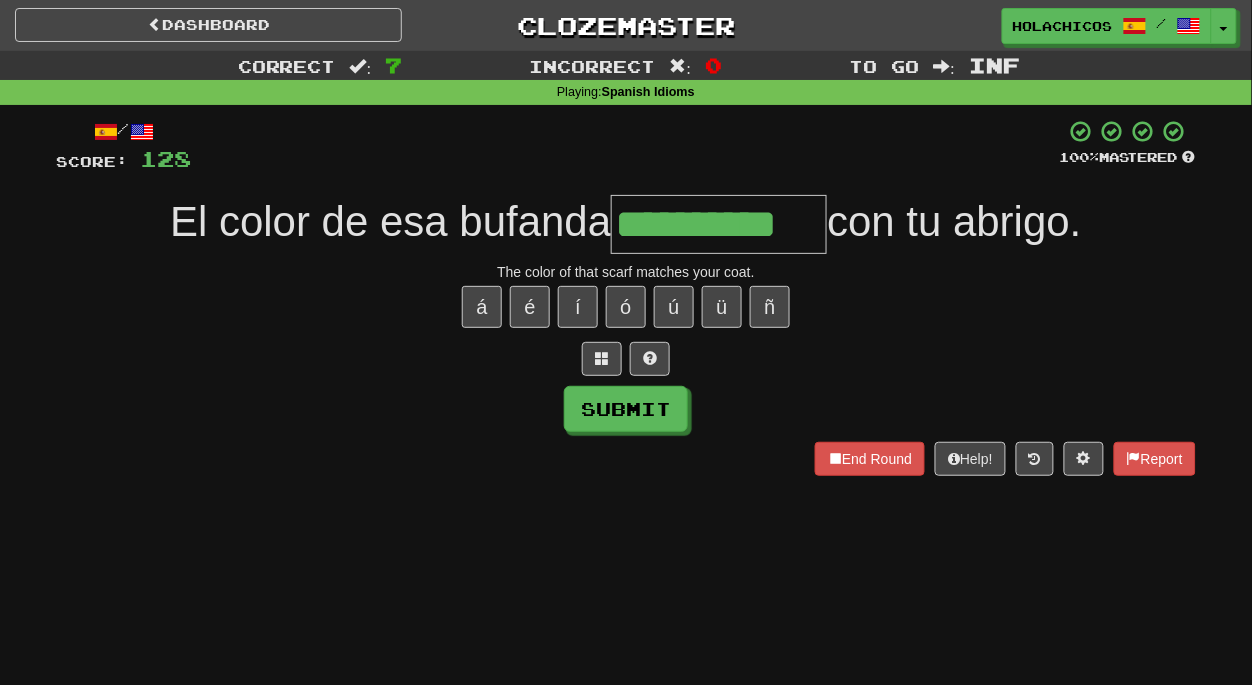 type on "**********" 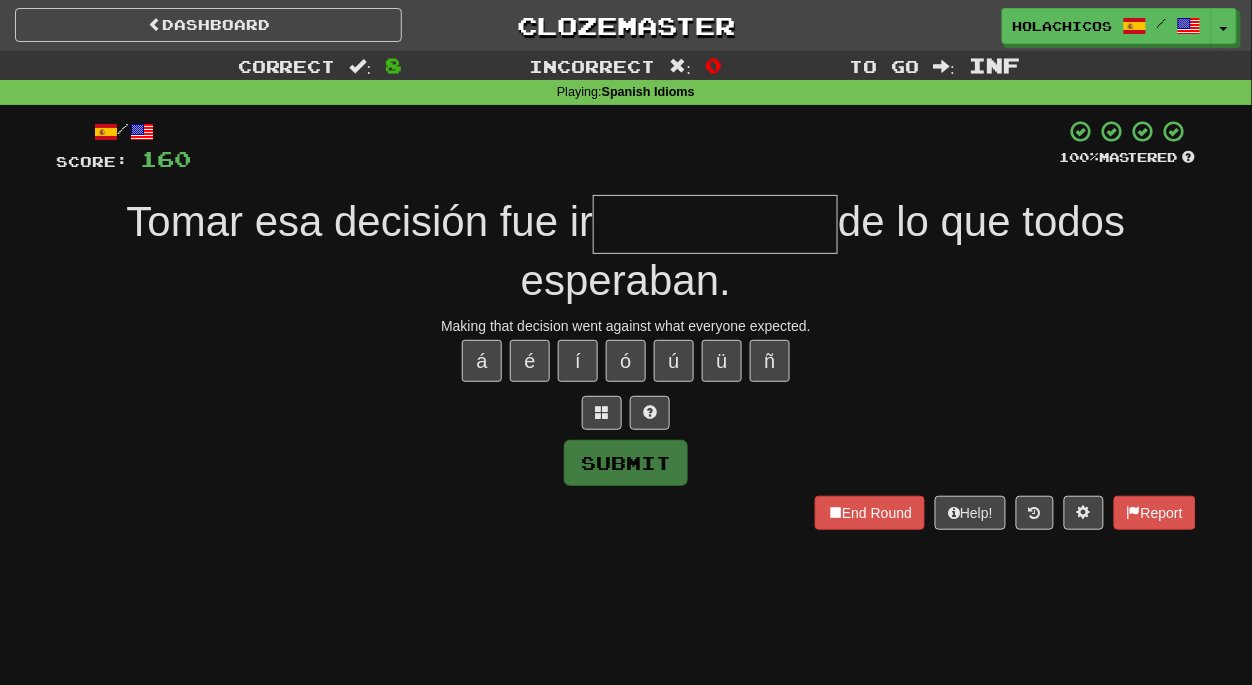type on "*" 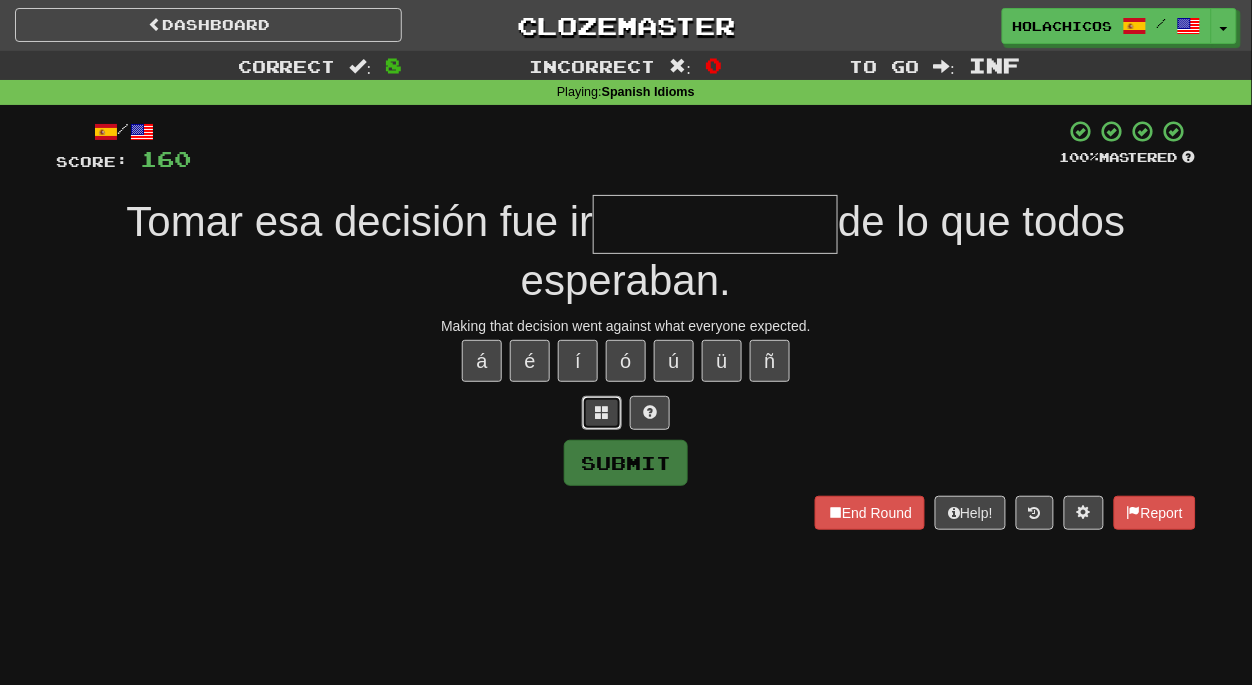 click at bounding box center (602, 412) 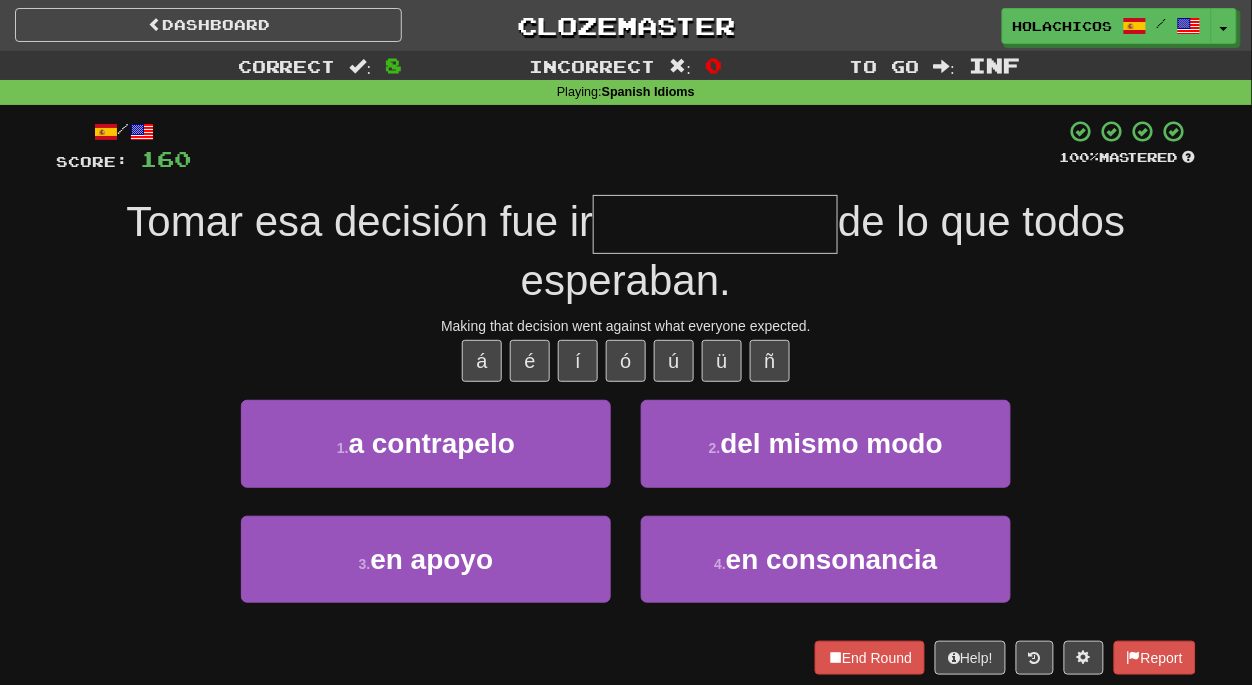type on "*" 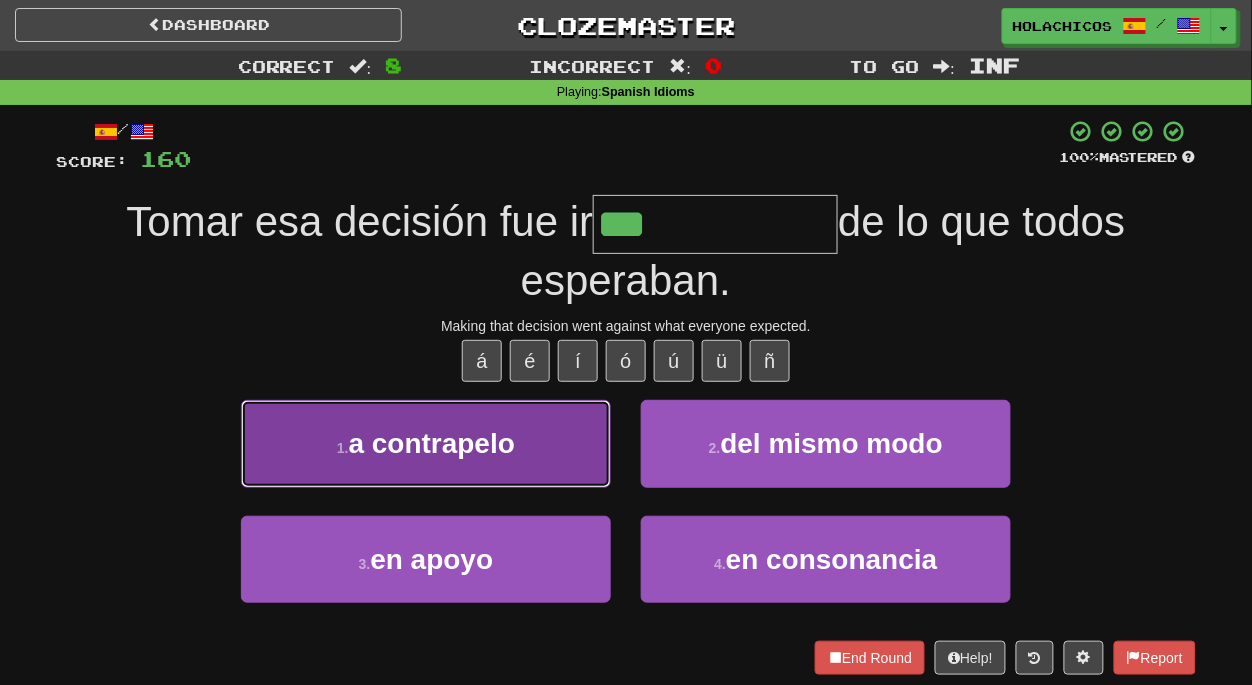 click on "a contrapelo" at bounding box center (432, 443) 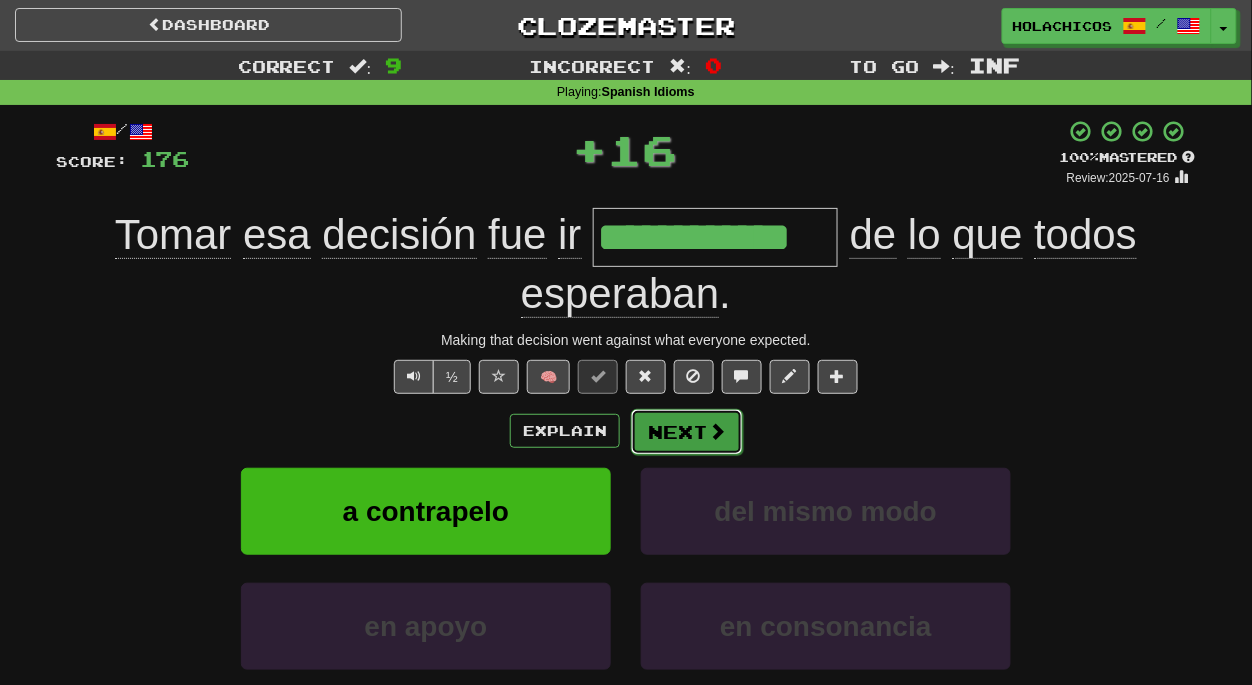 click at bounding box center (717, 431) 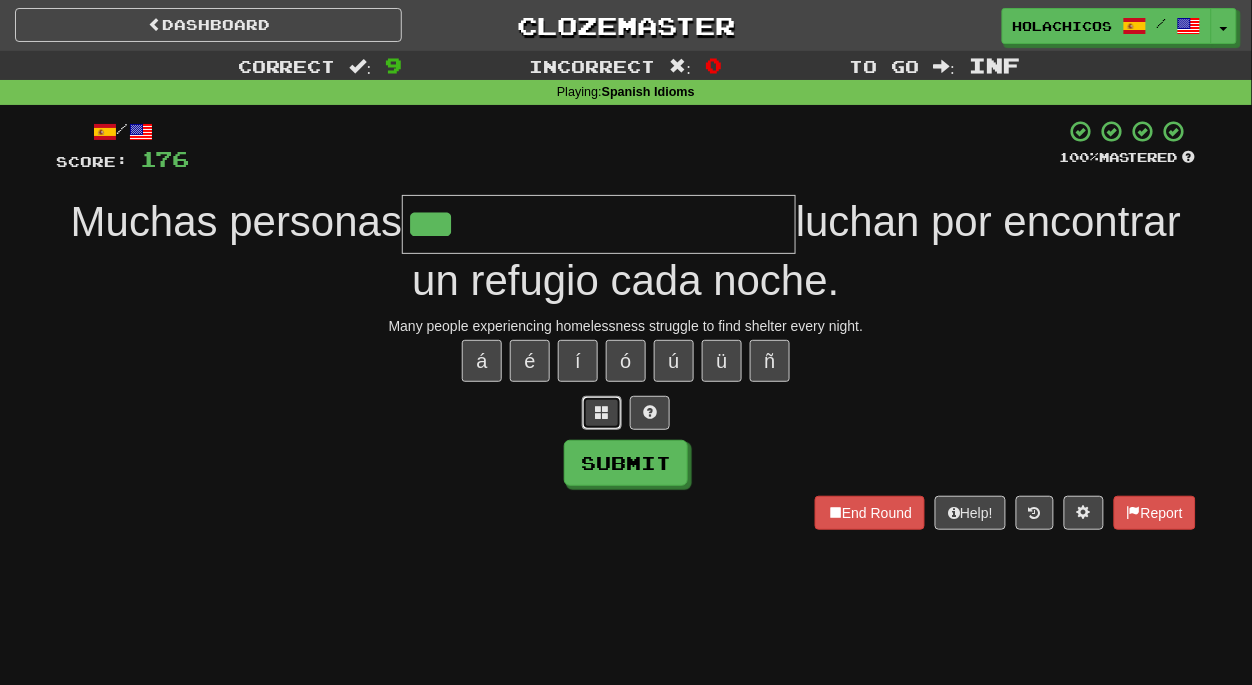 click at bounding box center [602, 412] 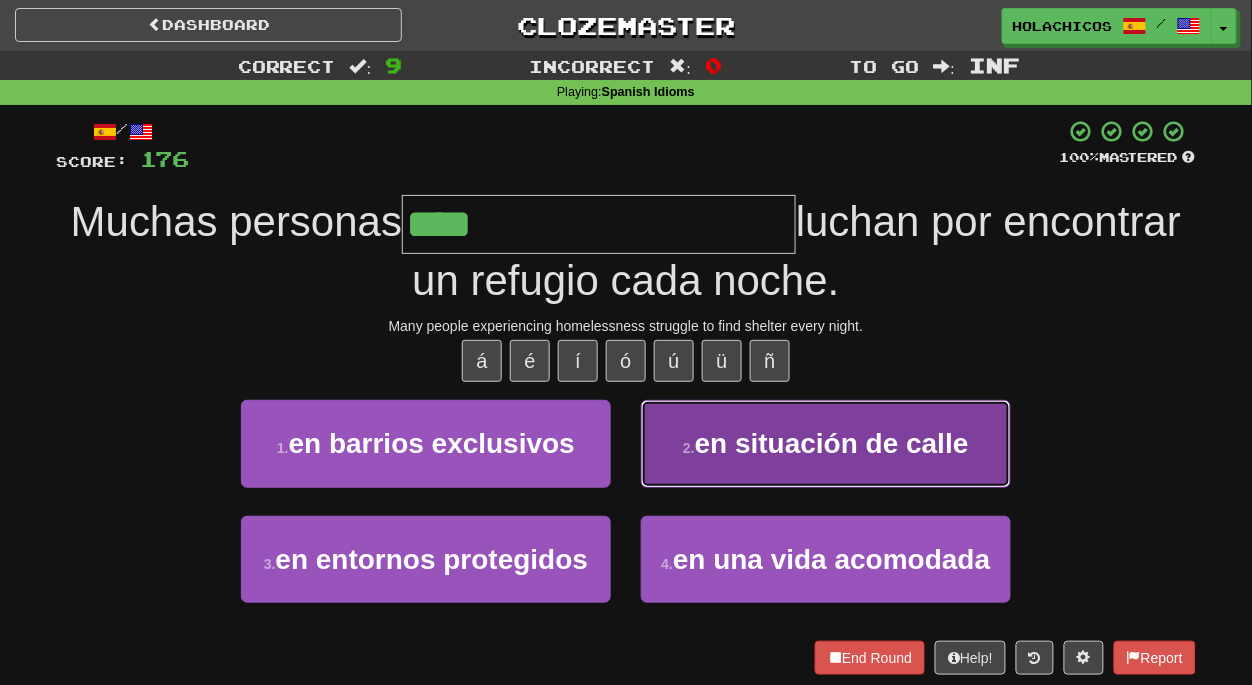 click on "en situación de calle" at bounding box center [832, 443] 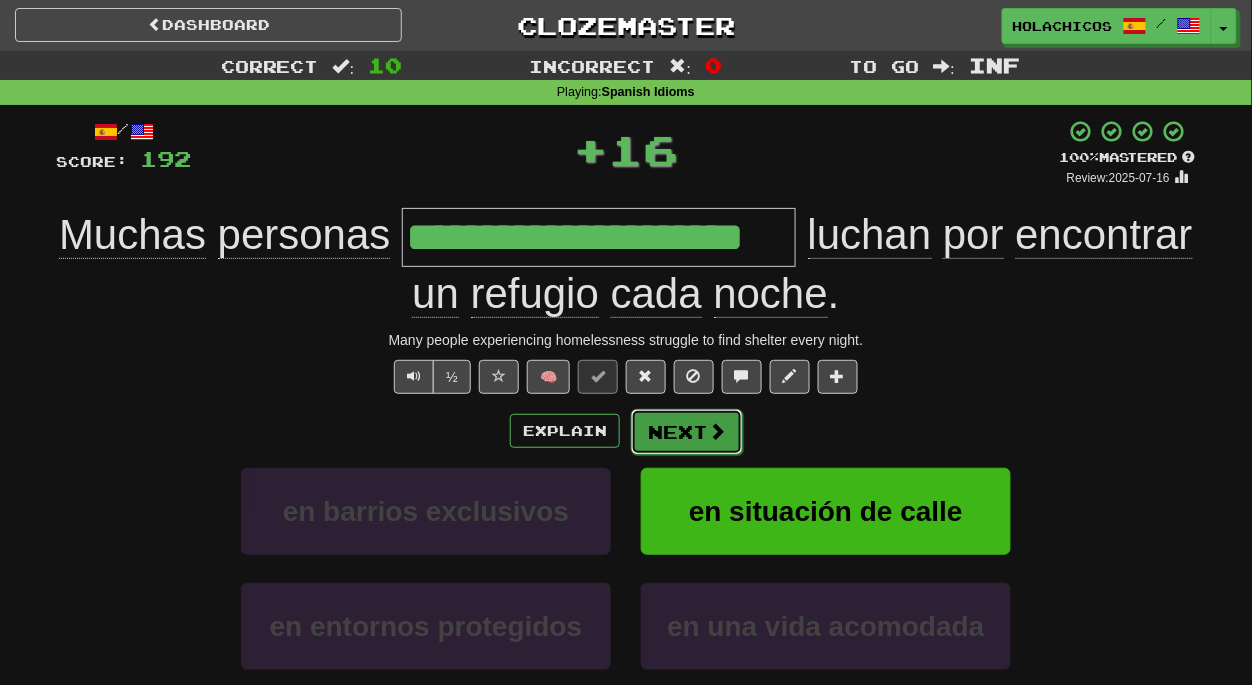 click on "Next" at bounding box center (687, 432) 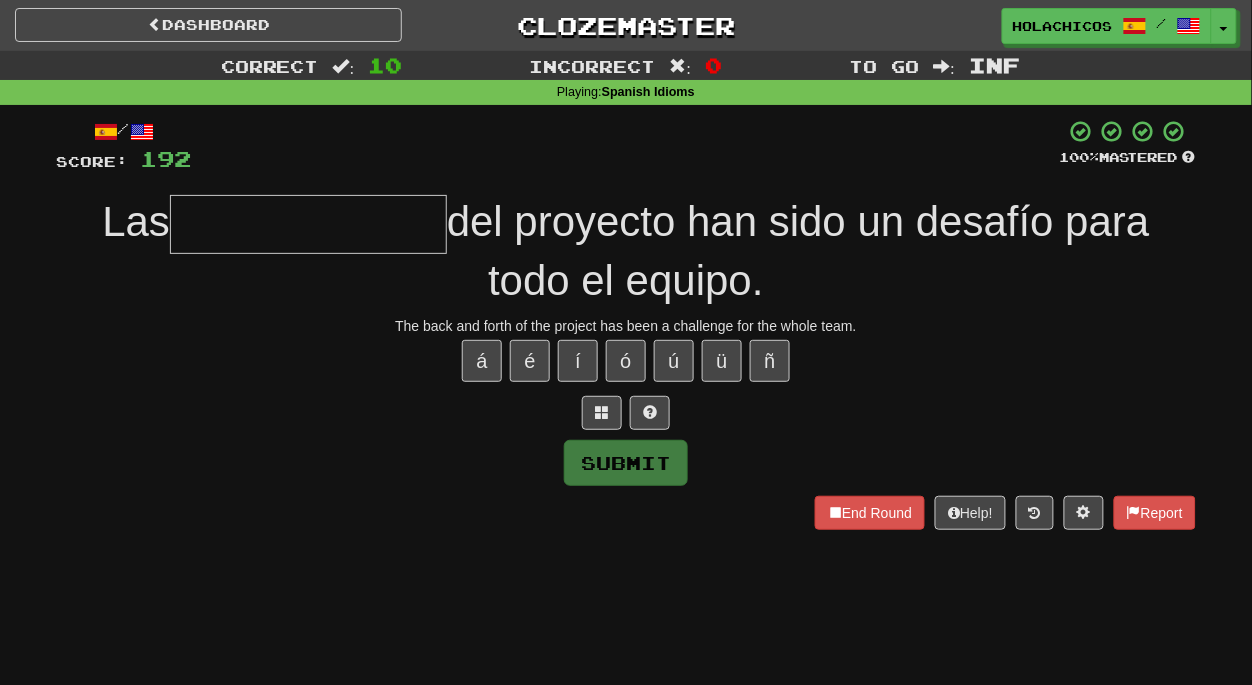 type on "*" 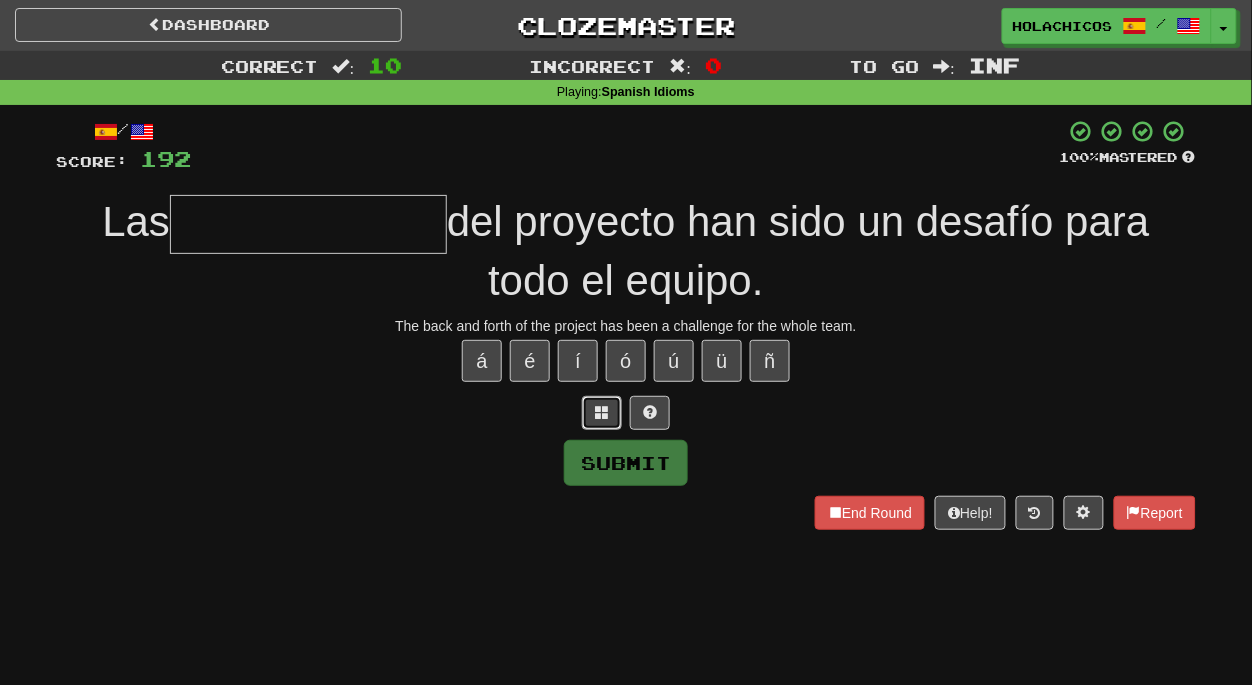 click at bounding box center [602, 412] 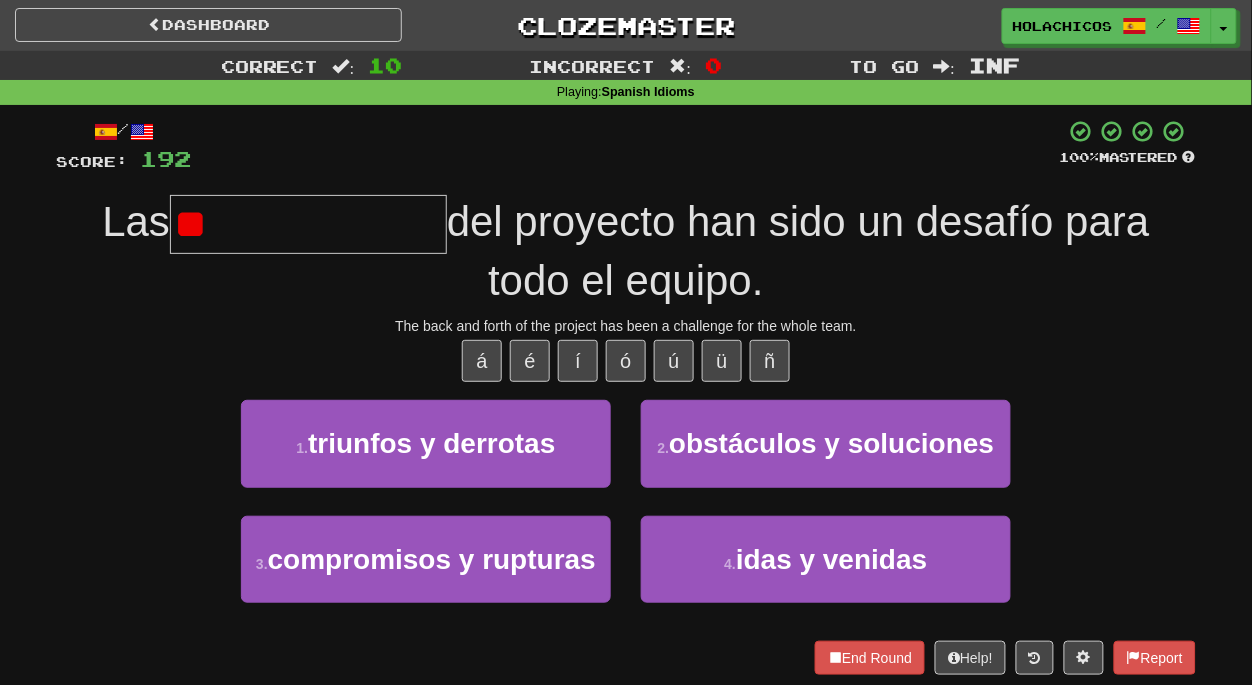 type on "*" 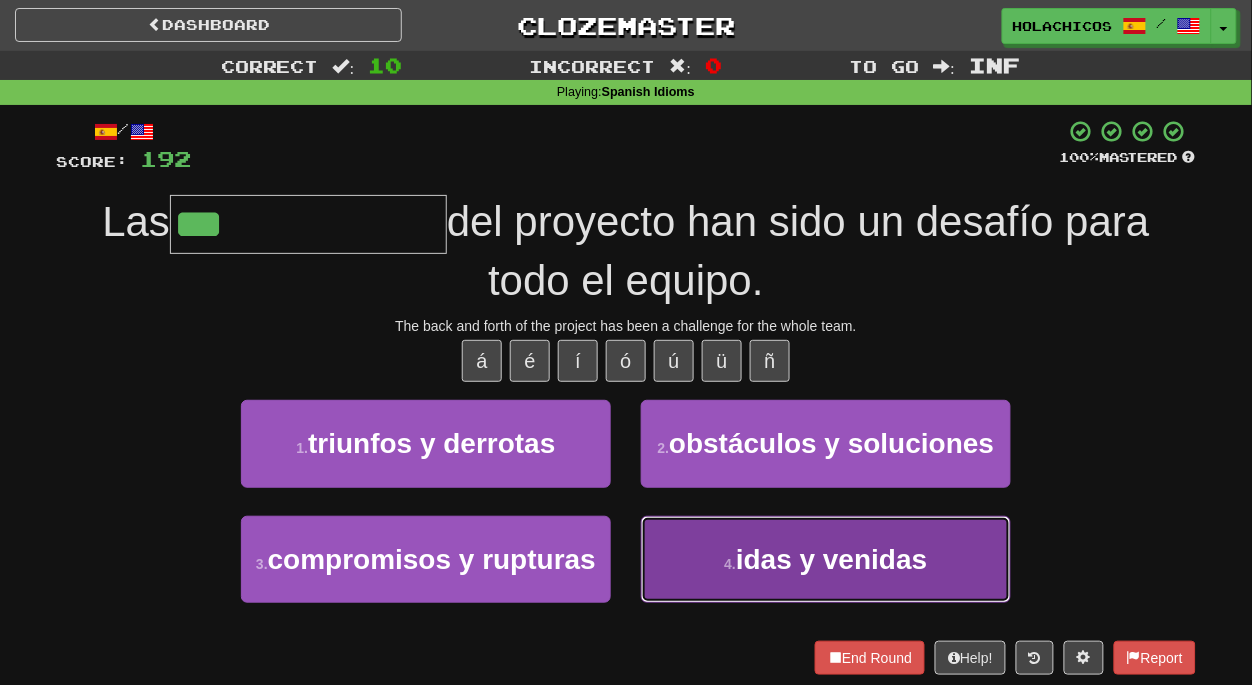click on "idas y venidas" at bounding box center [831, 559] 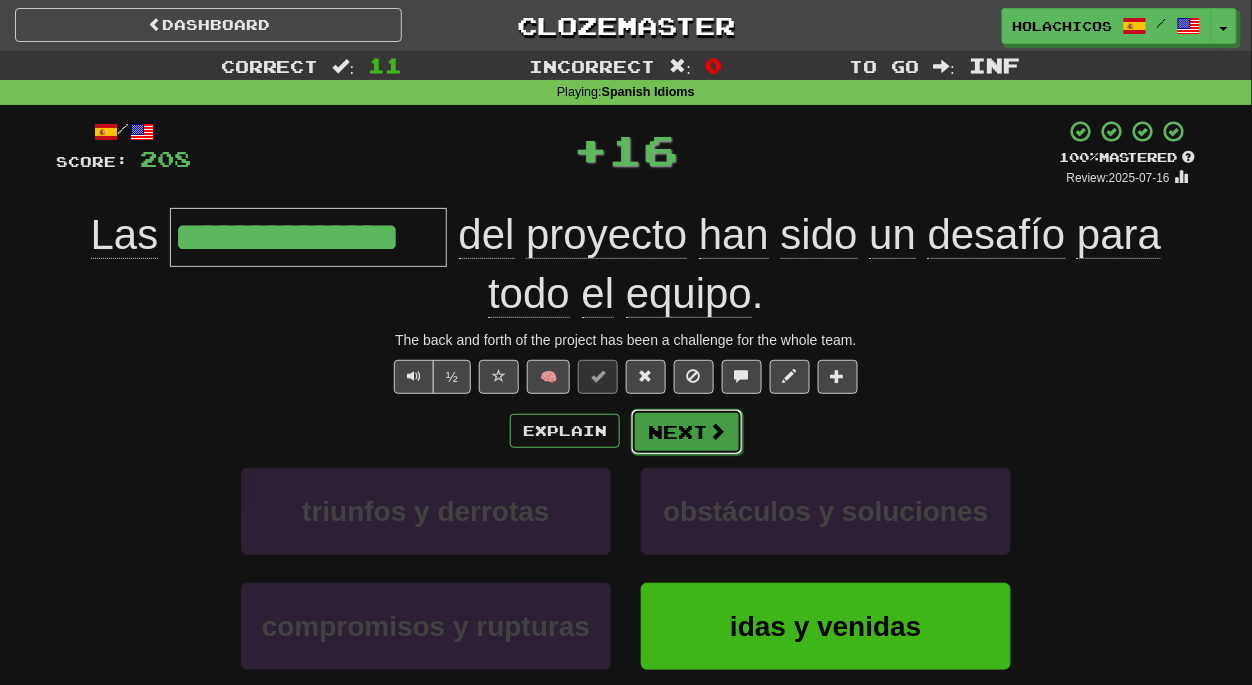 click on "Next" at bounding box center (687, 432) 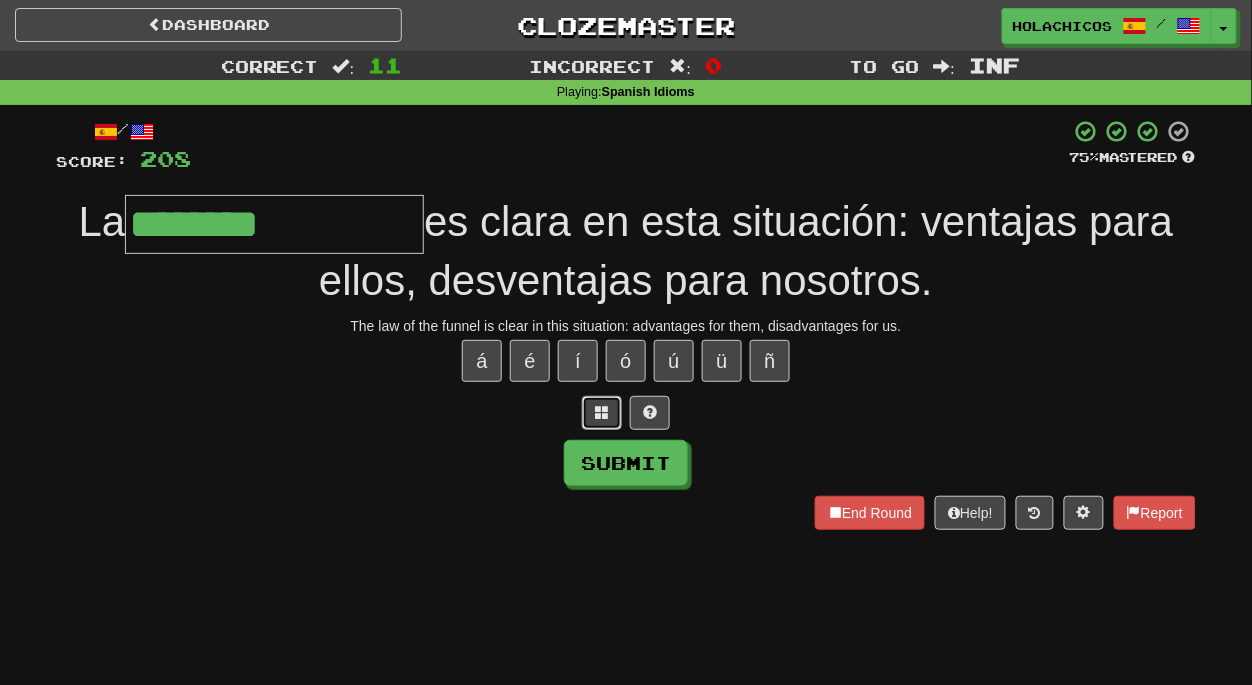 click at bounding box center [602, 413] 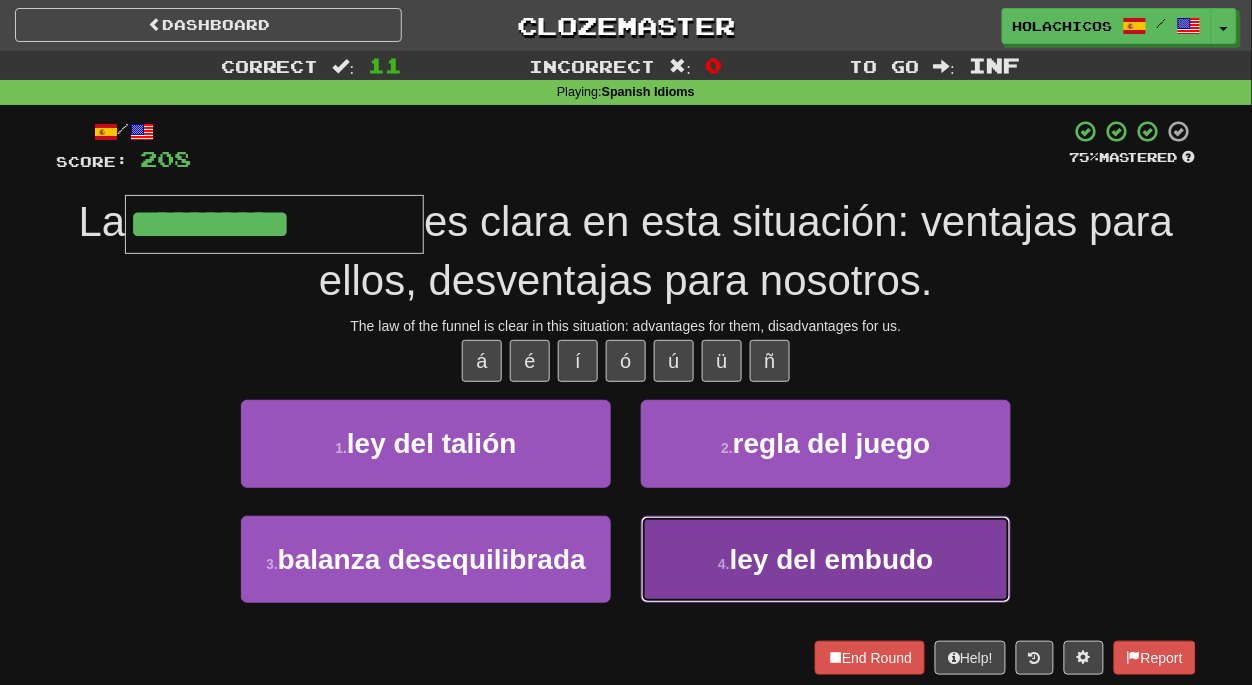 click on "ley del embudo" at bounding box center (832, 559) 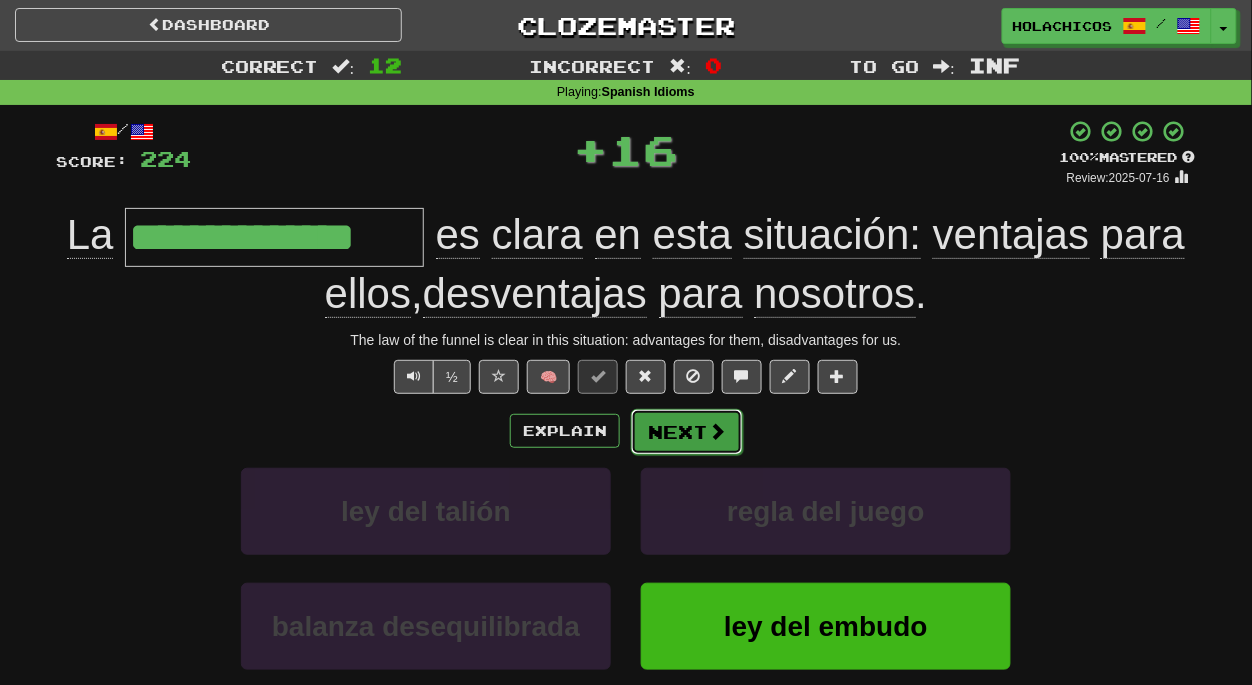click on "Next" at bounding box center (687, 432) 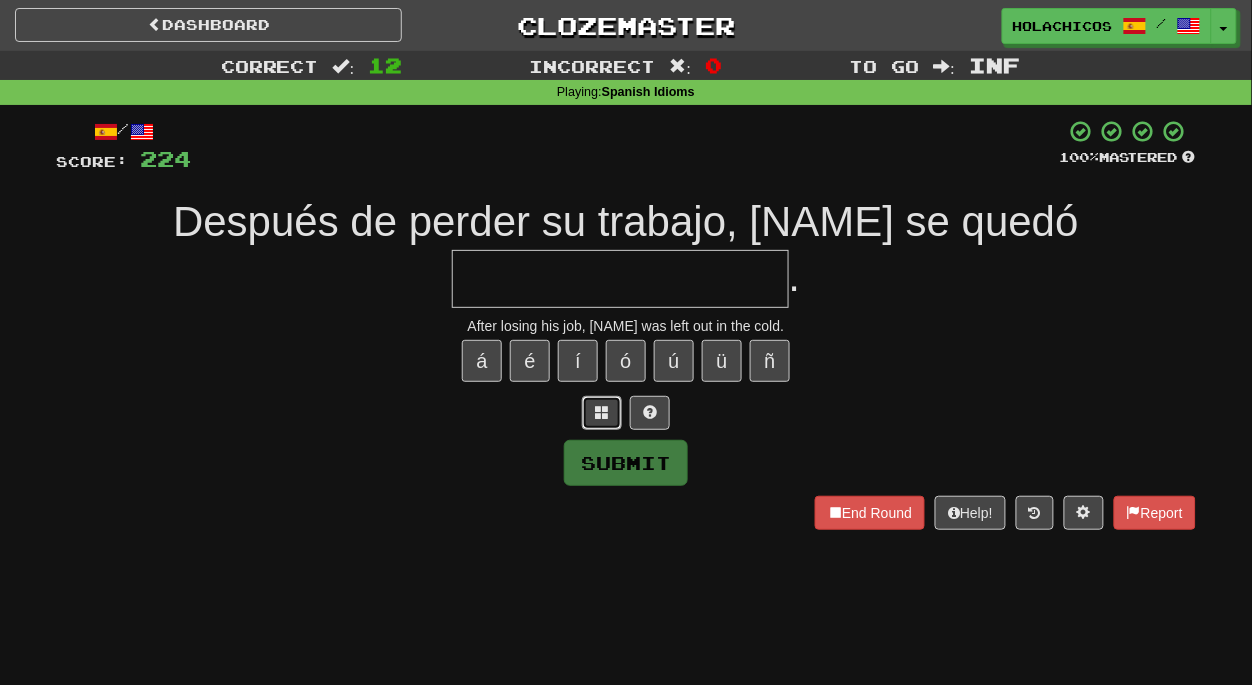 click at bounding box center [602, 412] 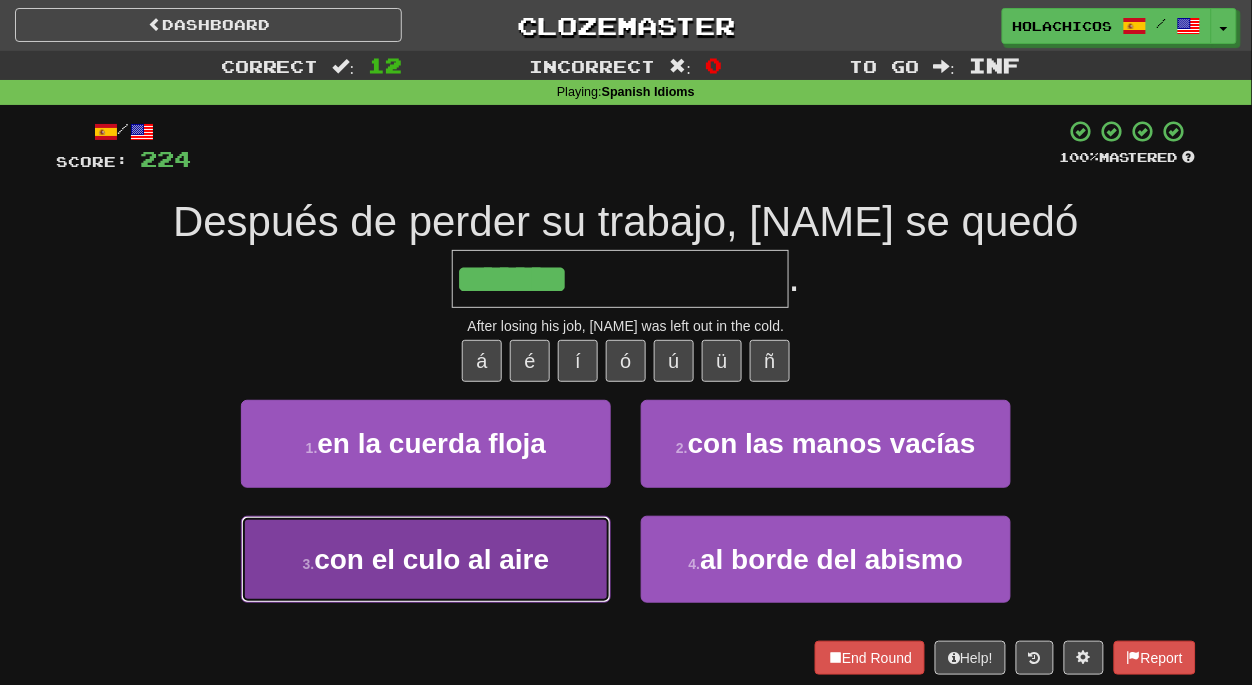 click on "con el culo al aire" at bounding box center [431, 559] 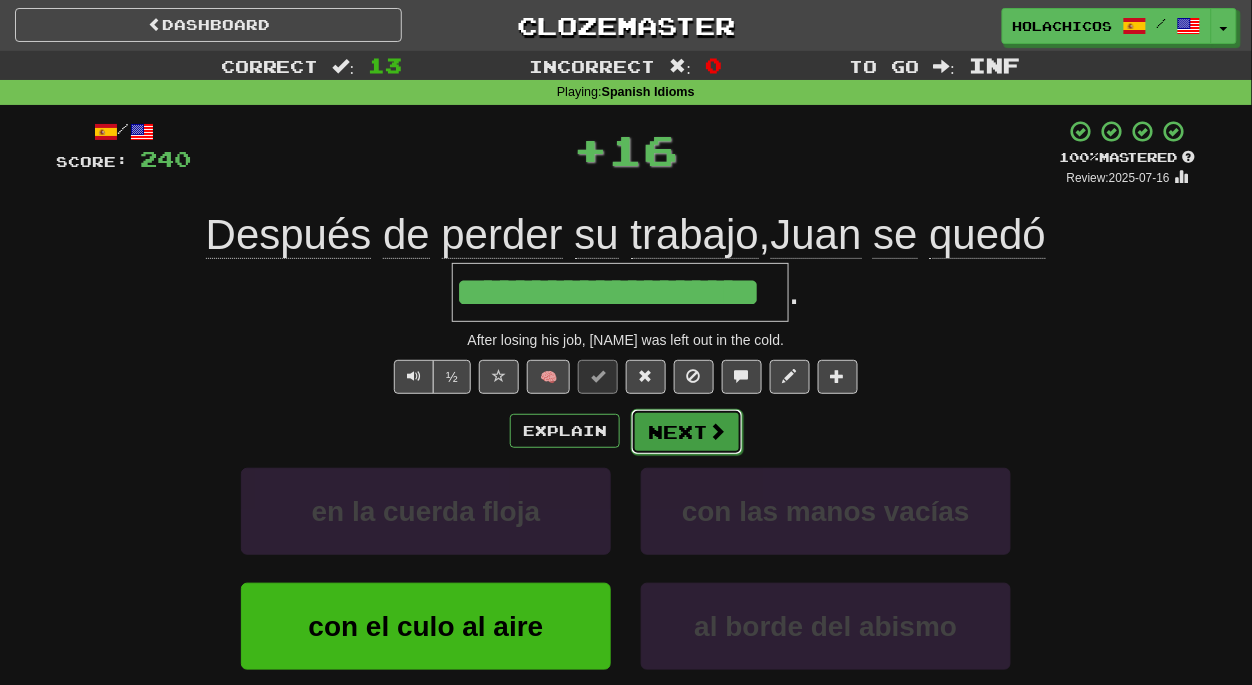 click on "Next" at bounding box center [687, 432] 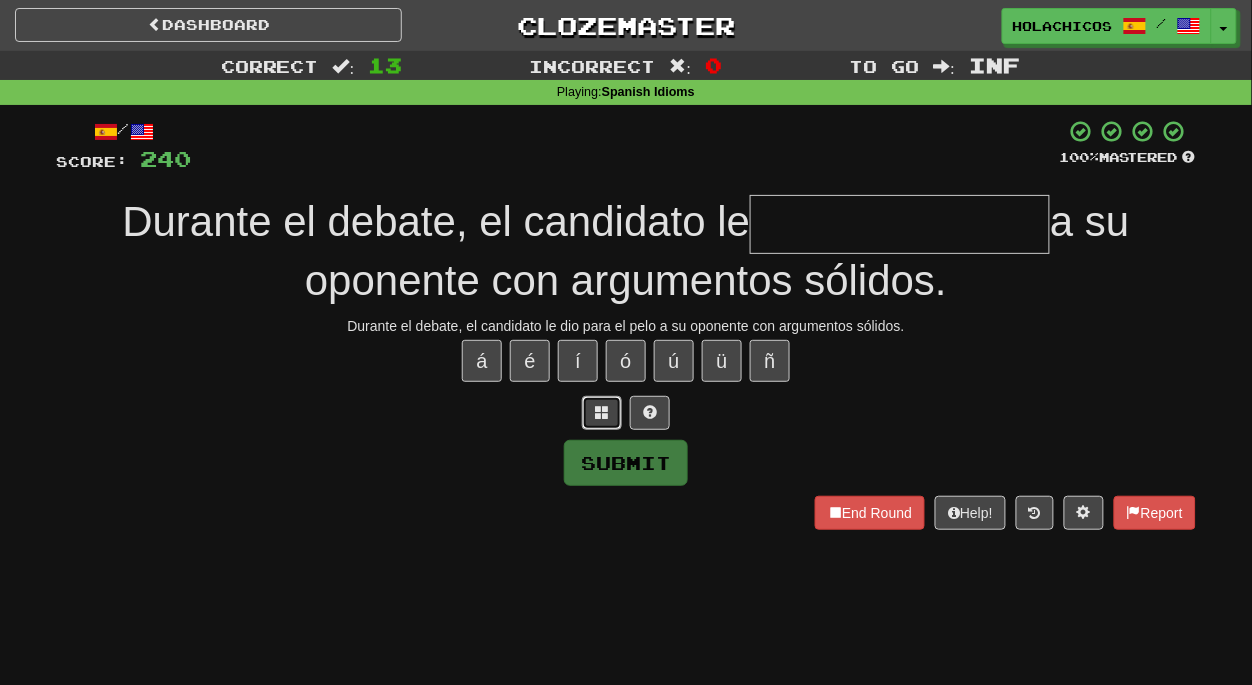 click at bounding box center (602, 412) 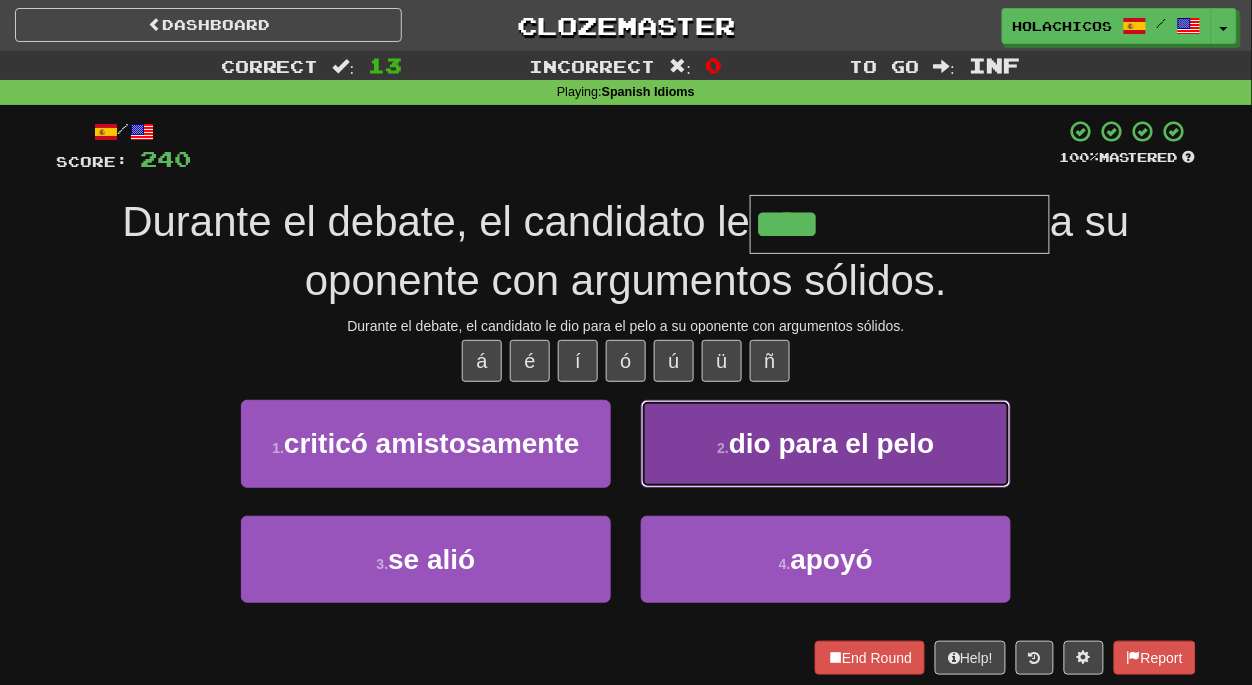 click on "2 .  dio para el pelo" at bounding box center (826, 443) 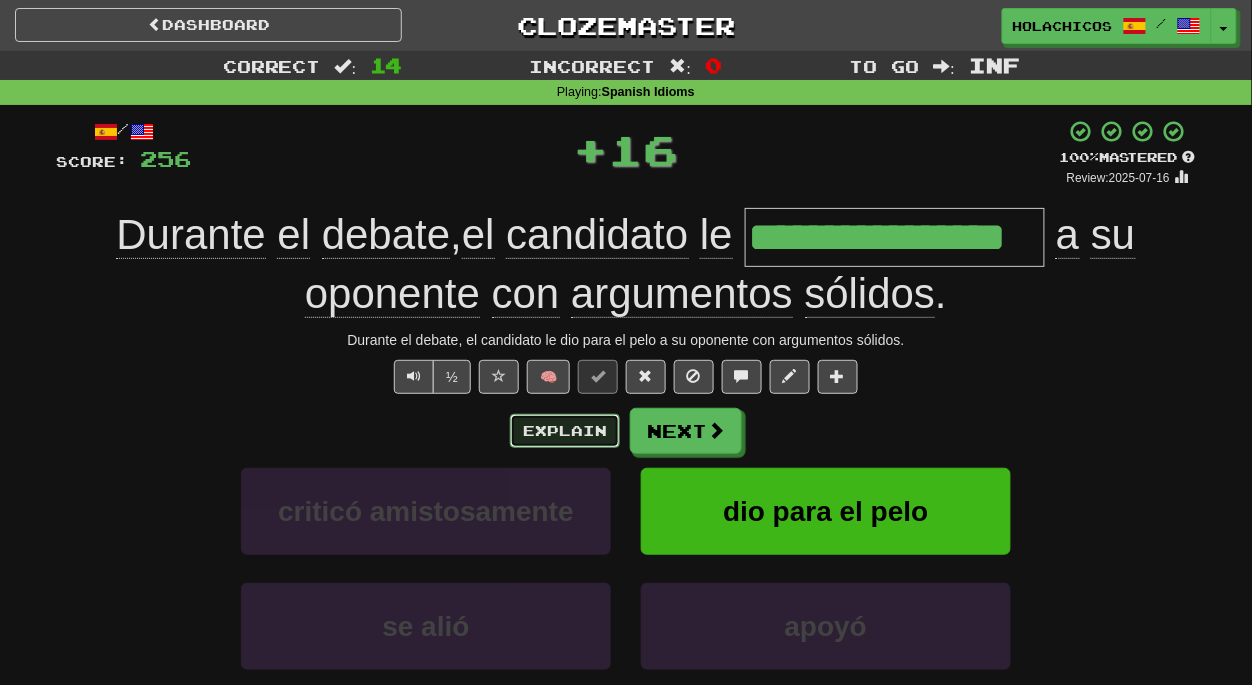 click on "Explain" at bounding box center [565, 431] 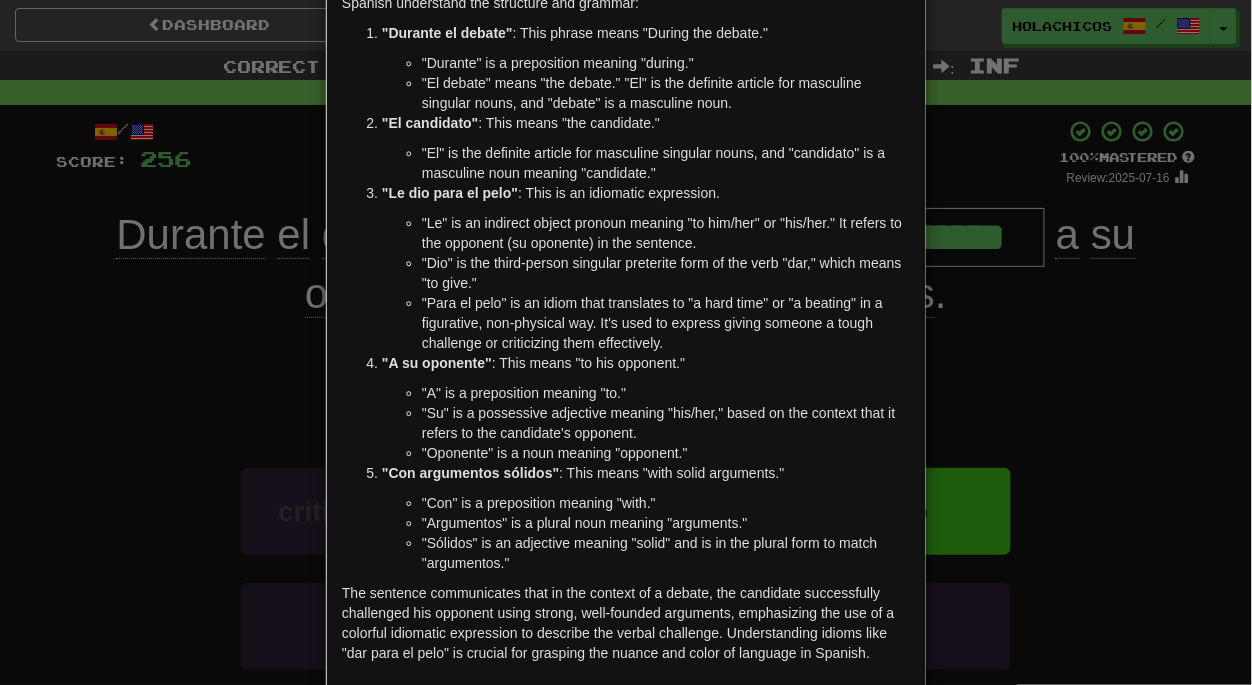 scroll, scrollTop: 264, scrollLeft: 0, axis: vertical 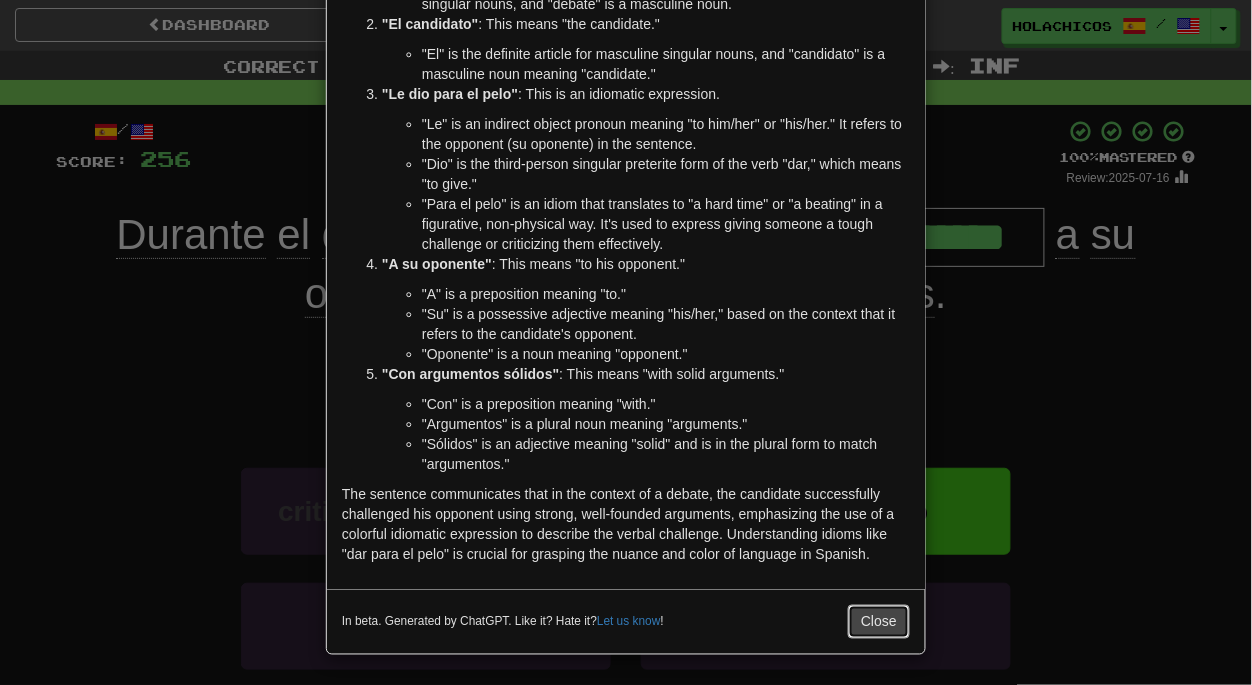 click on "Close" at bounding box center [879, 622] 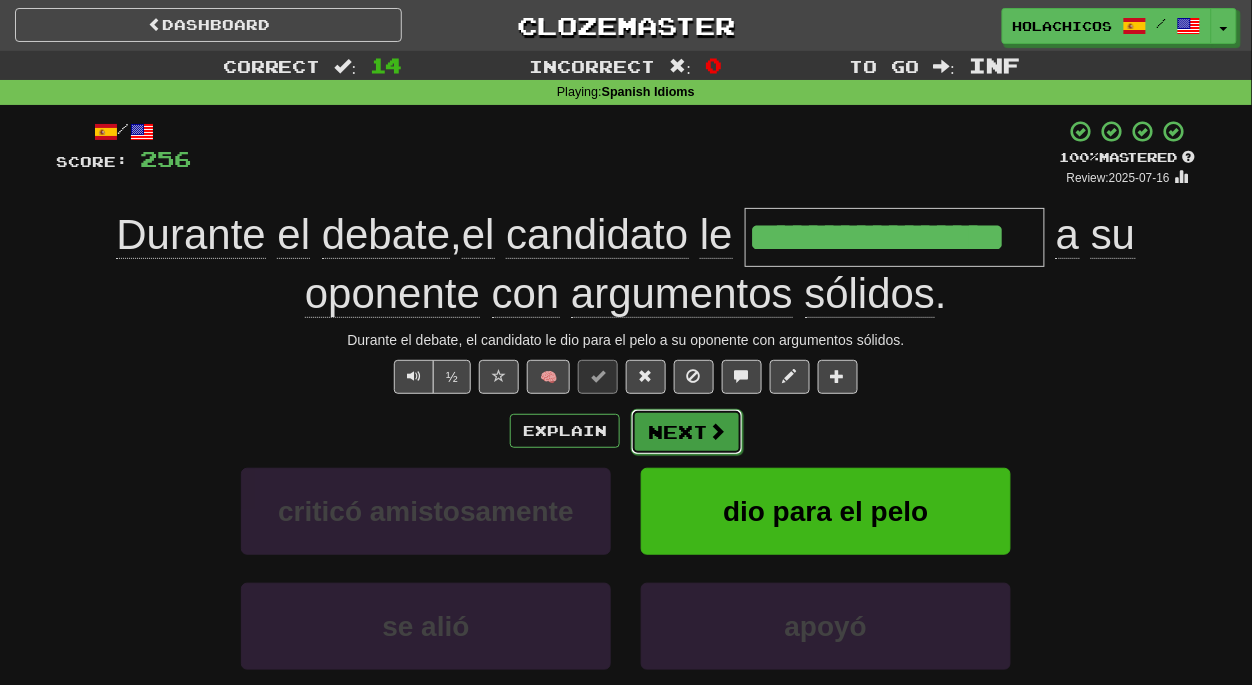 click on "Next" at bounding box center (687, 432) 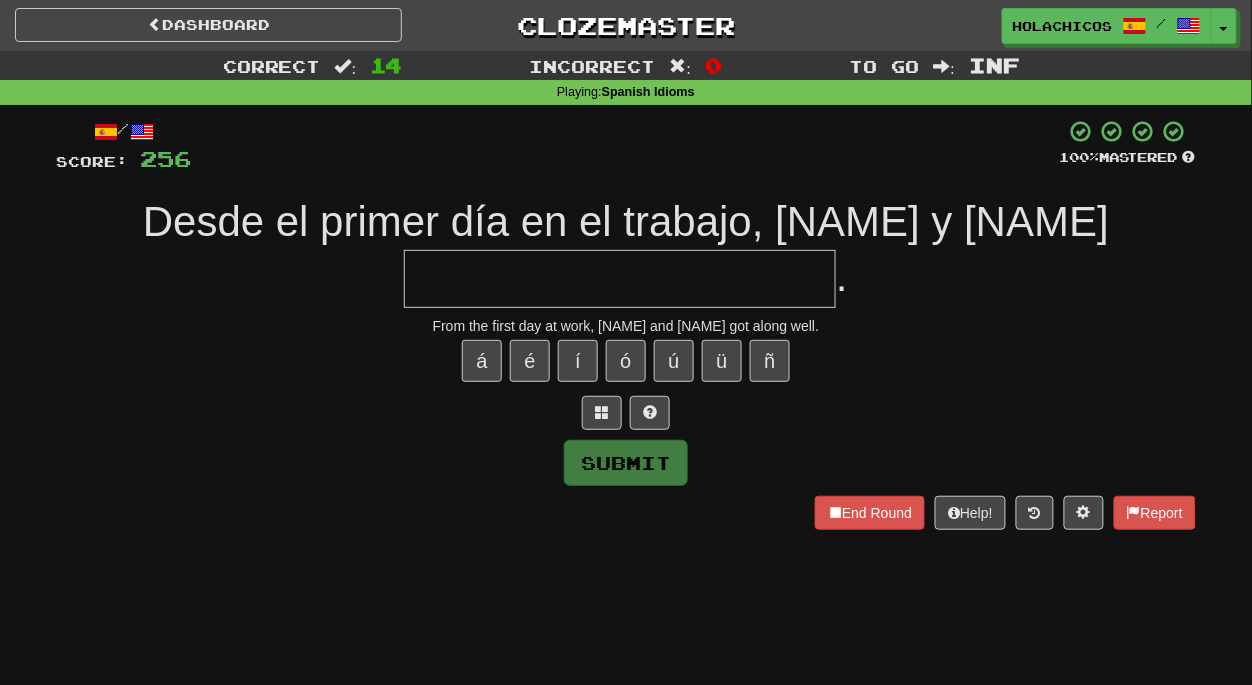 type on "*" 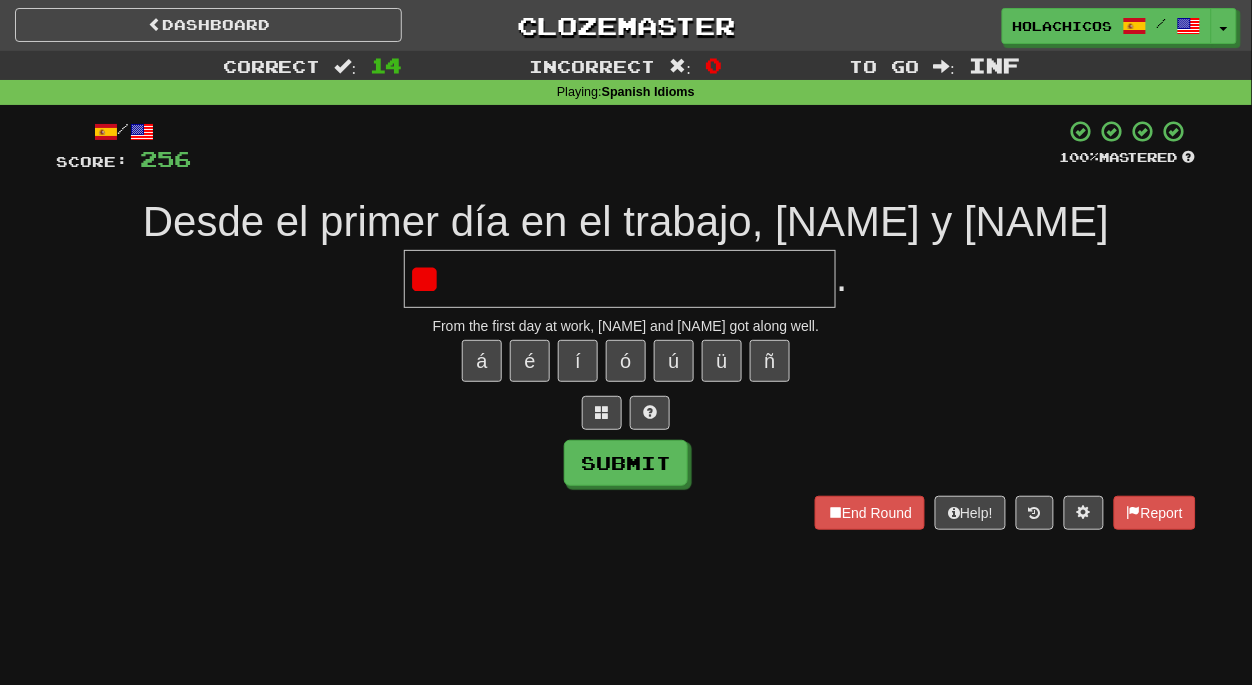 type on "*" 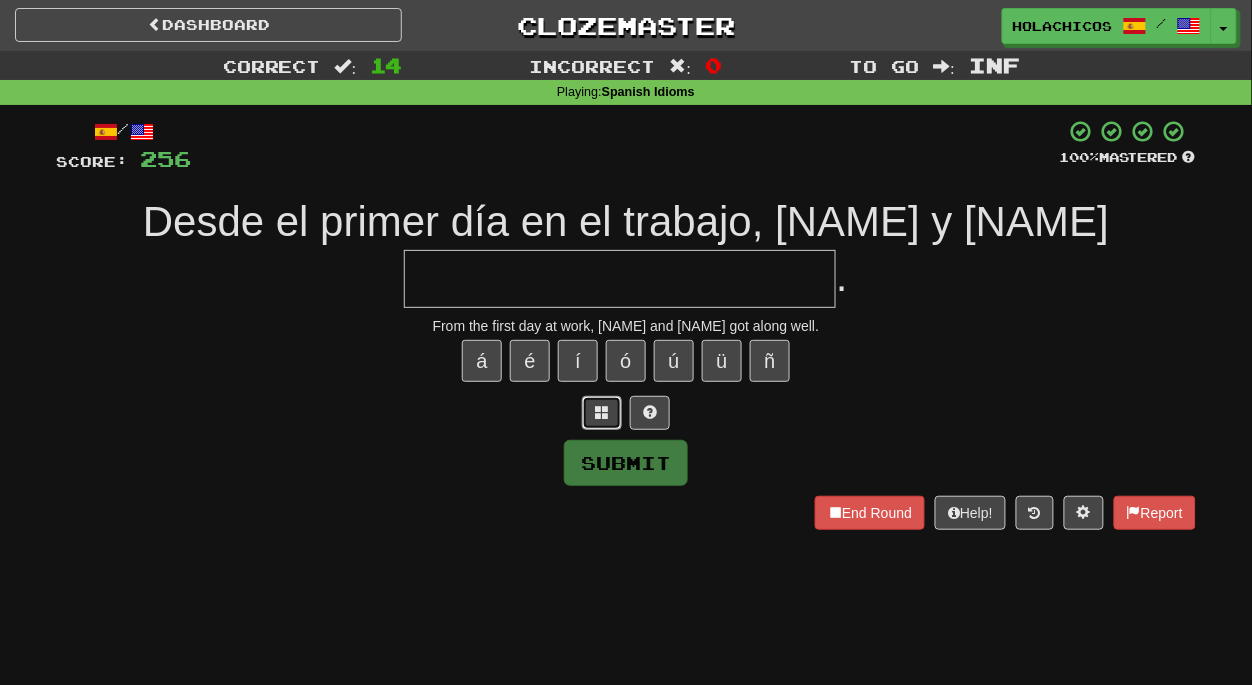 click at bounding box center (602, 412) 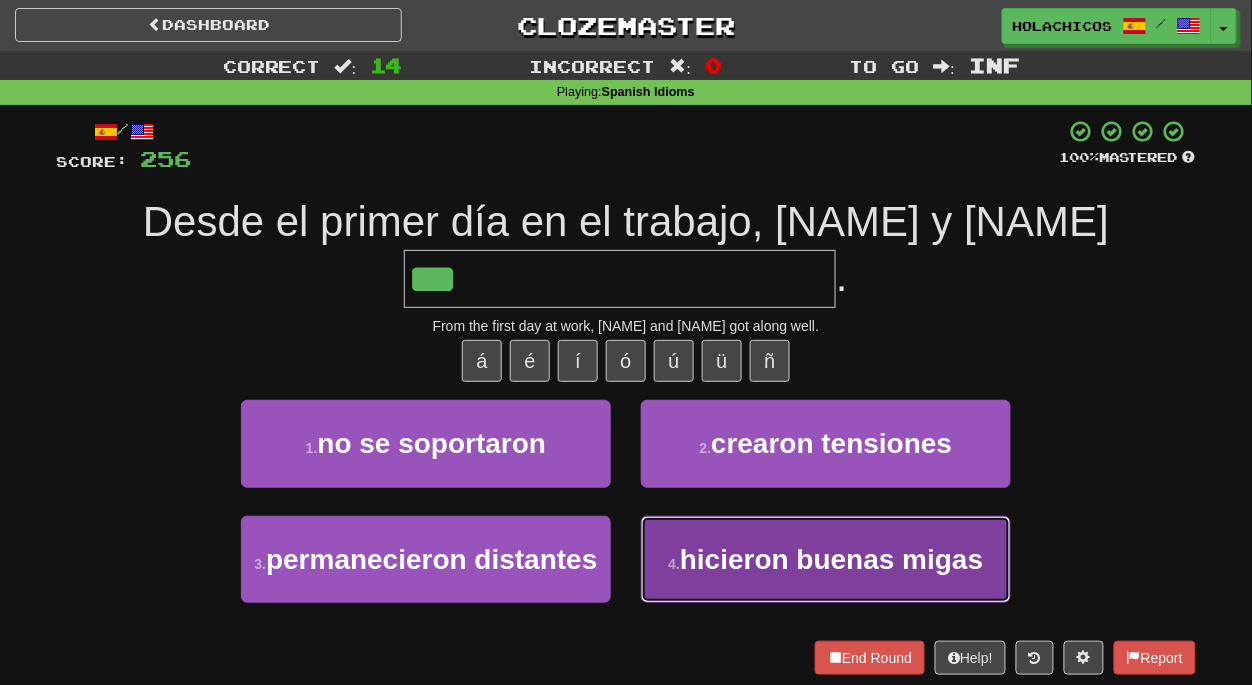 click on "4 .  hicieron buenas migas" at bounding box center [826, 559] 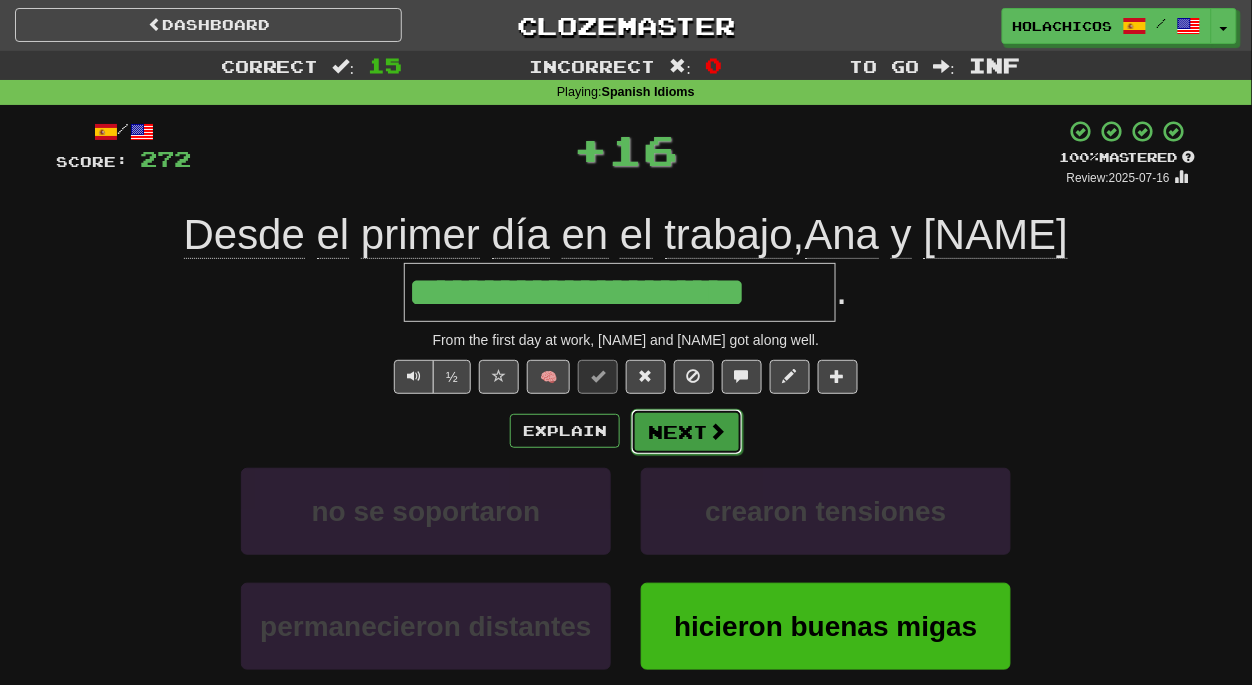click on "Next" at bounding box center [687, 432] 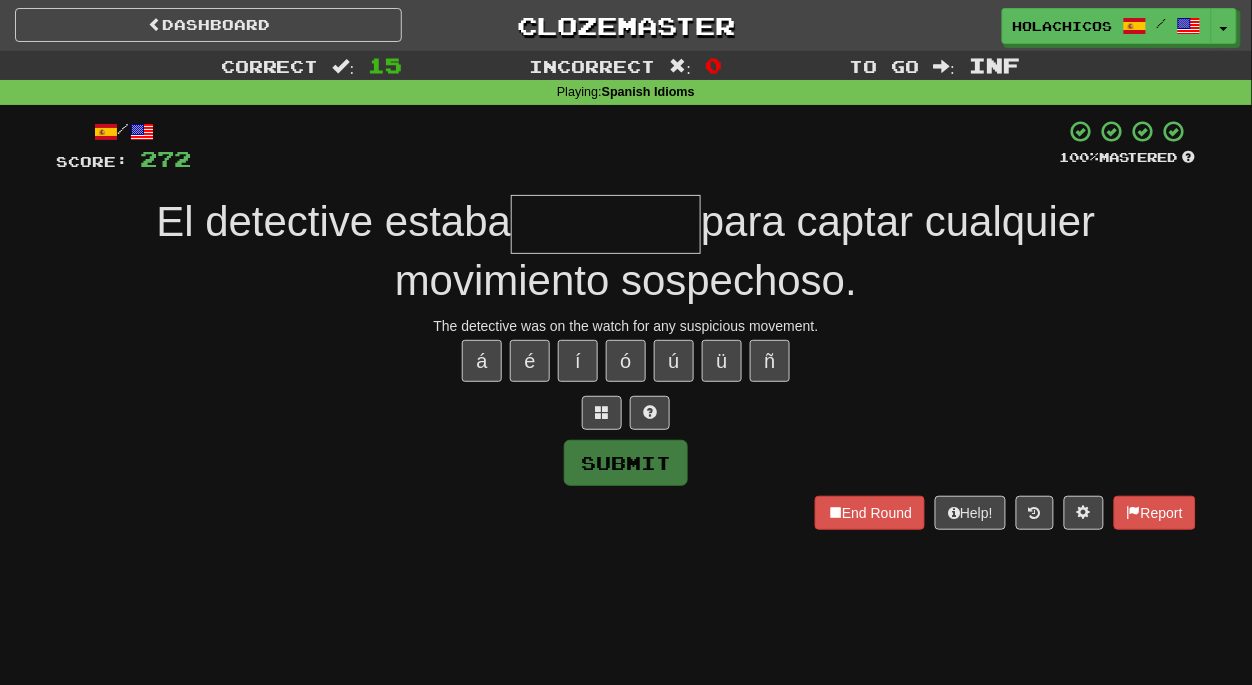 type on "*" 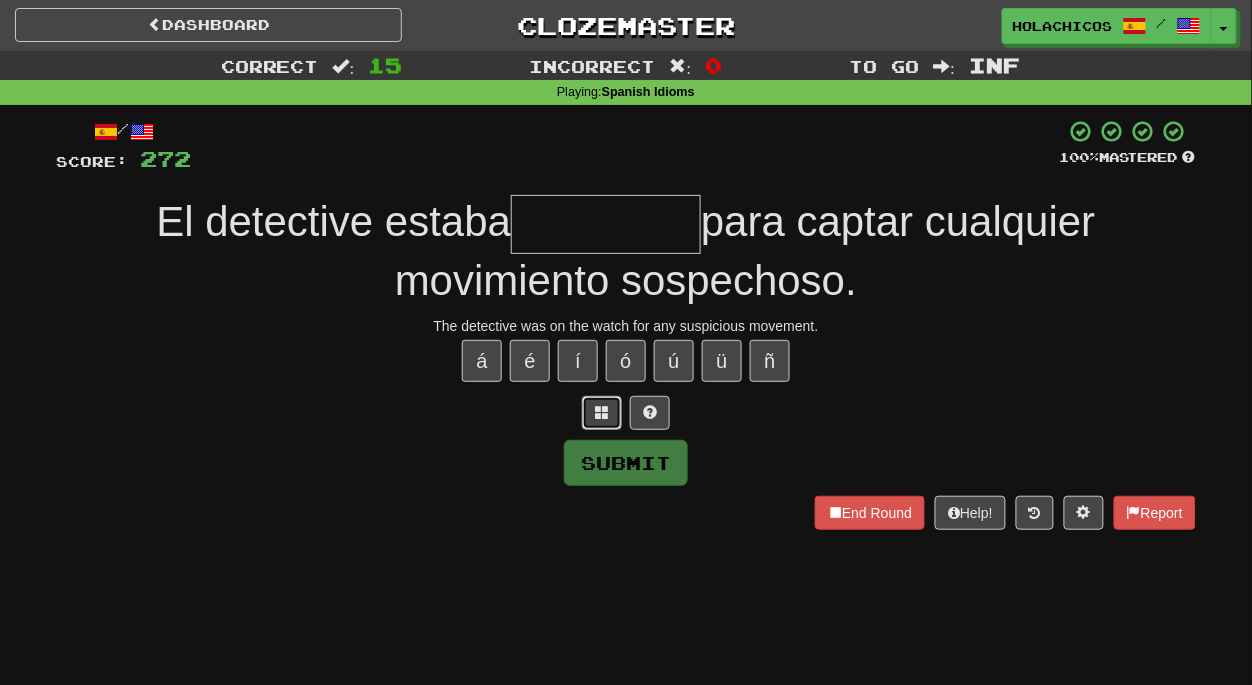click at bounding box center [602, 412] 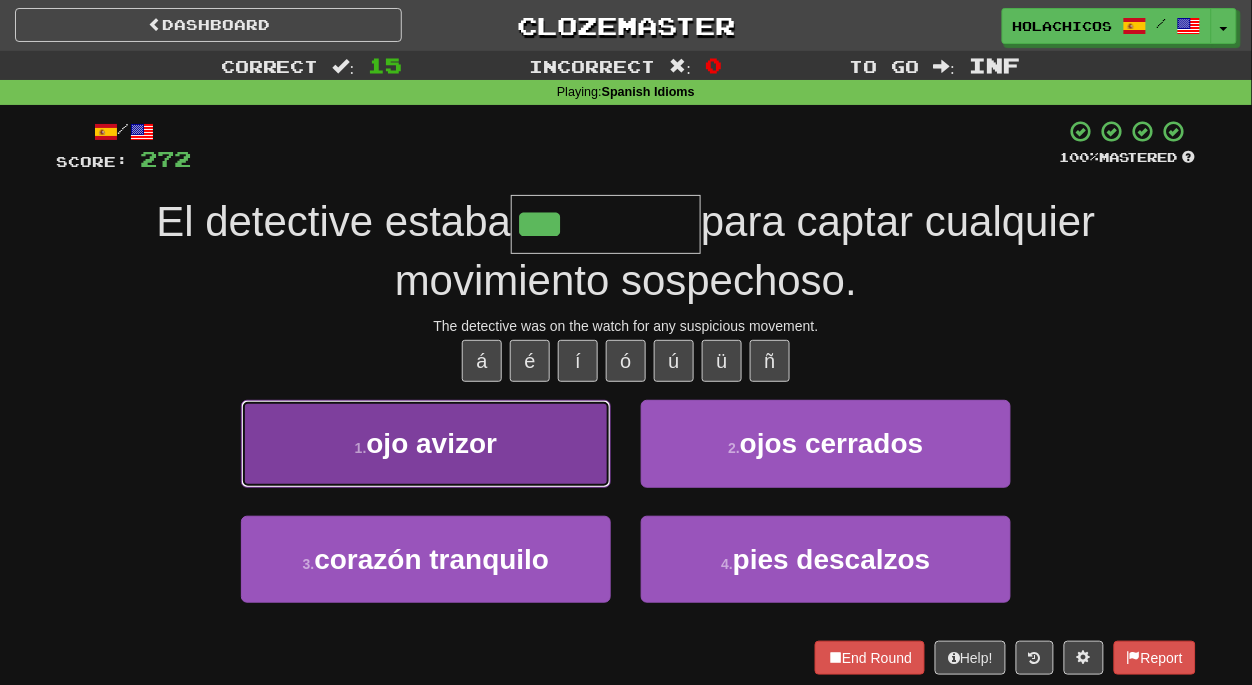 click on "1 .  ojo avizor" at bounding box center [426, 443] 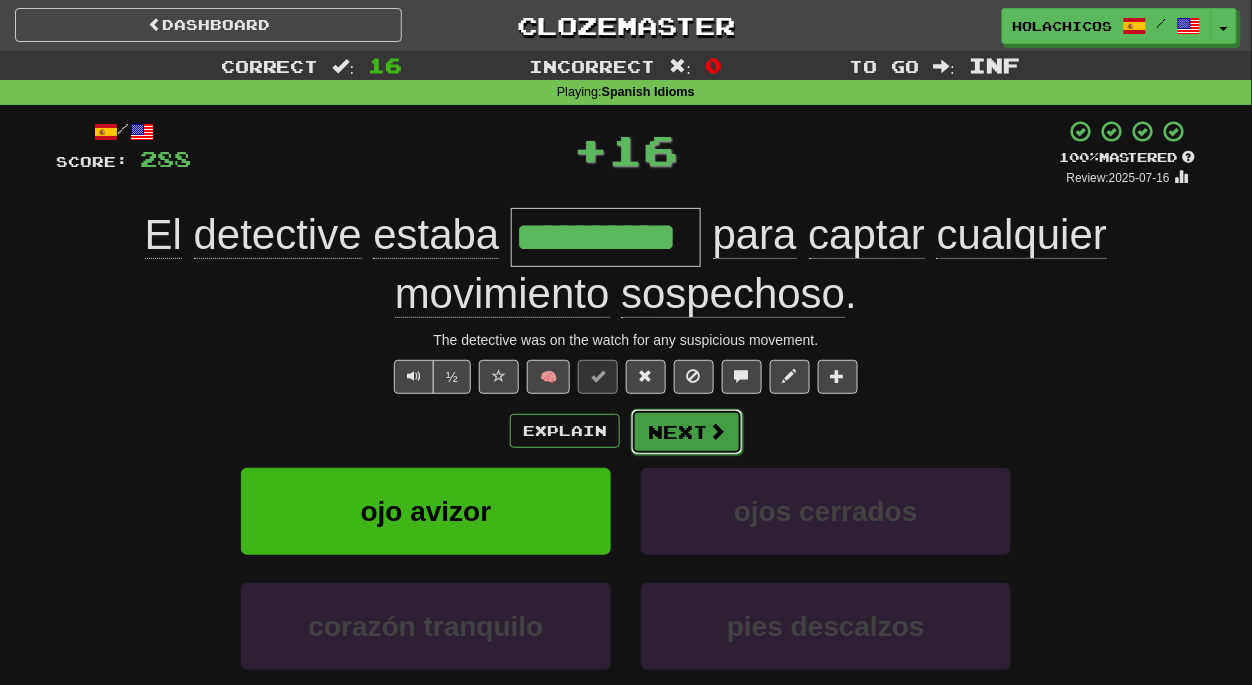 click on "Next" at bounding box center [687, 432] 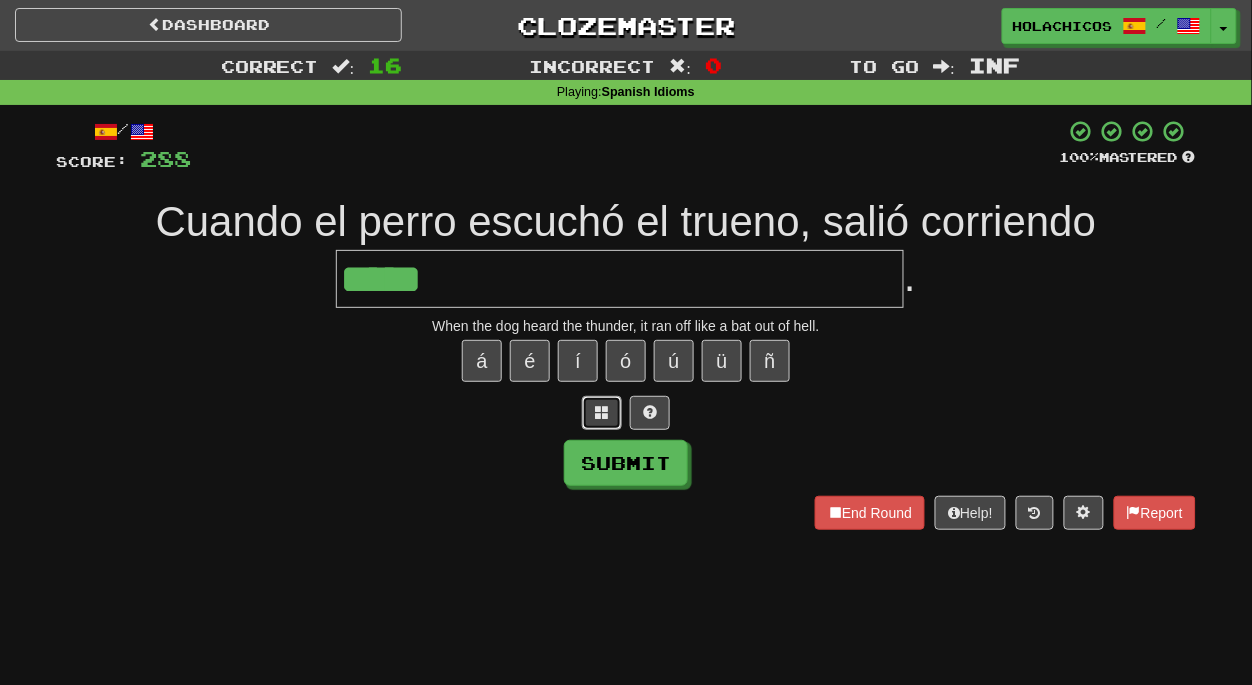 click at bounding box center (602, 413) 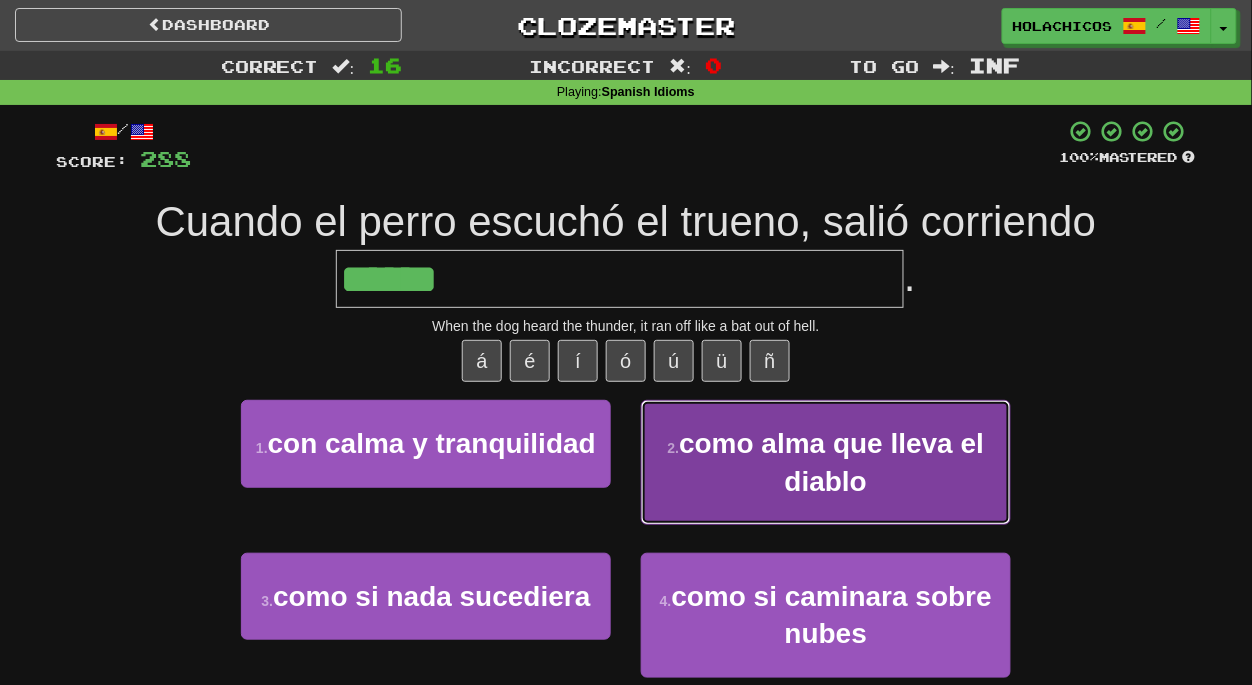 click on "2 .  como alma que lleva el diablo" at bounding box center [826, 462] 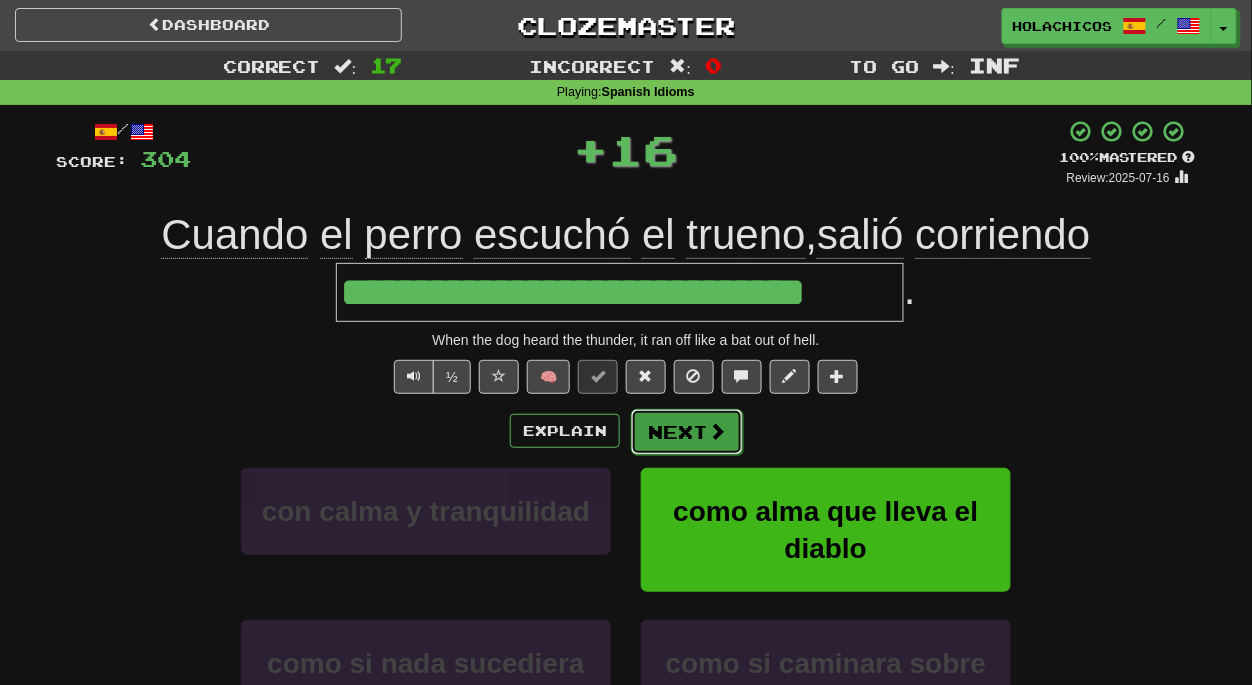 click on "Next" at bounding box center [687, 432] 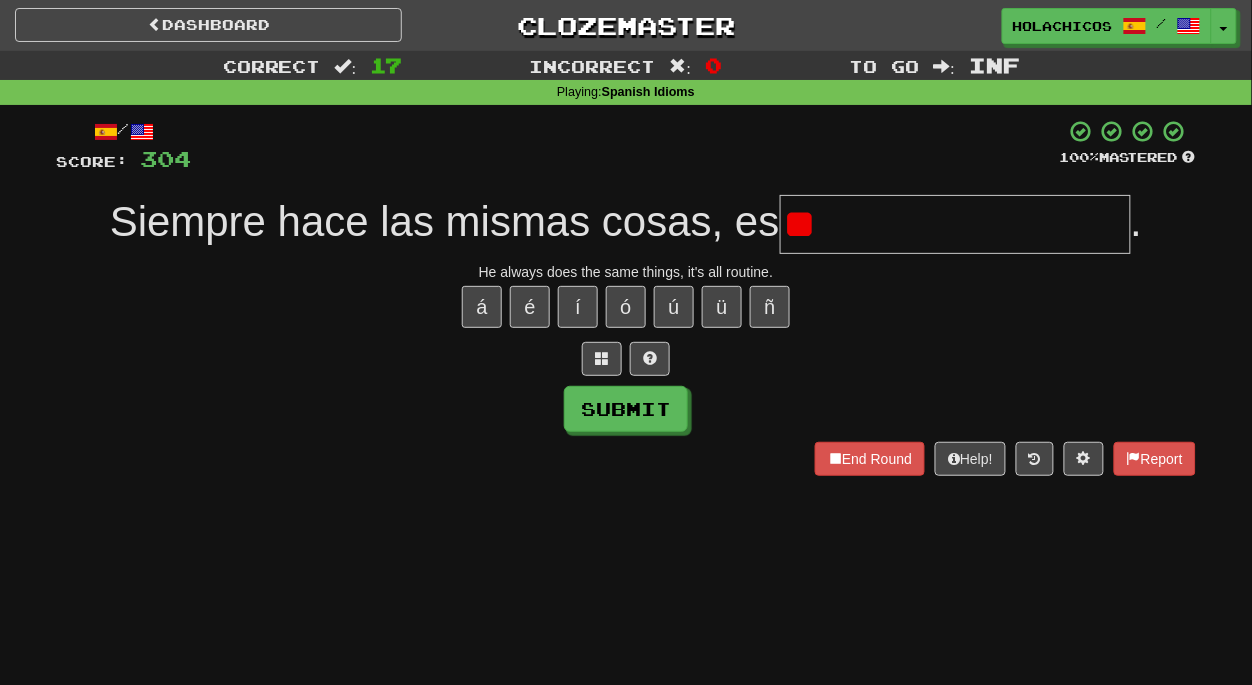 type on "*" 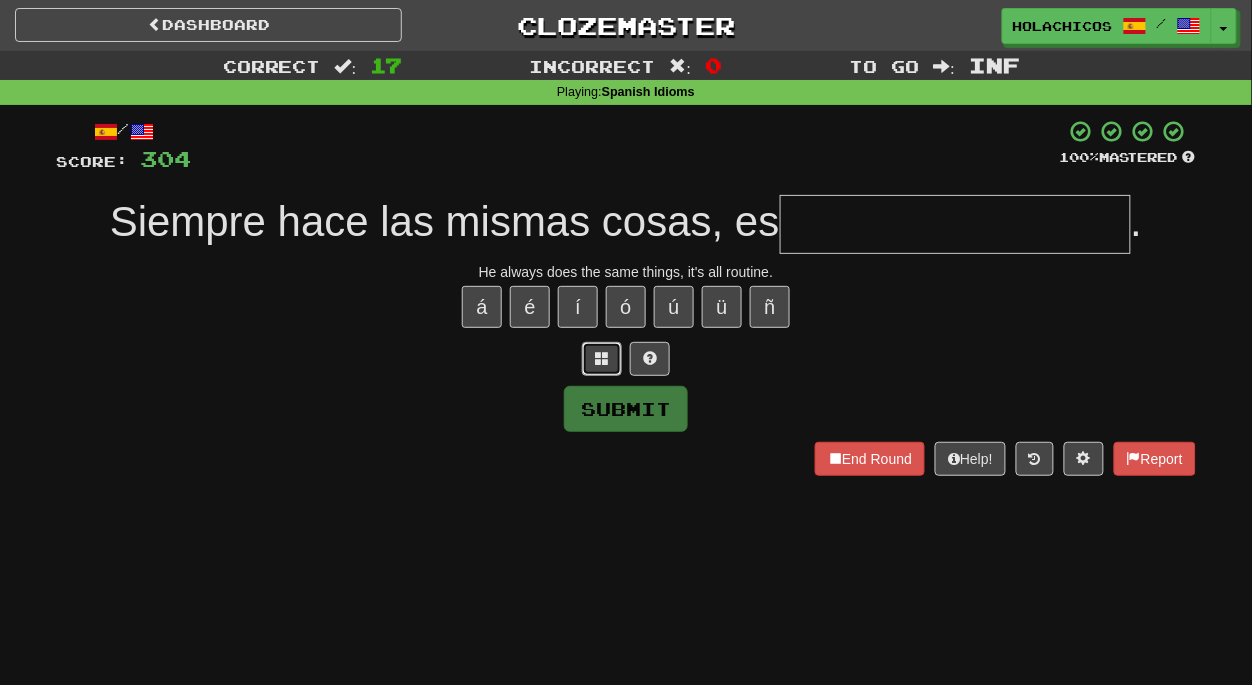 click at bounding box center (602, 358) 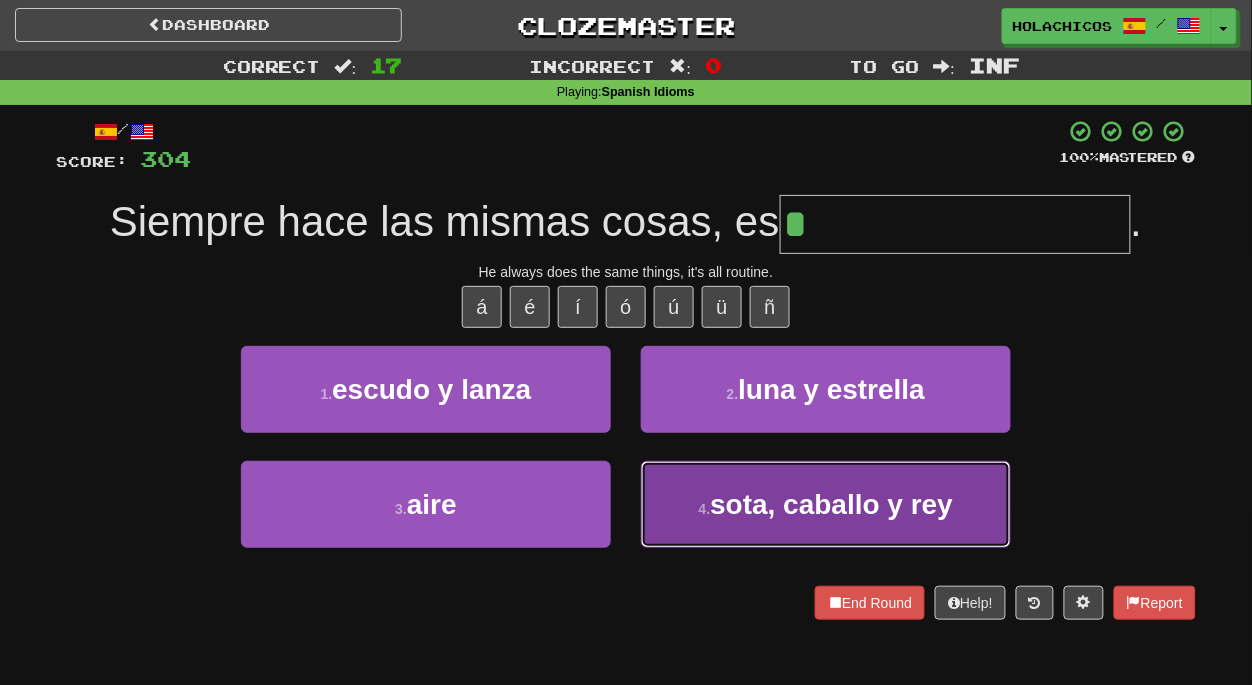 click on "4 ." at bounding box center (705, 509) 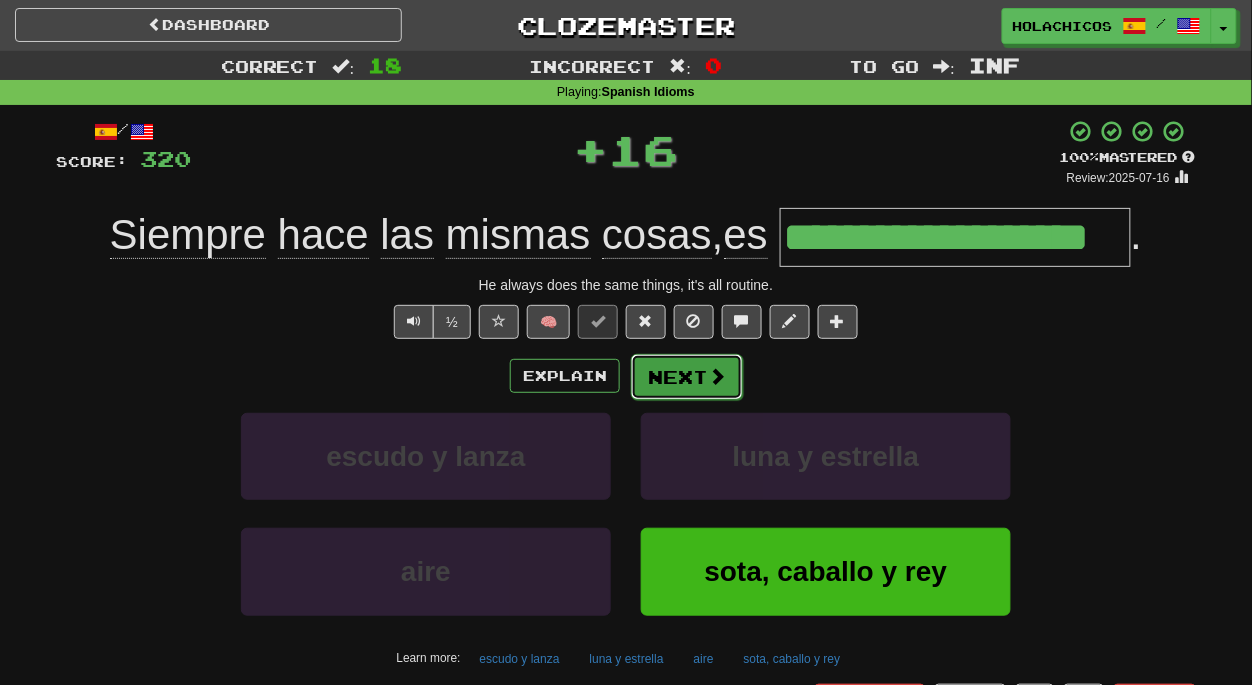 click on "Next" at bounding box center [687, 377] 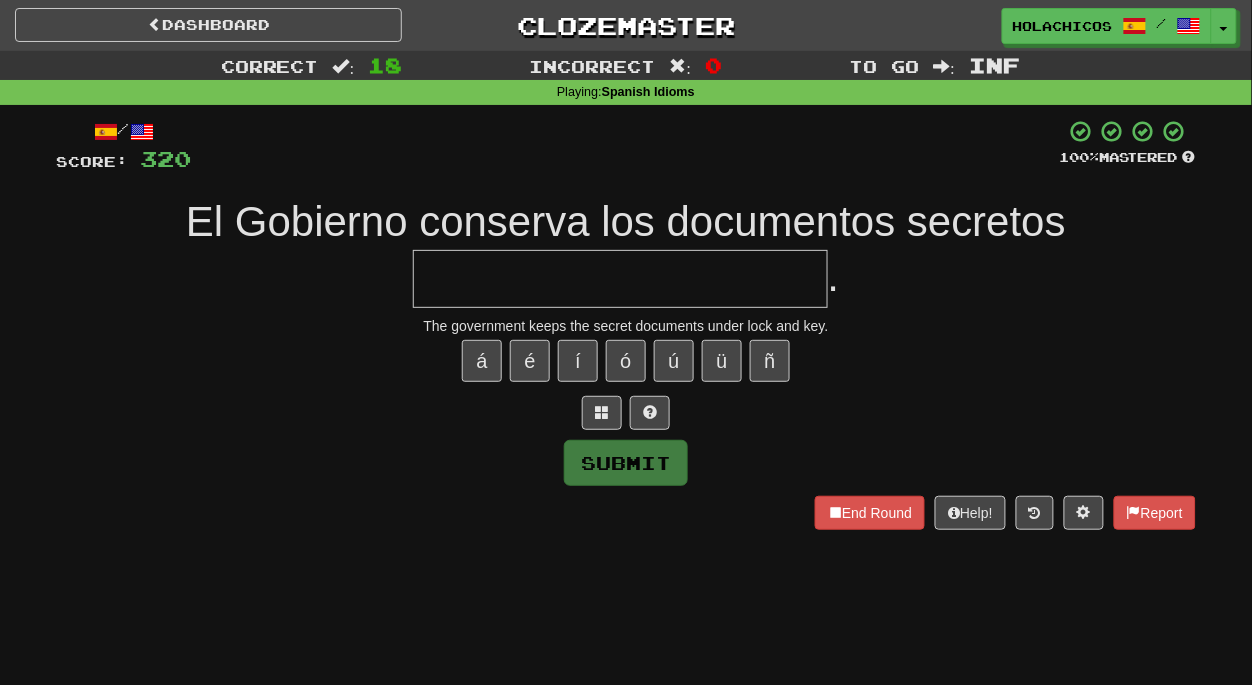 type on "*" 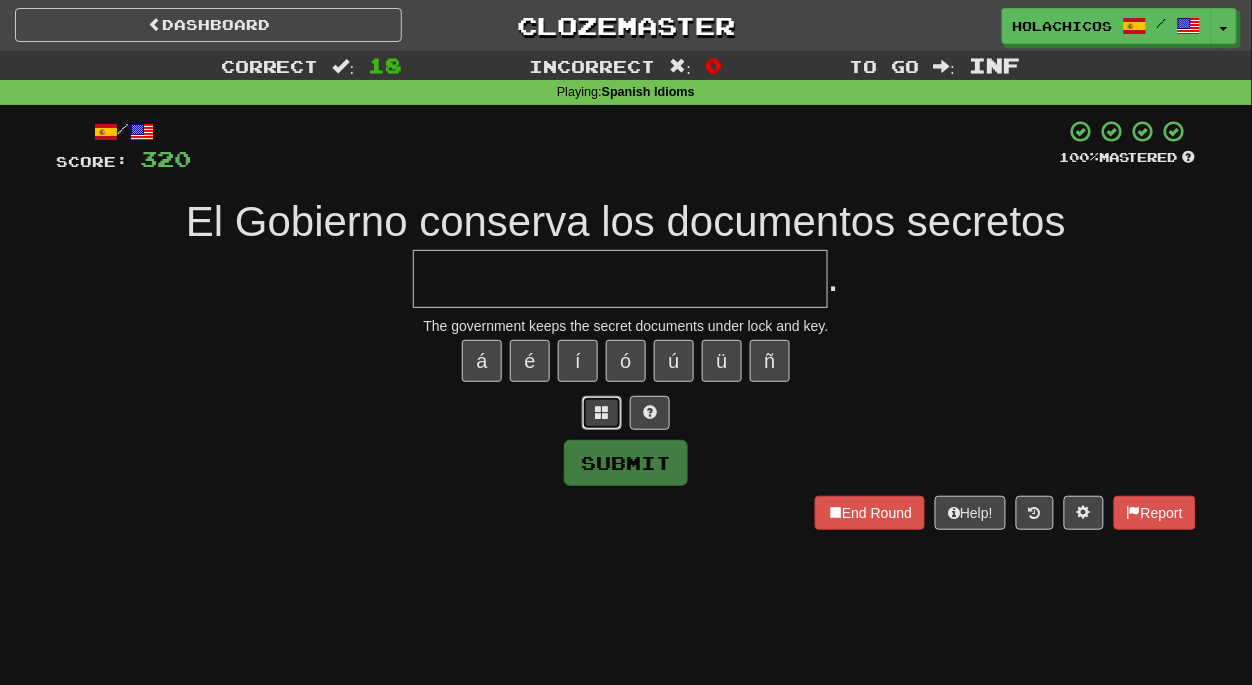click at bounding box center (602, 412) 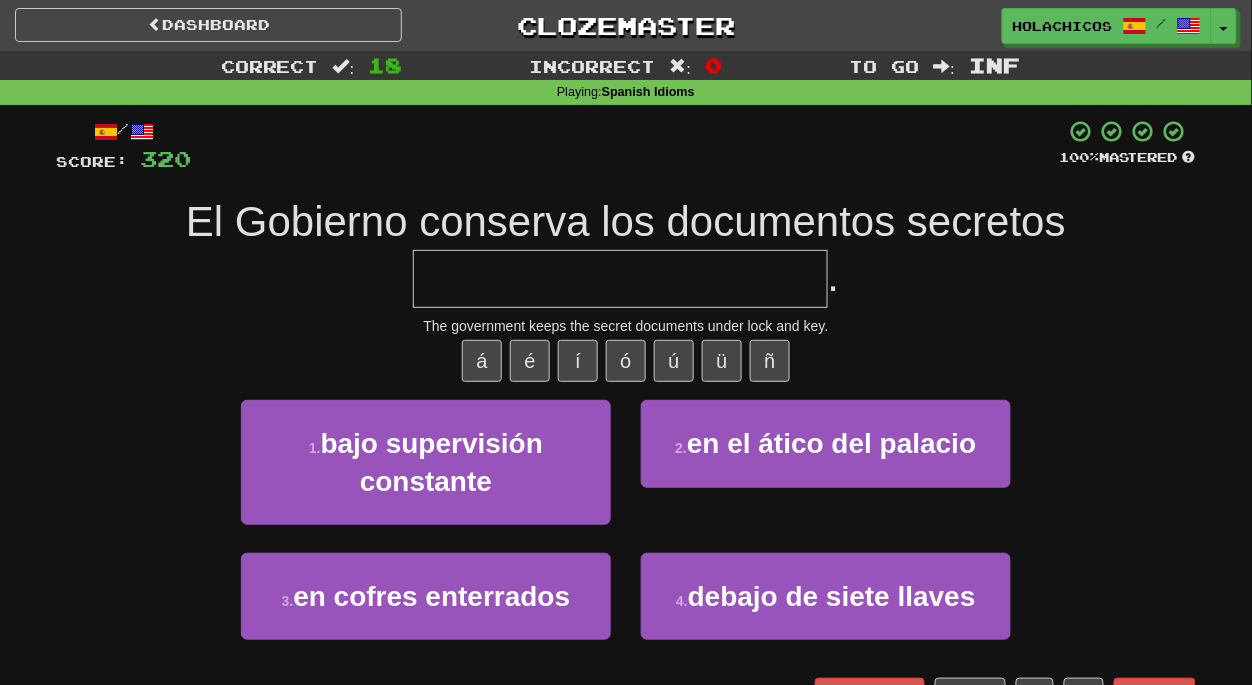type on "*" 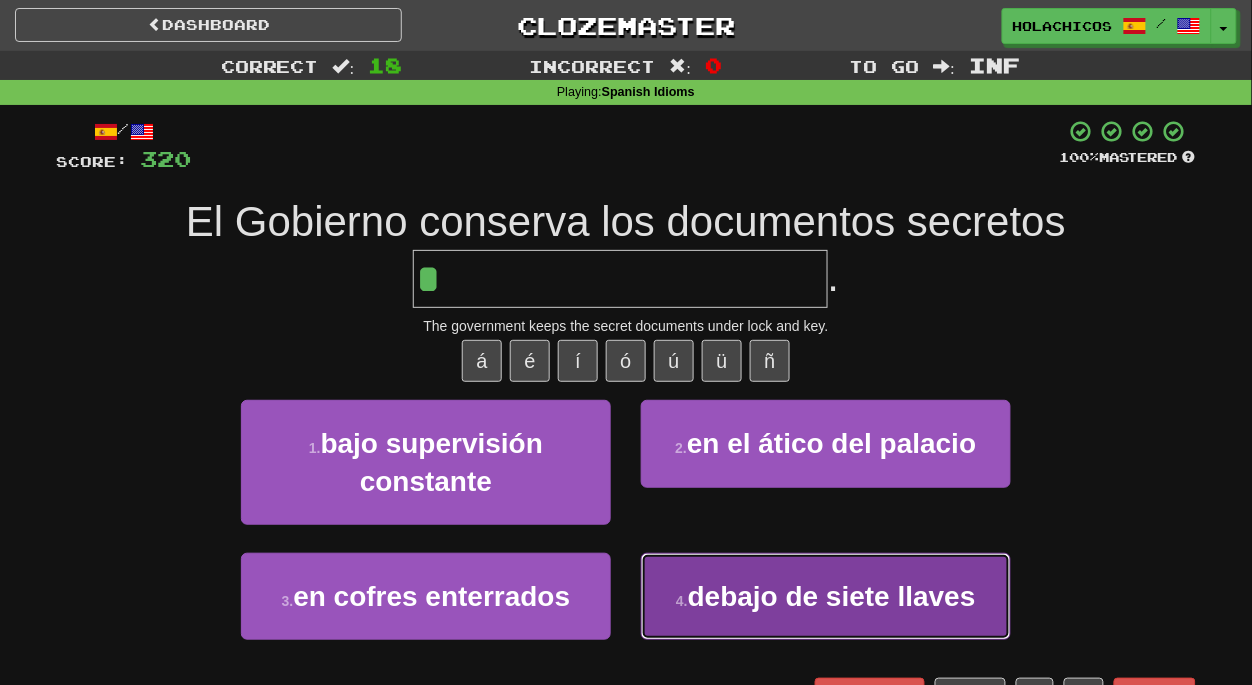 click on "debajo de siete llaves" at bounding box center [832, 596] 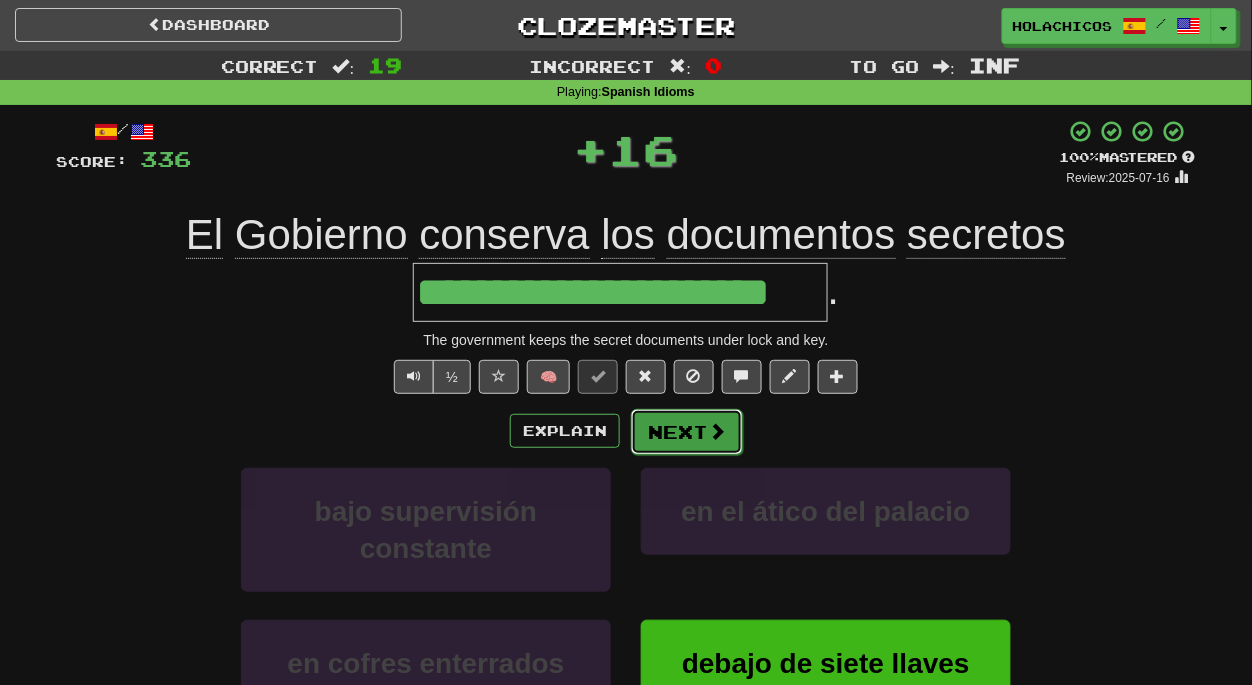 click on "Next" at bounding box center [687, 432] 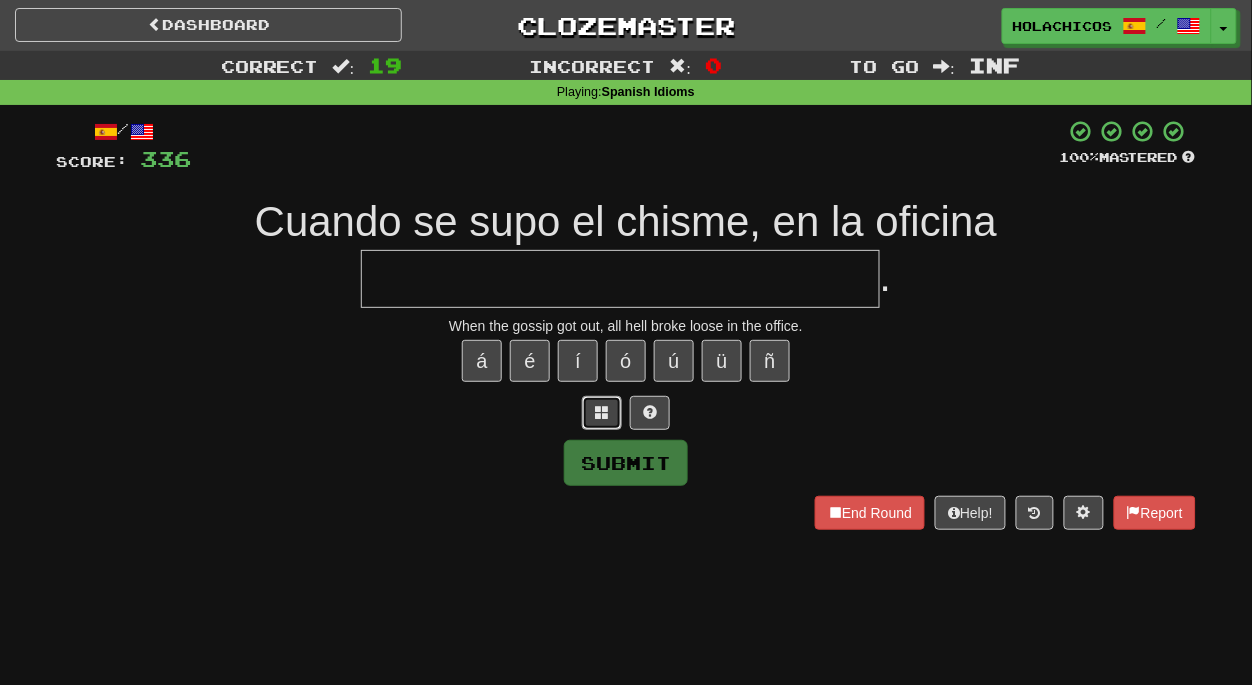 click at bounding box center (602, 412) 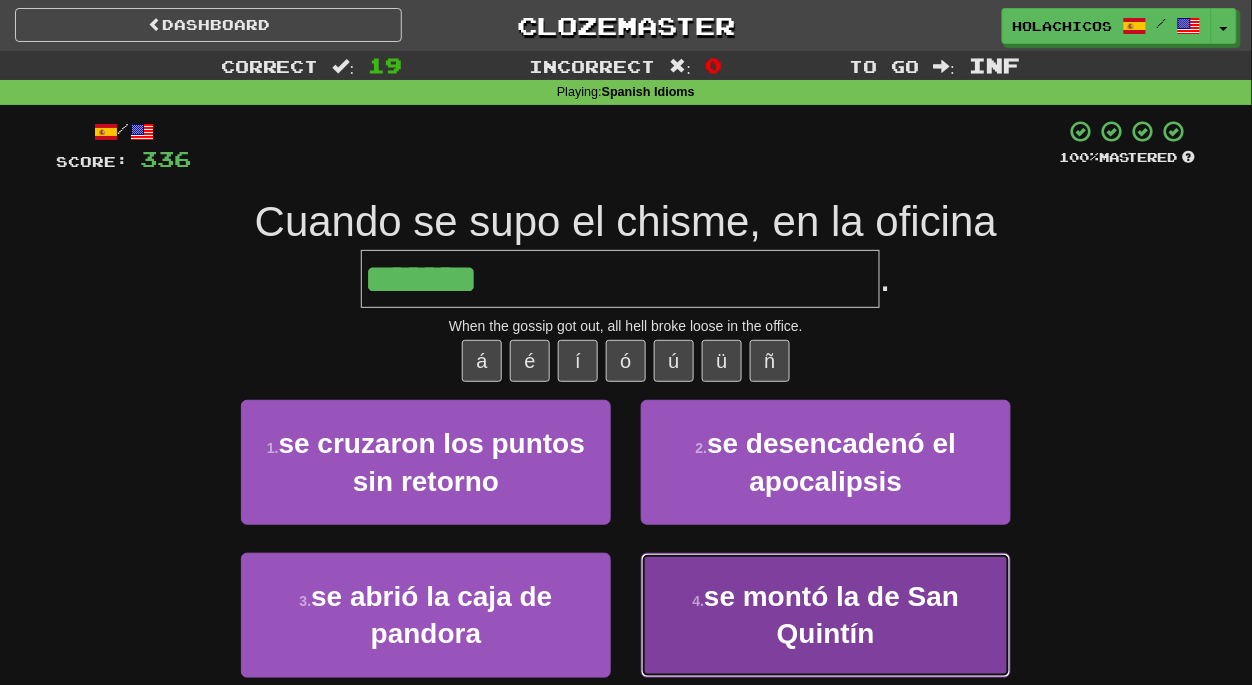 click on "se montó la de San Quintín" at bounding box center [831, 615] 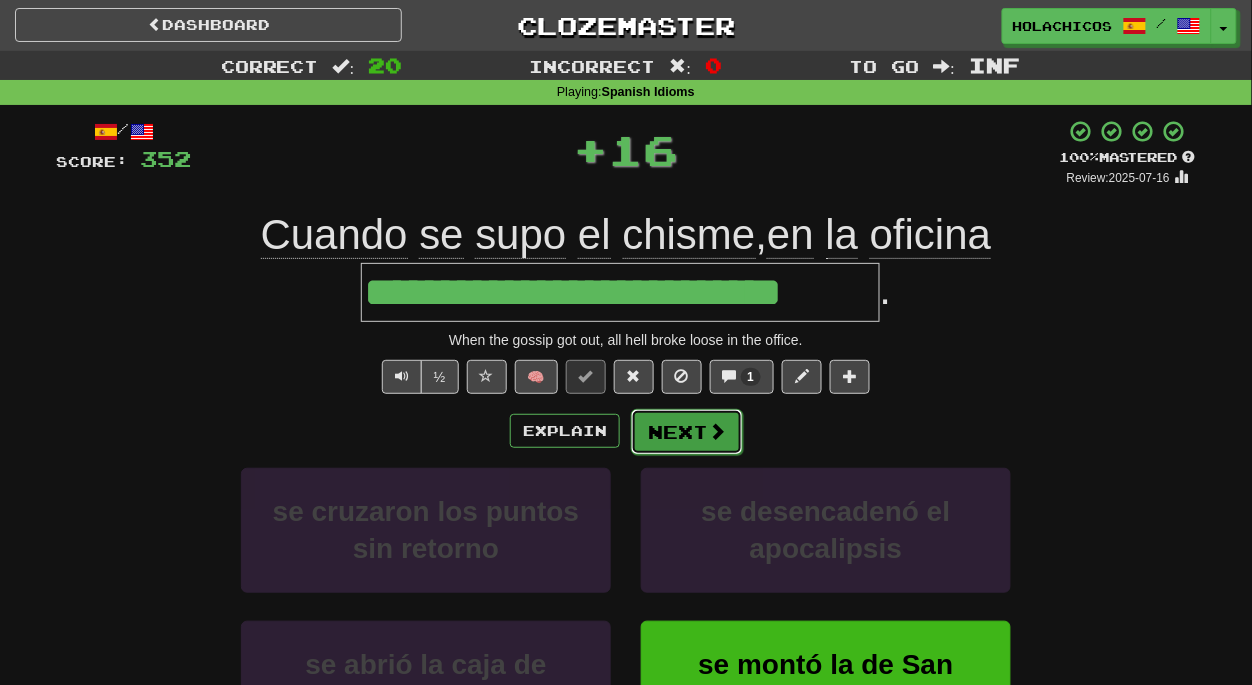 click on "Next" at bounding box center (687, 432) 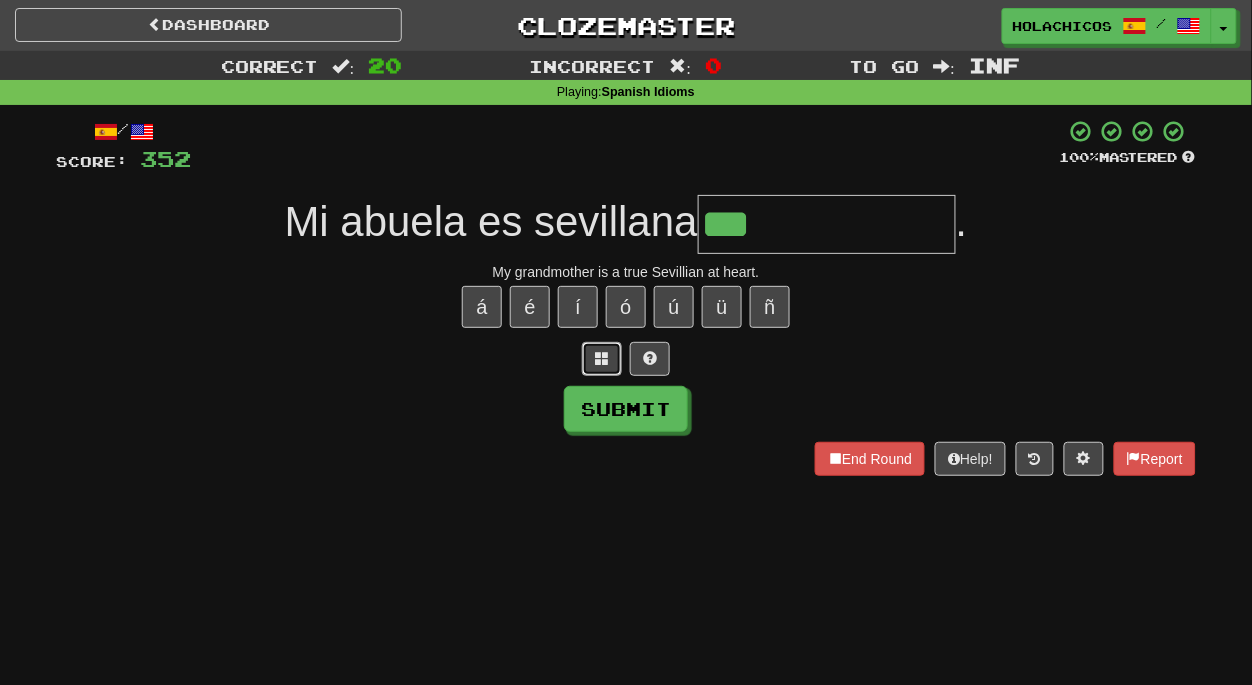 click at bounding box center (602, 359) 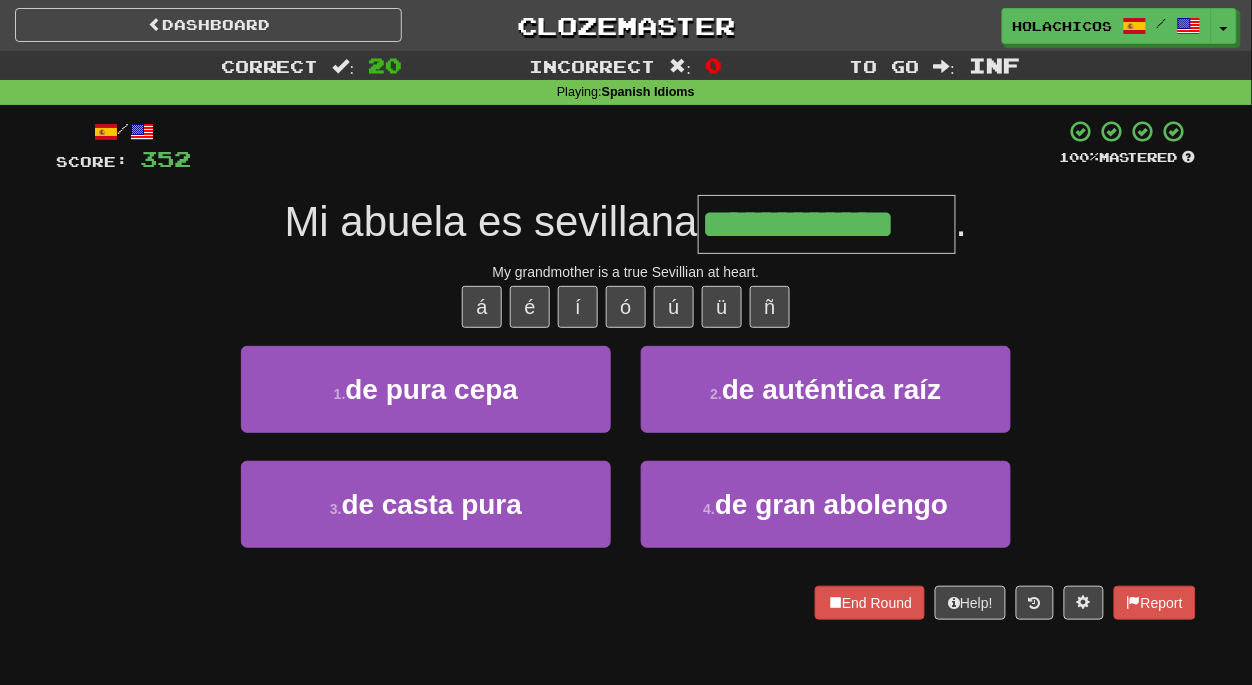 type on "**********" 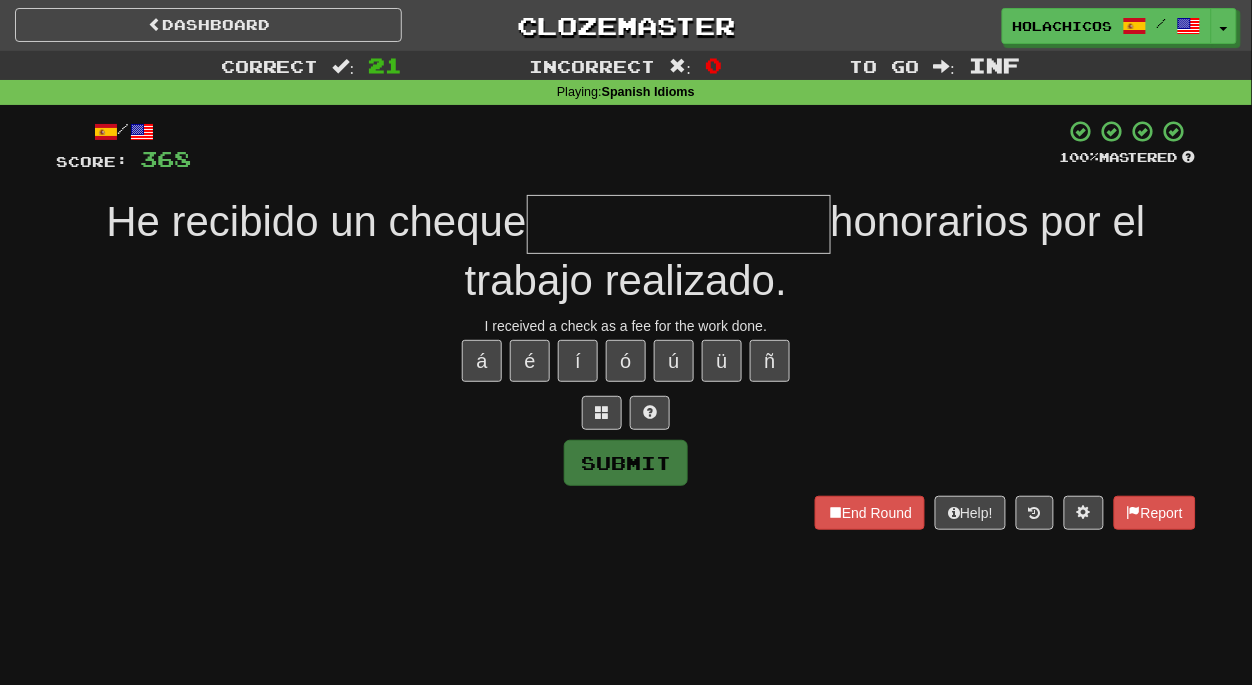 type on "*" 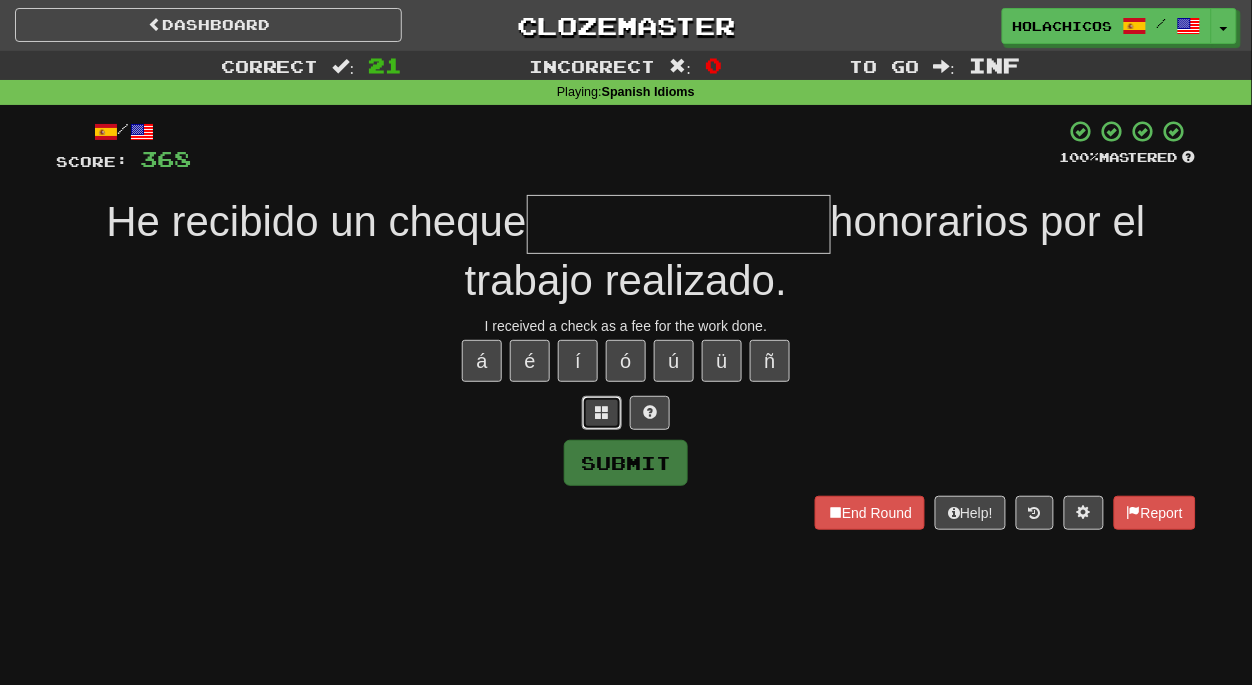 click at bounding box center (602, 412) 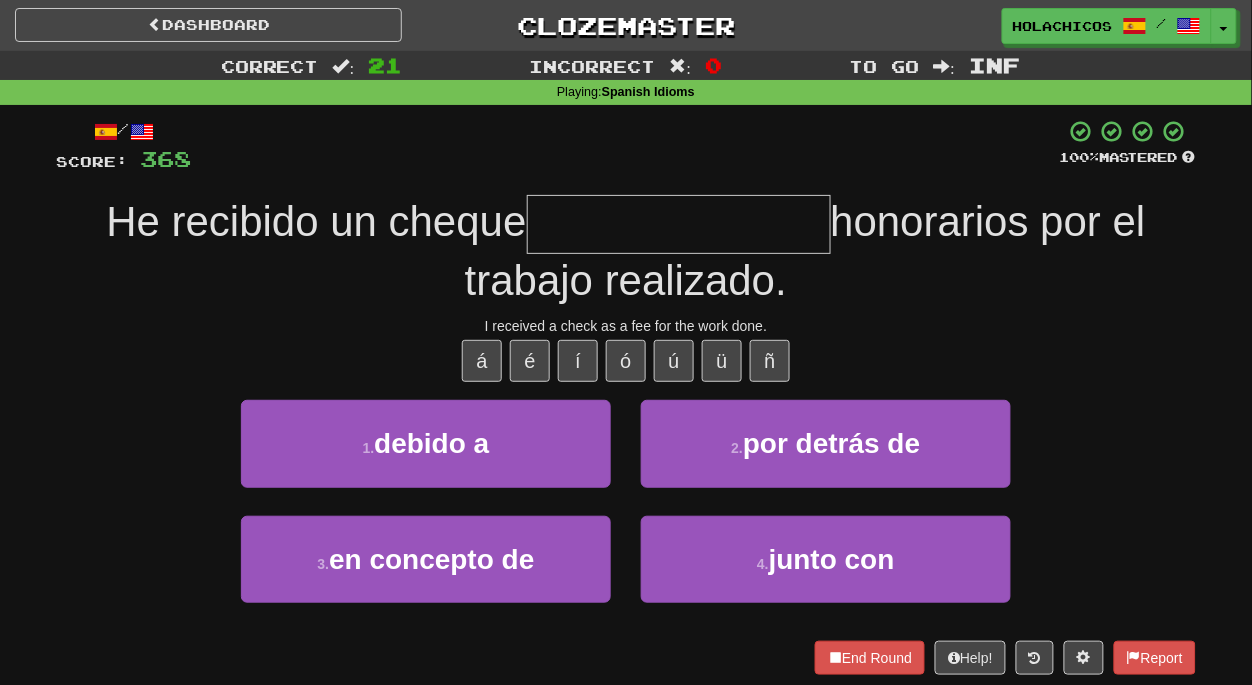 type on "*" 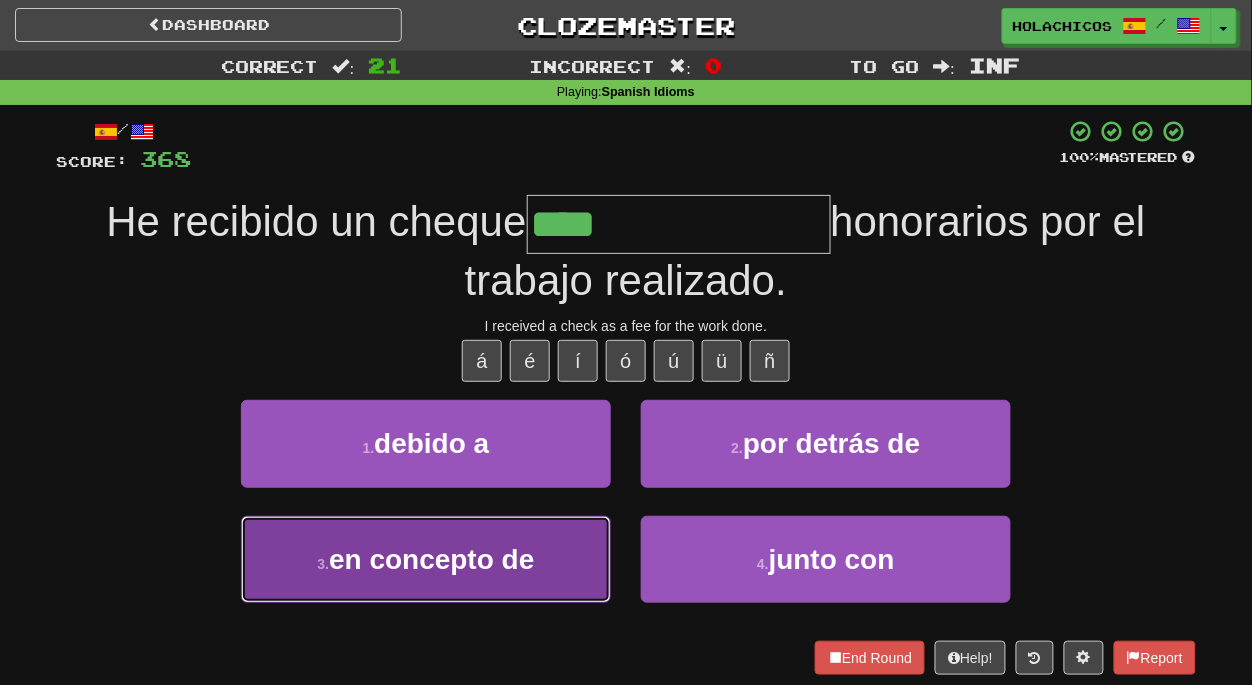 click on "3 .  en concepto de" at bounding box center [426, 559] 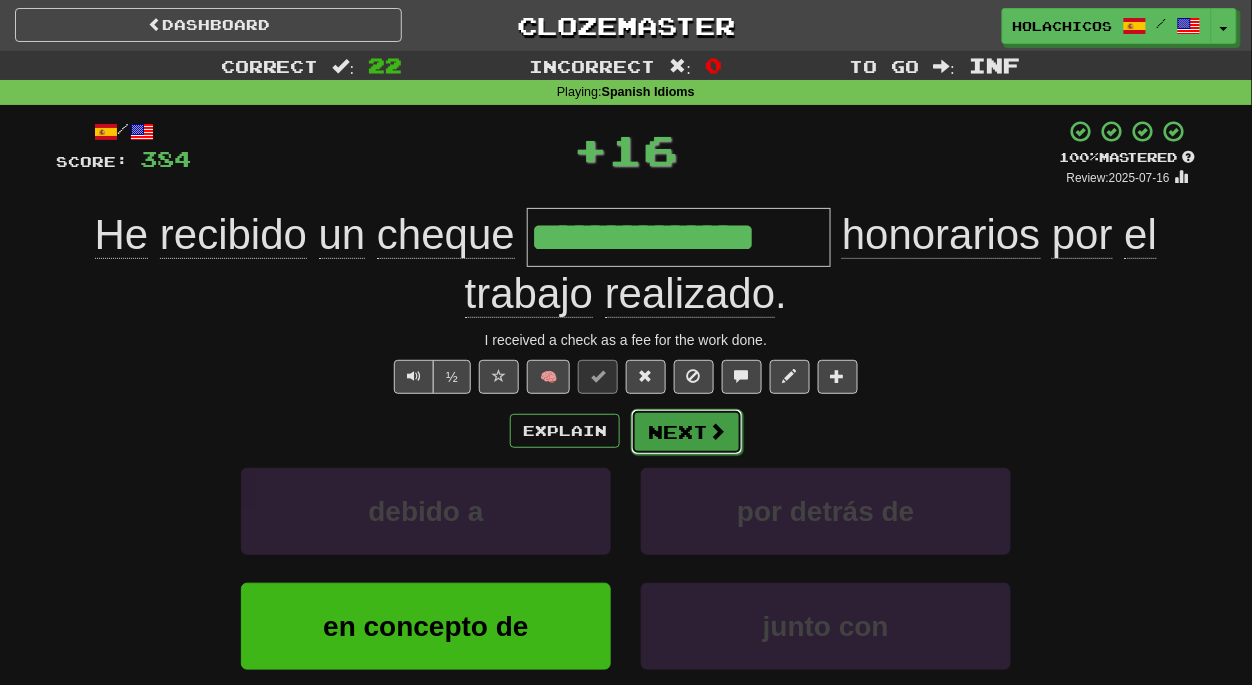 click on "Next" at bounding box center [687, 432] 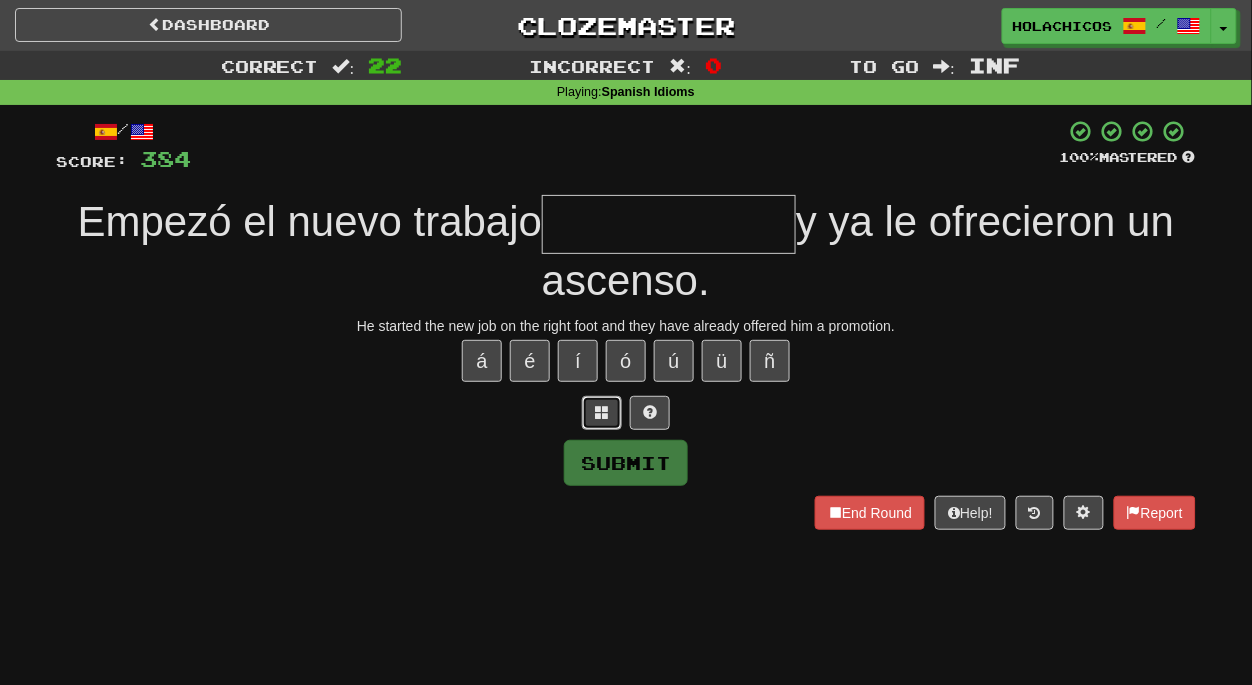 click at bounding box center [602, 413] 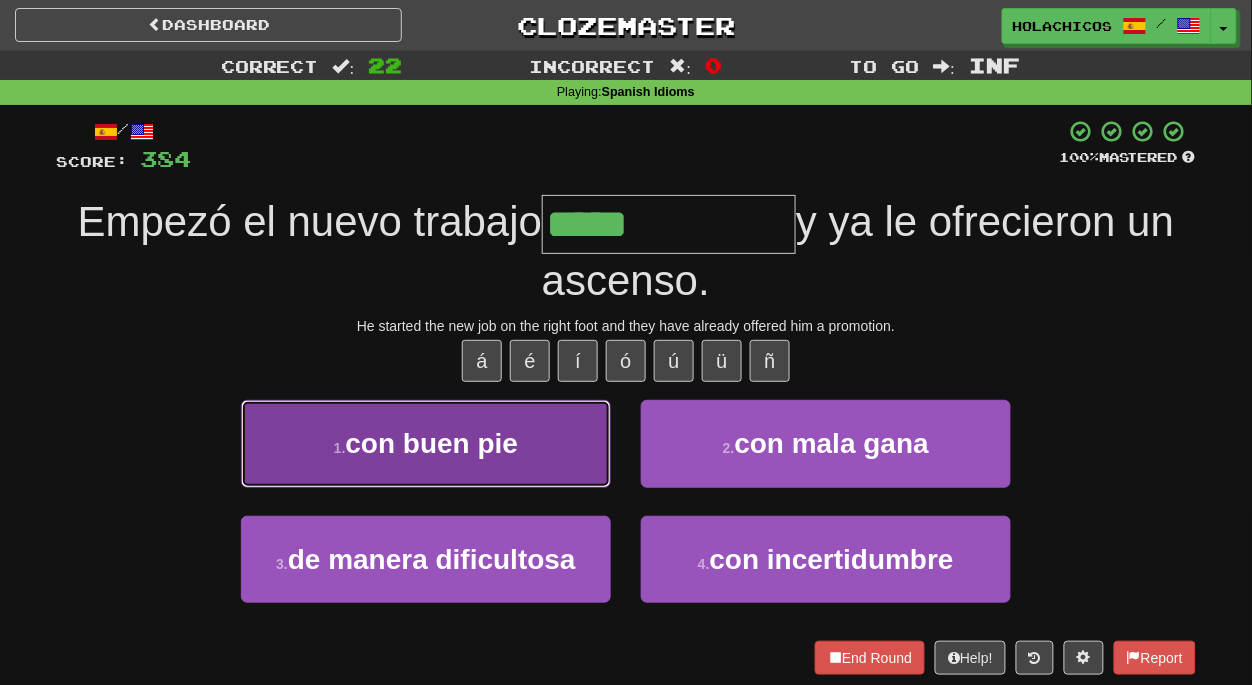 click on "1 .  con buen pie" at bounding box center [426, 443] 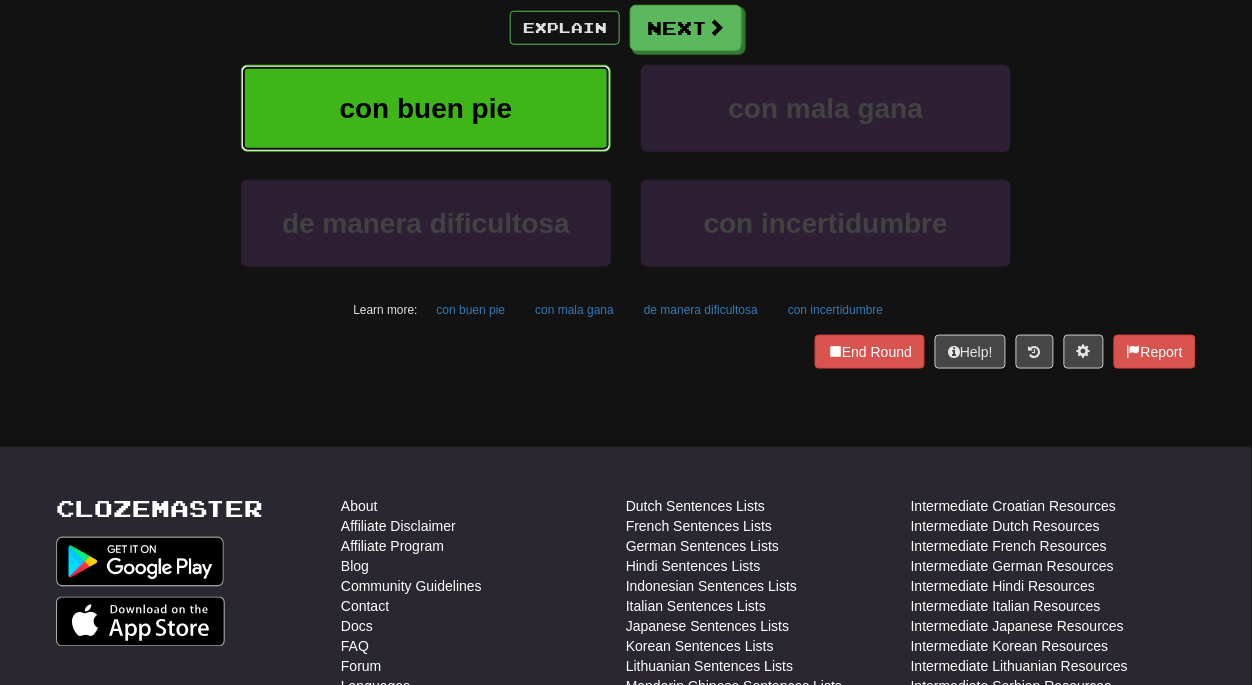 scroll, scrollTop: 405, scrollLeft: 0, axis: vertical 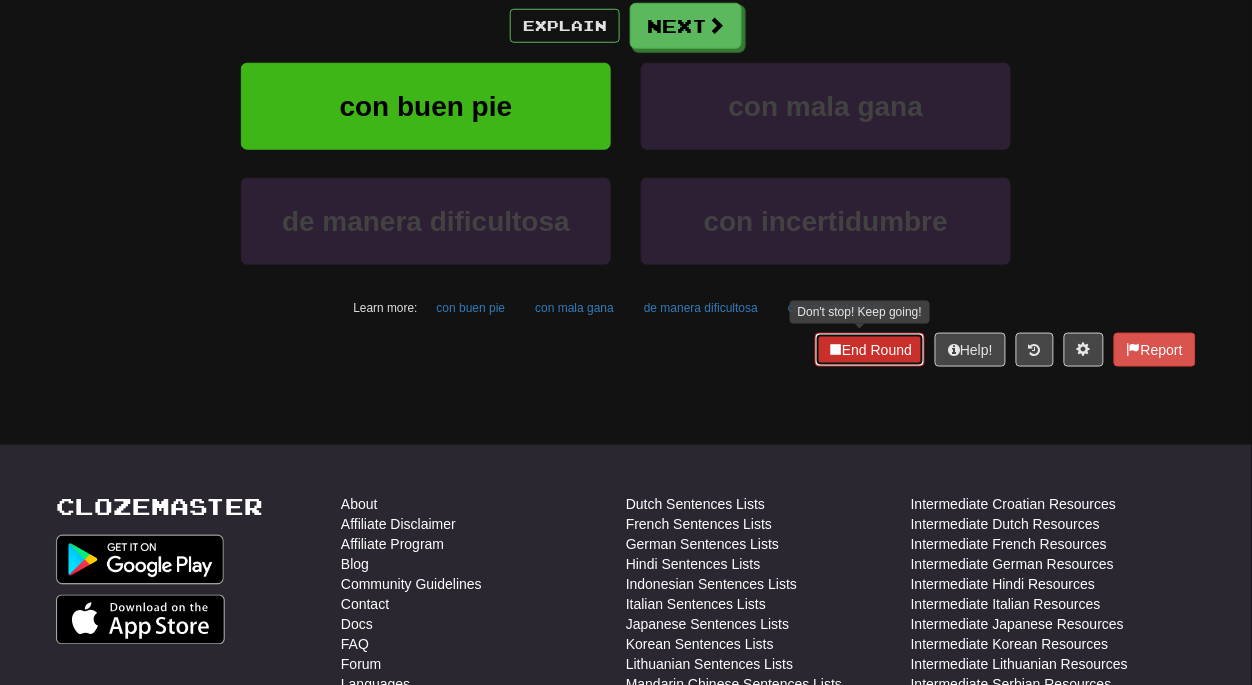 click on "End Round" at bounding box center [870, 350] 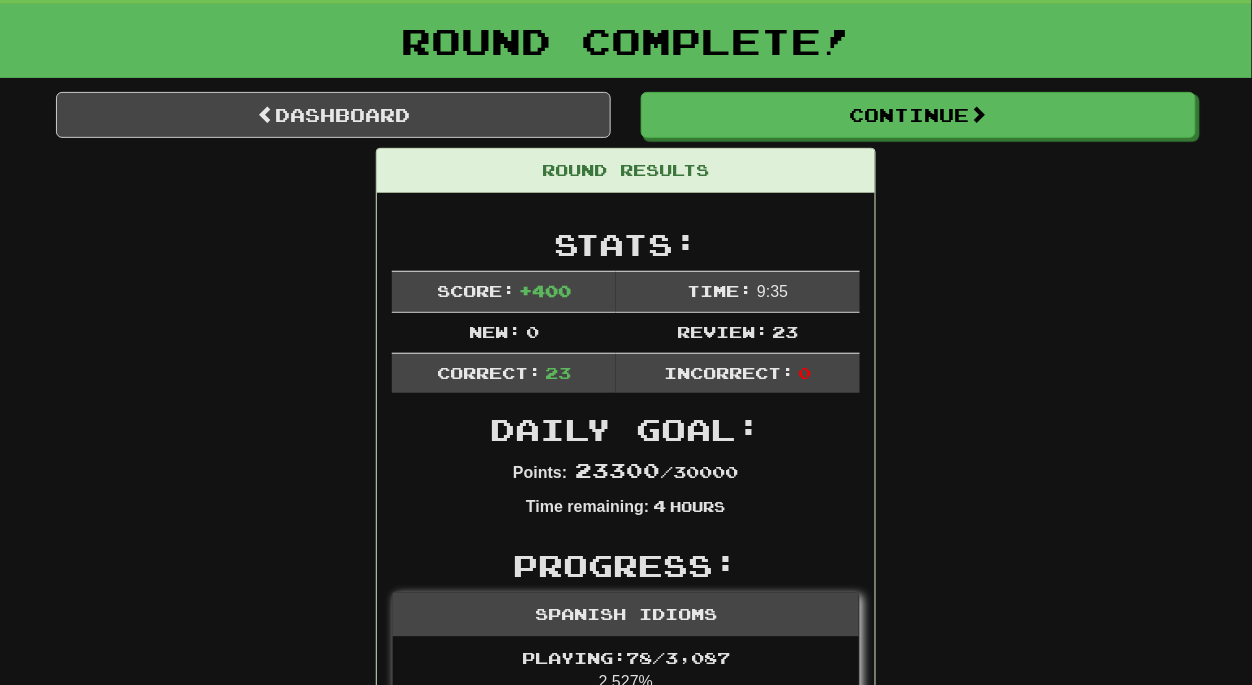 scroll, scrollTop: 0, scrollLeft: 0, axis: both 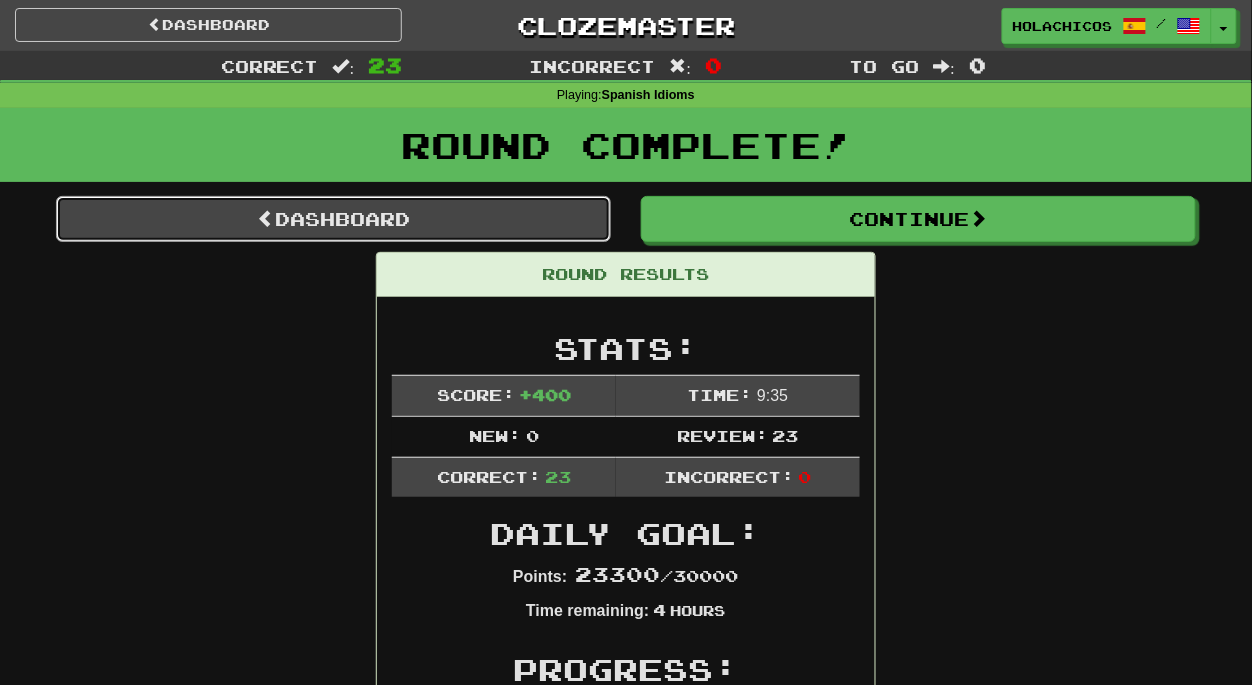 click on "Dashboard" at bounding box center [333, 219] 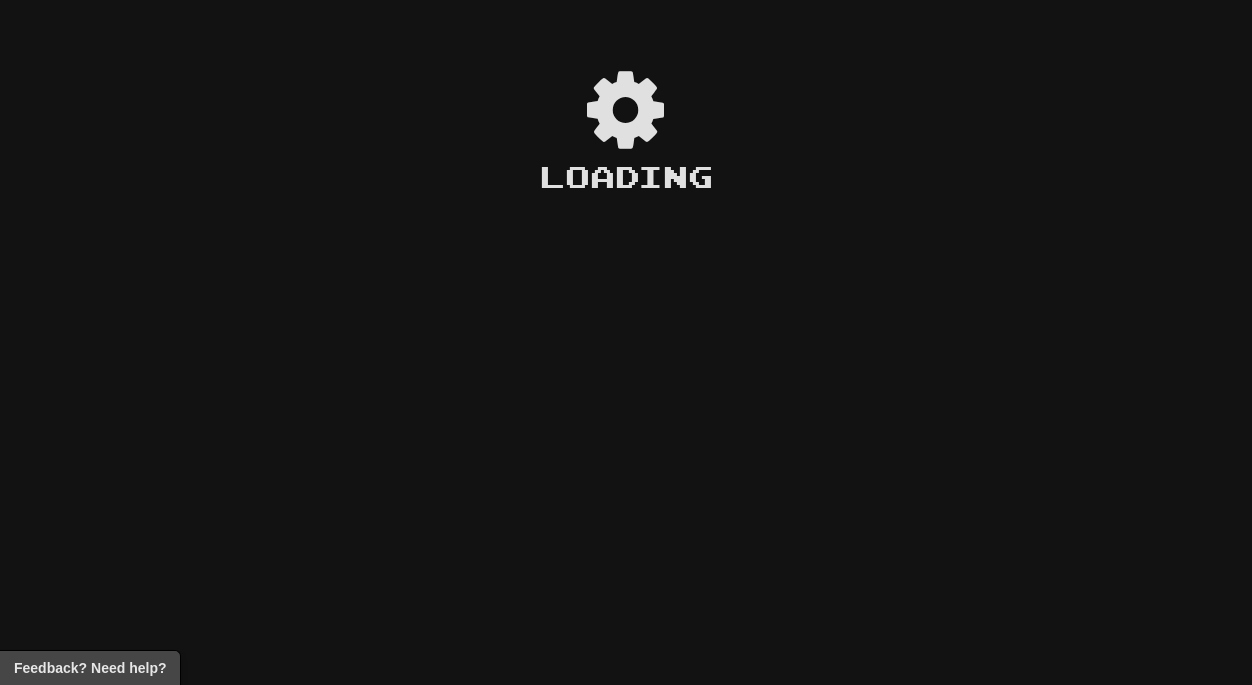 scroll, scrollTop: 0, scrollLeft: 0, axis: both 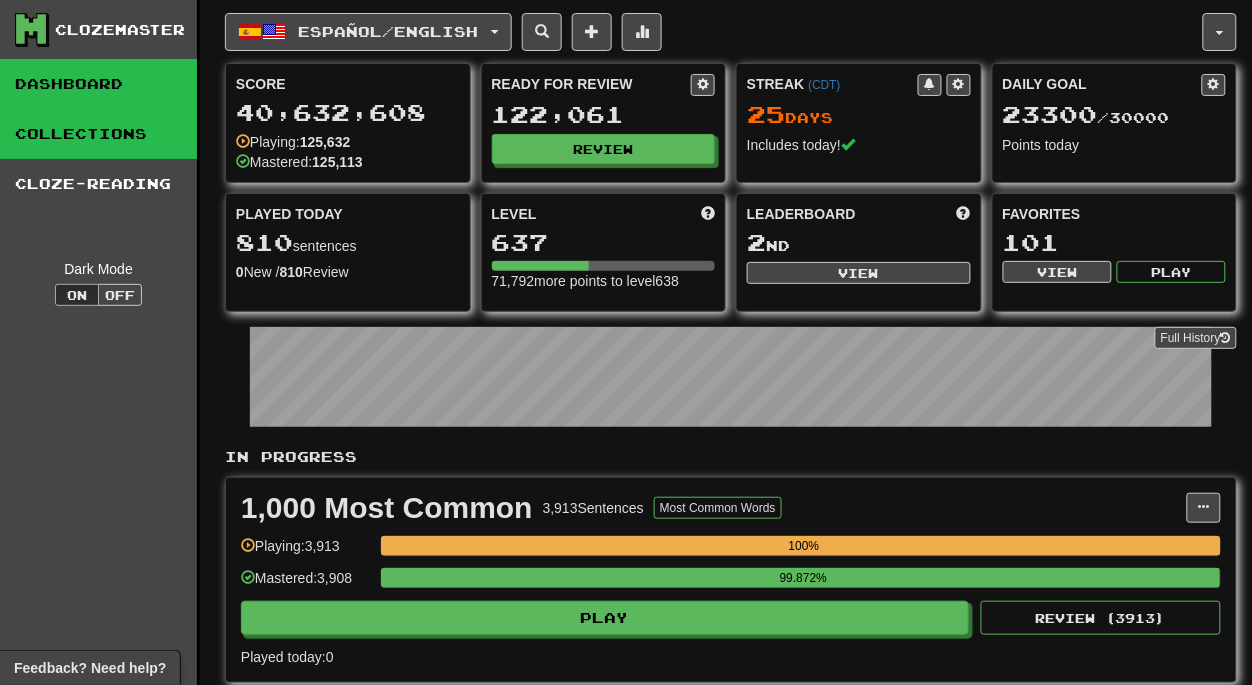 click on "Collections" at bounding box center [98, 134] 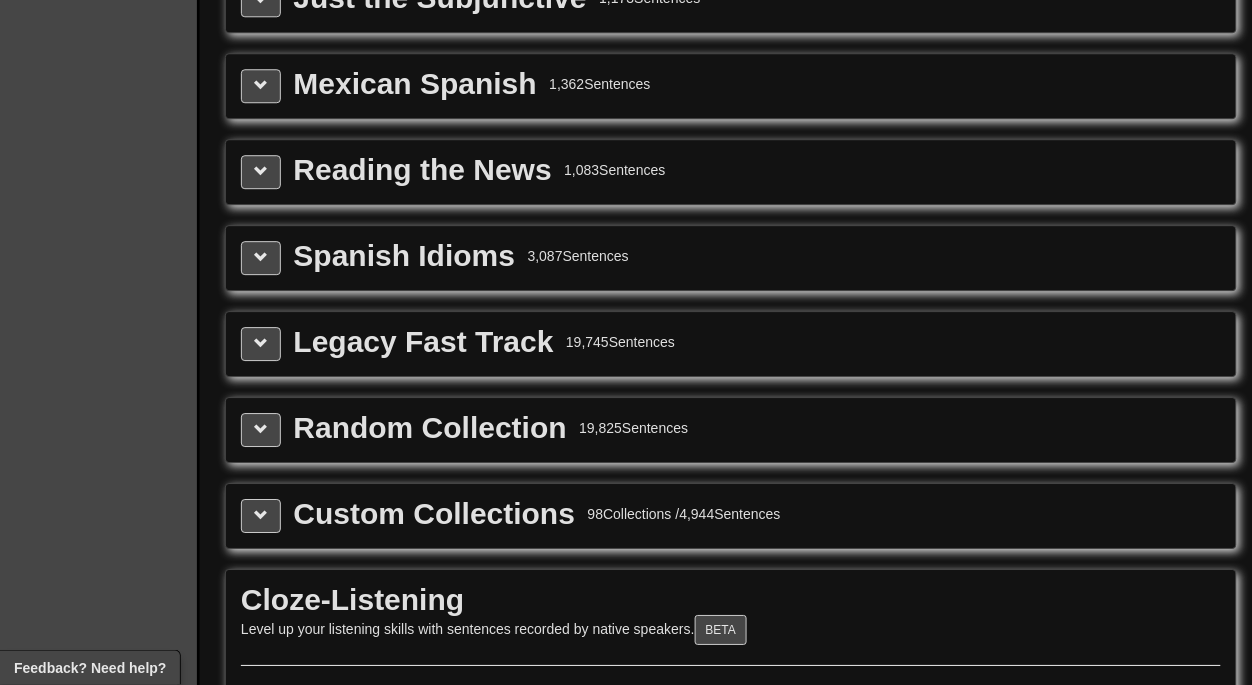 scroll, scrollTop: 2928, scrollLeft: 0, axis: vertical 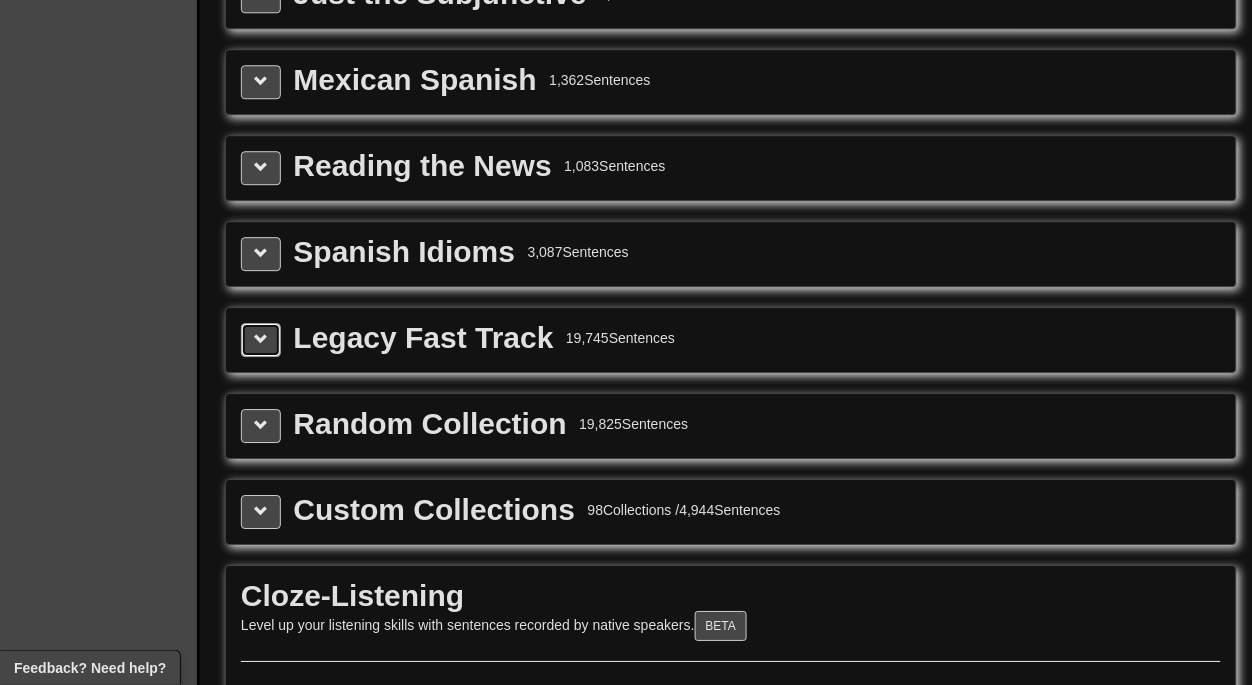 click at bounding box center [261, 339] 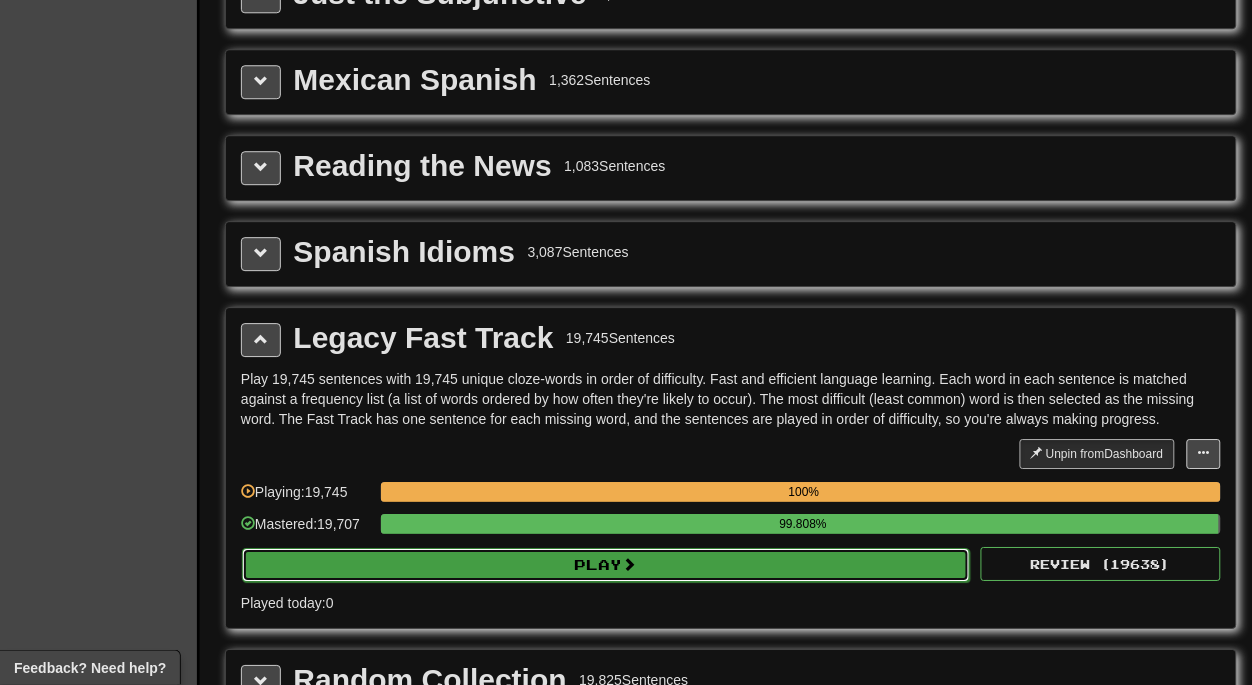 click on "Play" at bounding box center [606, 565] 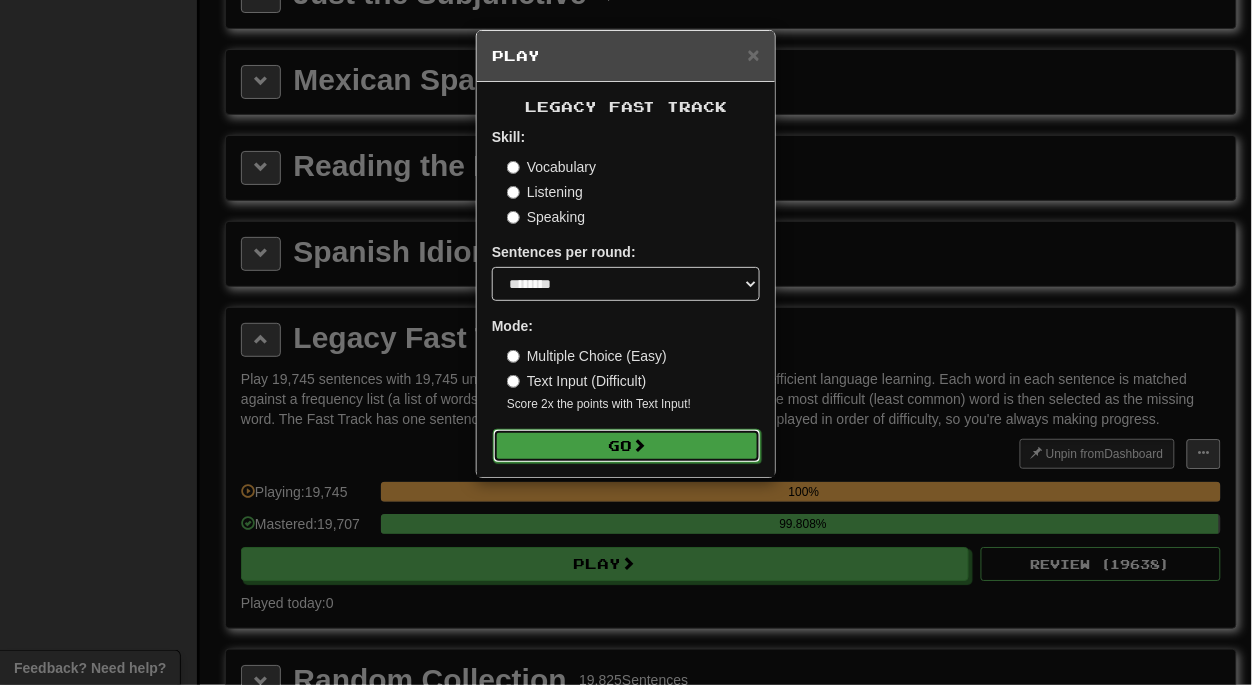 click on "Go" at bounding box center [627, 446] 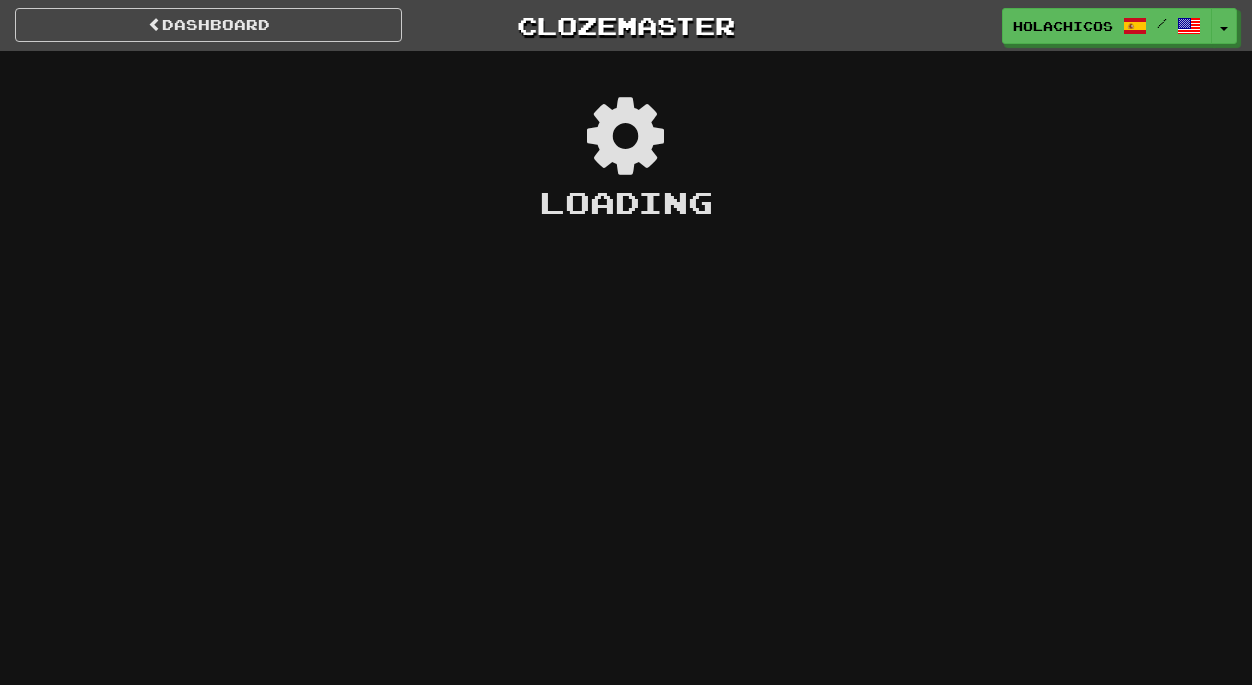 scroll, scrollTop: 0, scrollLeft: 0, axis: both 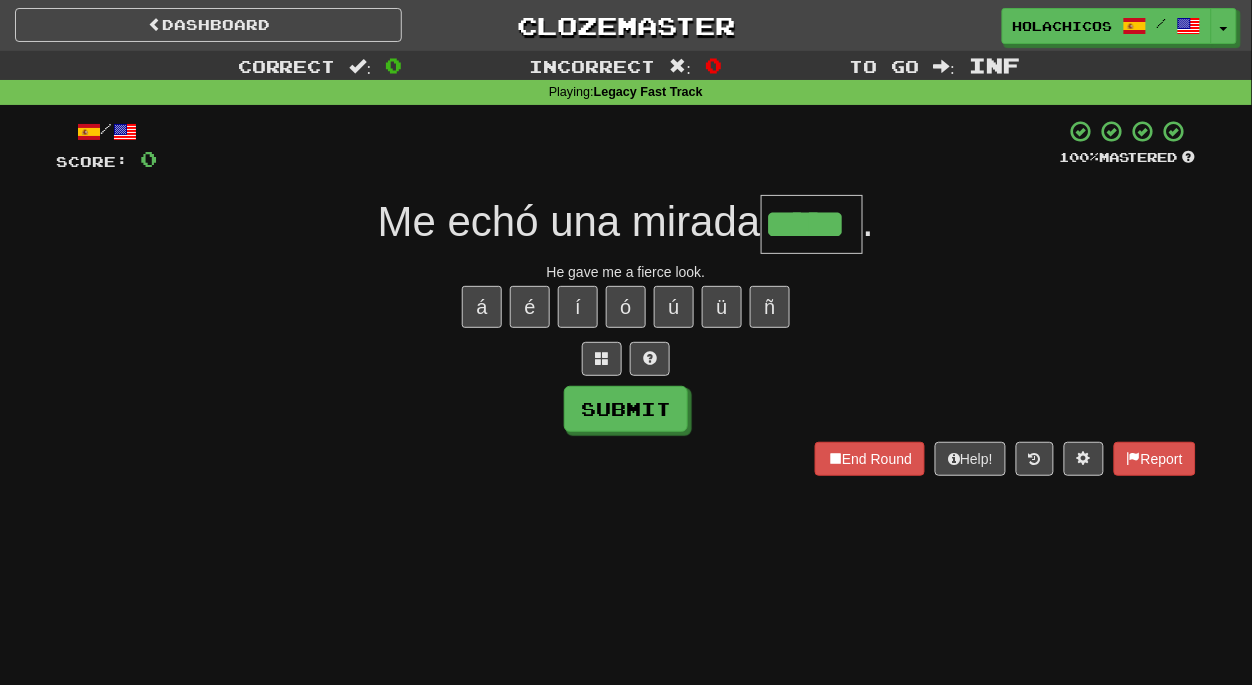 type on "*****" 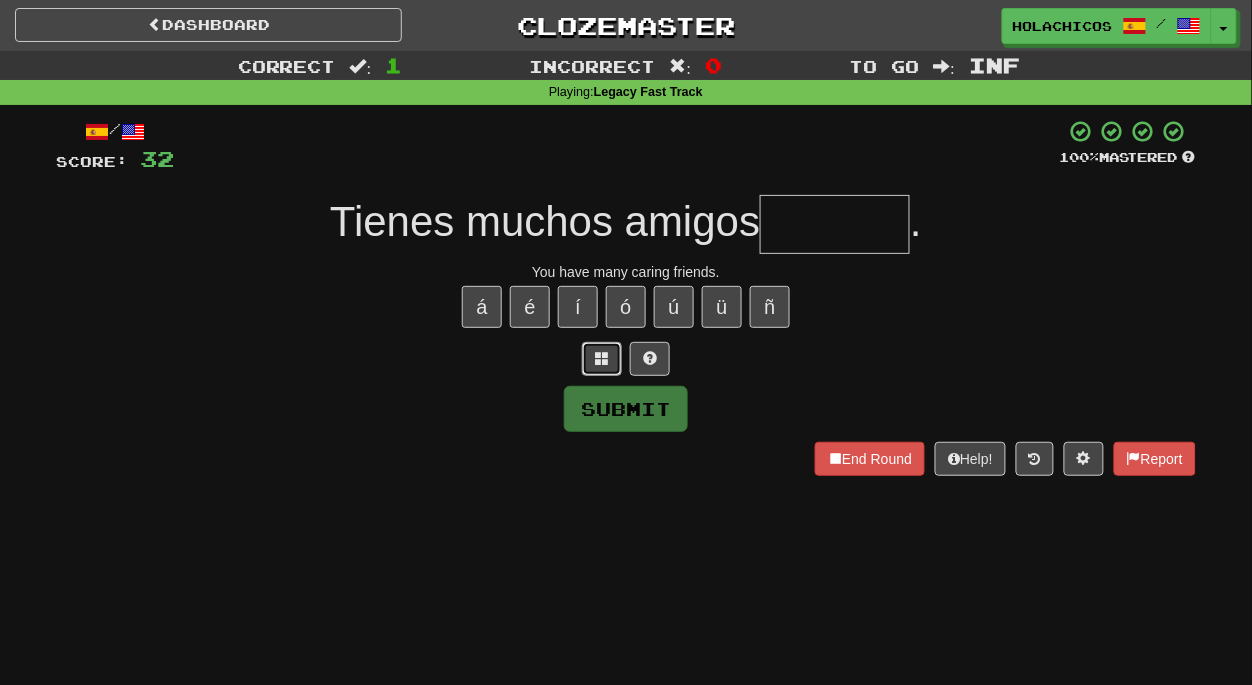 click at bounding box center (602, 358) 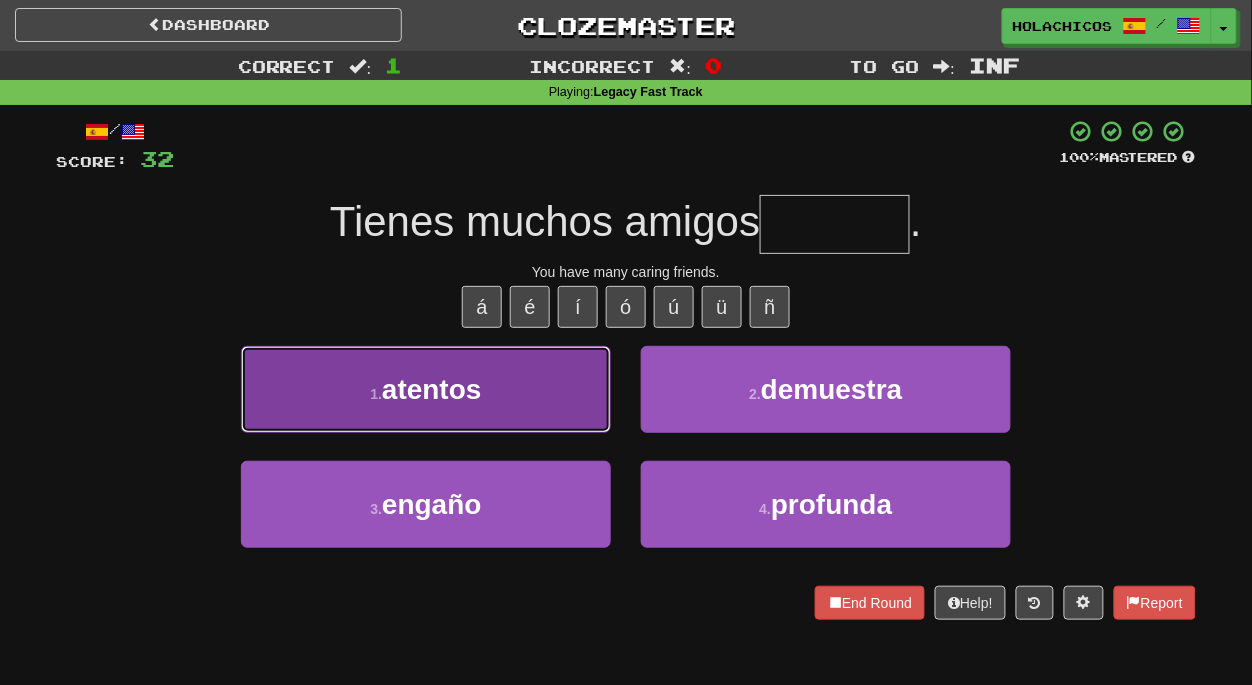 click on "1 .  atentos" at bounding box center [426, 389] 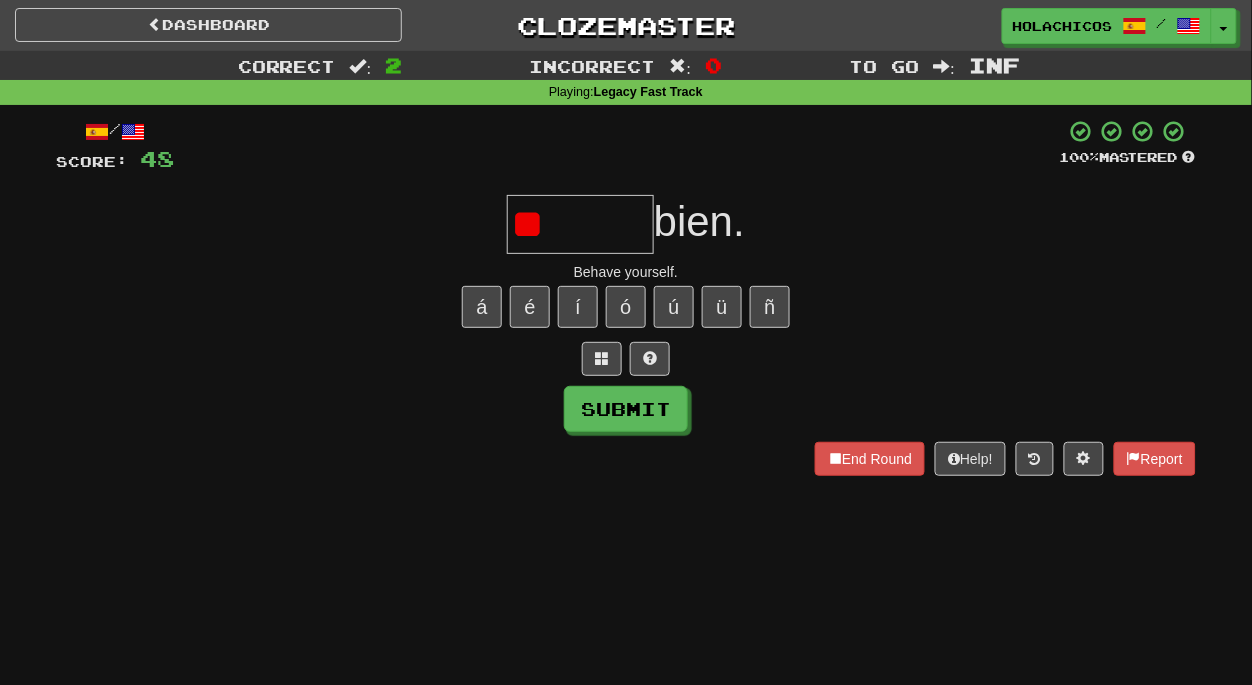 type on "*" 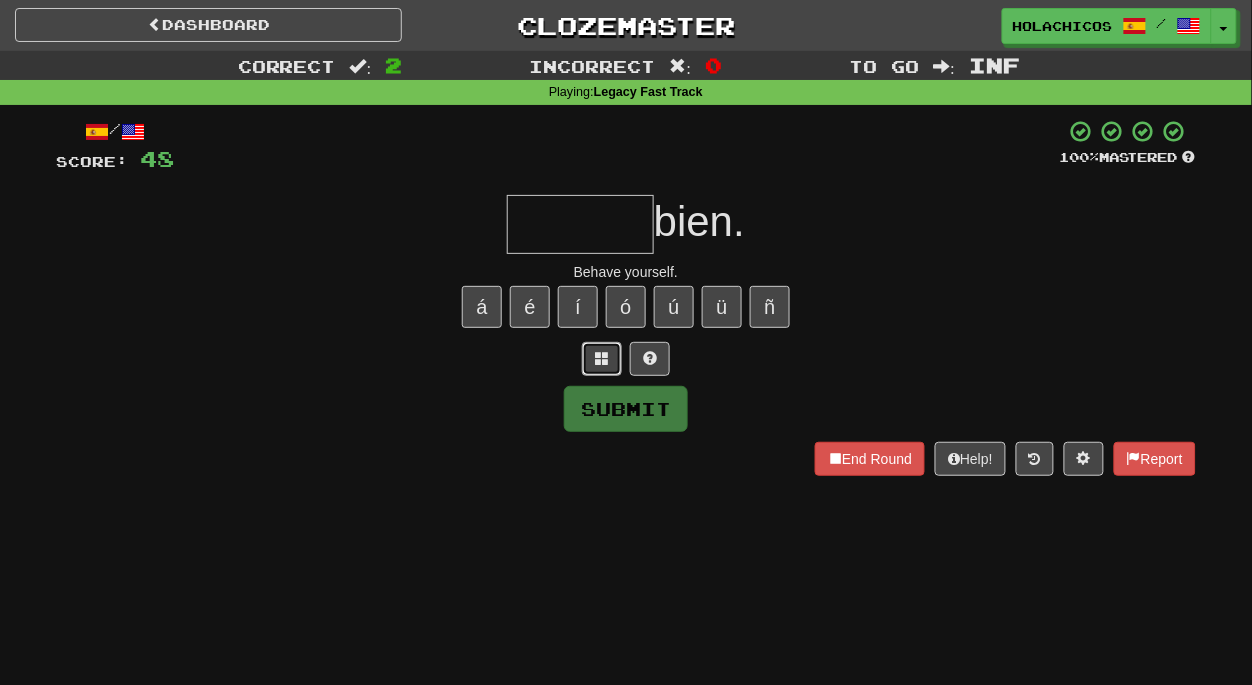 click at bounding box center [602, 358] 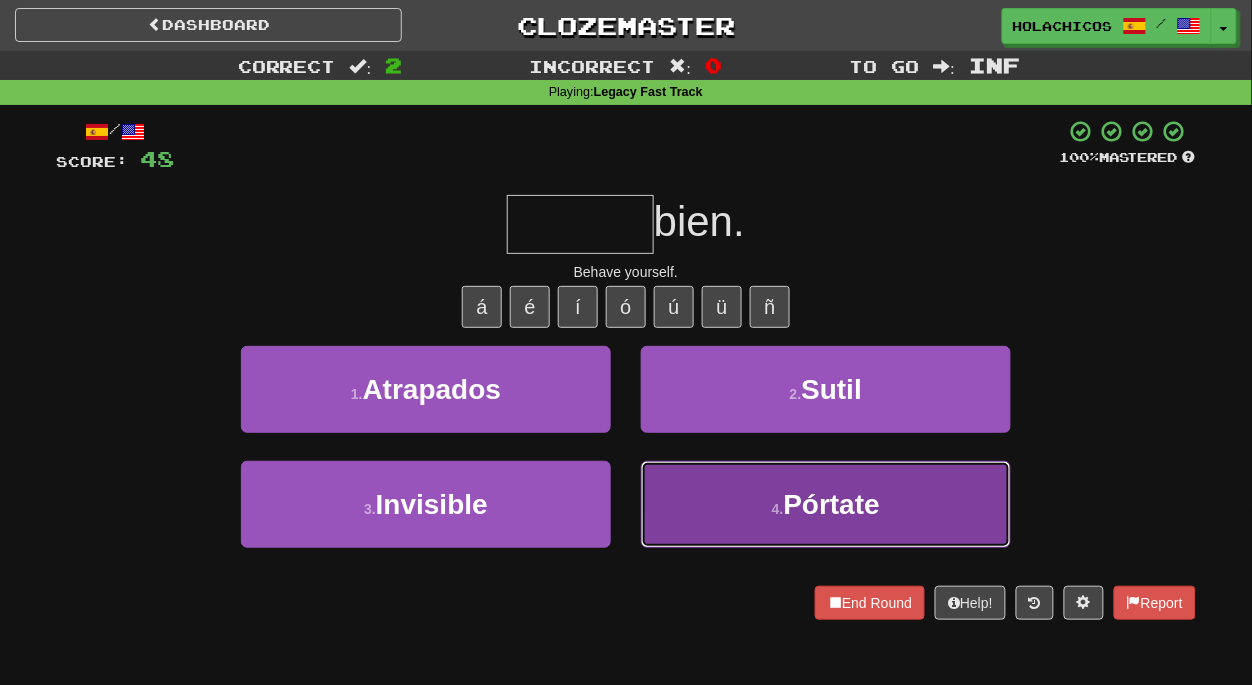 click on "4 .  Pórtate" at bounding box center (826, 504) 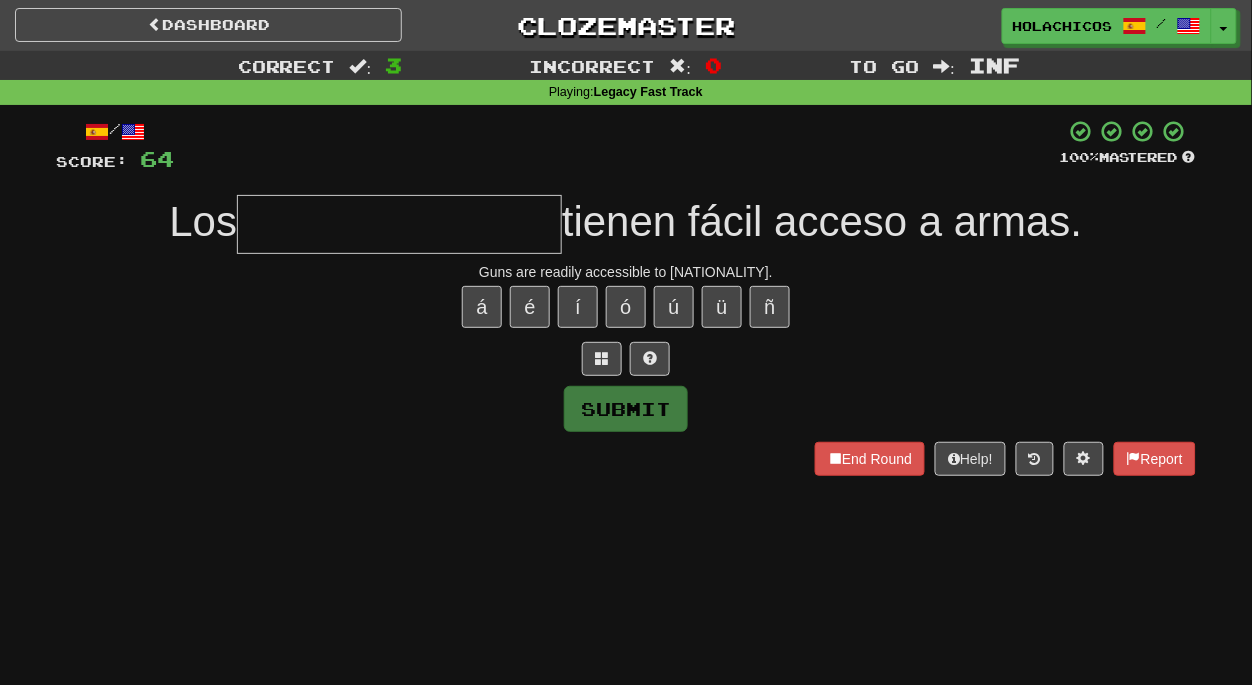 type on "*" 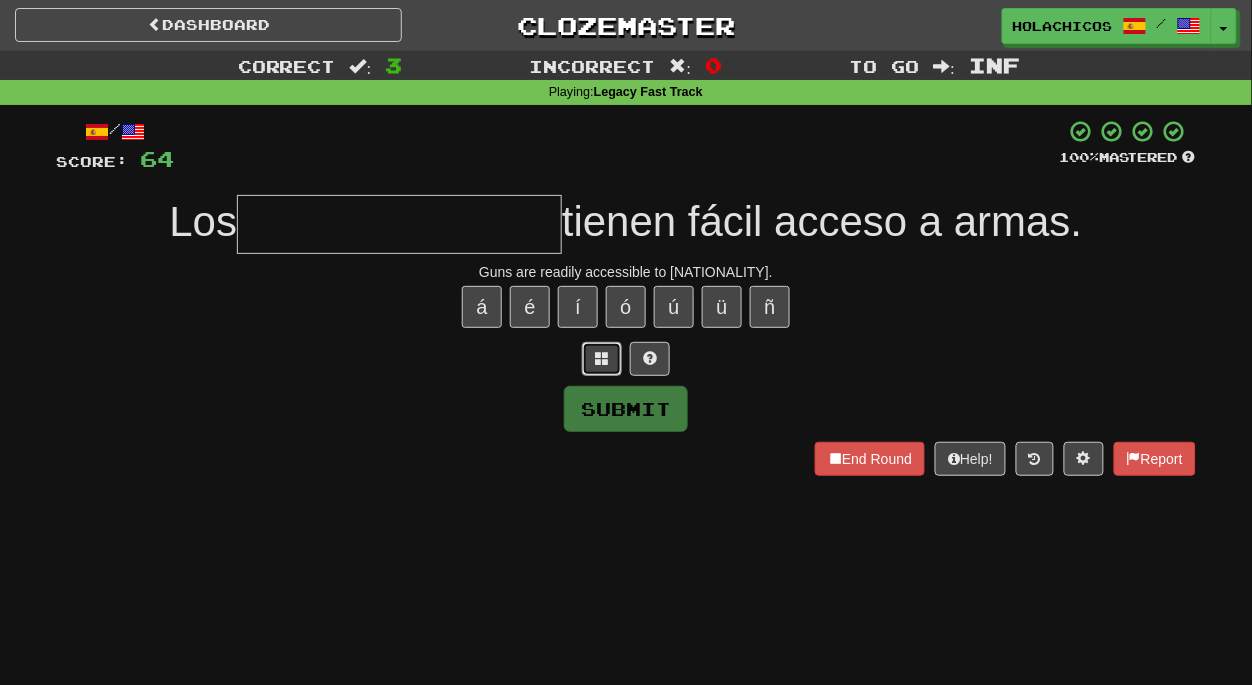 click at bounding box center [602, 359] 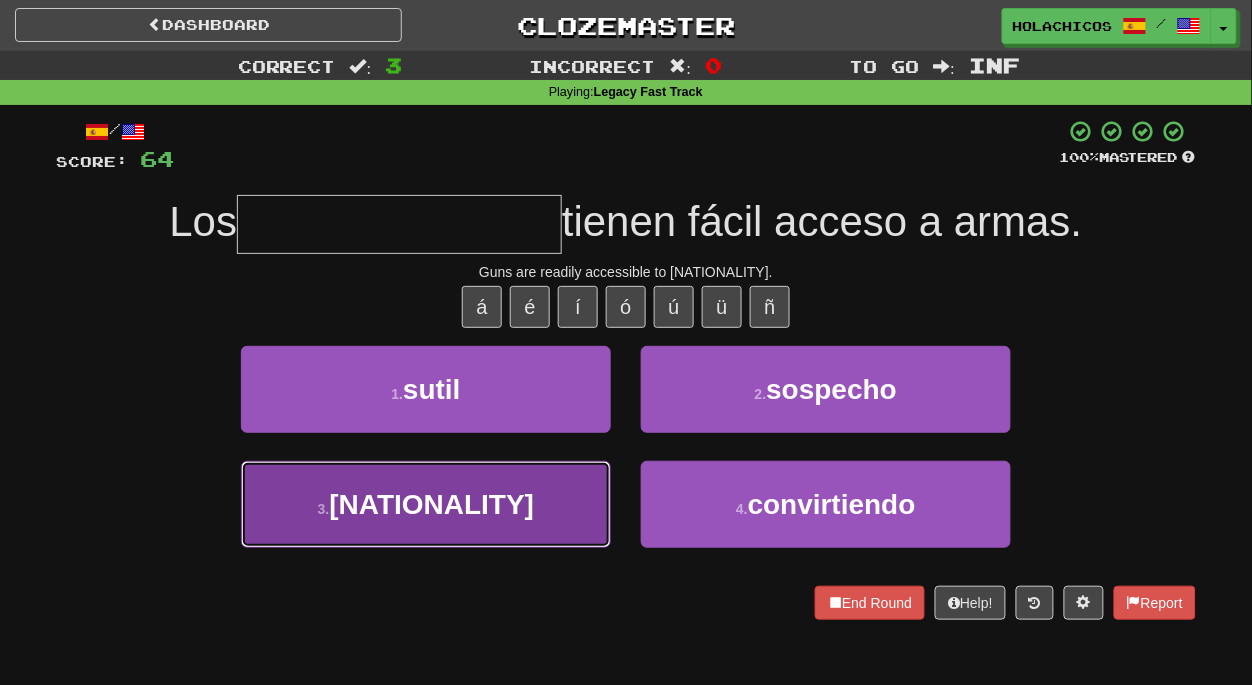 click on "norteamericanos" at bounding box center (431, 504) 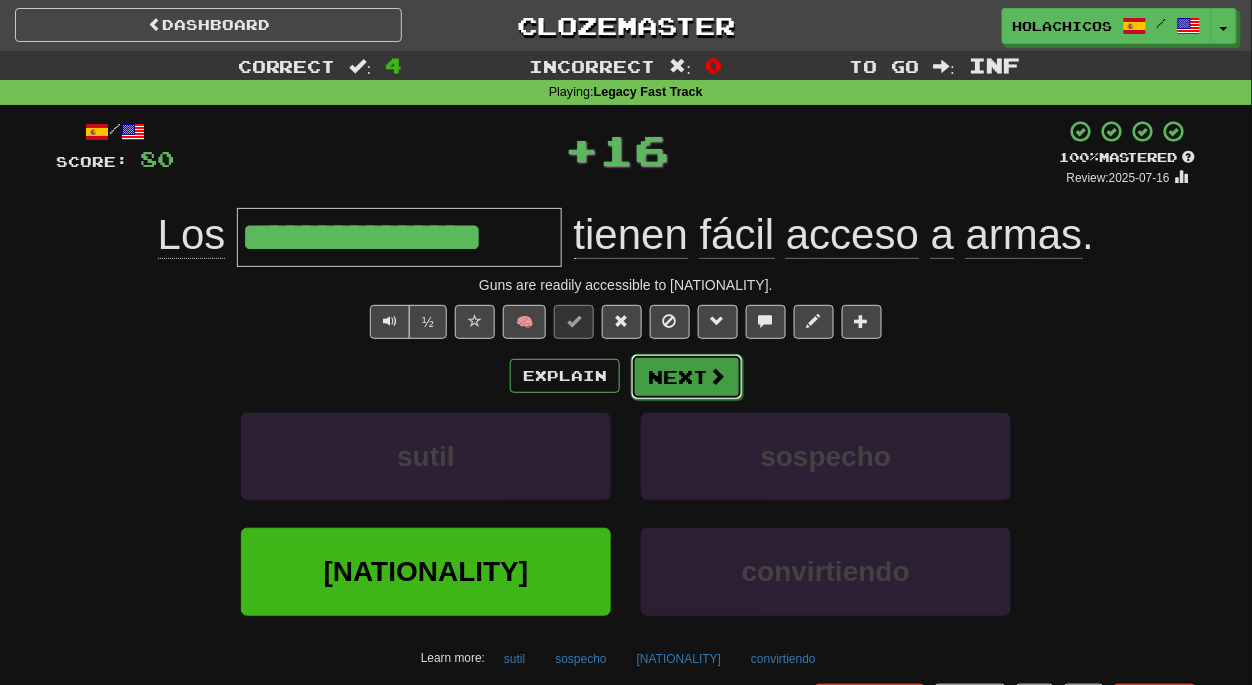 click on "Next" at bounding box center (687, 377) 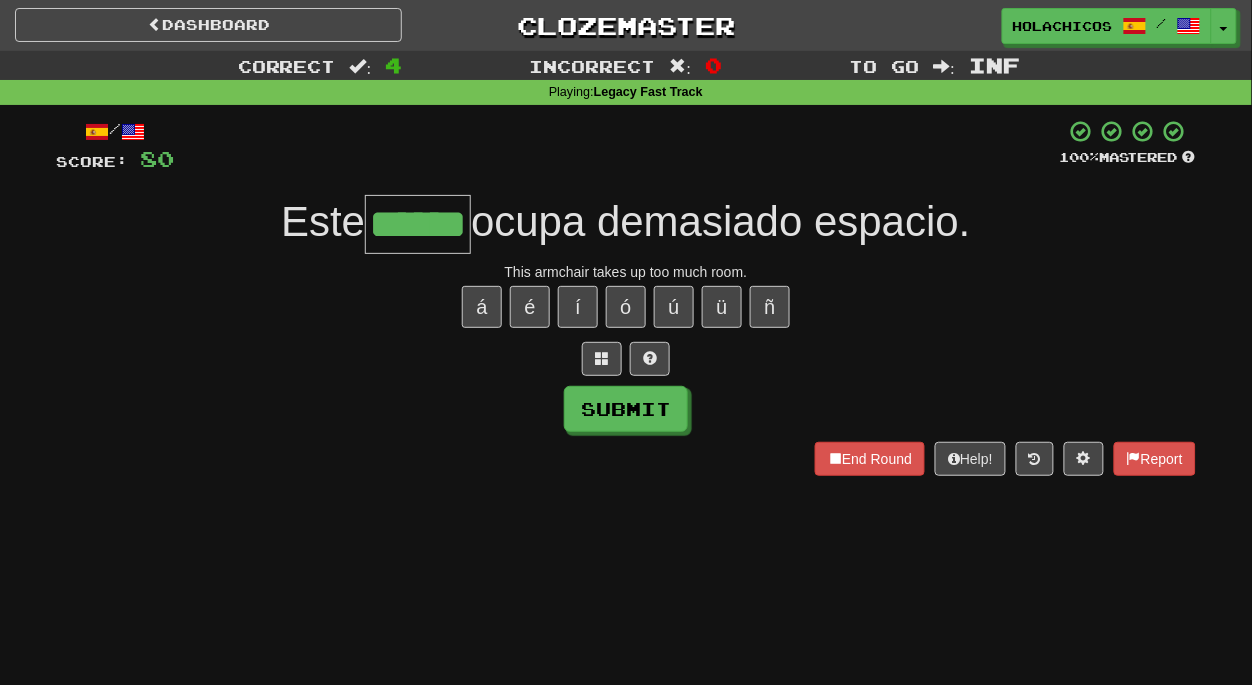 type on "******" 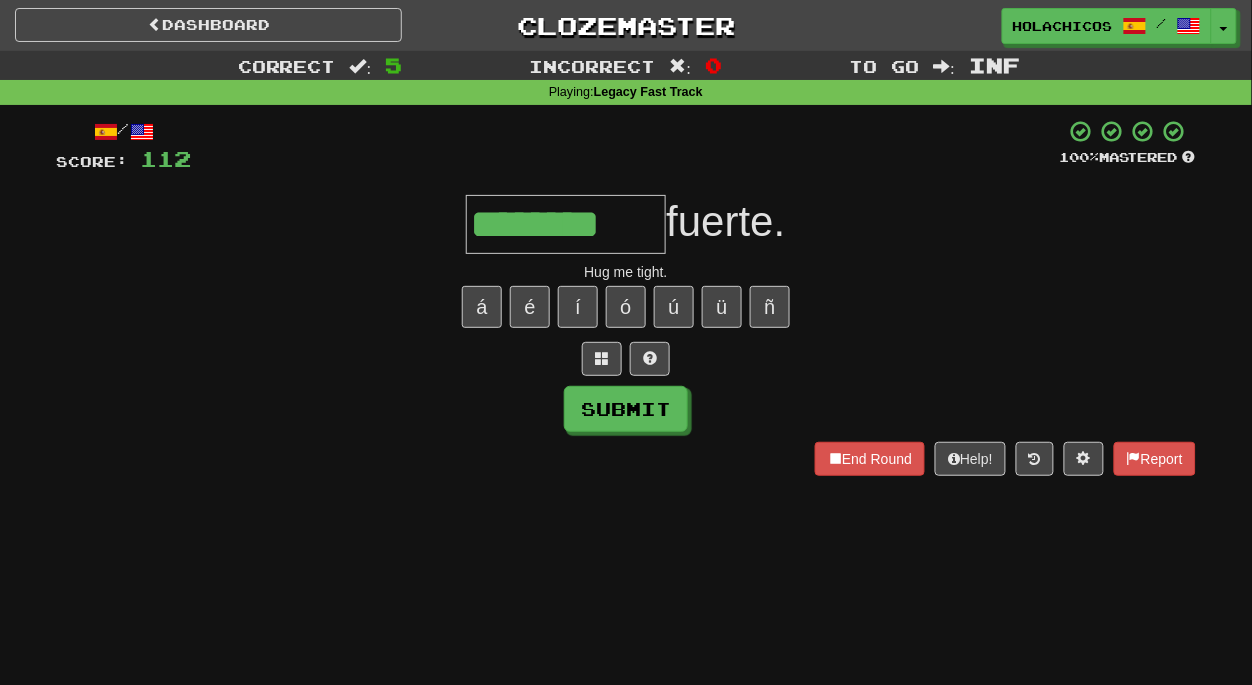 type on "********" 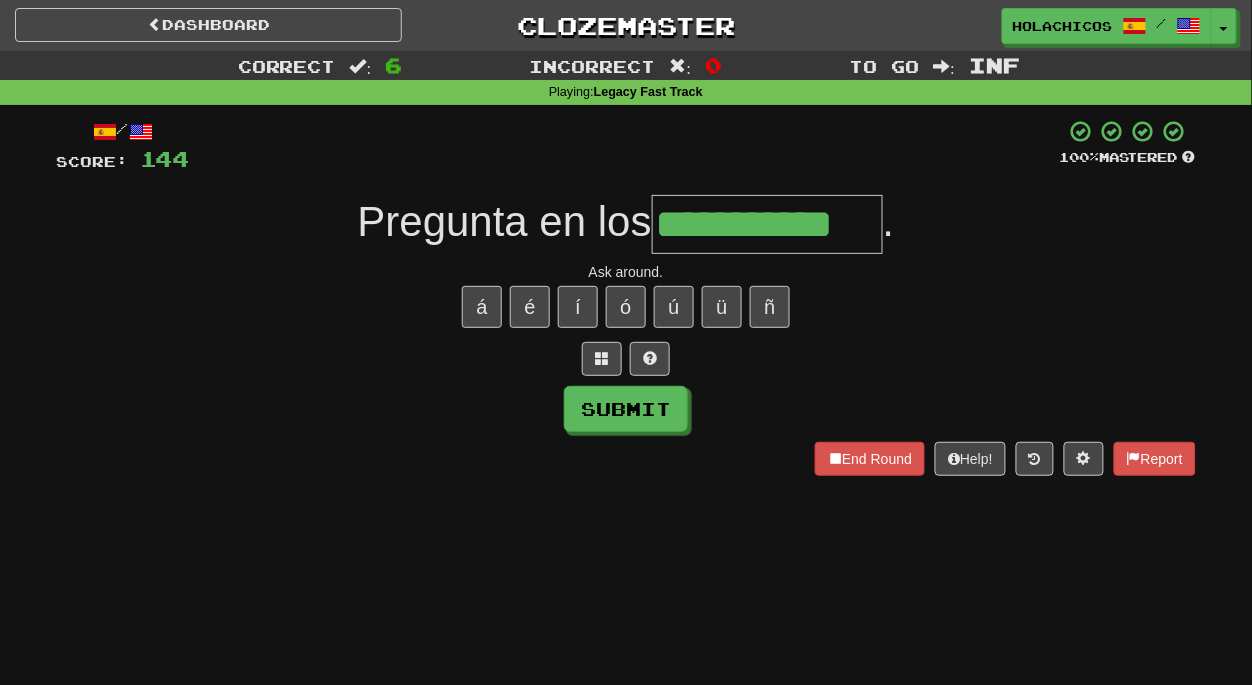 type on "**********" 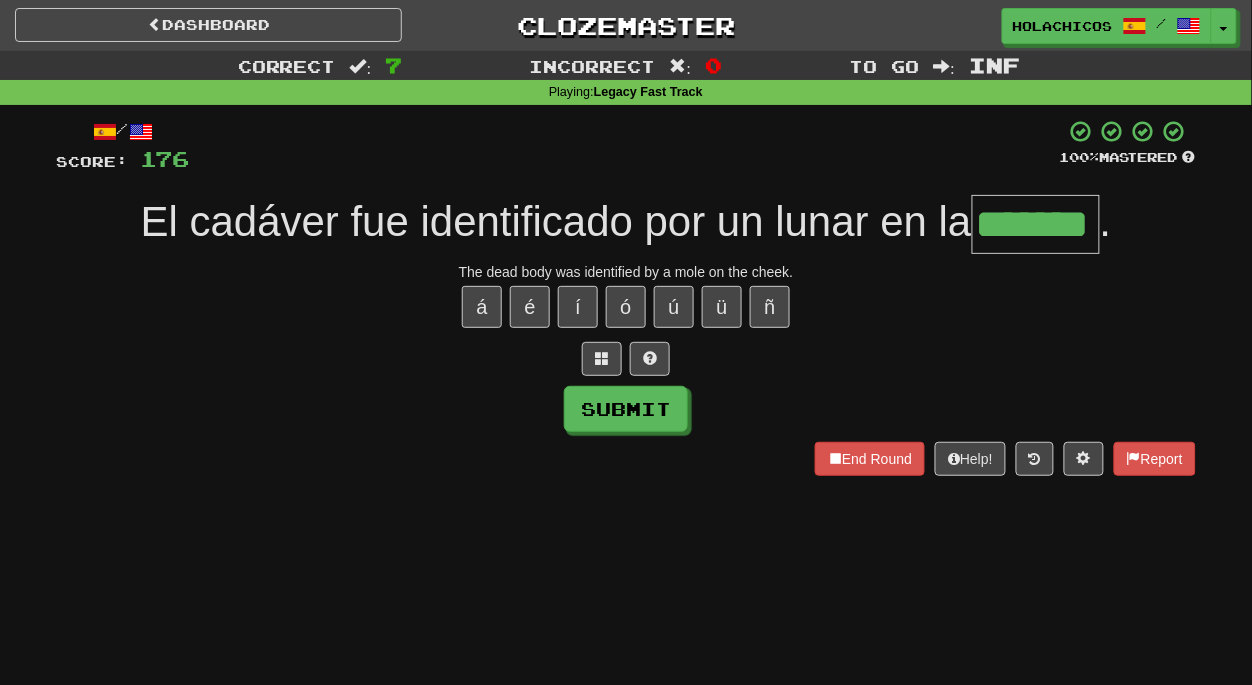 type on "*******" 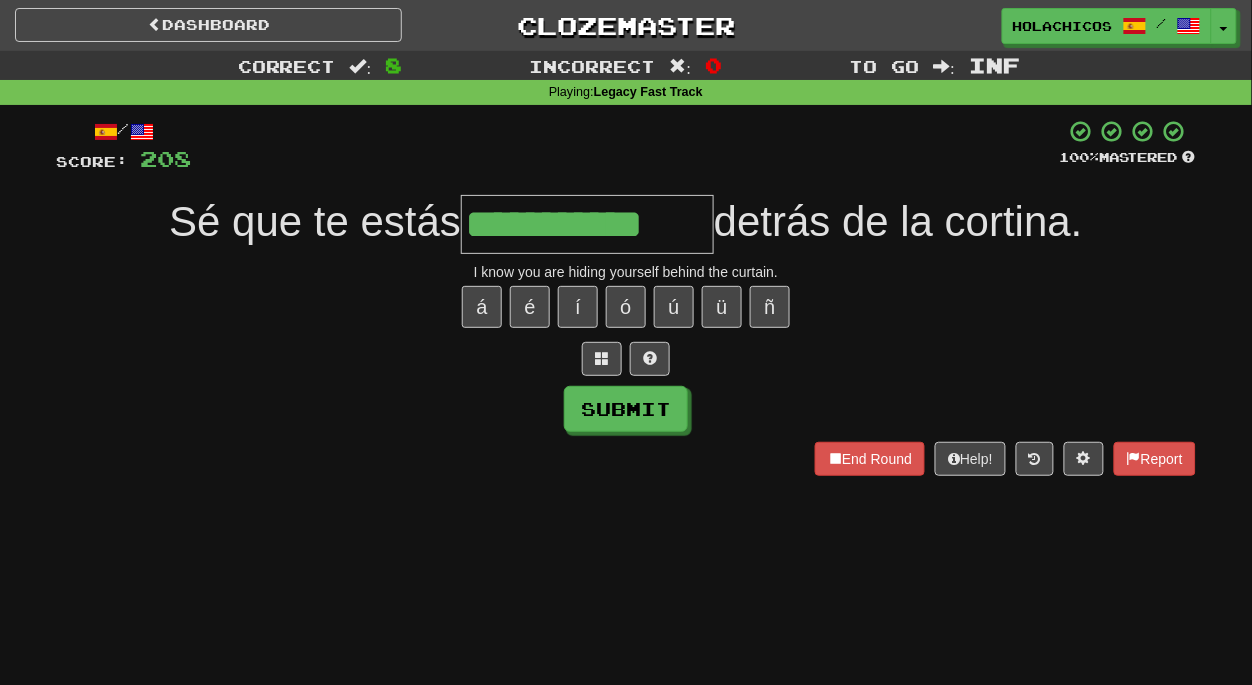 type on "**********" 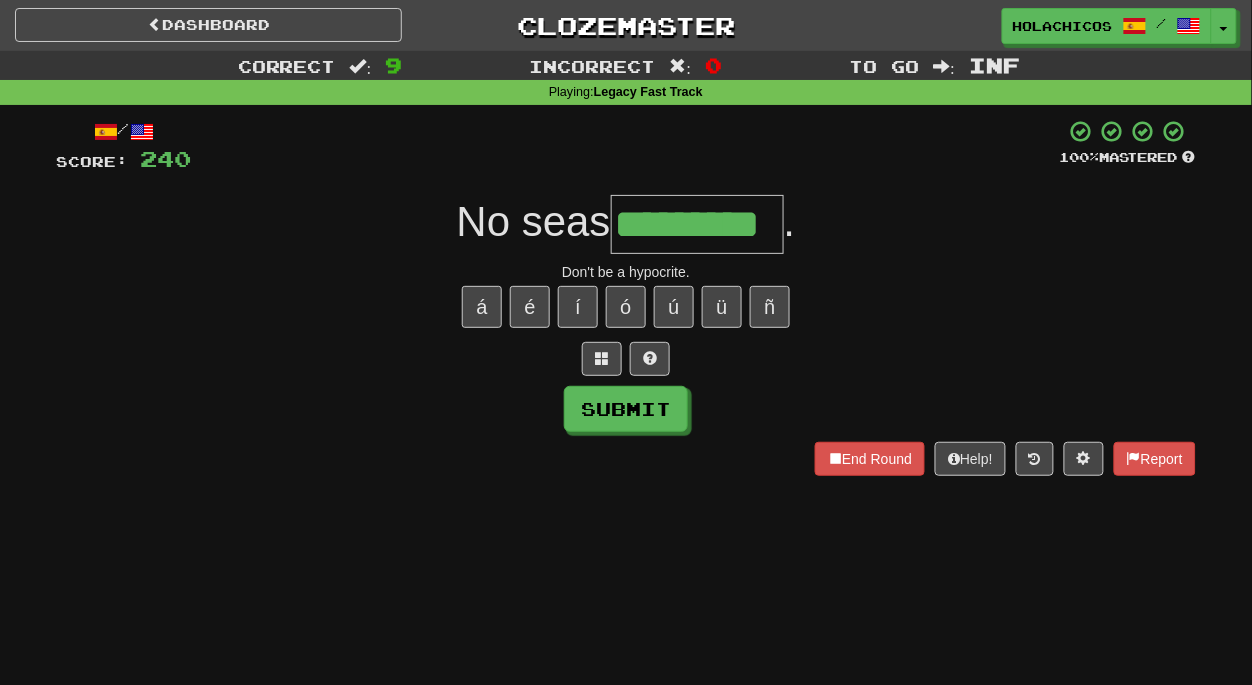 type on "*********" 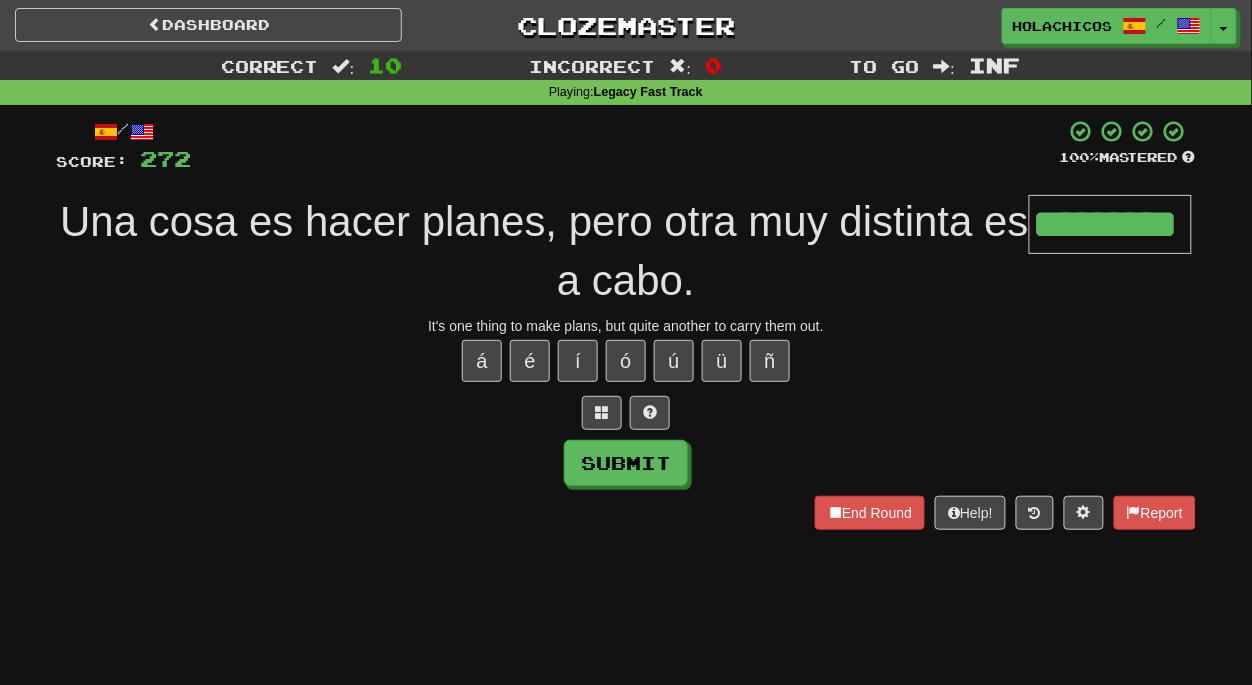 type on "*********" 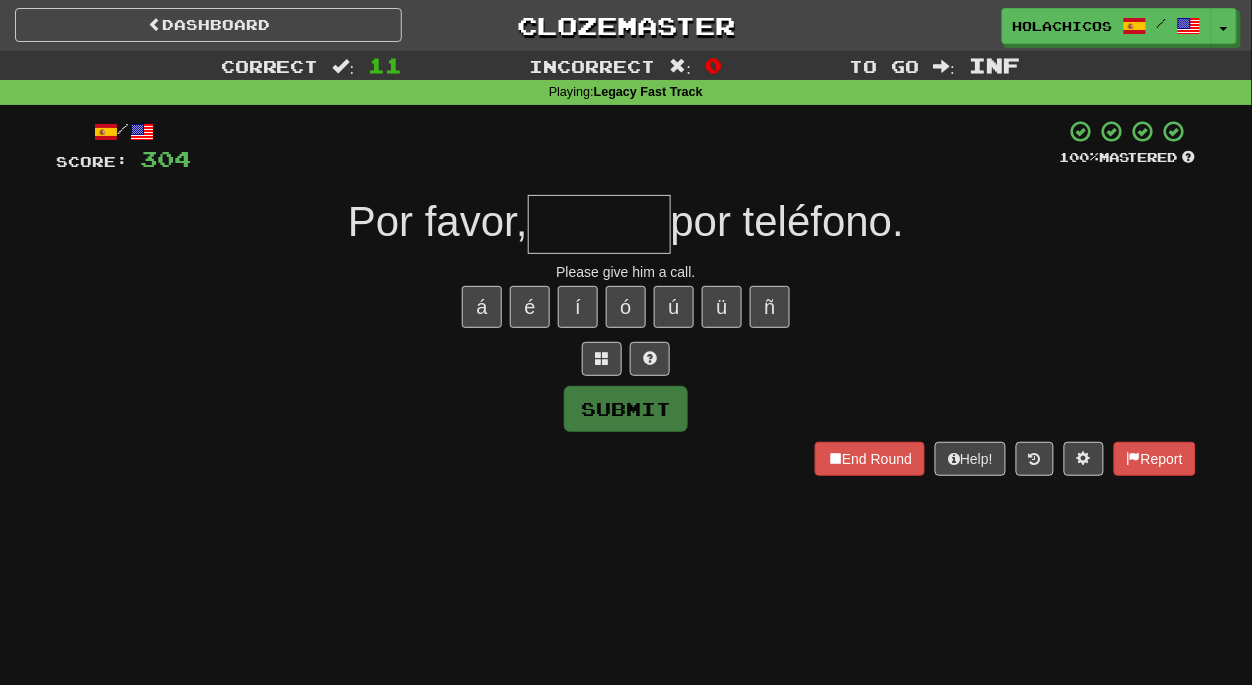 type on "*" 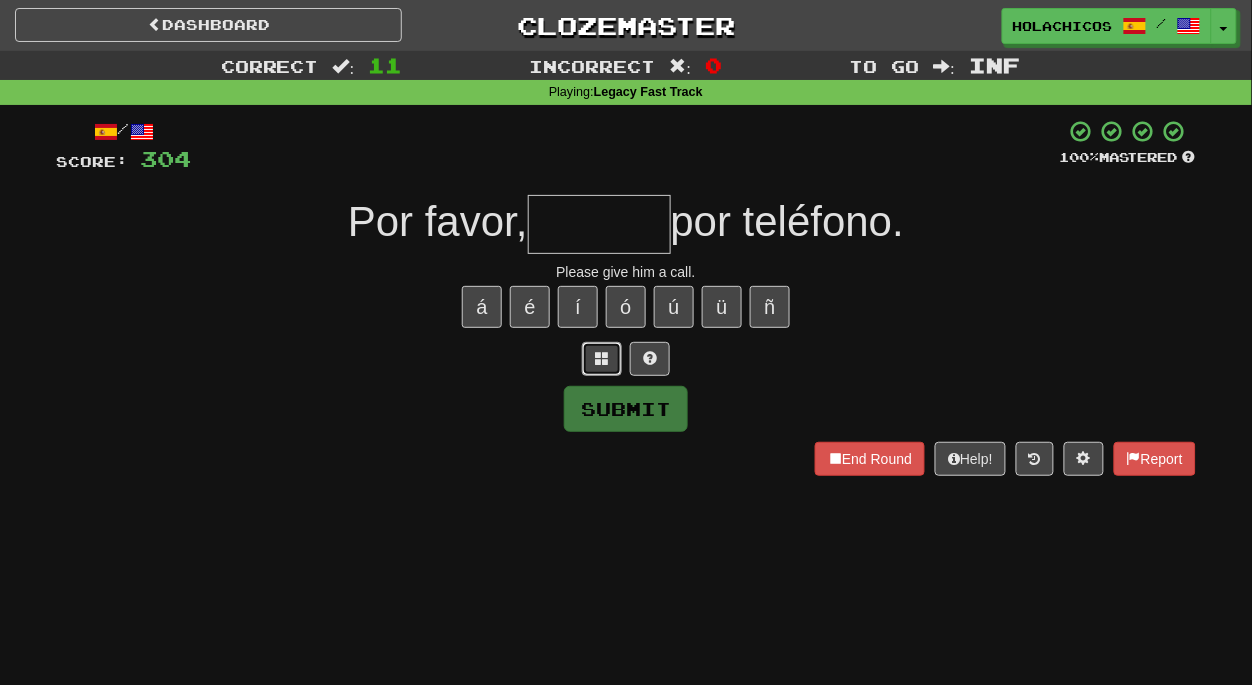 click at bounding box center (602, 359) 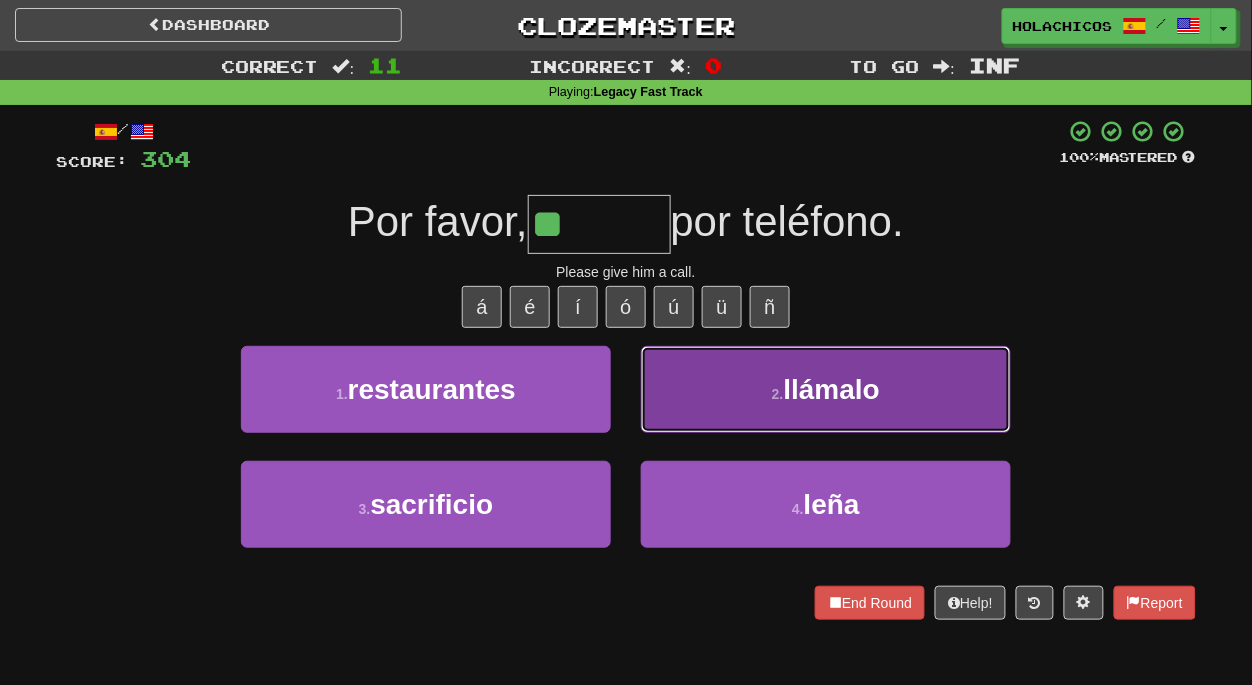 click on "2 .  llámalo" at bounding box center [826, 389] 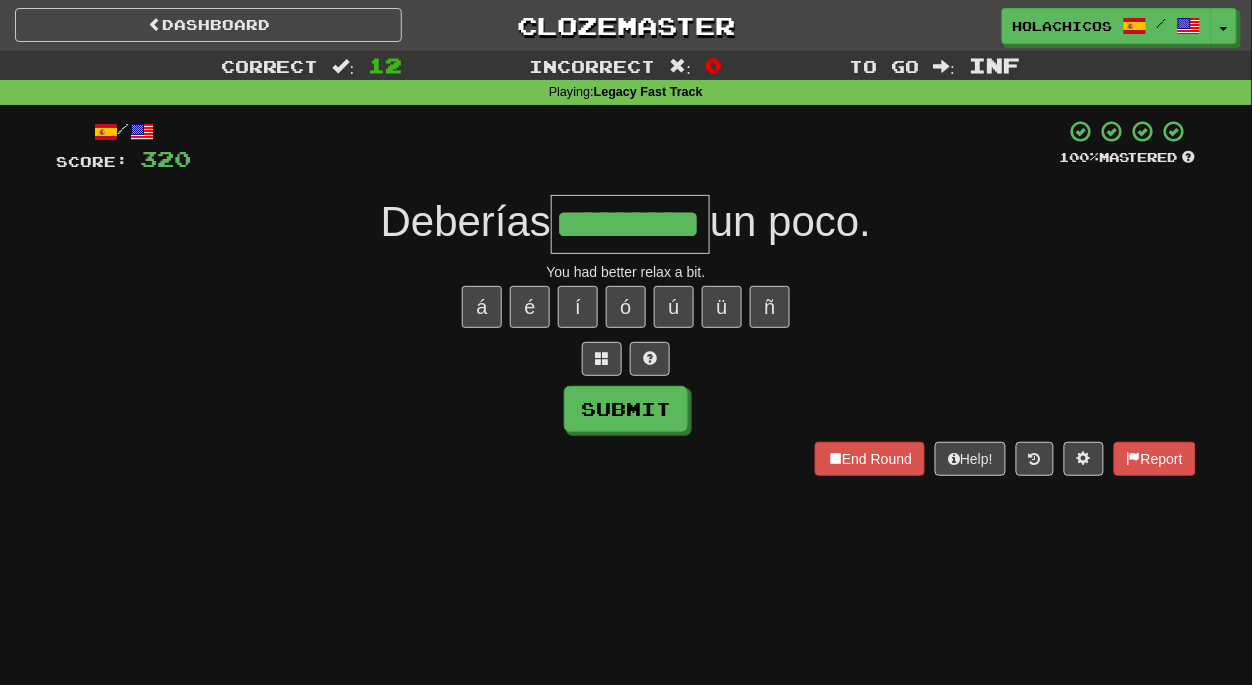 type on "*********" 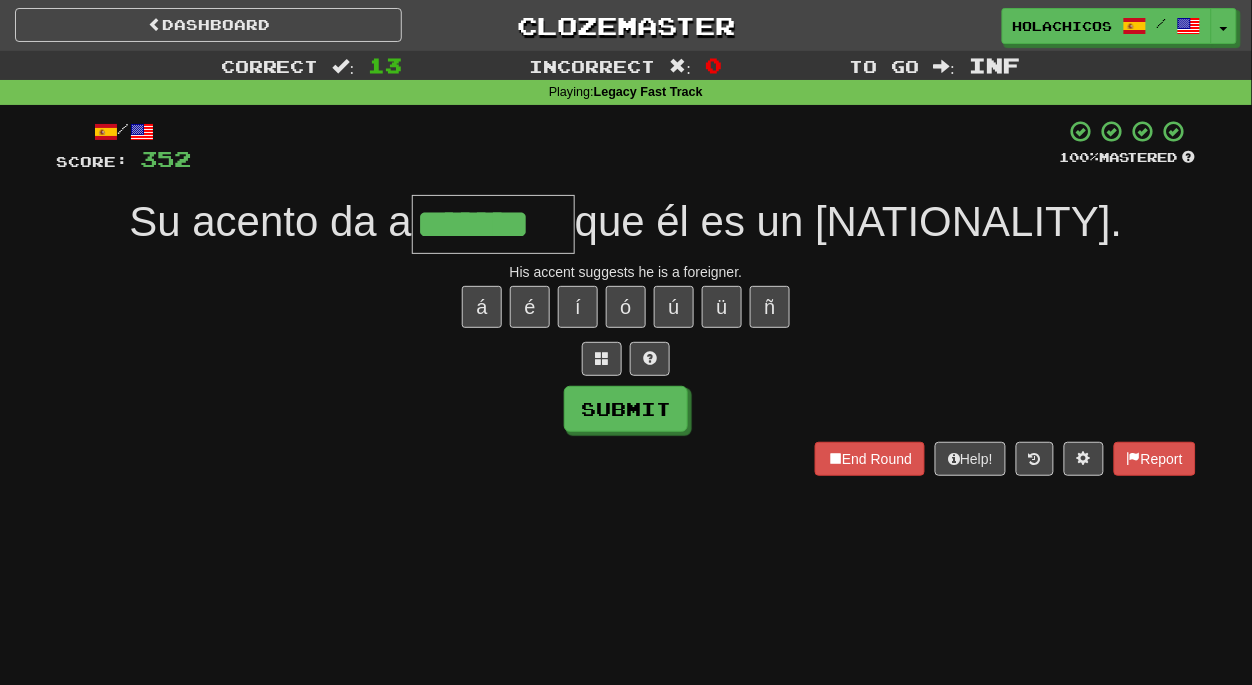 type on "*******" 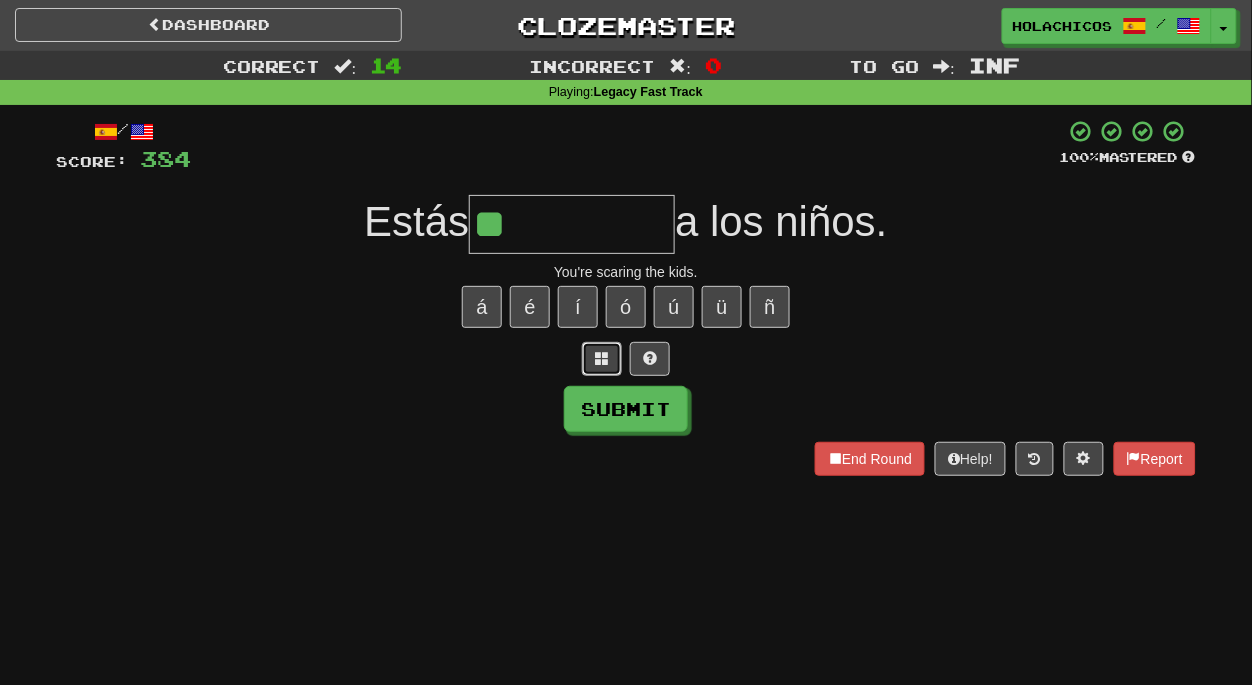 click at bounding box center (602, 358) 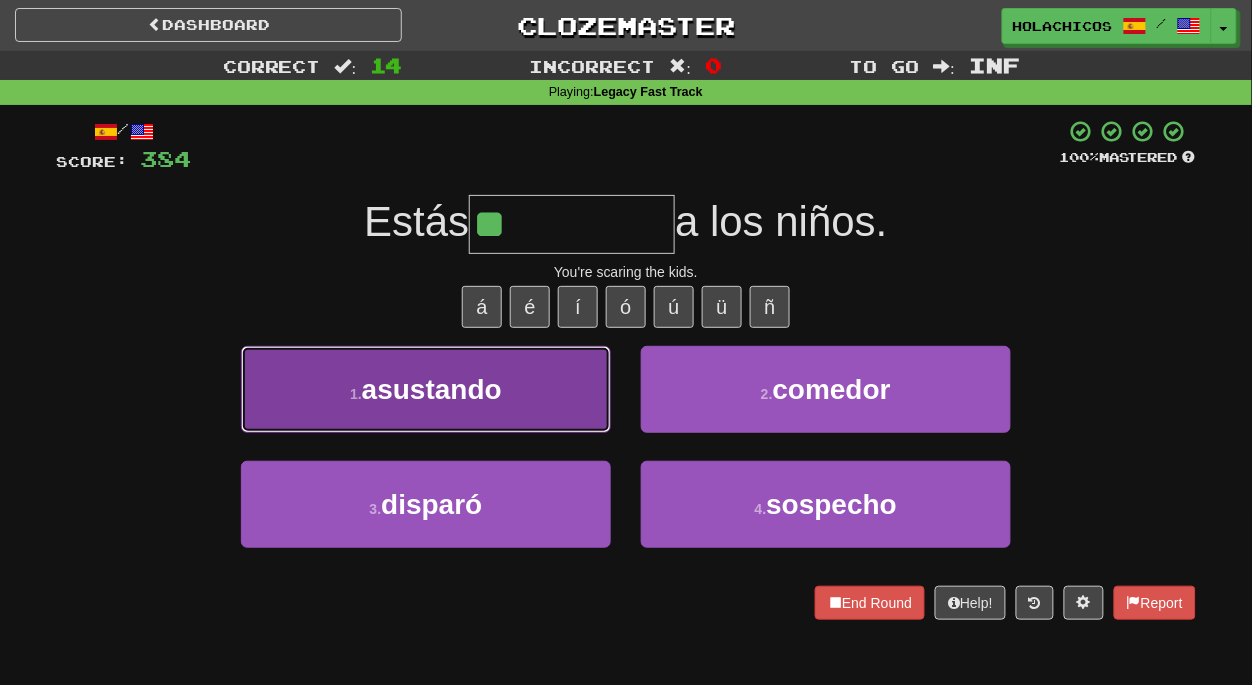 click on "1 .  asustando" at bounding box center (426, 389) 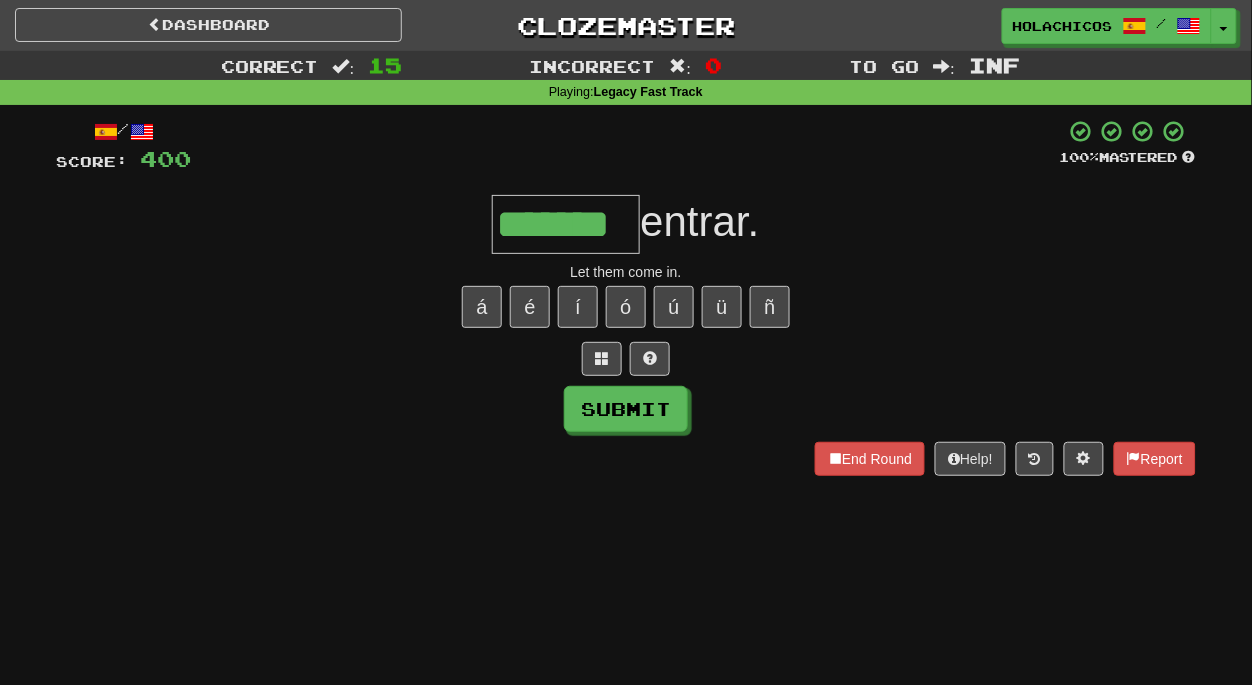 type on "*******" 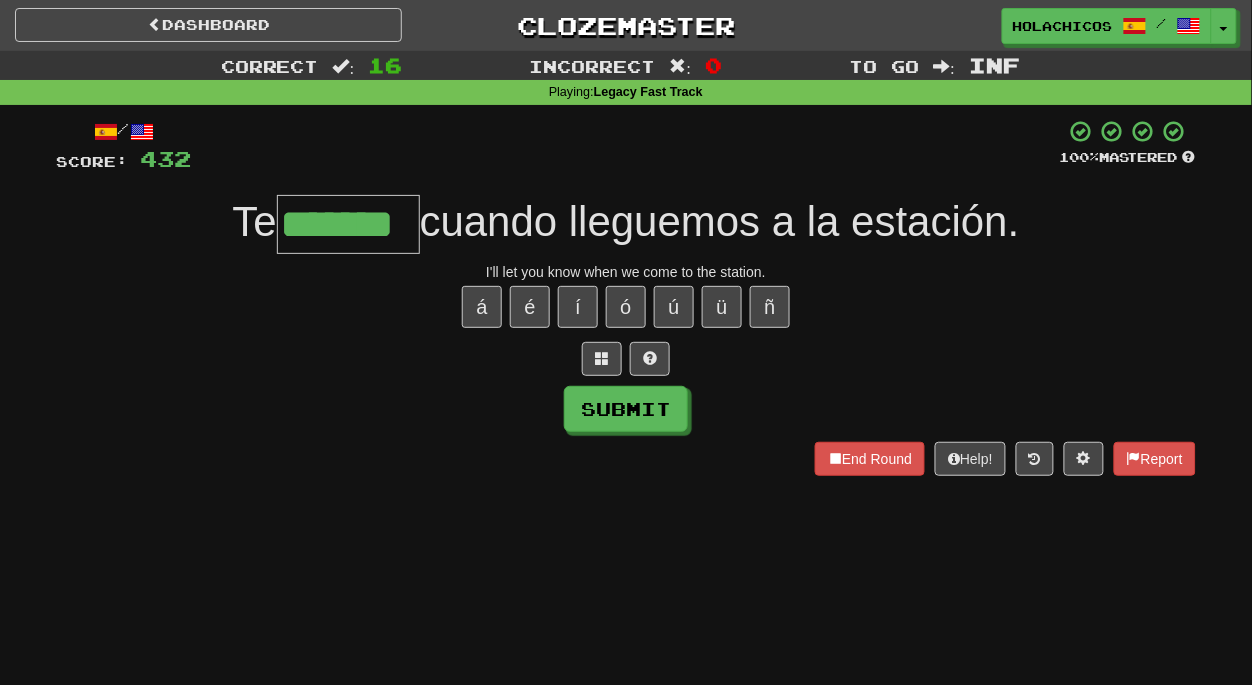 type on "*******" 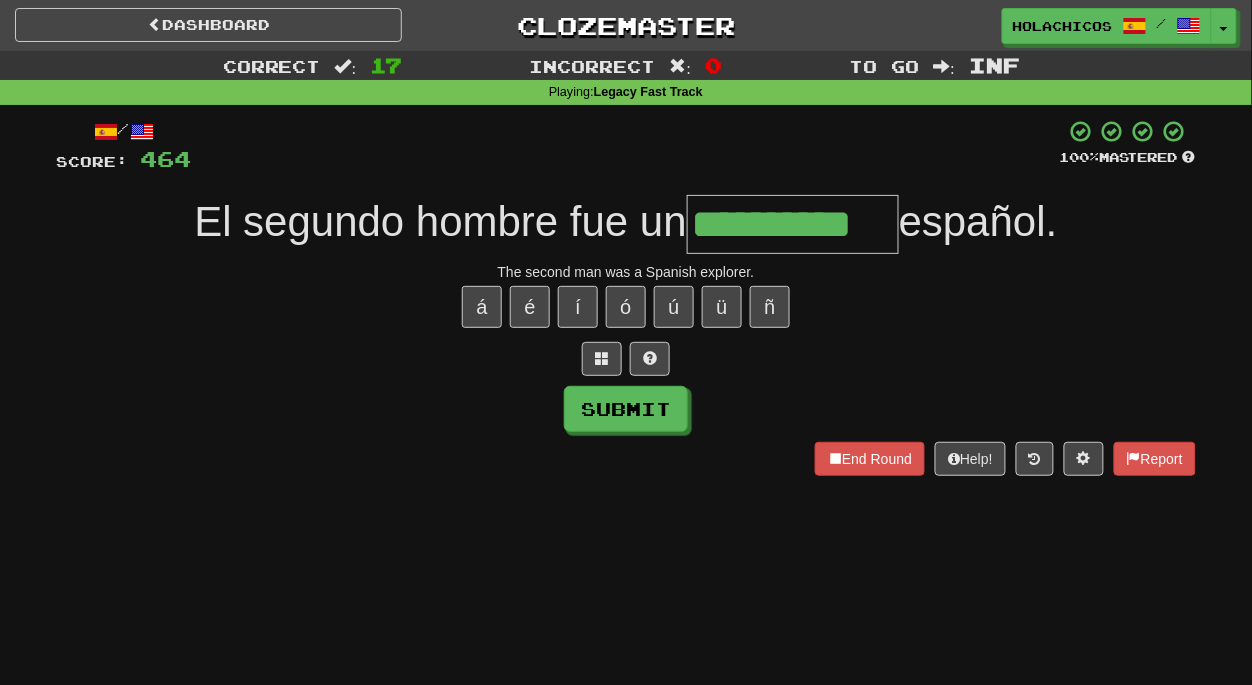type on "**********" 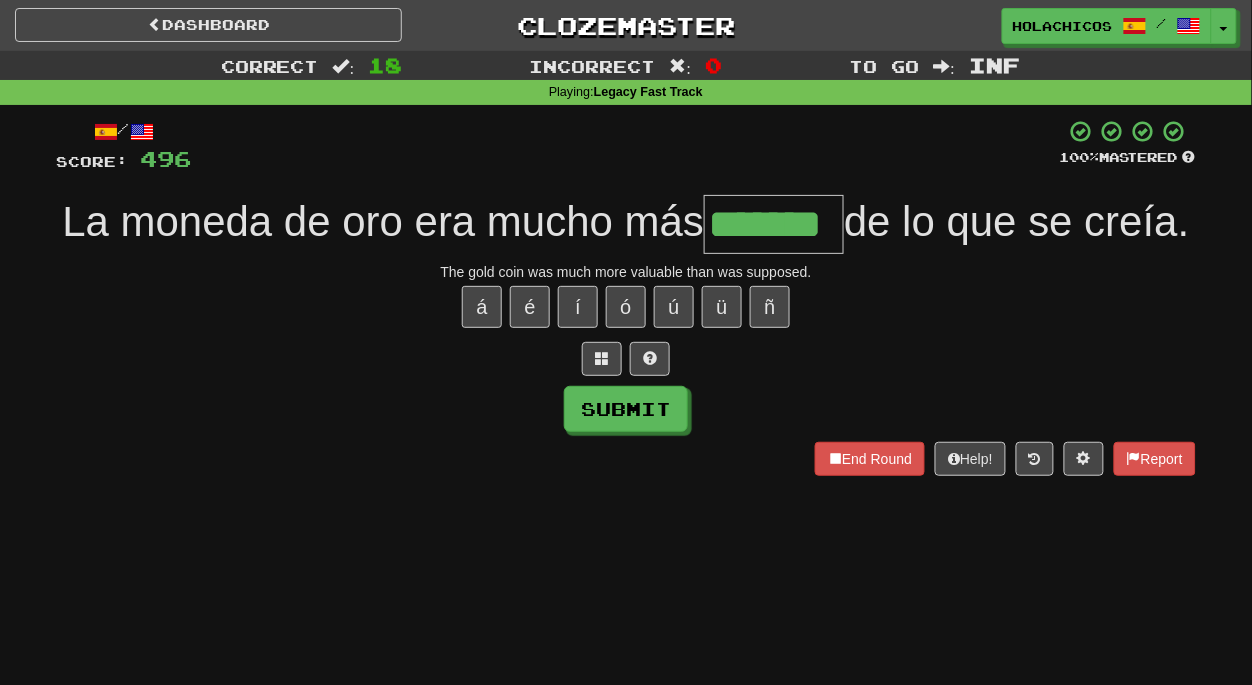 type on "*******" 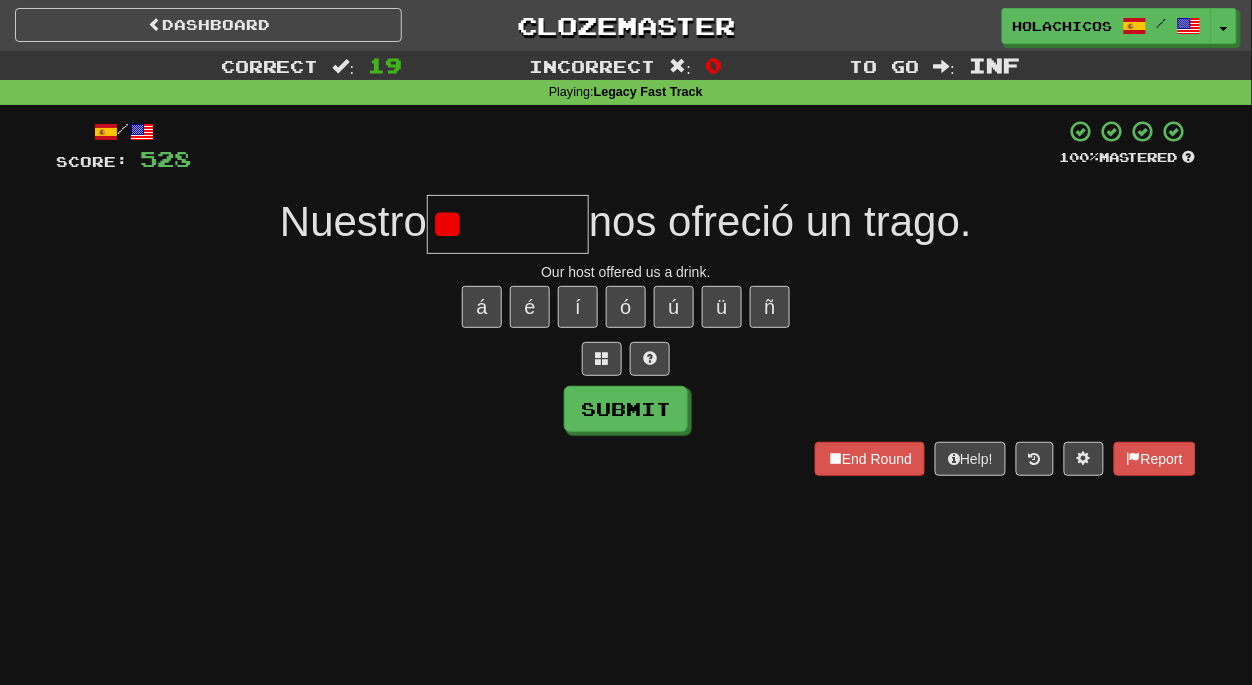 type on "*" 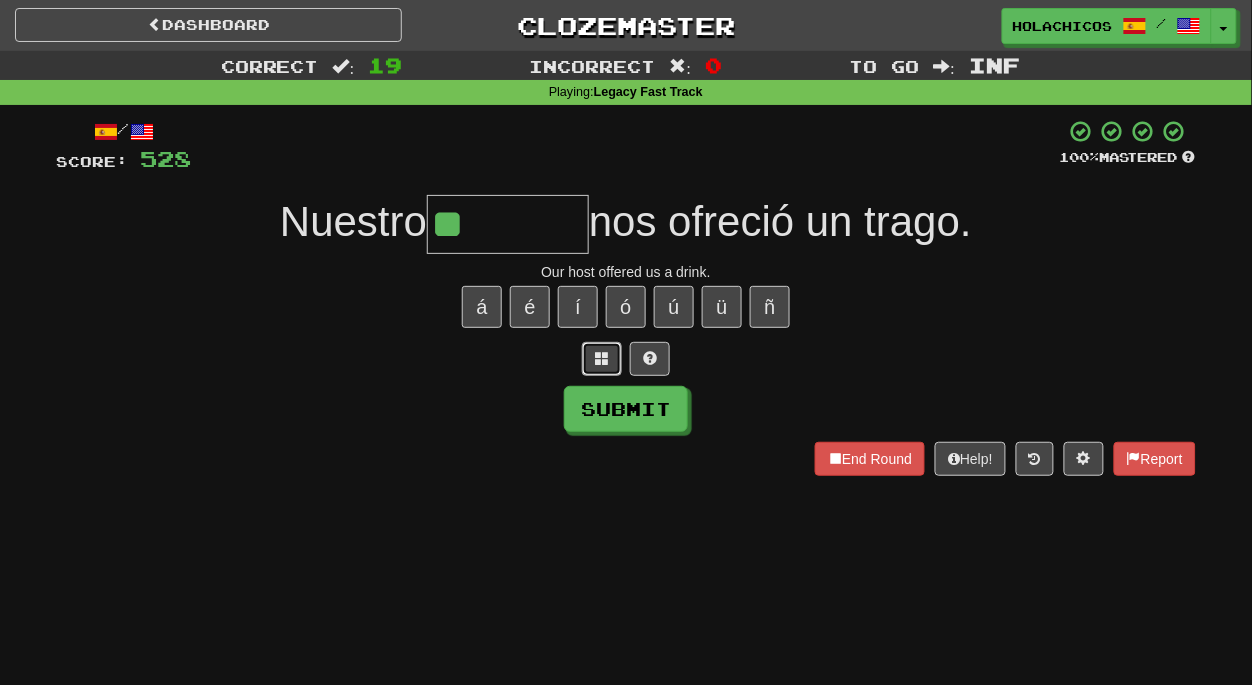 click at bounding box center [602, 359] 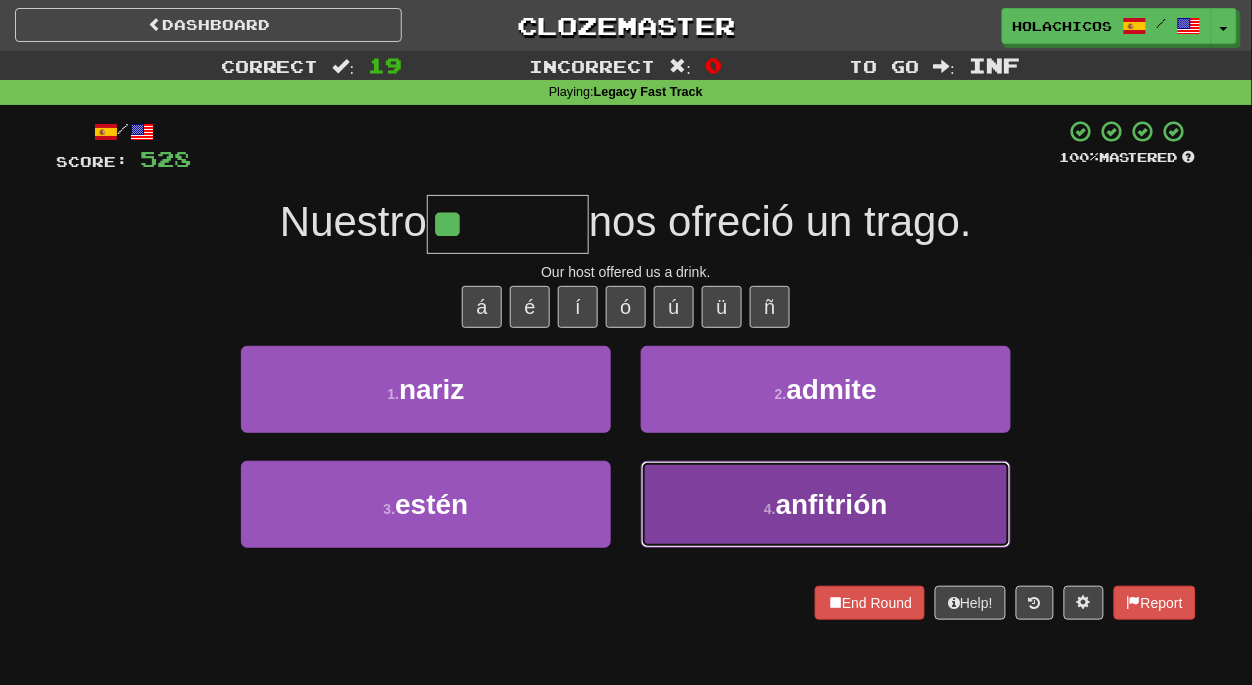 click on "4 .  anfitrión" at bounding box center (826, 504) 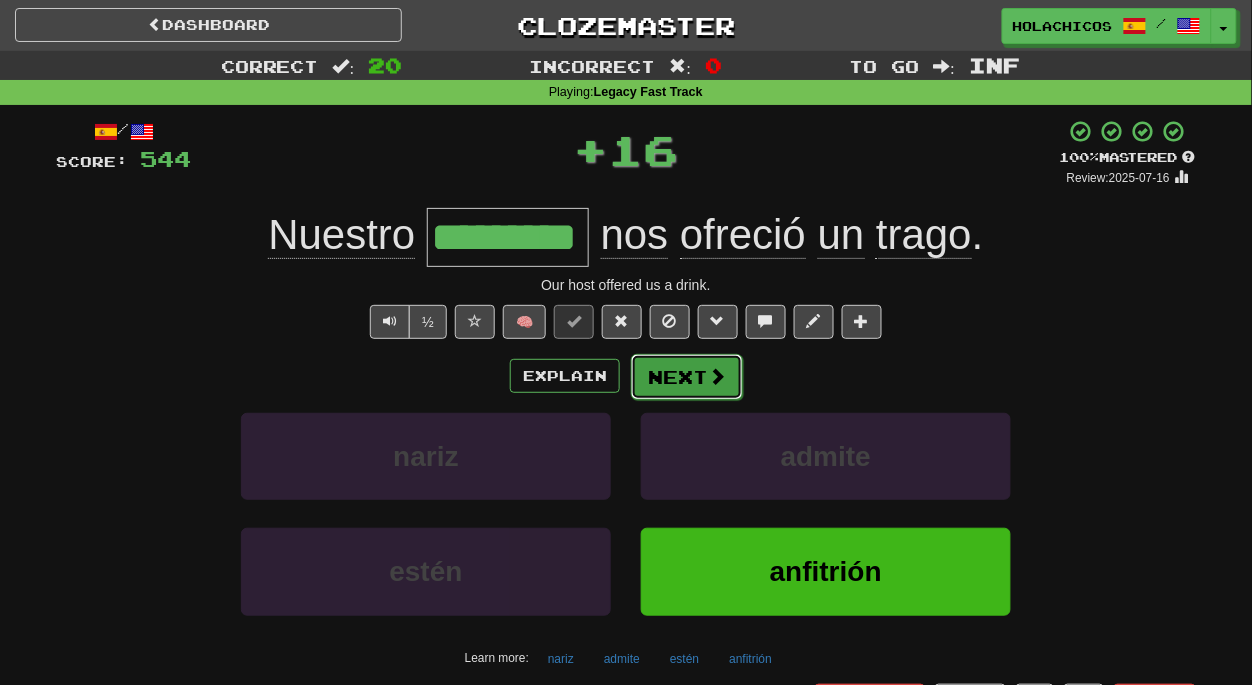 click on "Next" at bounding box center [687, 377] 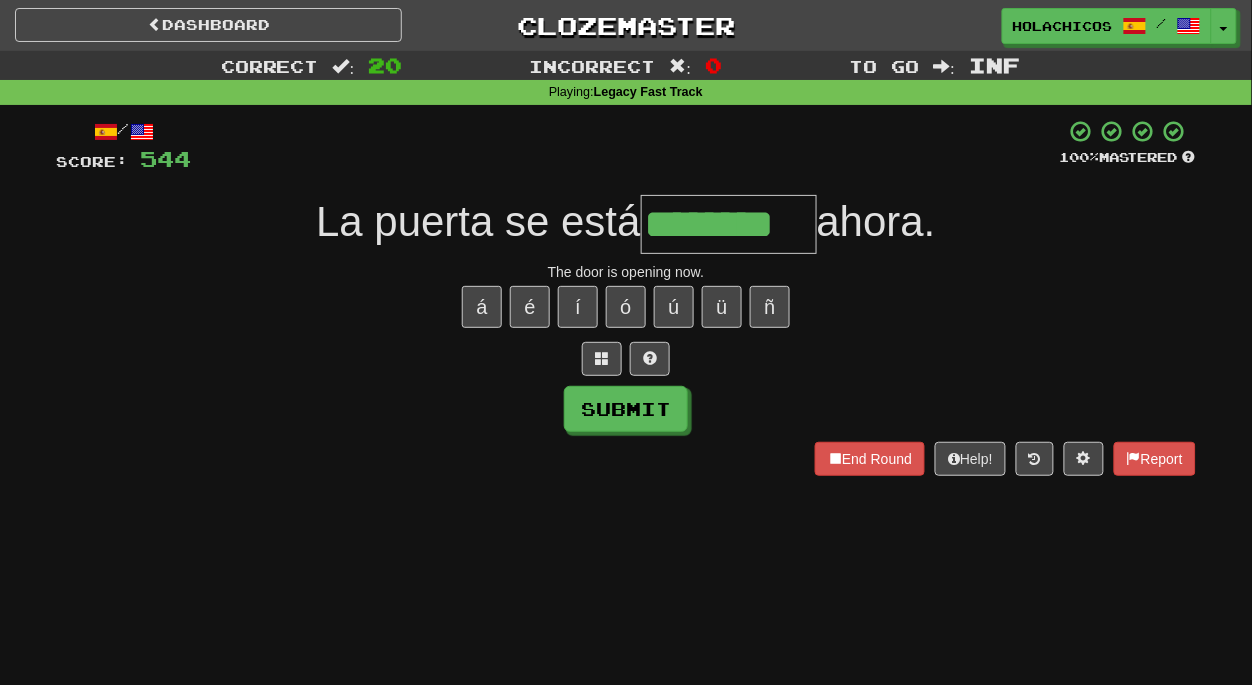 type on "********" 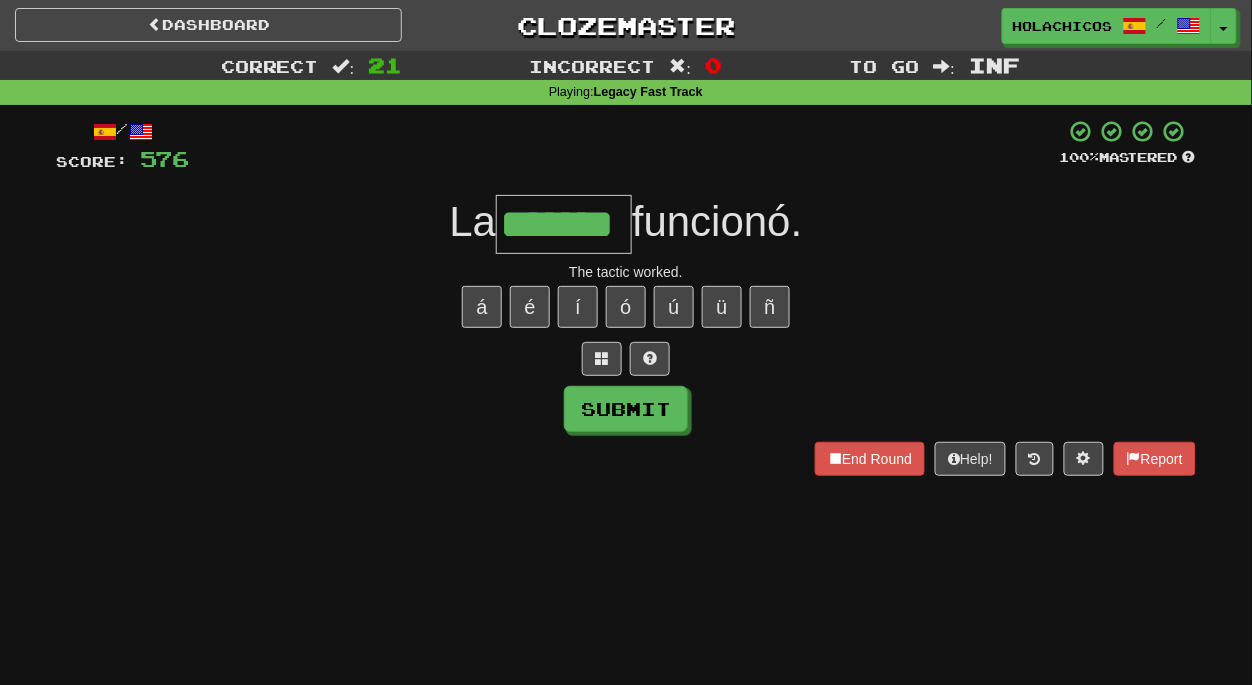 type on "*******" 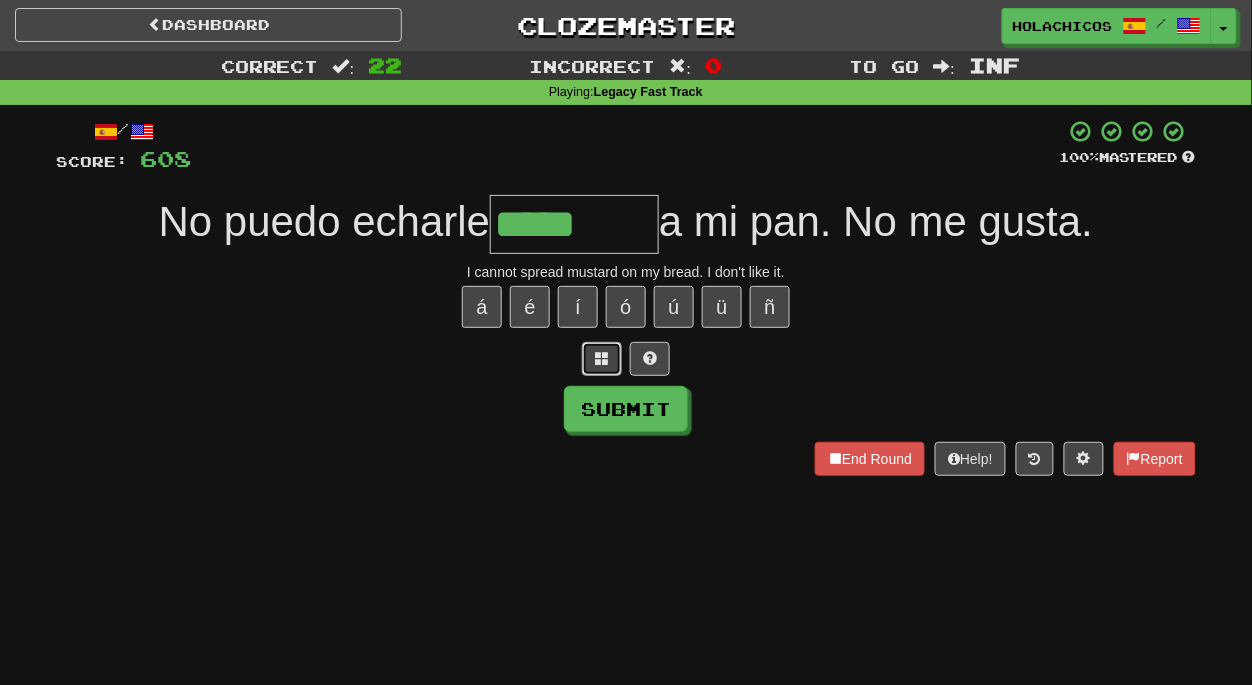 click at bounding box center (602, 358) 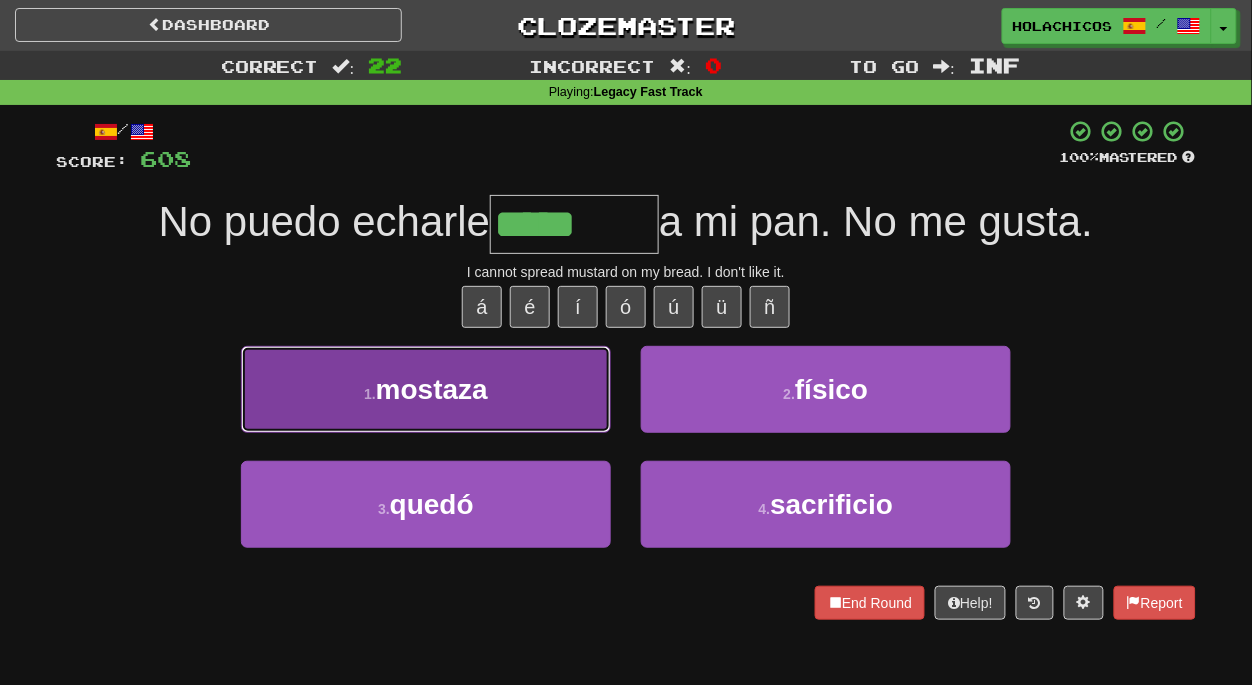 click on "1 .  mostaza" at bounding box center [426, 389] 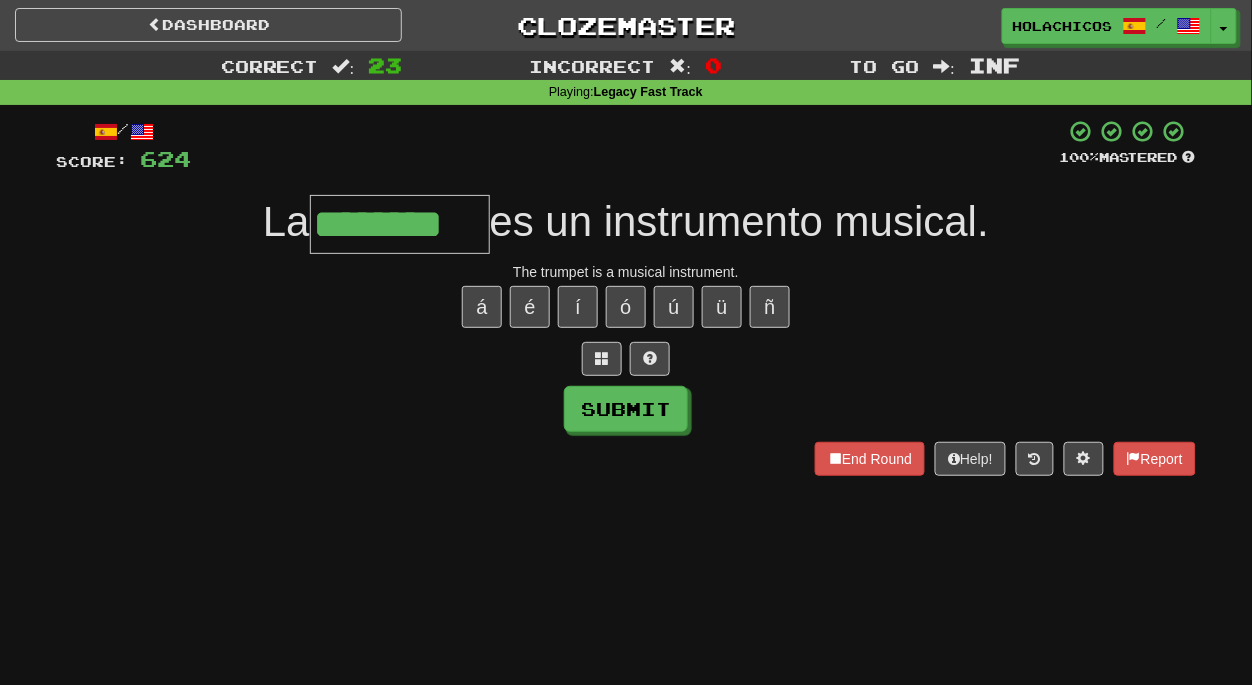 type on "********" 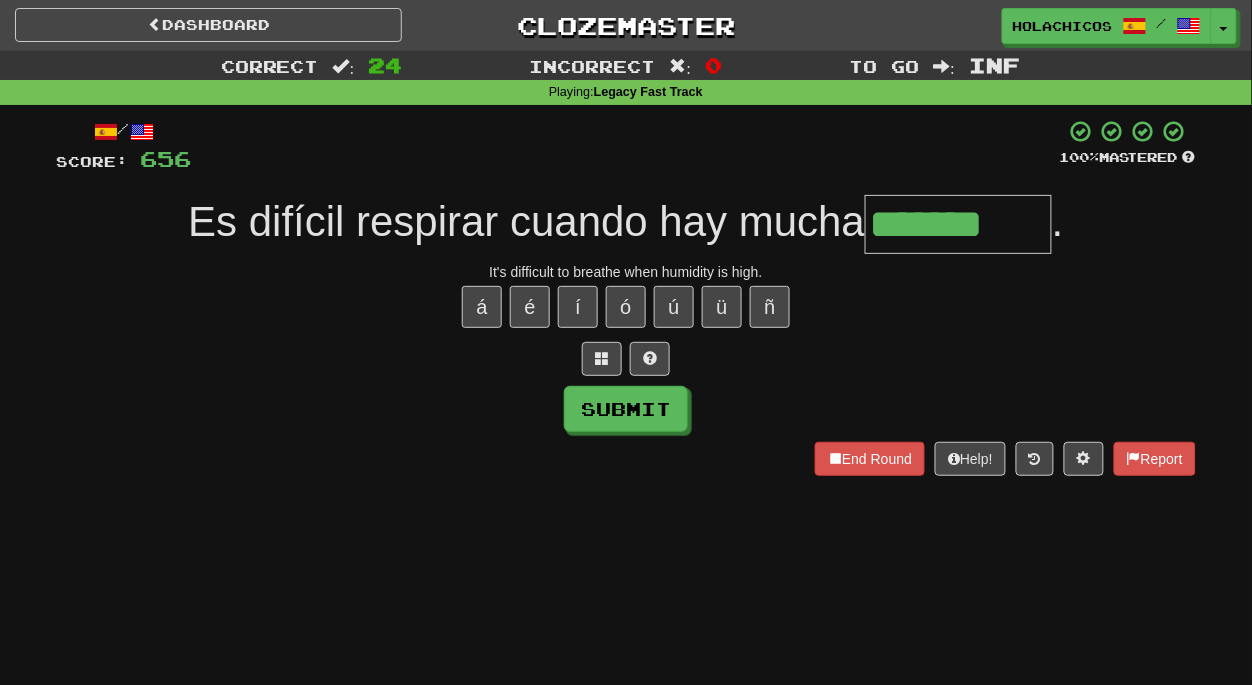 type on "*******" 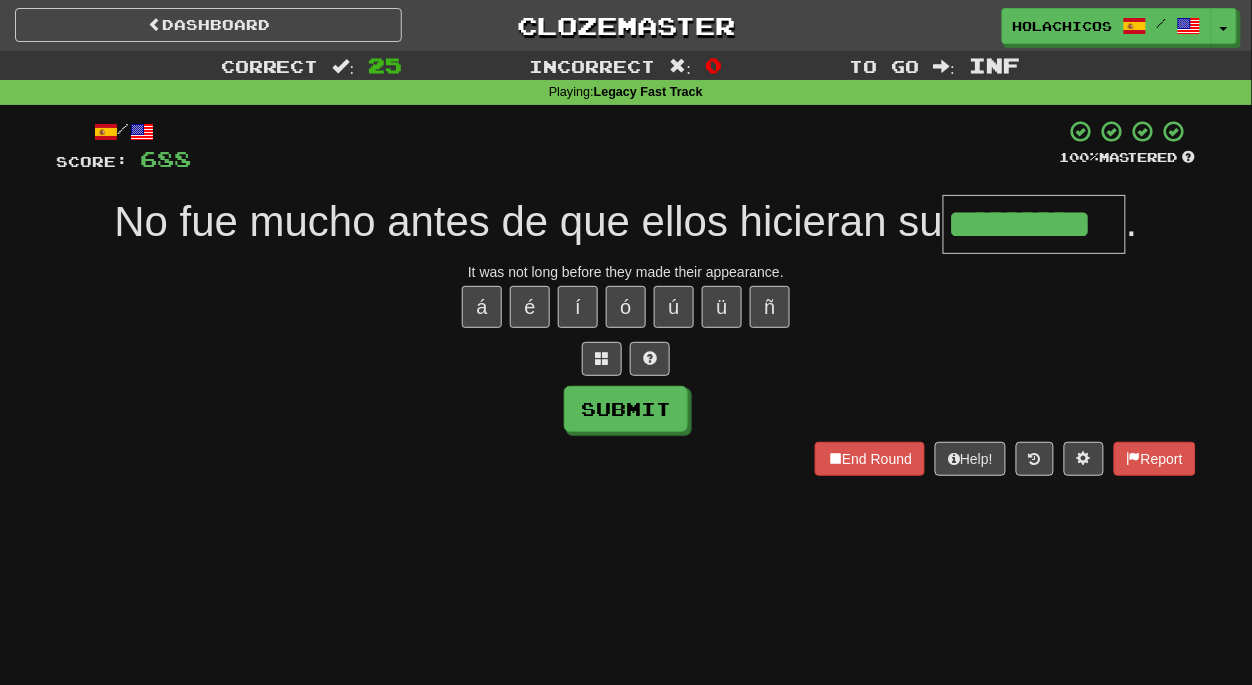 type on "*********" 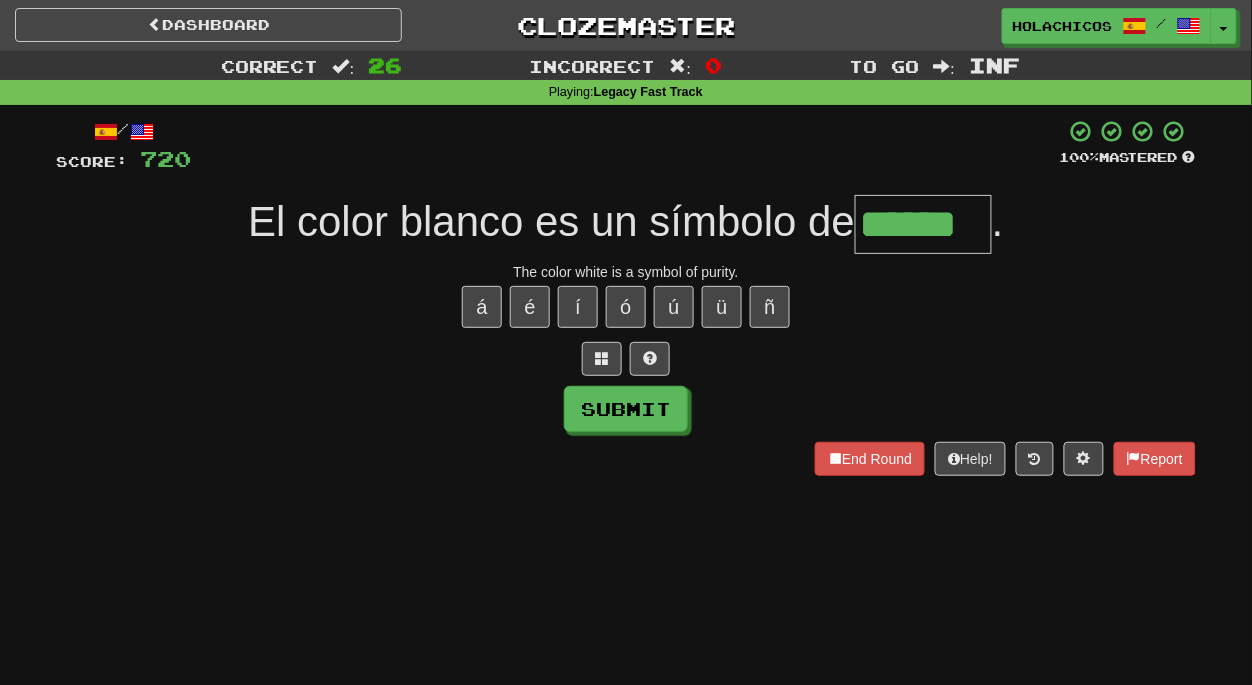 type on "******" 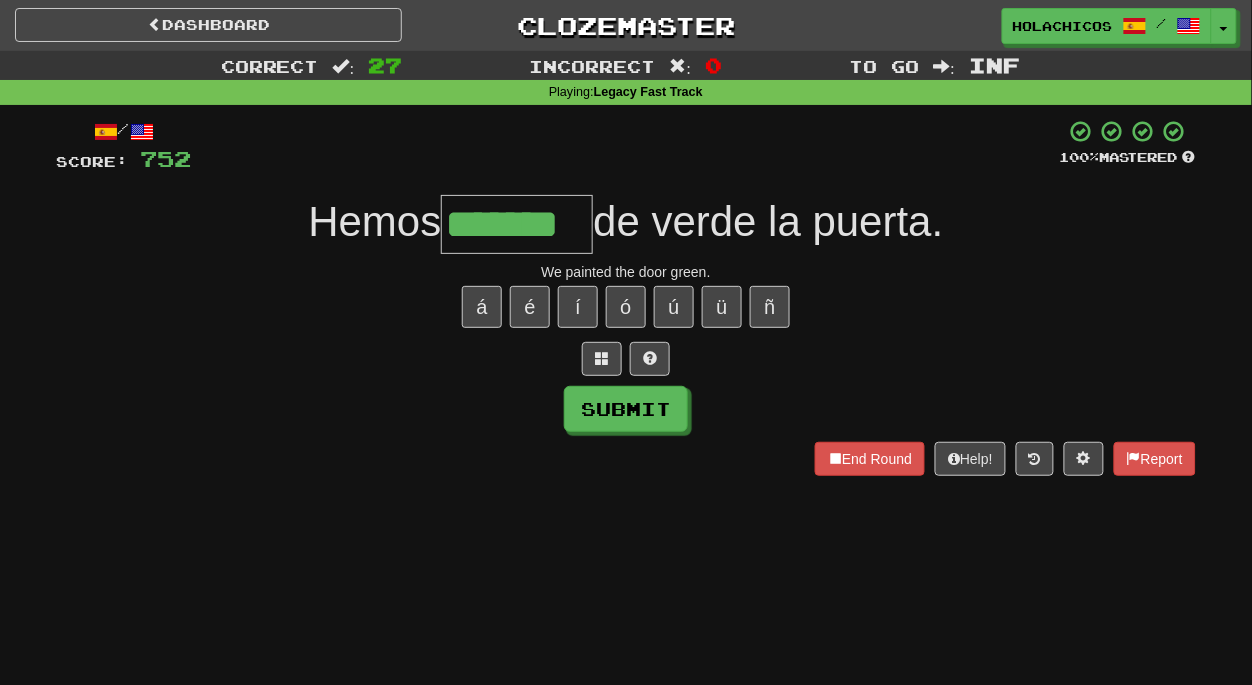 type on "*******" 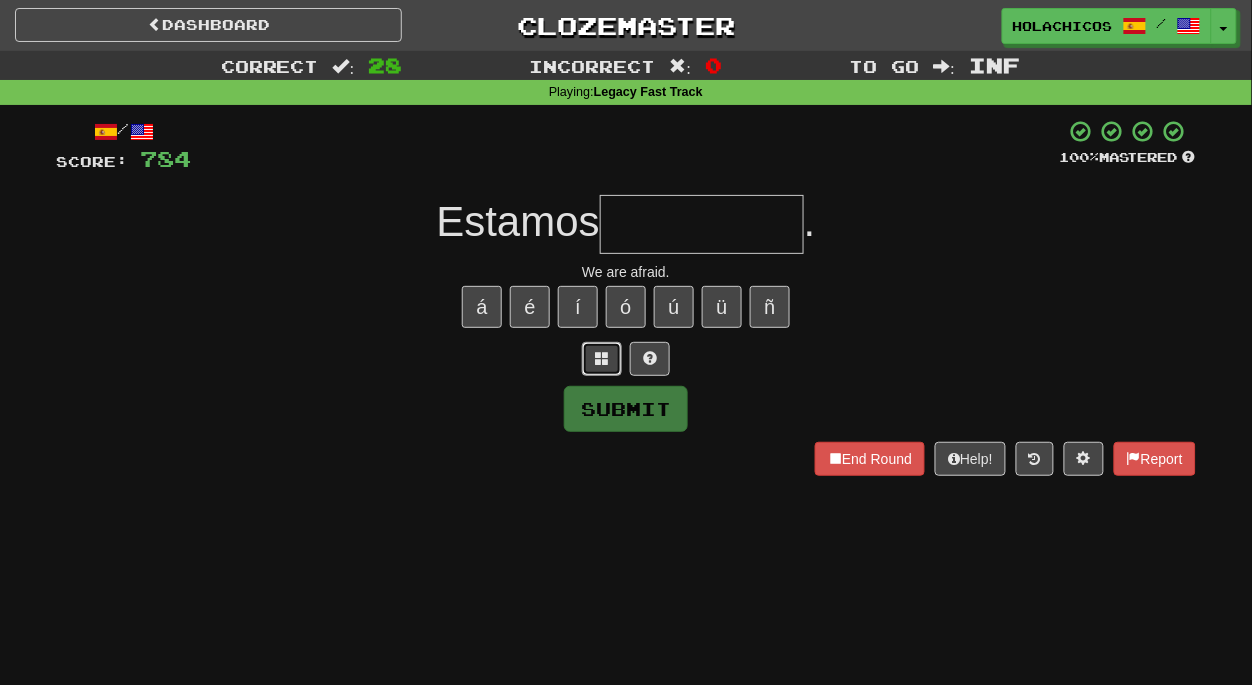 click at bounding box center [602, 359] 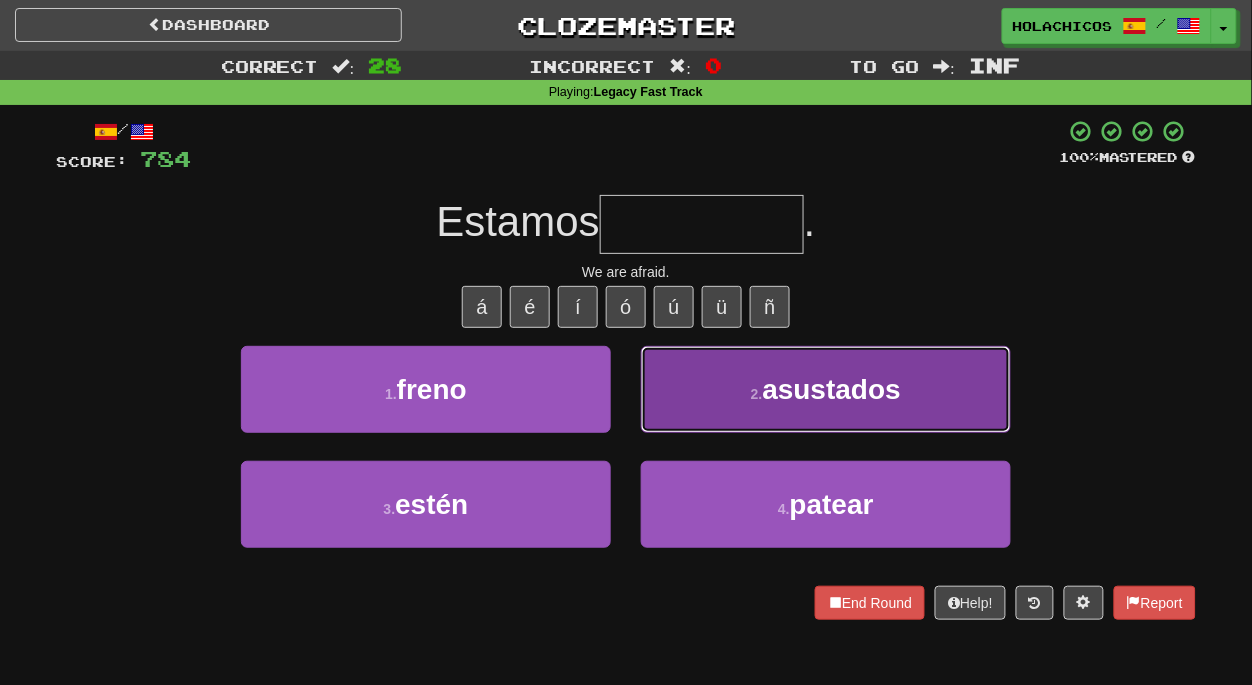 click on "2 .  asustados" at bounding box center [826, 389] 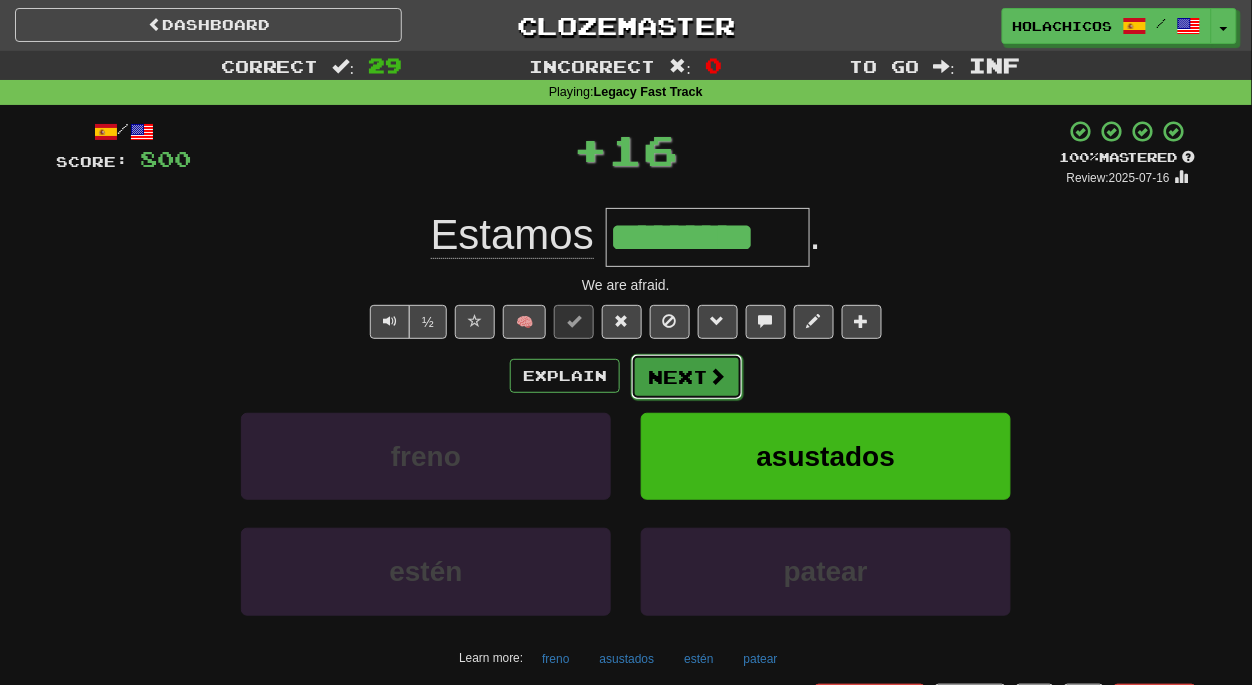 click on "Next" at bounding box center [687, 377] 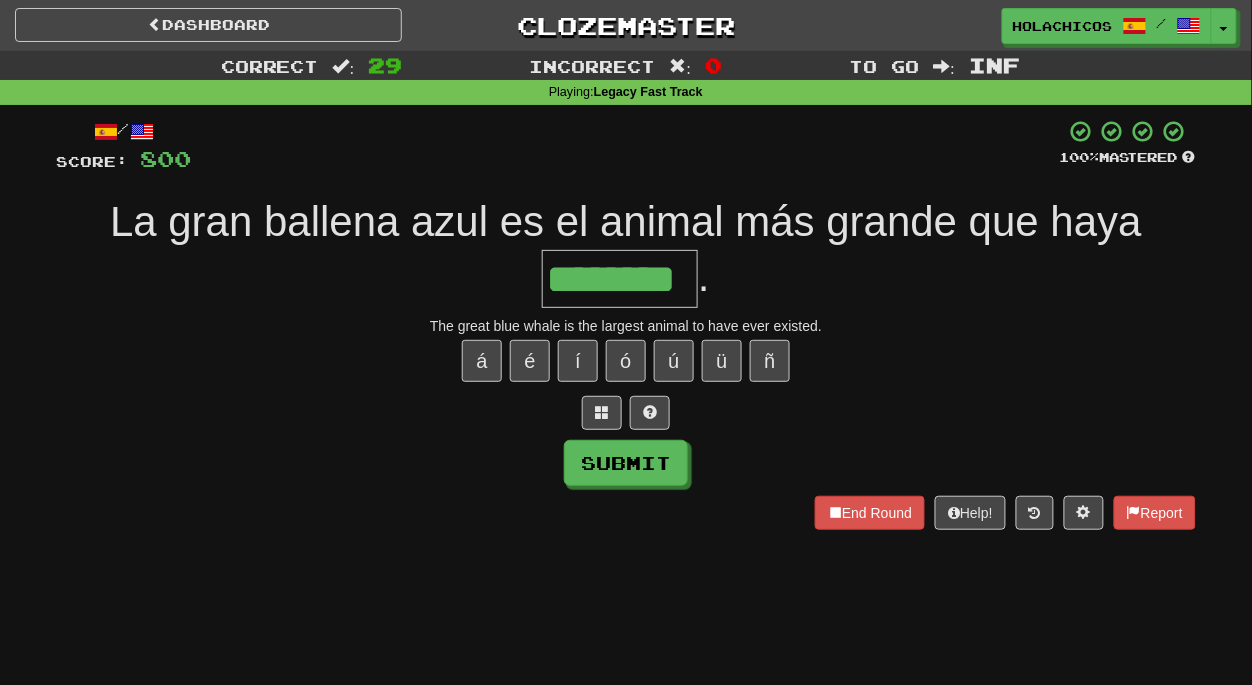 type on "********" 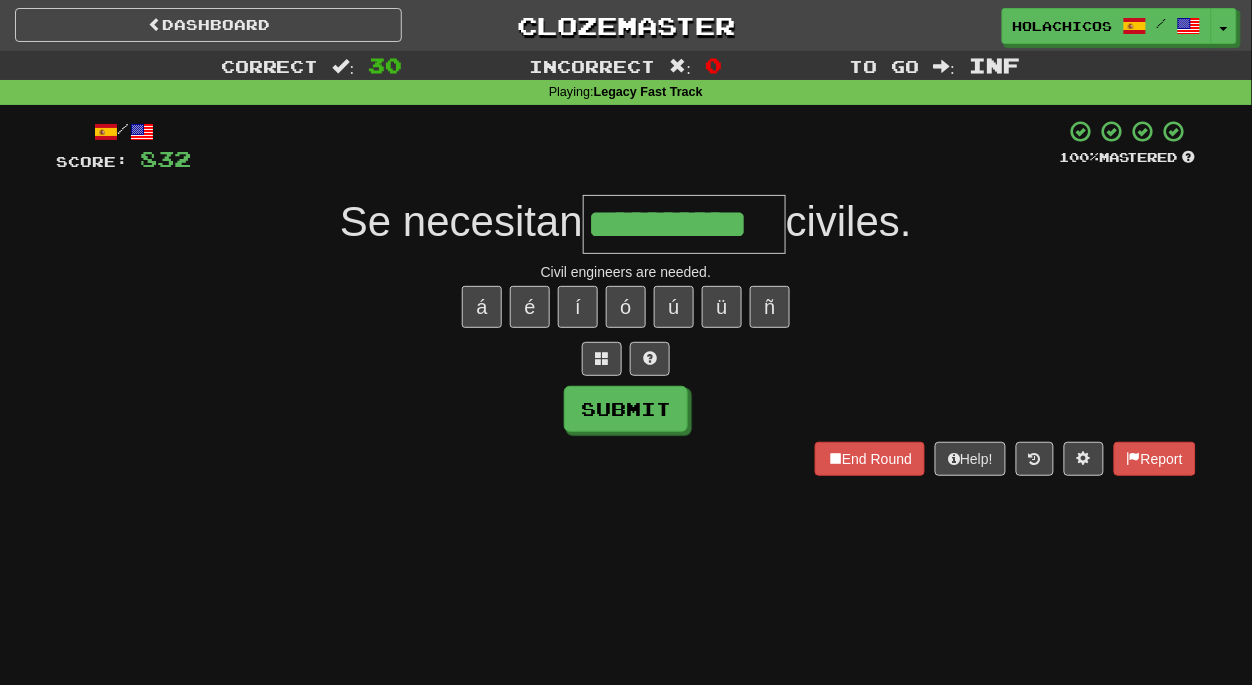type on "**********" 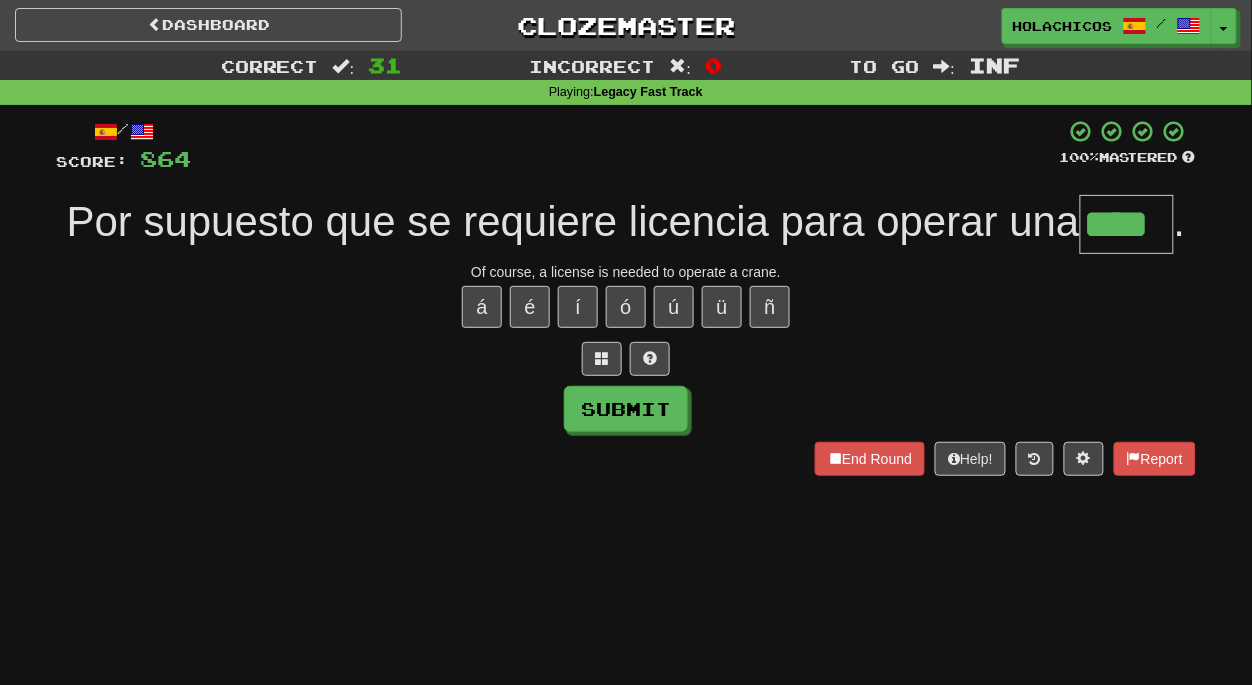 type on "****" 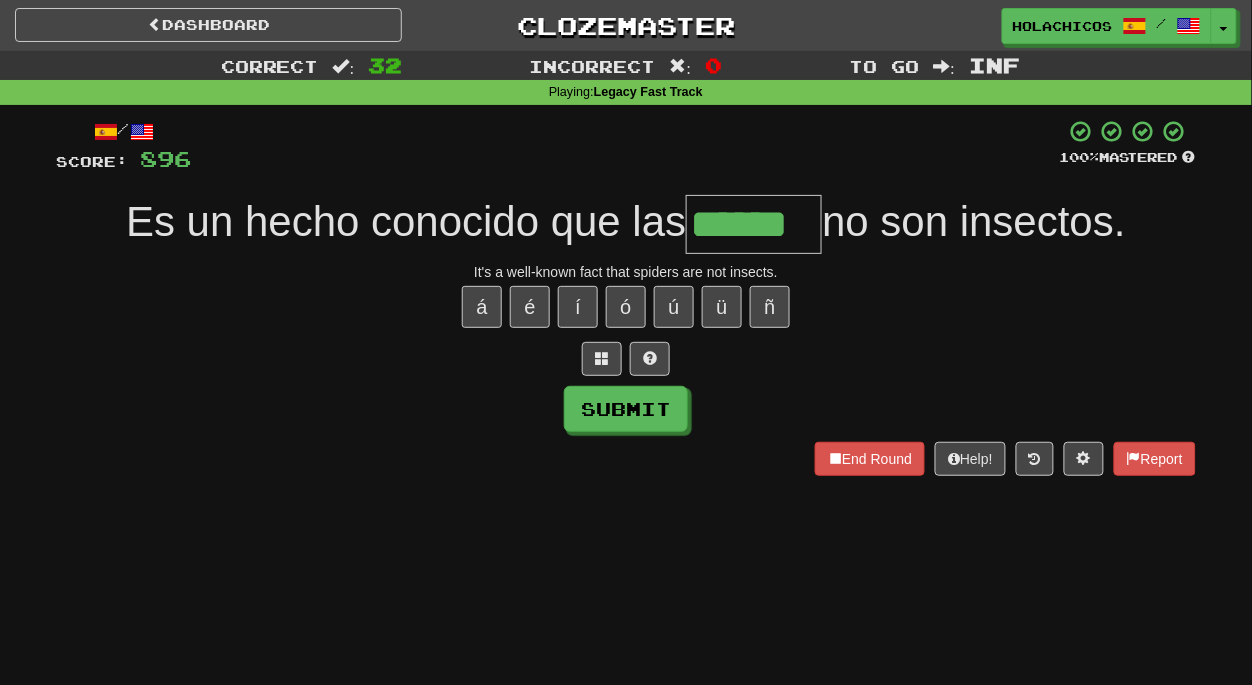 type on "******" 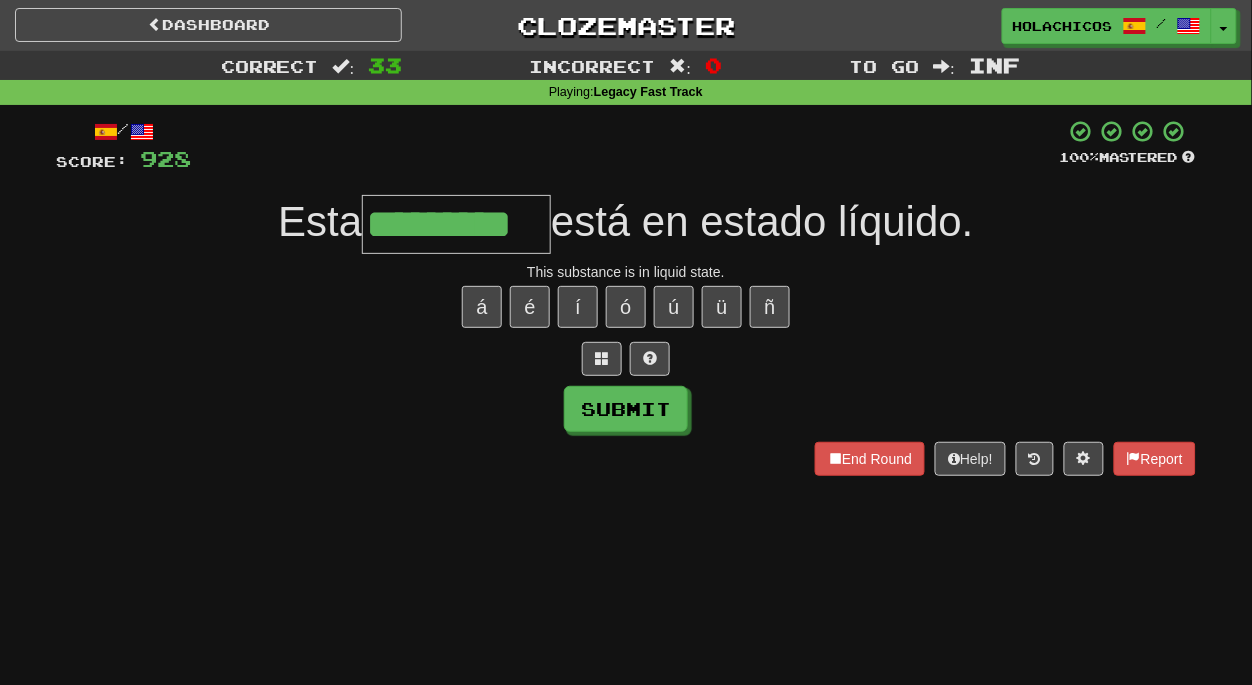 type on "*********" 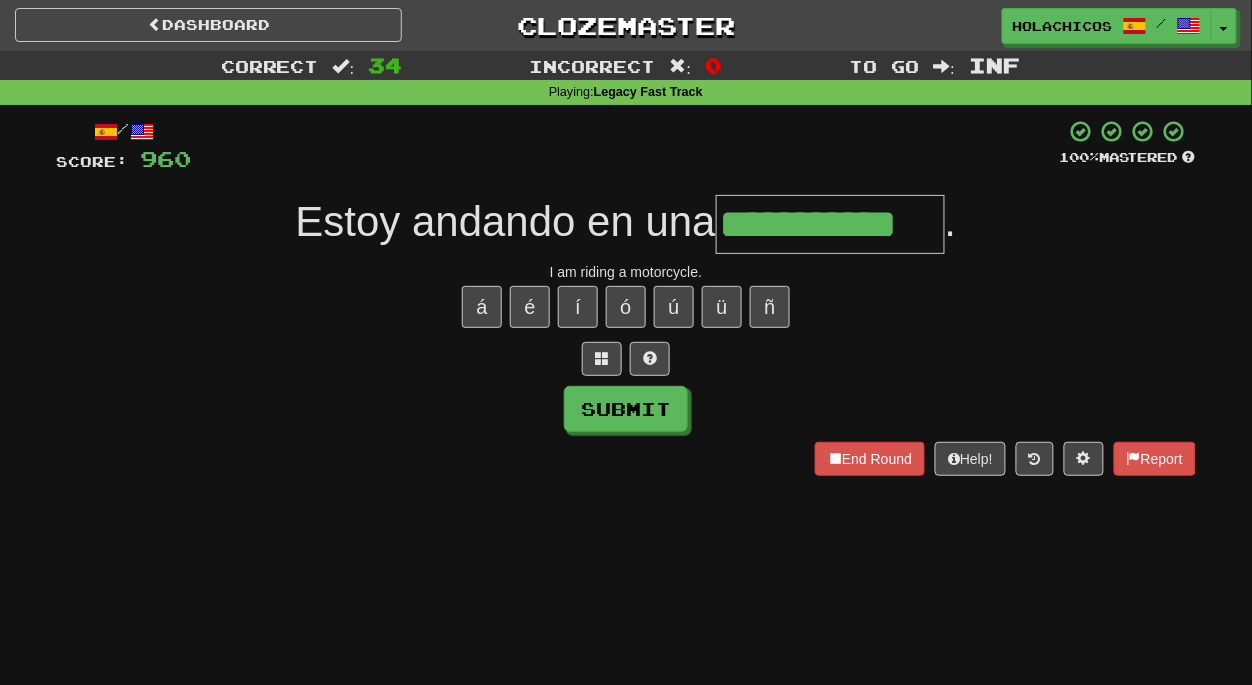 type on "**********" 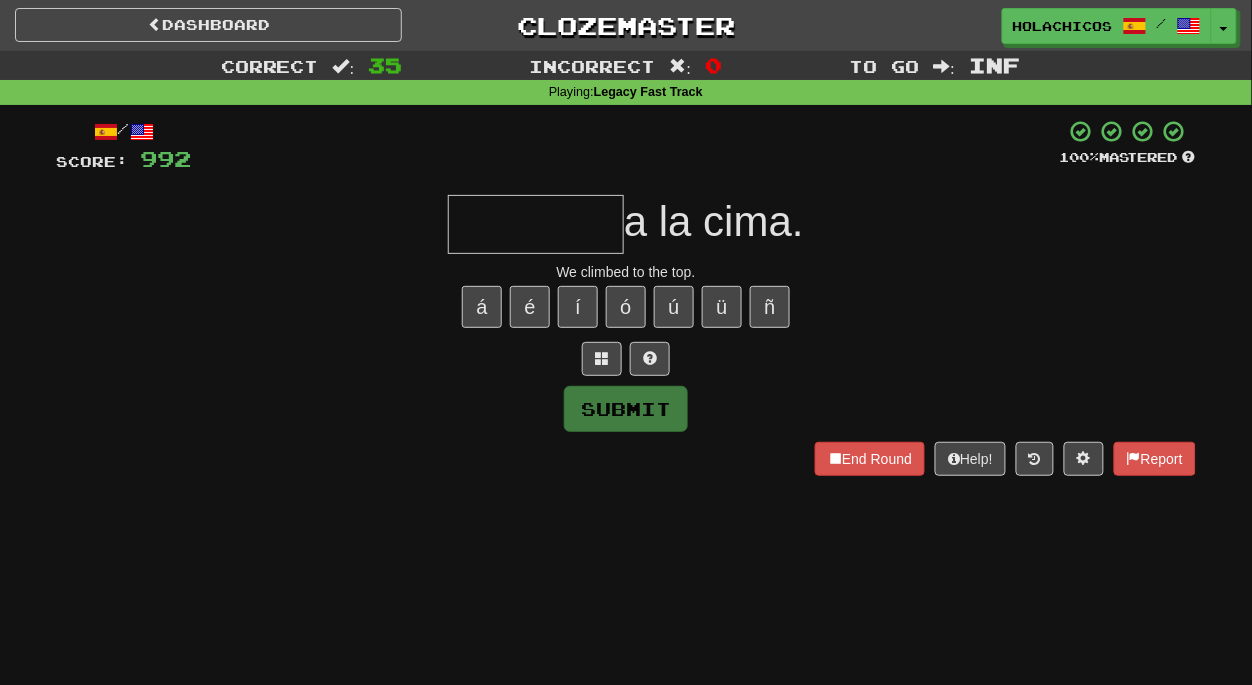type on "*" 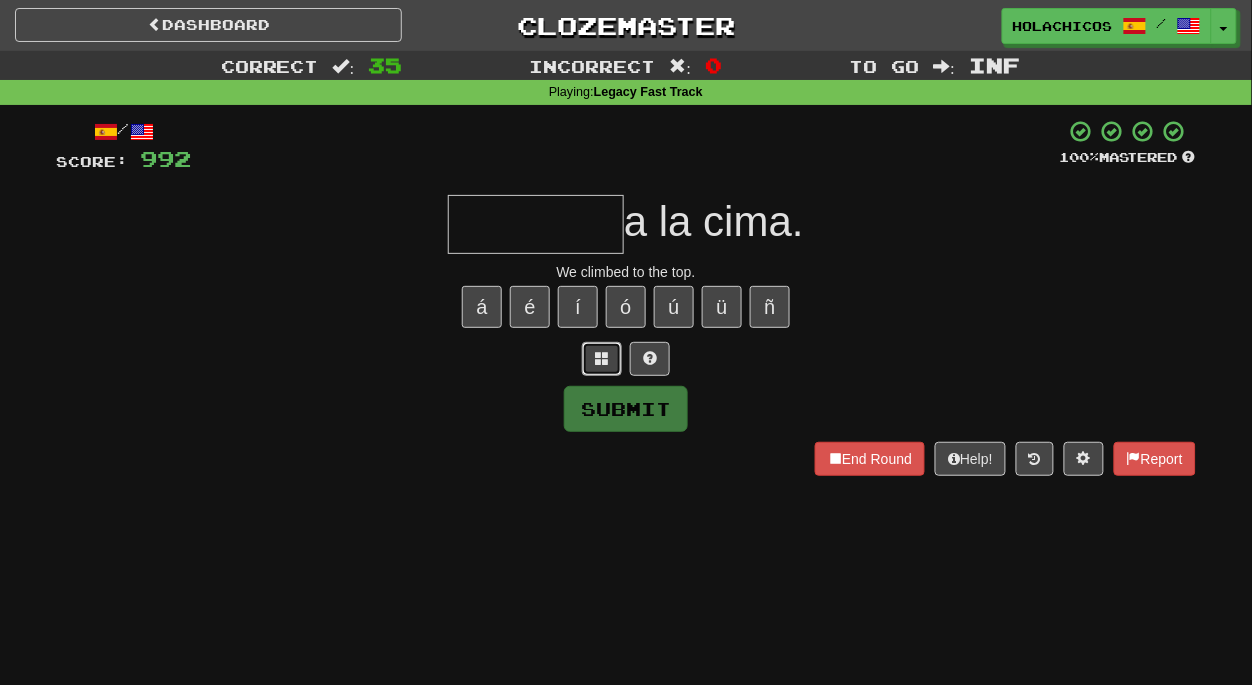 click at bounding box center (602, 358) 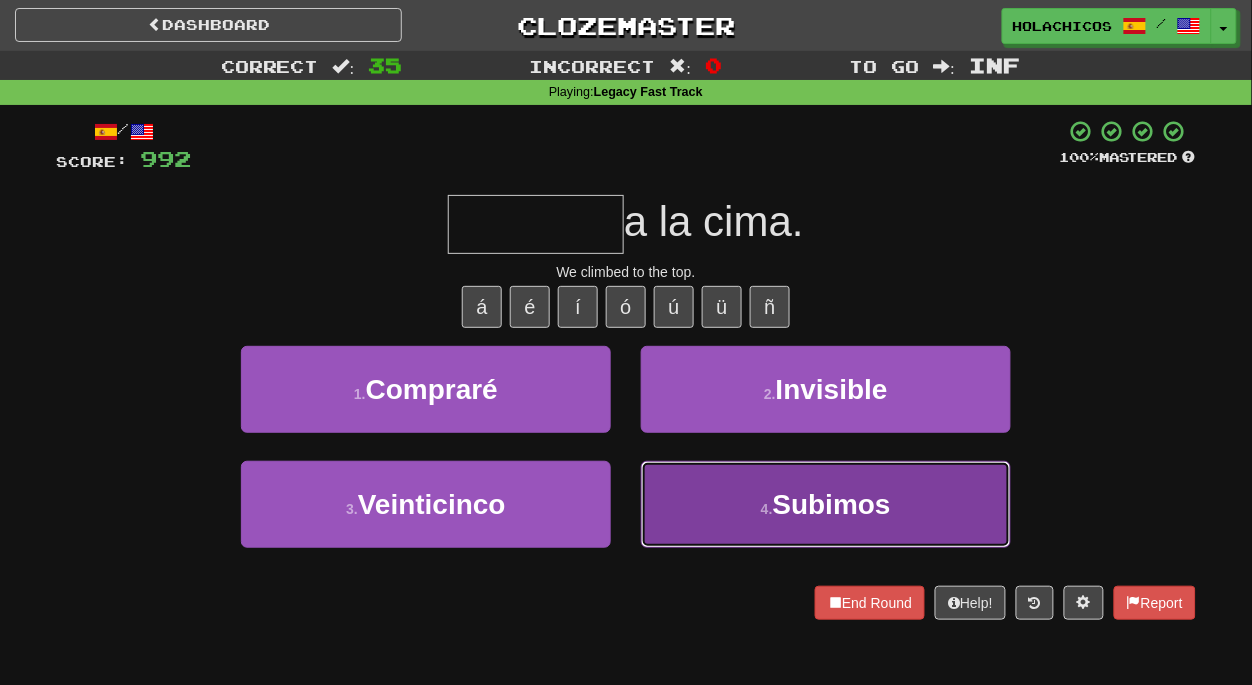 click on "4 .  Subimos" at bounding box center [826, 504] 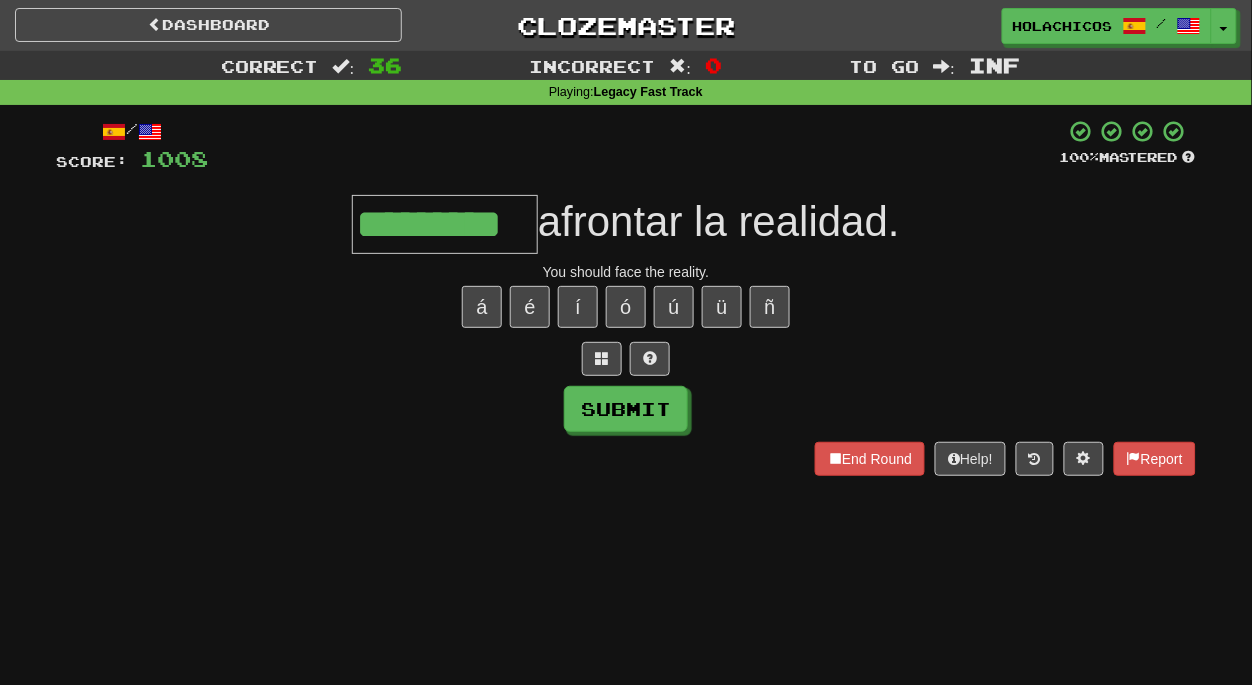 type on "*********" 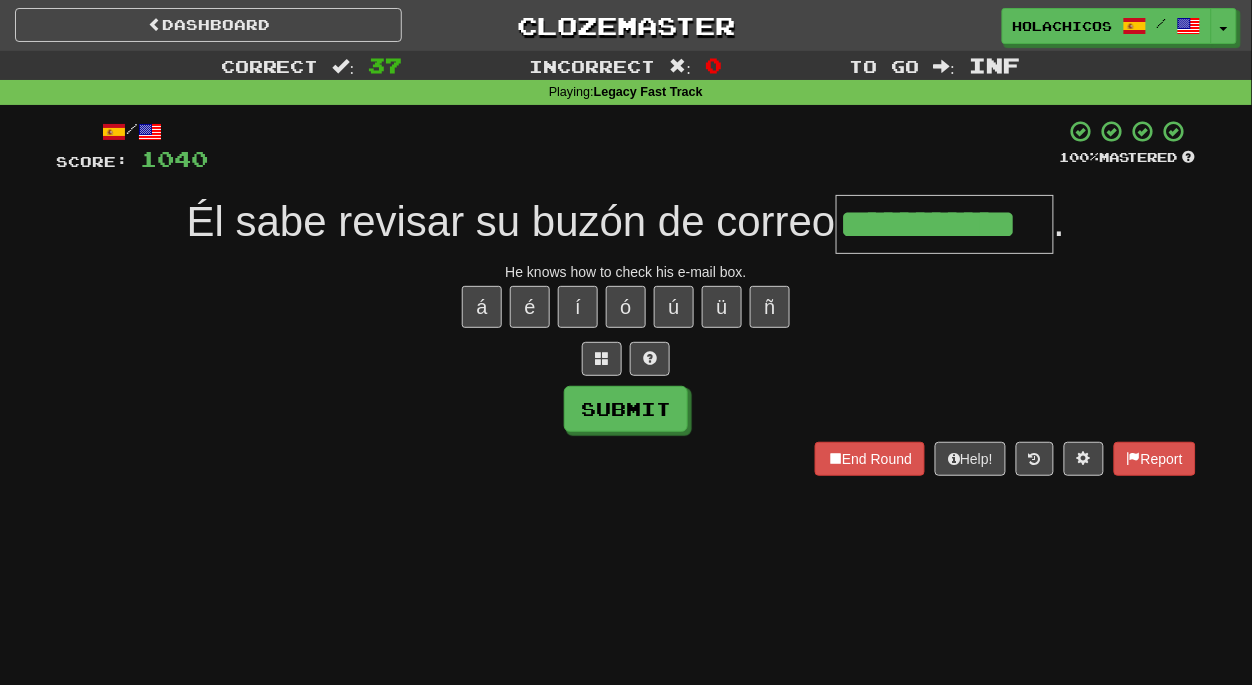type on "**********" 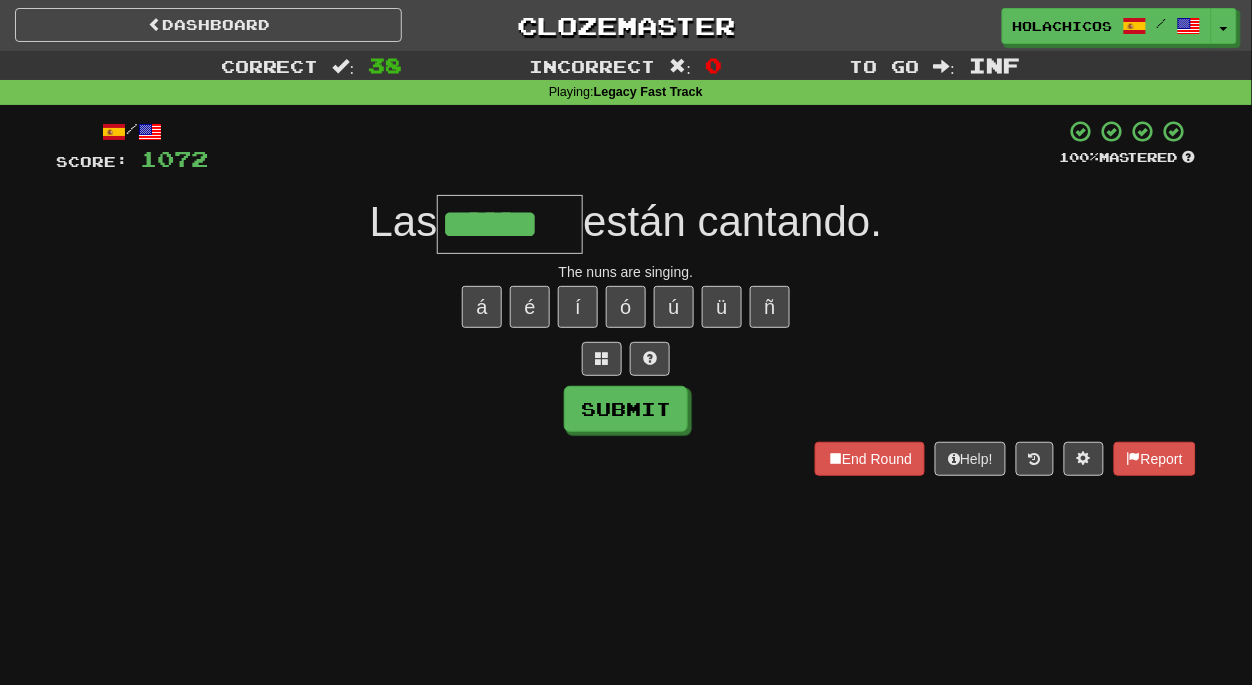 type on "******" 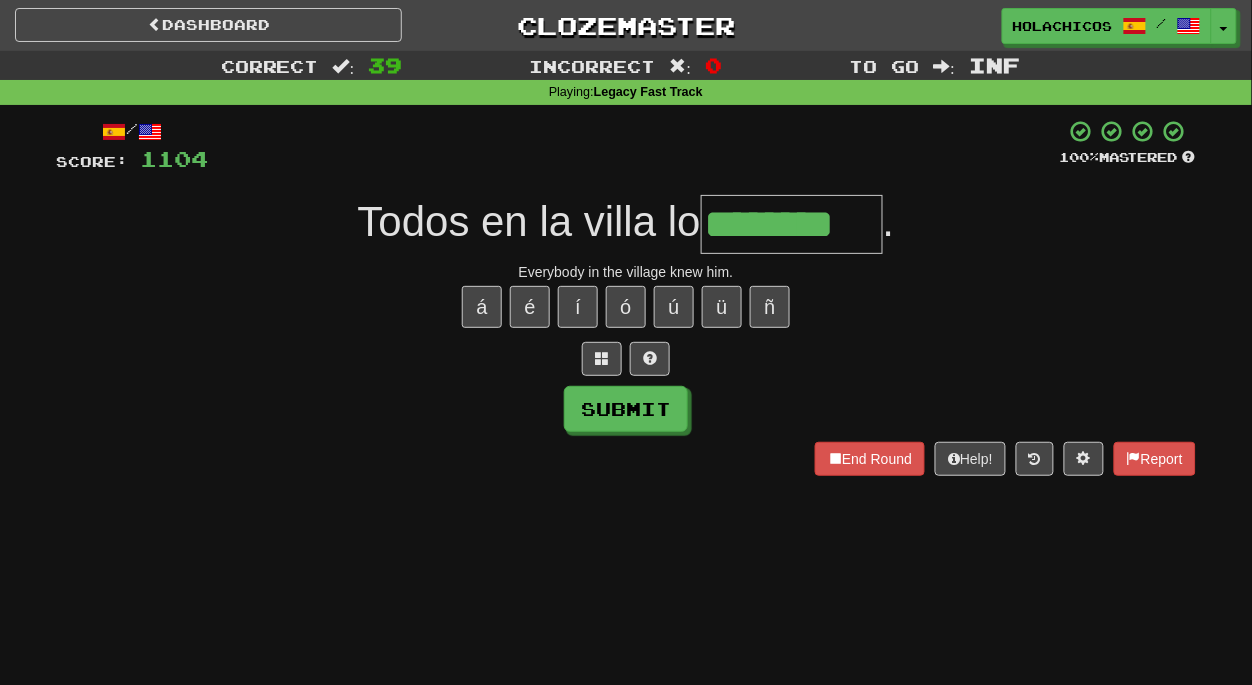 type on "********" 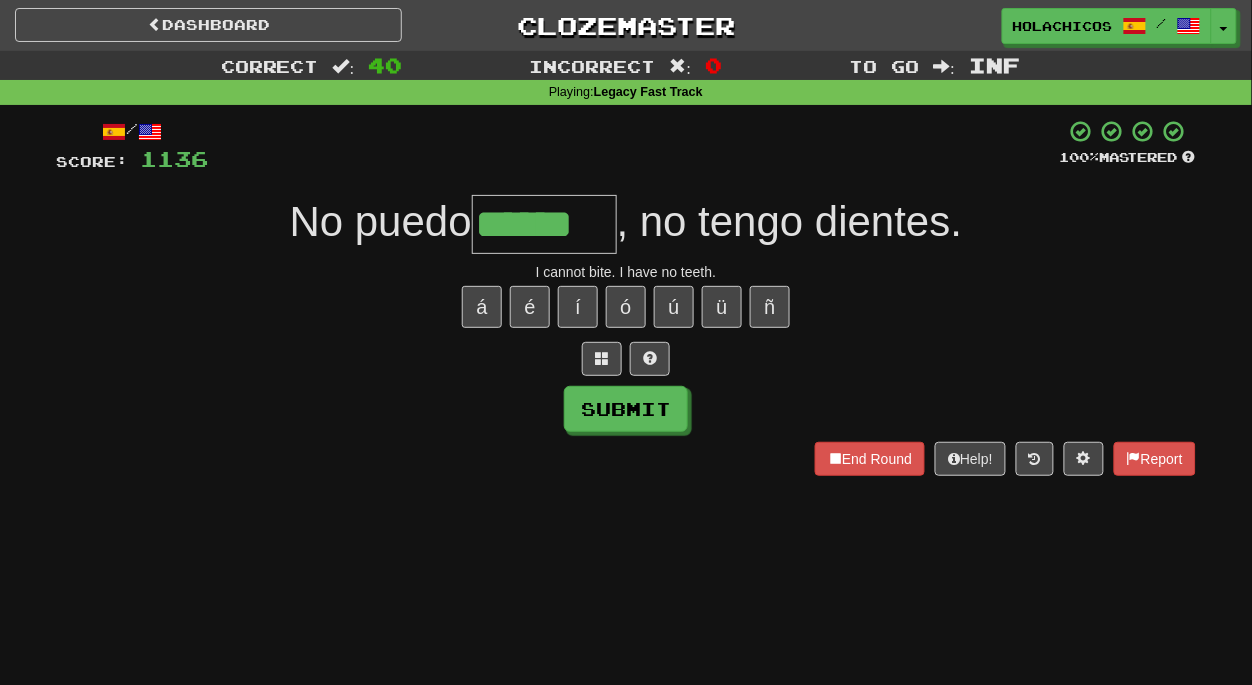 type on "******" 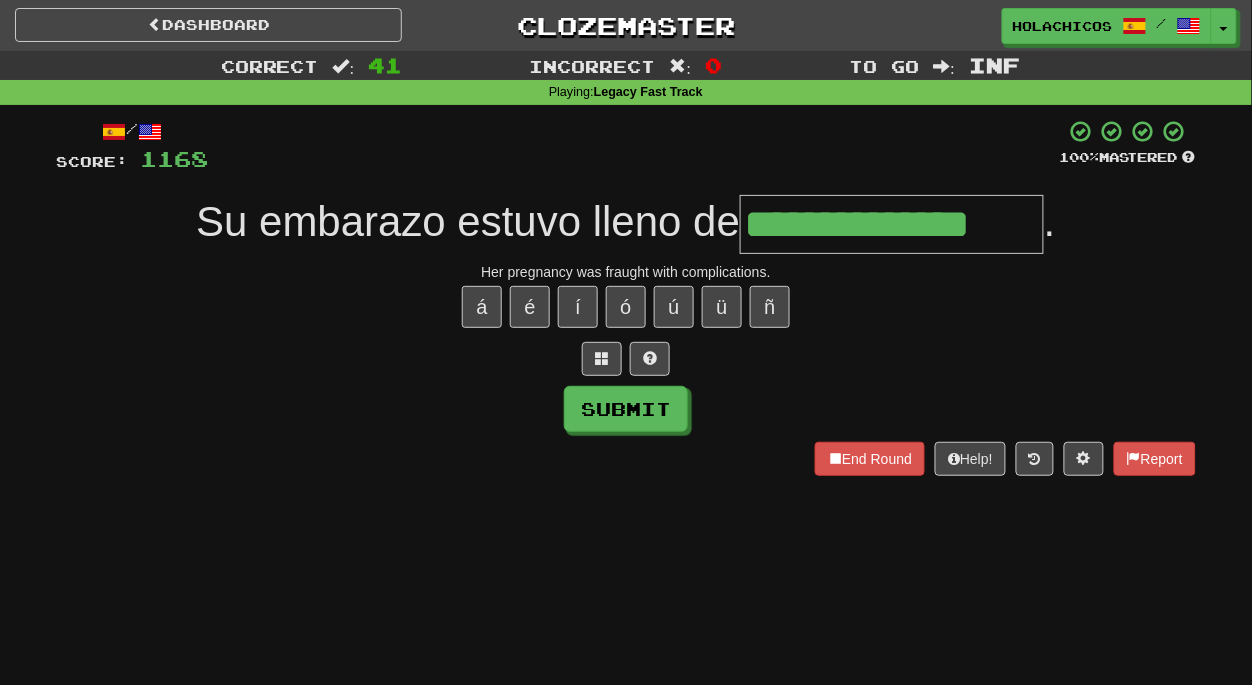 type on "**********" 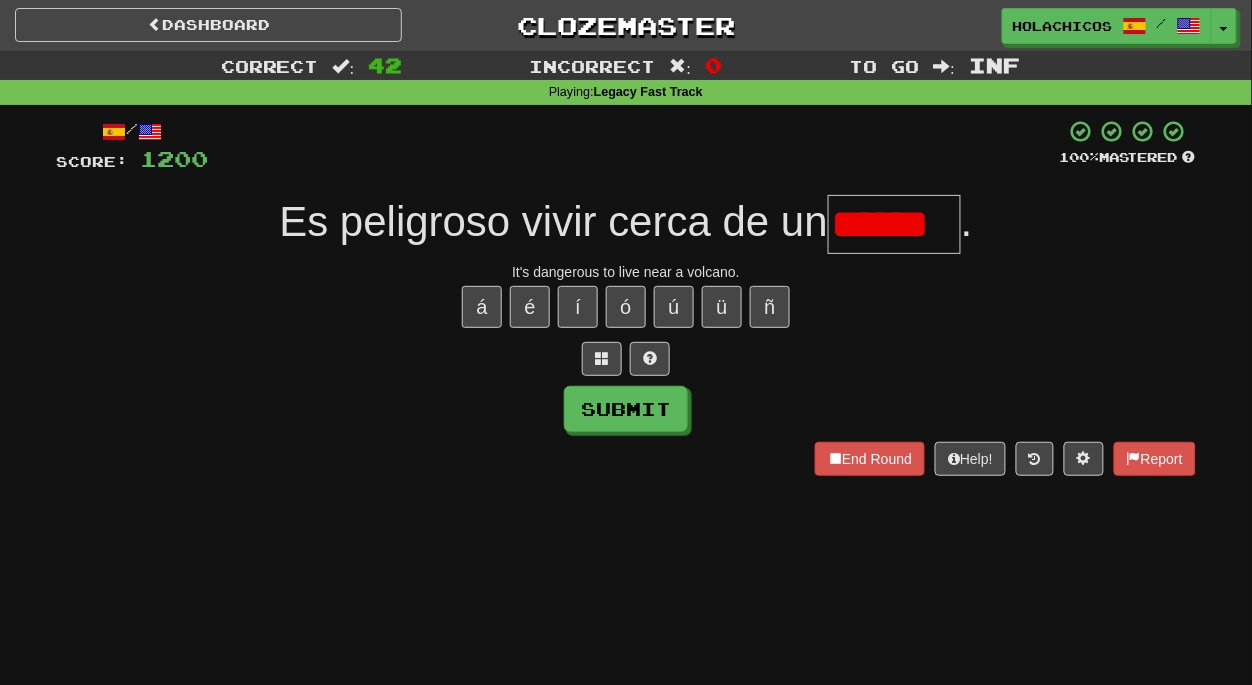scroll, scrollTop: 0, scrollLeft: 0, axis: both 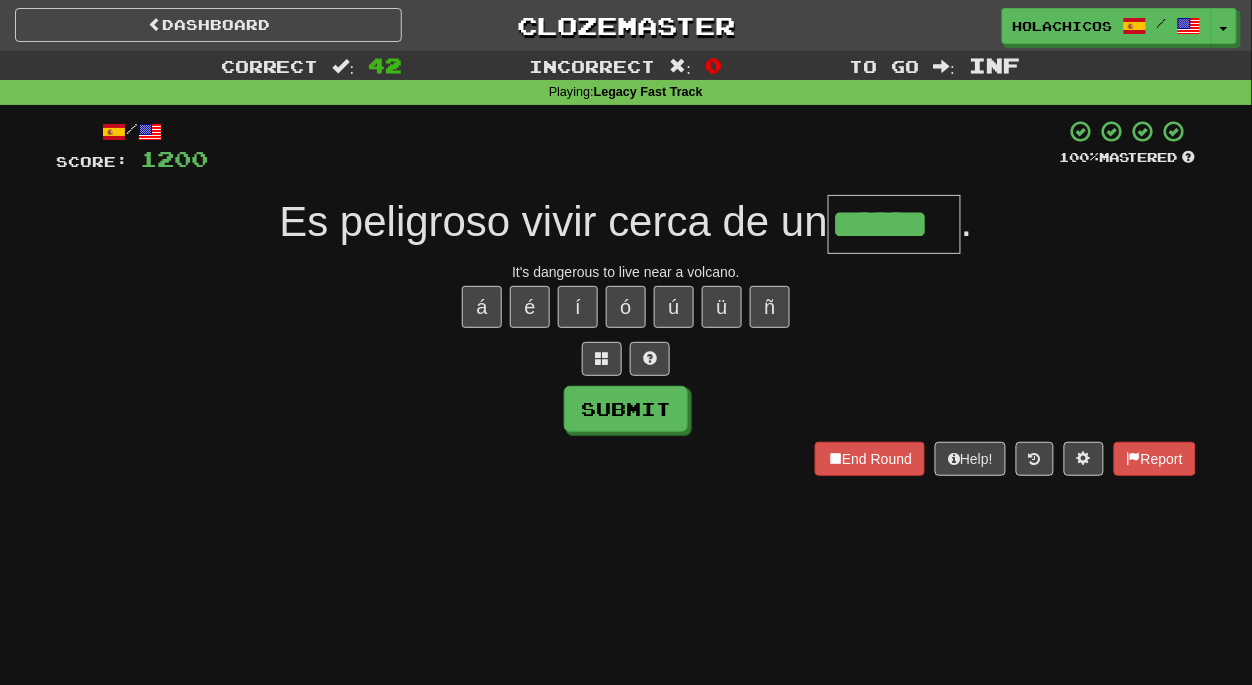 type on "******" 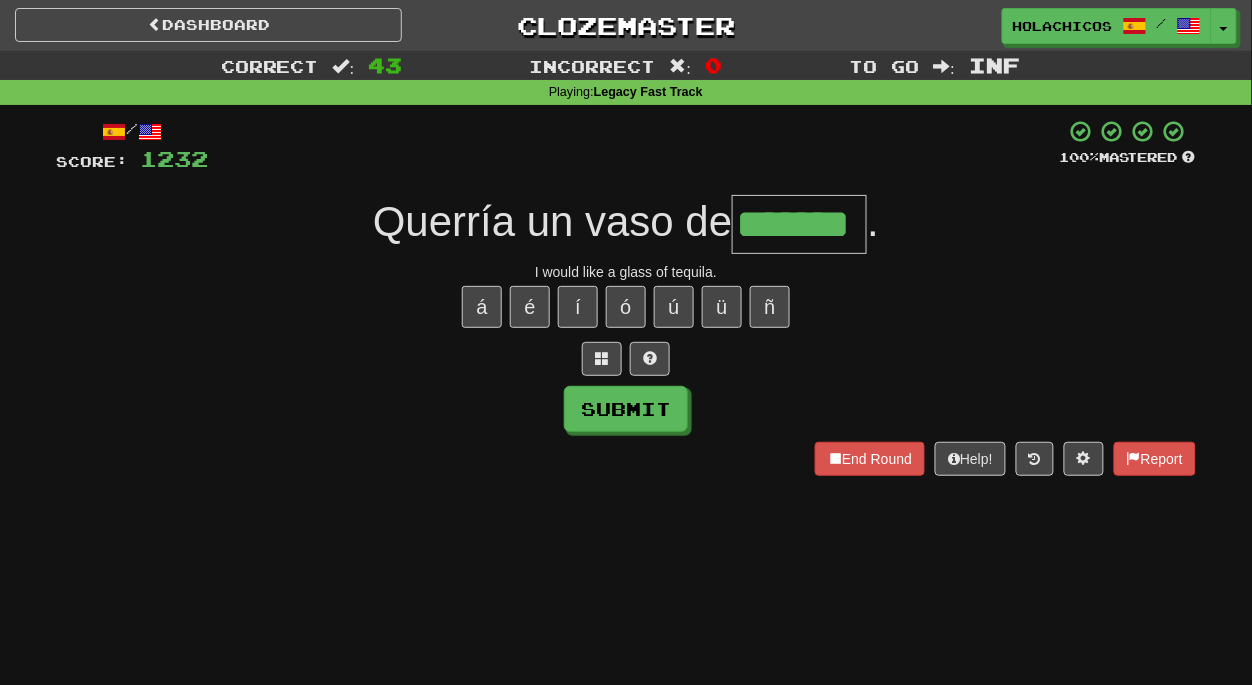 type on "*******" 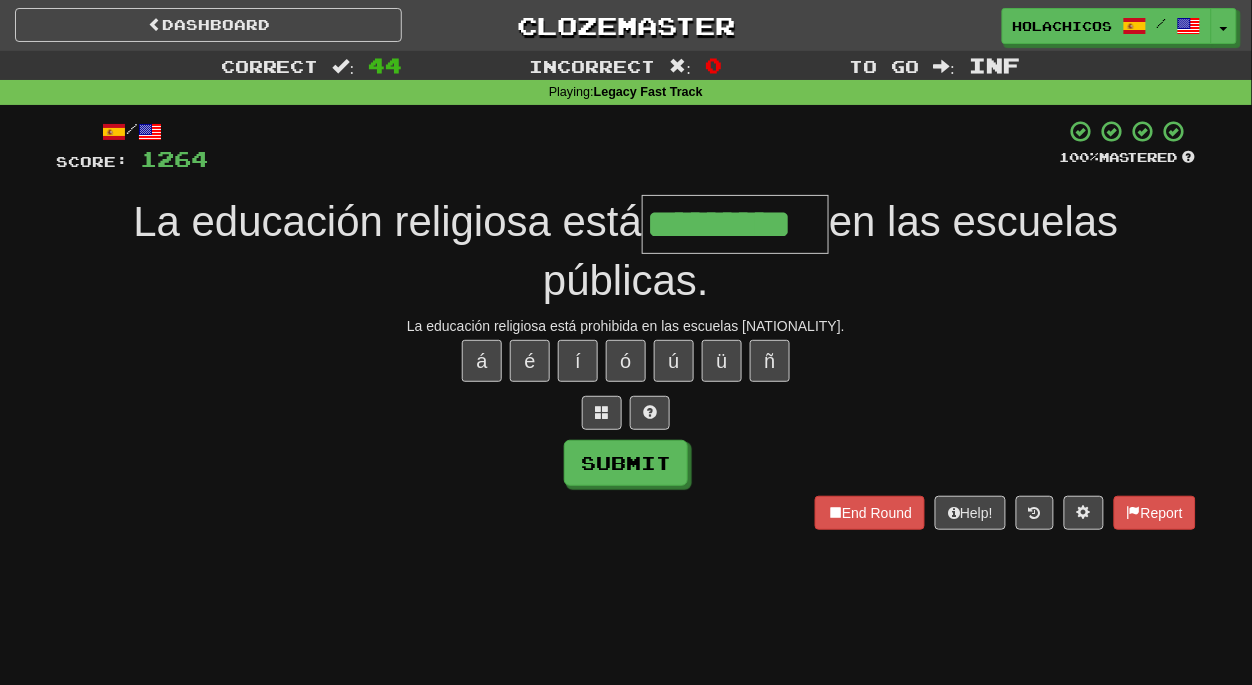 type on "*********" 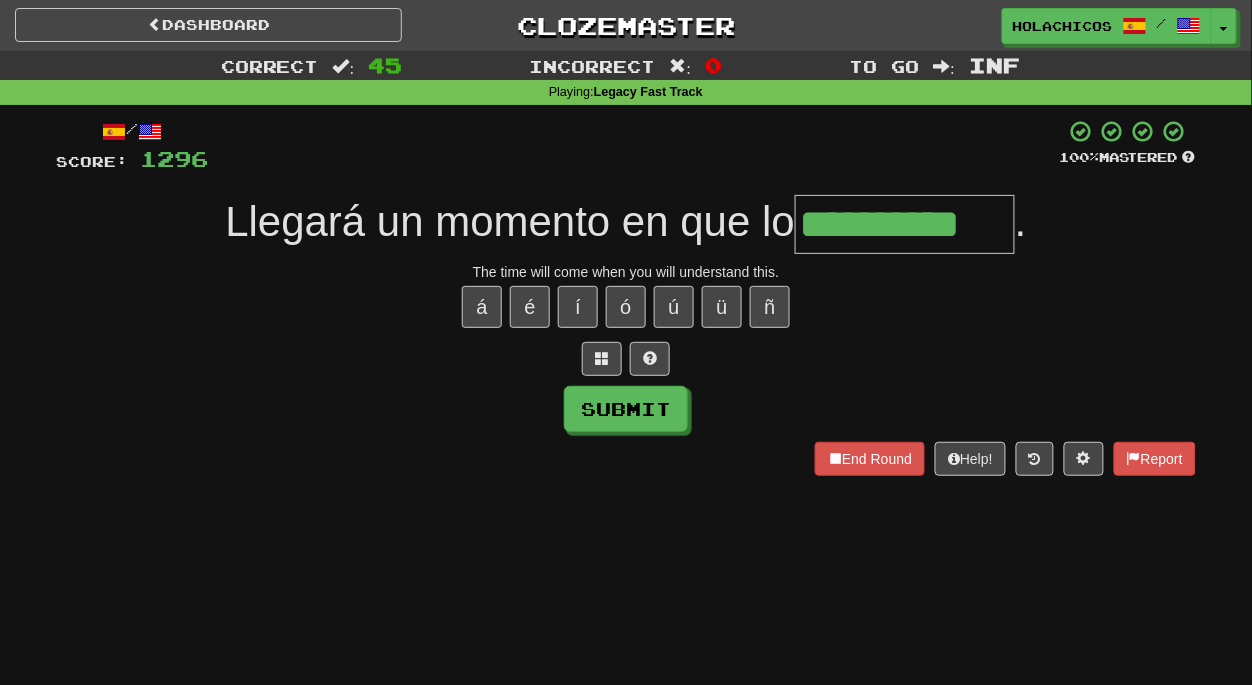 type on "**********" 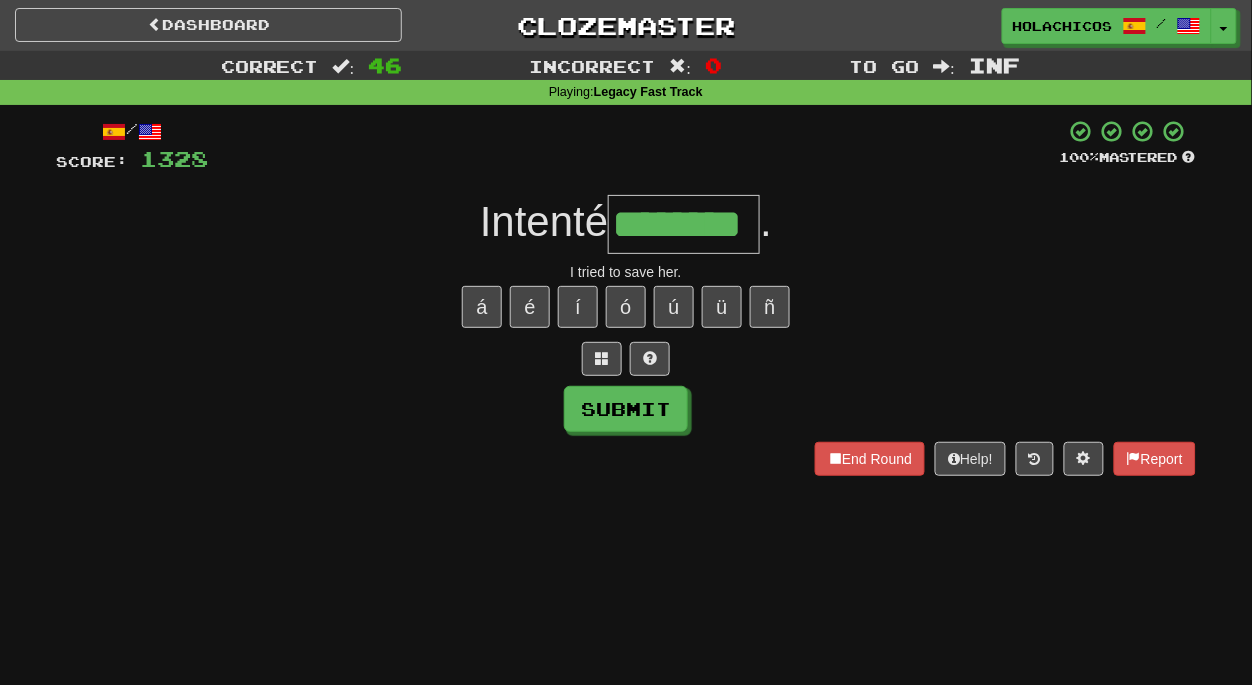 type on "********" 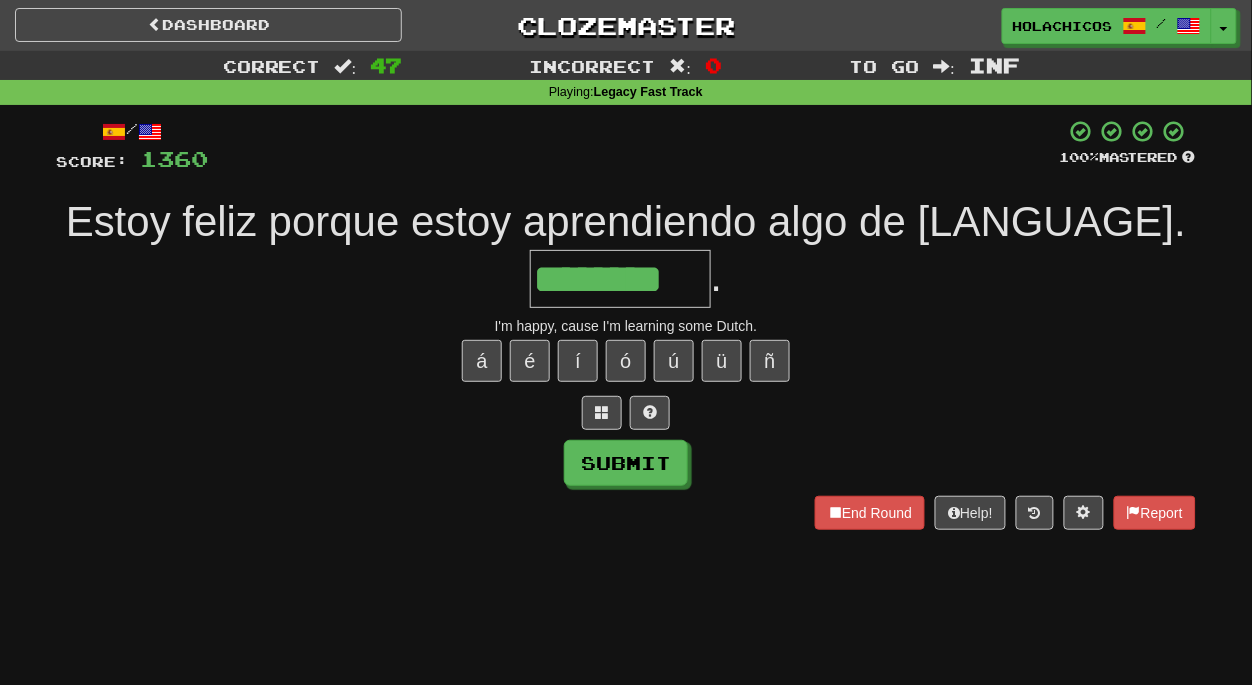 type on "********" 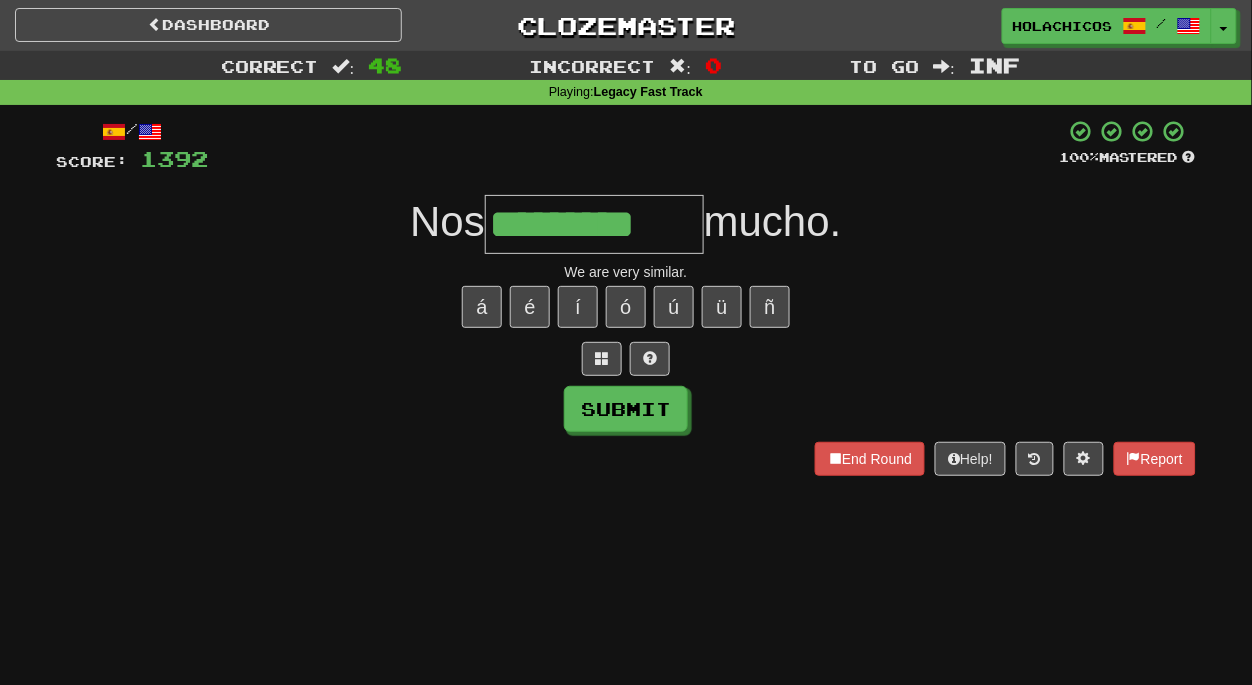 type on "*********" 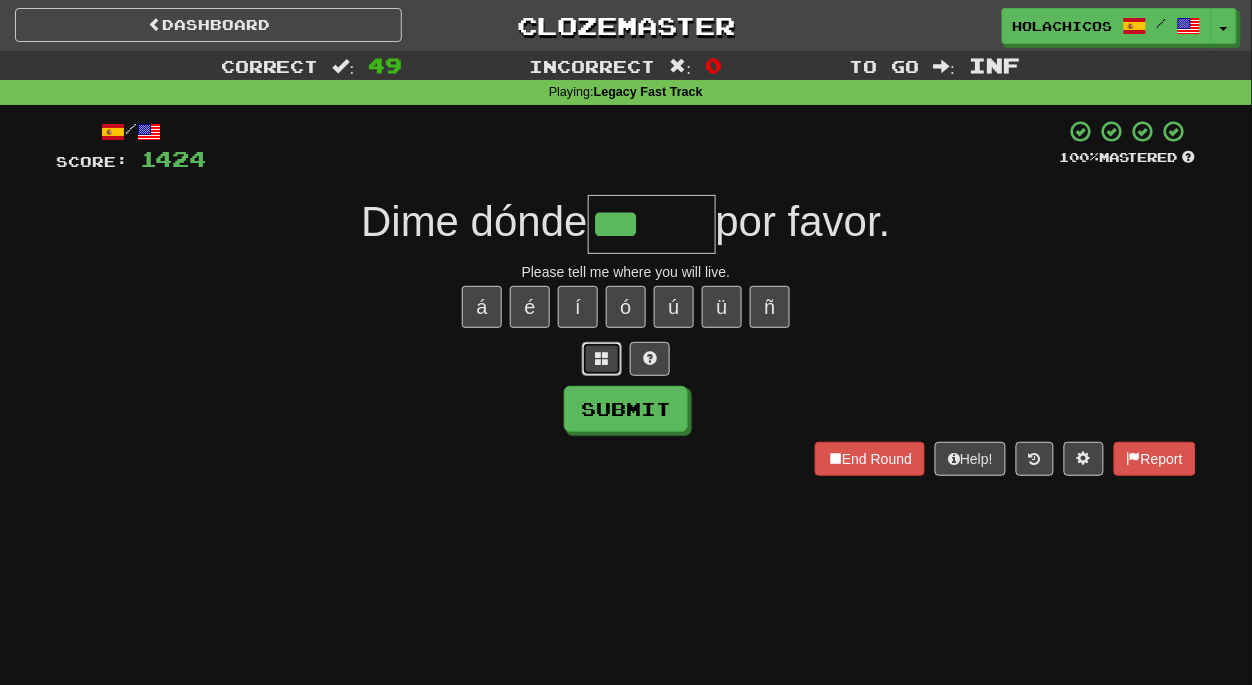 click at bounding box center [602, 358] 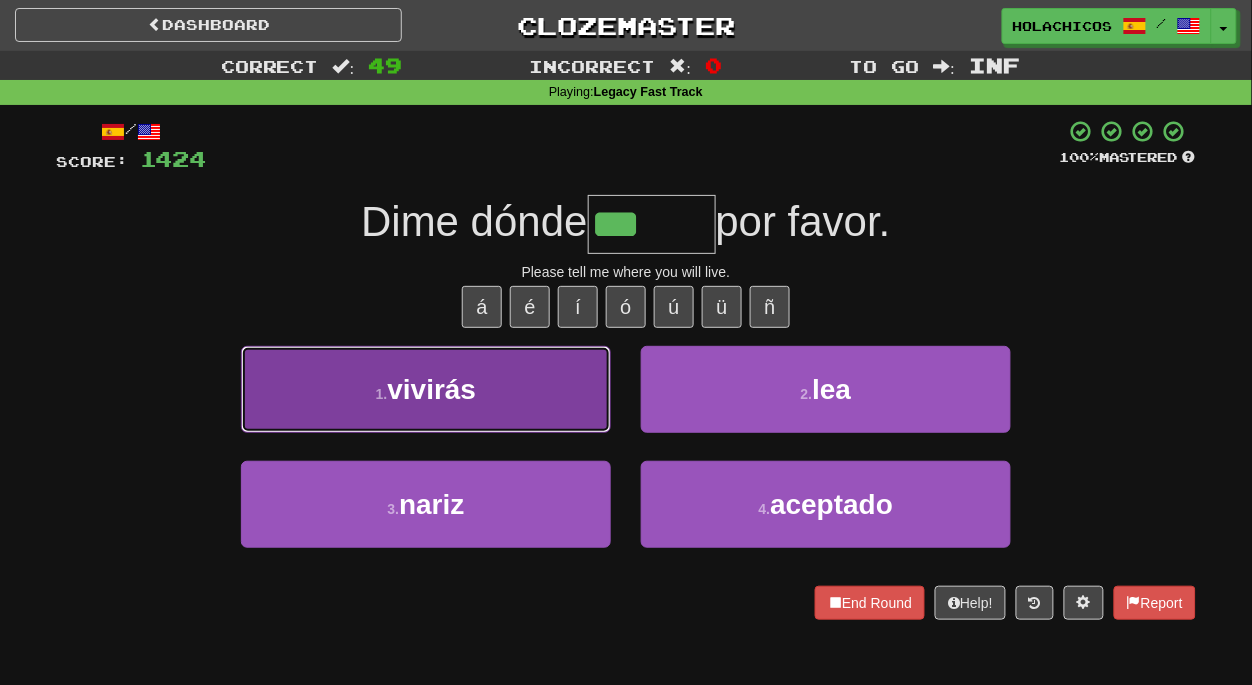 click on "1 .  vivirás" at bounding box center [426, 389] 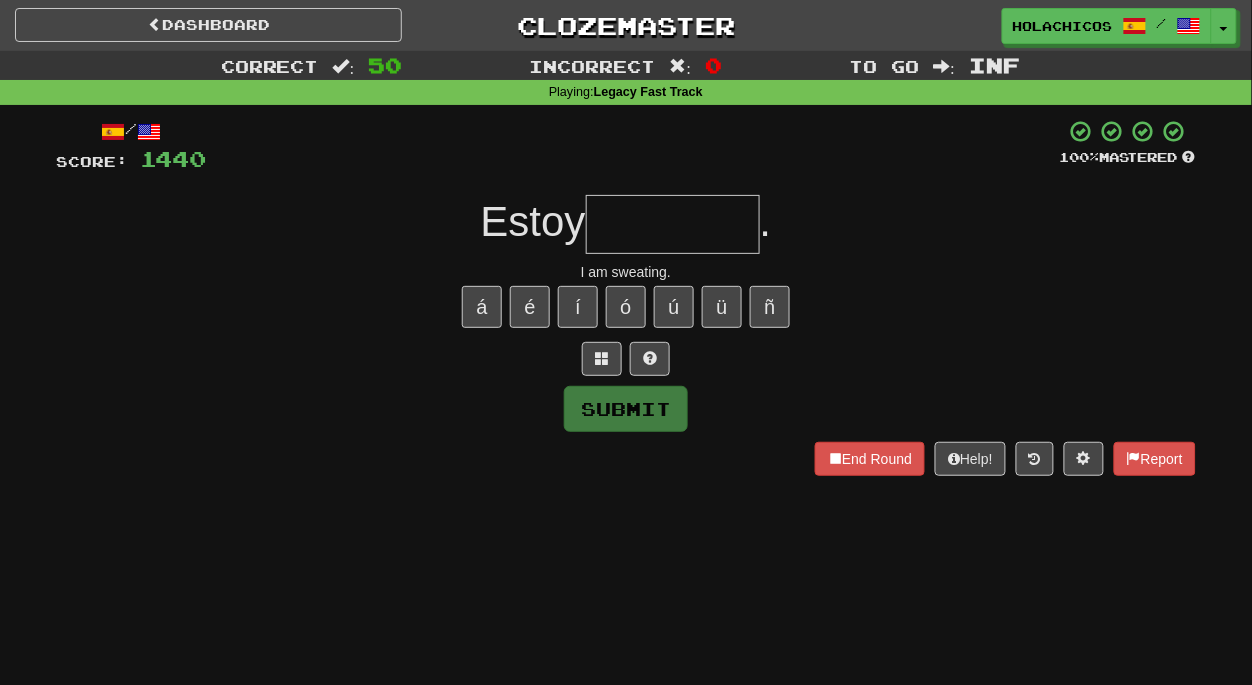 type on "*" 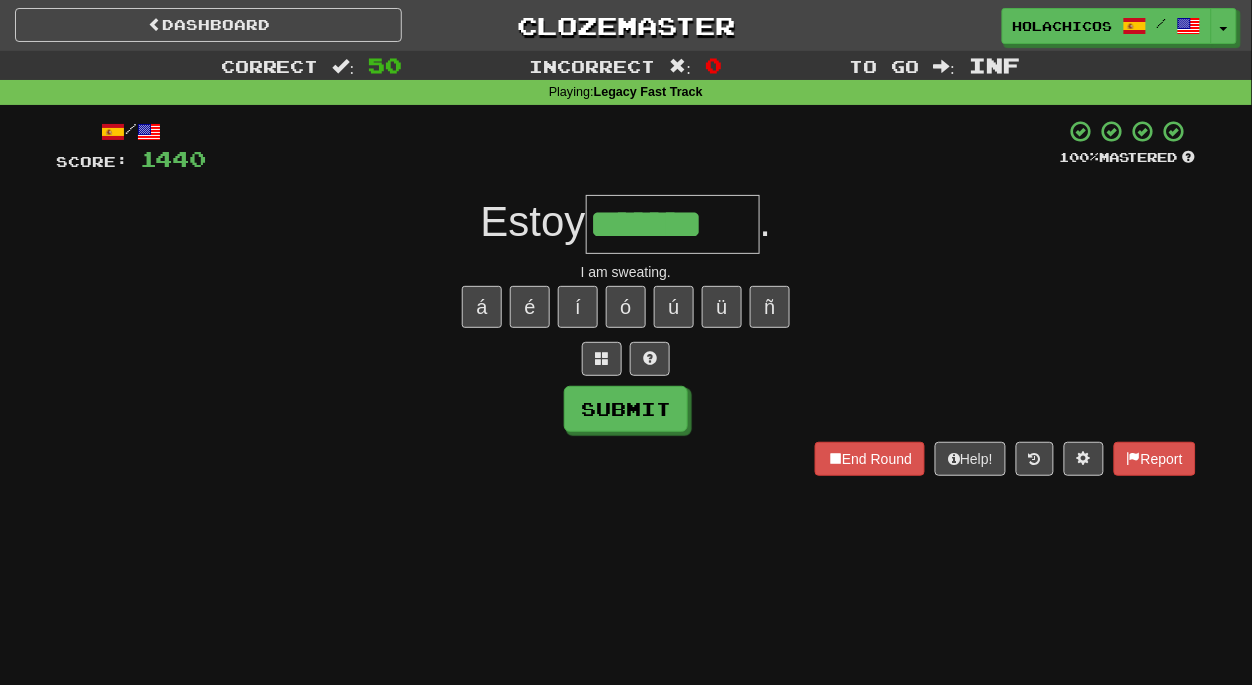type on "*******" 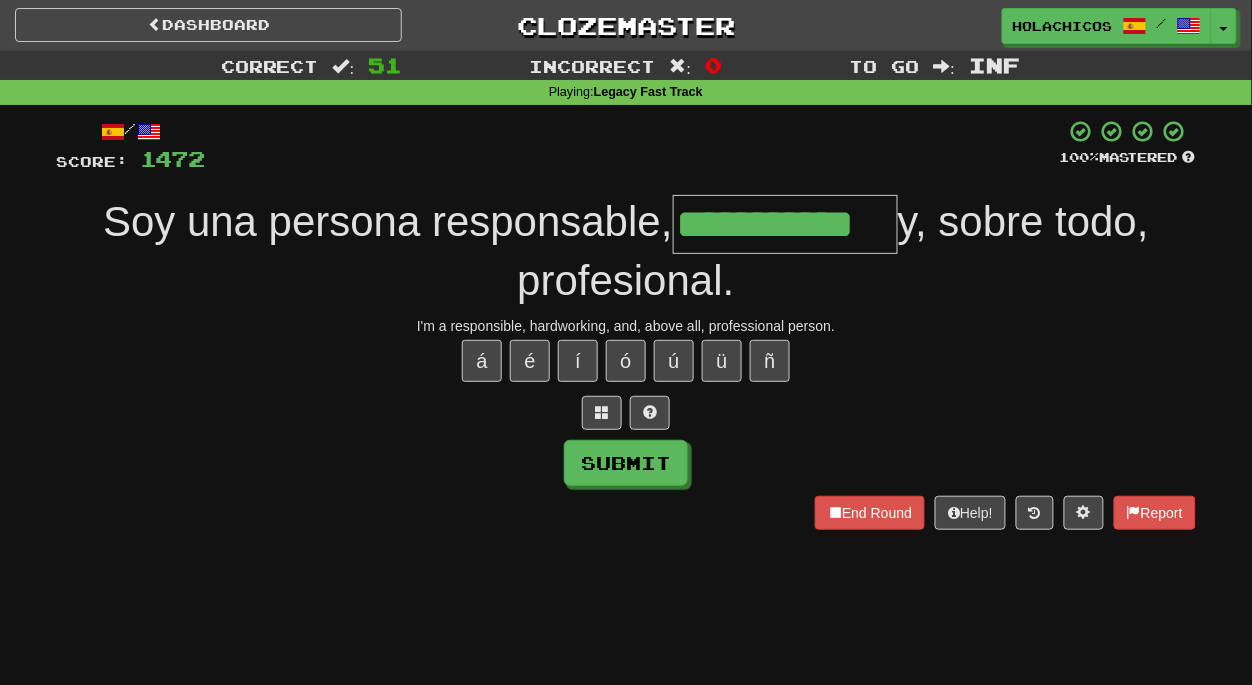 type on "**********" 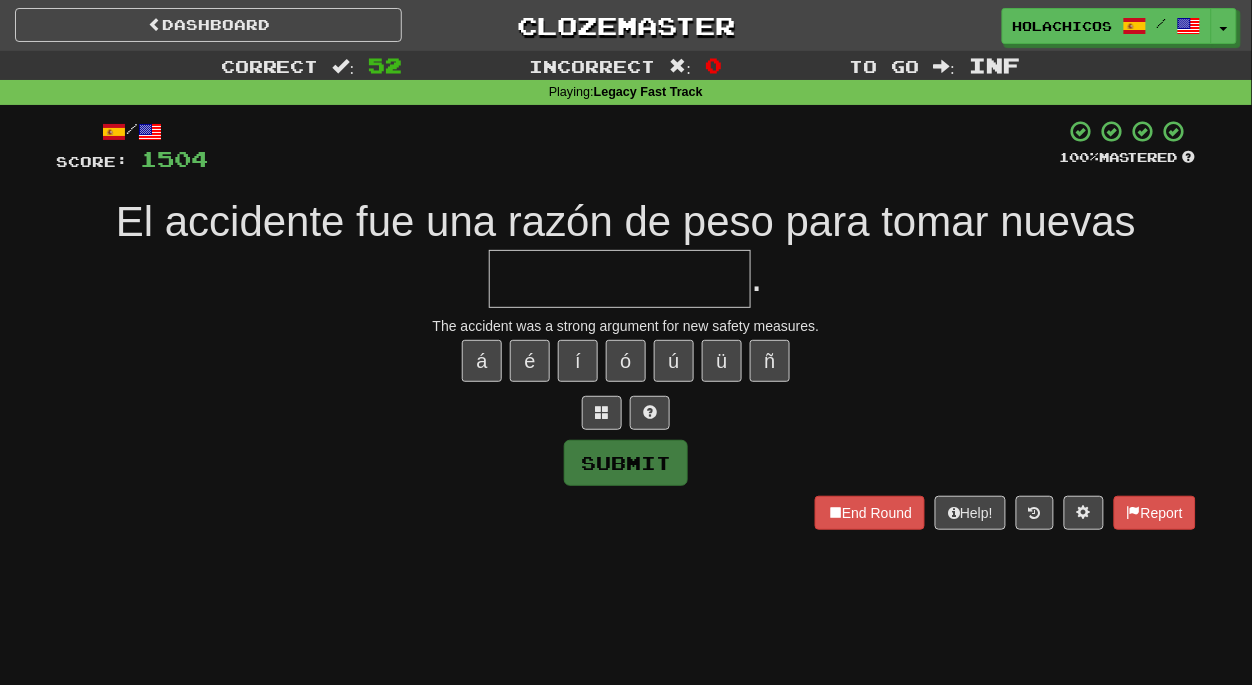 type on "*" 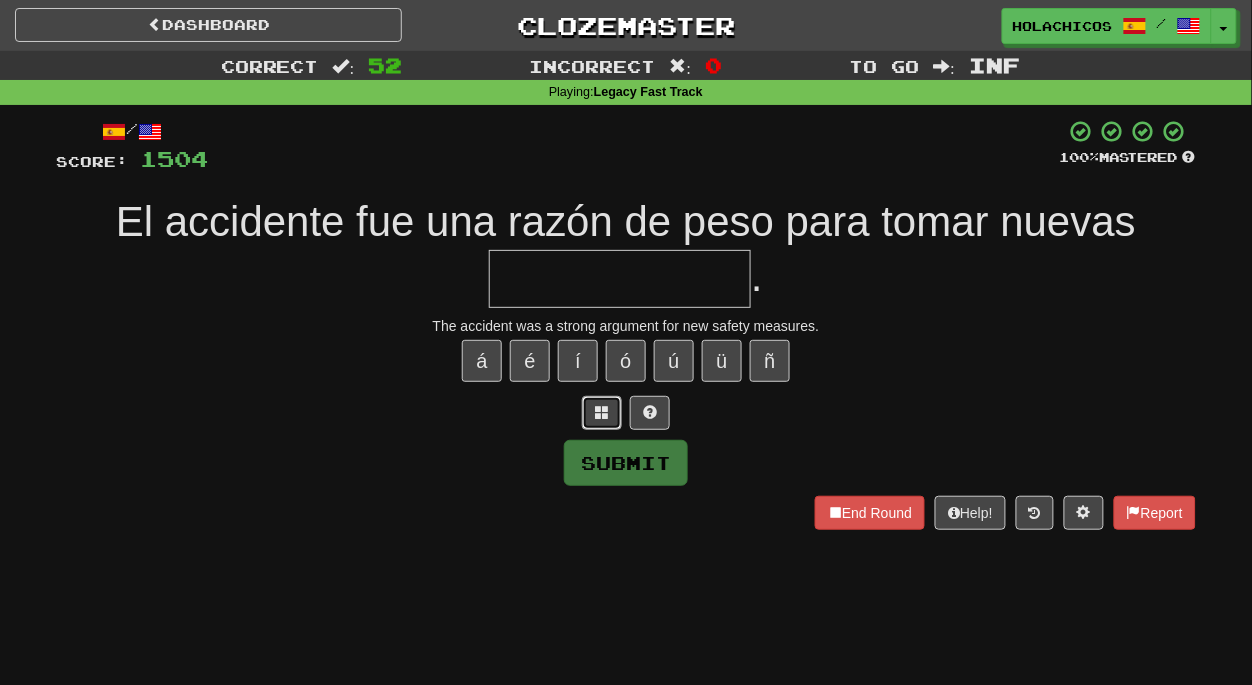click at bounding box center [602, 412] 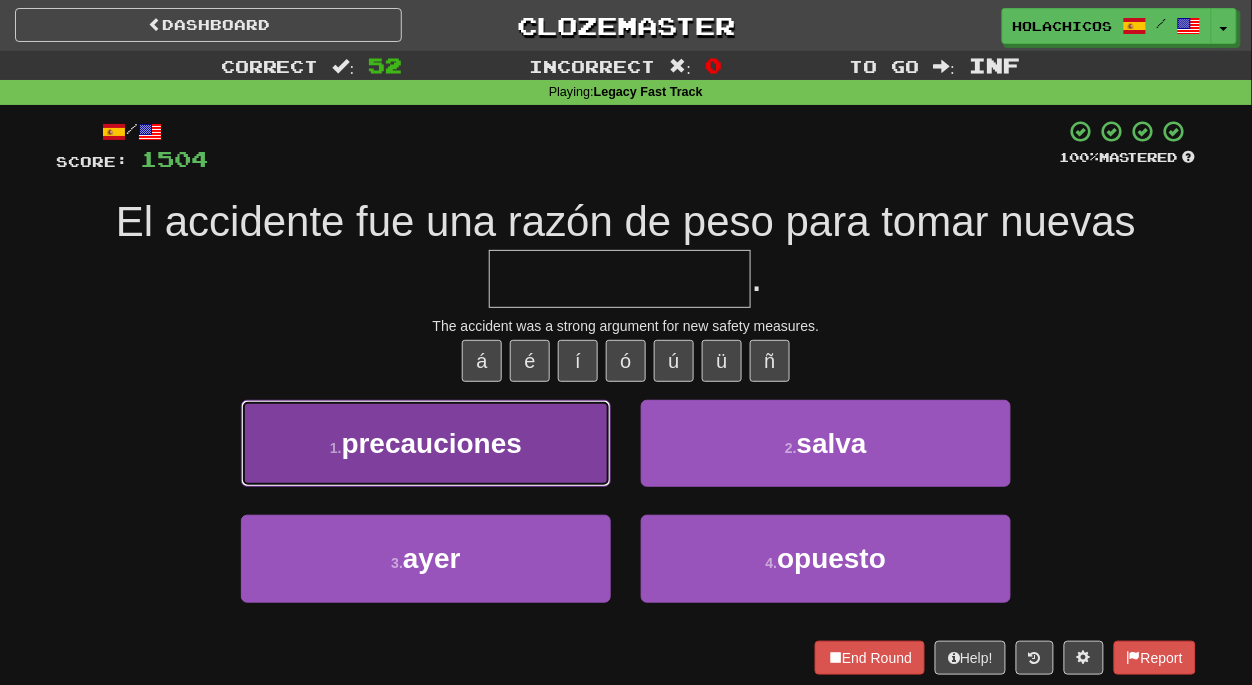 click on "precauciones" at bounding box center (432, 443) 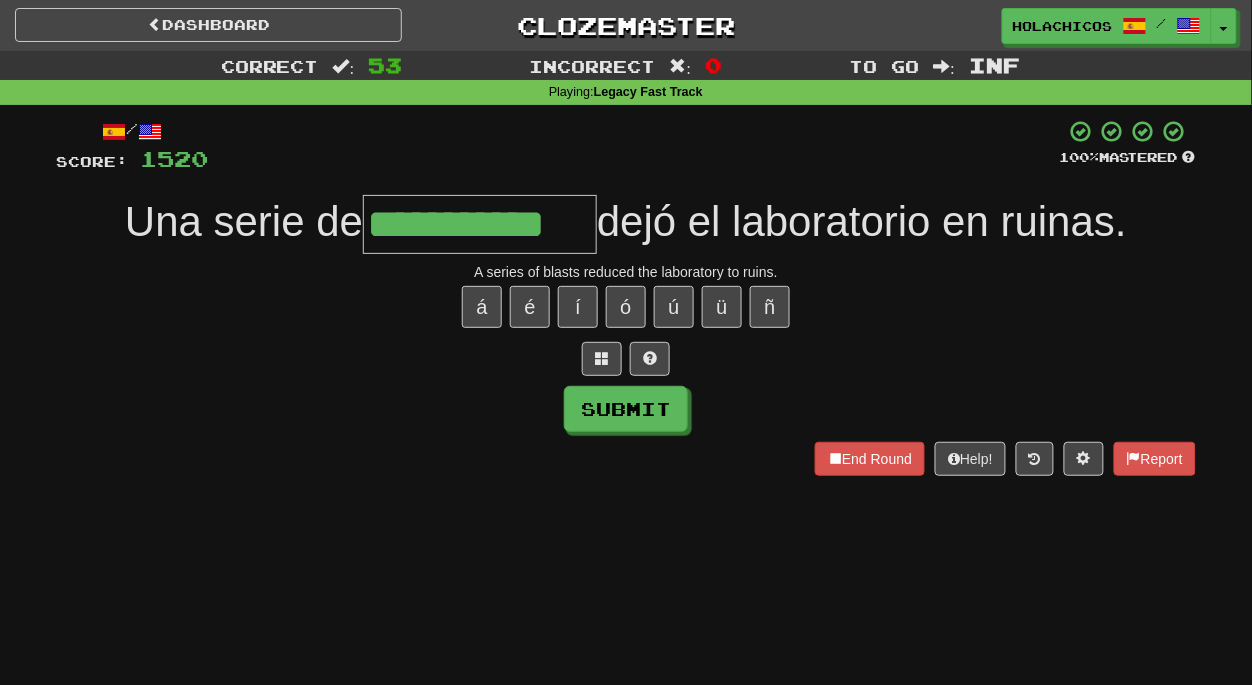 type on "**********" 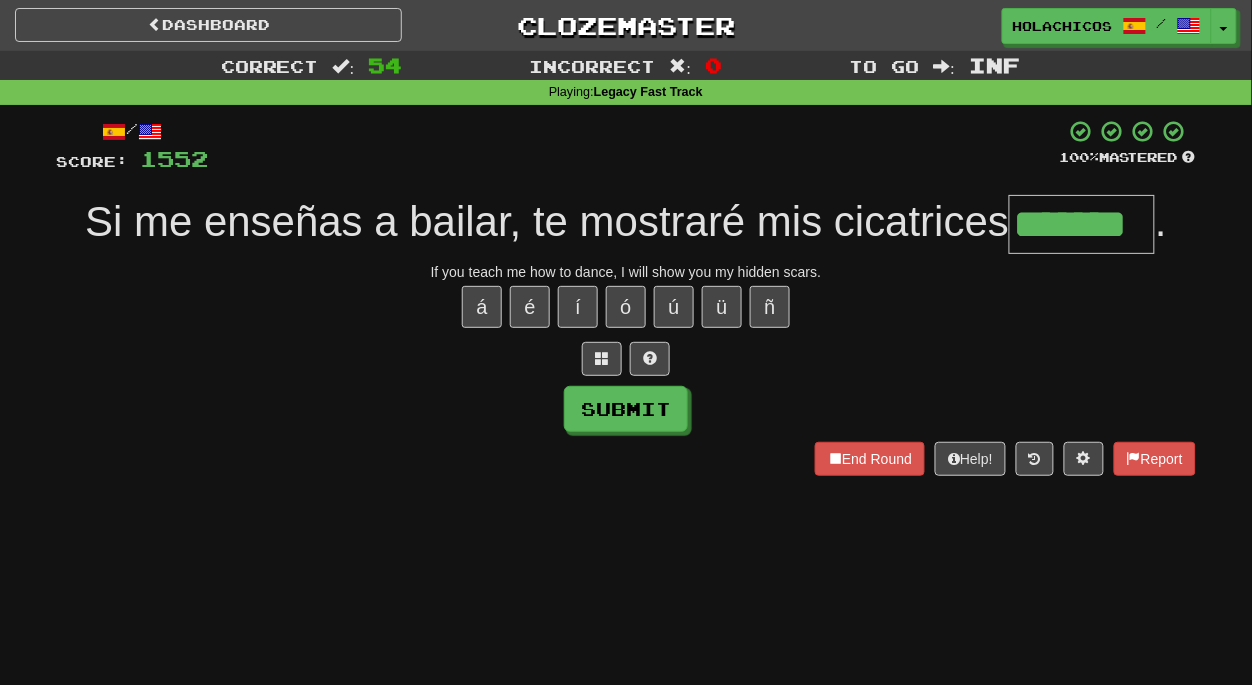 type on "*******" 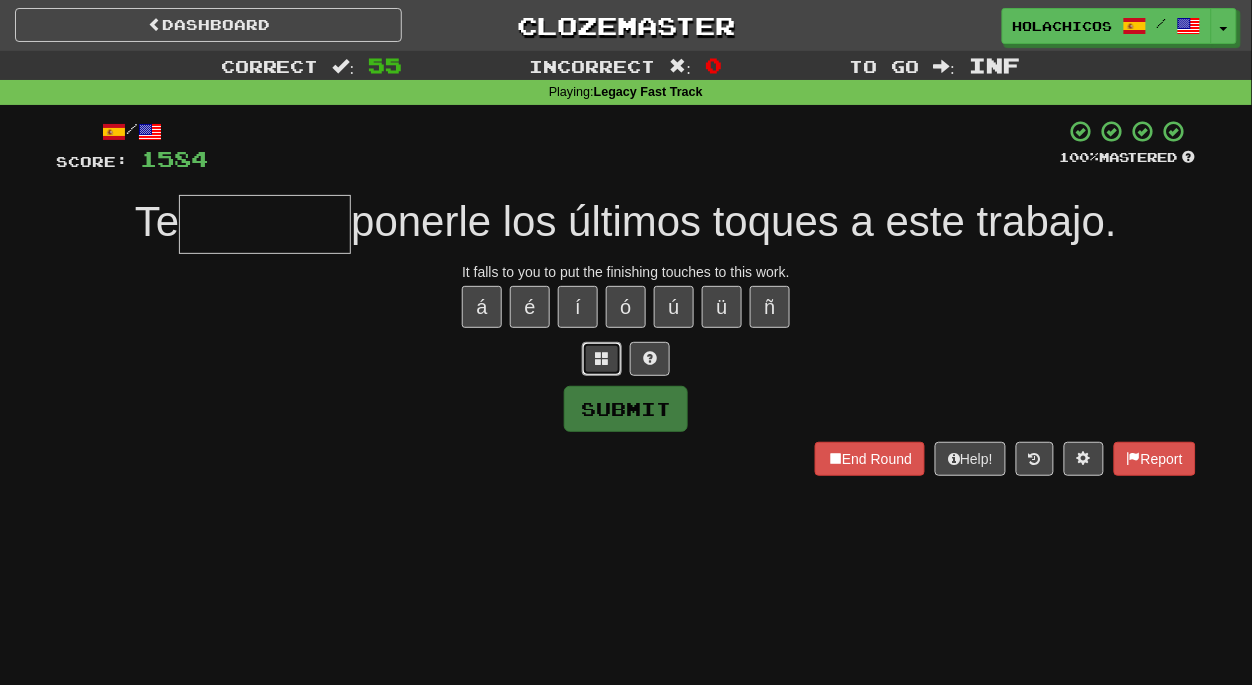 click at bounding box center (602, 359) 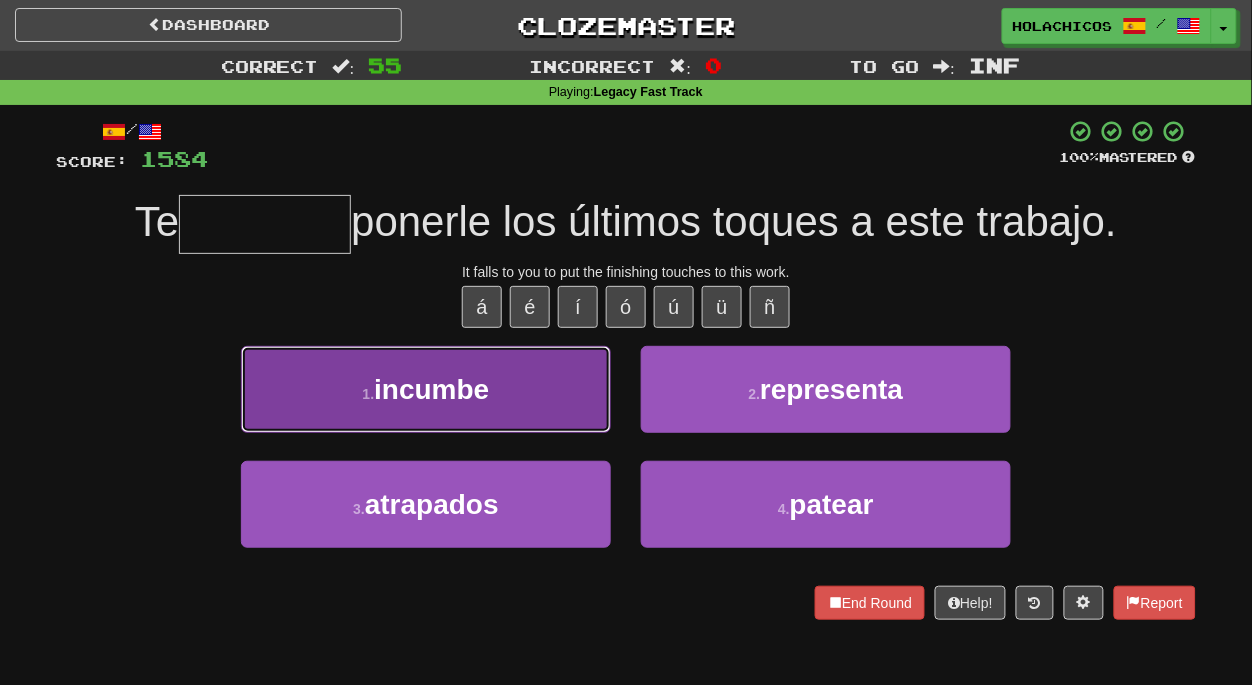 click on "1 .  incumbe" at bounding box center [426, 389] 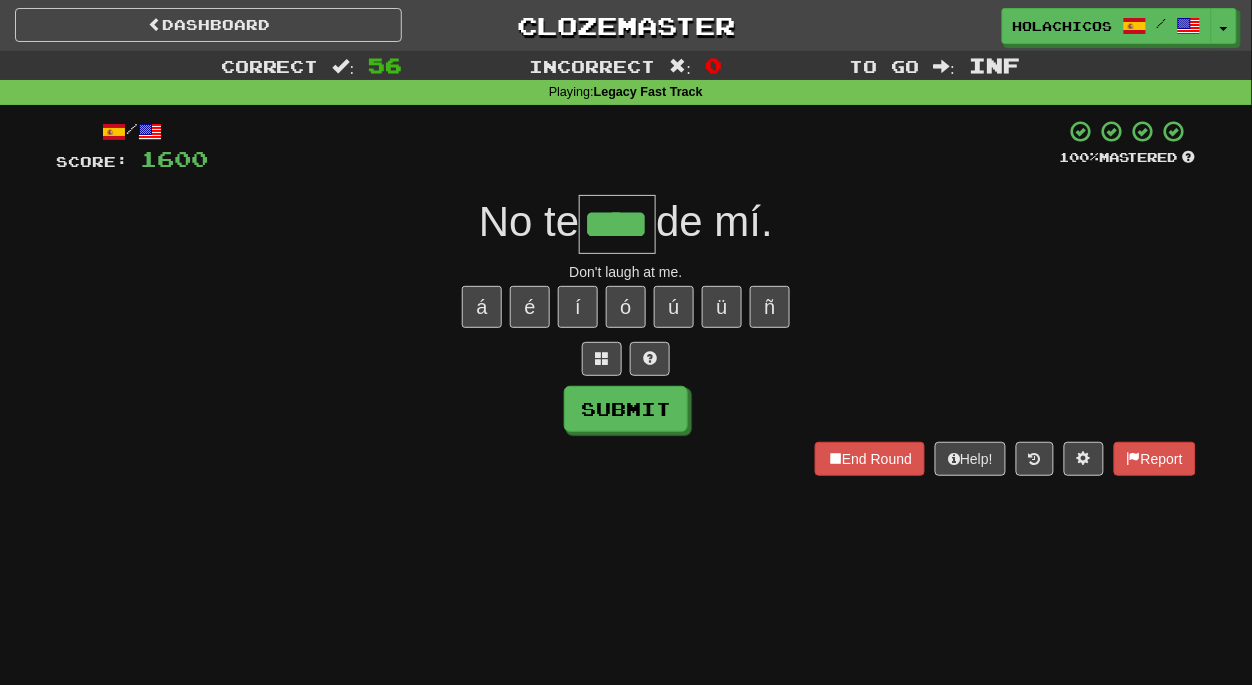 type on "****" 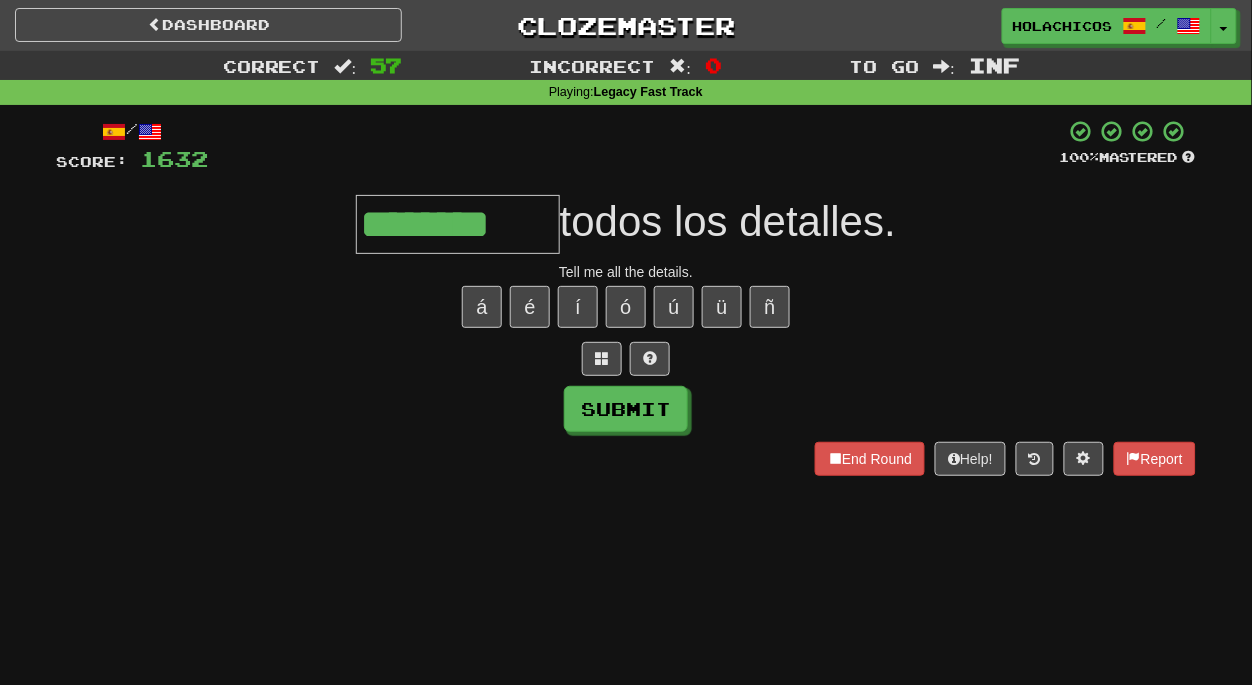 type on "********" 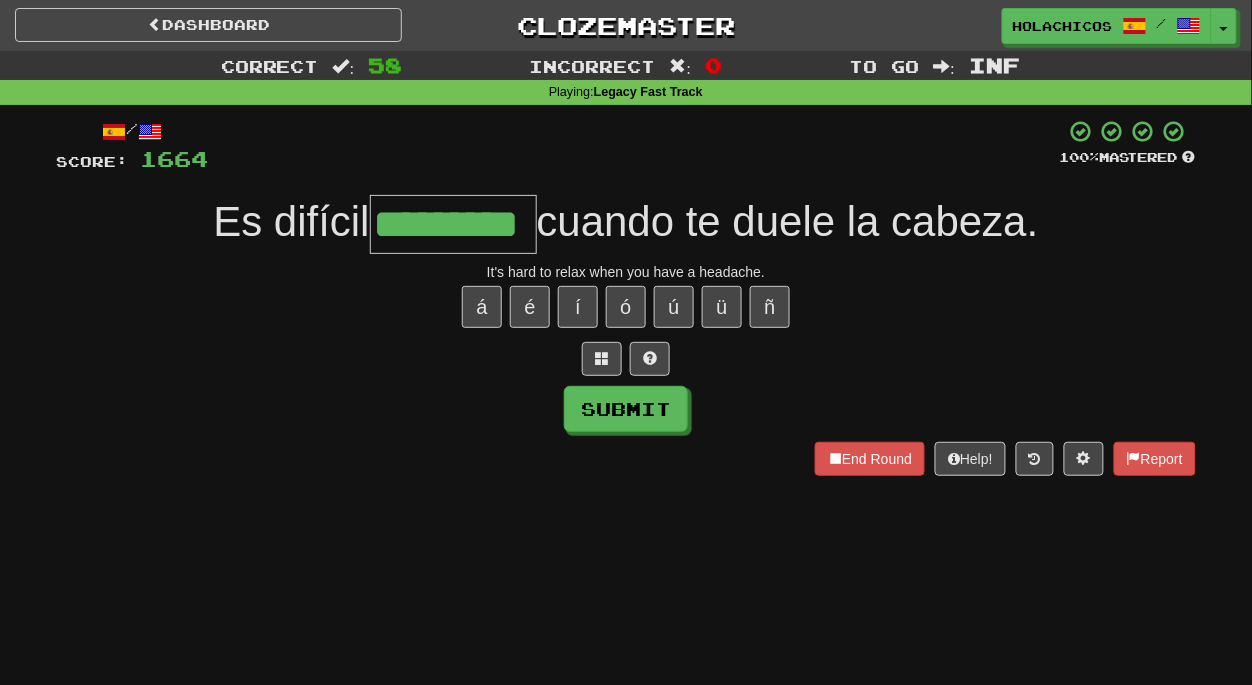 type on "*********" 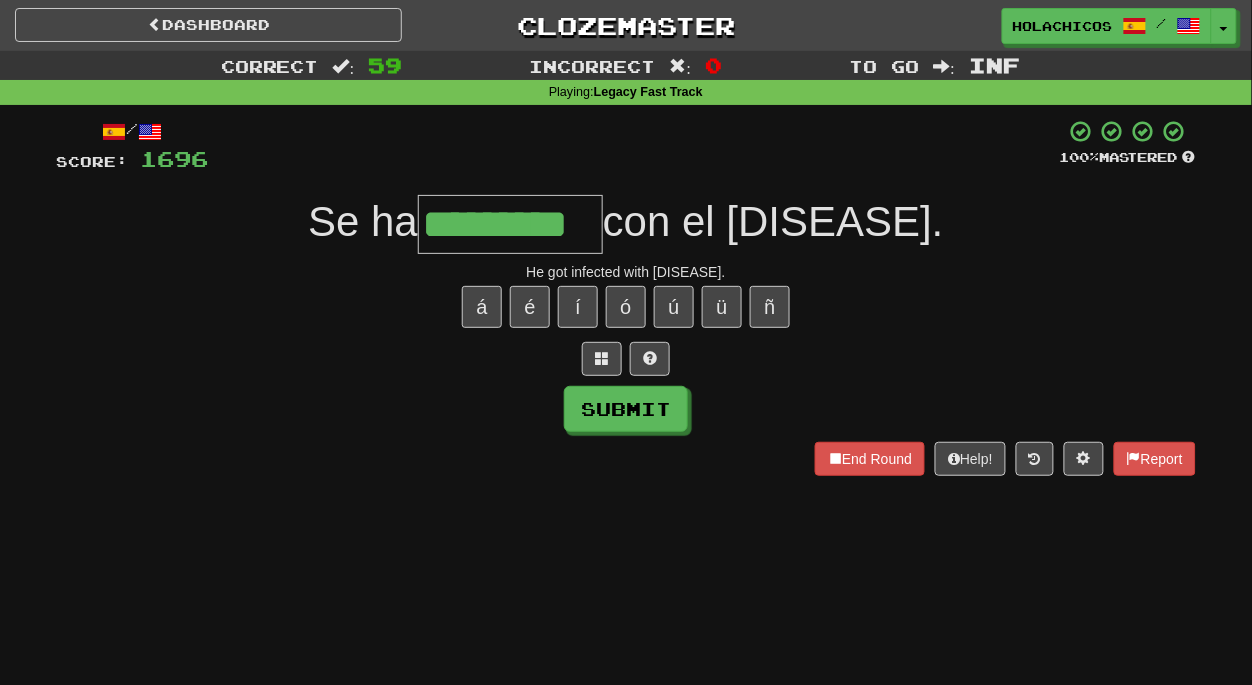 type on "*********" 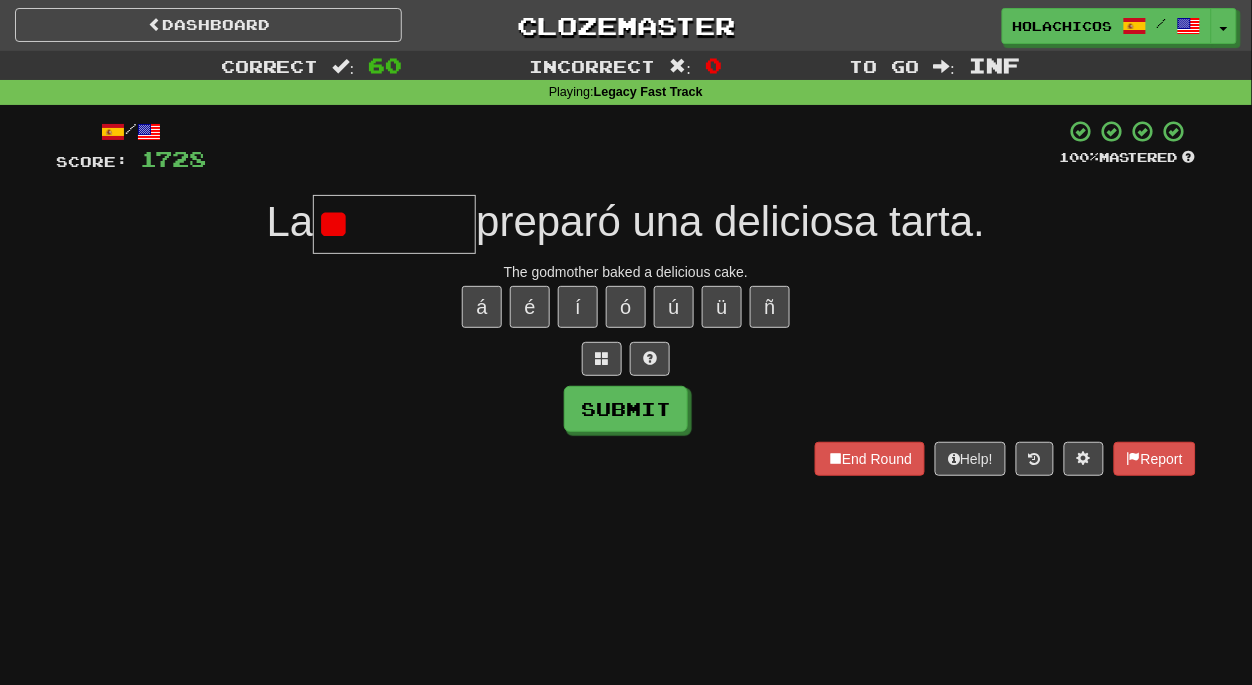 type on "*" 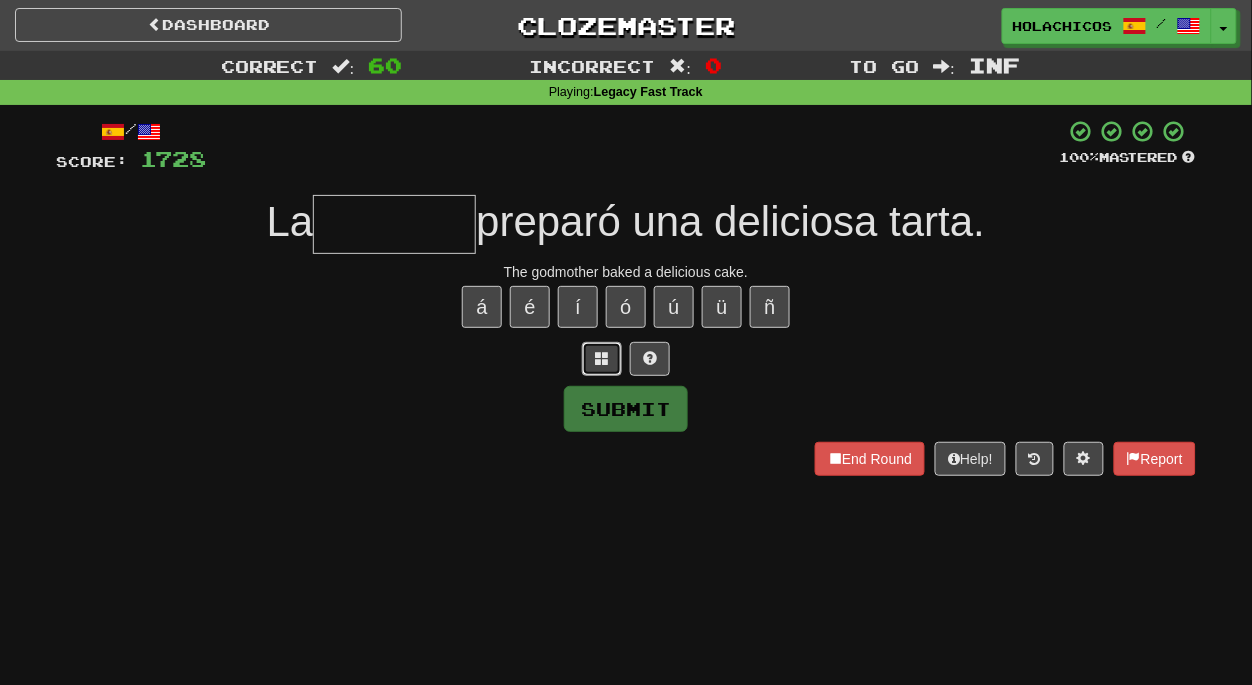 click at bounding box center [602, 358] 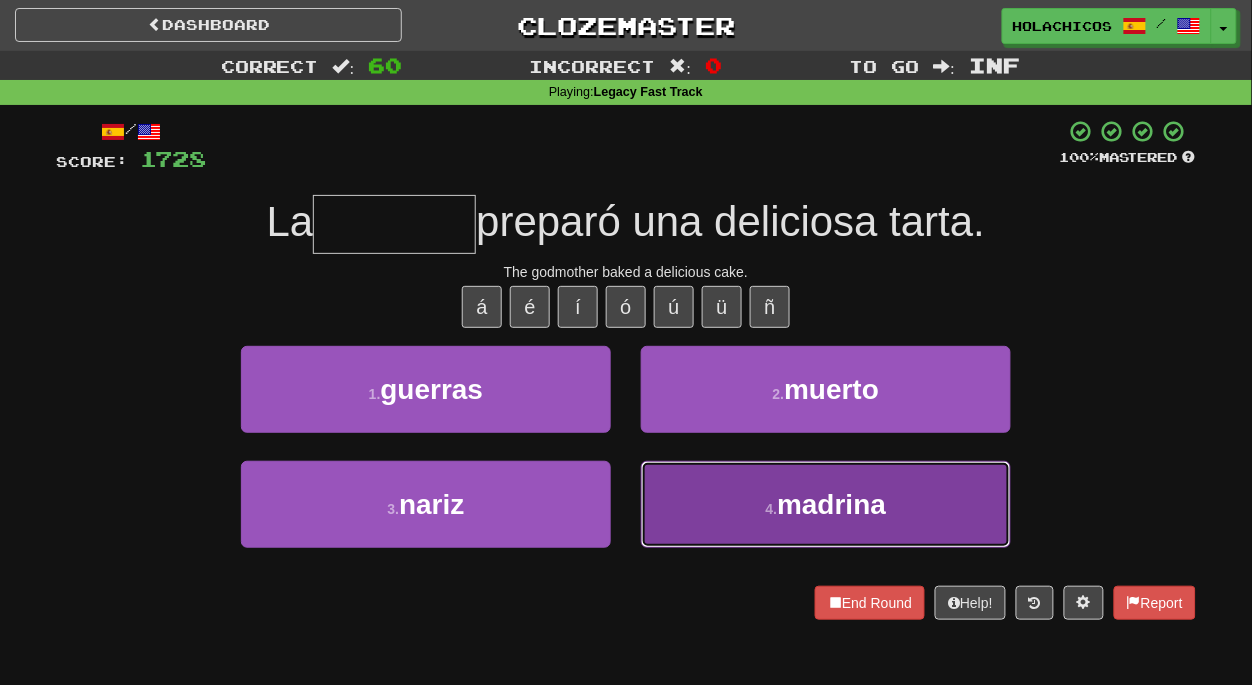 click on "madrina" at bounding box center [831, 504] 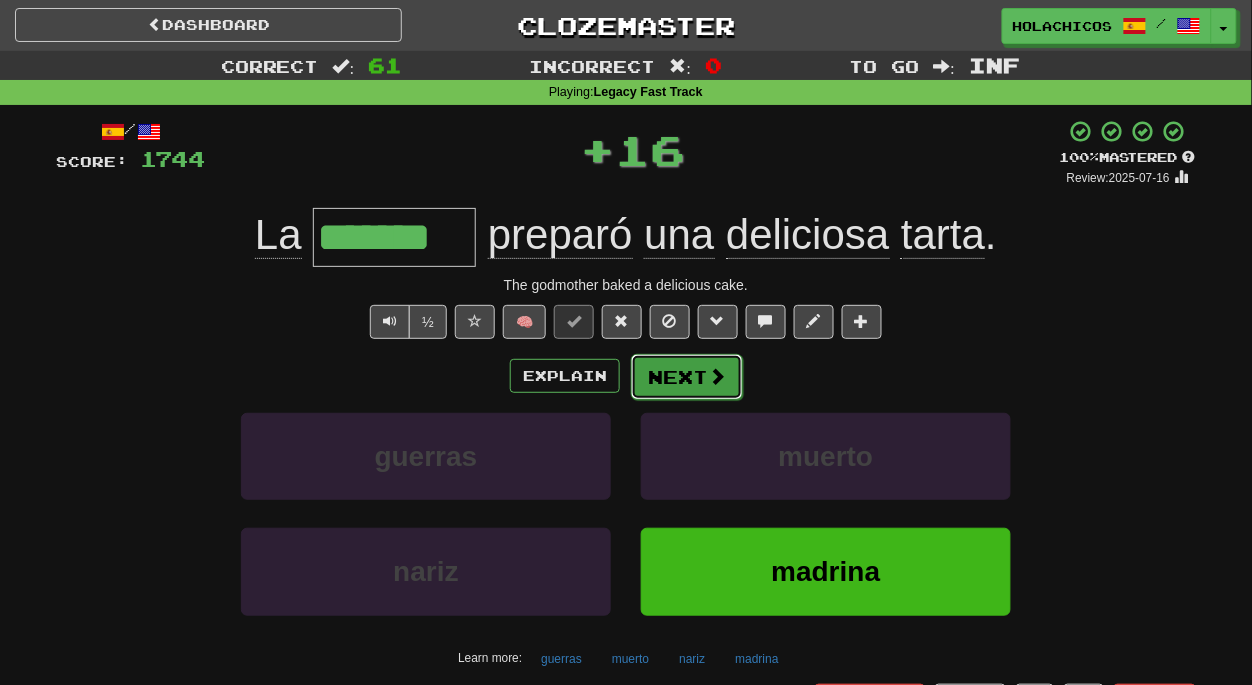 click on "Next" at bounding box center (687, 377) 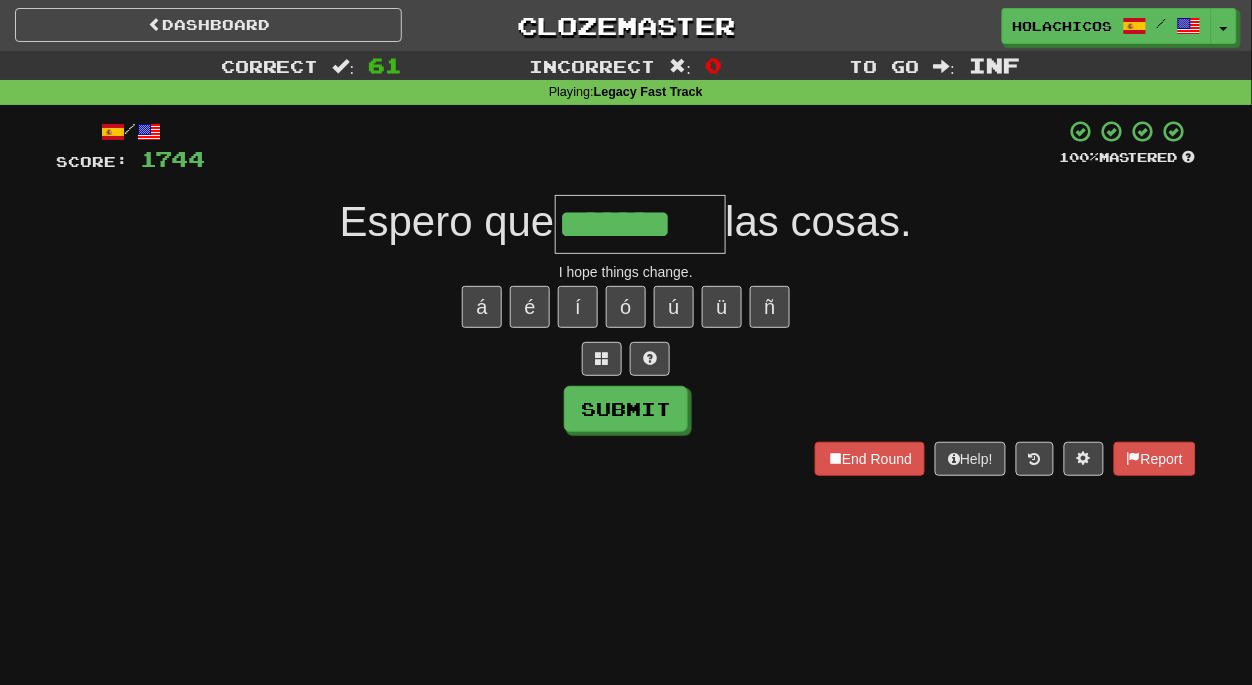 type on "*******" 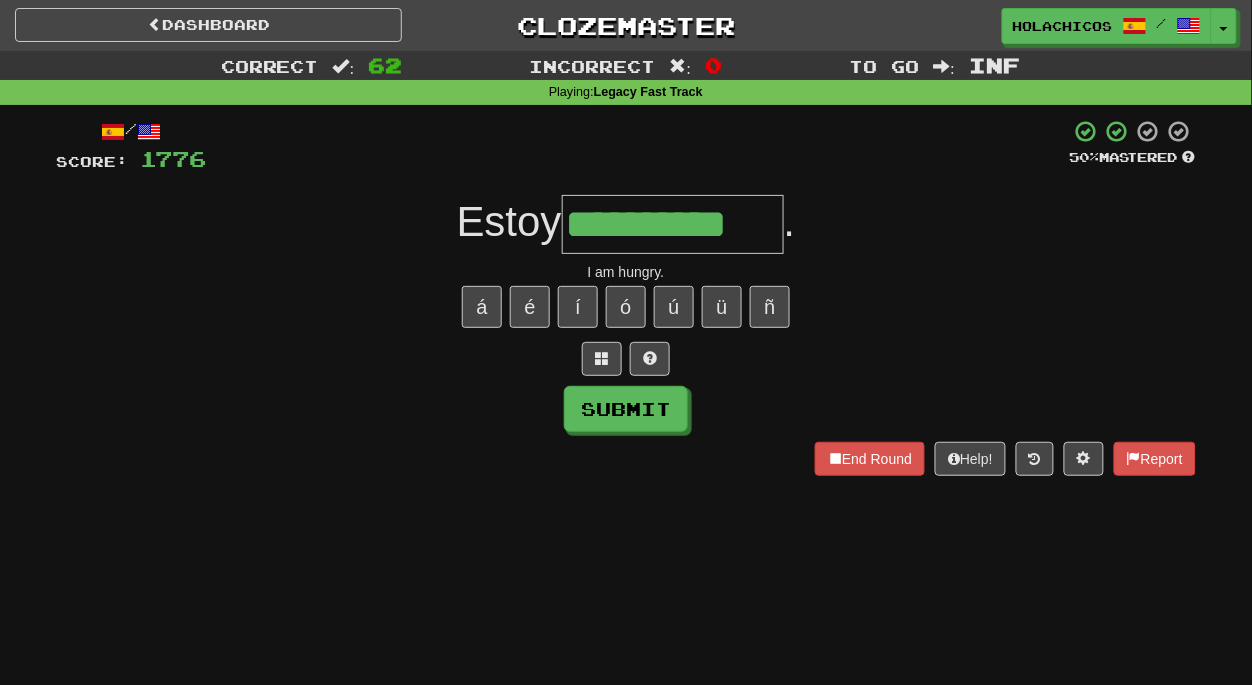 type on "**********" 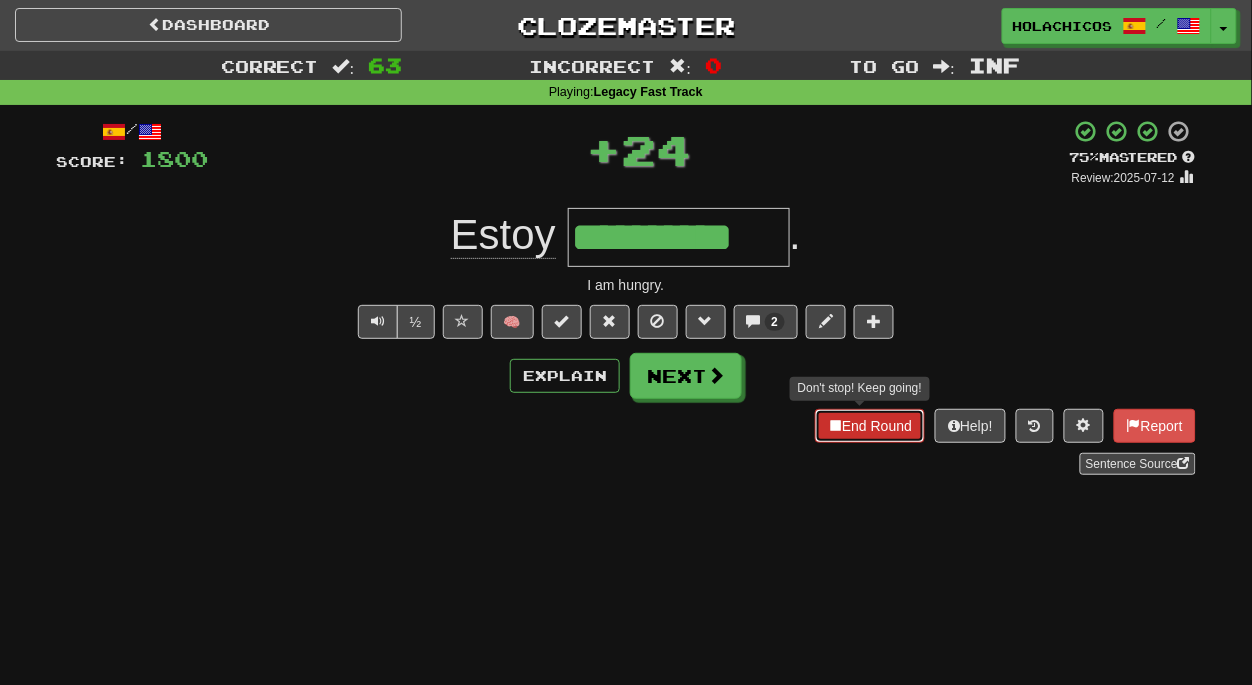 click on "End Round" at bounding box center (870, 426) 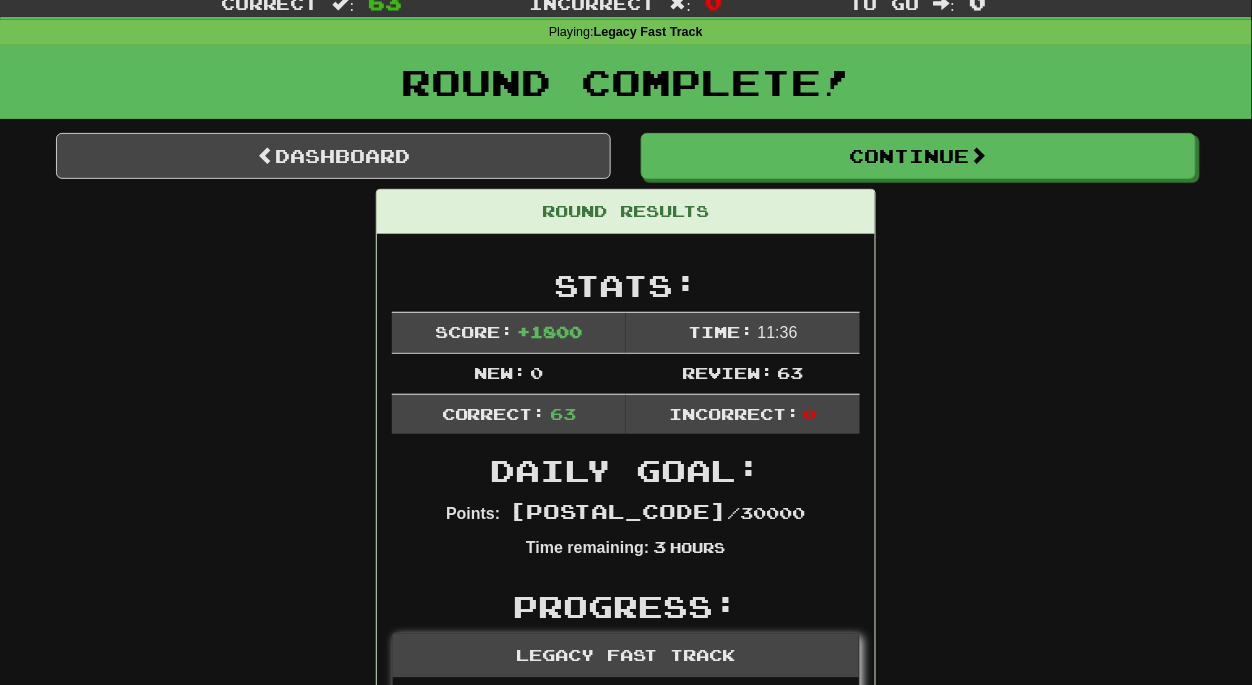 scroll, scrollTop: 0, scrollLeft: 0, axis: both 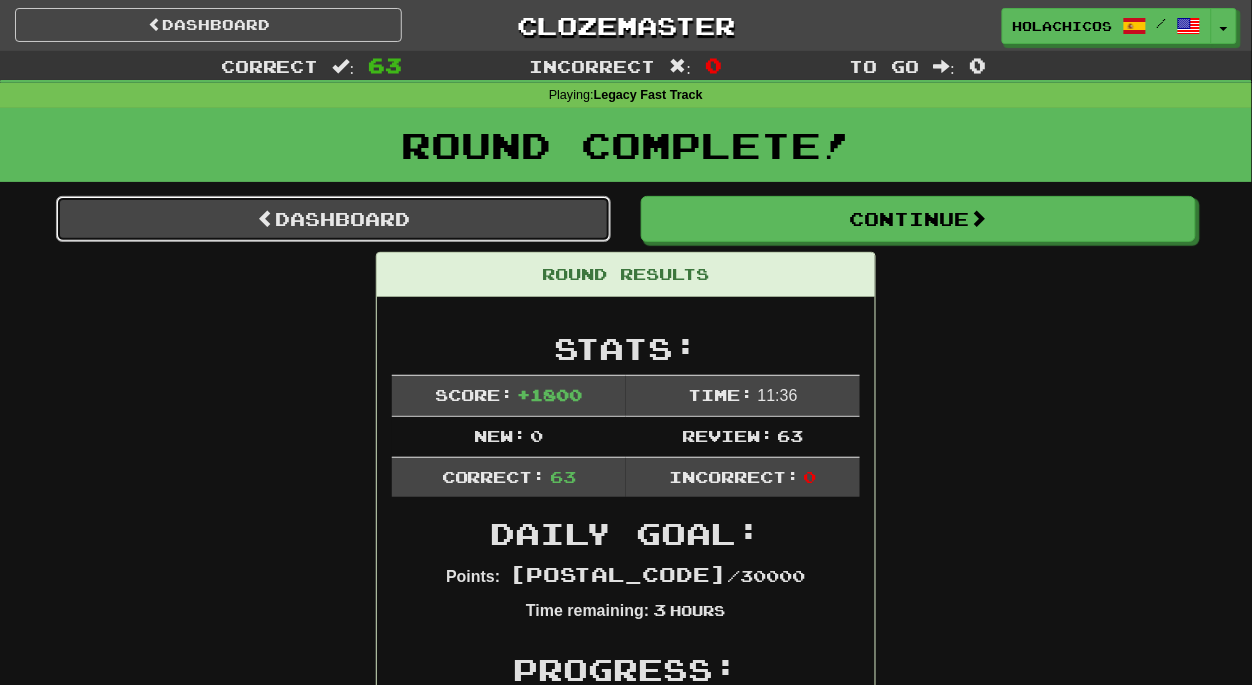 click on "Dashboard" at bounding box center (333, 219) 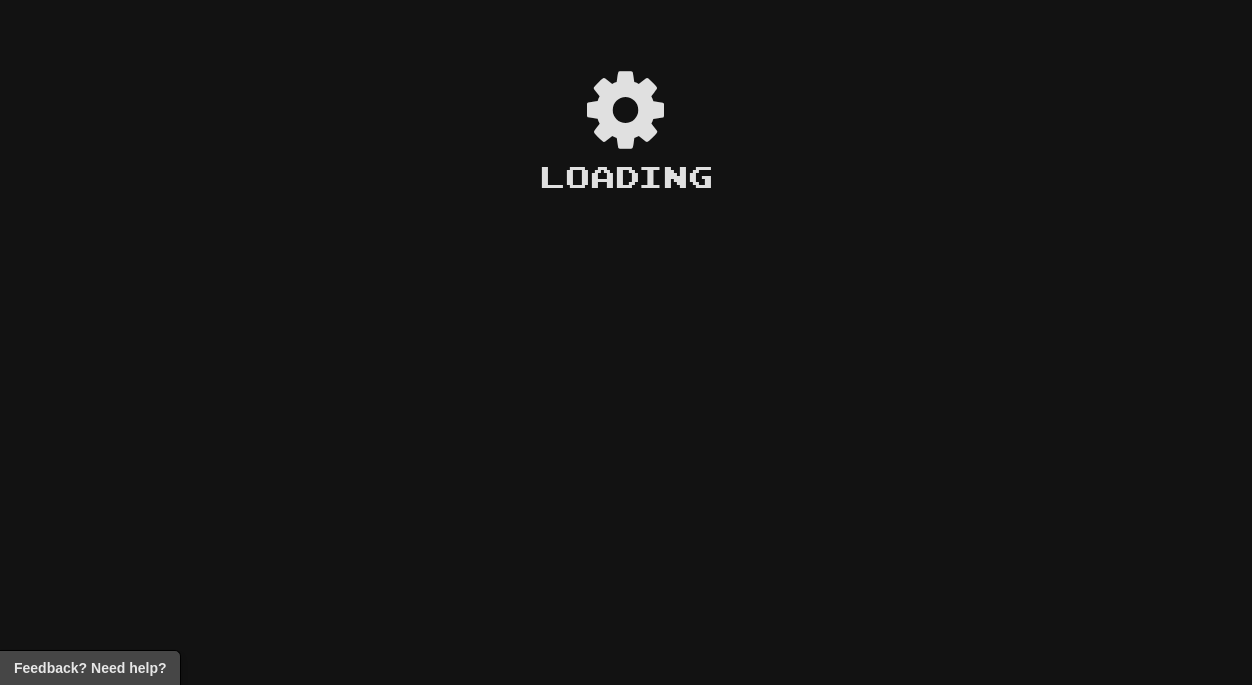 scroll, scrollTop: 0, scrollLeft: 0, axis: both 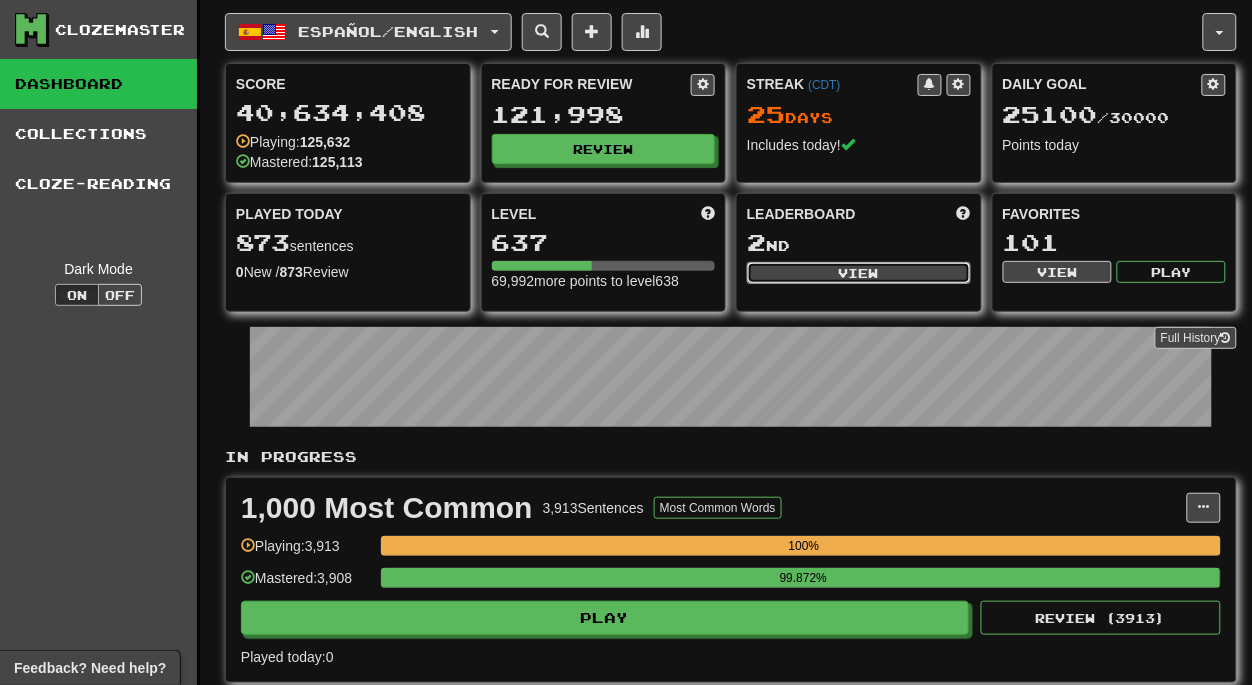 click on "View" at bounding box center [859, 273] 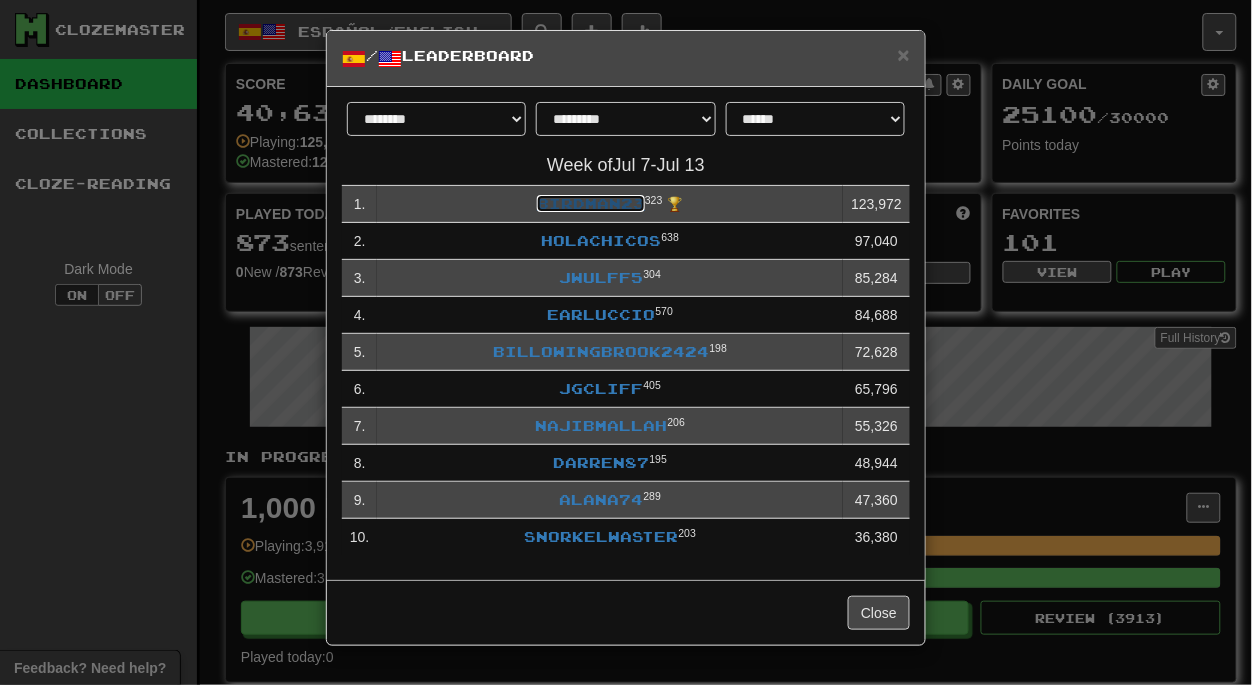 click on "birdman23" at bounding box center [591, 203] 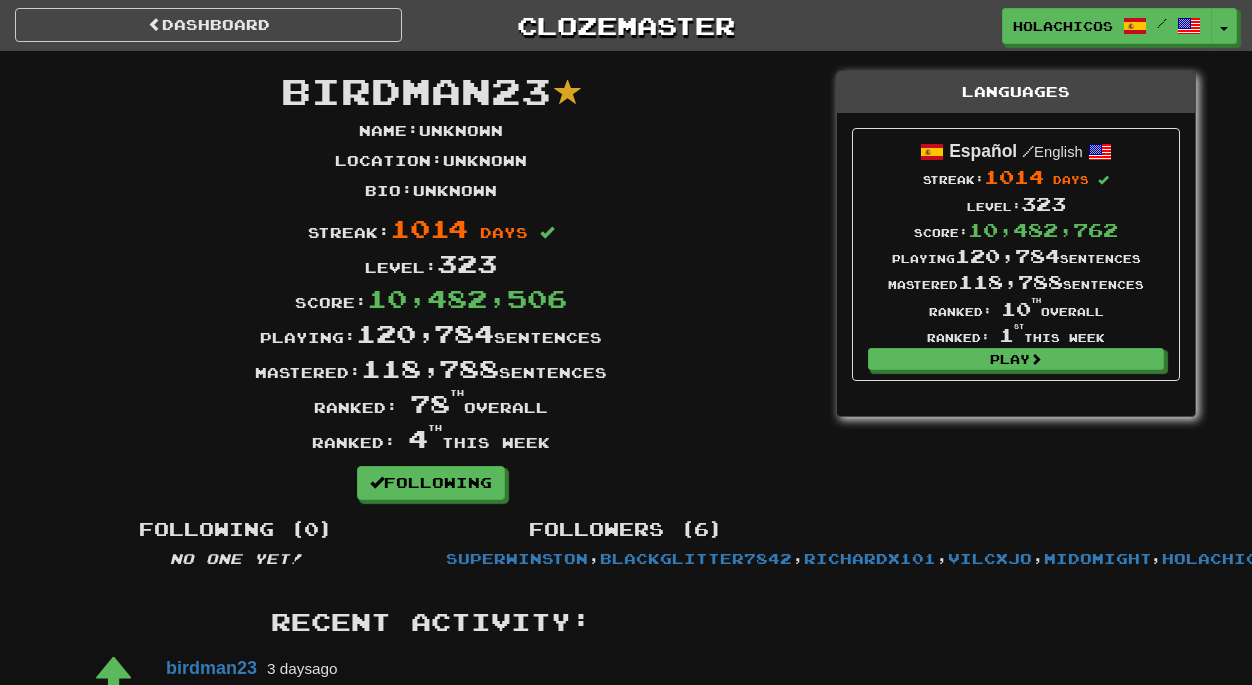 scroll, scrollTop: 0, scrollLeft: 0, axis: both 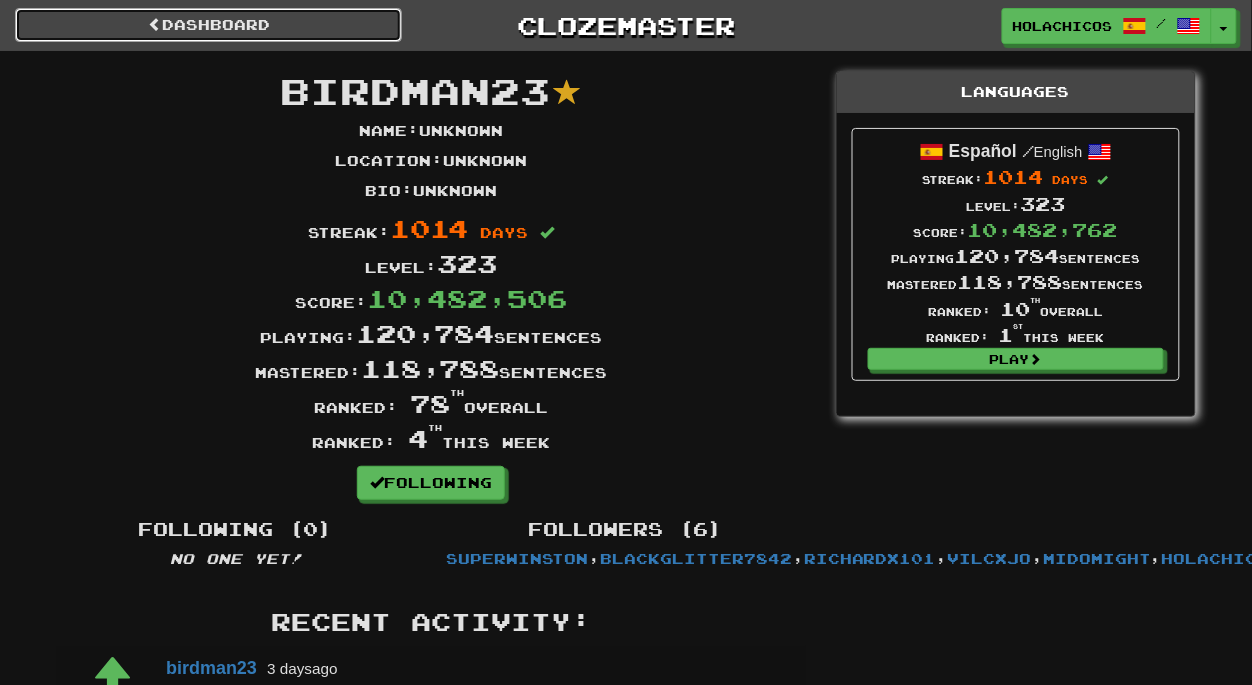 click on "Dashboard" at bounding box center [208, 25] 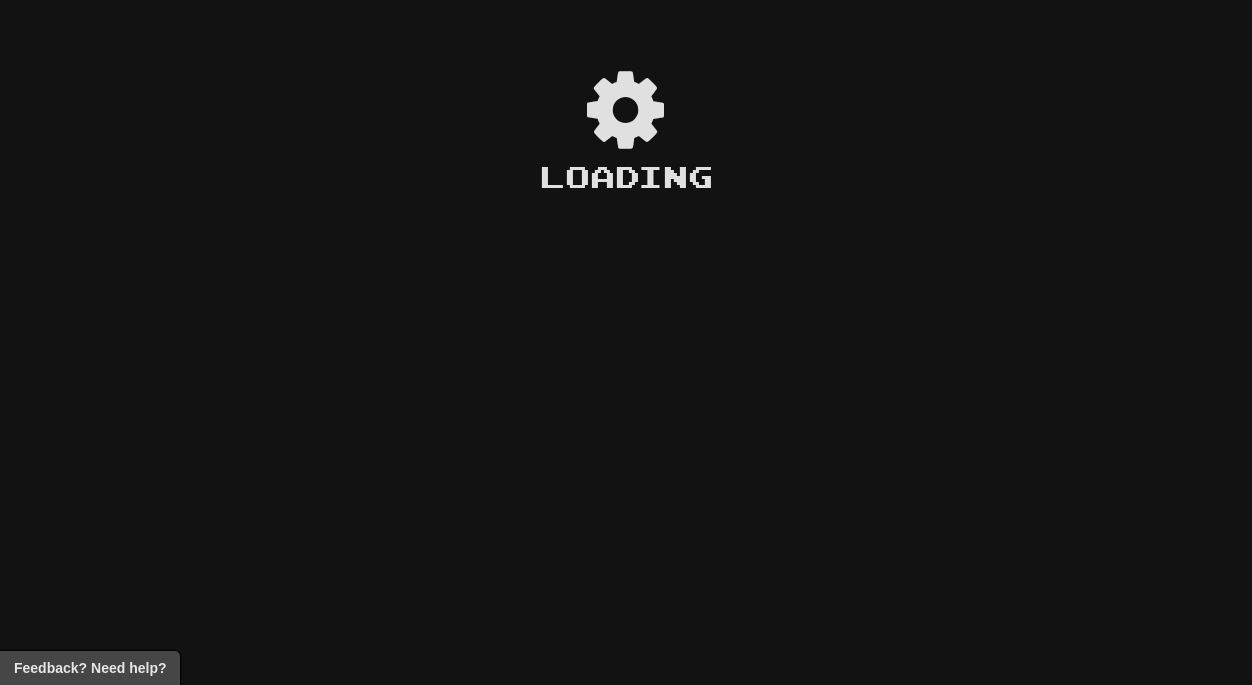 scroll, scrollTop: 0, scrollLeft: 0, axis: both 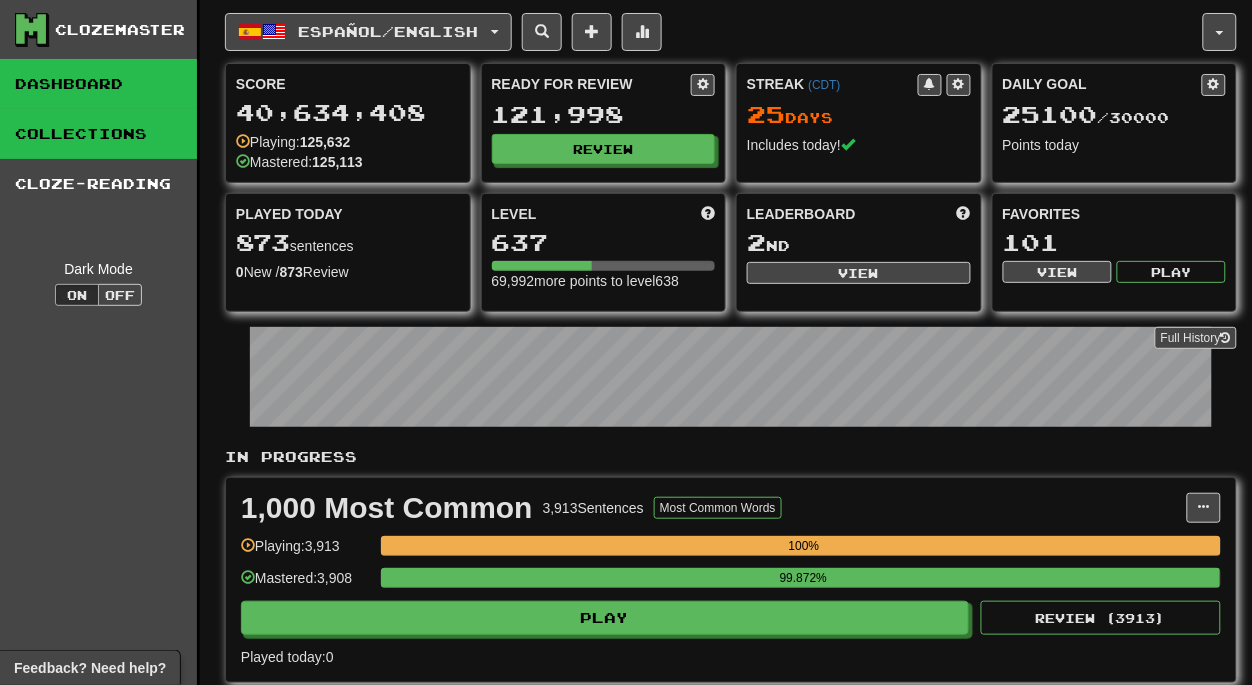 click on "Collections" at bounding box center (98, 134) 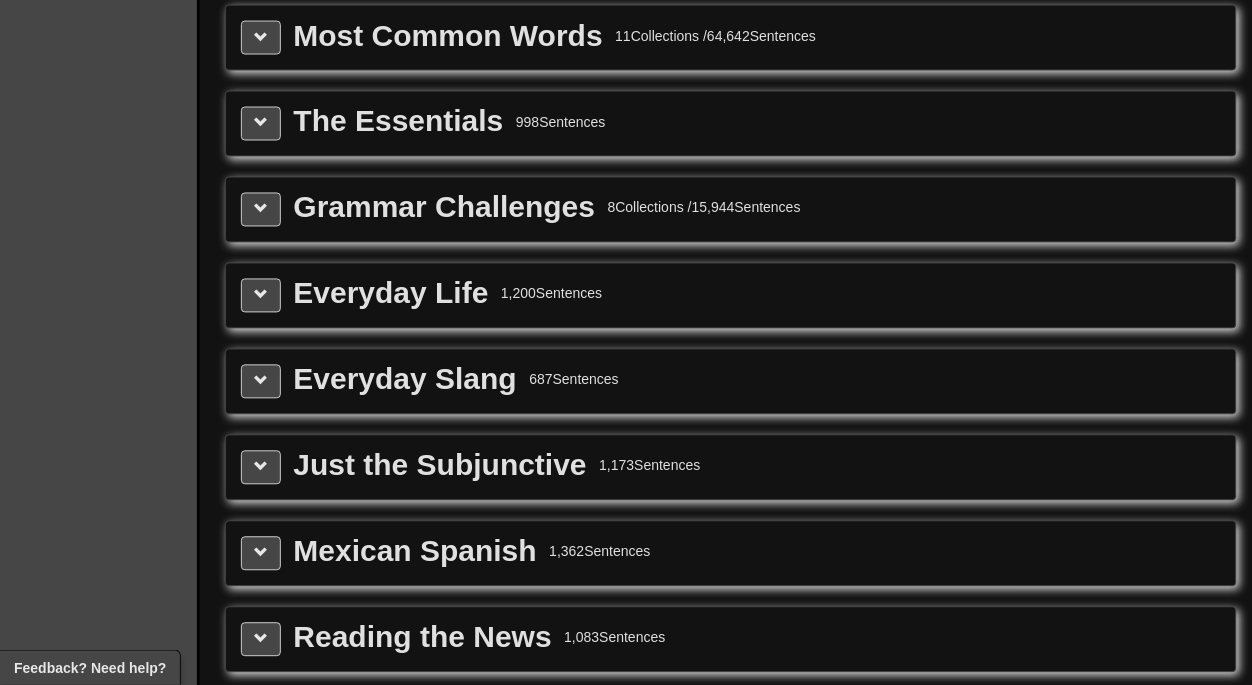 scroll, scrollTop: 2472, scrollLeft: 0, axis: vertical 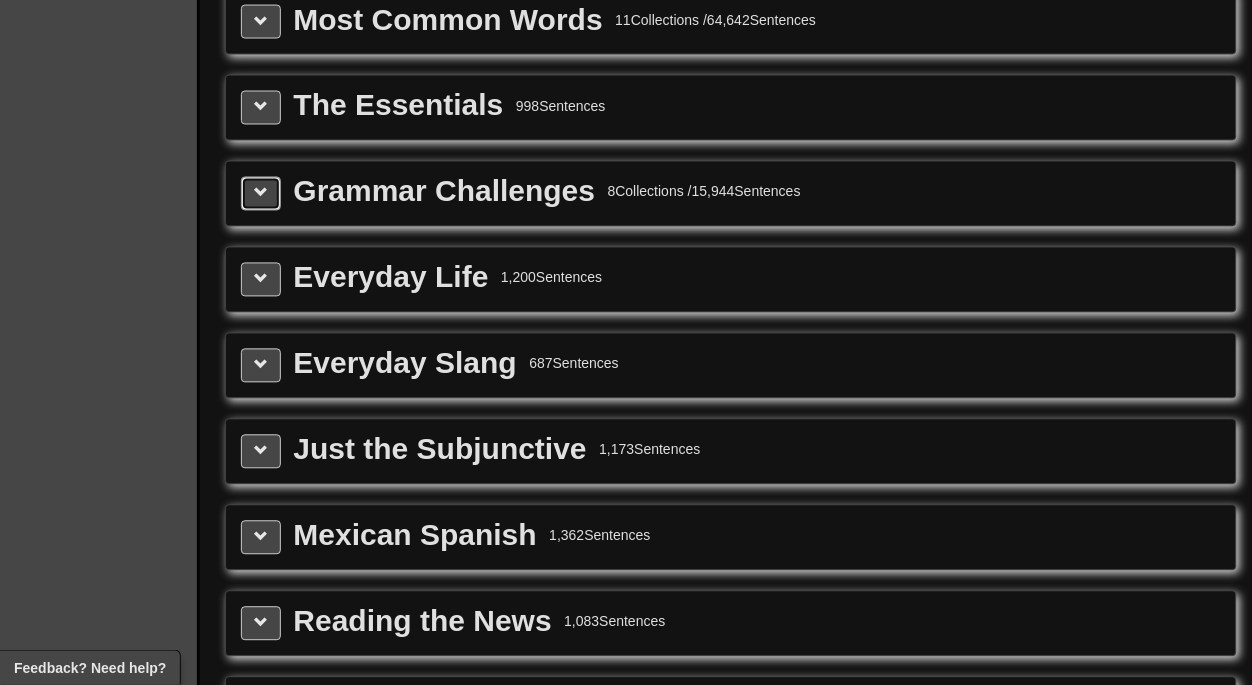 click at bounding box center (261, 193) 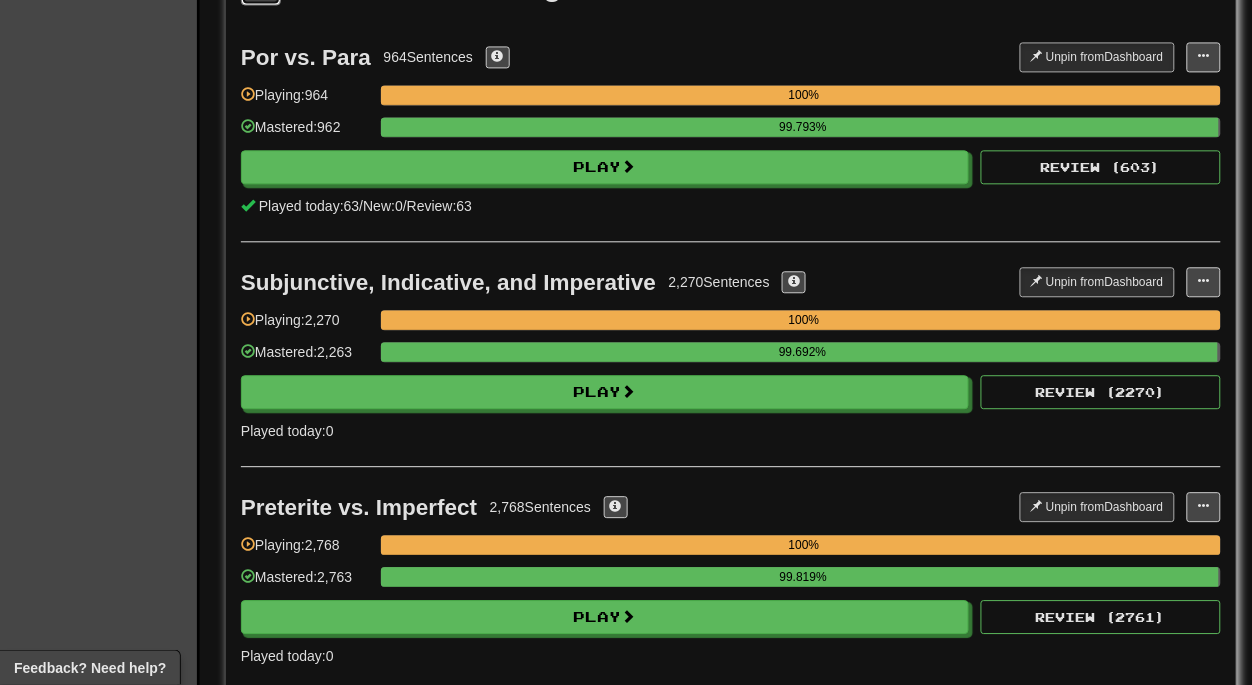 scroll, scrollTop: 2715, scrollLeft: 0, axis: vertical 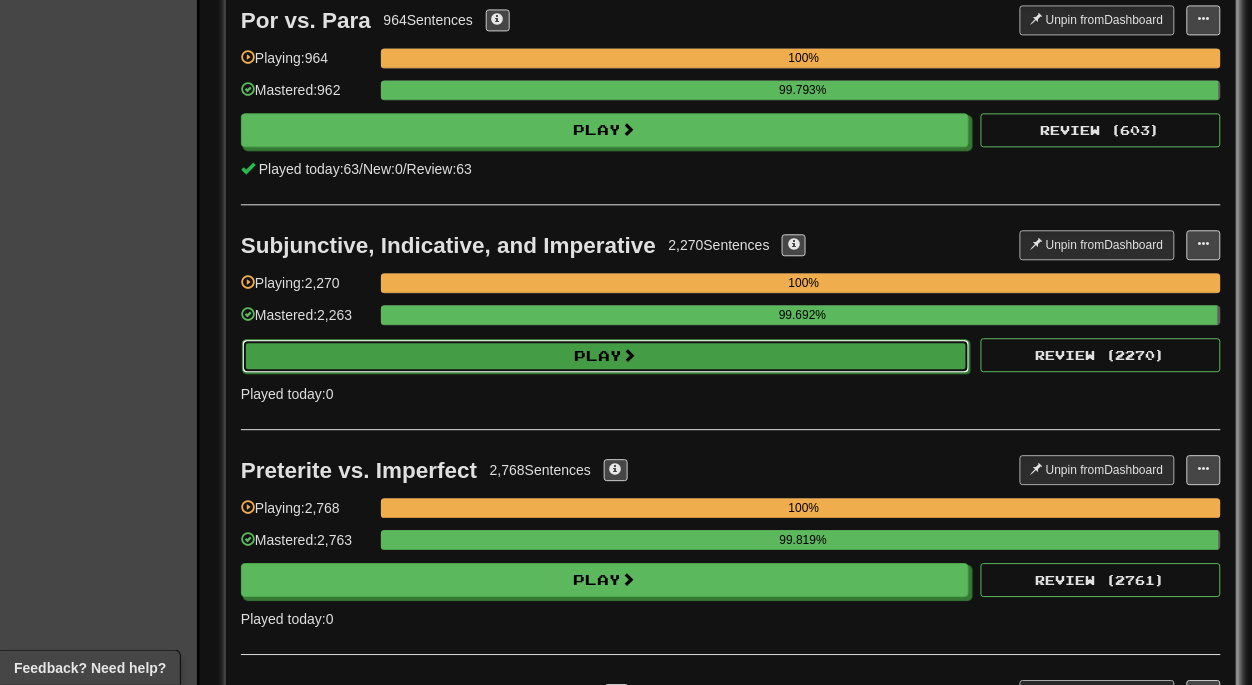 click at bounding box center [630, 355] 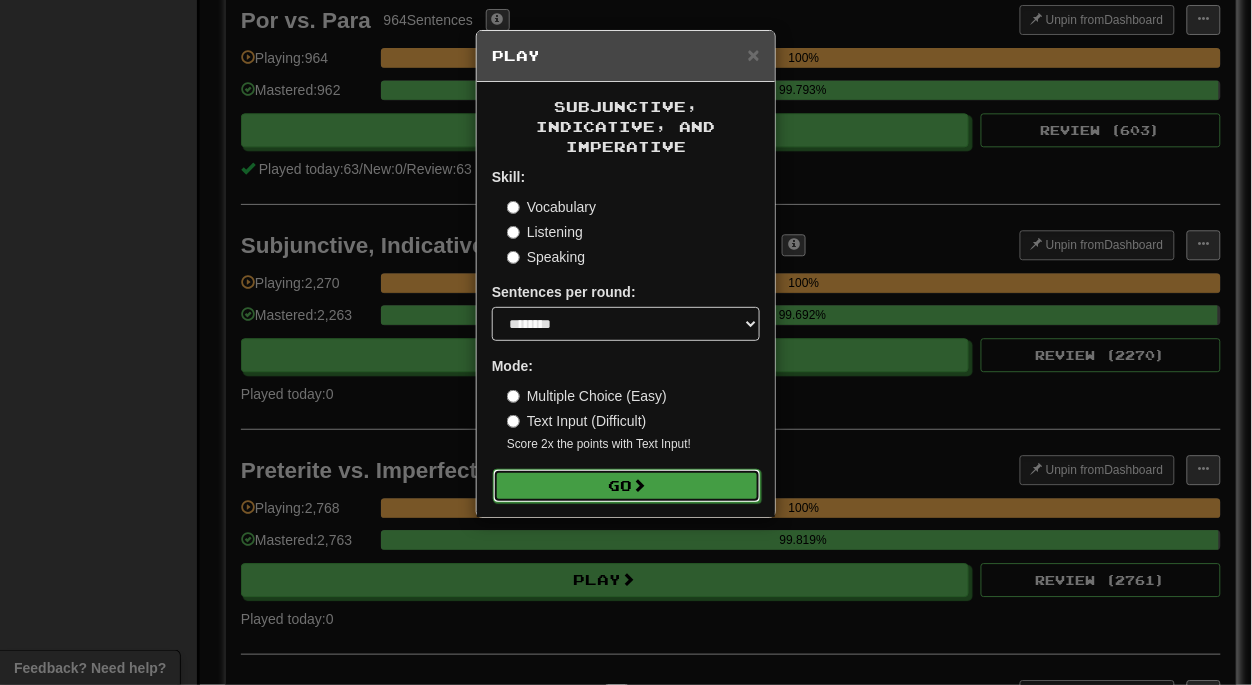 click on "Go" at bounding box center (627, 486) 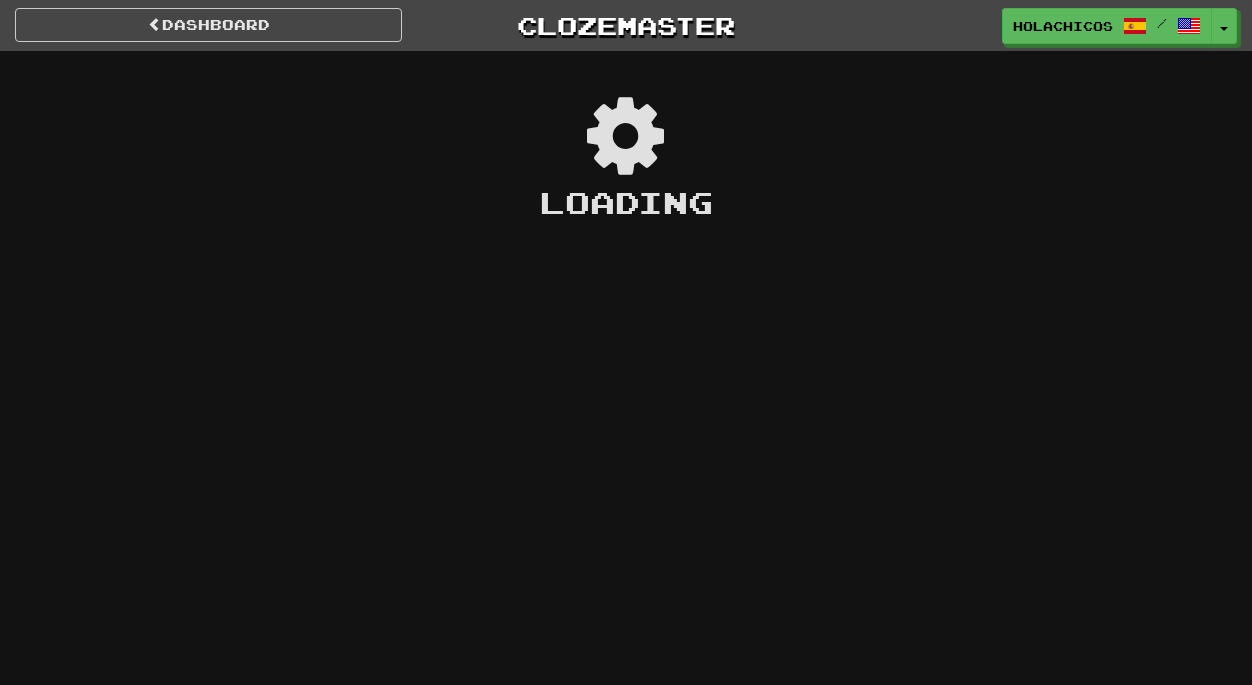 scroll, scrollTop: 0, scrollLeft: 0, axis: both 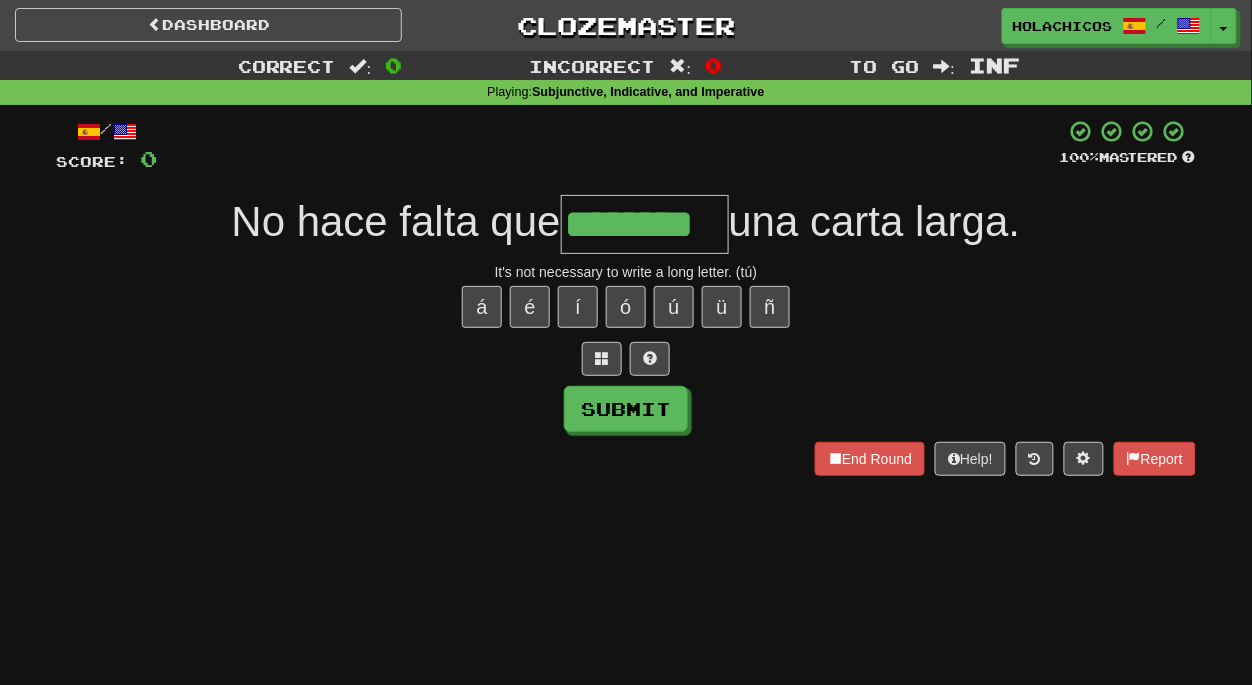type on "********" 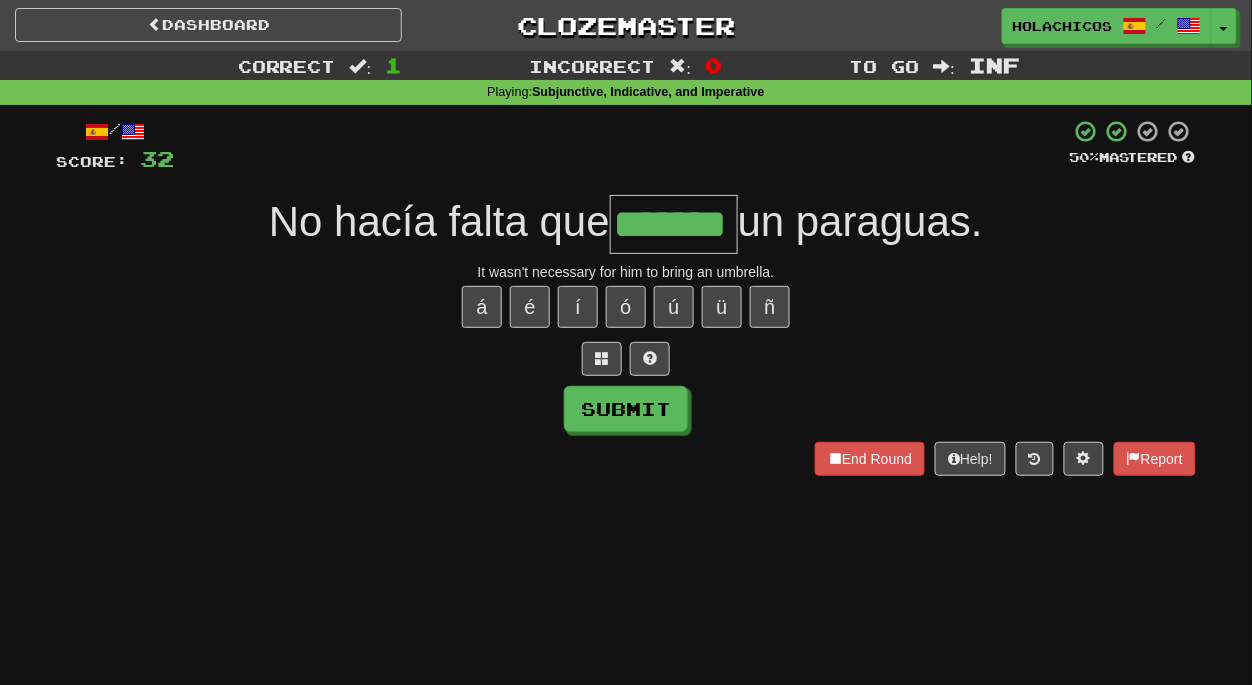 type on "*******" 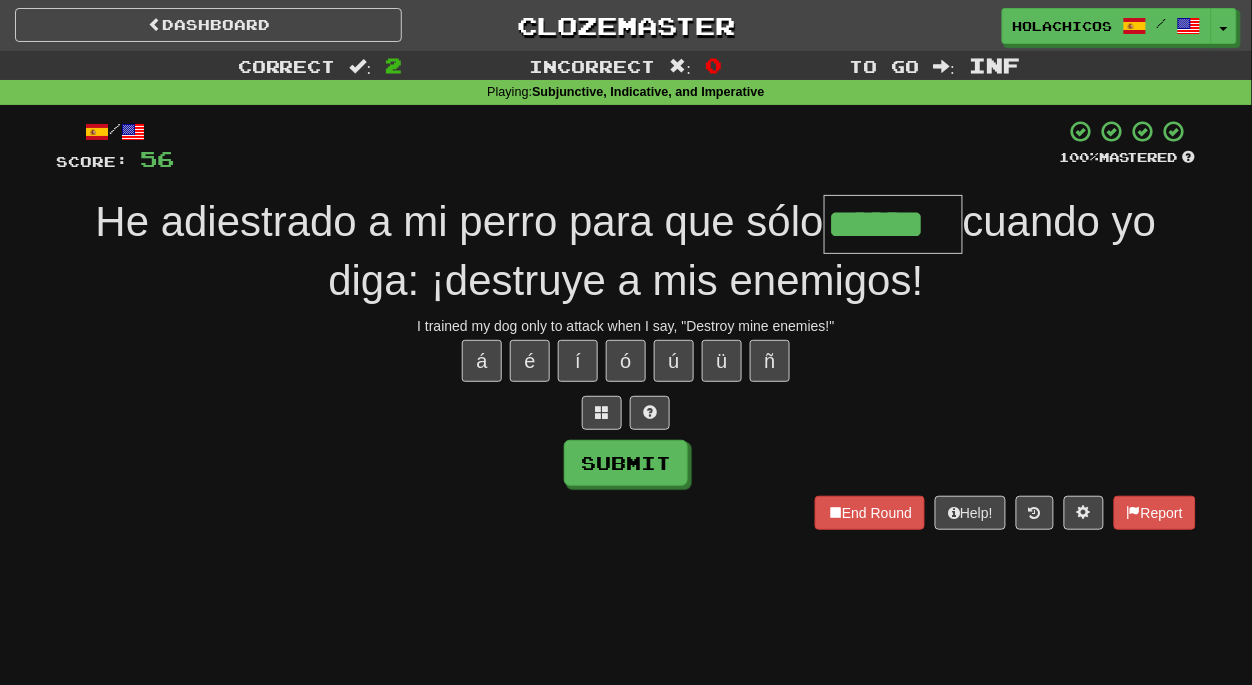 type on "******" 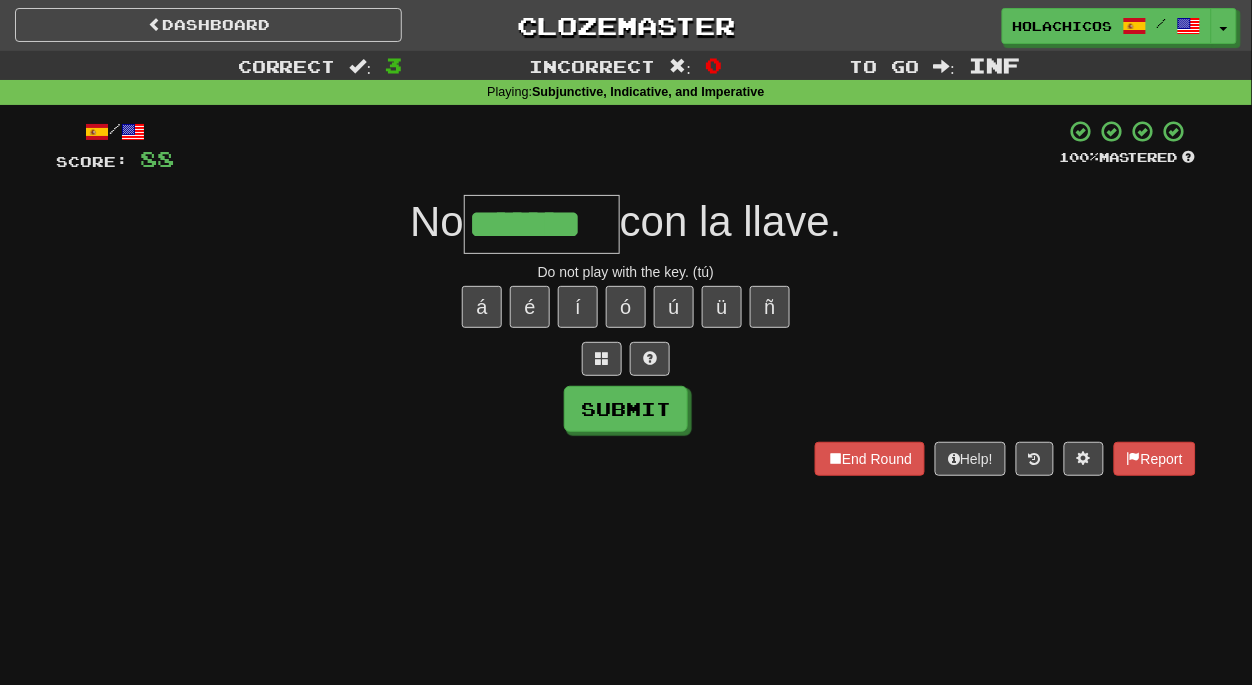 type on "*******" 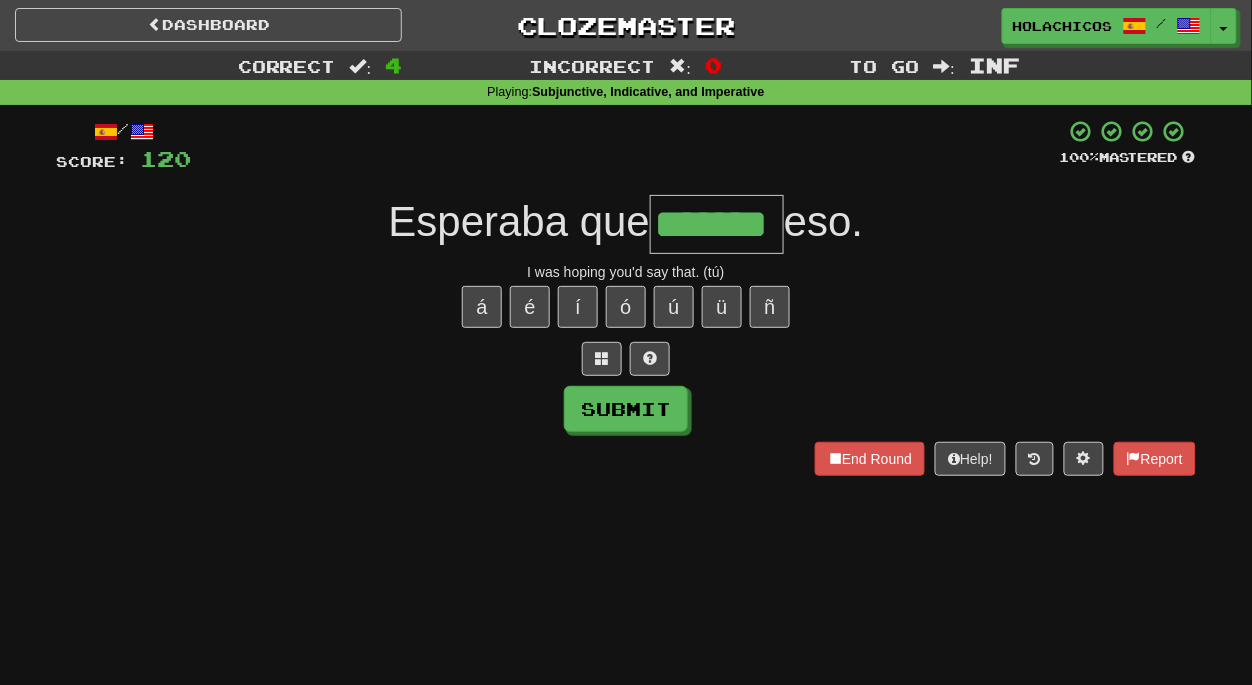 type on "*******" 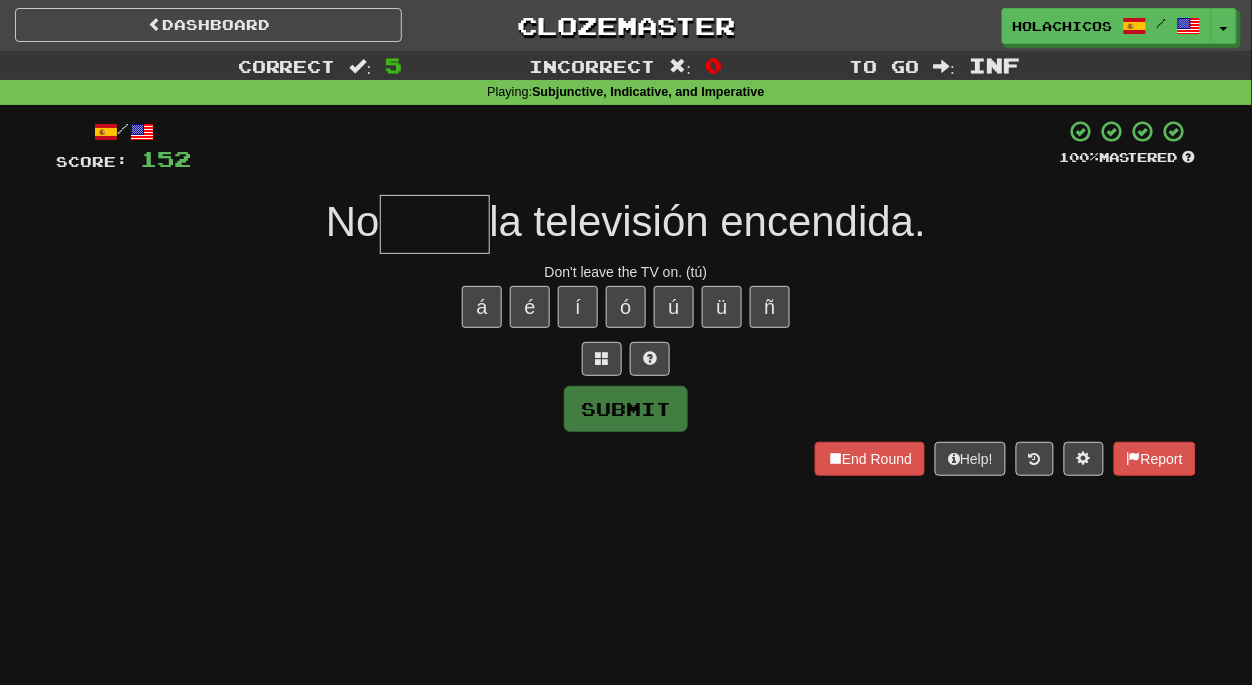 type on "*" 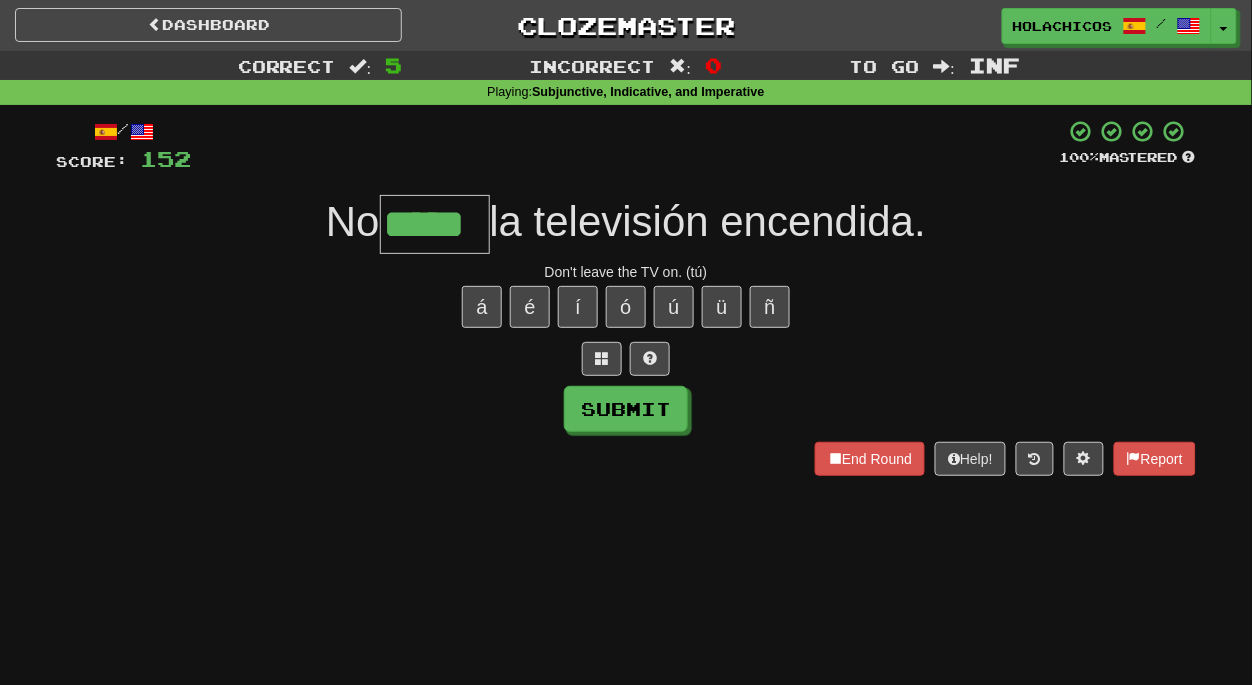 type on "*****" 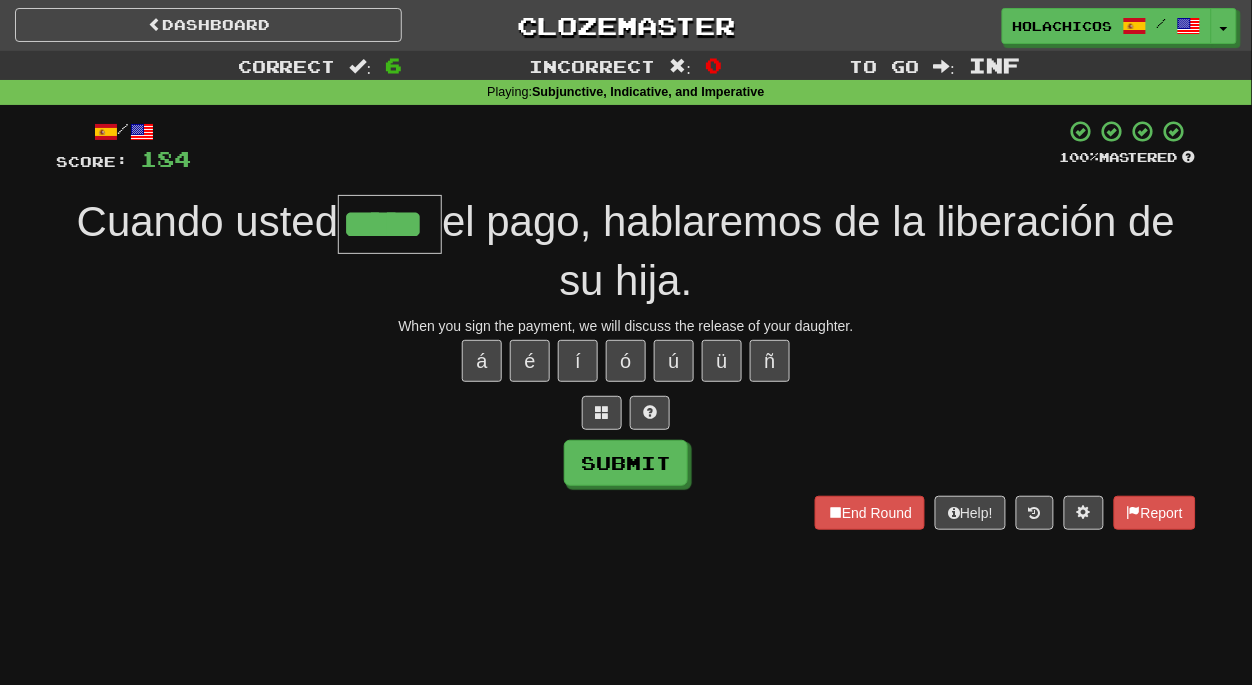 type on "*****" 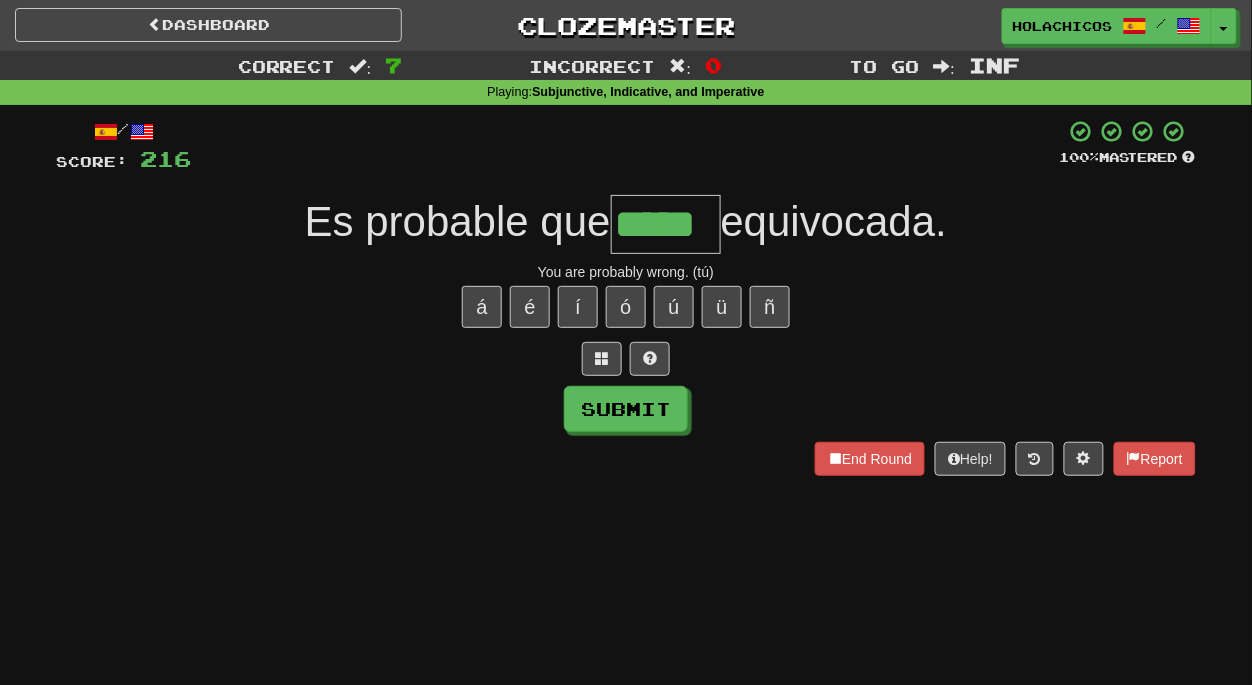 type on "*****" 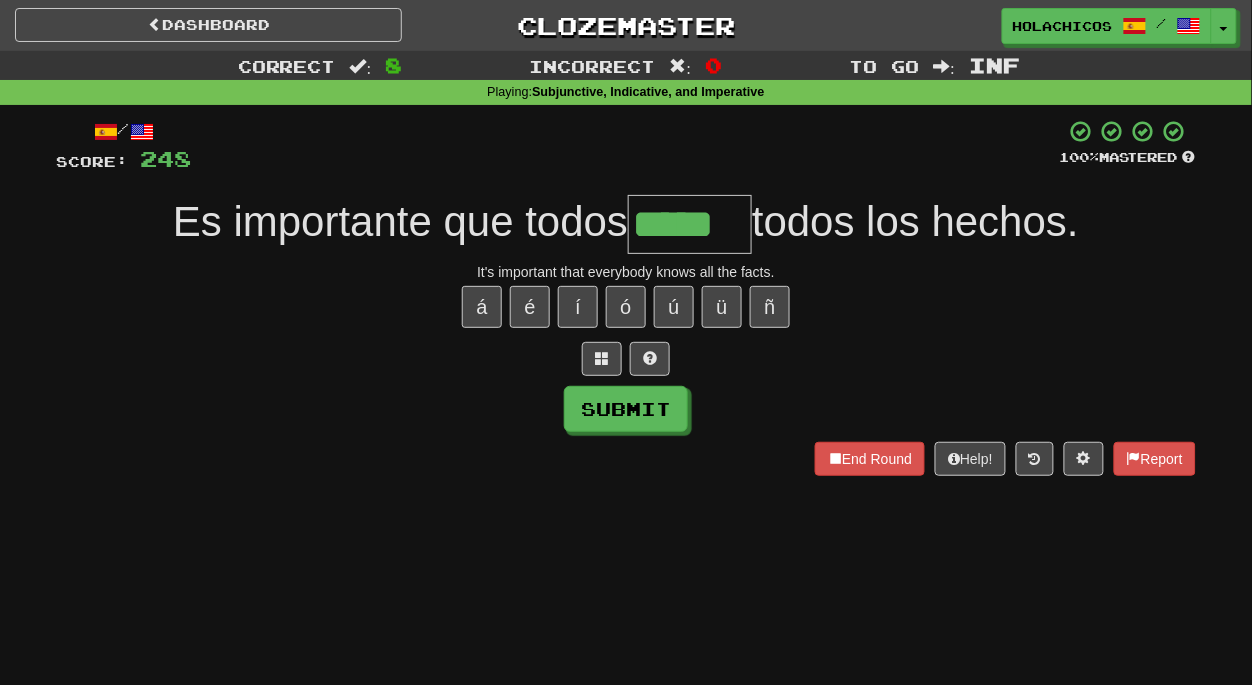 type on "*****" 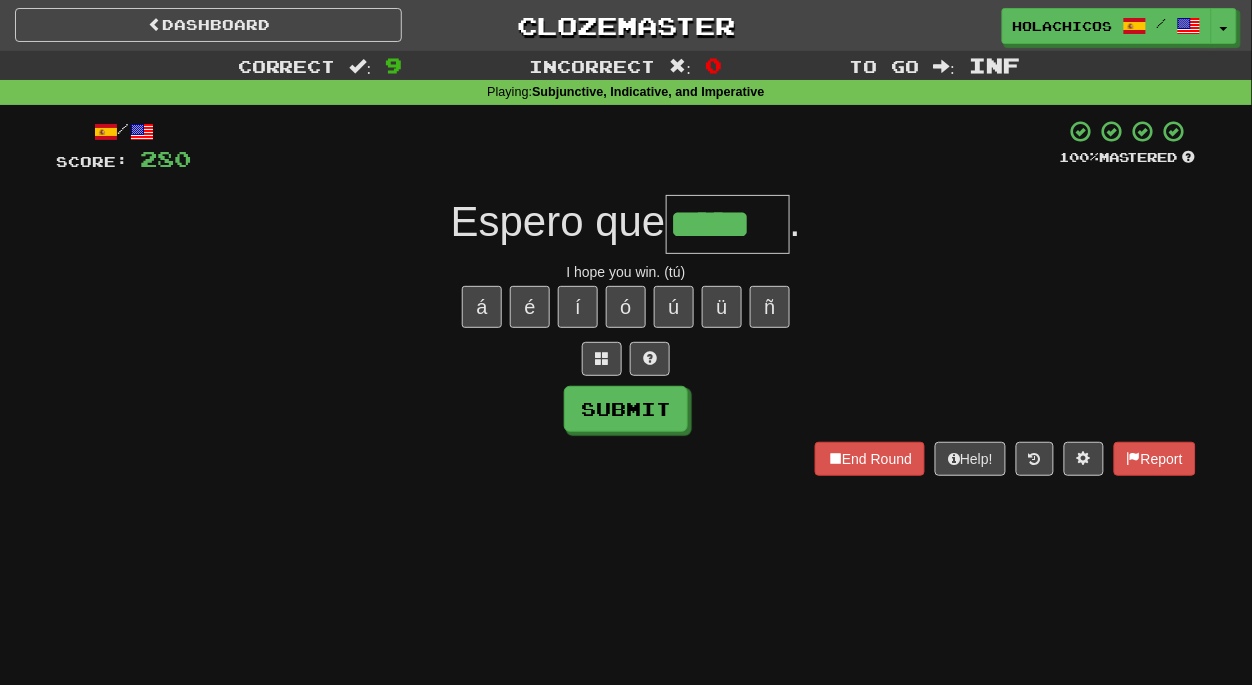 type on "*****" 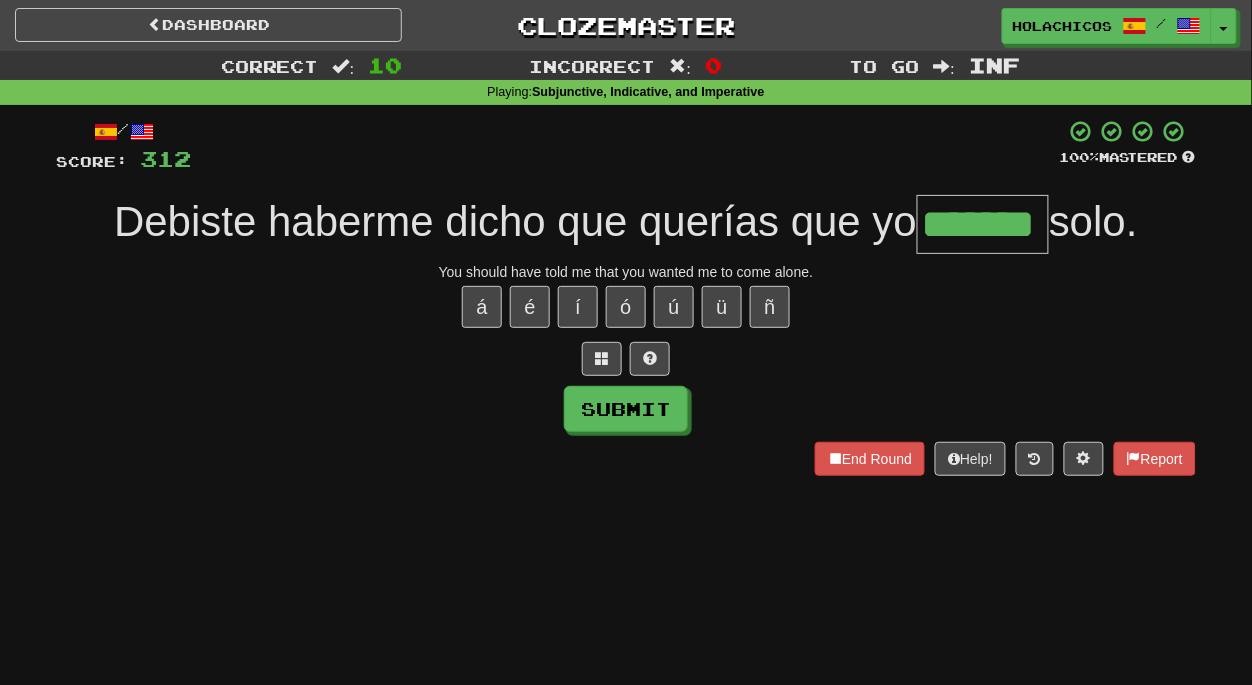 type on "*******" 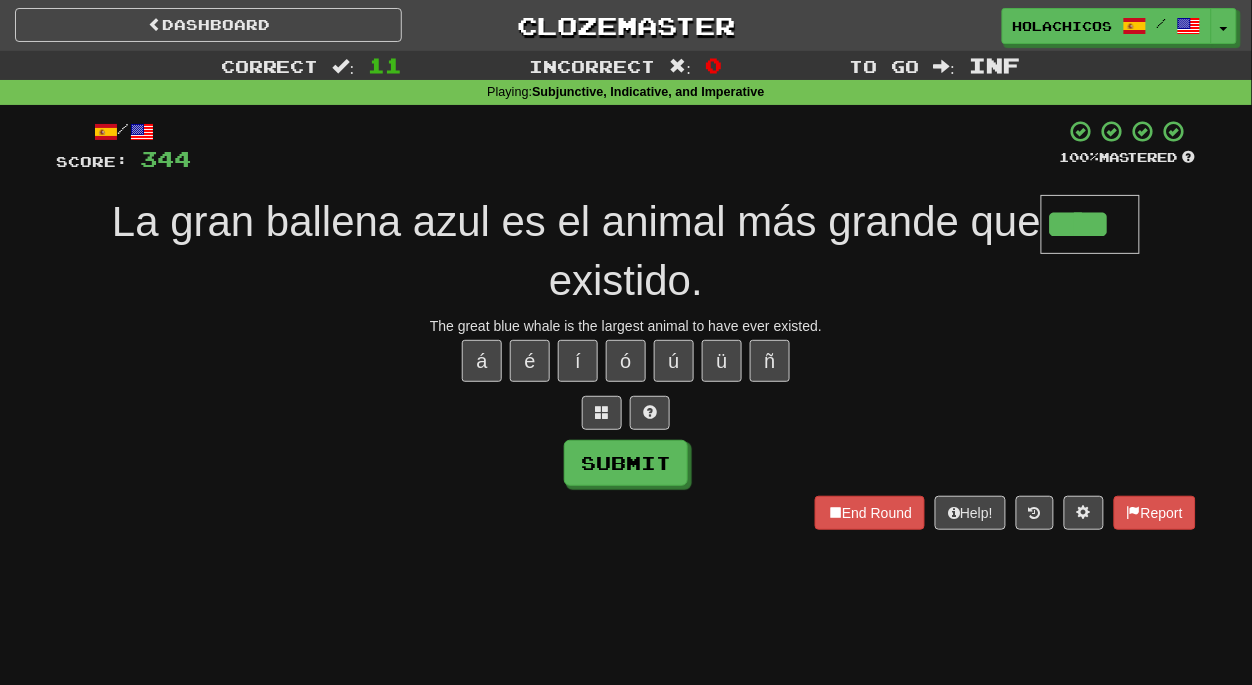 type on "****" 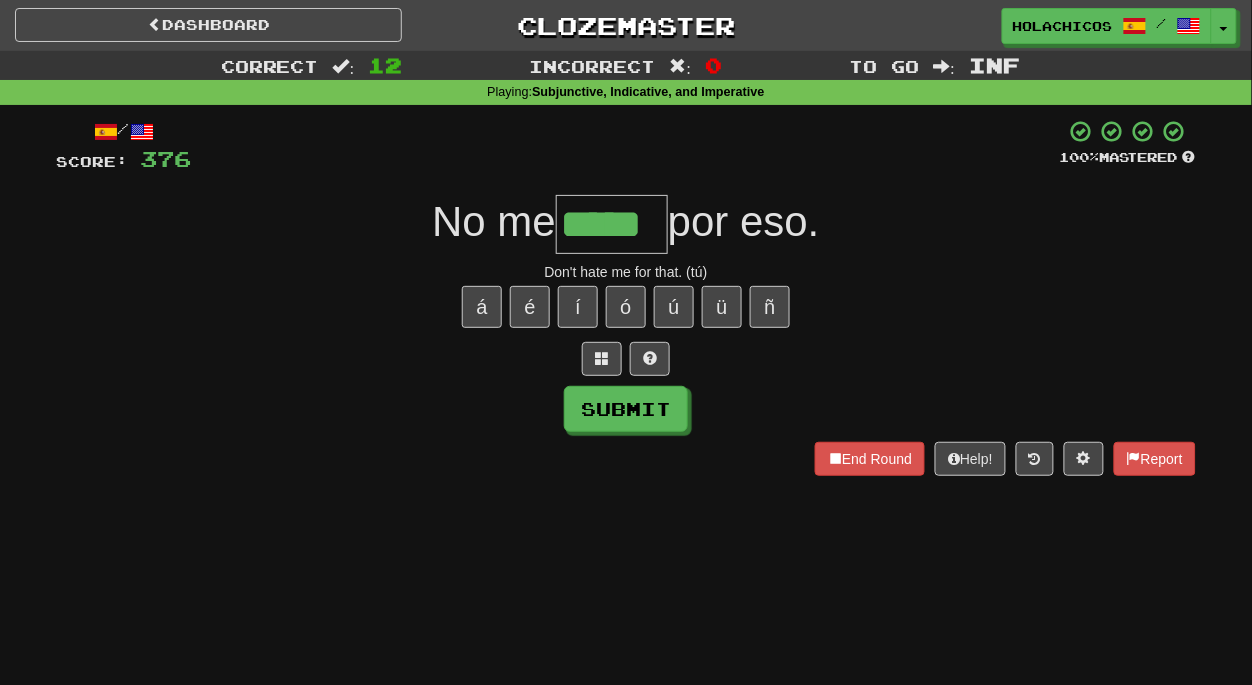 type on "*****" 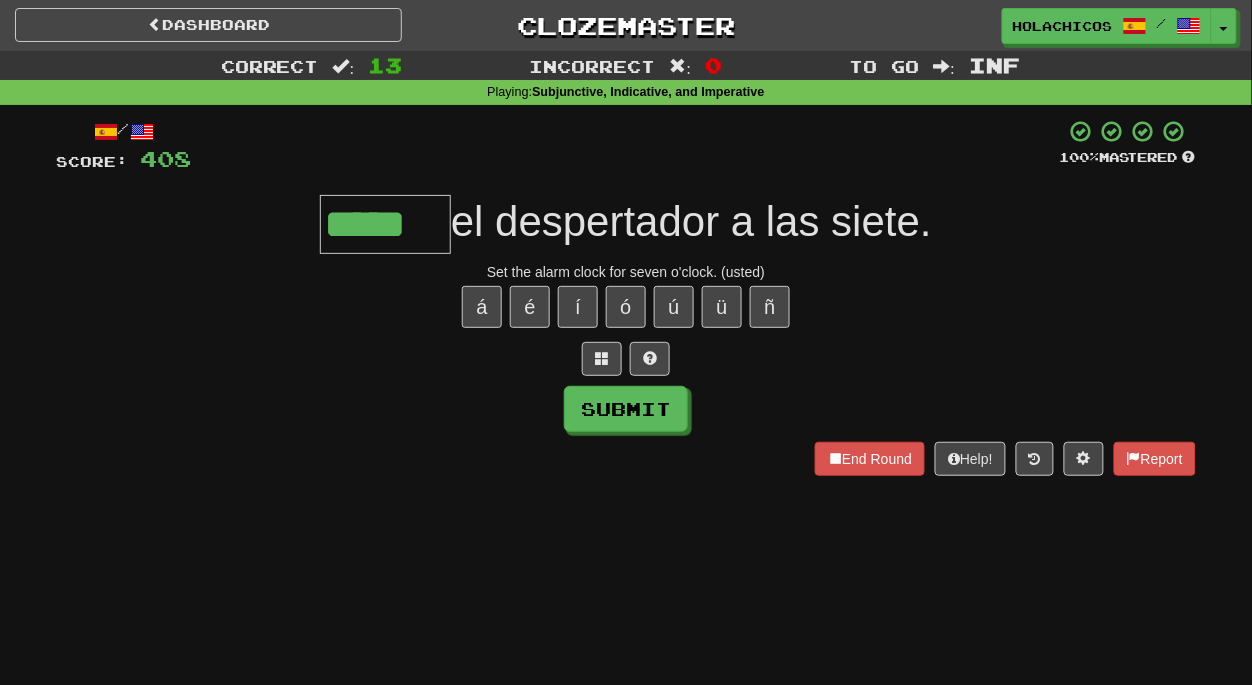 type on "*****" 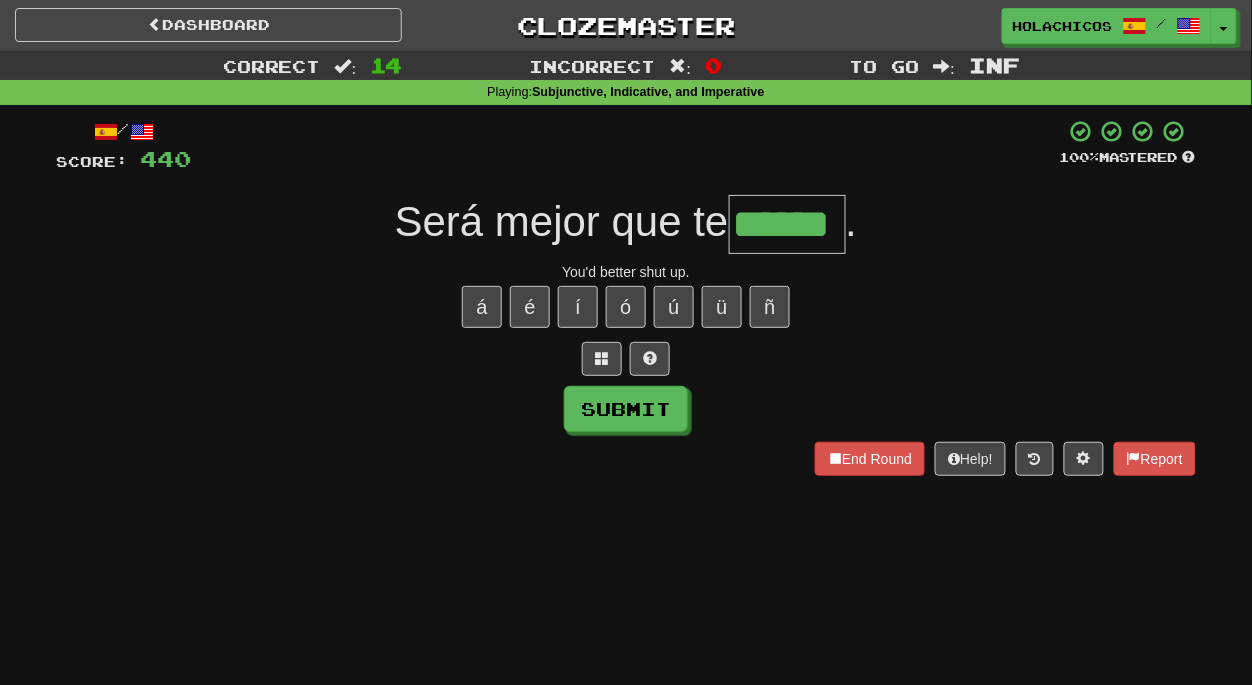 type on "******" 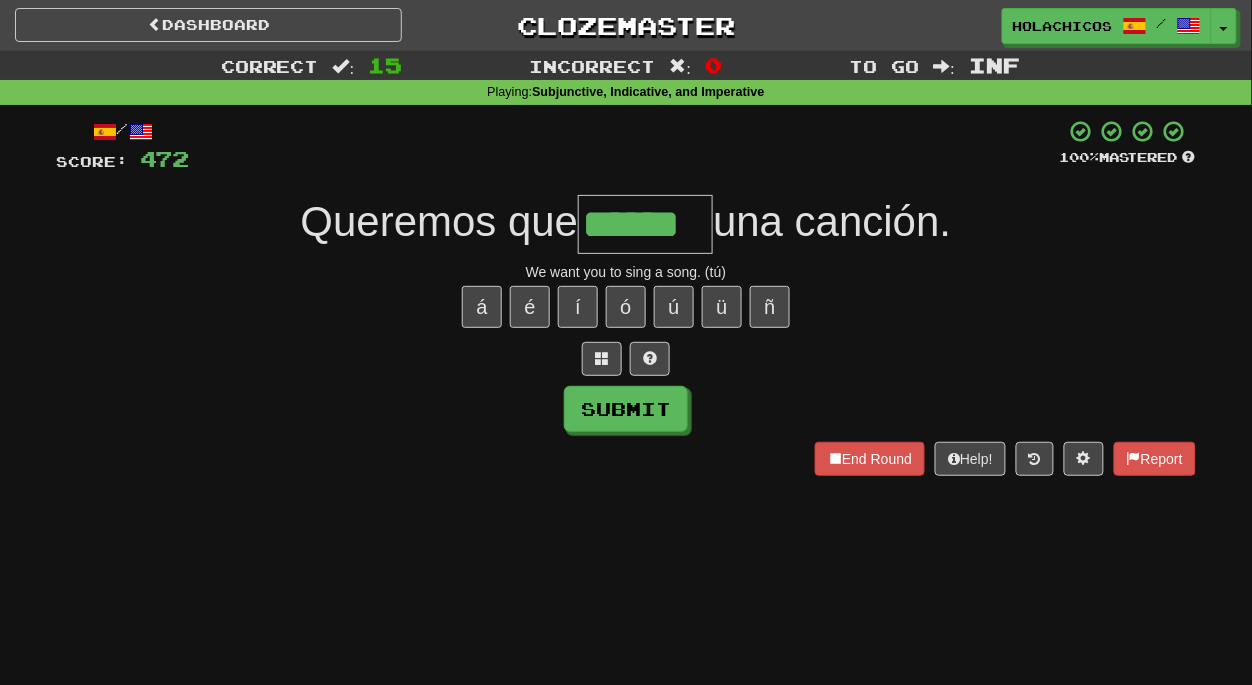 type on "******" 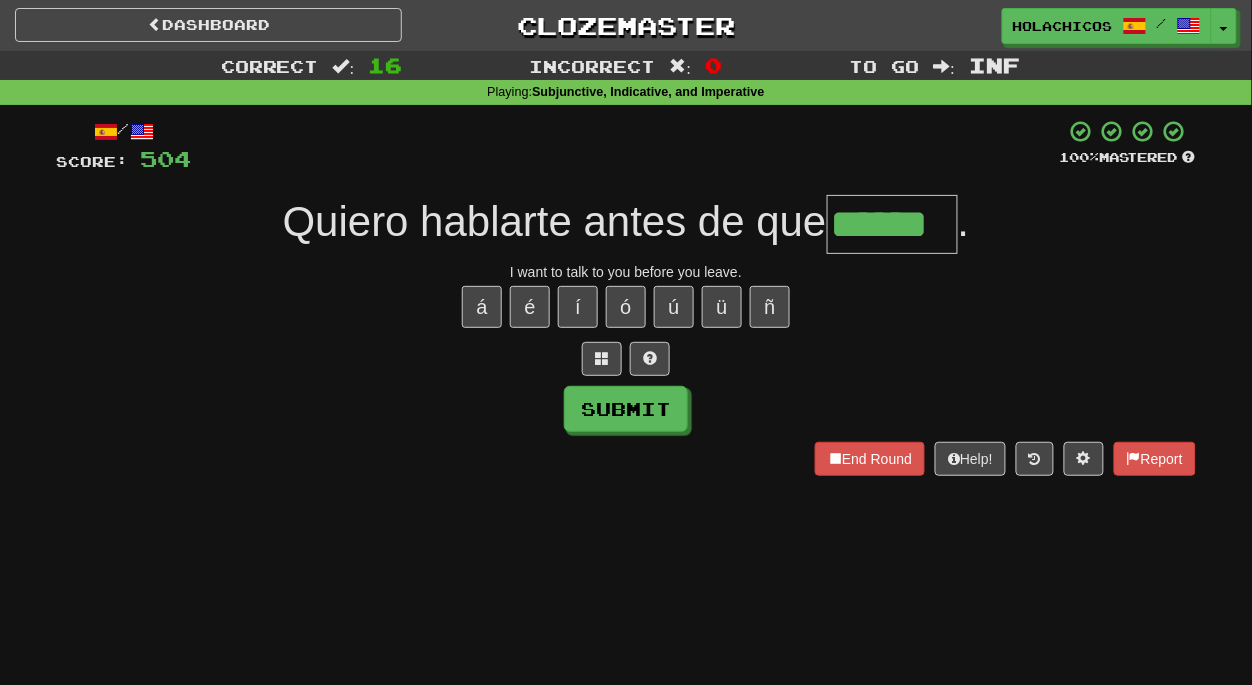 type on "******" 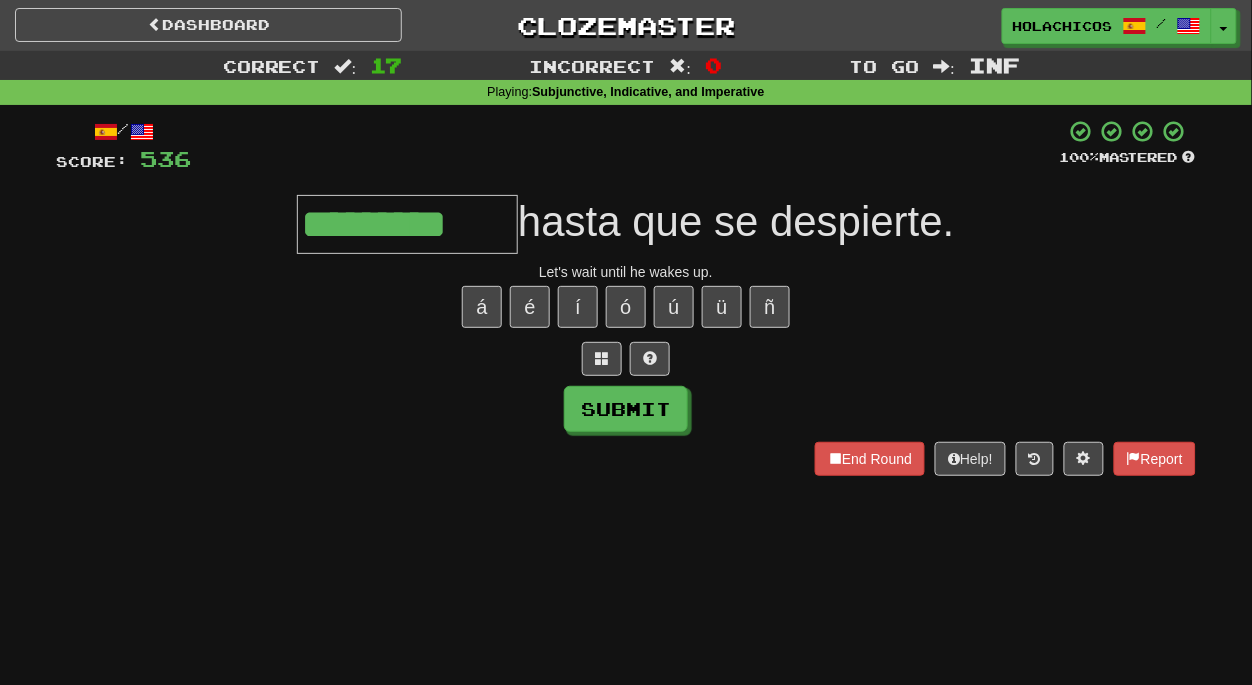 type on "*********" 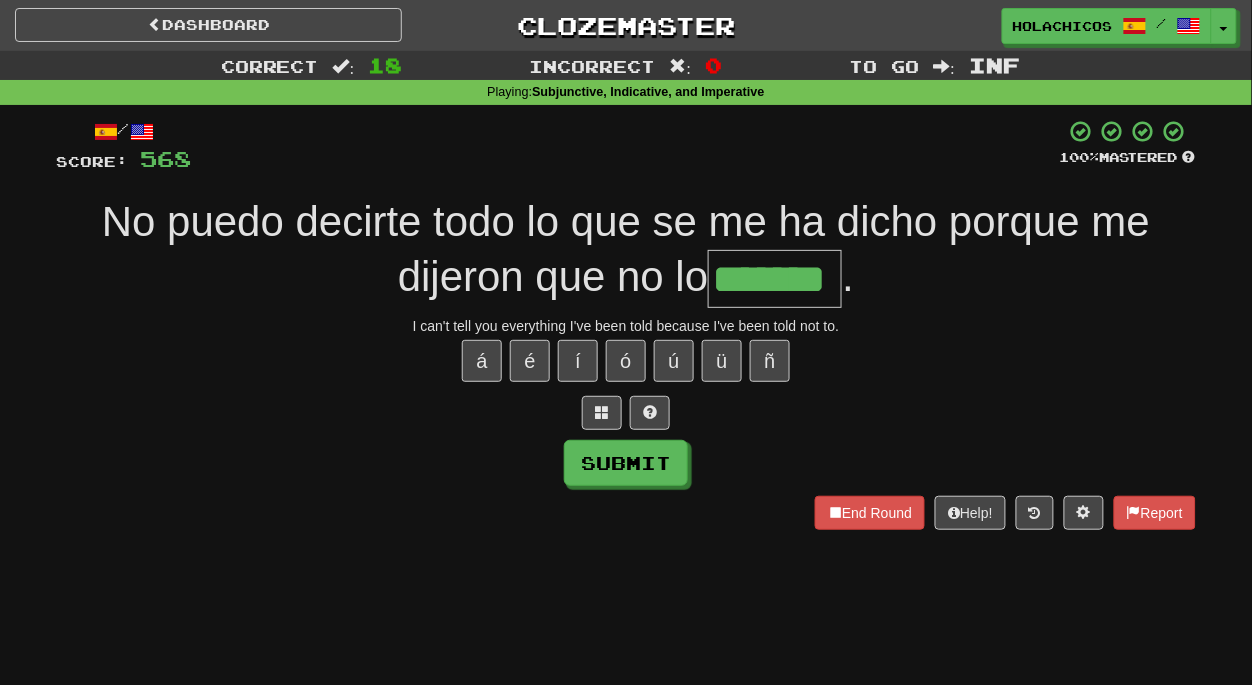 type on "*******" 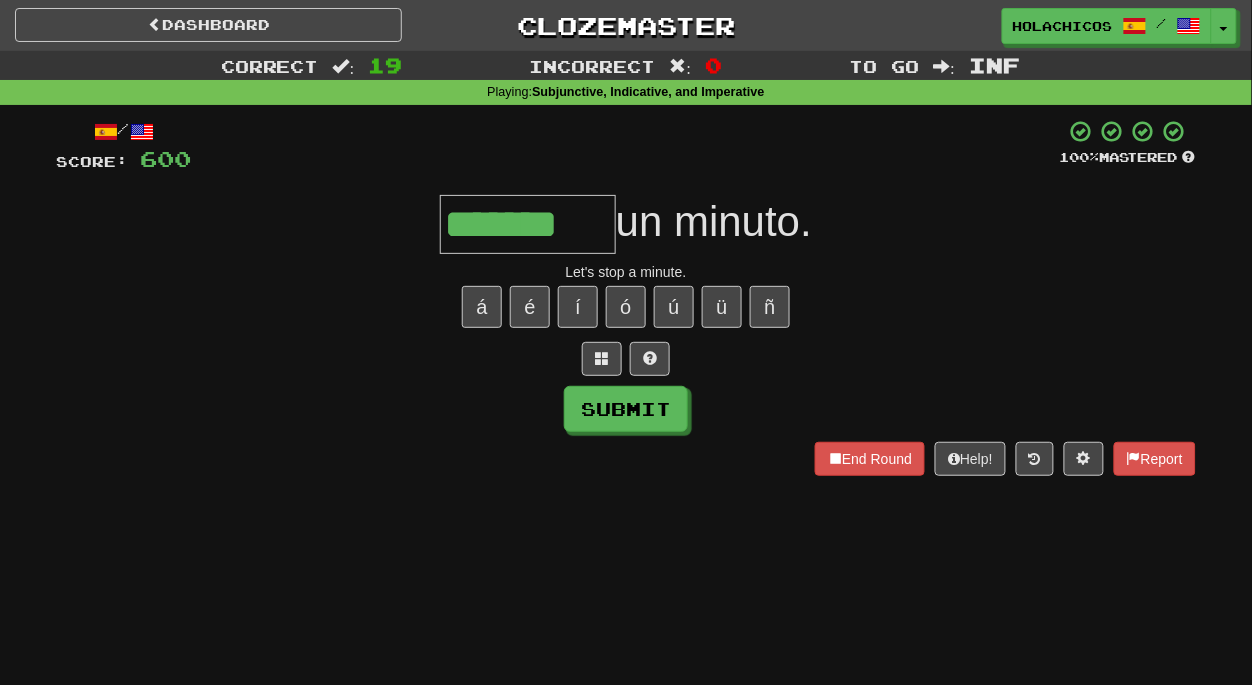 type on "*******" 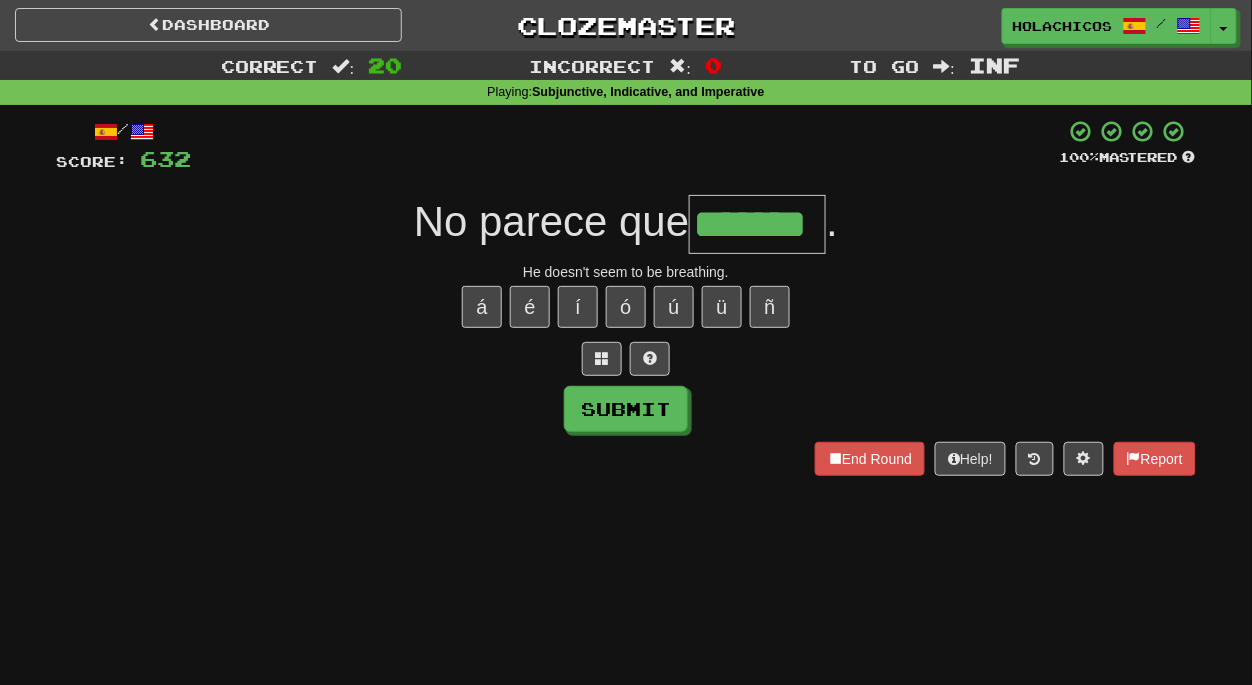 type on "*******" 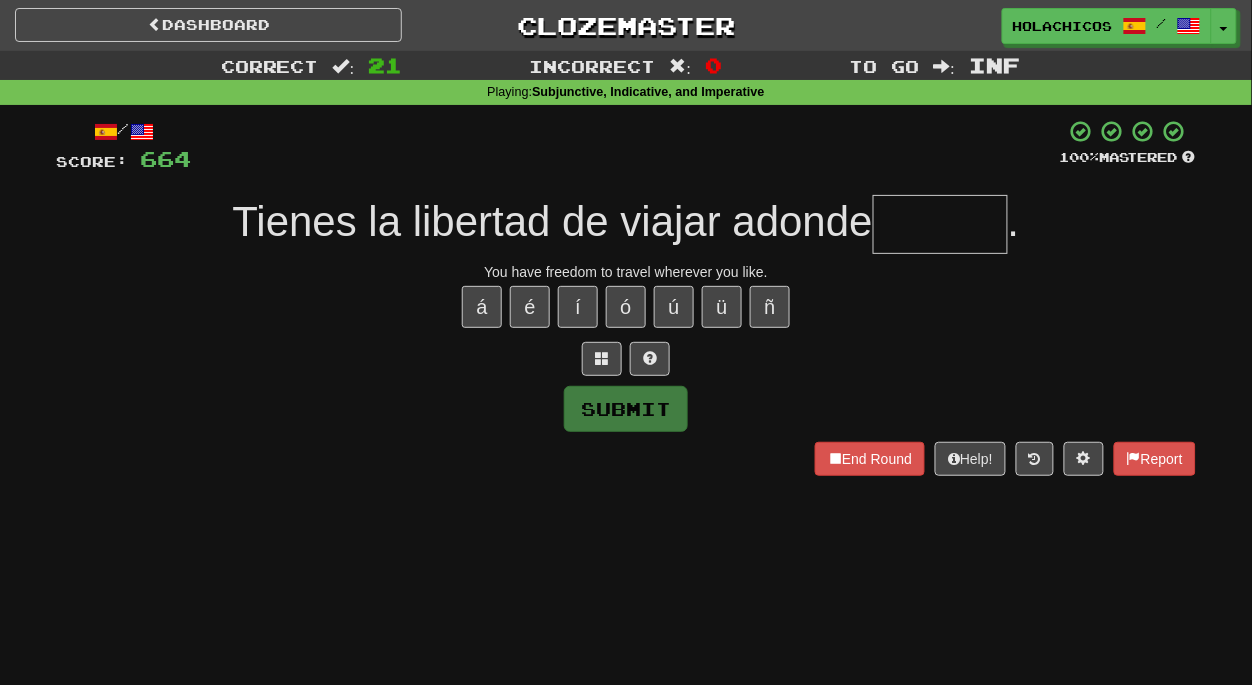 type on "*" 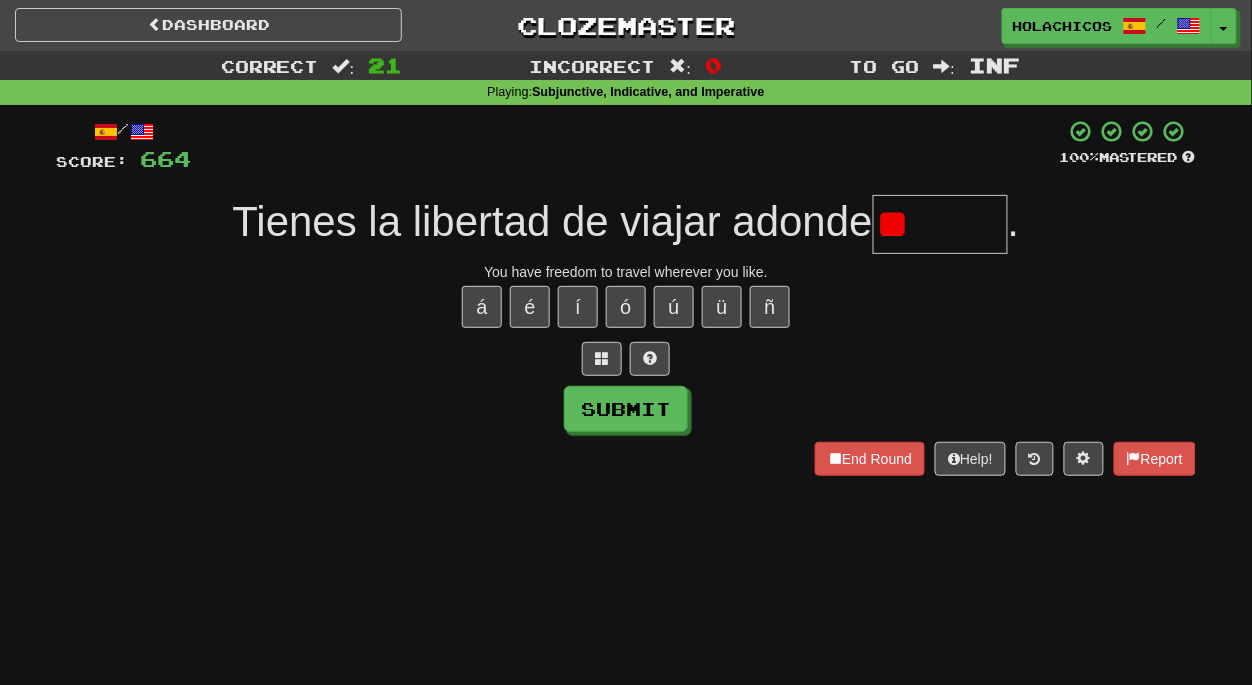 type on "*" 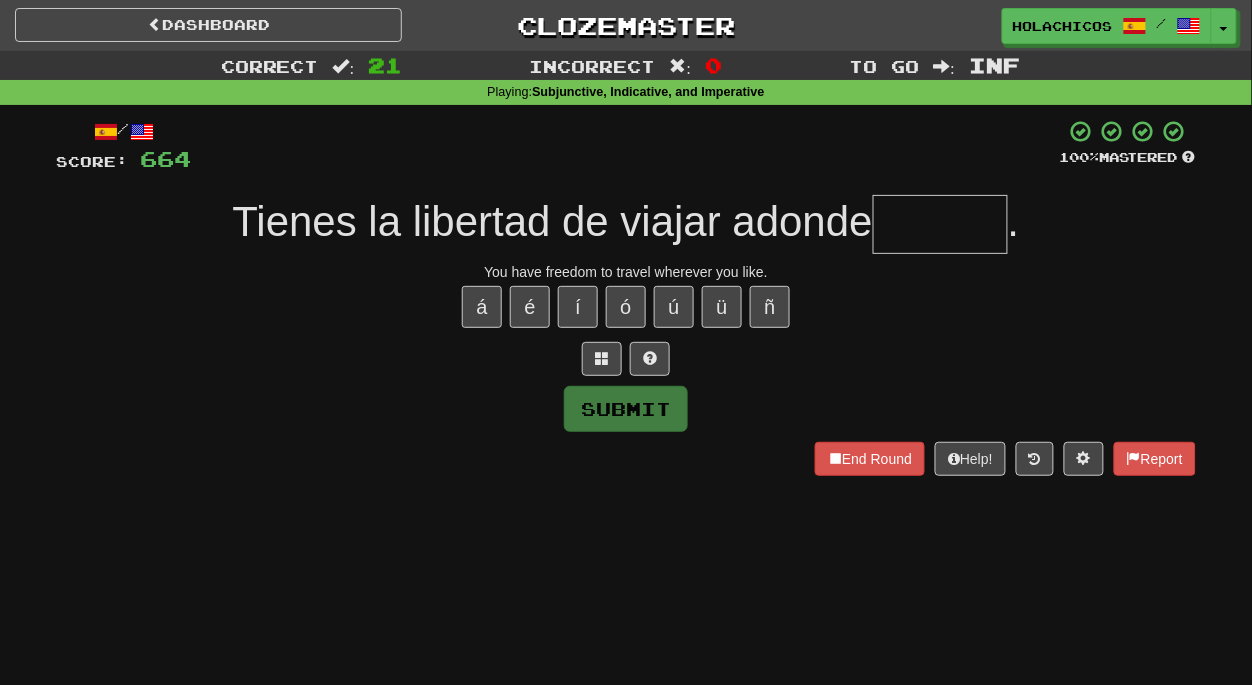 type on "*" 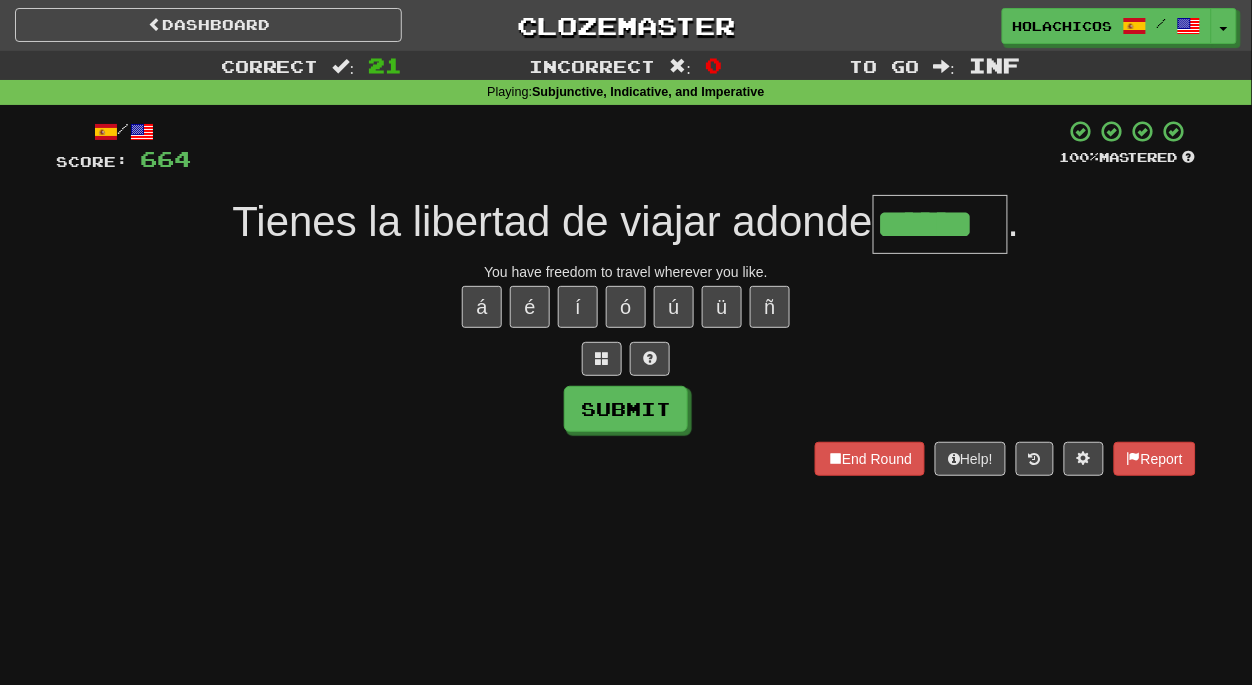 type on "******" 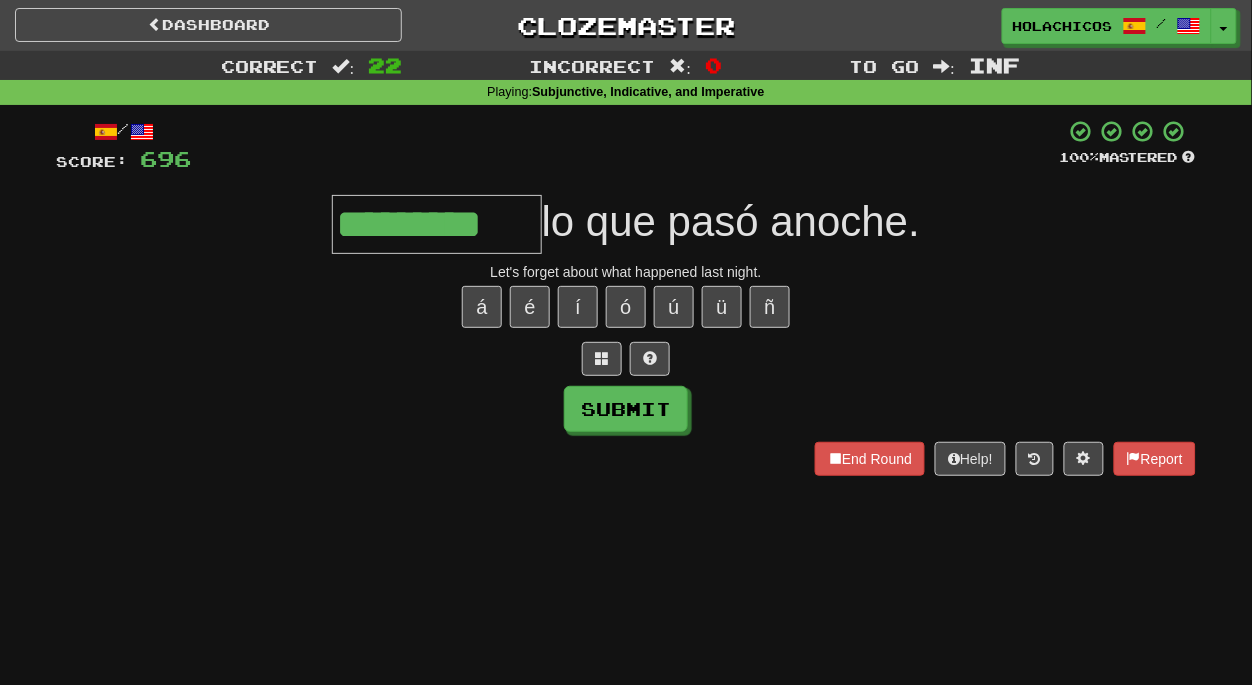 type on "*********" 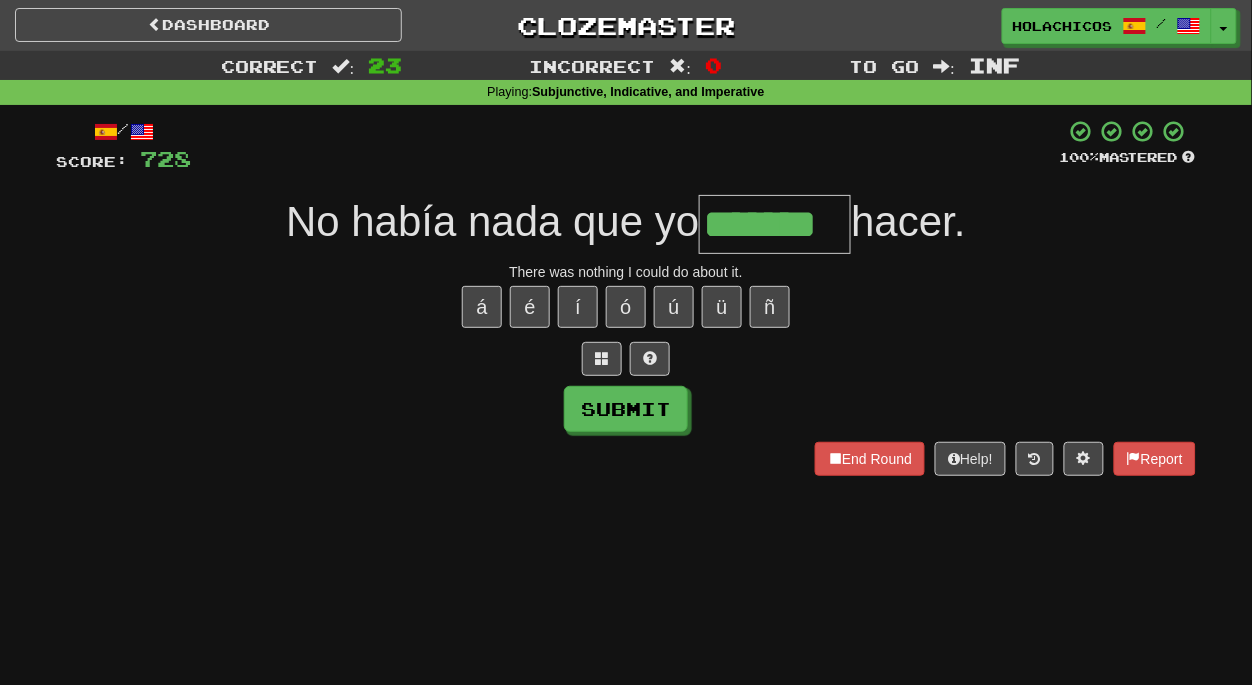 type on "*******" 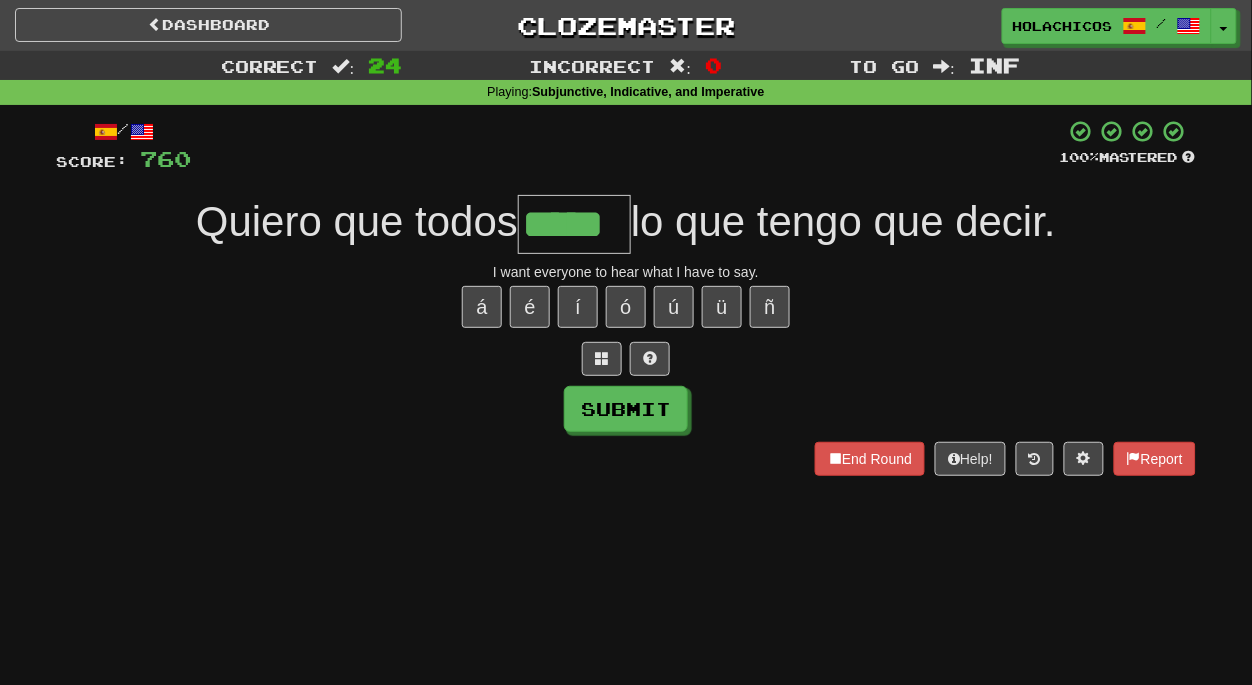 type on "*****" 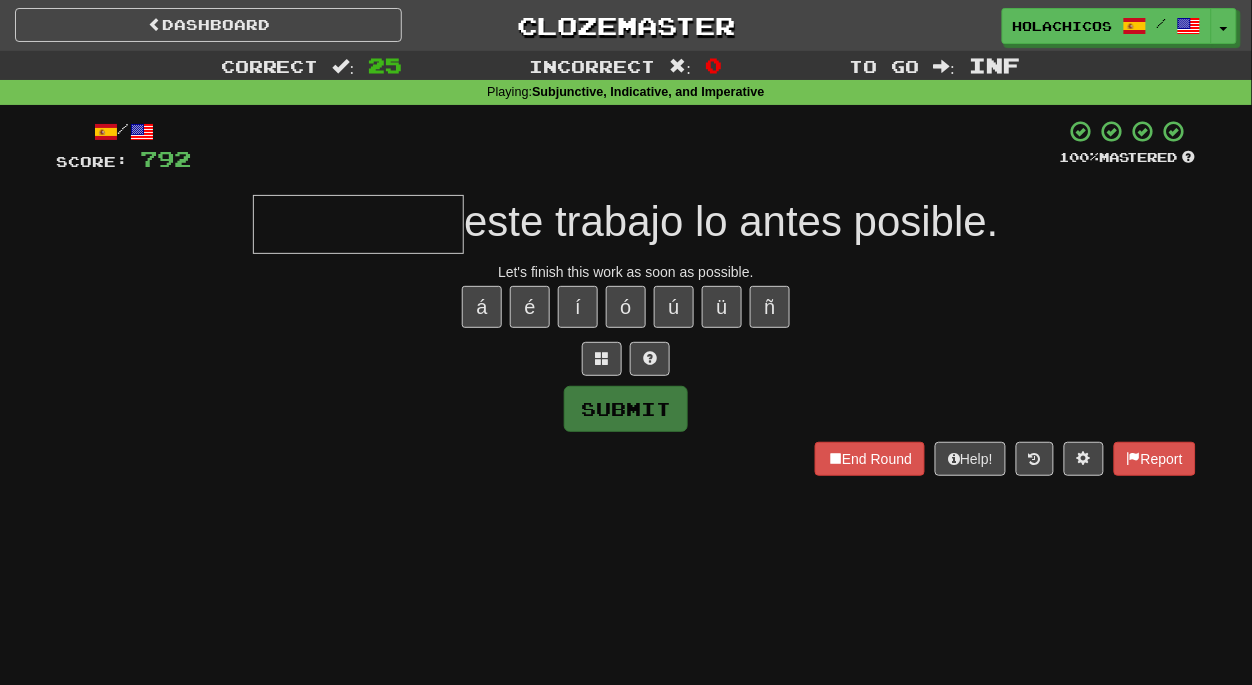 type on "*" 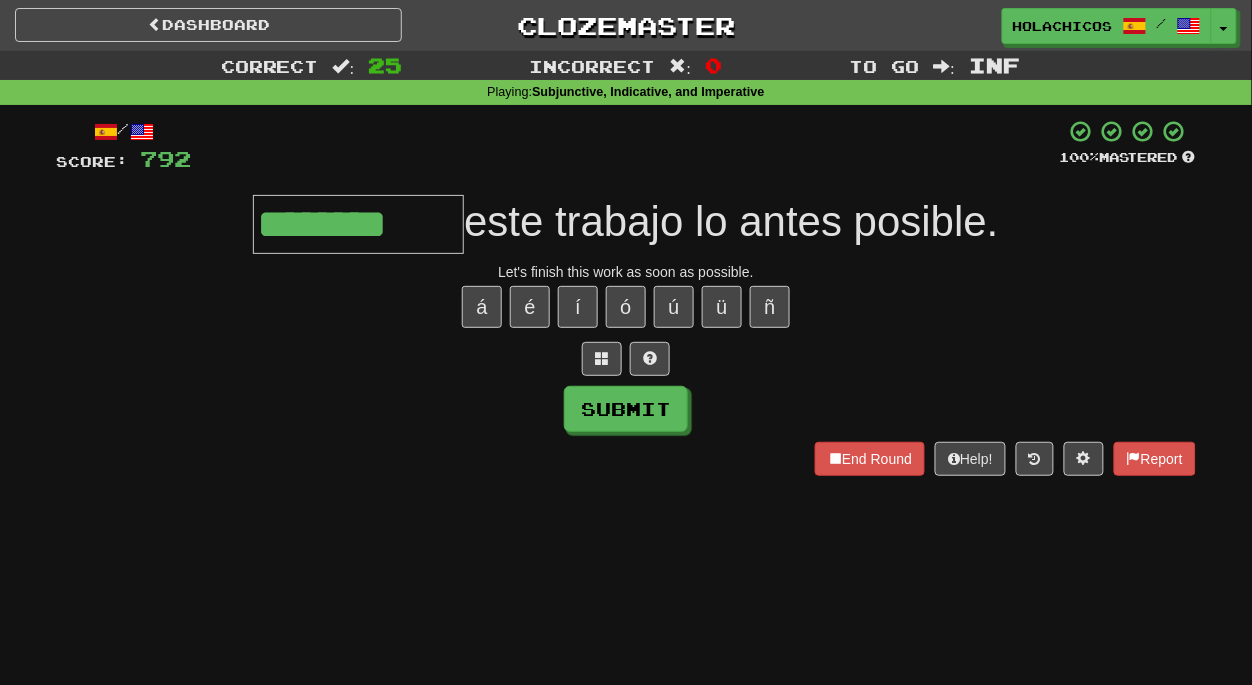 type on "********" 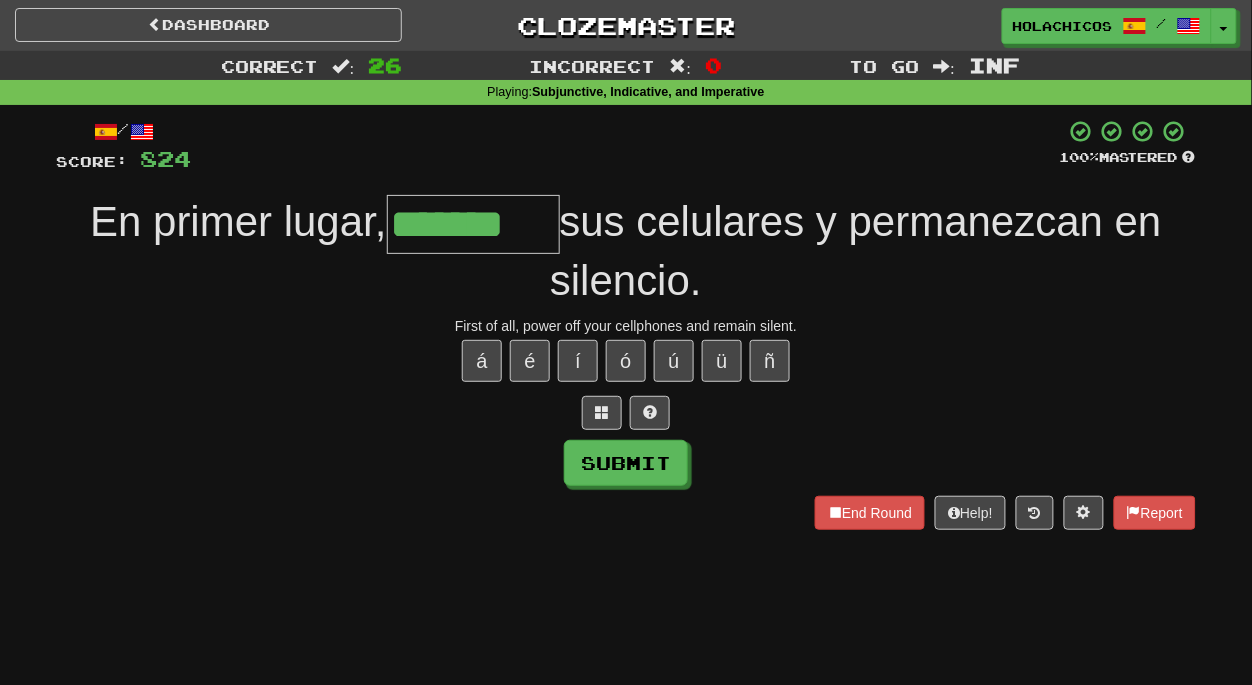 type on "*******" 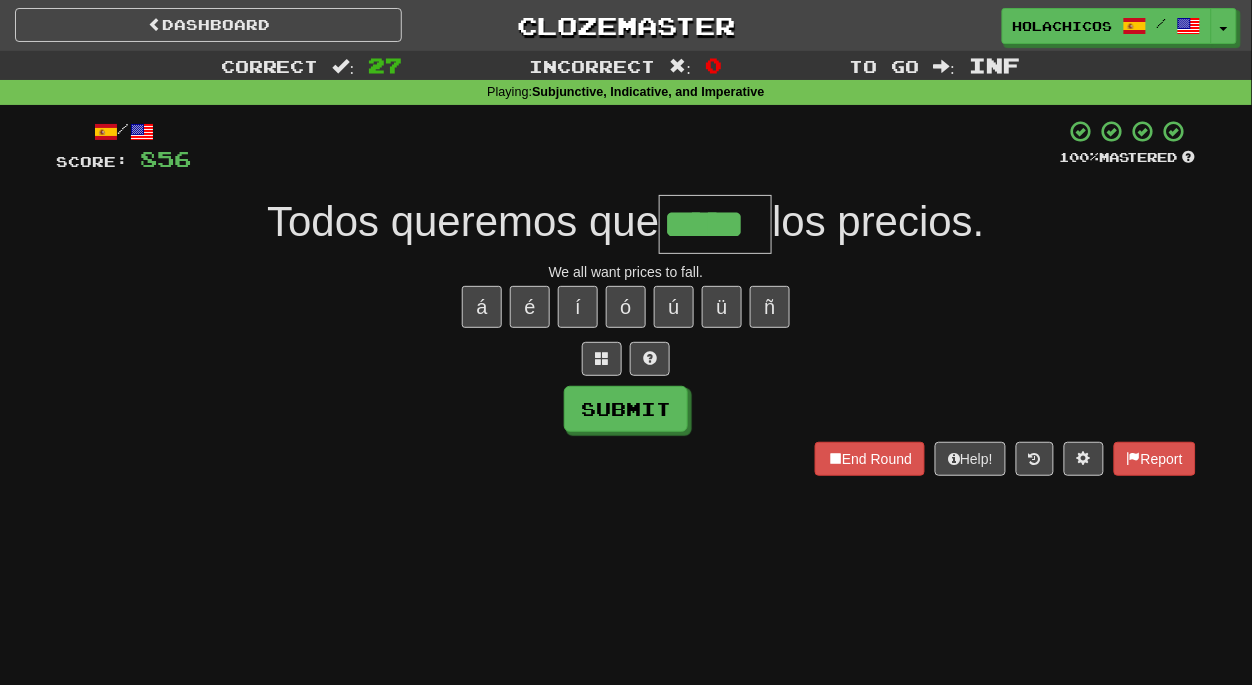 type on "*****" 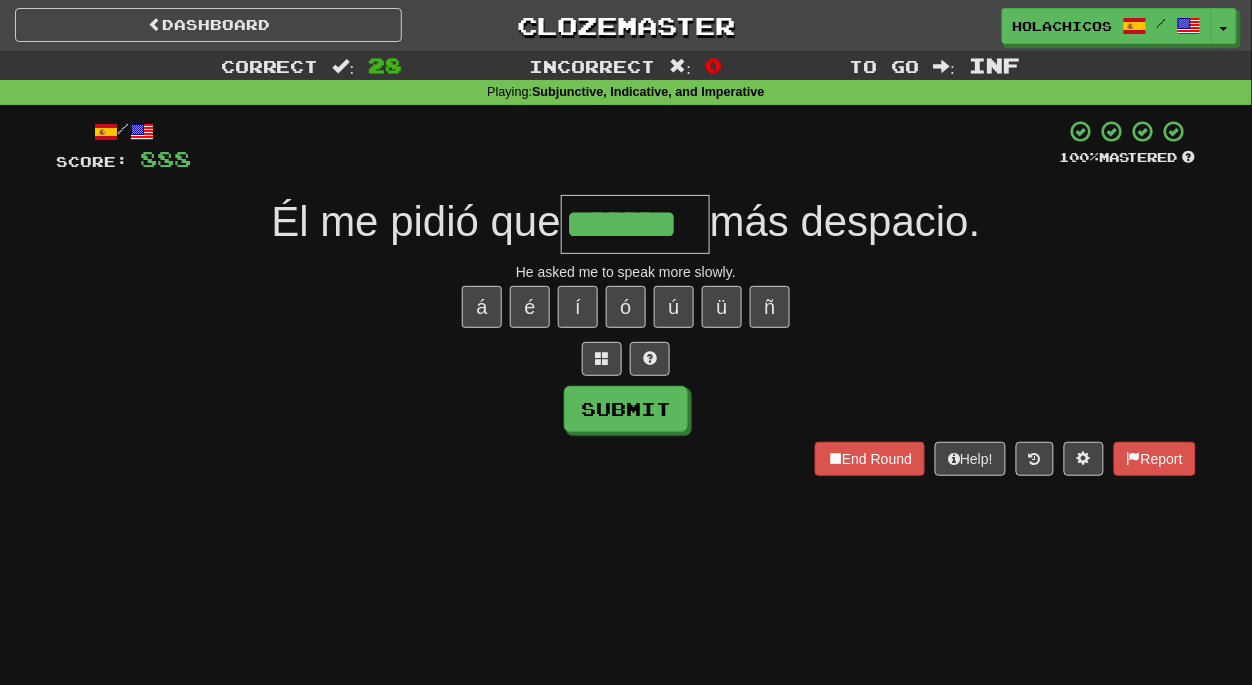type on "*******" 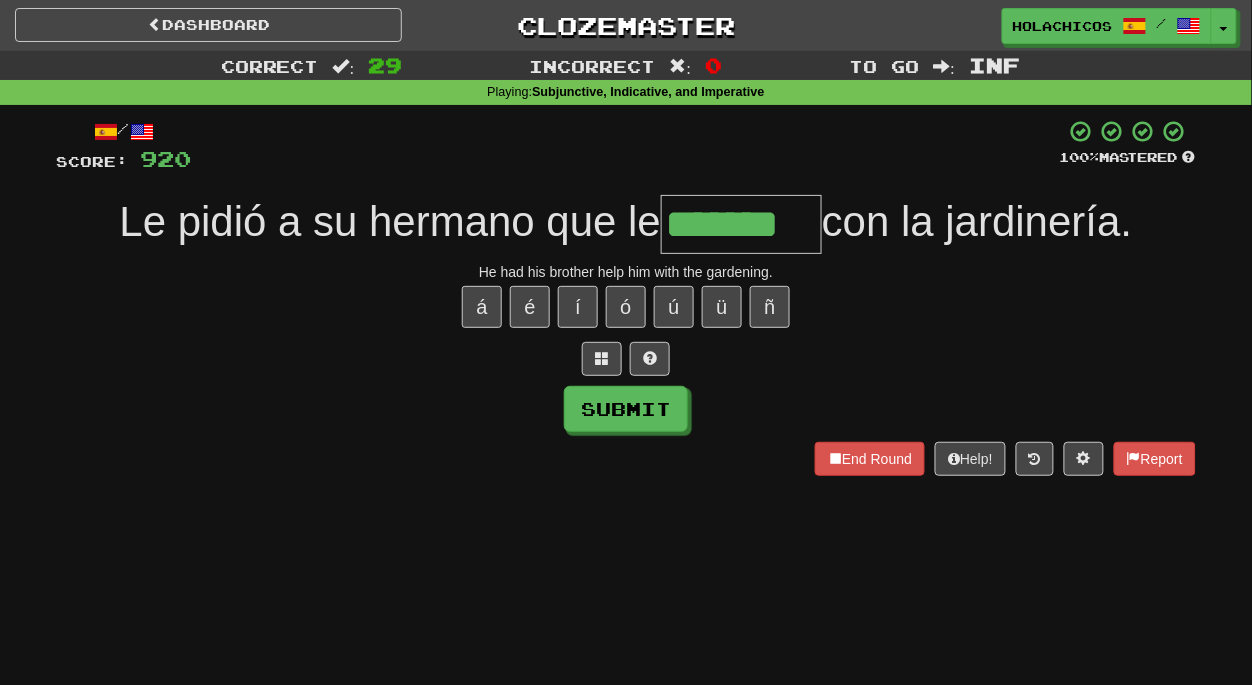 type on "*******" 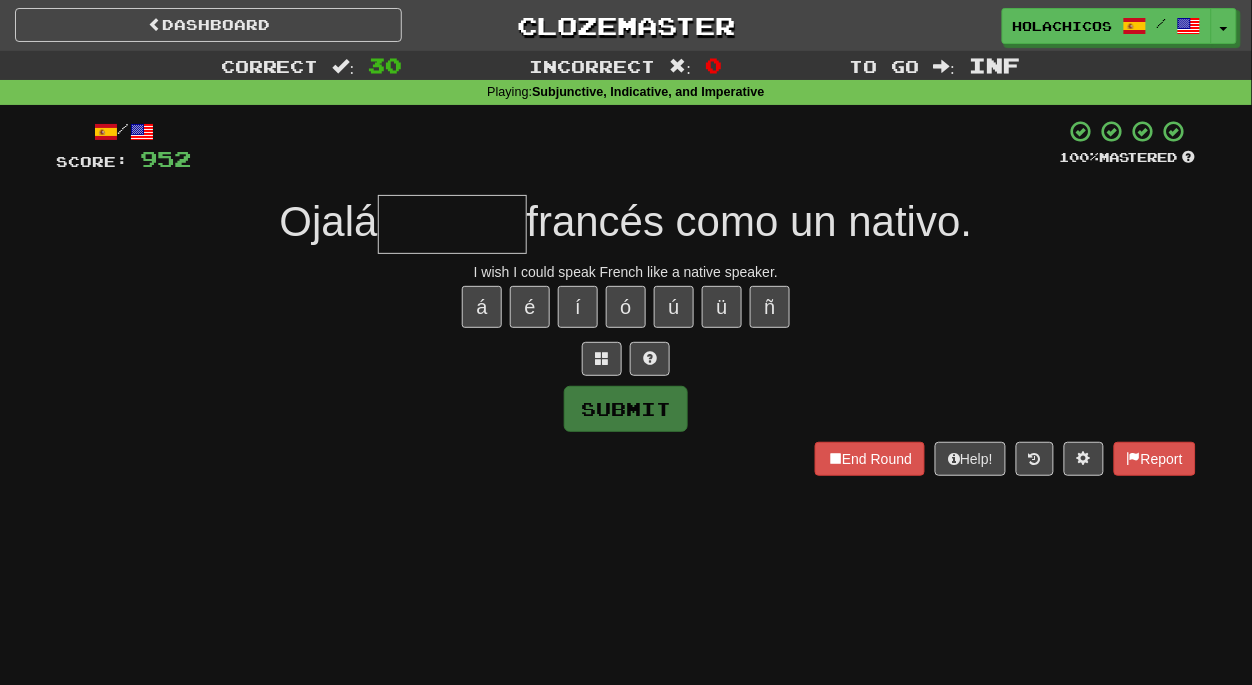 type on "*" 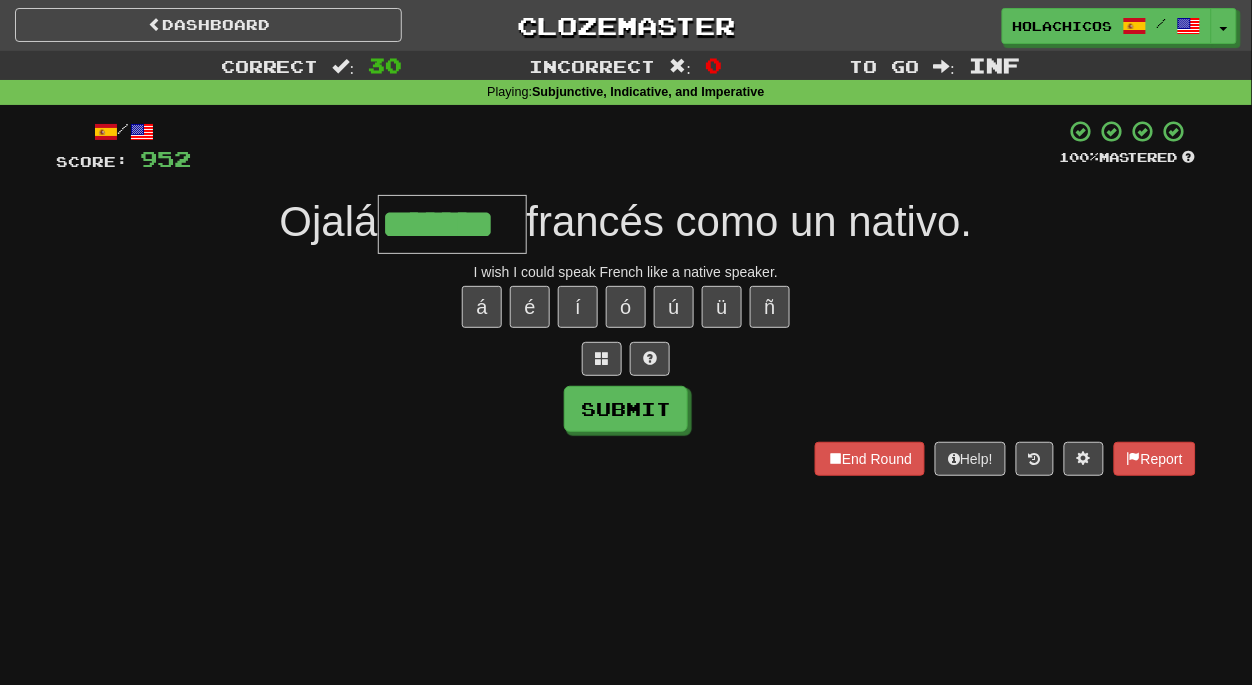 type on "*******" 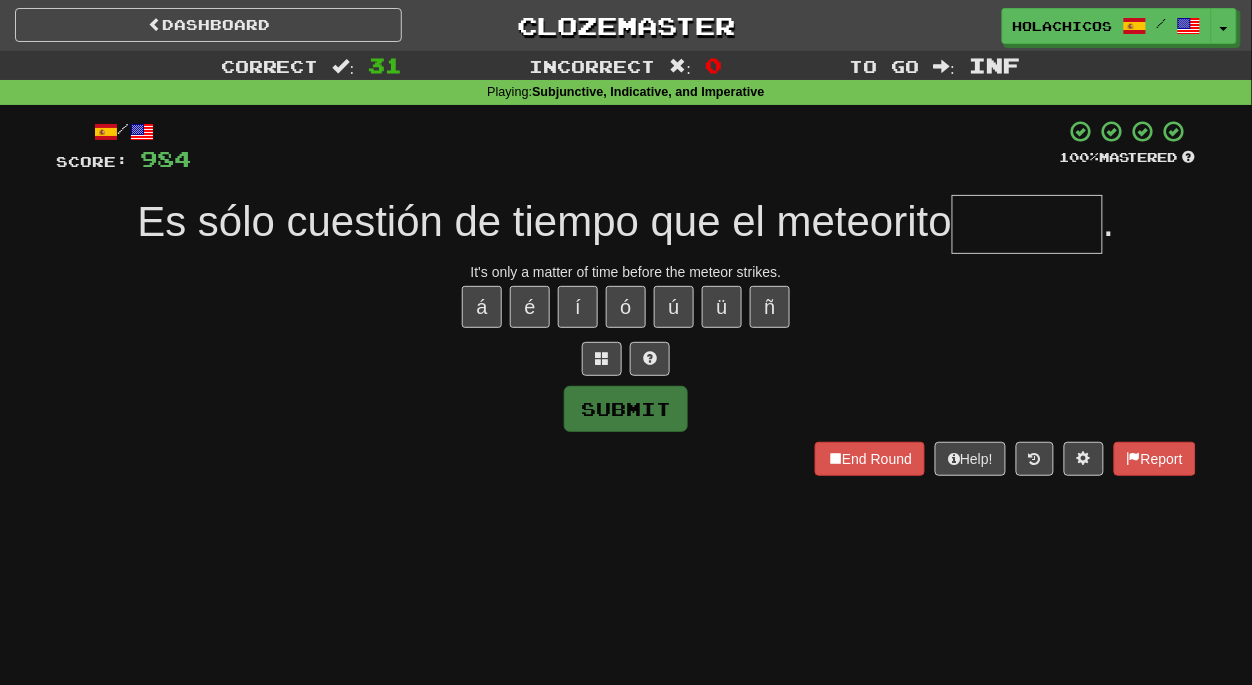 type on "*" 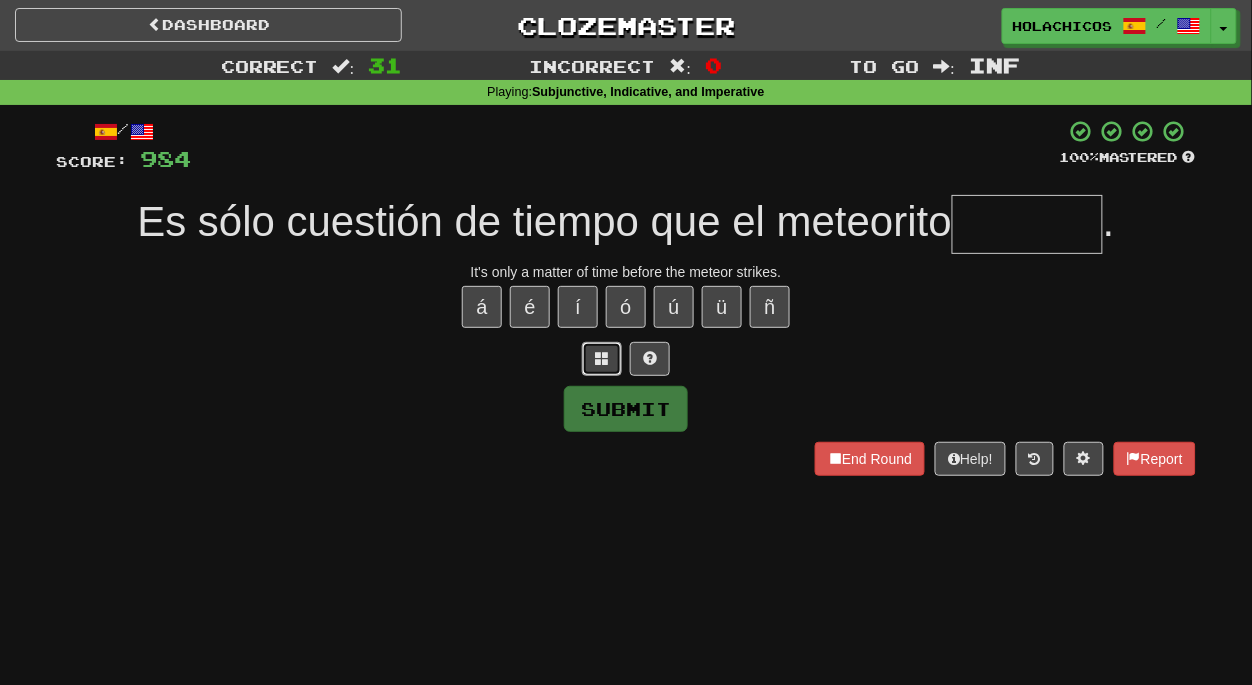click at bounding box center (602, 358) 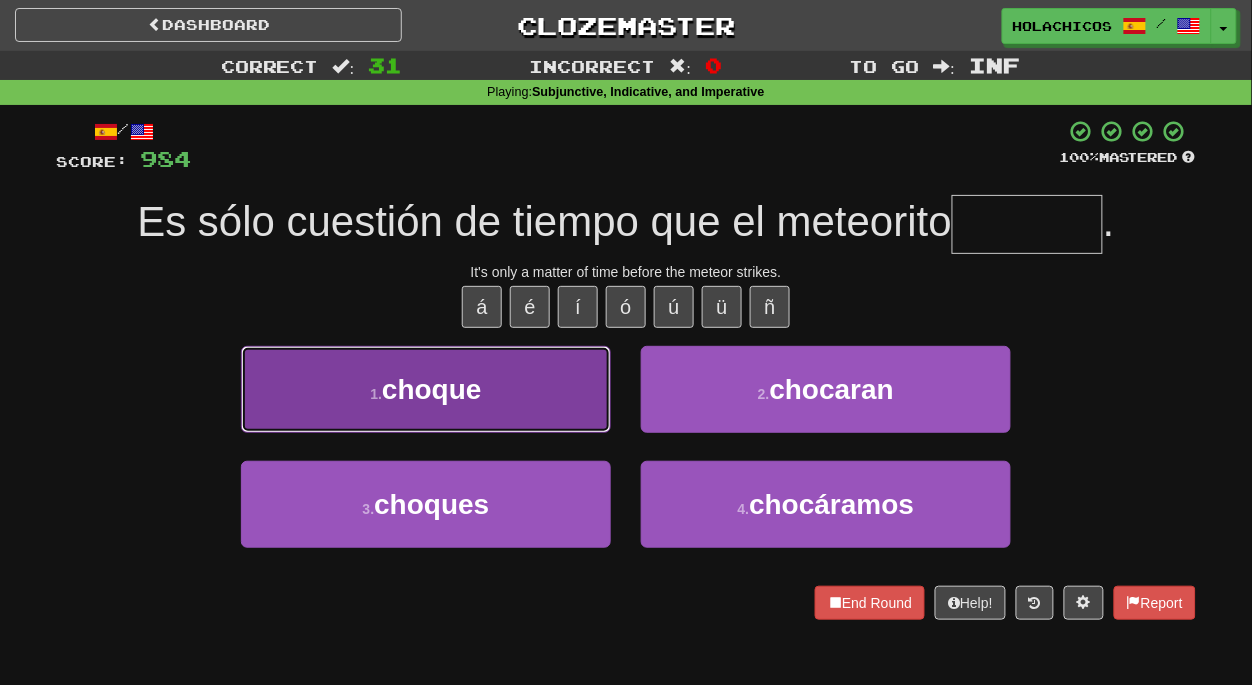 click on "1 .  choque" at bounding box center (426, 389) 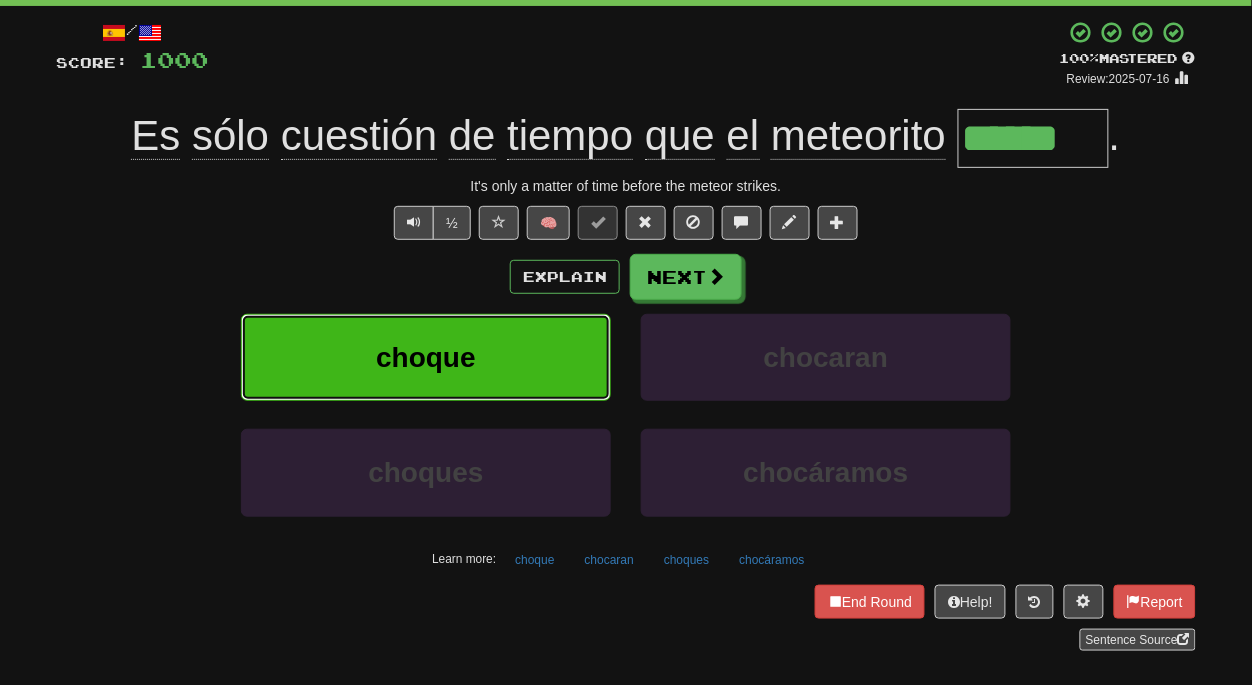 scroll, scrollTop: 188, scrollLeft: 0, axis: vertical 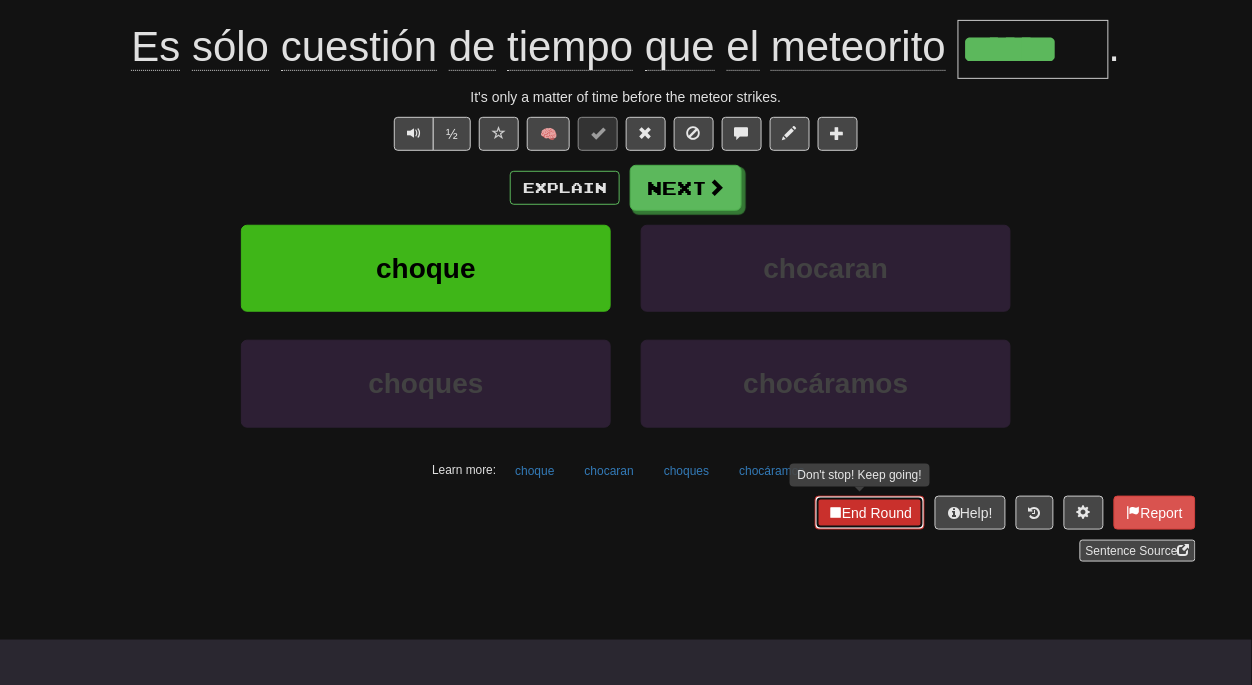 click on "End Round" at bounding box center [870, 513] 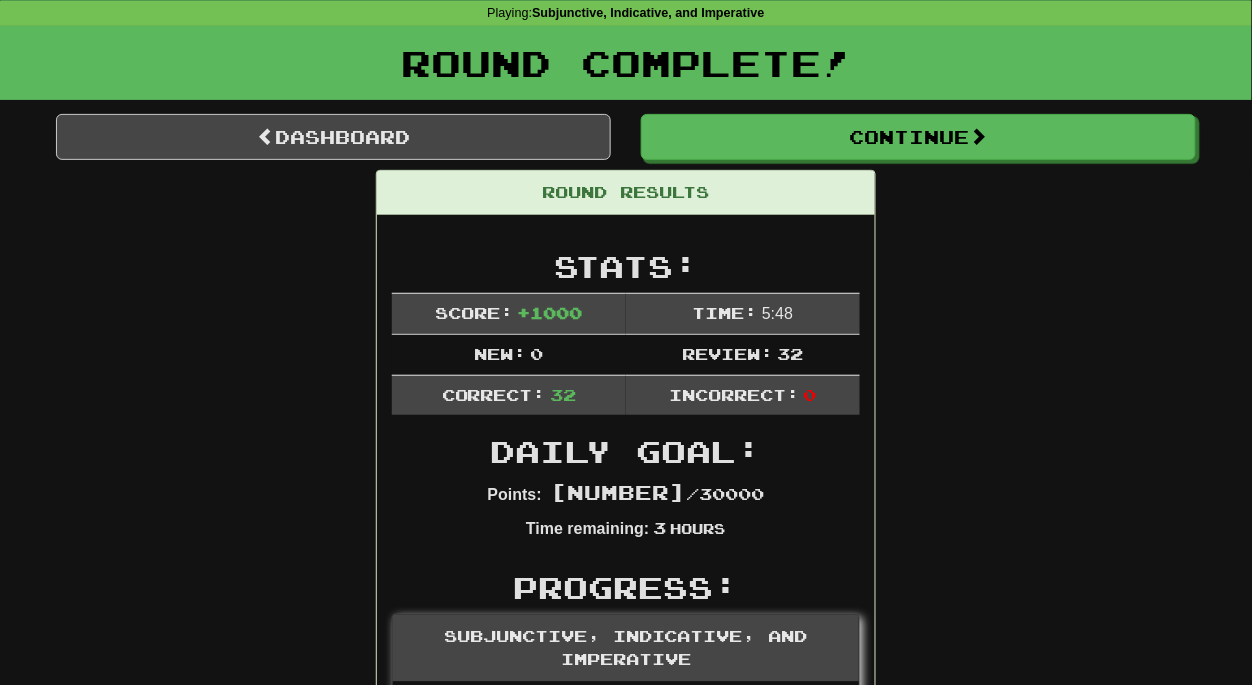 scroll, scrollTop: 0, scrollLeft: 0, axis: both 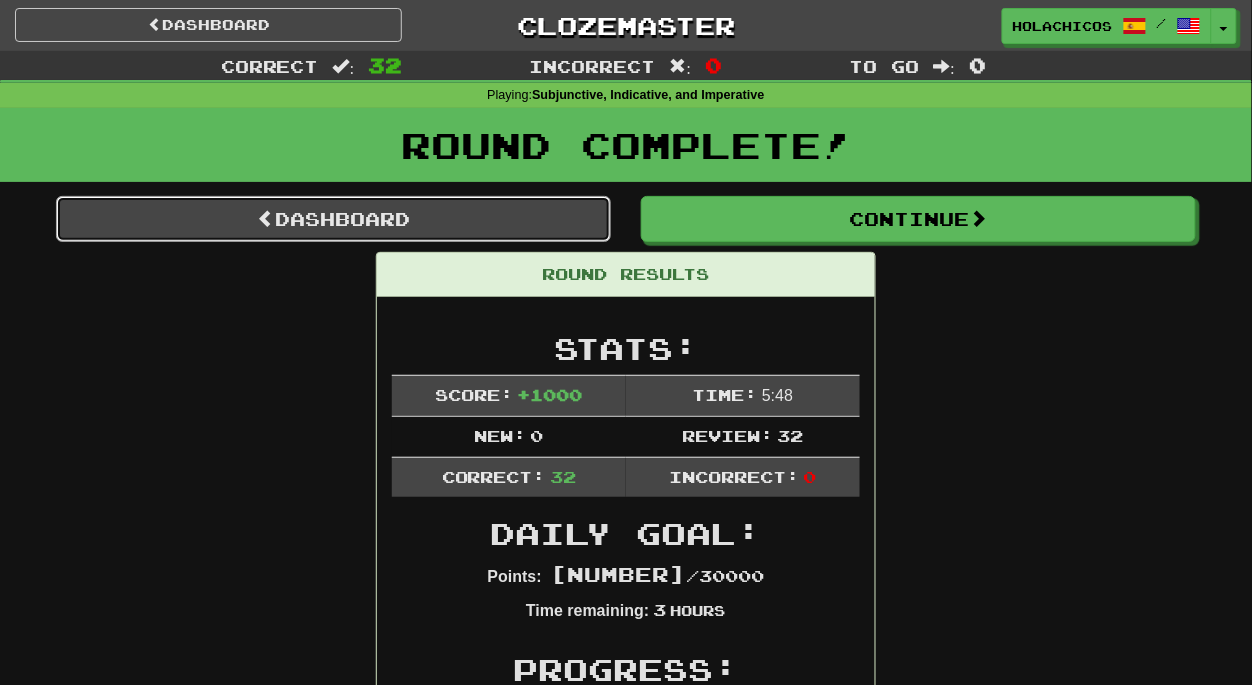 click on "Dashboard" at bounding box center [333, 219] 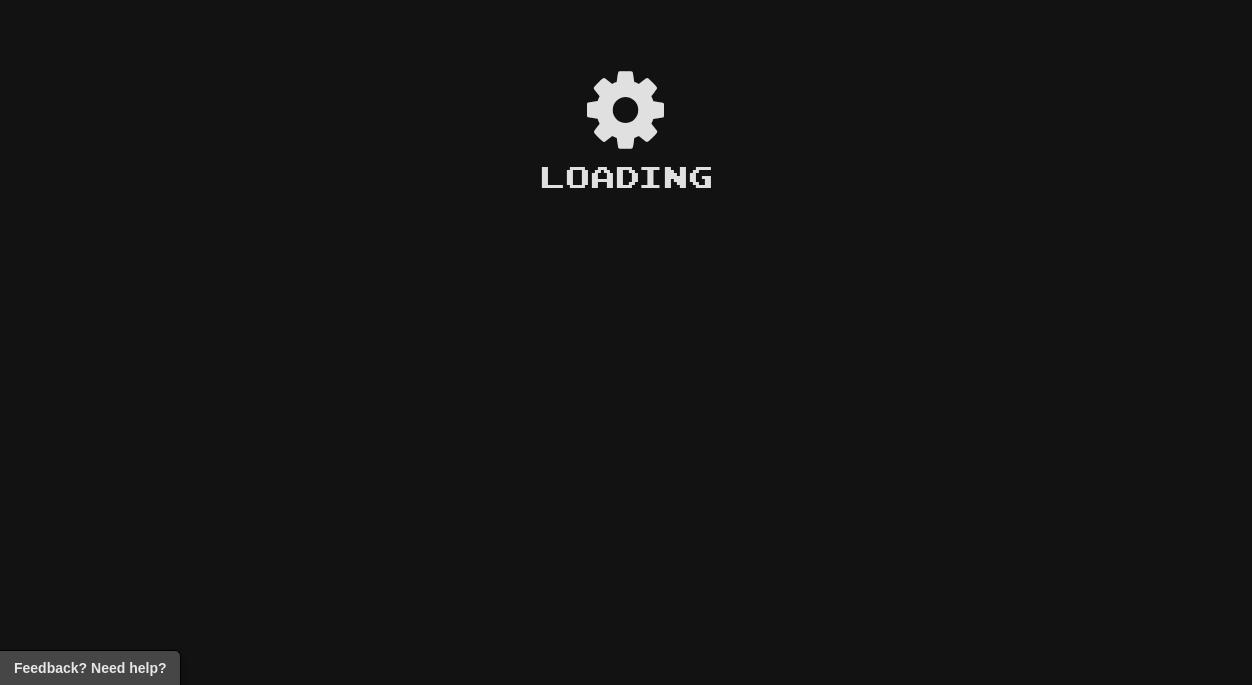 scroll, scrollTop: 0, scrollLeft: 0, axis: both 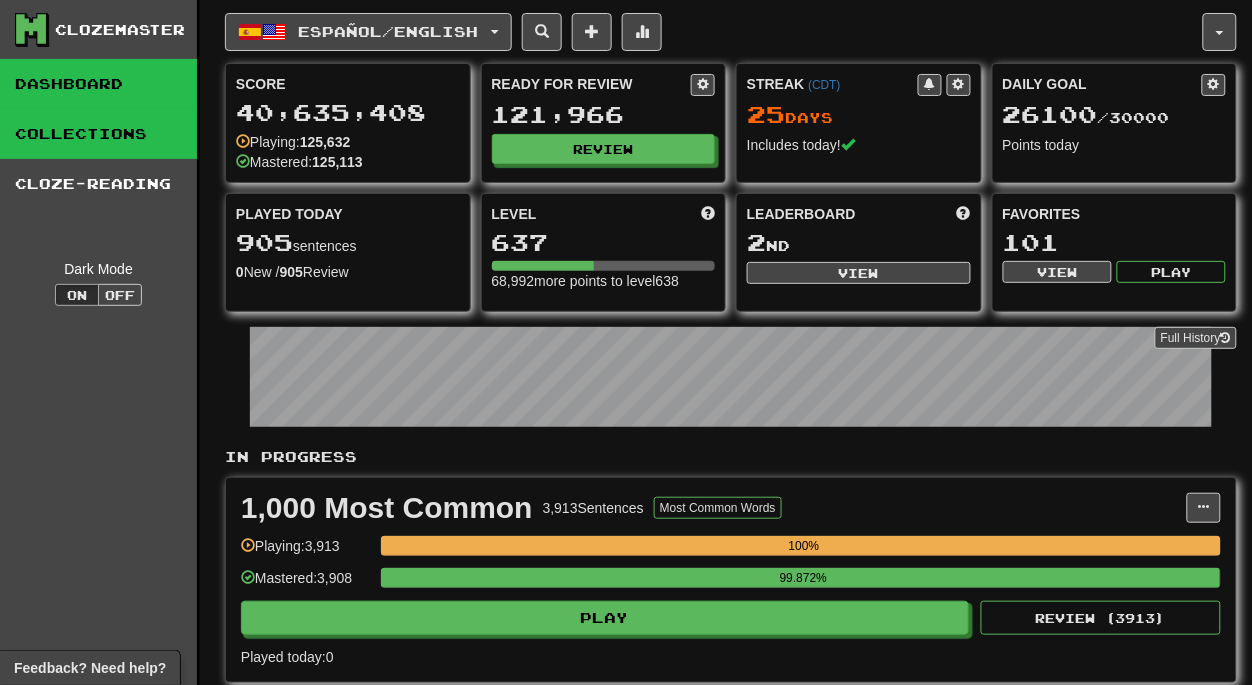 click on "Collections" at bounding box center (98, 134) 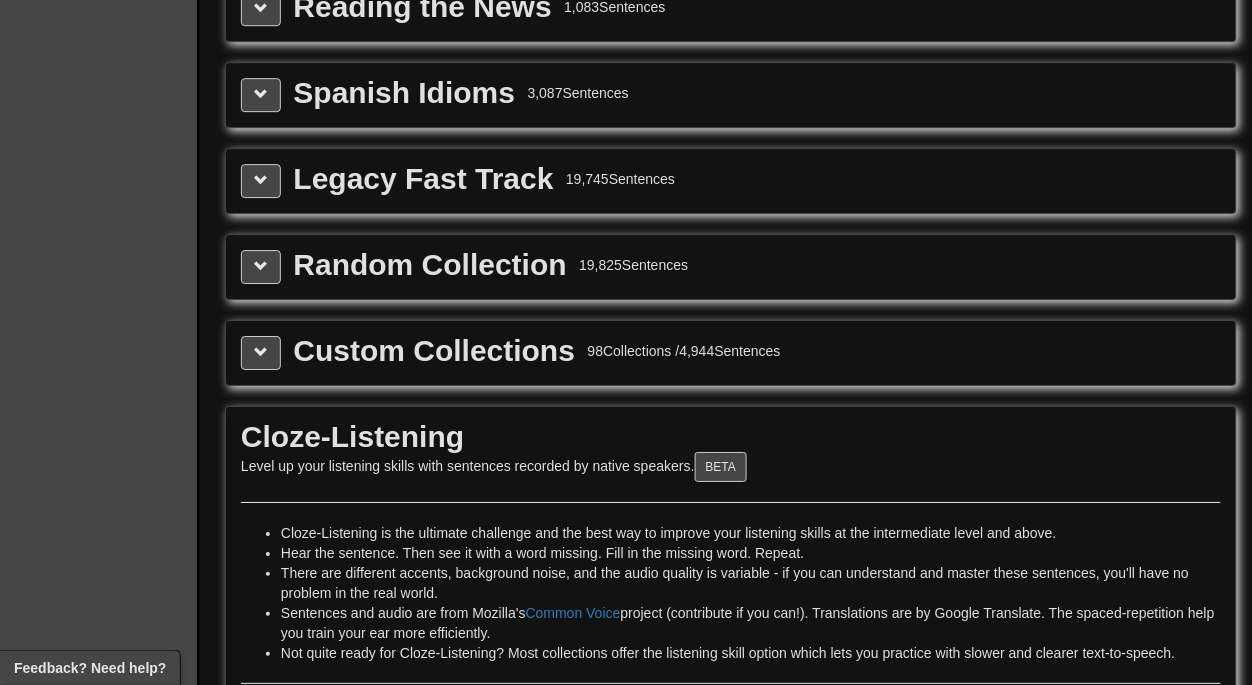 scroll, scrollTop: 3090, scrollLeft: 0, axis: vertical 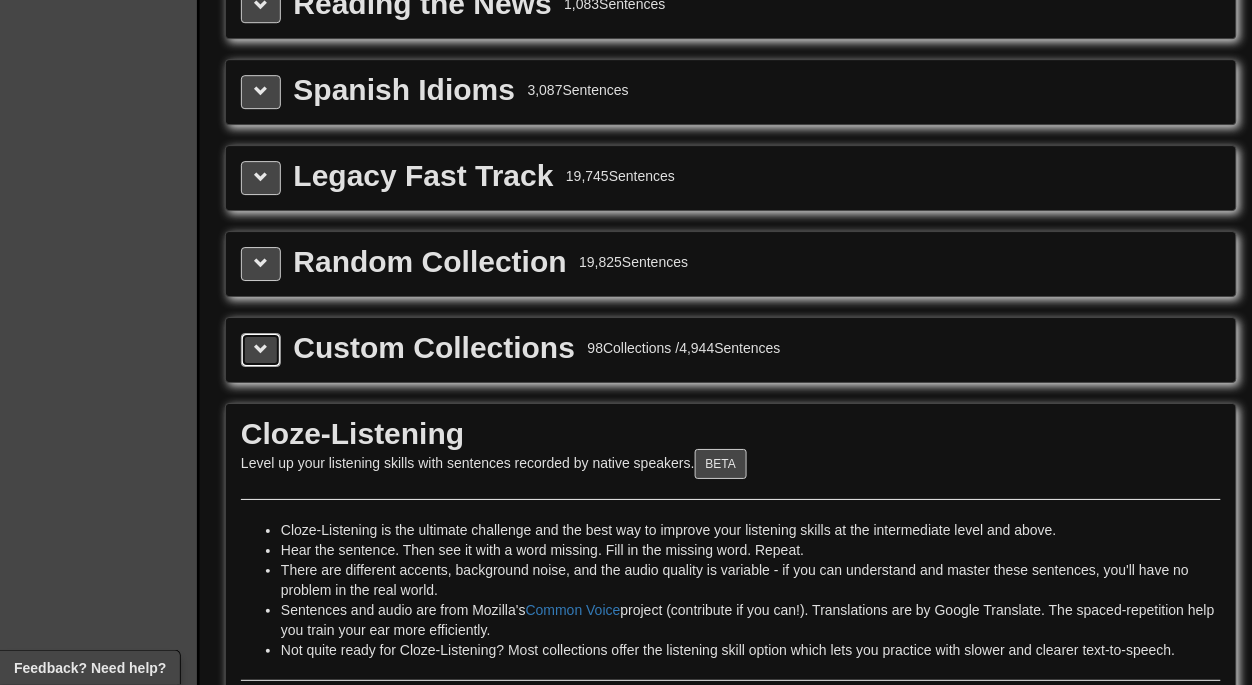 click at bounding box center (261, 349) 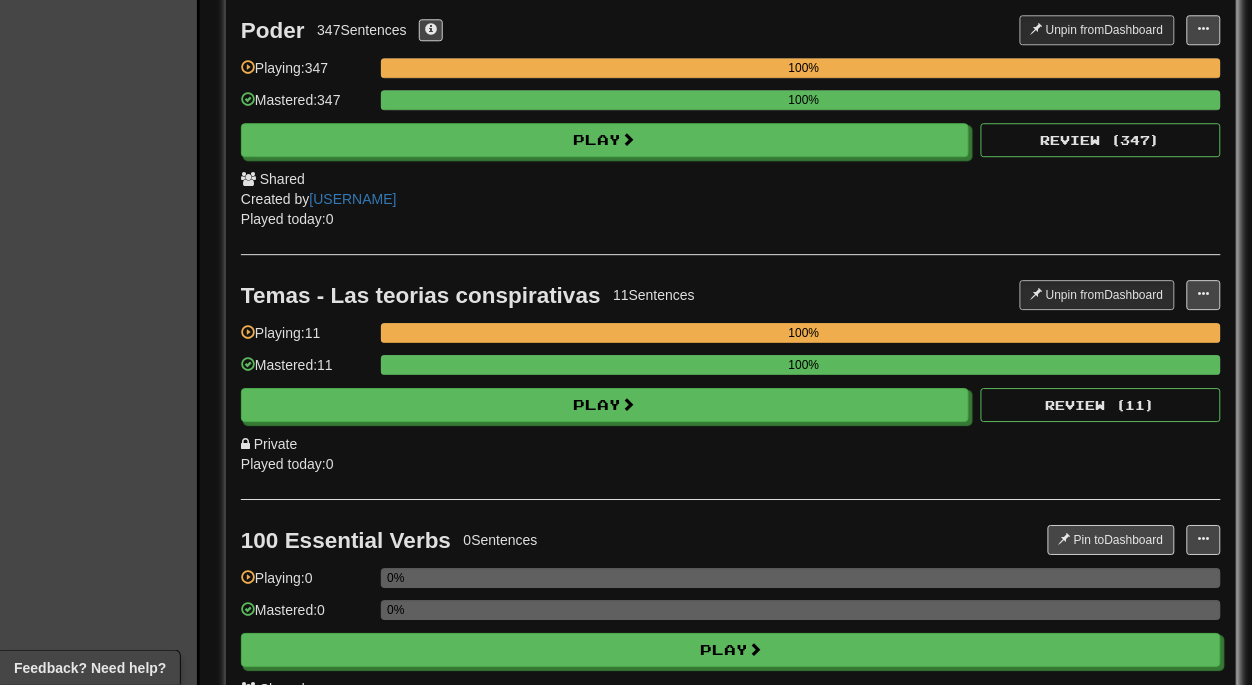 scroll, scrollTop: 27041, scrollLeft: 0, axis: vertical 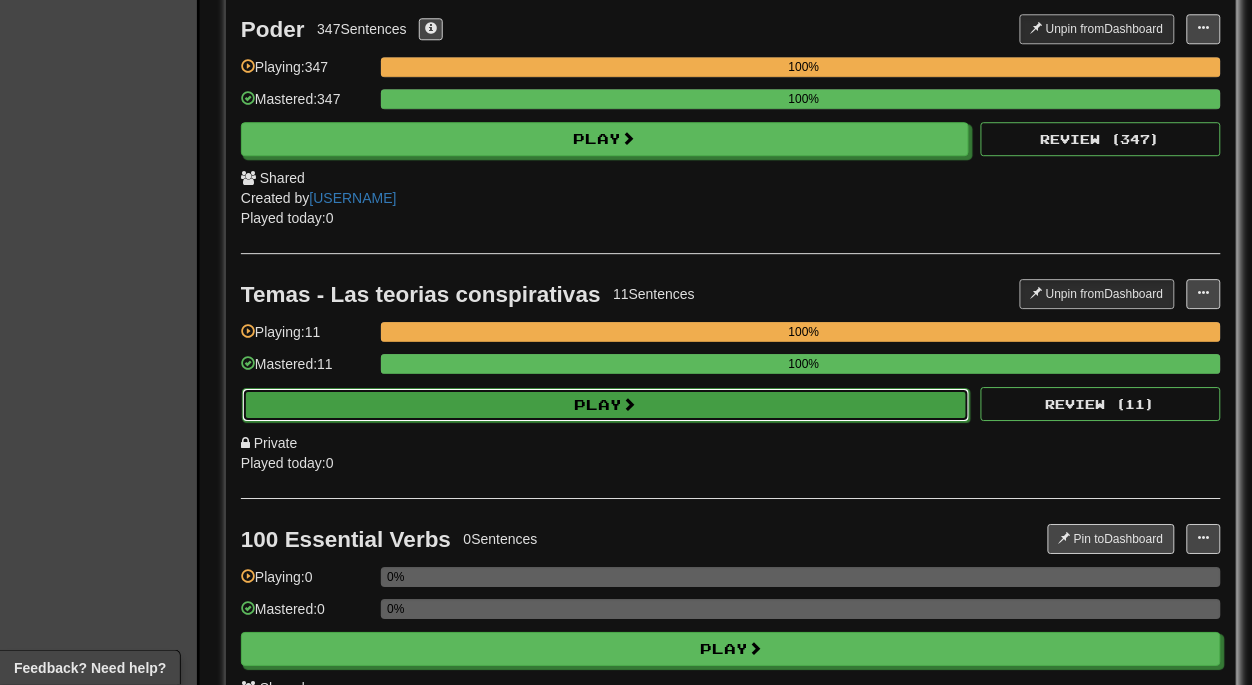 click on "Play" at bounding box center (606, 405) 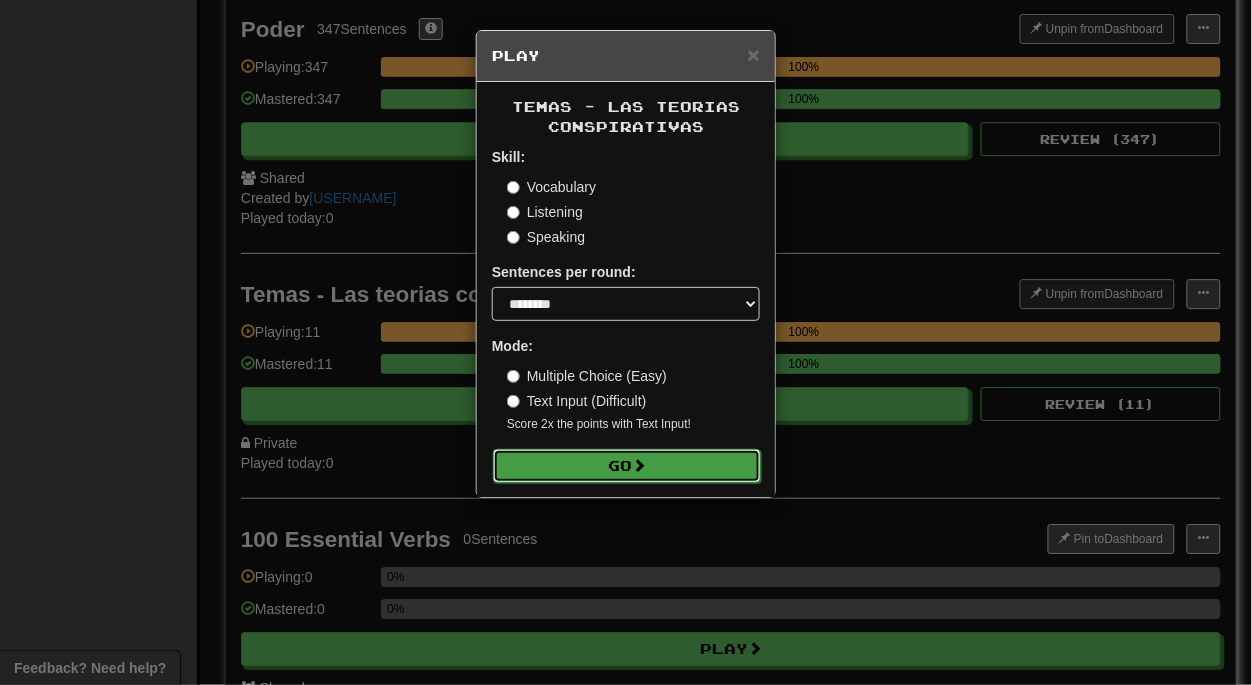 click on "Go" at bounding box center [627, 466] 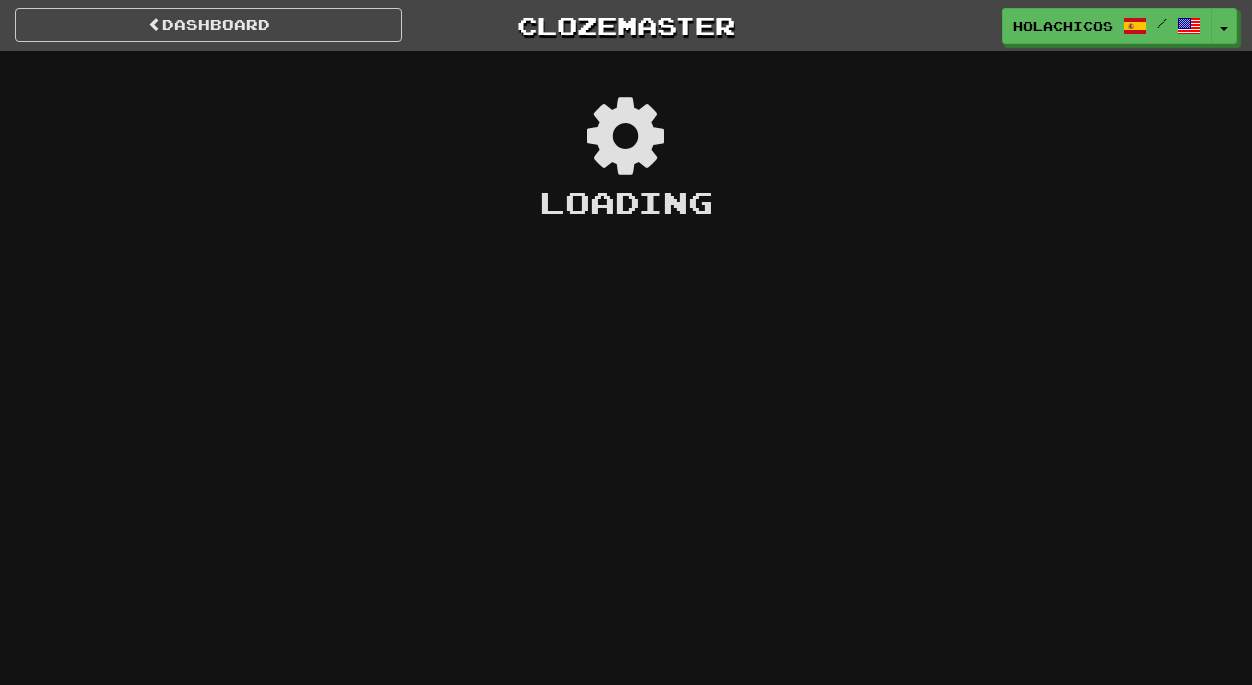 scroll, scrollTop: 0, scrollLeft: 0, axis: both 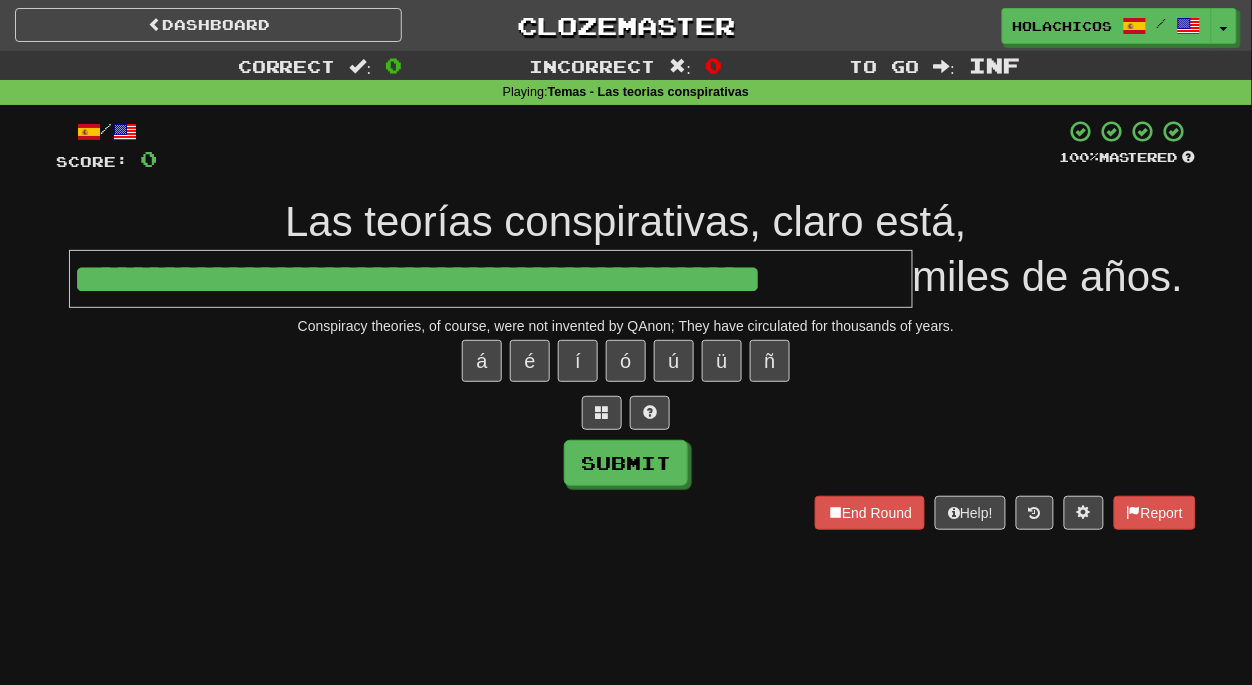 type on "**********" 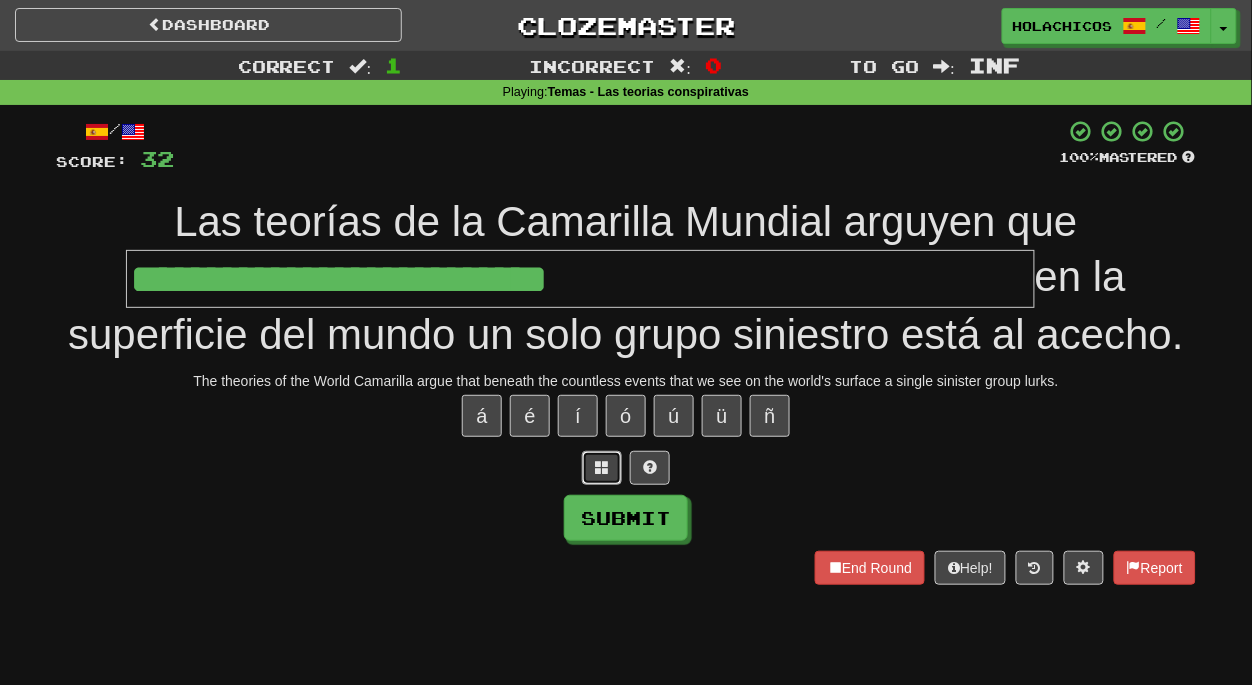 click at bounding box center [602, 467] 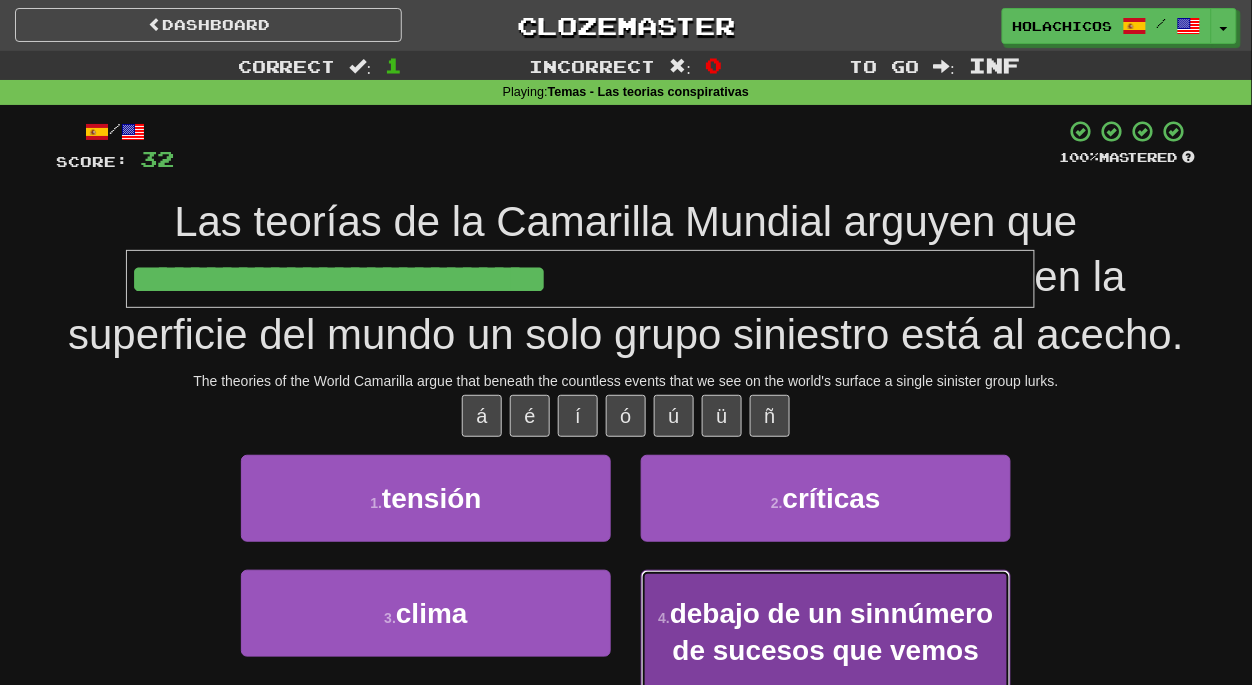 click on "debajo de un sinnúmero de sucesos que vemos" at bounding box center (832, 632) 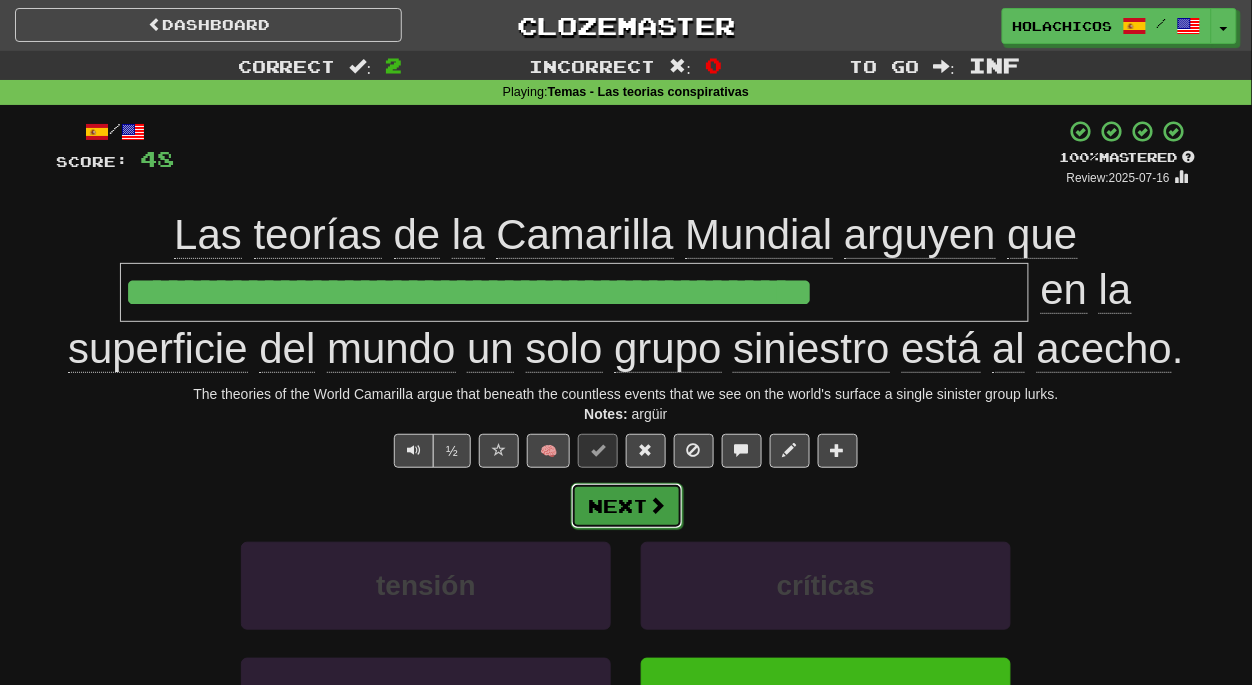 click on "Next" at bounding box center [627, 506] 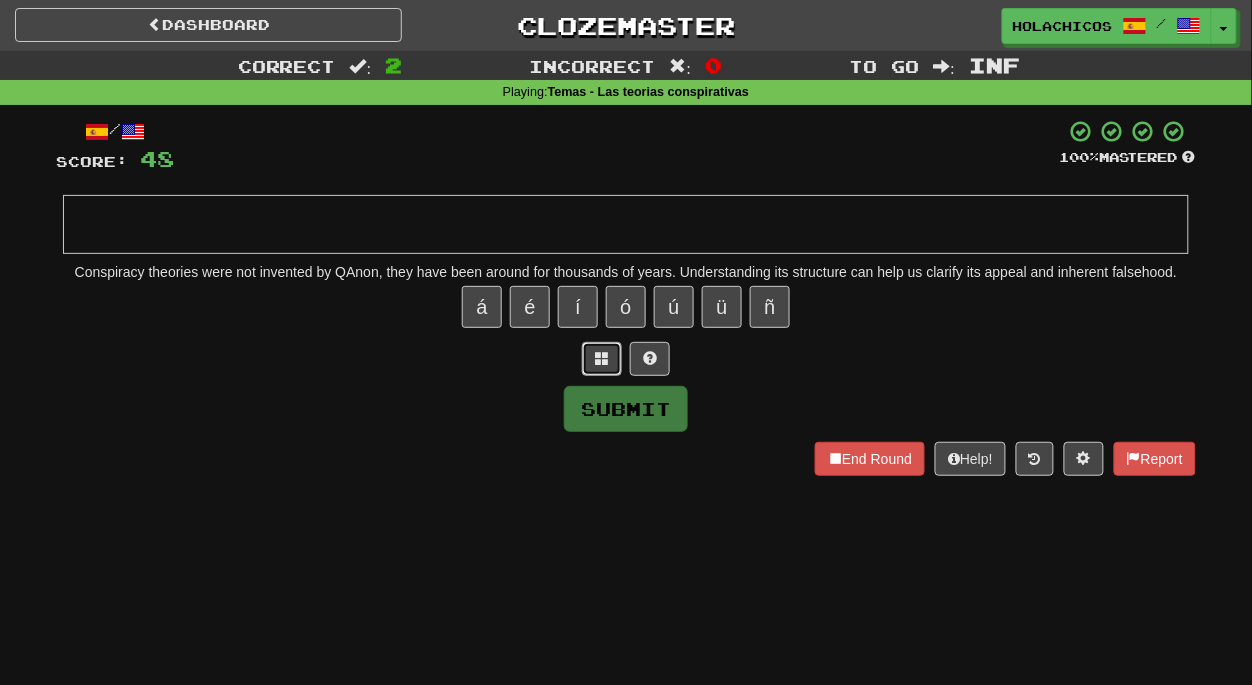 click at bounding box center [602, 358] 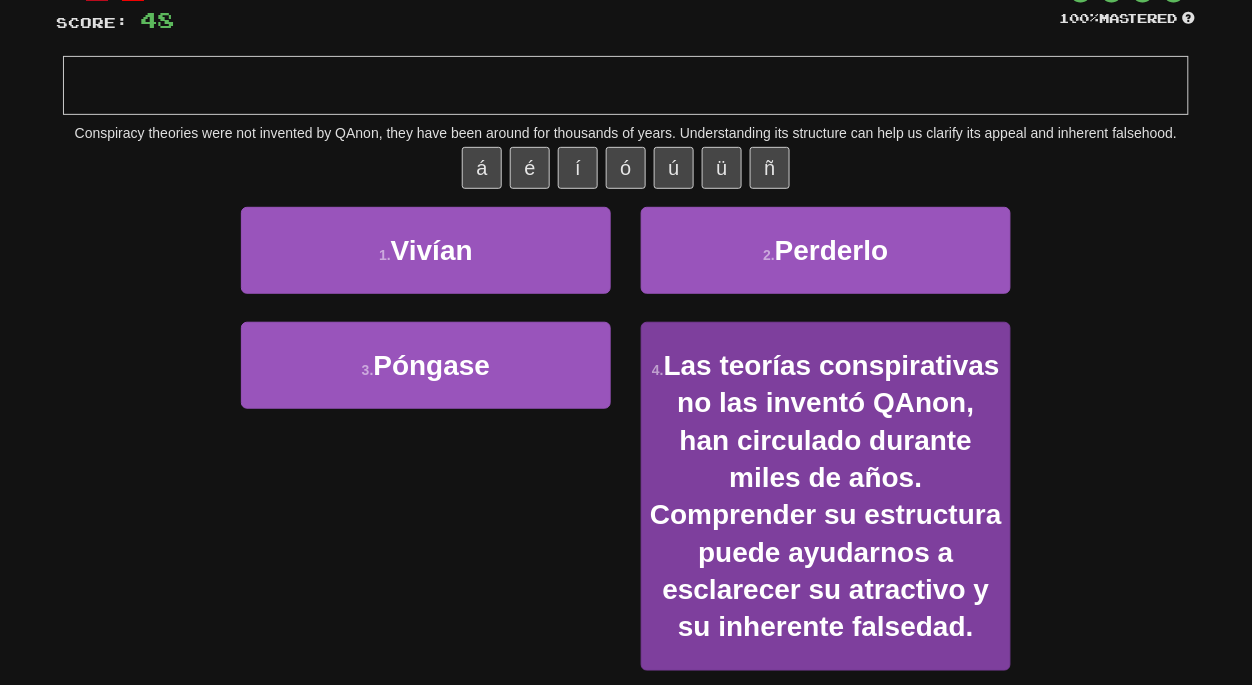 scroll, scrollTop: 140, scrollLeft: 0, axis: vertical 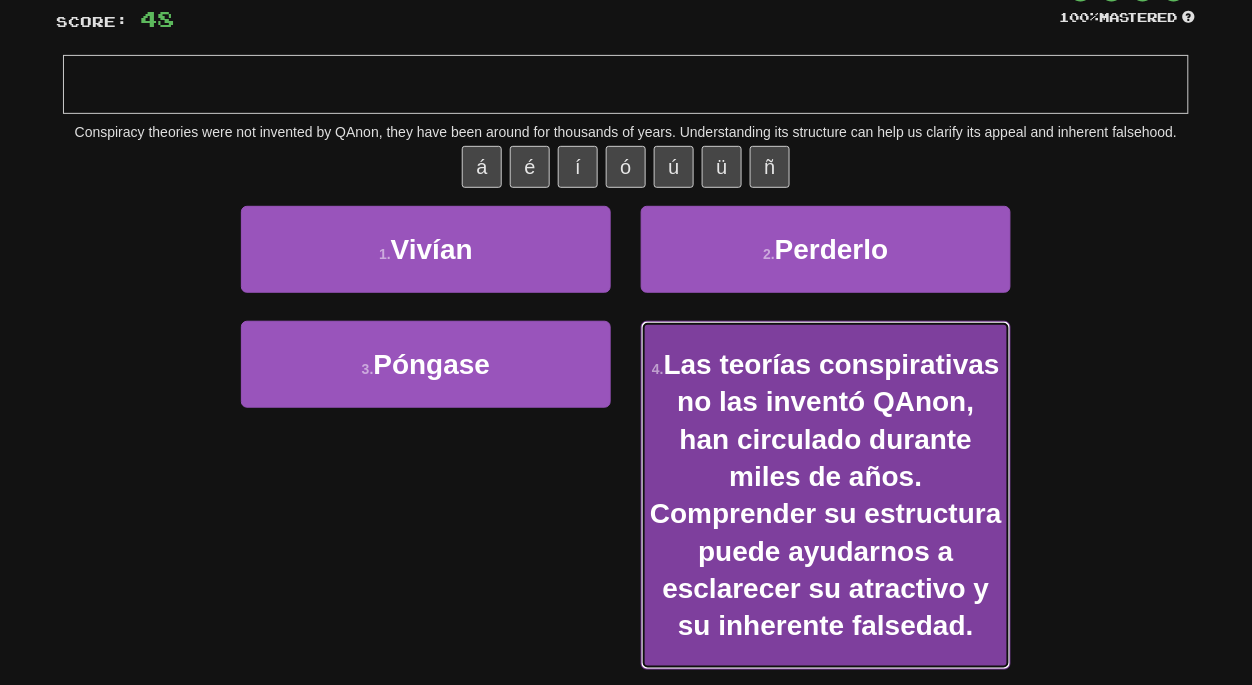 click on "Las teorías conspirativas no las inventó QAnon, han circulado durante miles de años. Comprender su estructura puede ayudarnos a esclarecer su atractivo y su inherente falsedad." at bounding box center (826, 495) 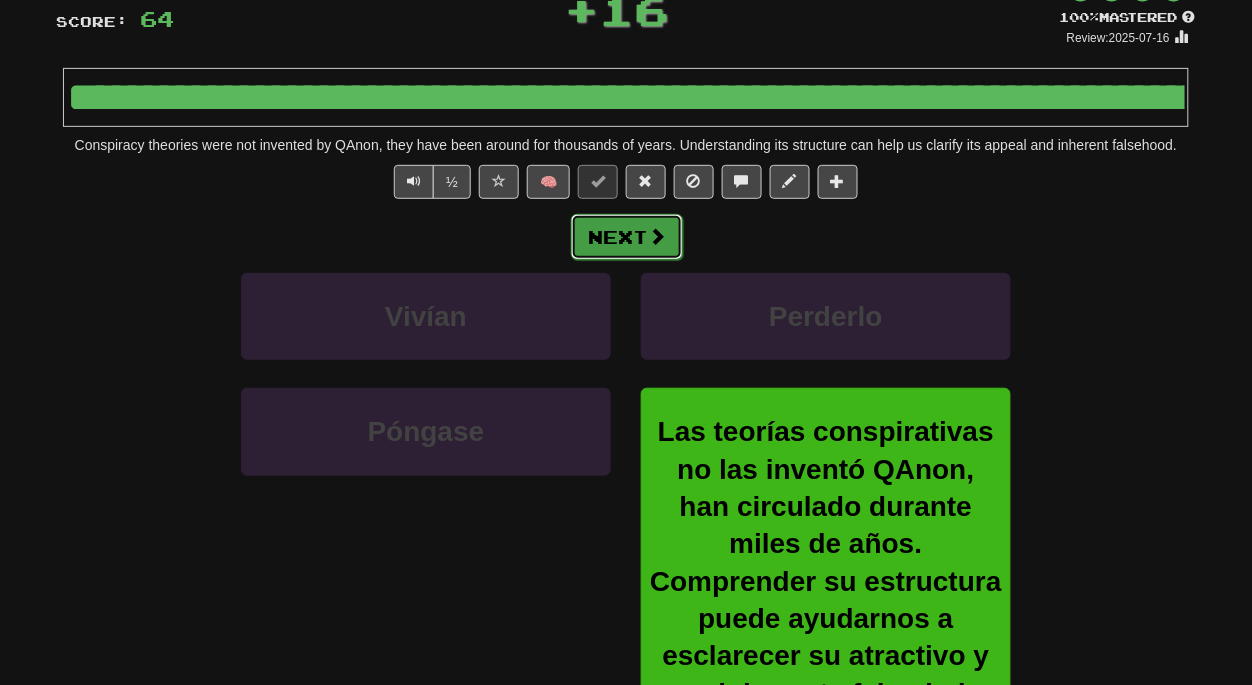 click at bounding box center [657, 236] 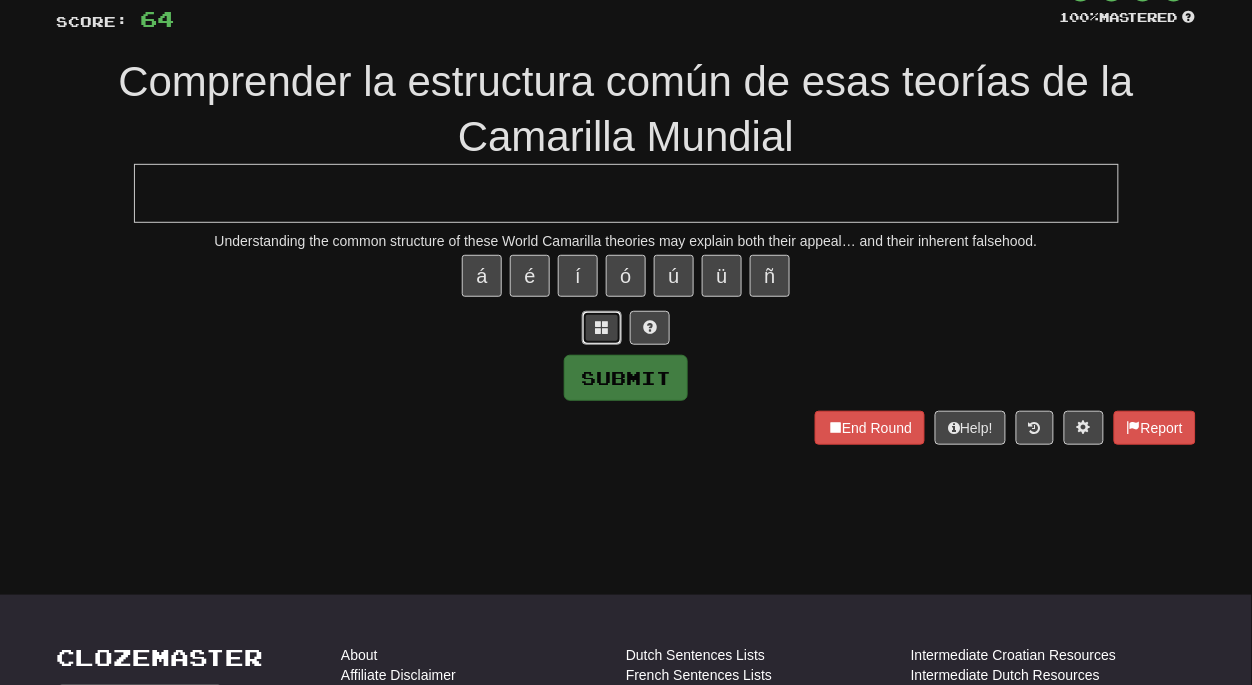click at bounding box center (602, 327) 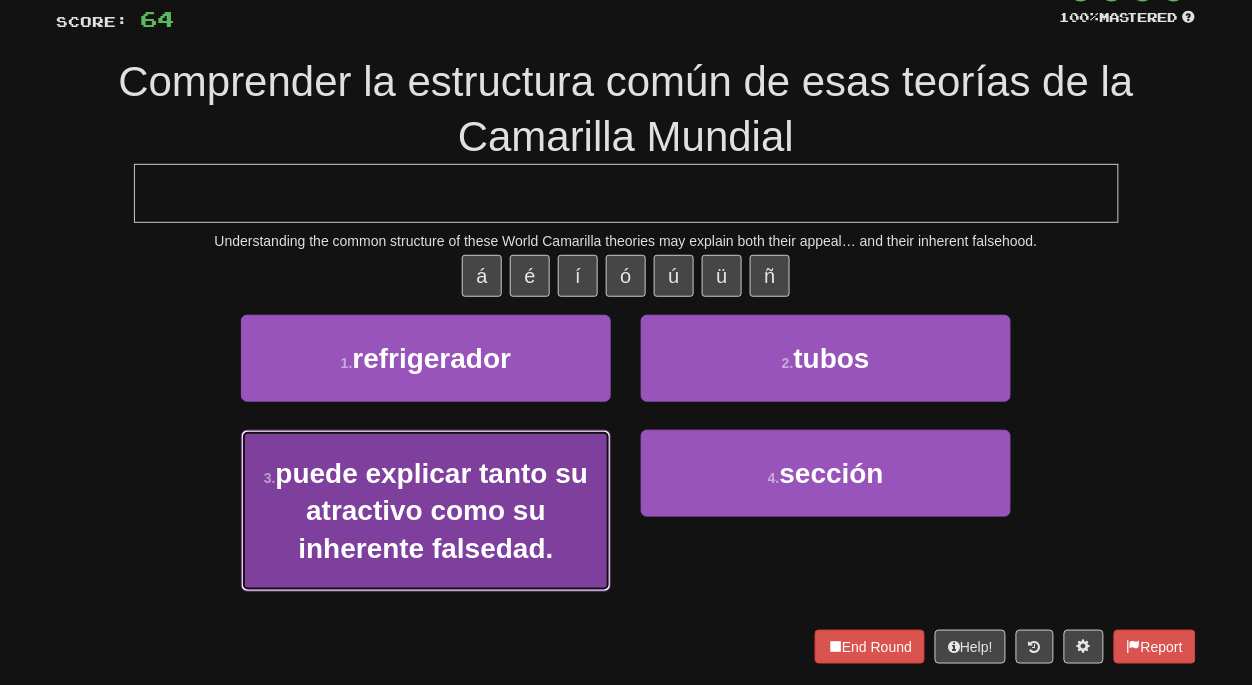 click on "puede explicar tanto su atractivo como su inherente falsedad." at bounding box center (431, 511) 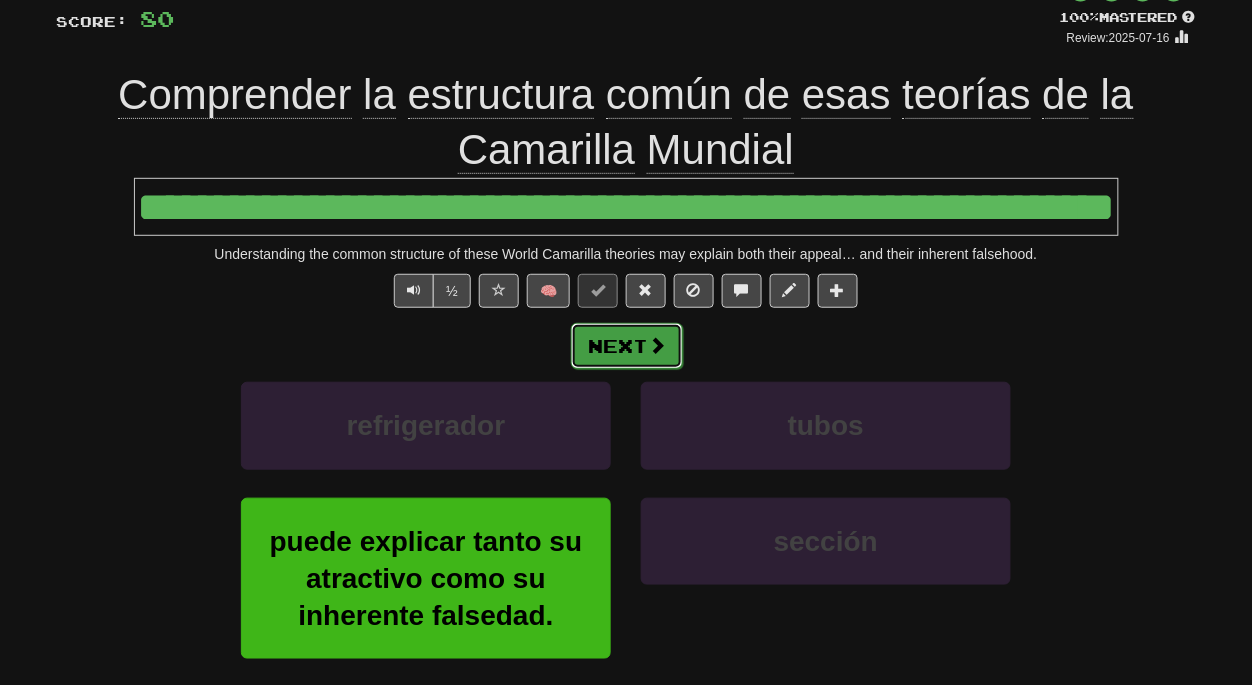 click on "Next" at bounding box center [627, 346] 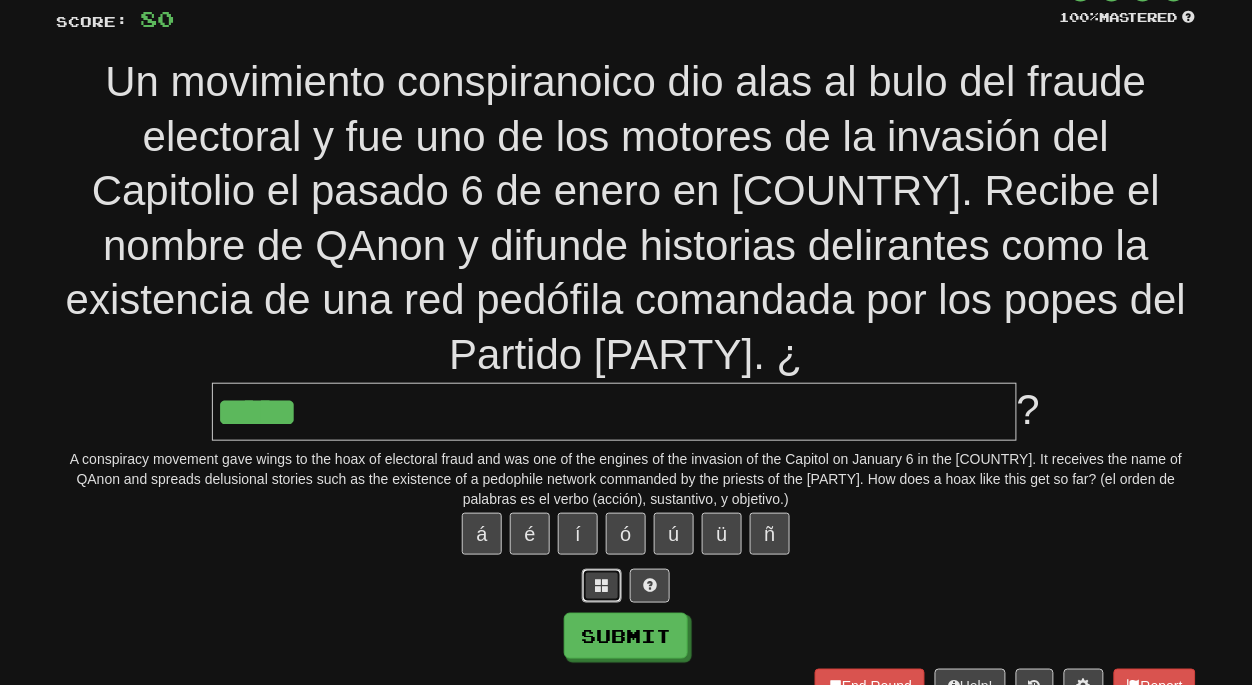 click at bounding box center (602, 585) 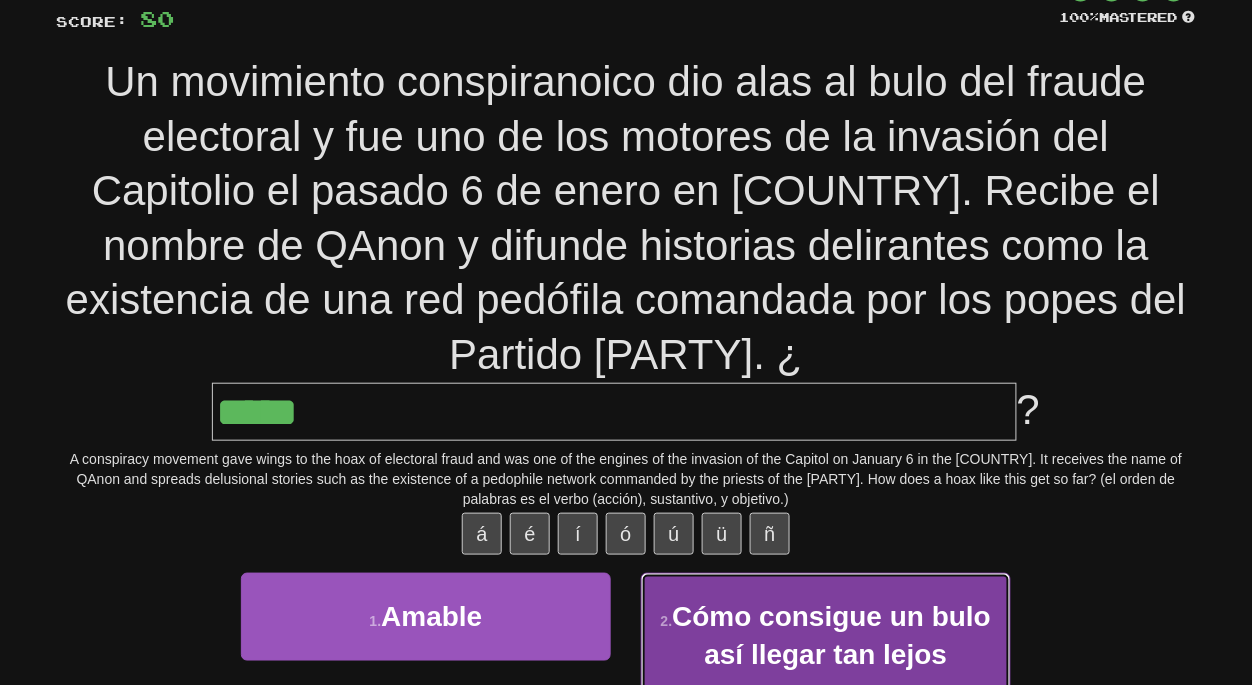 click on "Cómo consigue un bulo así llegar tan lejos" at bounding box center (831, 635) 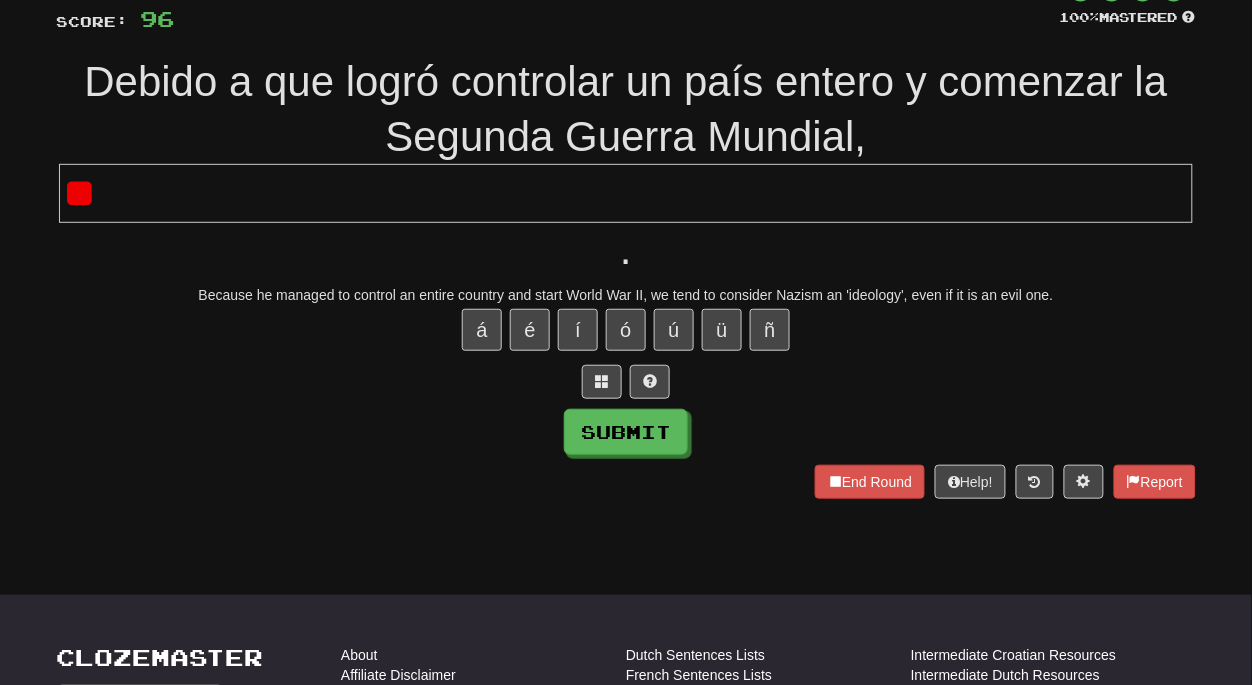 type on "*" 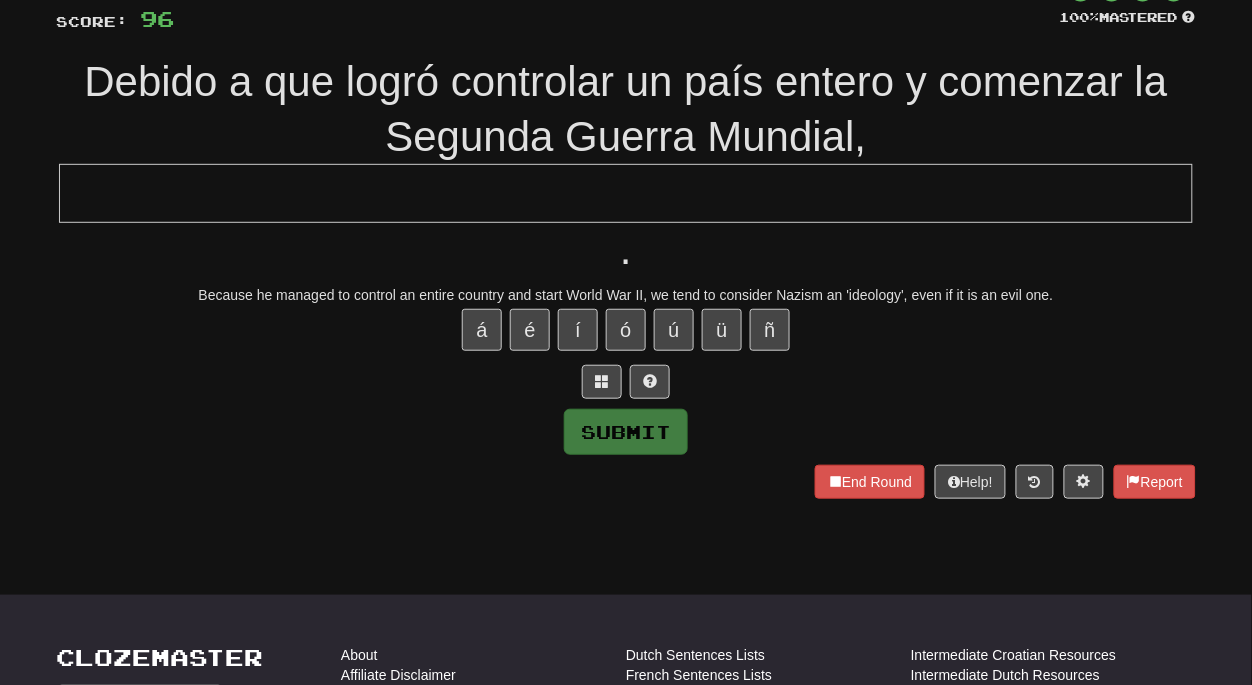 type on "*" 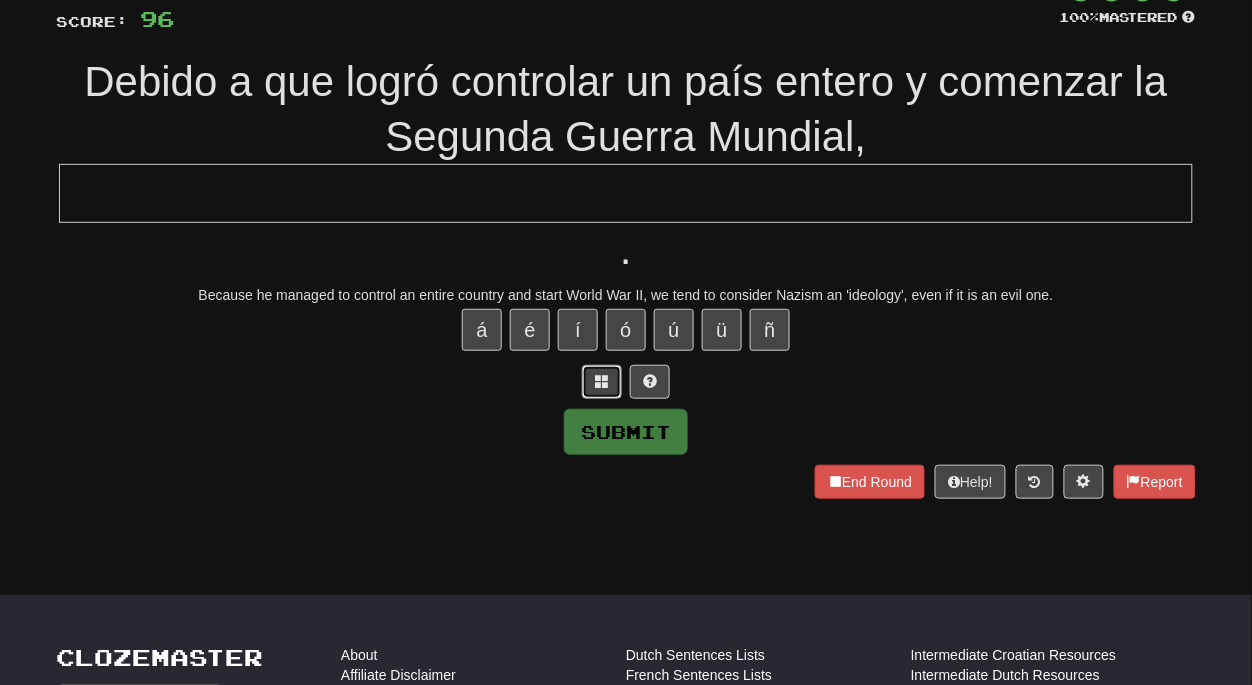 click at bounding box center (602, 381) 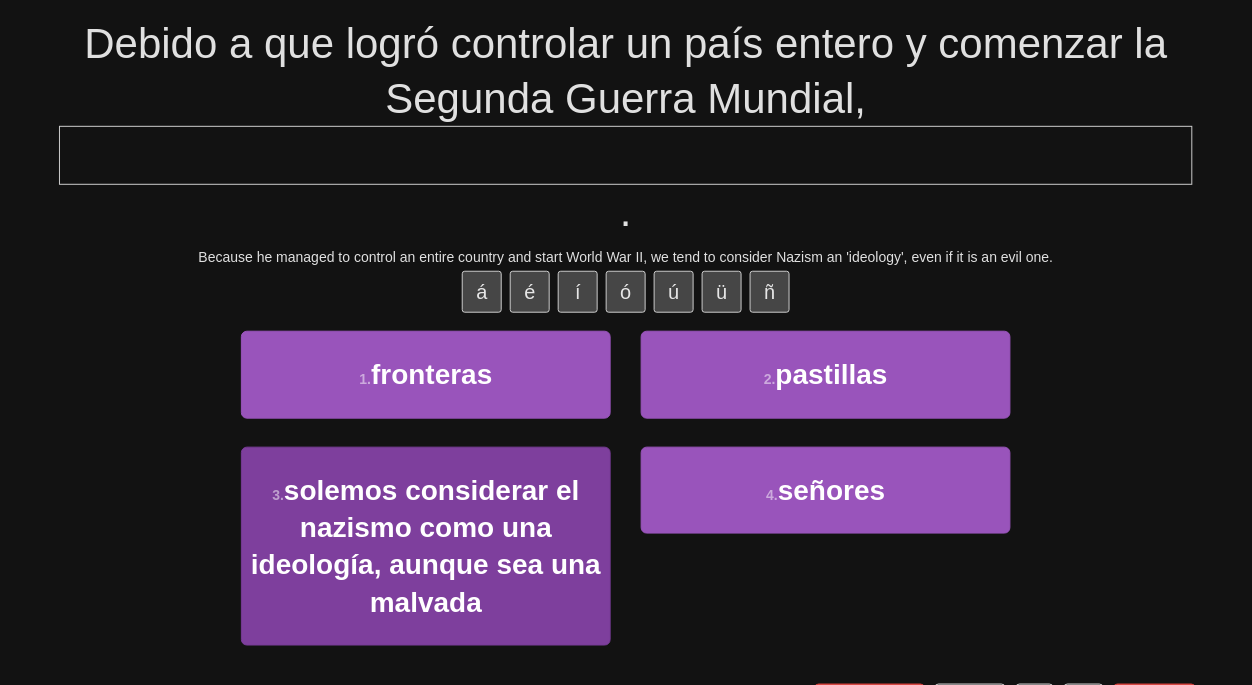 scroll, scrollTop: 179, scrollLeft: 0, axis: vertical 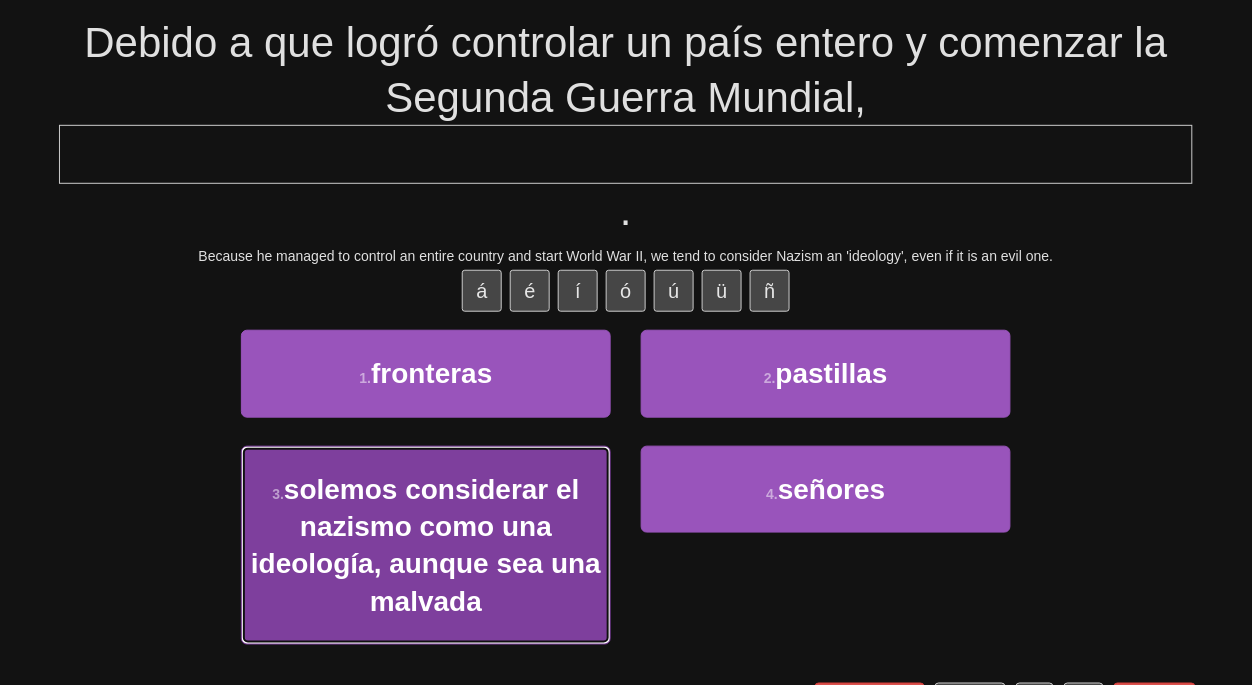 click on "solemos considerar el nazismo como una ideología, aunque sea una malvada" at bounding box center [426, 545] 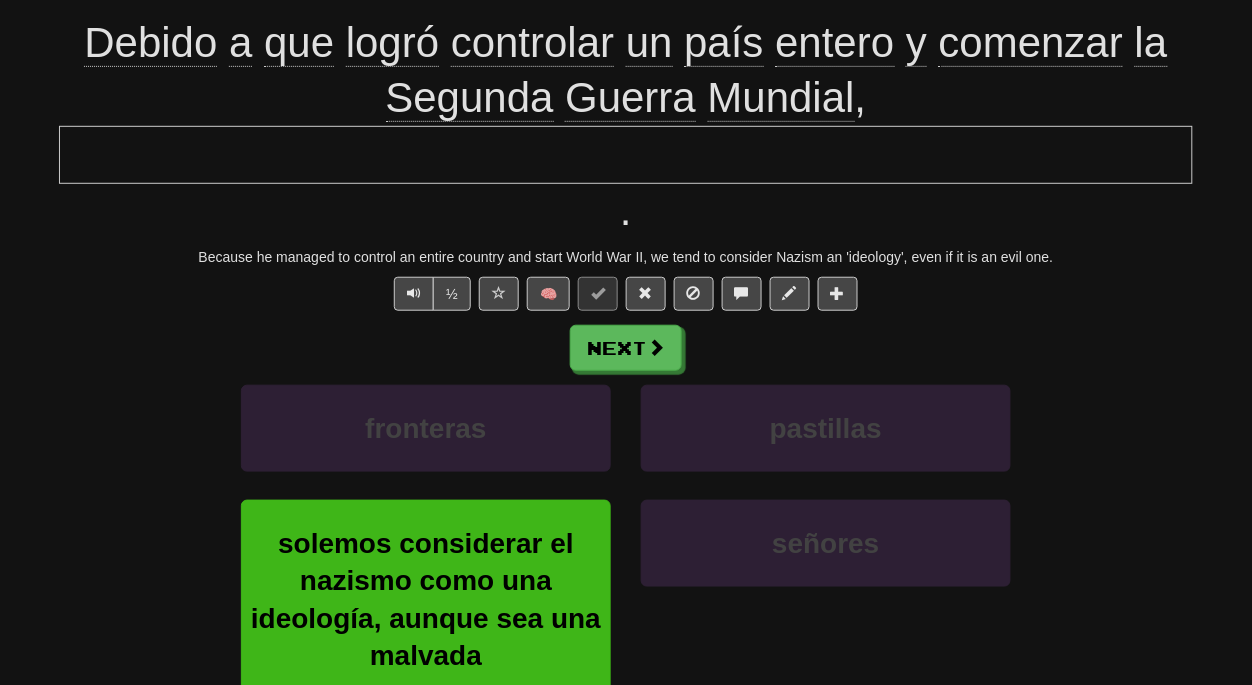 scroll, scrollTop: 179, scrollLeft: 0, axis: vertical 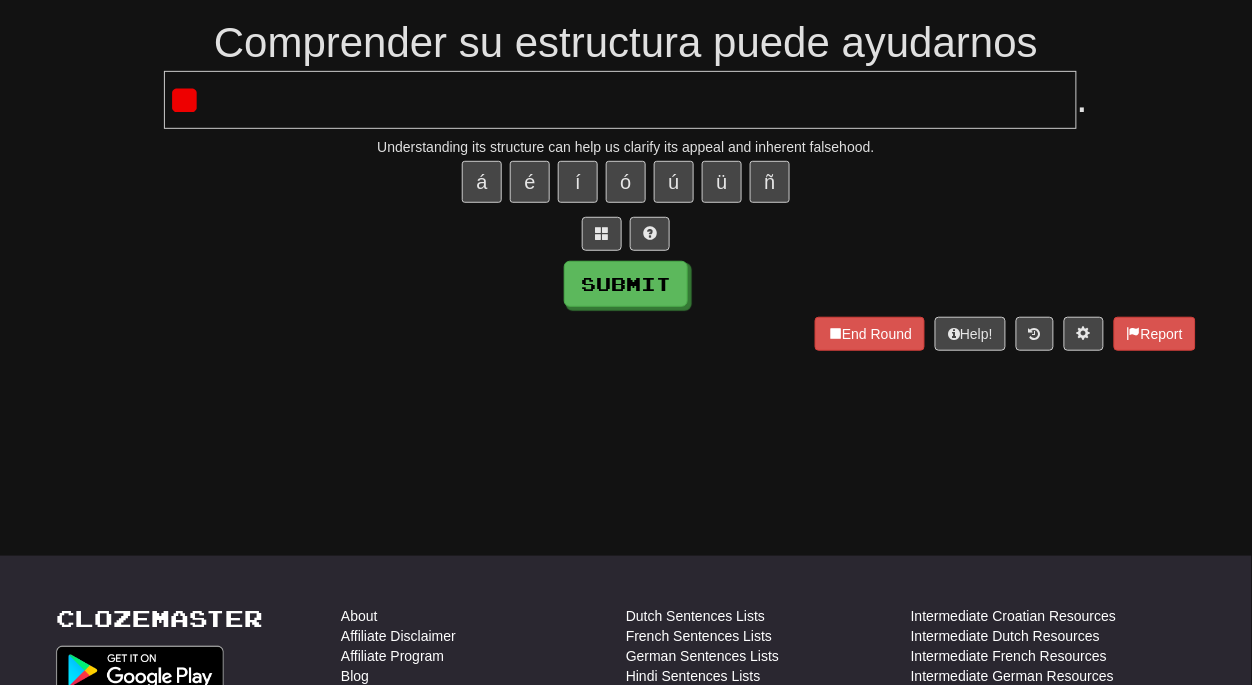 type on "*" 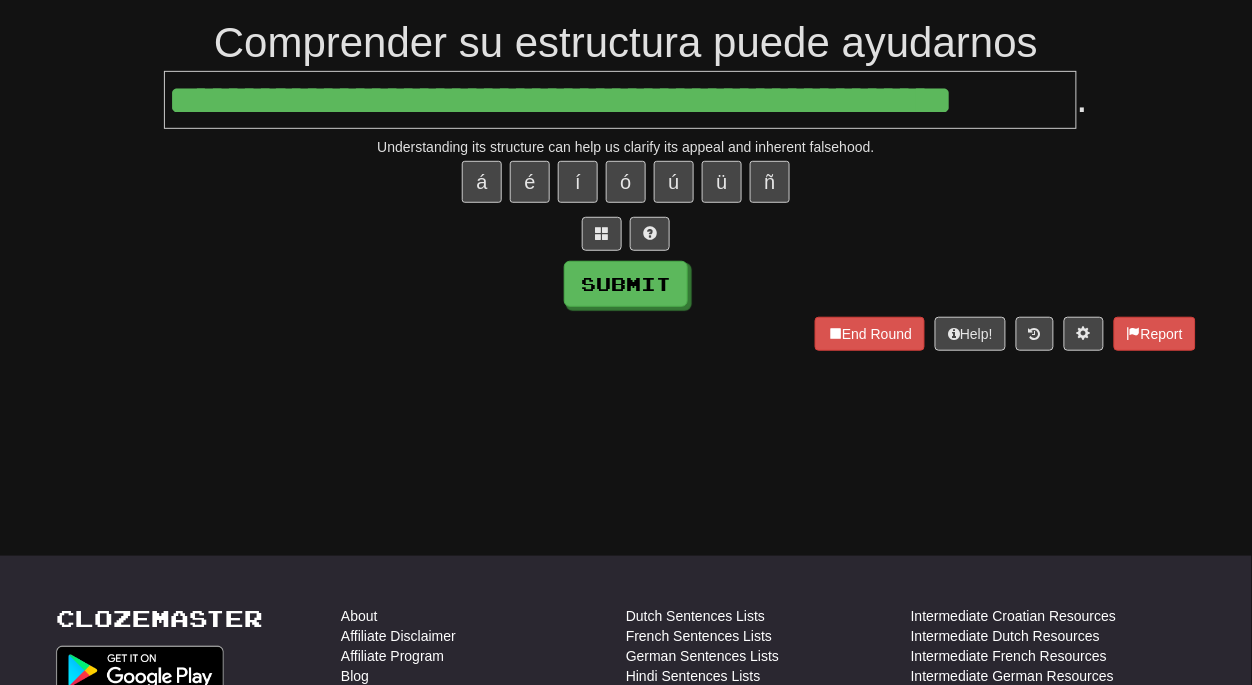 type on "**********" 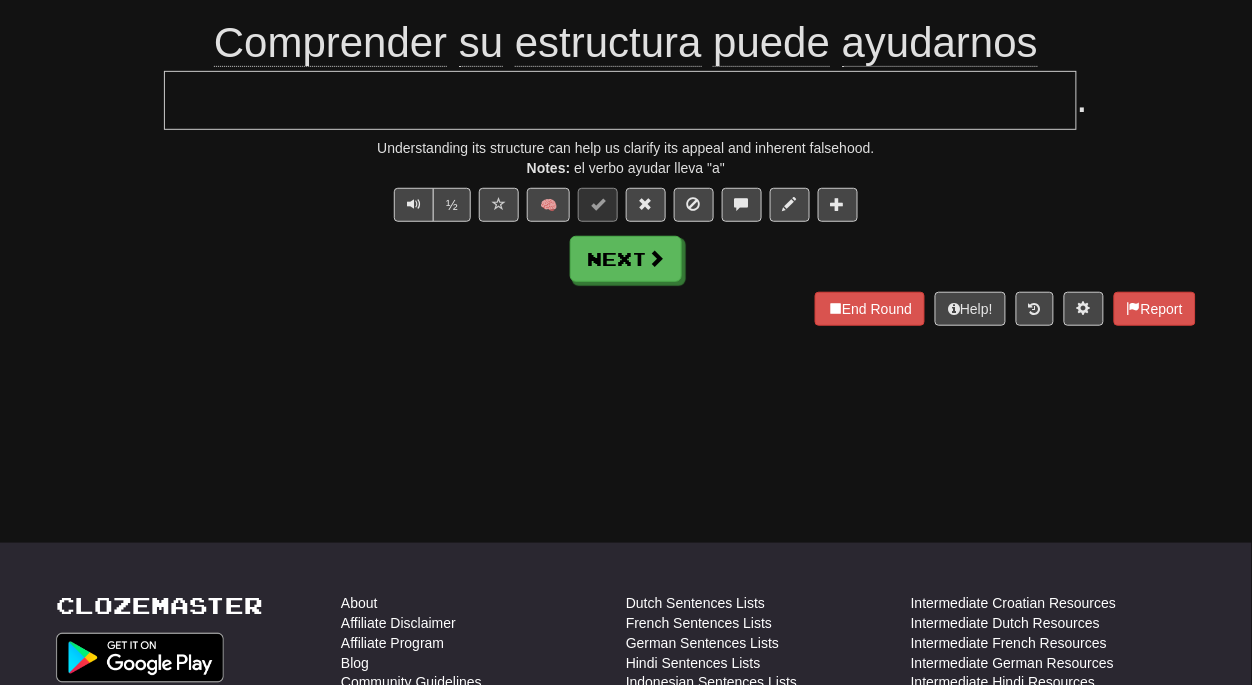 scroll, scrollTop: 179, scrollLeft: 0, axis: vertical 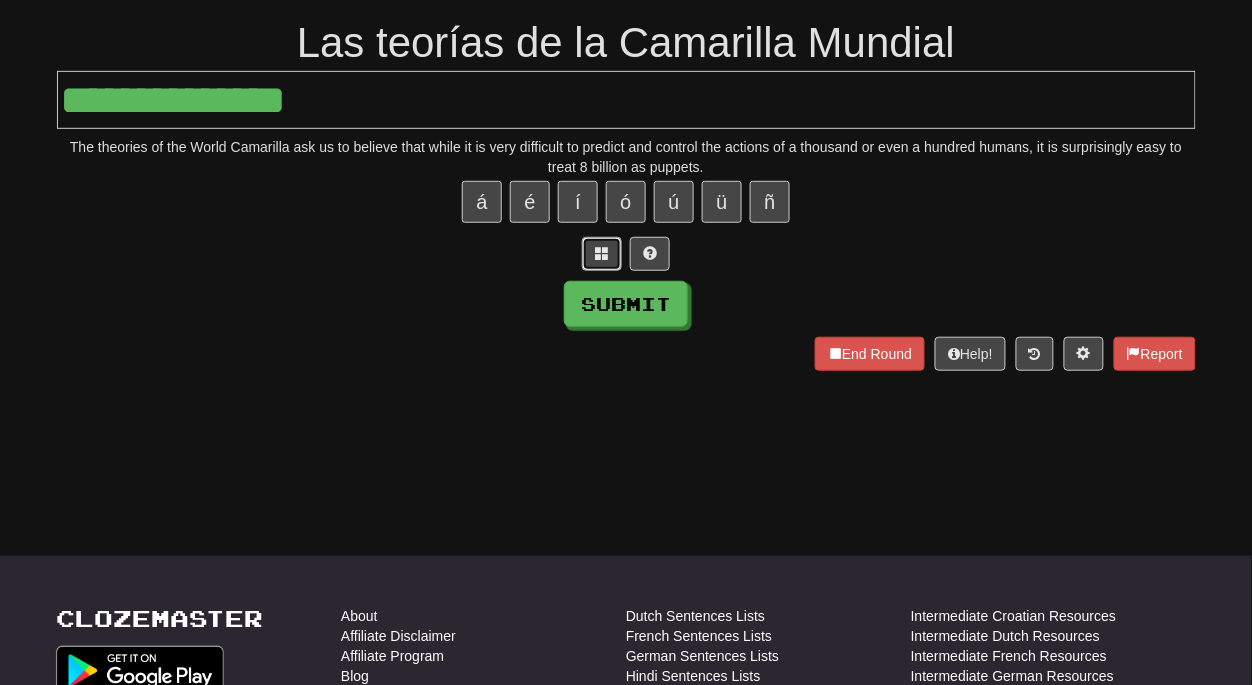 click at bounding box center [602, 253] 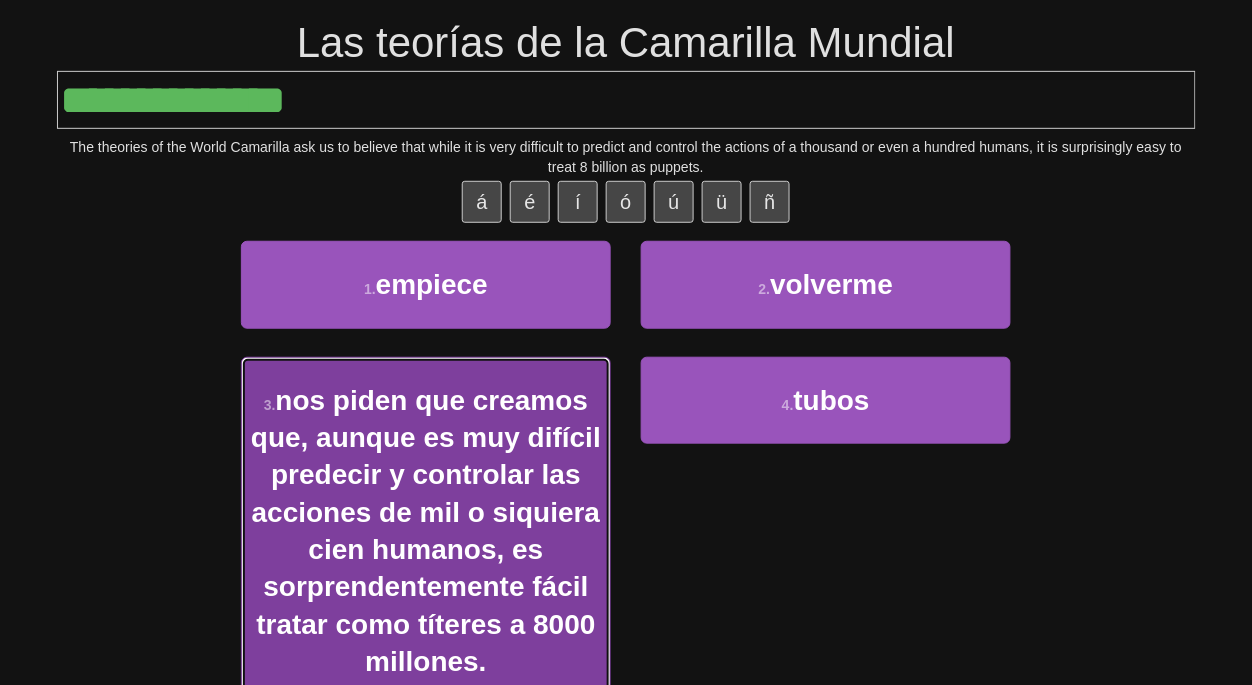 click on "nos piden que creamos que, aunque es muy difícil predecir y controlar las acciones de mil o siquiera cien humanos, es sorprendentemente fácil tratar como títeres a 8000 millones." at bounding box center [426, 531] 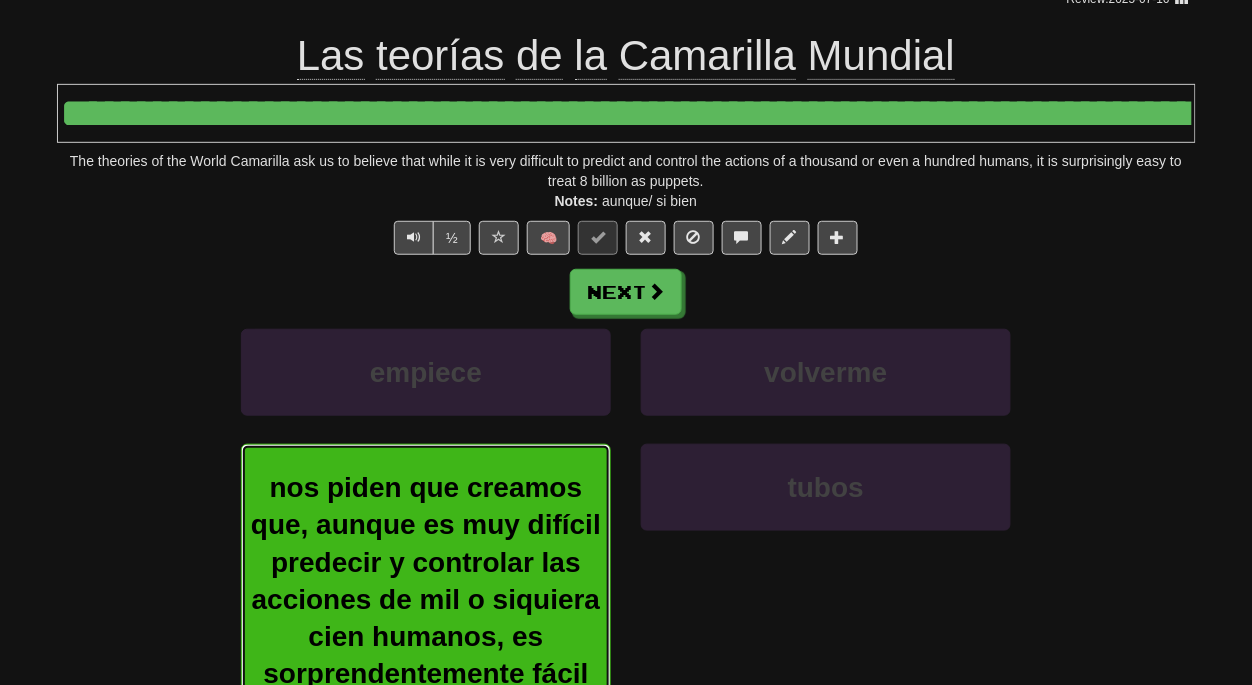 scroll, scrollTop: 192, scrollLeft: 0, axis: vertical 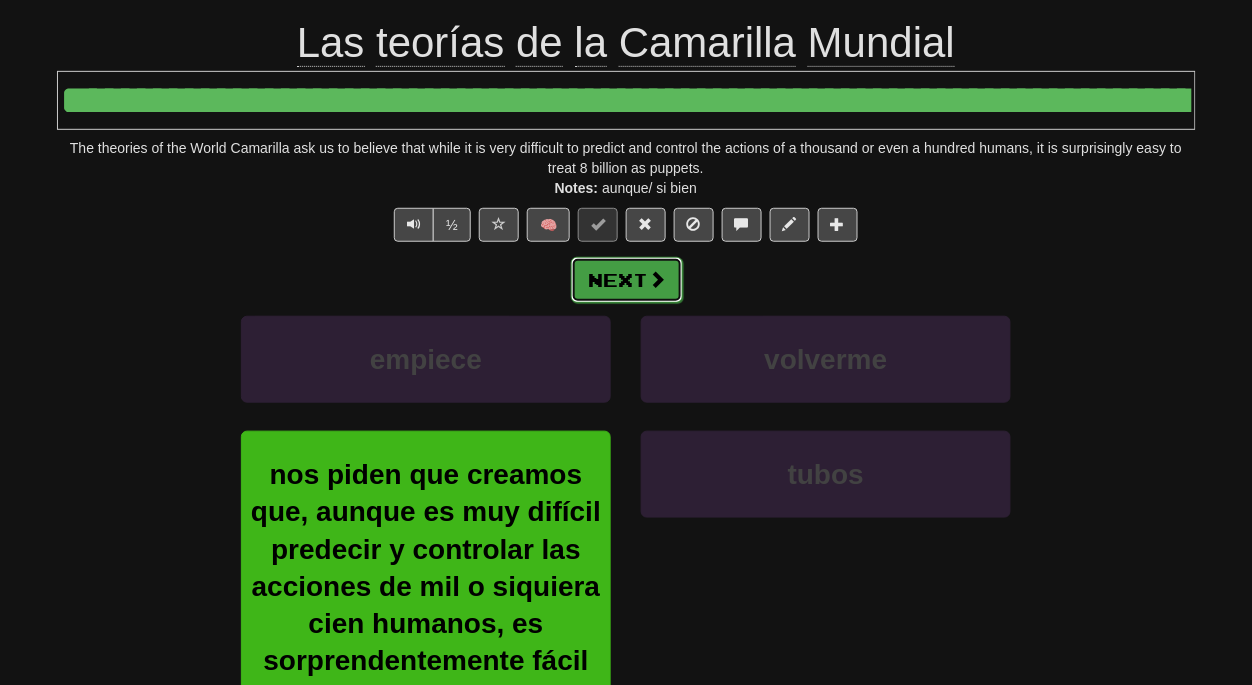 click on "Next" at bounding box center [627, 280] 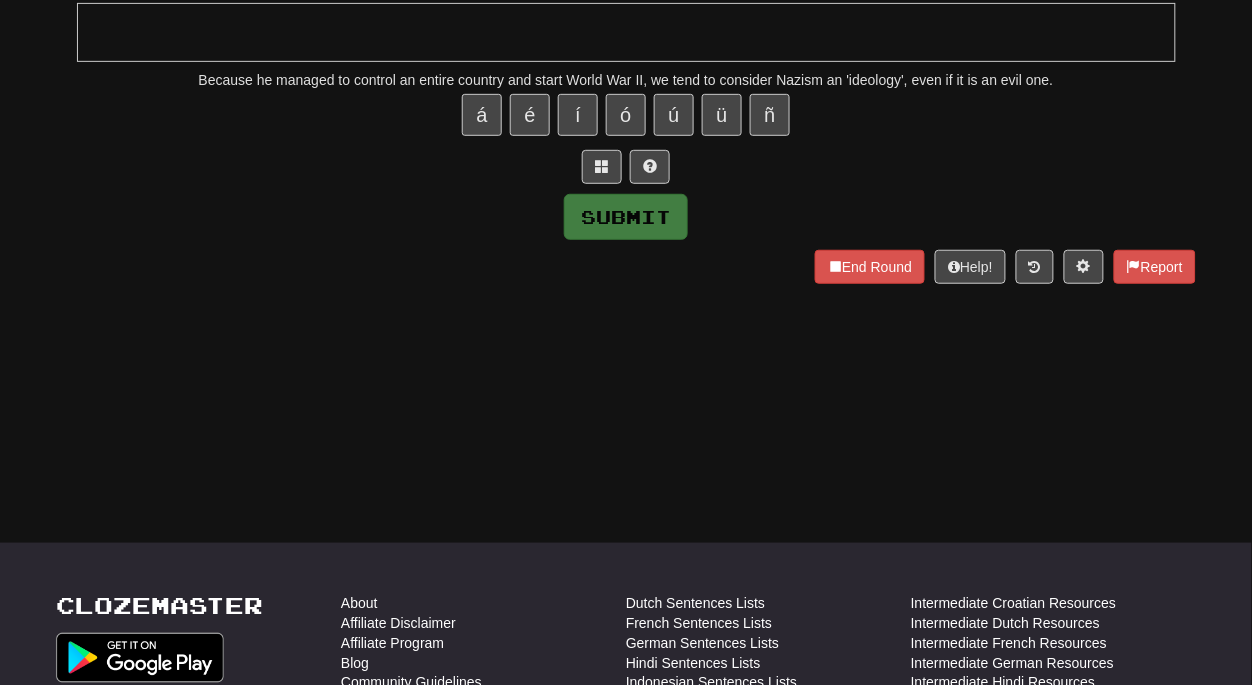 scroll, scrollTop: 179, scrollLeft: 0, axis: vertical 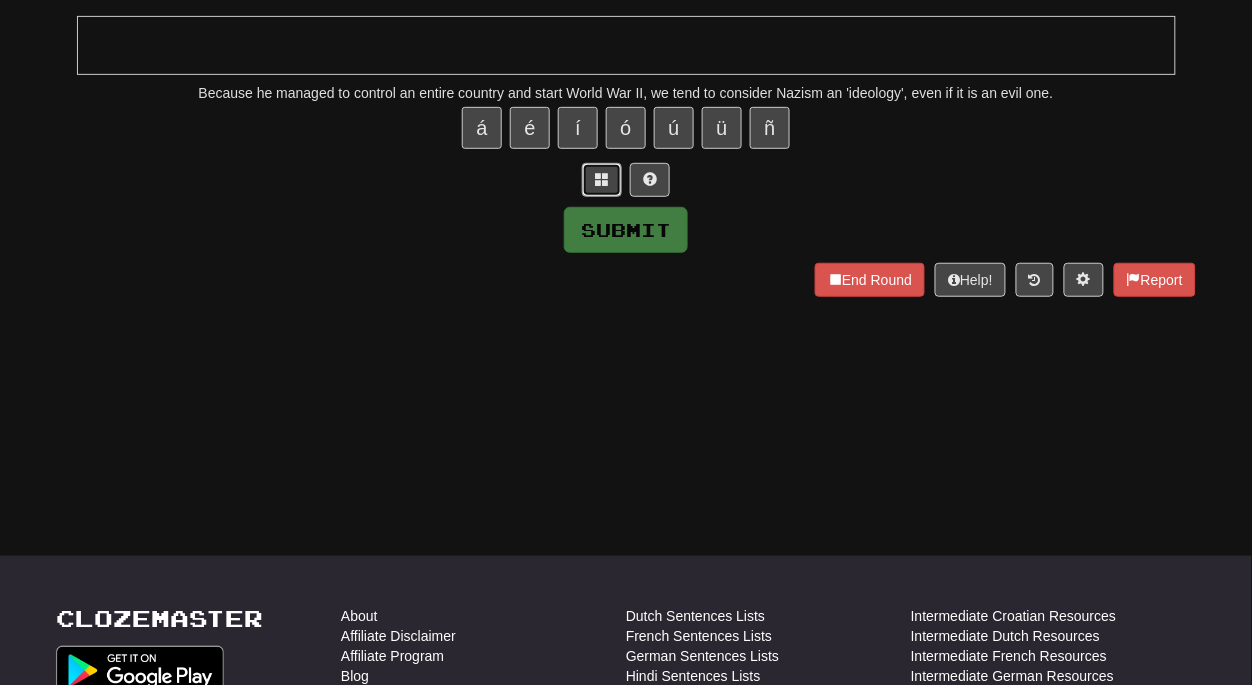 click at bounding box center (602, 179) 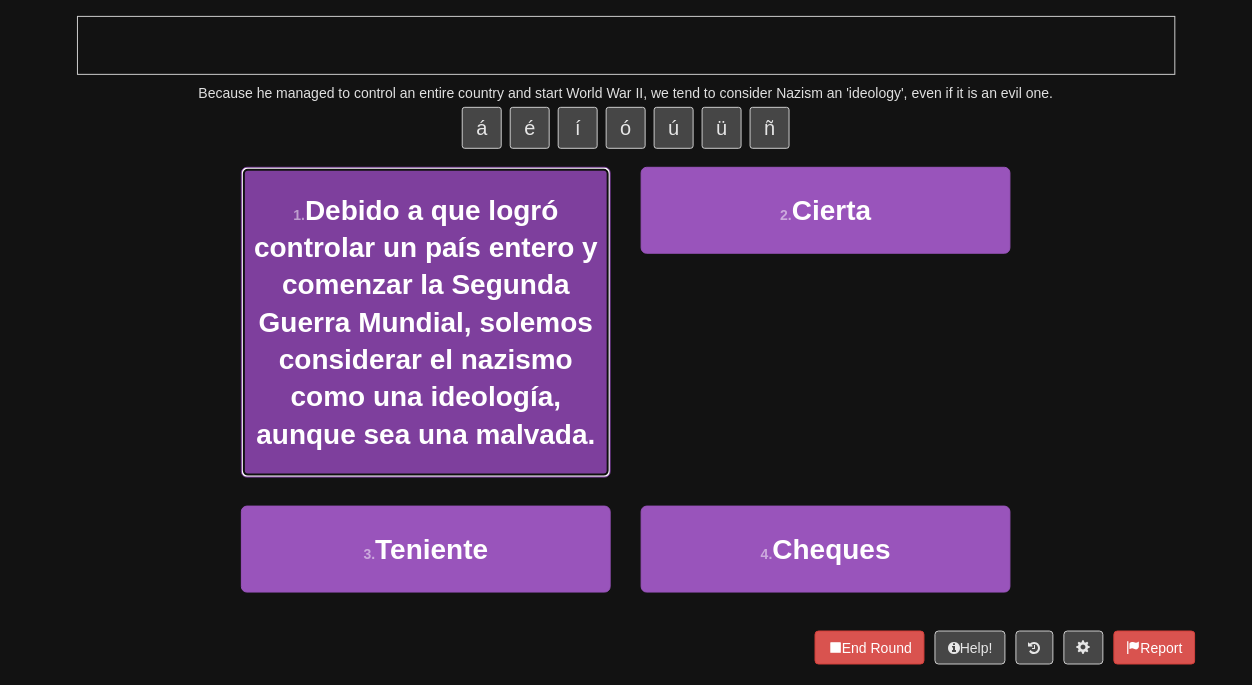 click on "Debido a que logró controlar un país entero y comenzar la Segunda Guerra Mundial, solemos considerar el nazismo como una ideología, aunque sea una malvada." at bounding box center (426, 322) 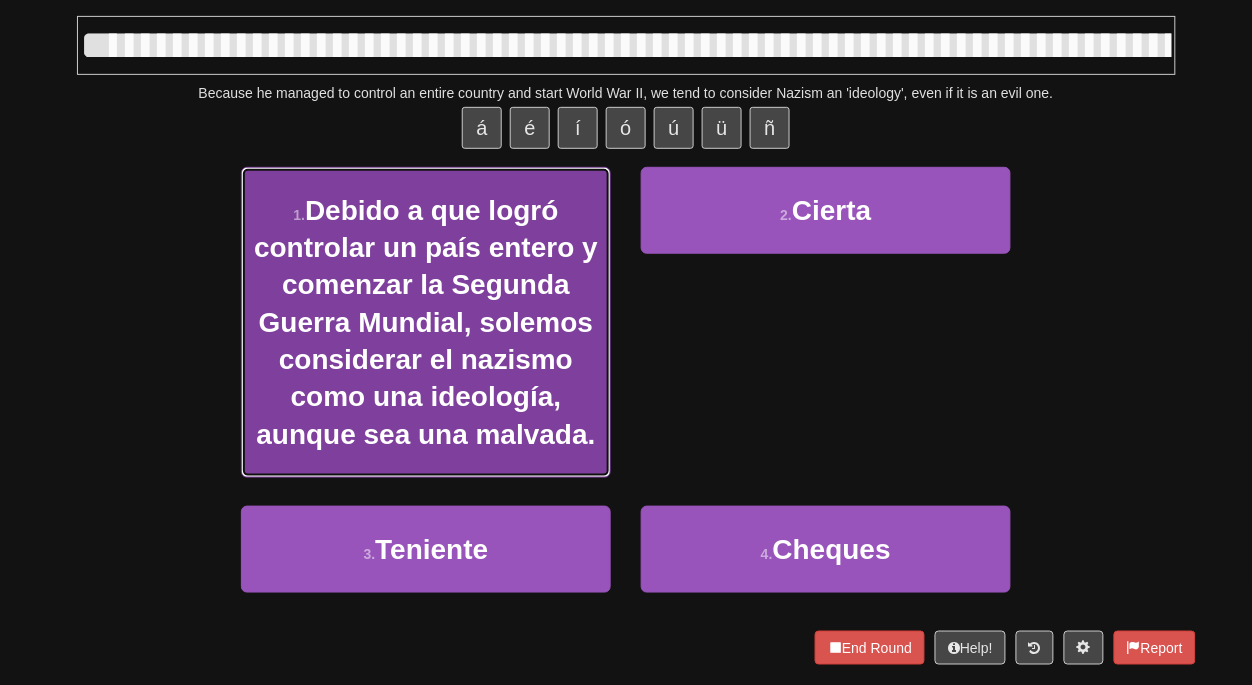scroll, scrollTop: 192, scrollLeft: 0, axis: vertical 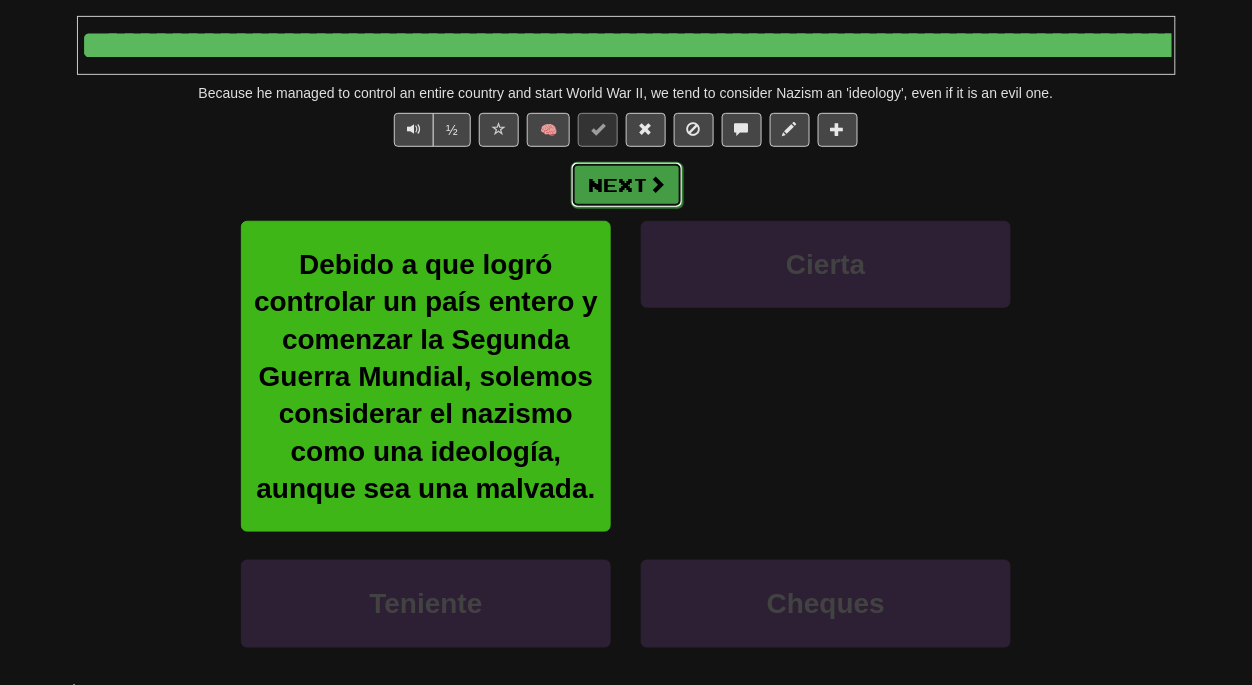 click on "Next" at bounding box center [627, 185] 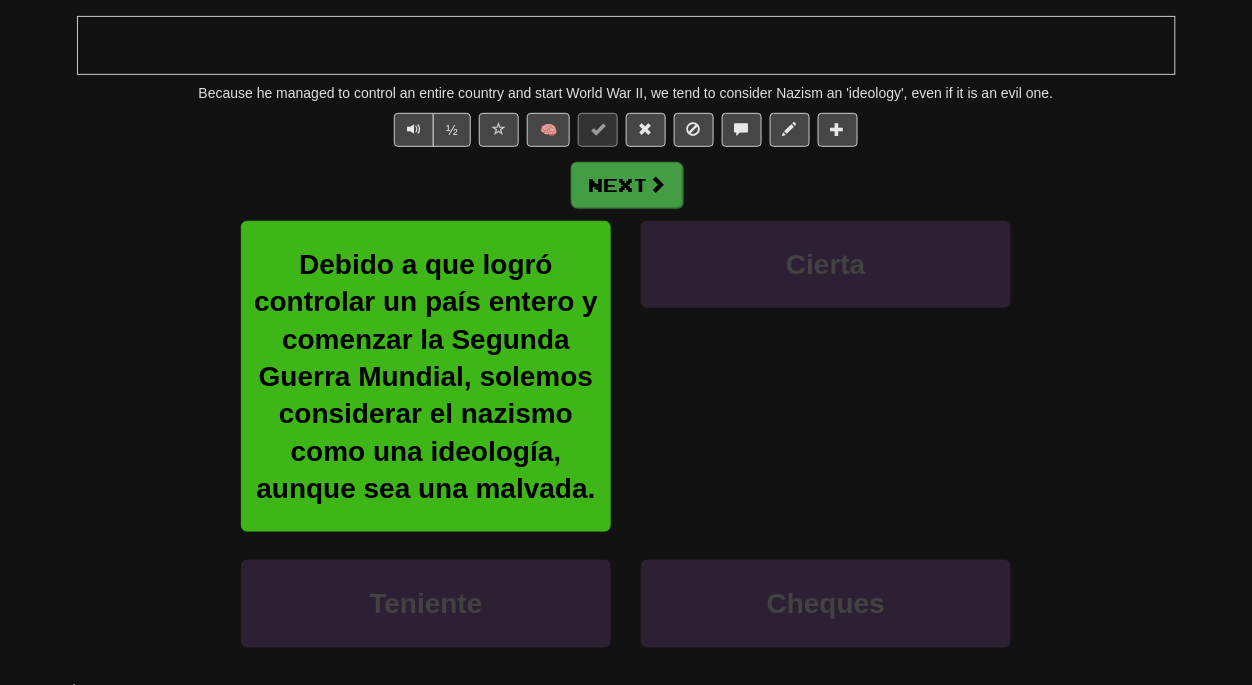 scroll, scrollTop: 179, scrollLeft: 0, axis: vertical 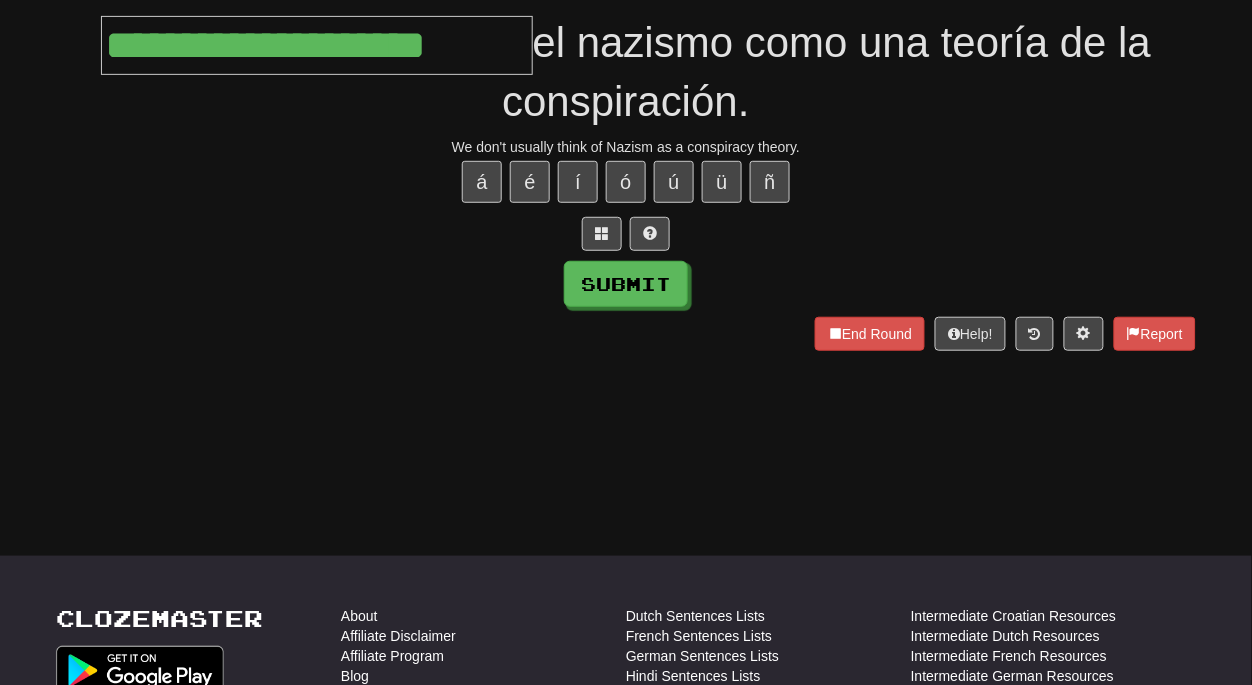 type on "**********" 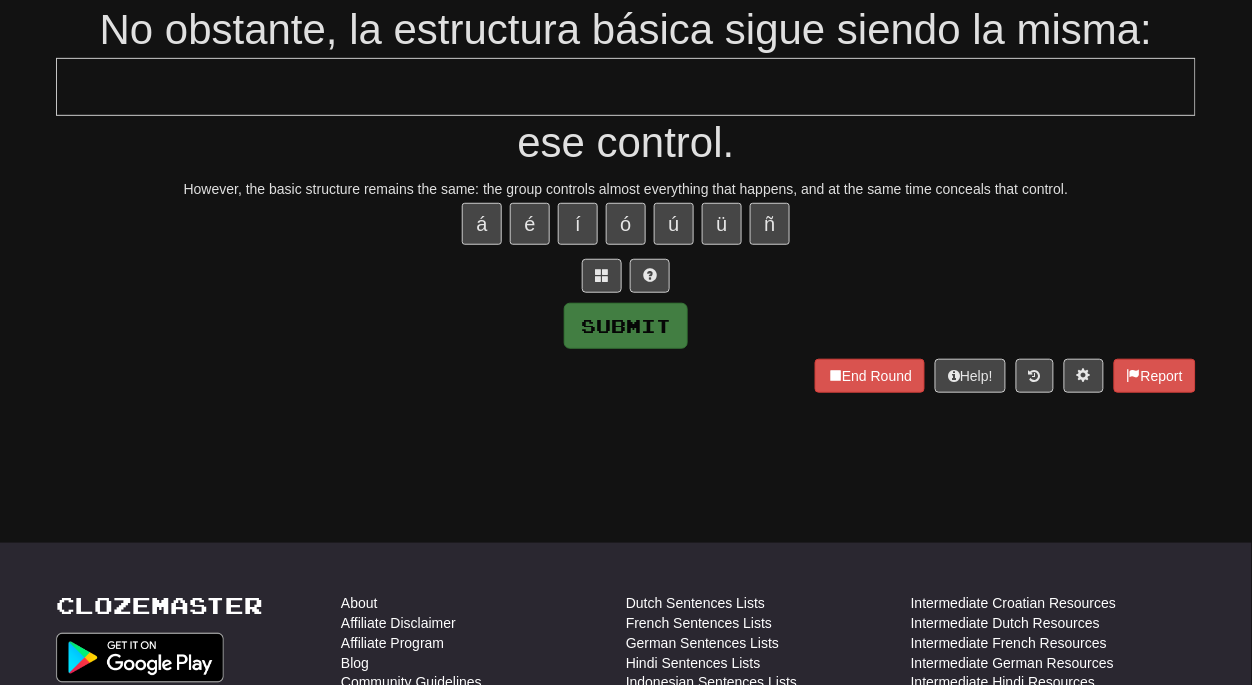 scroll, scrollTop: 179, scrollLeft: 0, axis: vertical 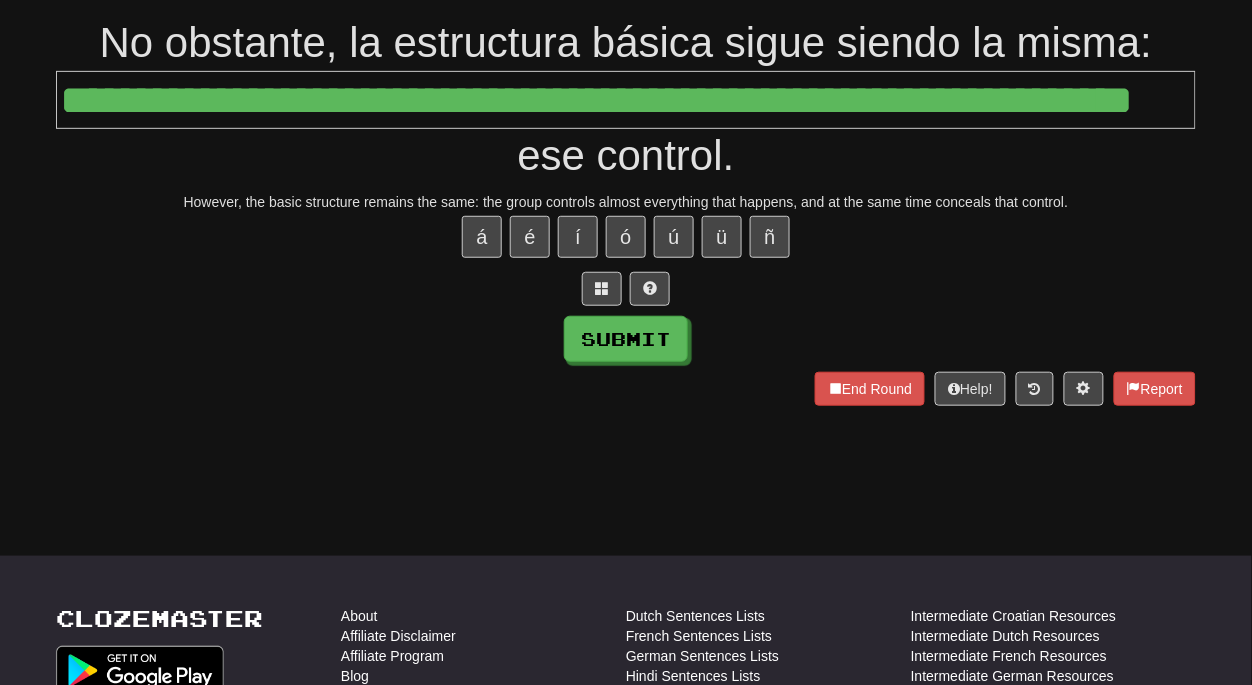 type on "**********" 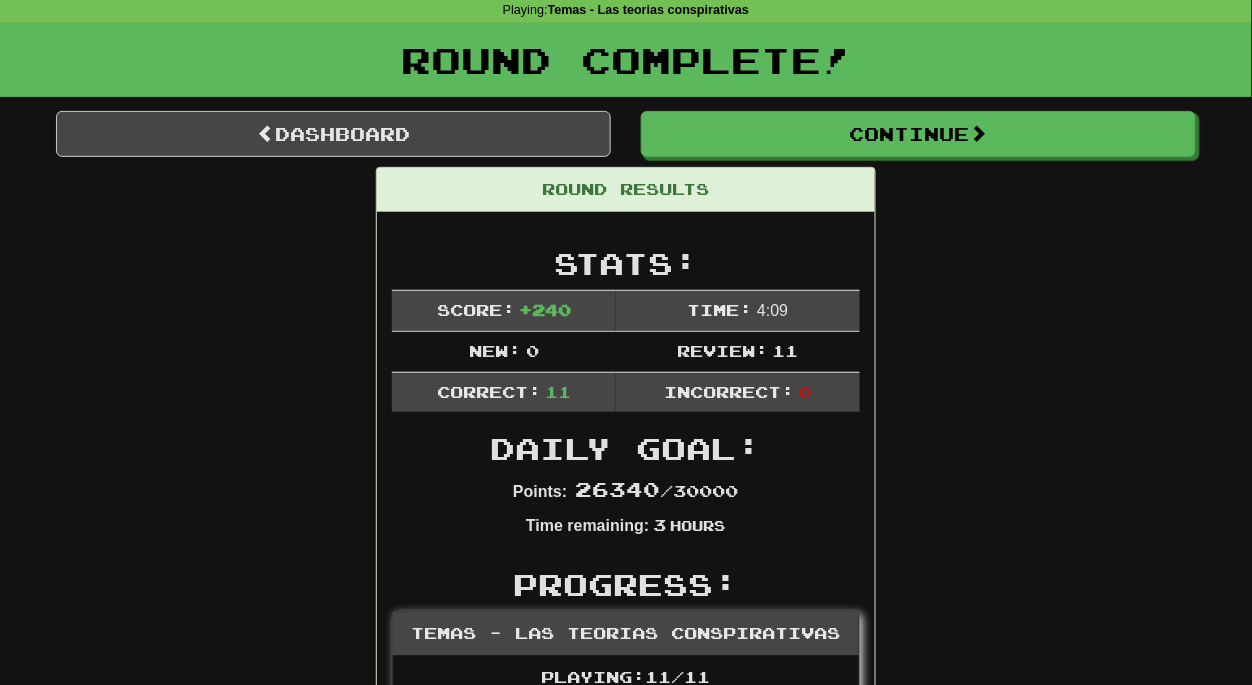 scroll, scrollTop: 28, scrollLeft: 0, axis: vertical 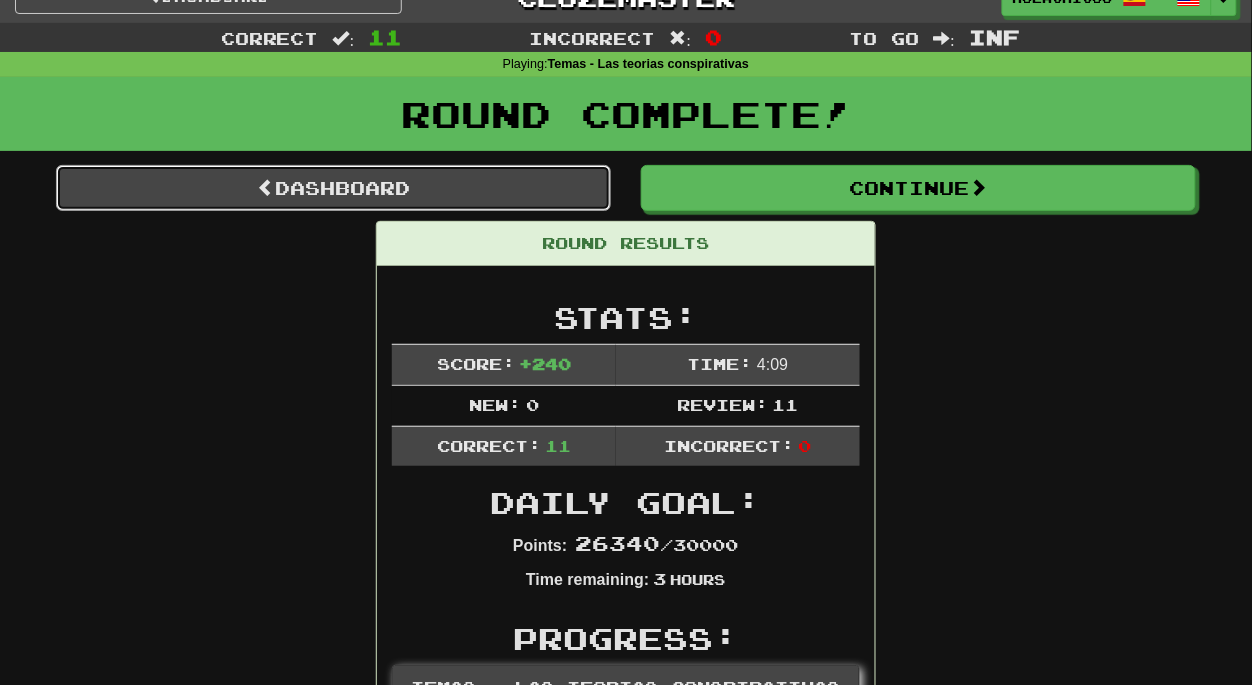 click on "Dashboard" at bounding box center [333, 188] 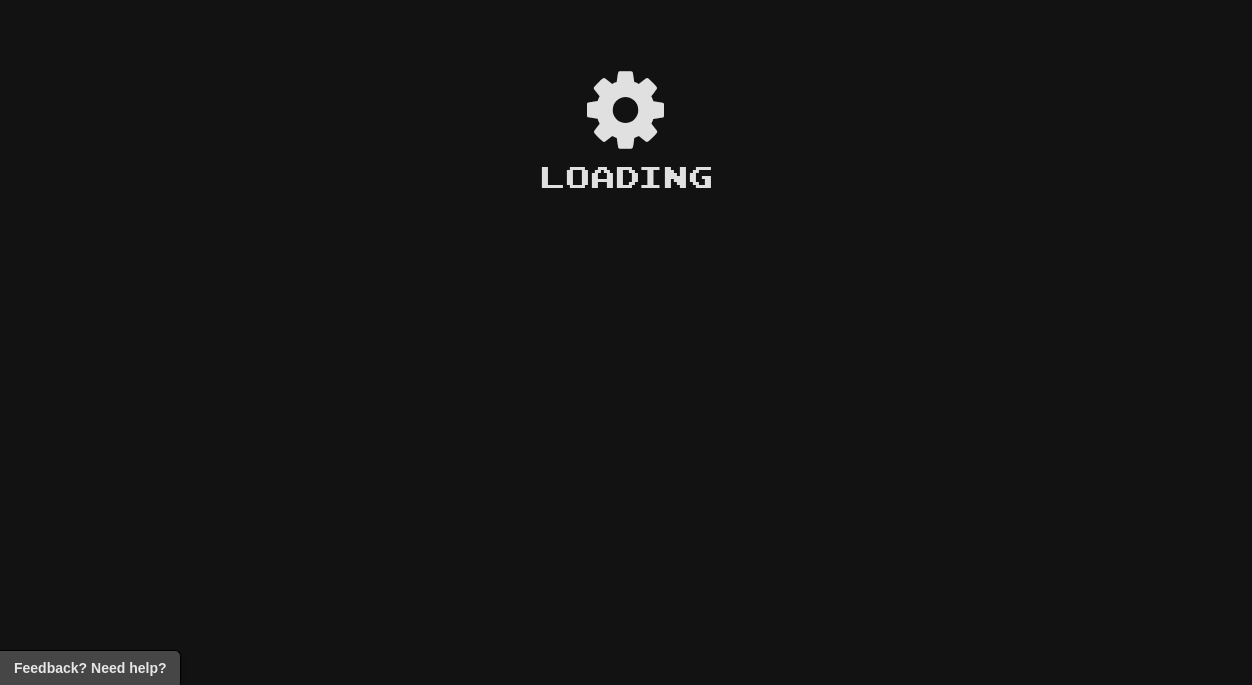 scroll, scrollTop: 0, scrollLeft: 0, axis: both 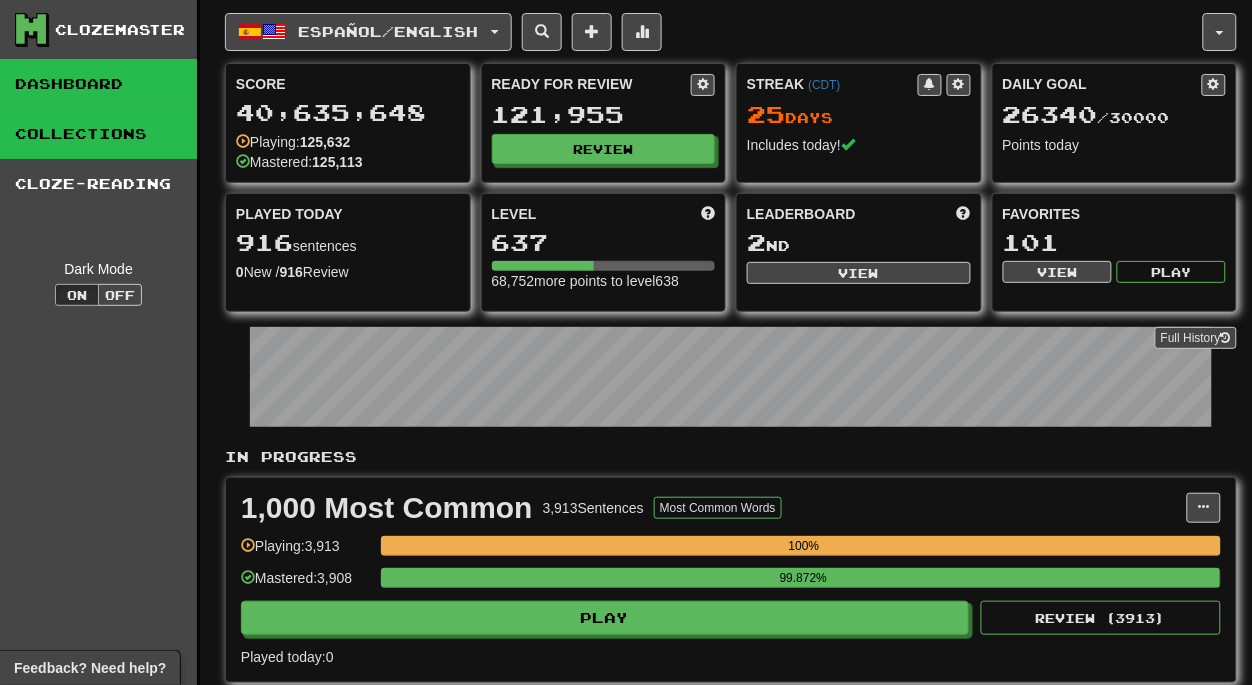 click on "Collections" at bounding box center [98, 134] 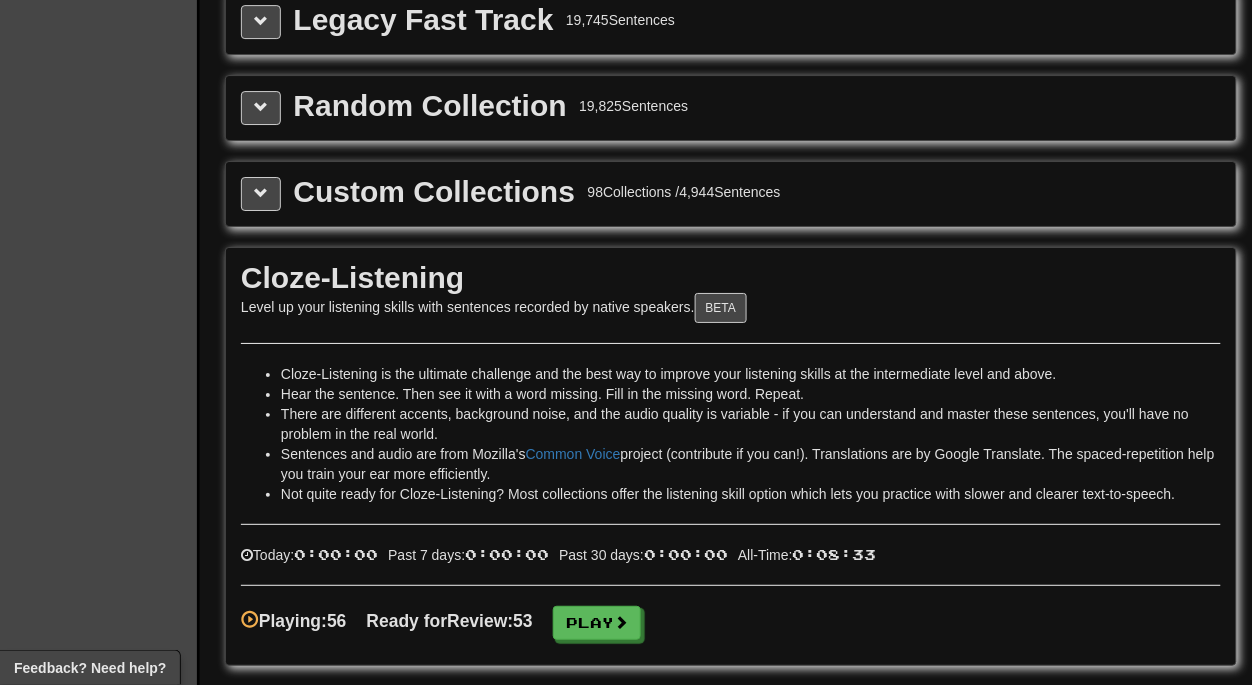 scroll, scrollTop: 3224, scrollLeft: 0, axis: vertical 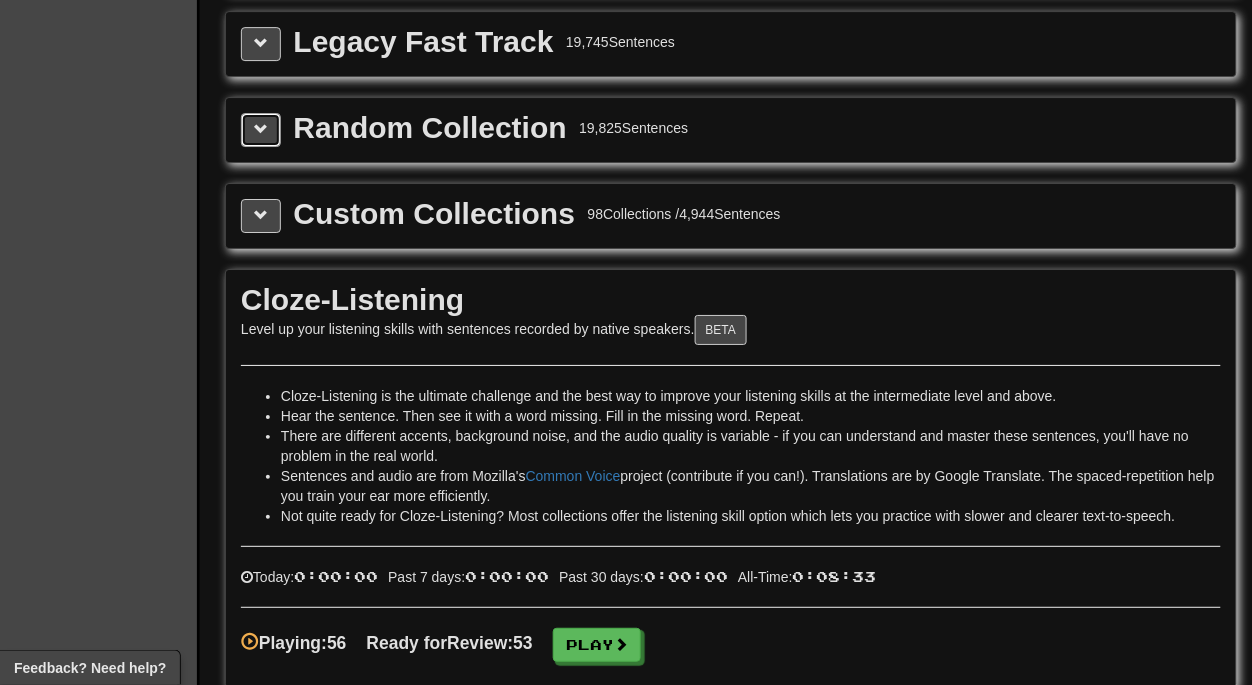click at bounding box center [261, 129] 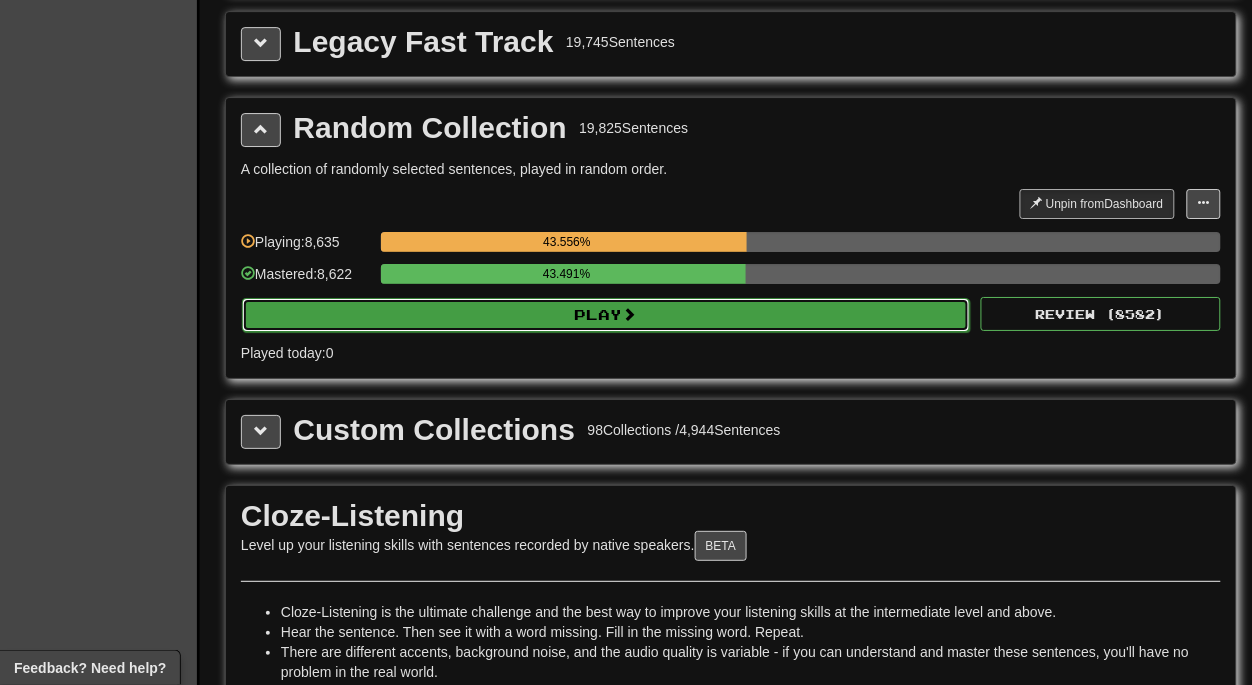 click on "Play" at bounding box center (606, 315) 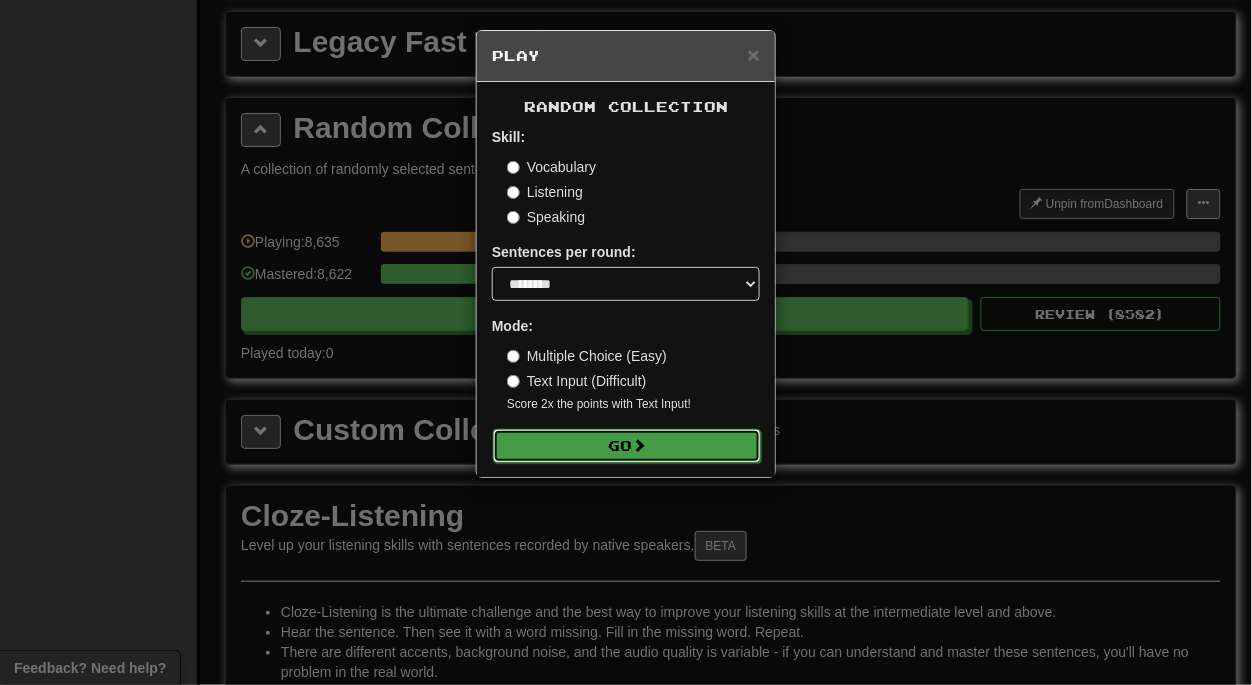 click on "Go" at bounding box center [627, 446] 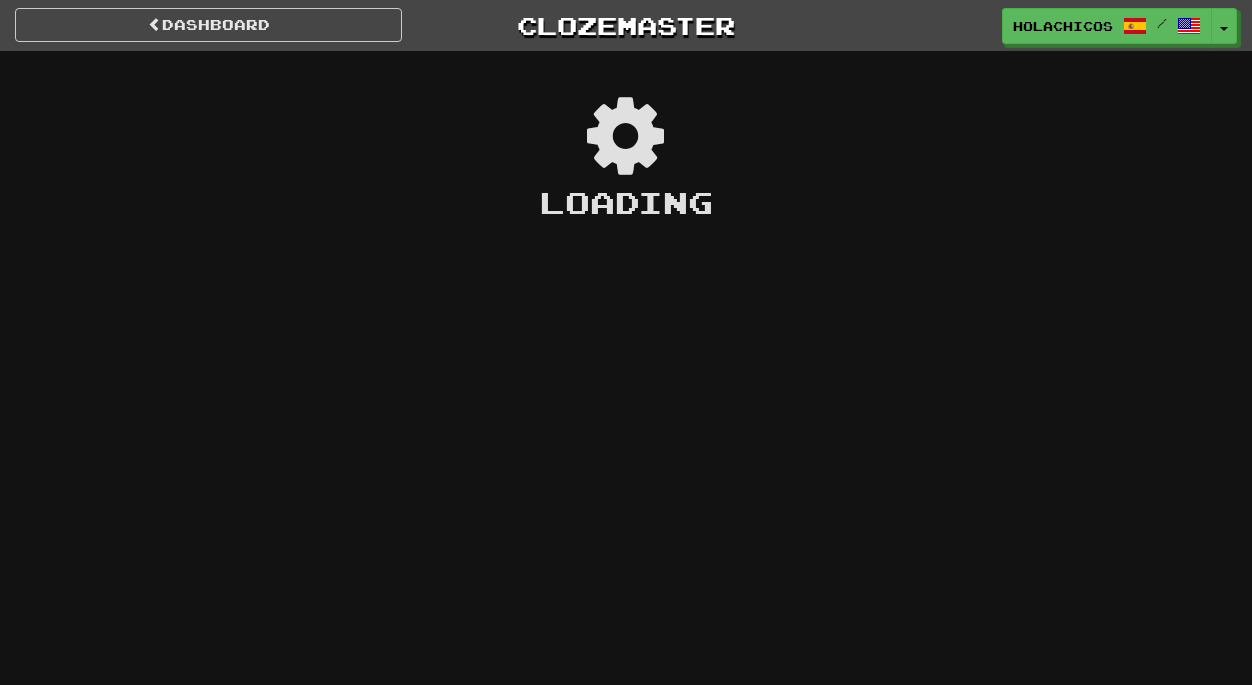 scroll, scrollTop: 0, scrollLeft: 0, axis: both 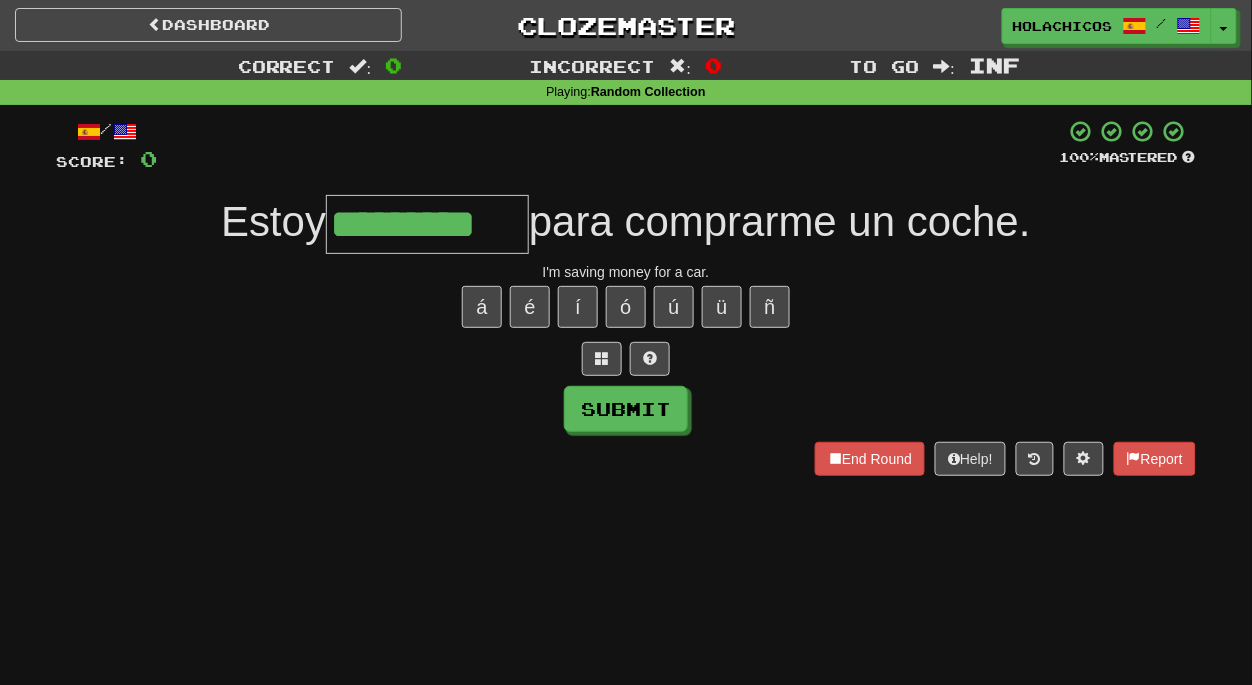 type on "*********" 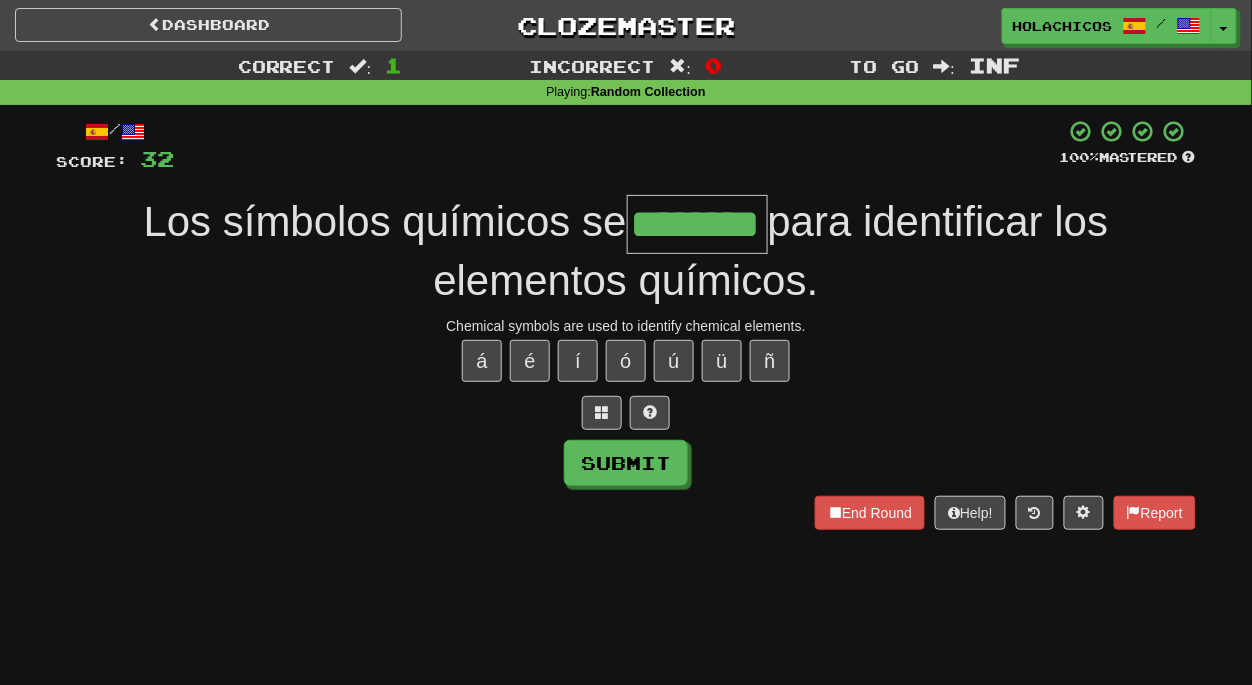 type on "********" 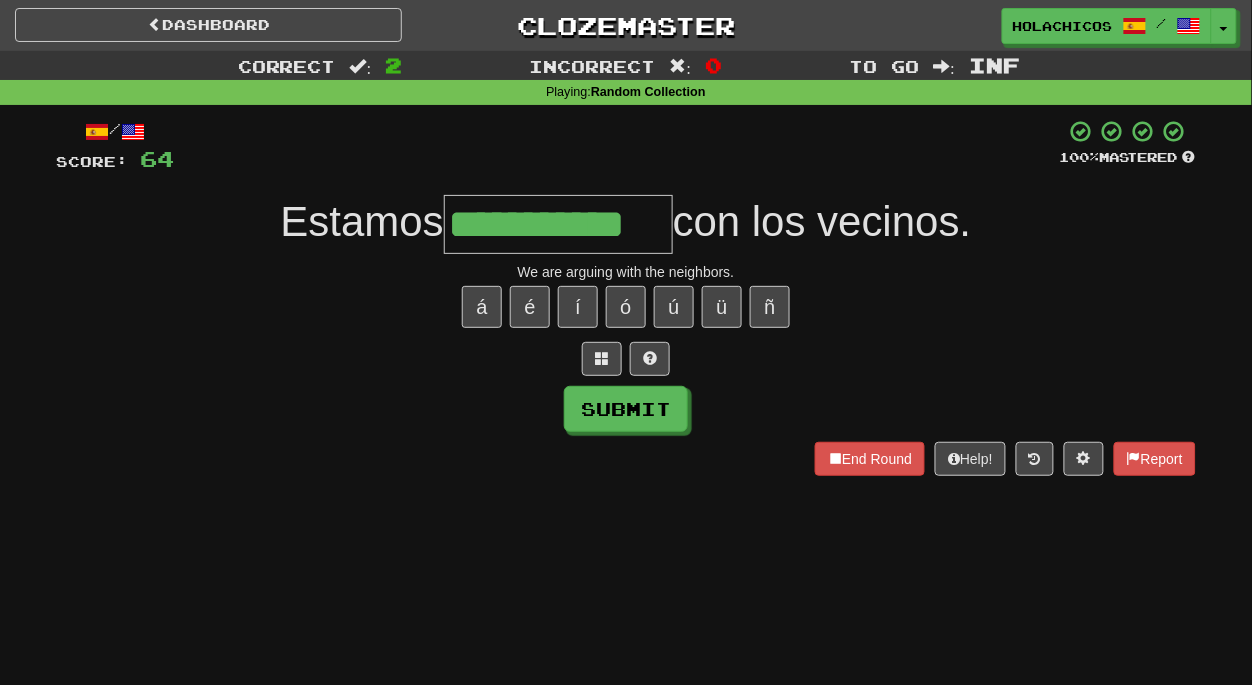 type on "**********" 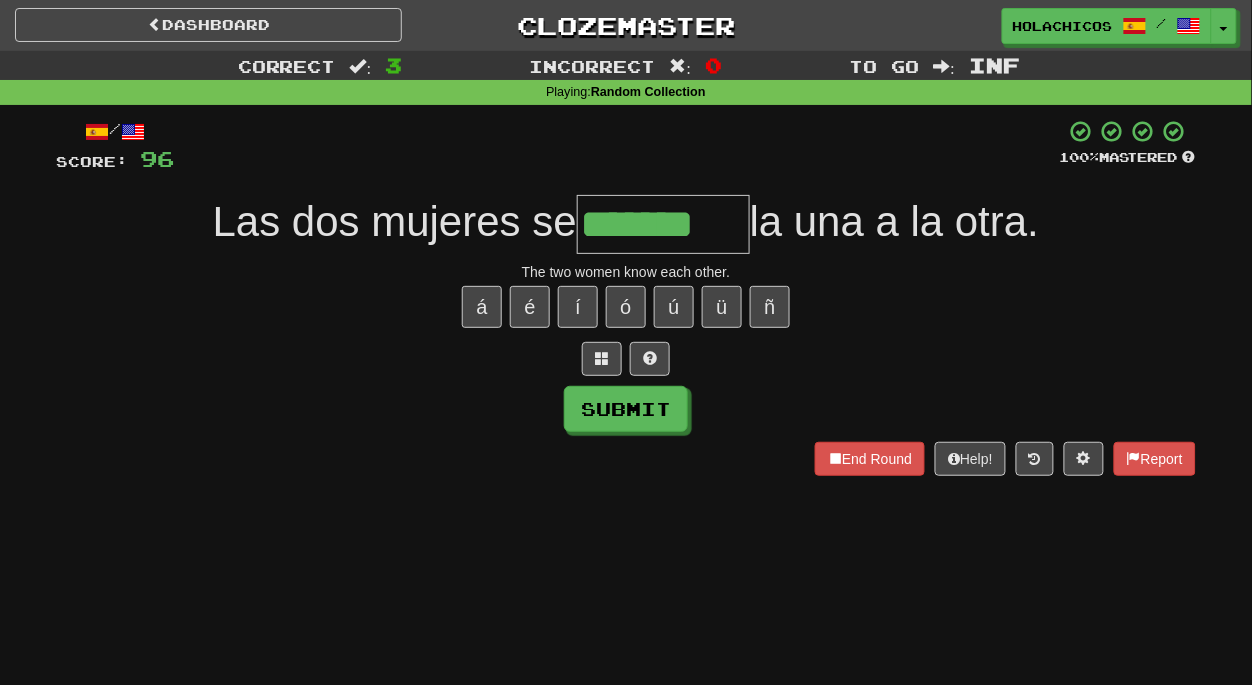 type on "*******" 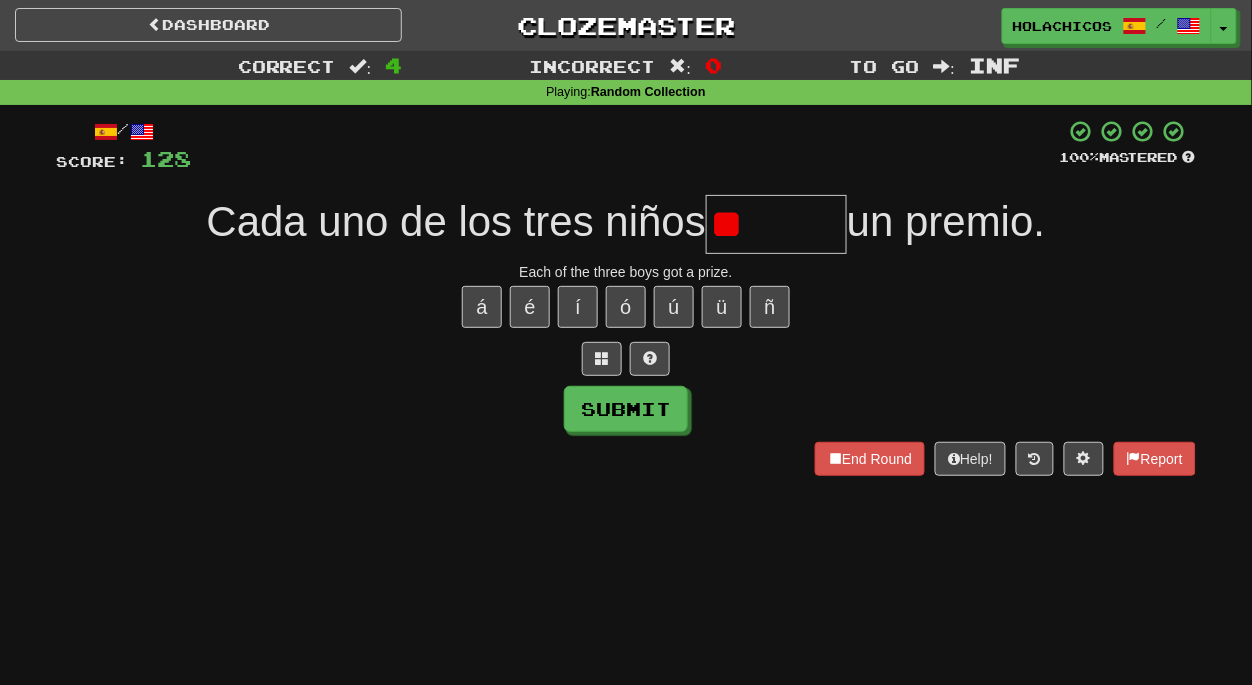 type on "*" 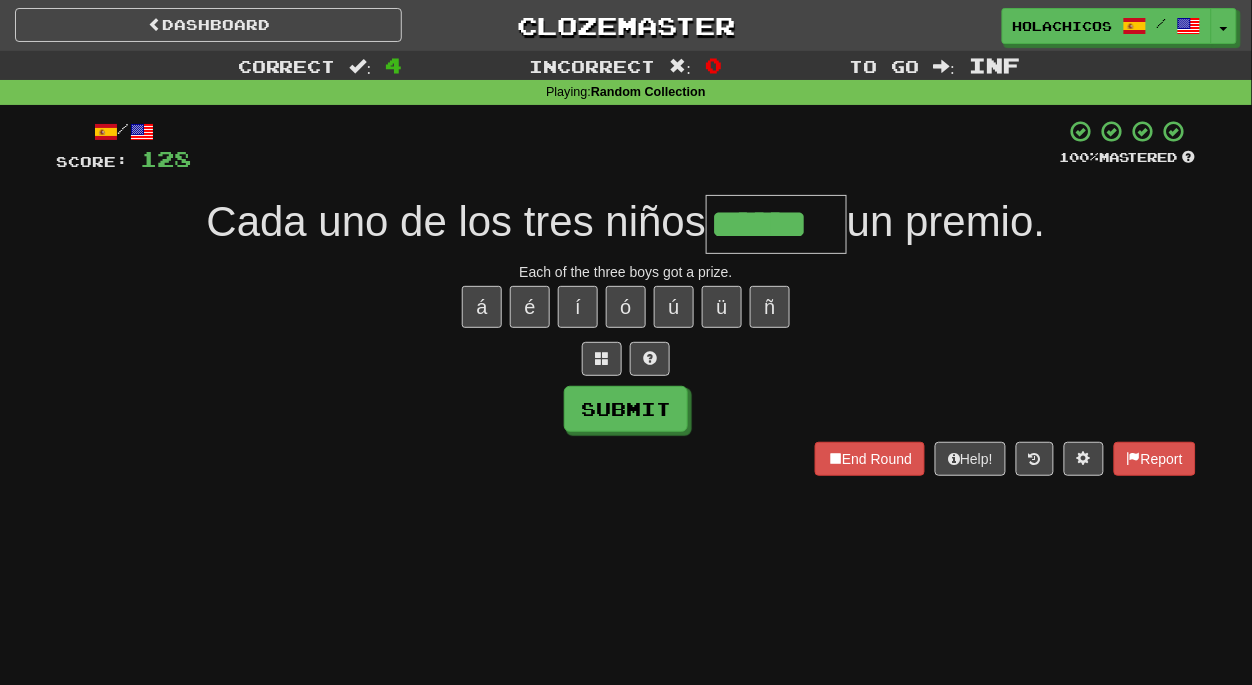 type on "******" 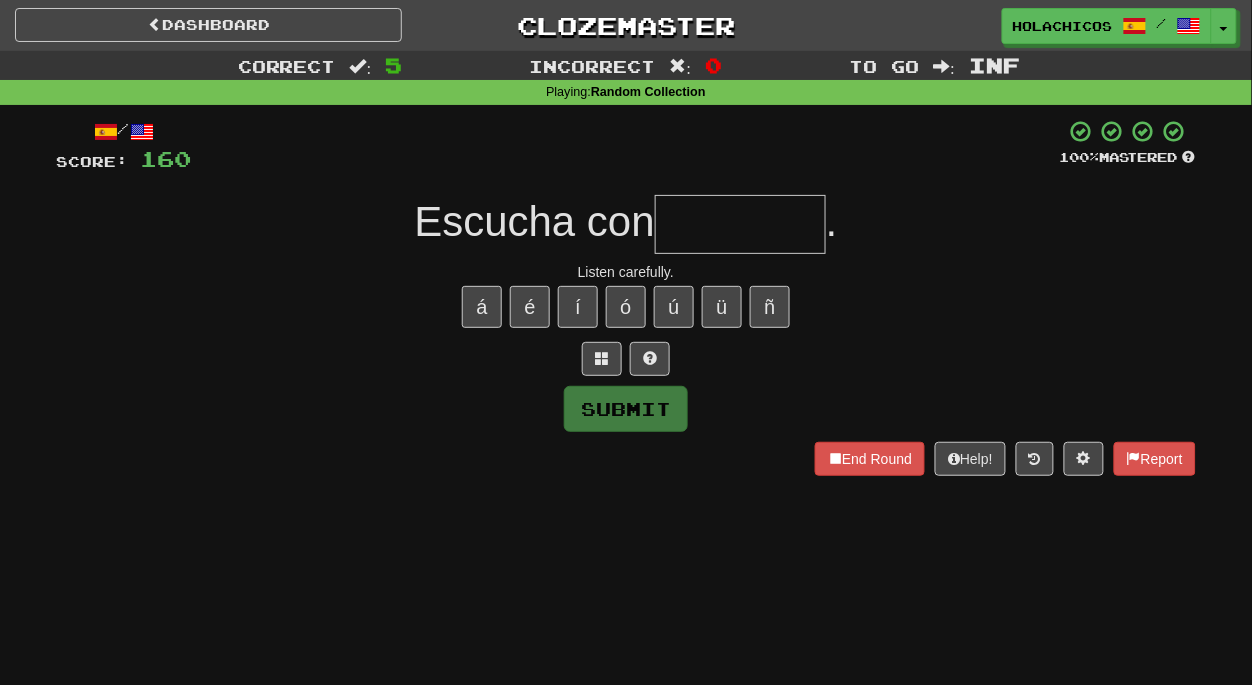 type on "*" 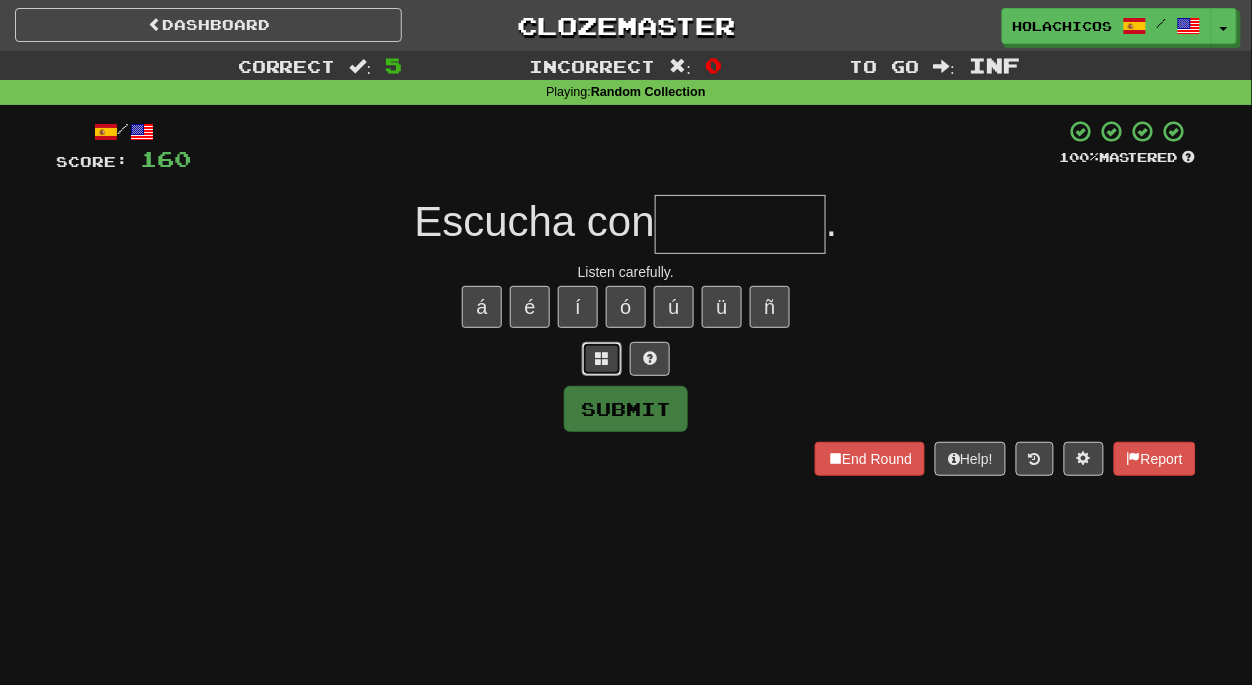click at bounding box center [602, 358] 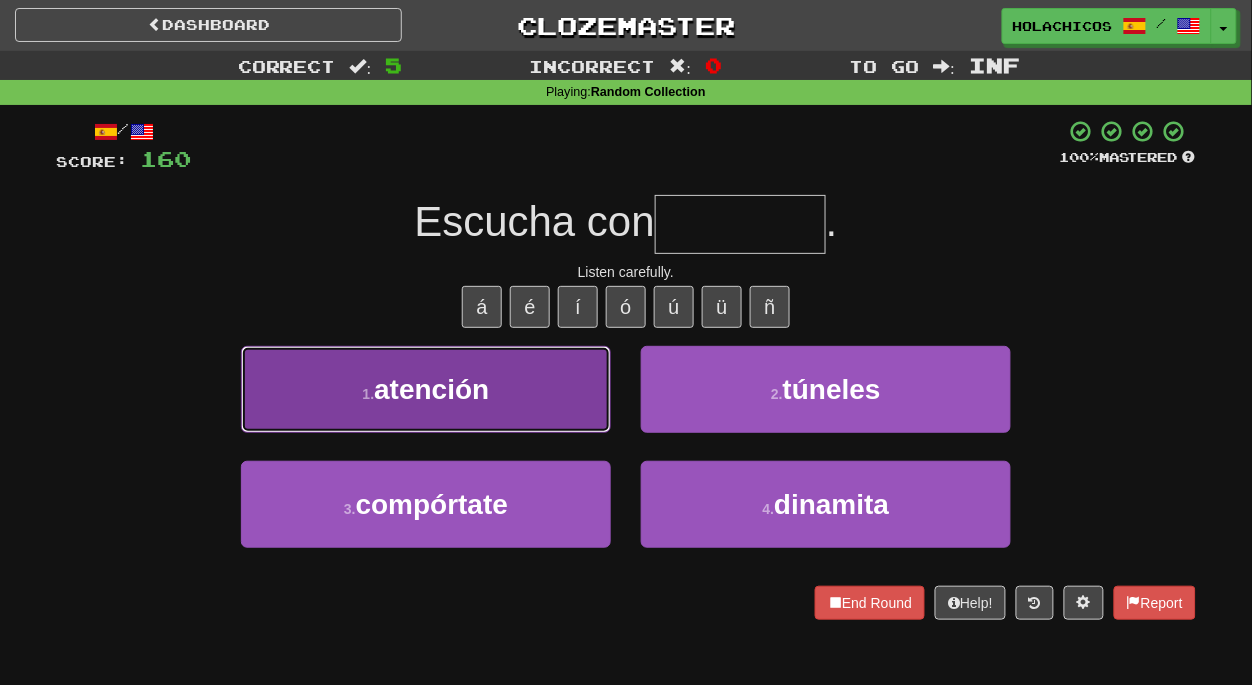 click on "1 .  atención" at bounding box center [426, 389] 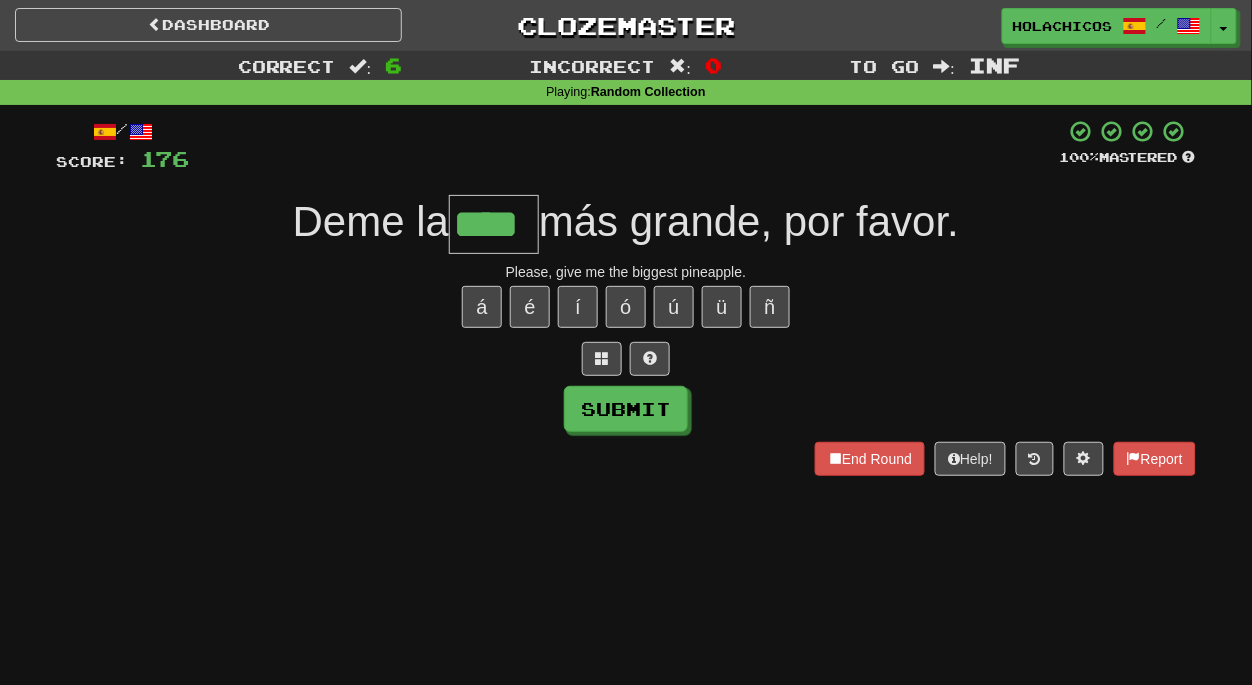 type on "****" 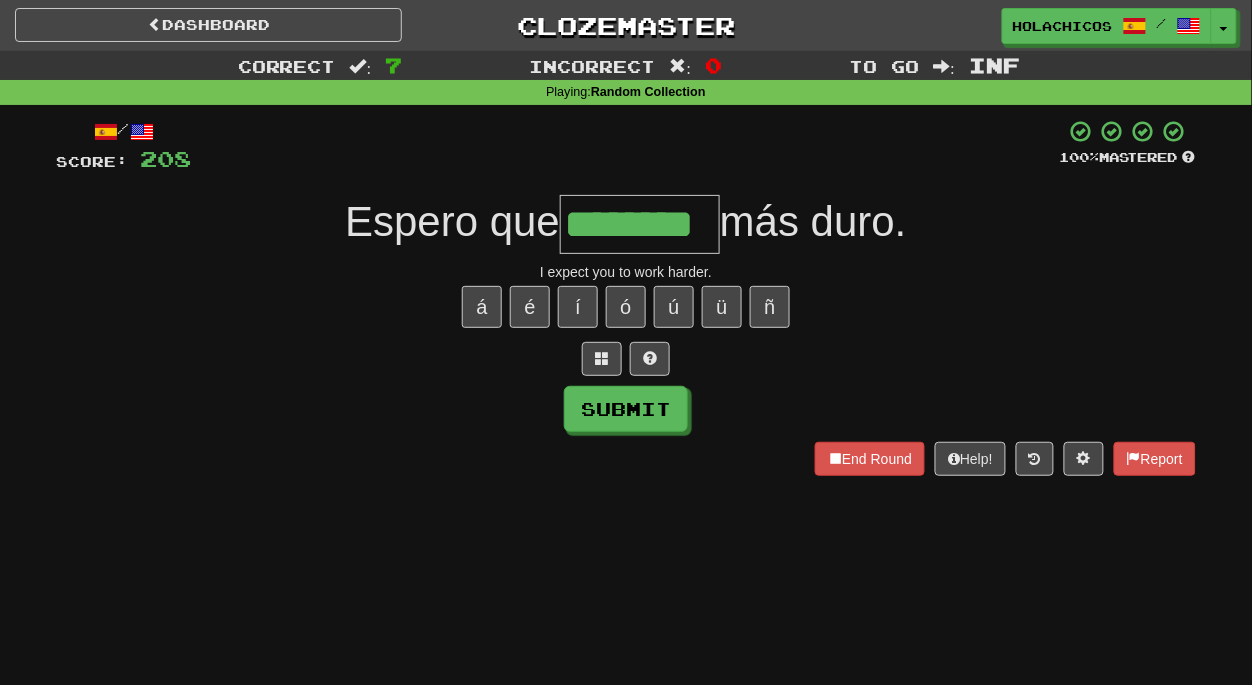 type on "********" 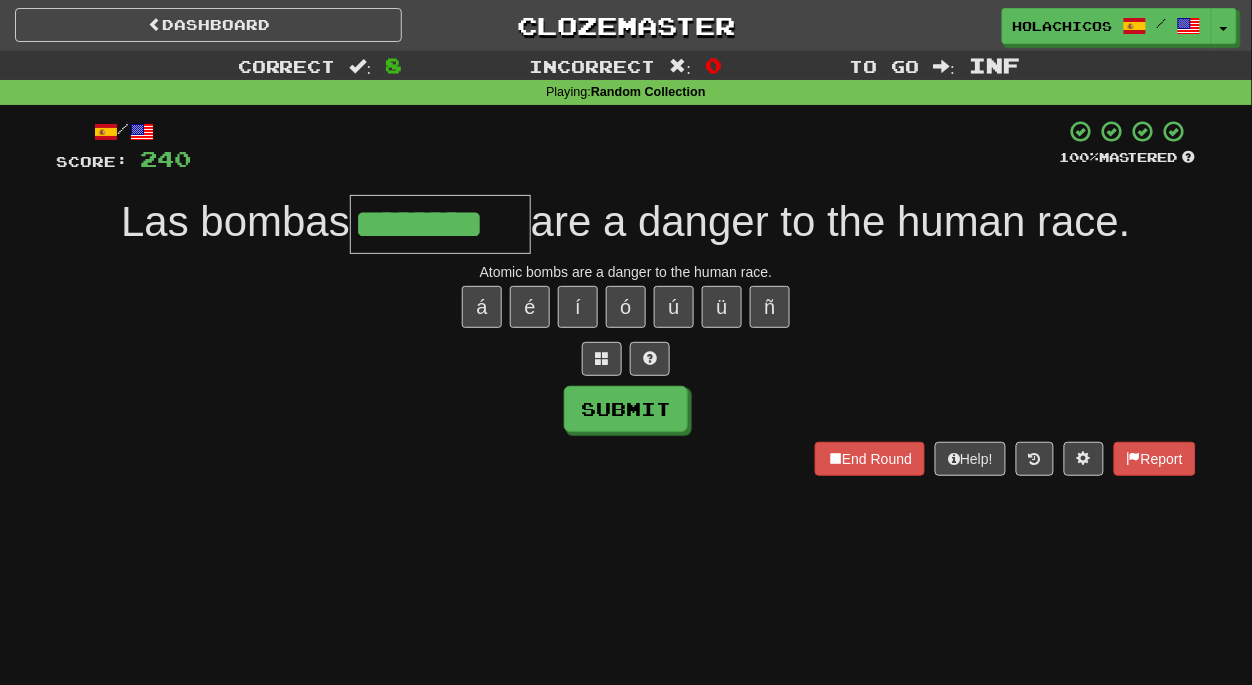 type on "********" 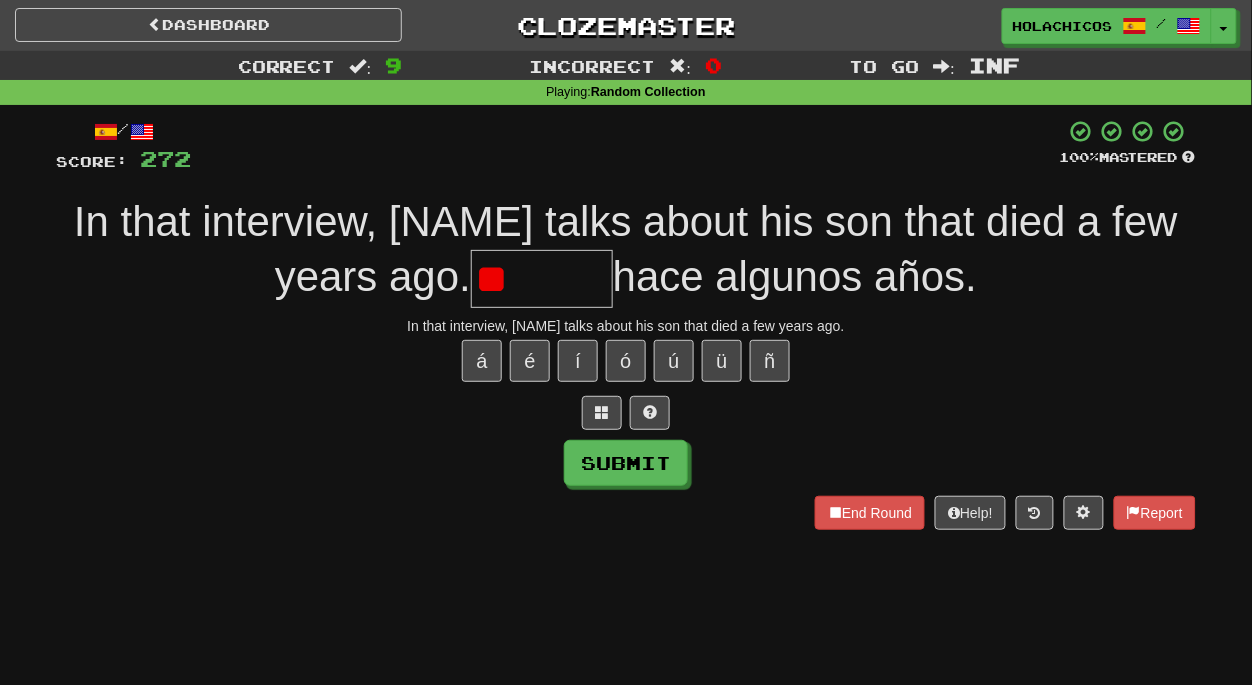 type on "*" 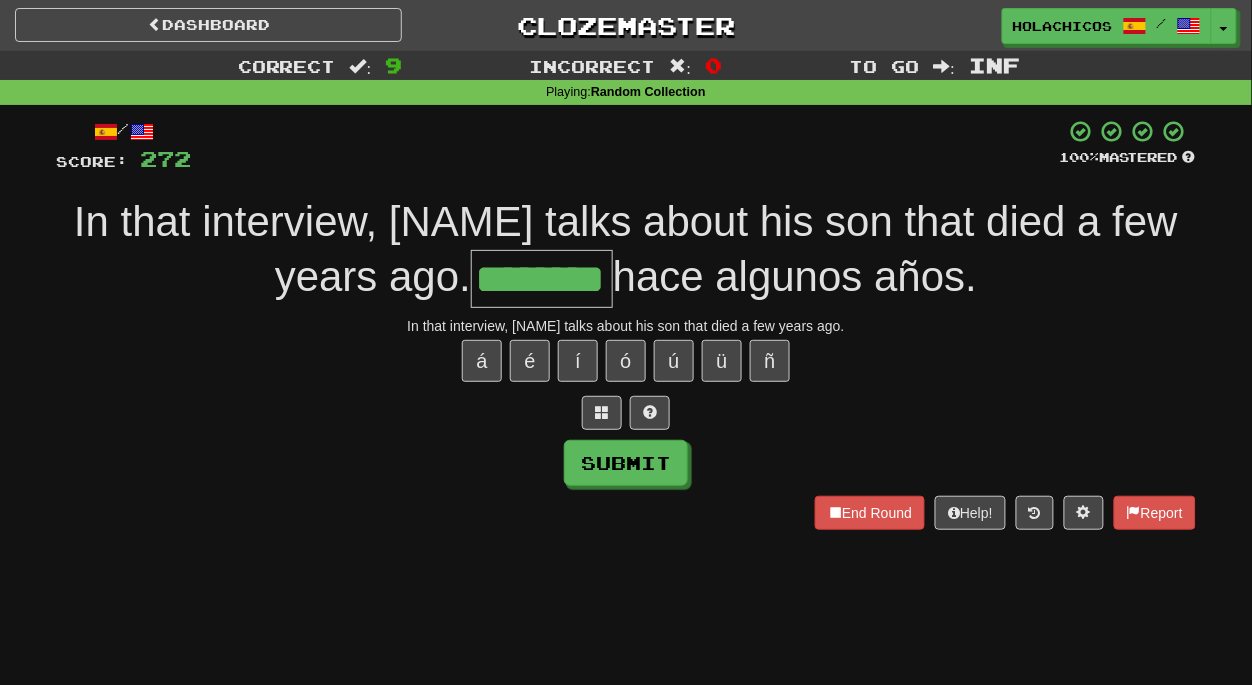type on "********" 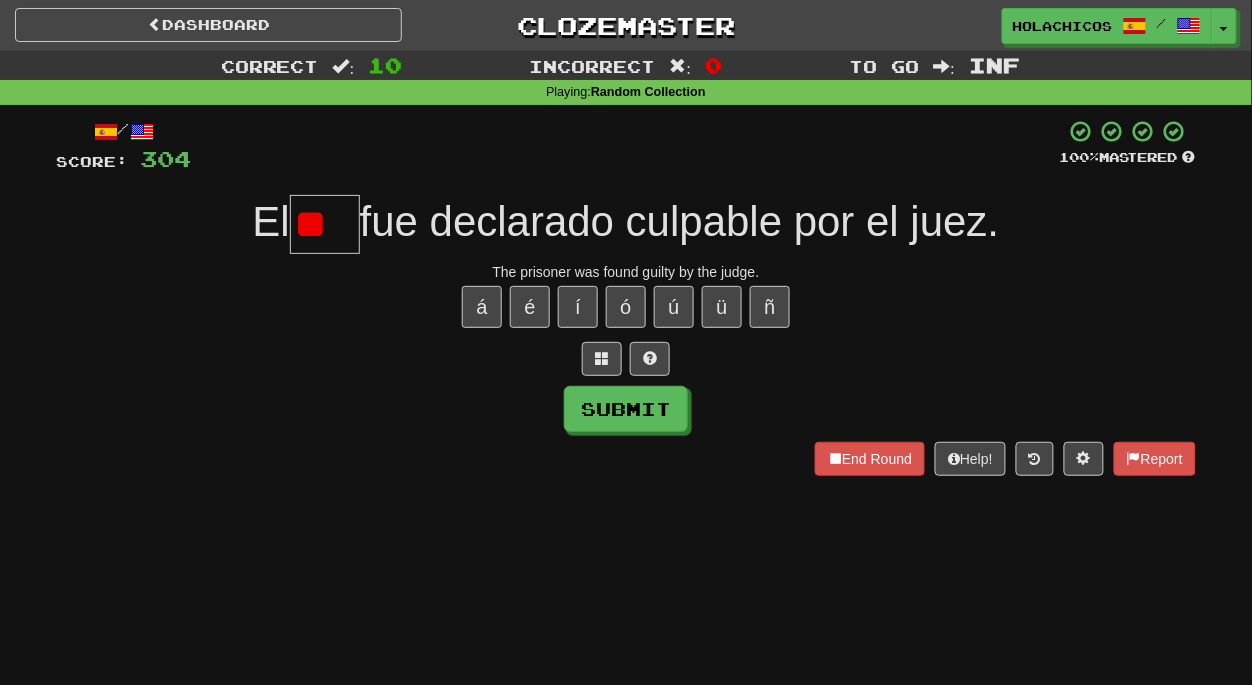 type on "*" 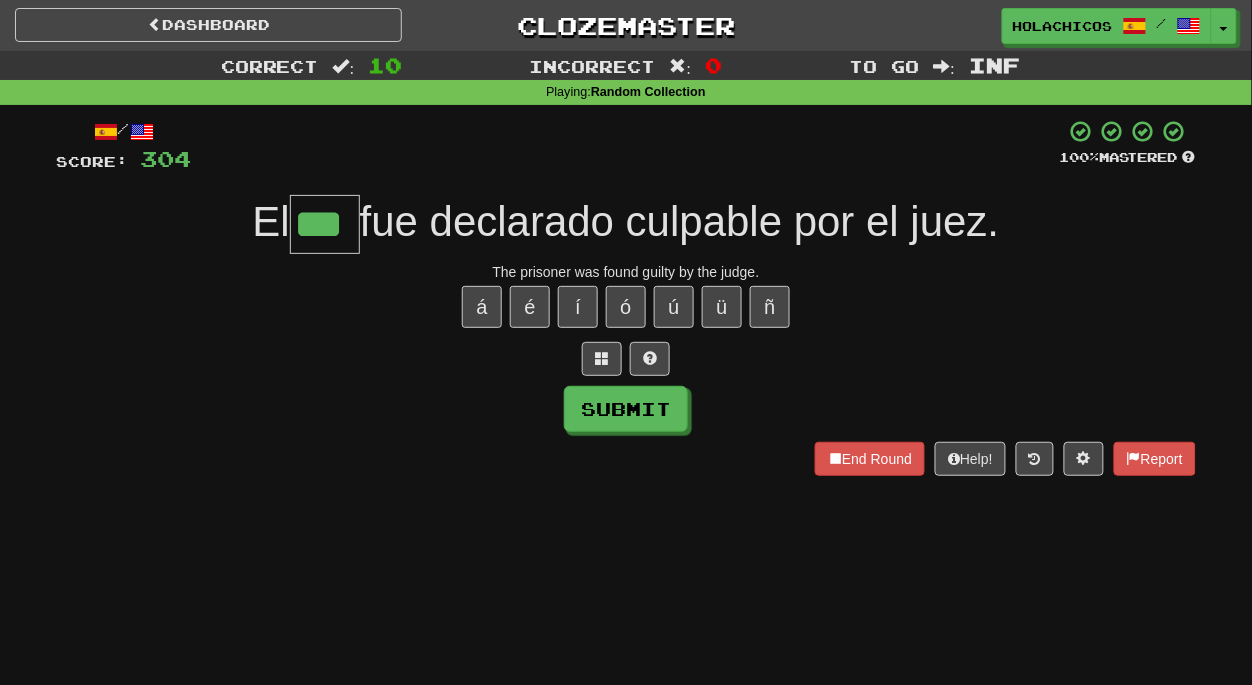 type on "***" 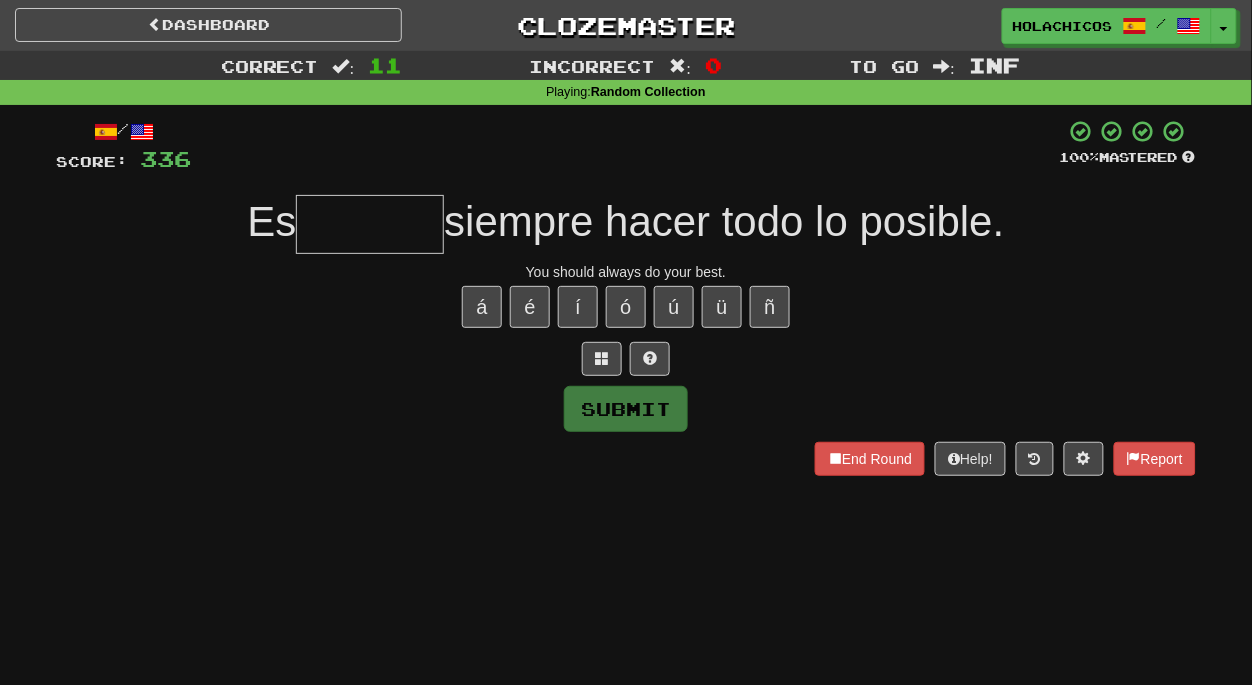 type on "*" 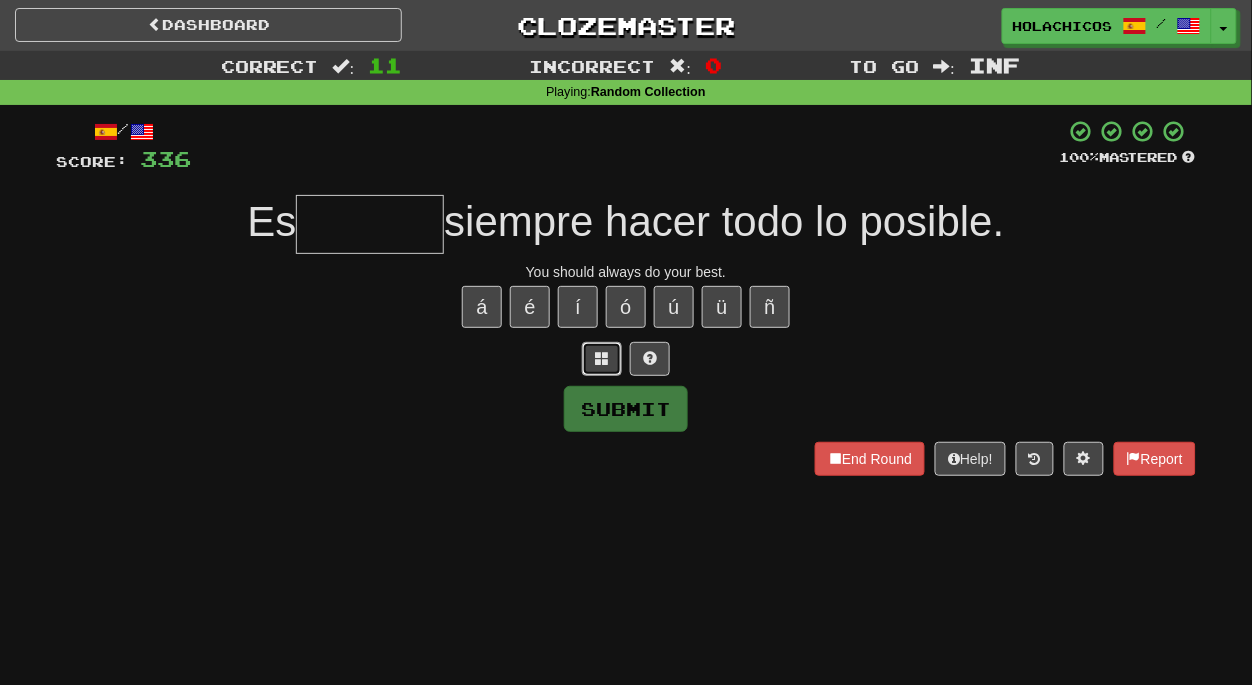 click at bounding box center [602, 358] 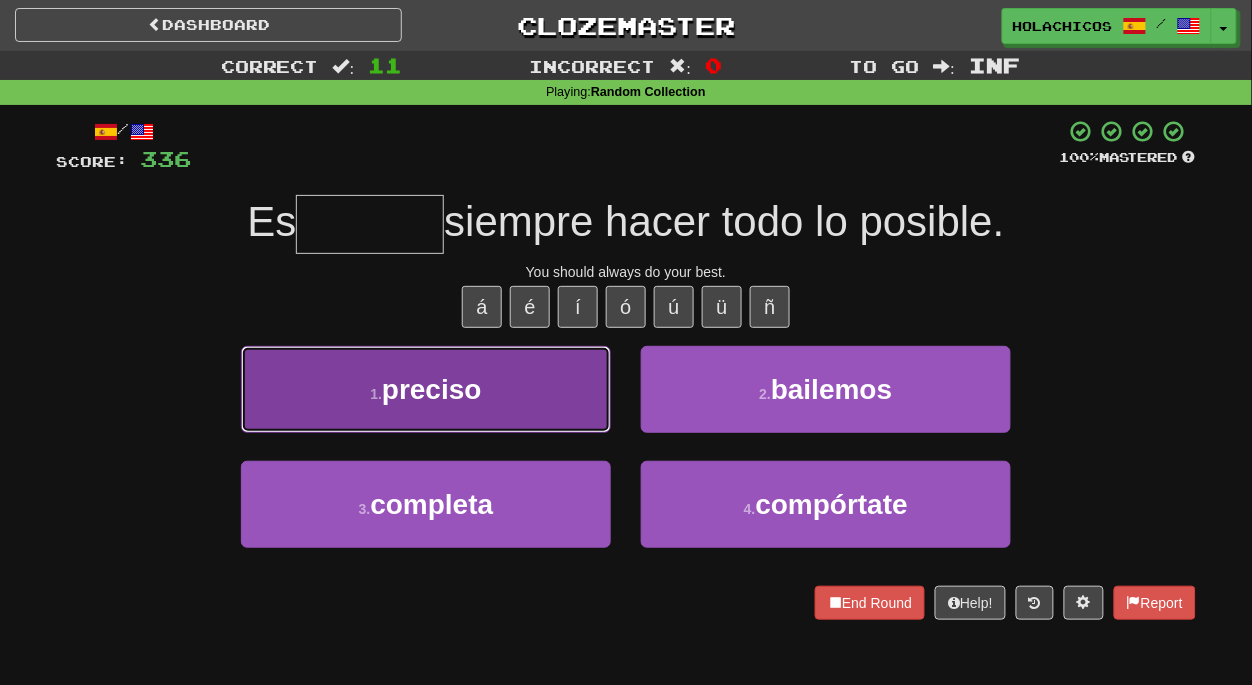 click on "1 .  preciso" at bounding box center (426, 389) 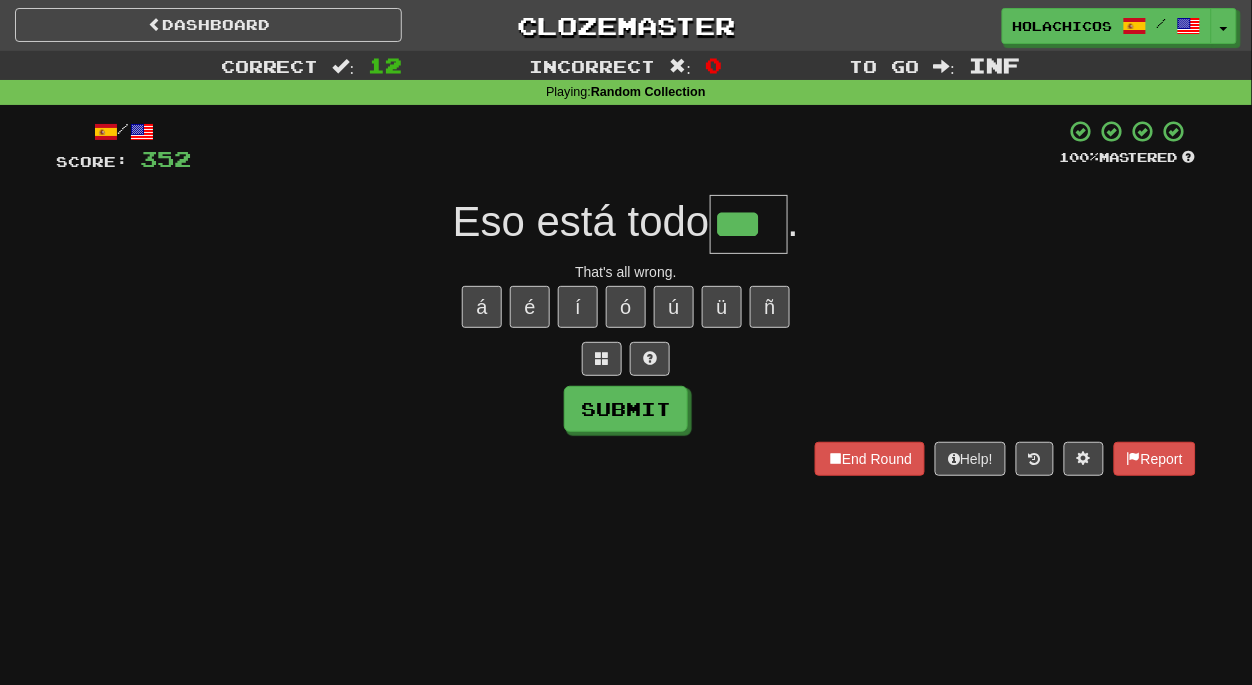 type on "***" 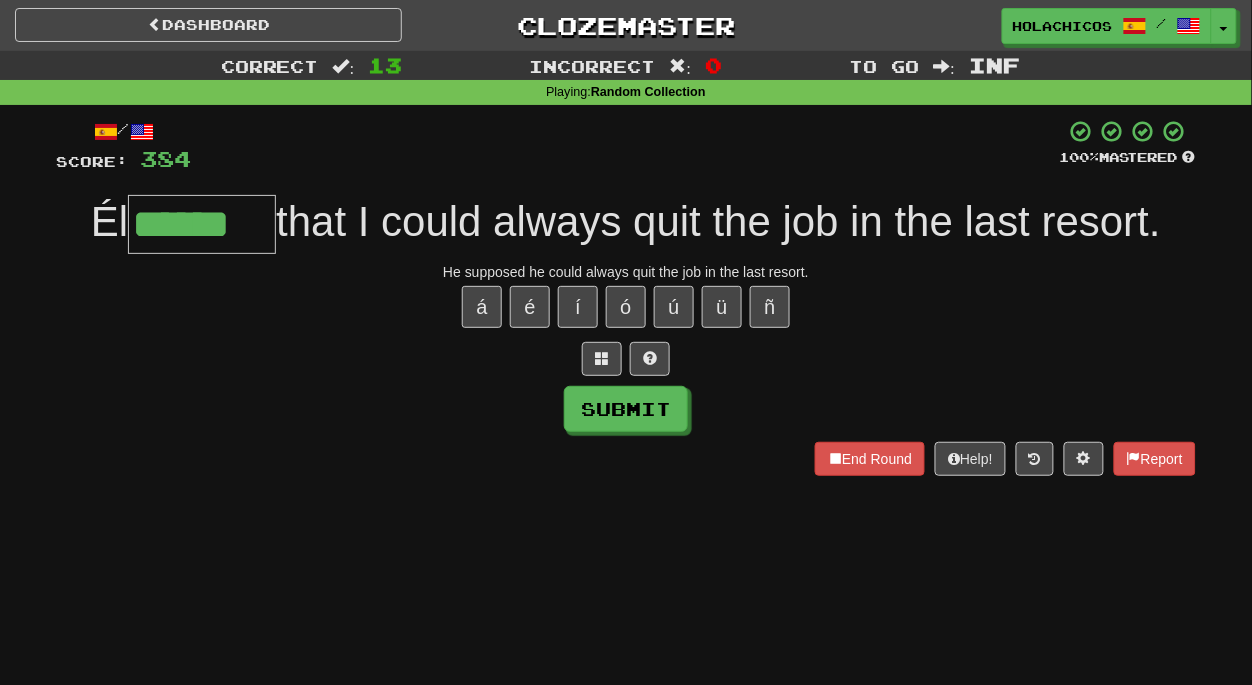 type on "******" 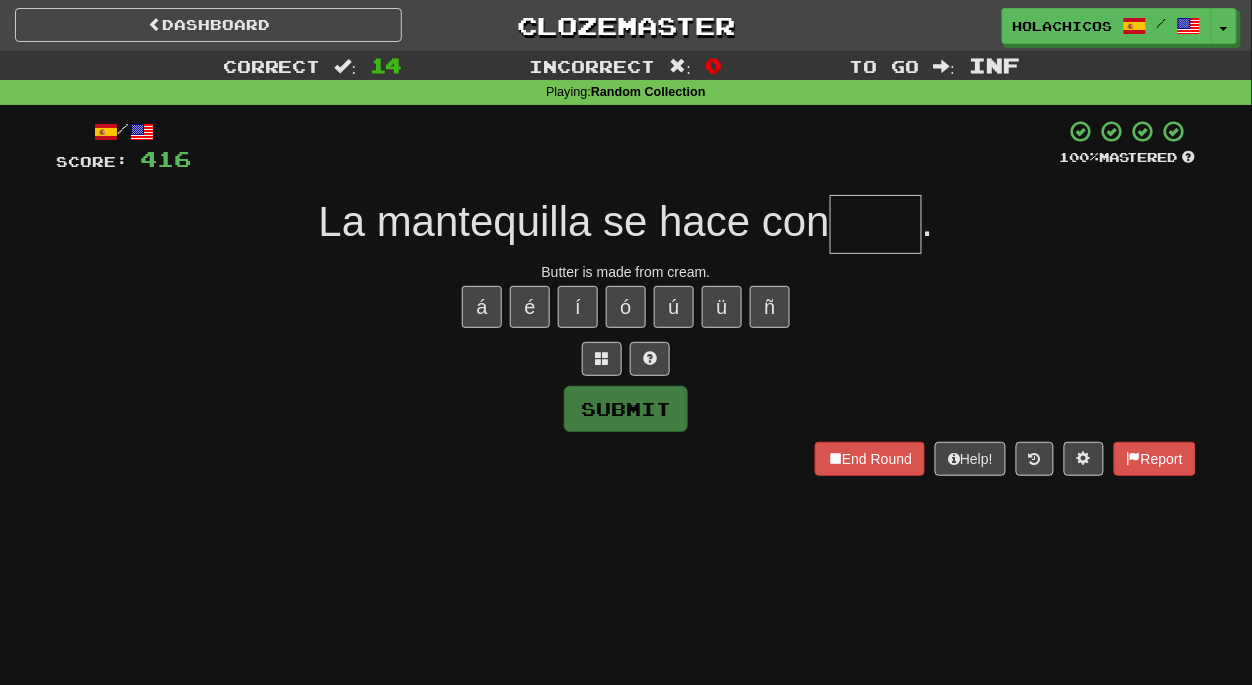 type on "*" 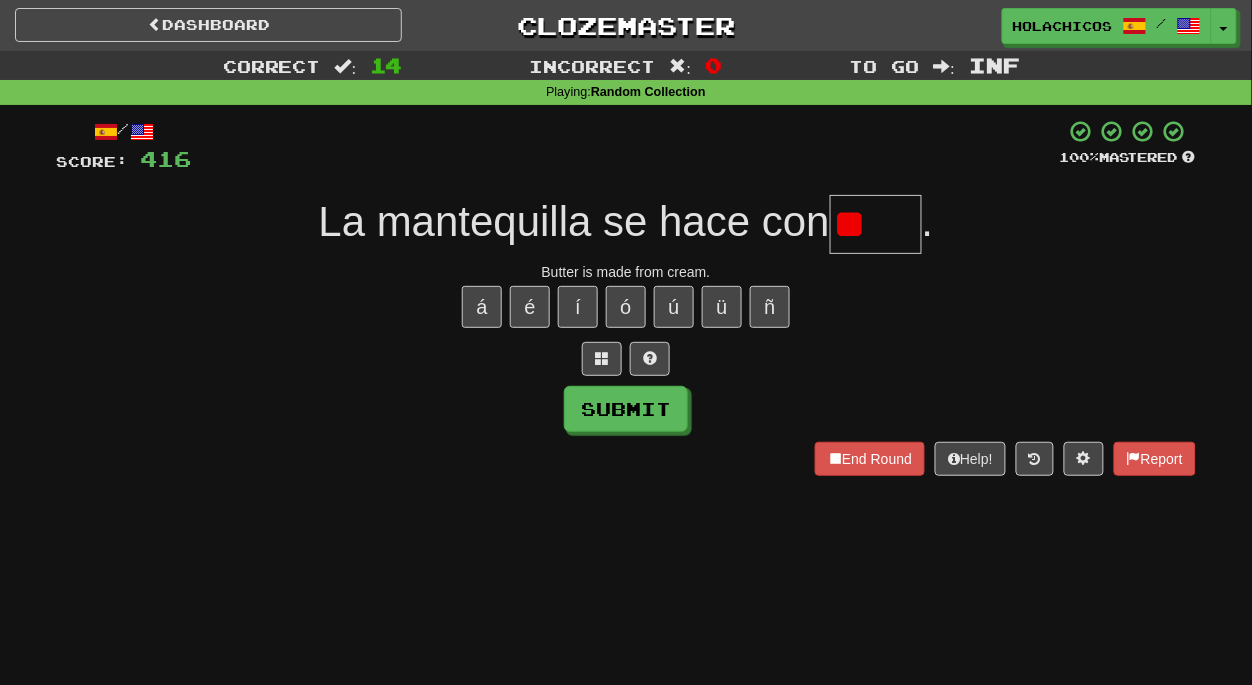 type on "*" 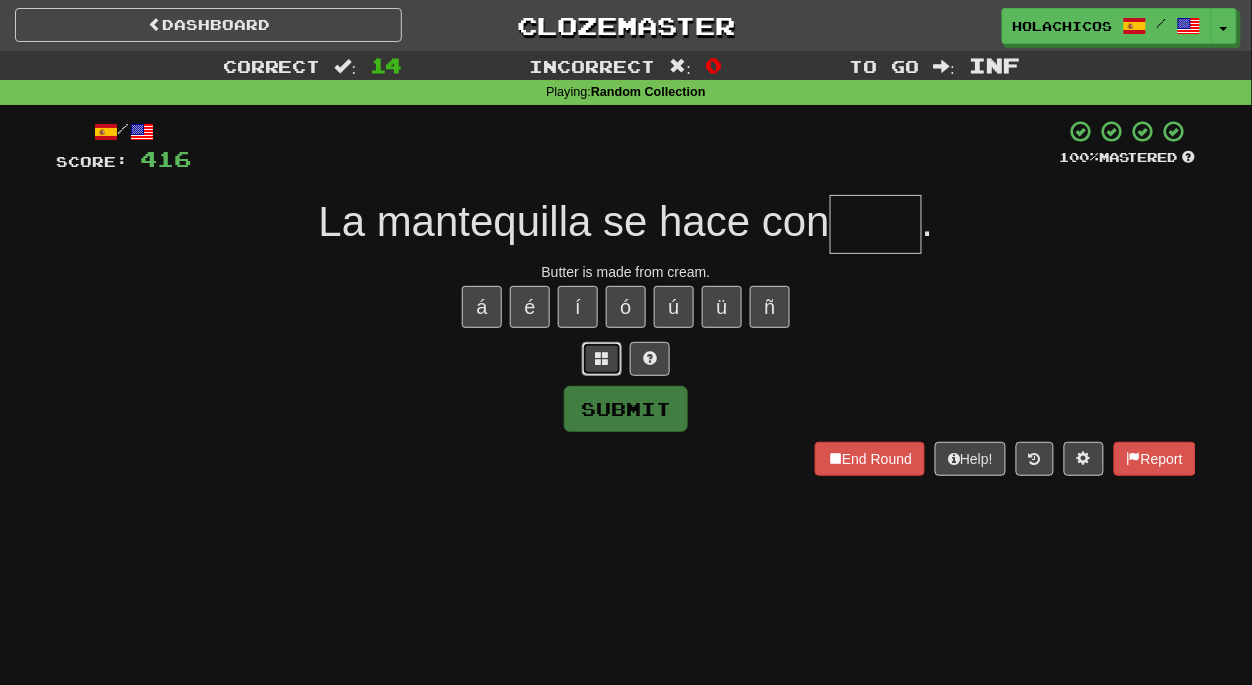 click at bounding box center (602, 358) 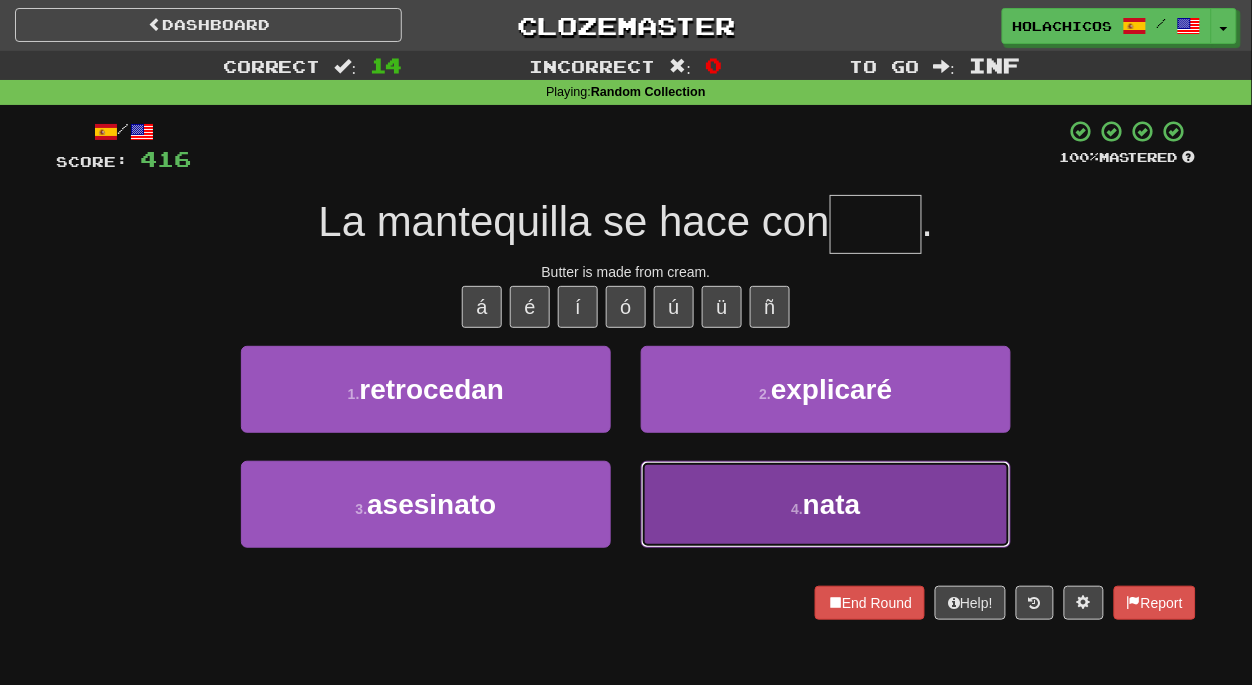 click on "4 .  nata" at bounding box center [826, 504] 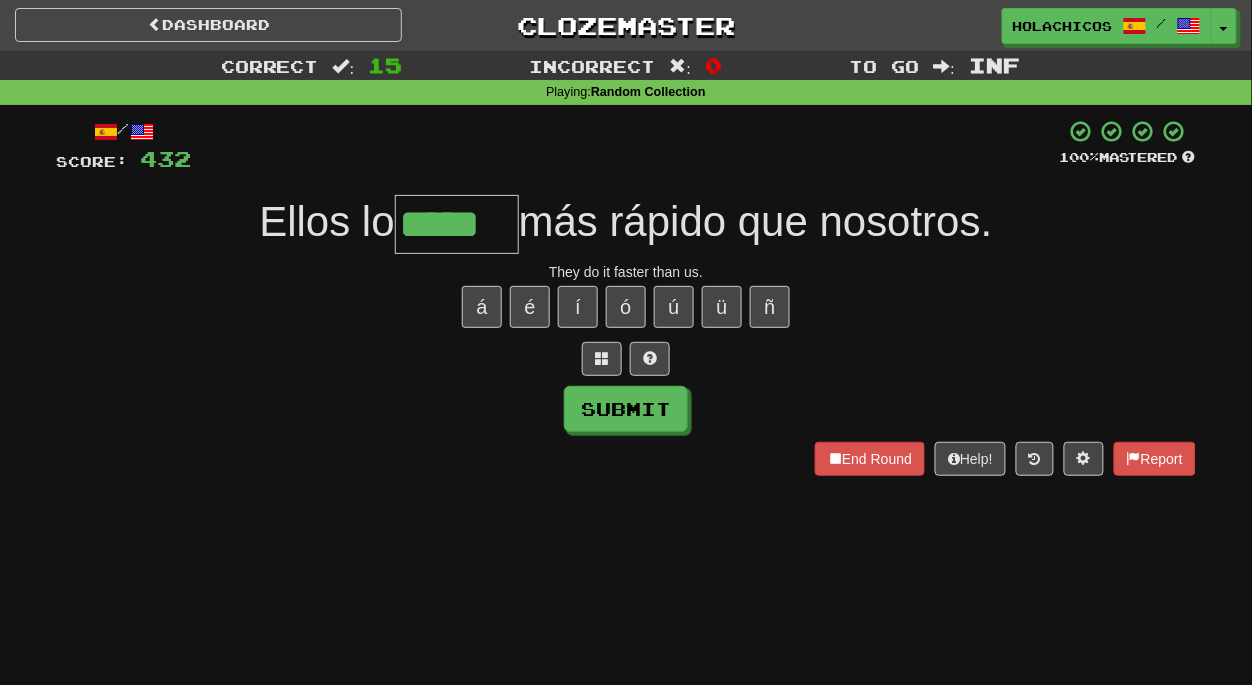 type on "*****" 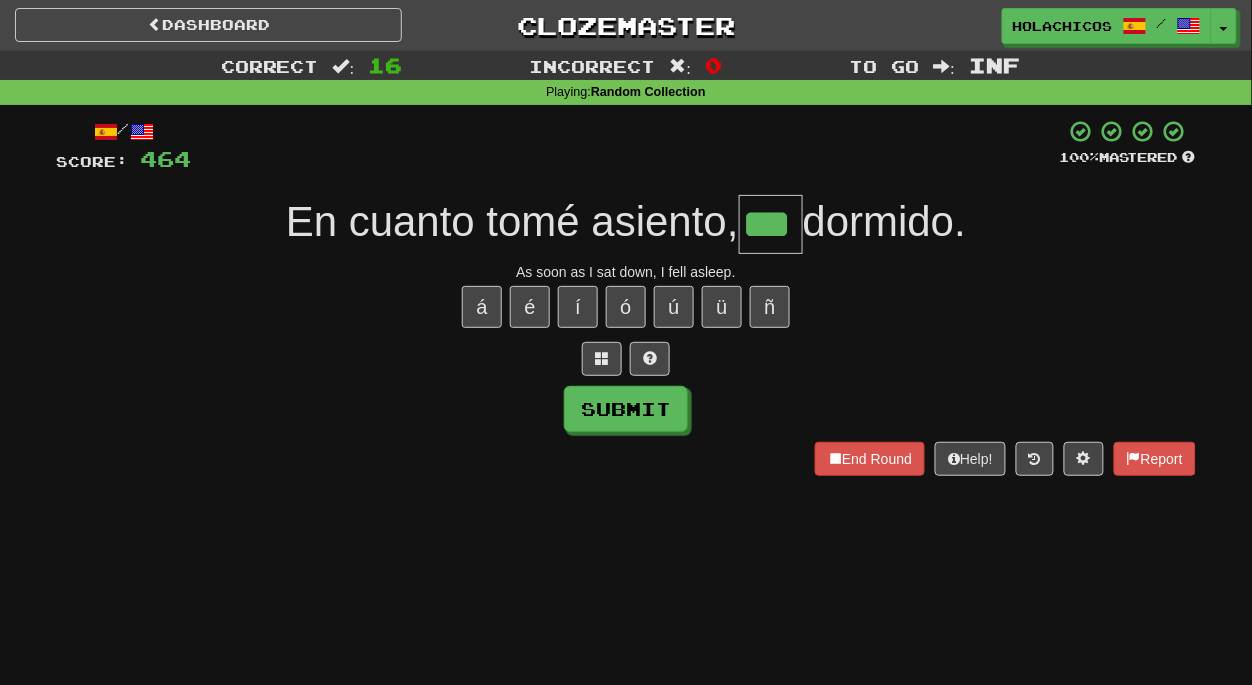 type on "***" 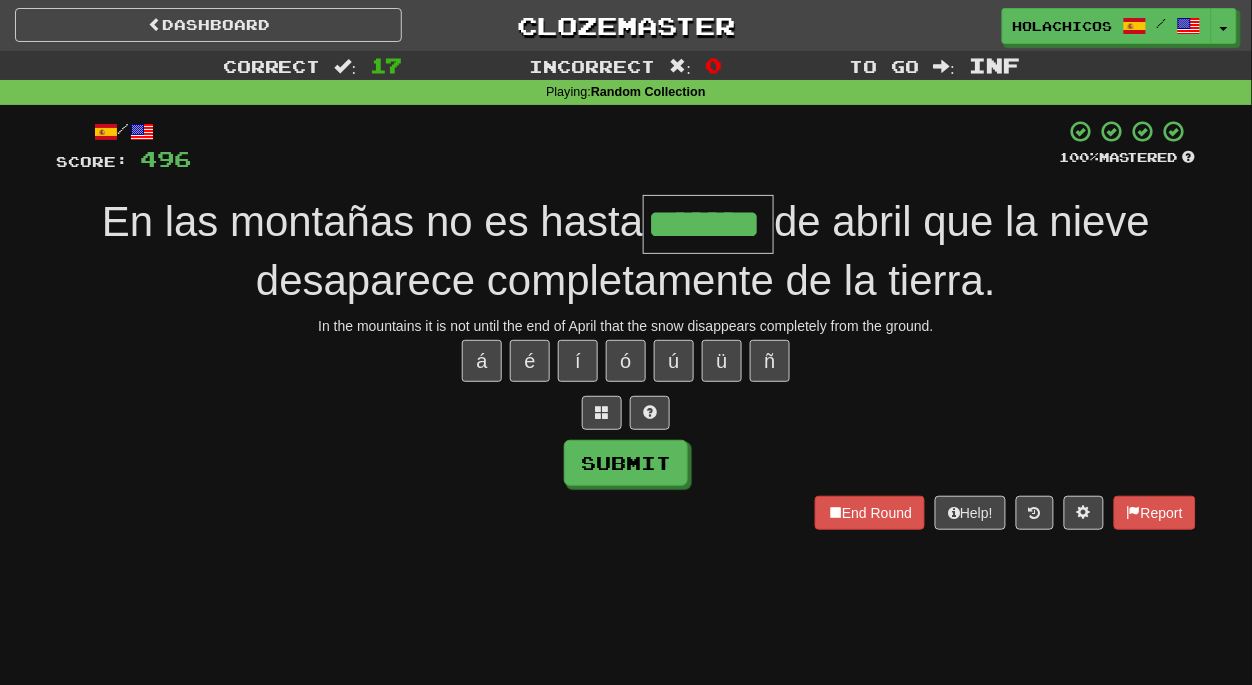 type on "*******" 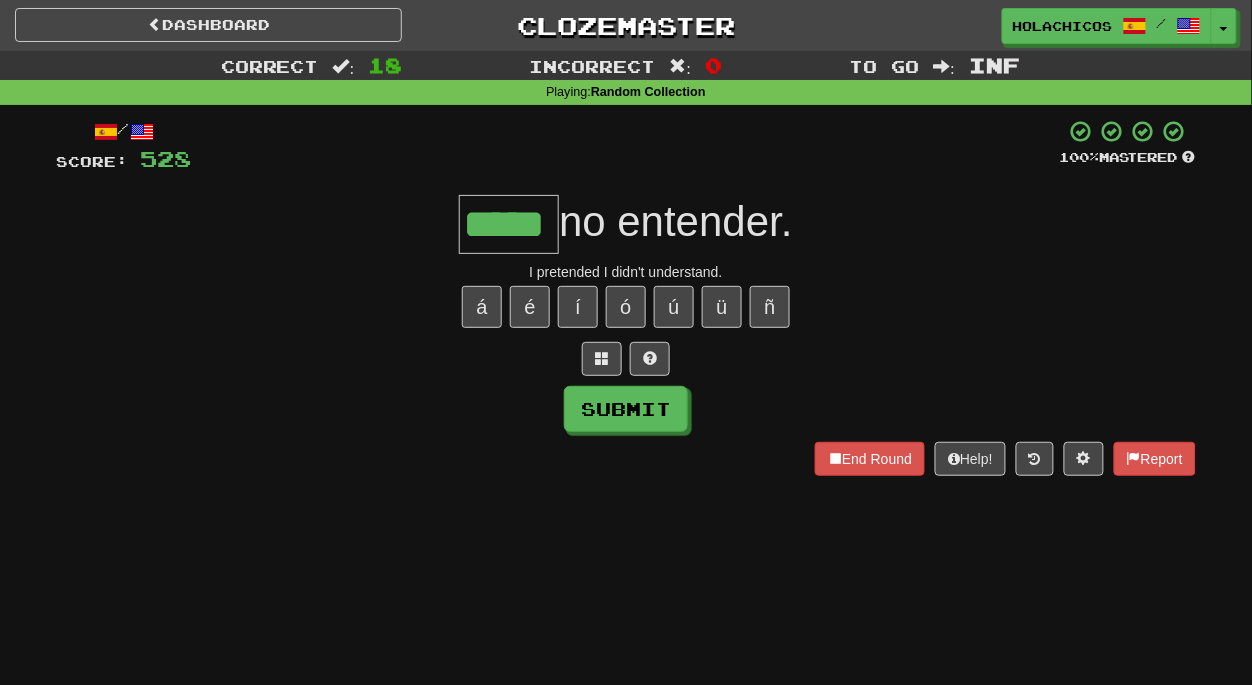 type on "*****" 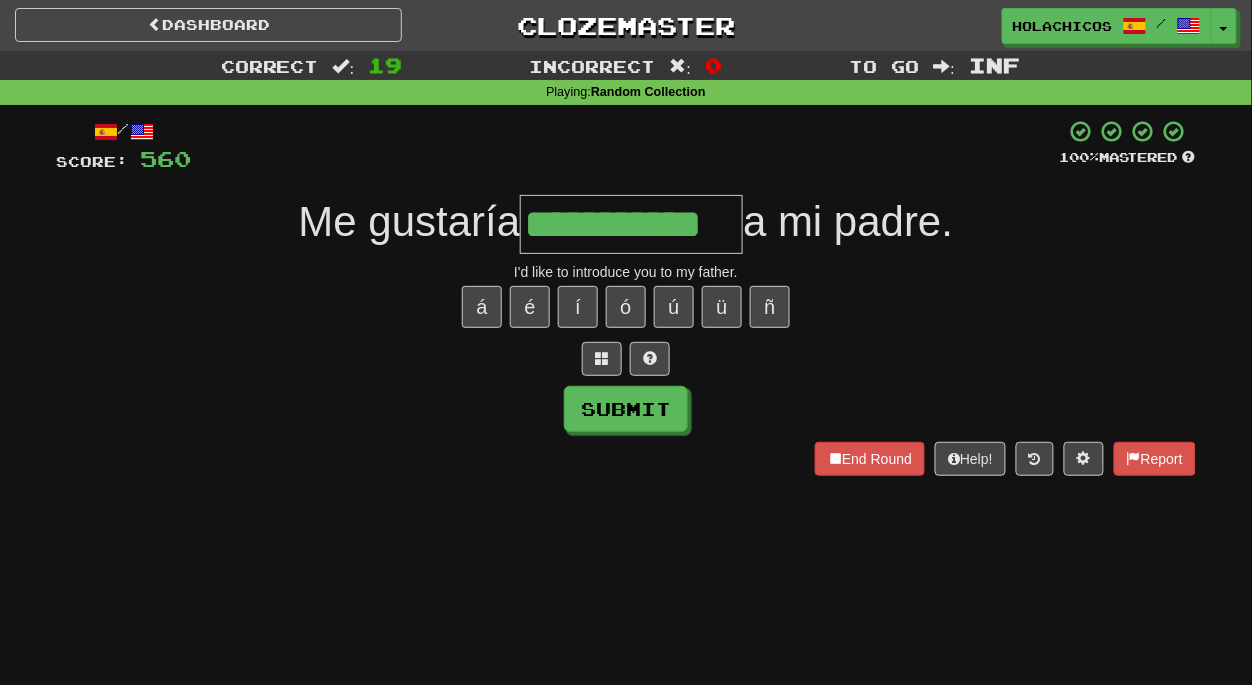 type on "**********" 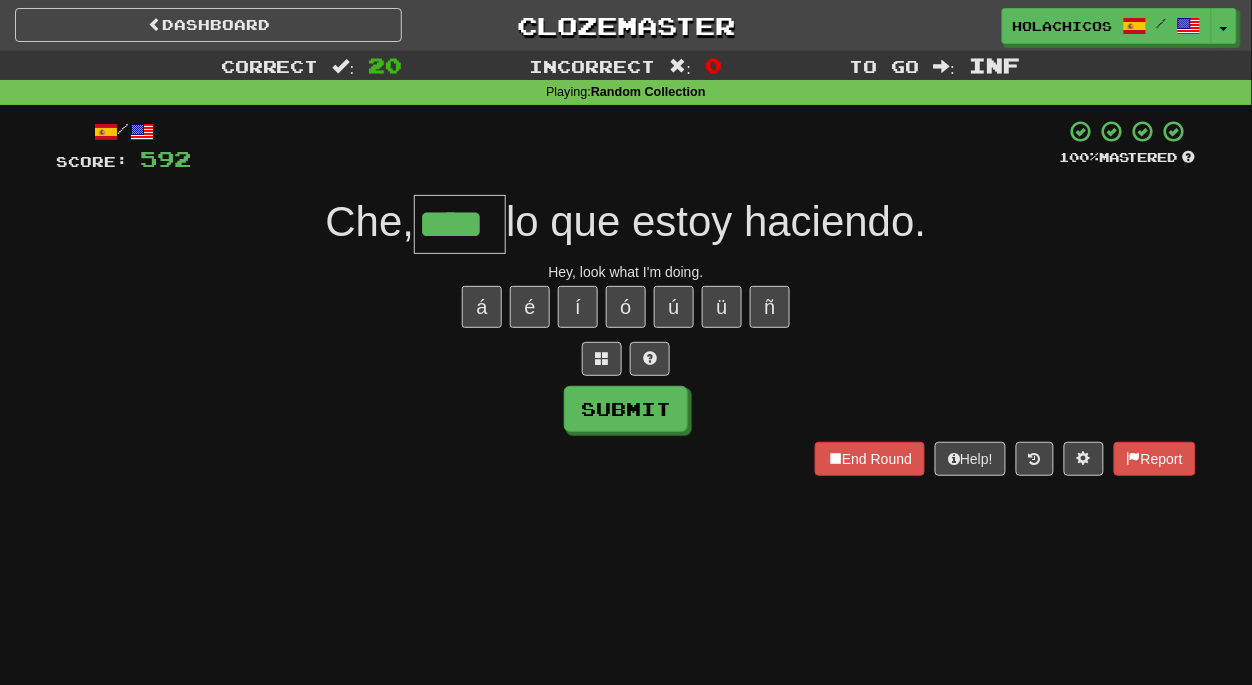 type on "****" 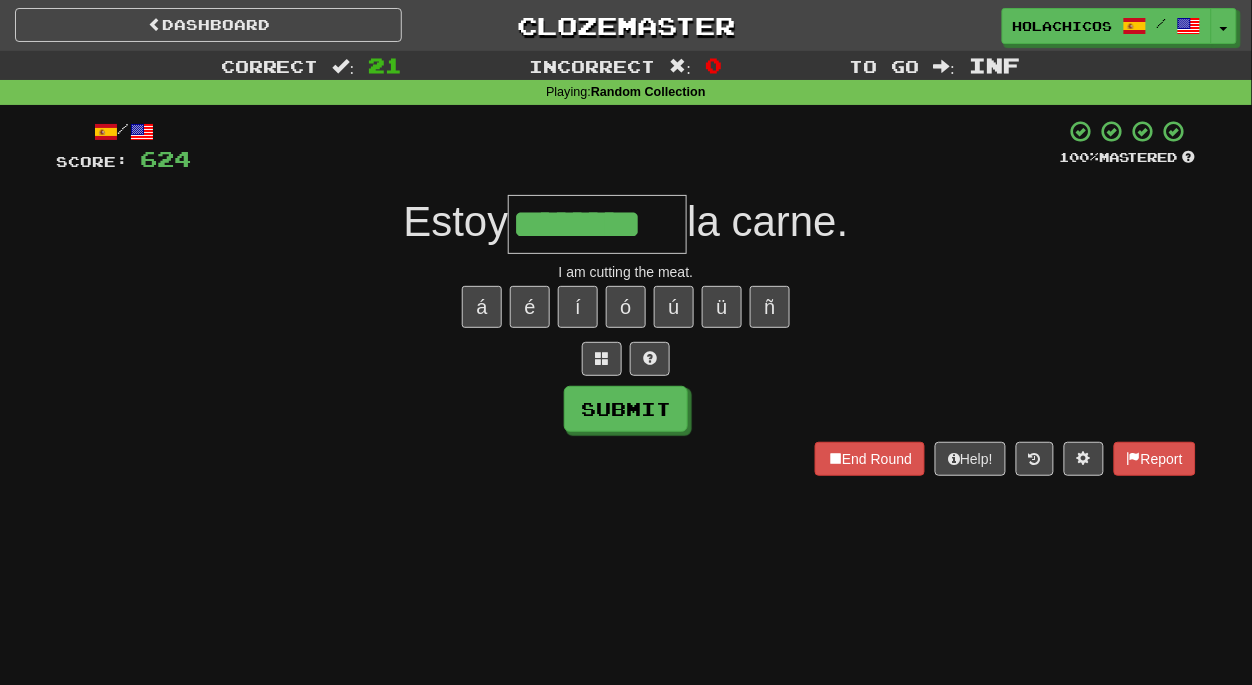 type on "********" 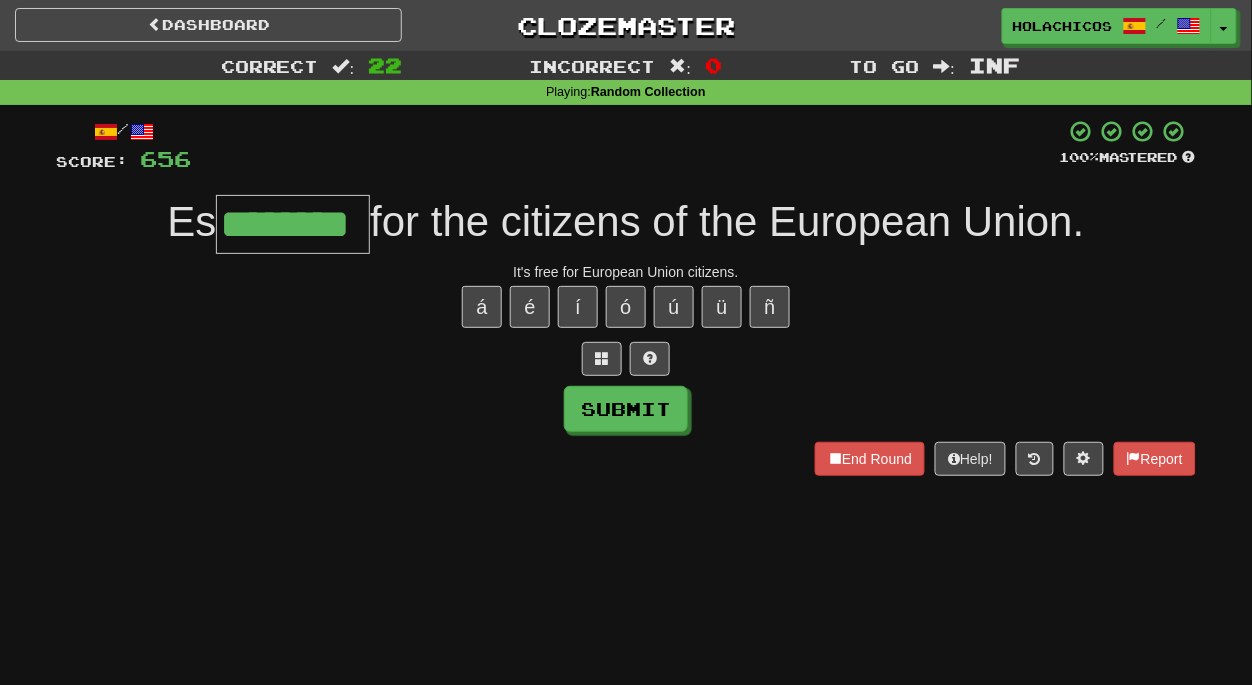type on "********" 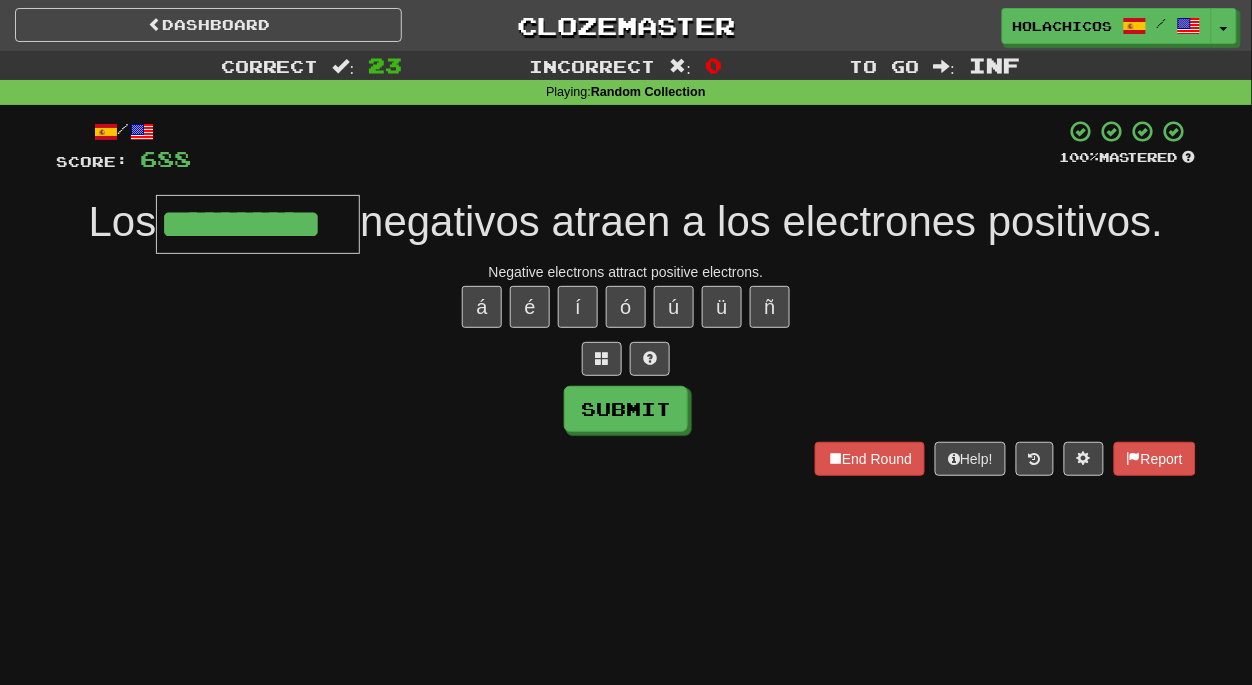 type on "**********" 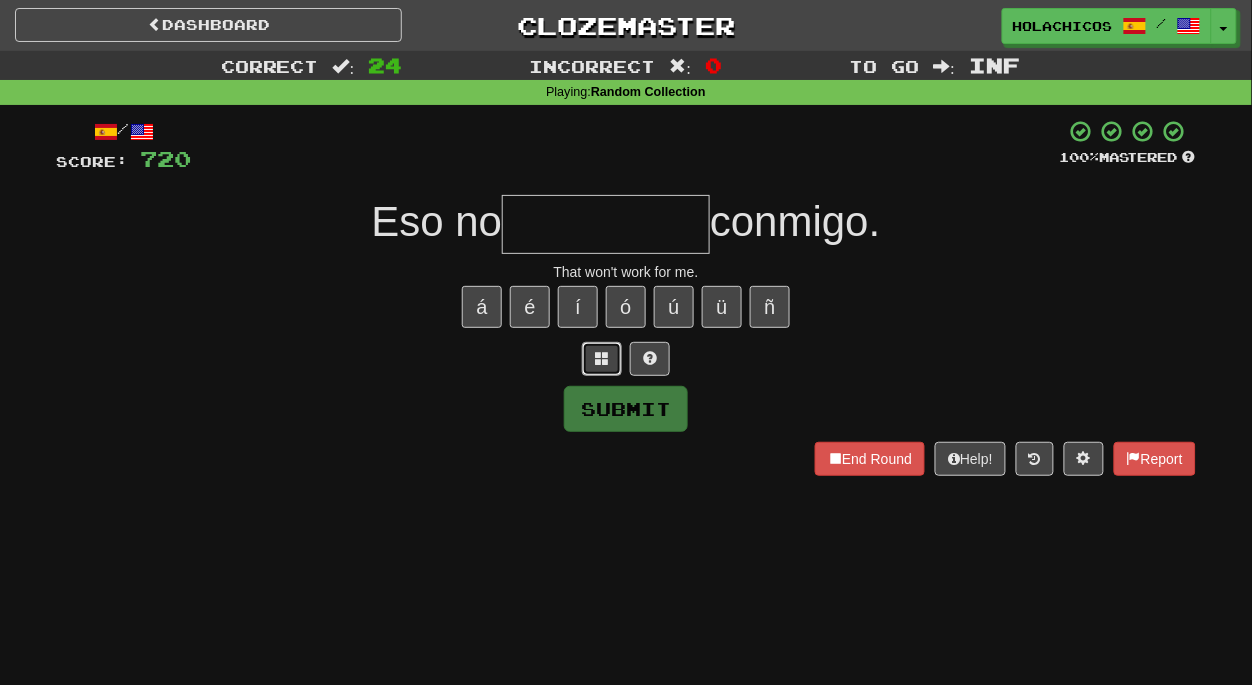 click at bounding box center (602, 358) 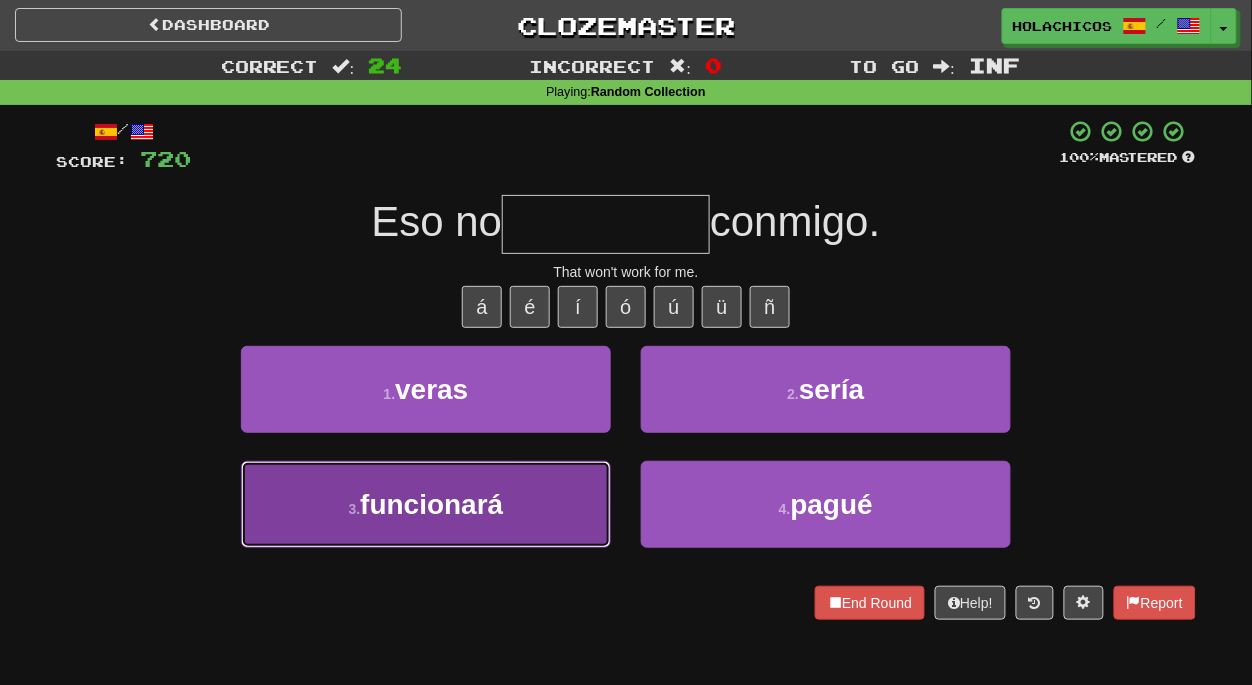 click on "3 .  funcionará" at bounding box center (426, 504) 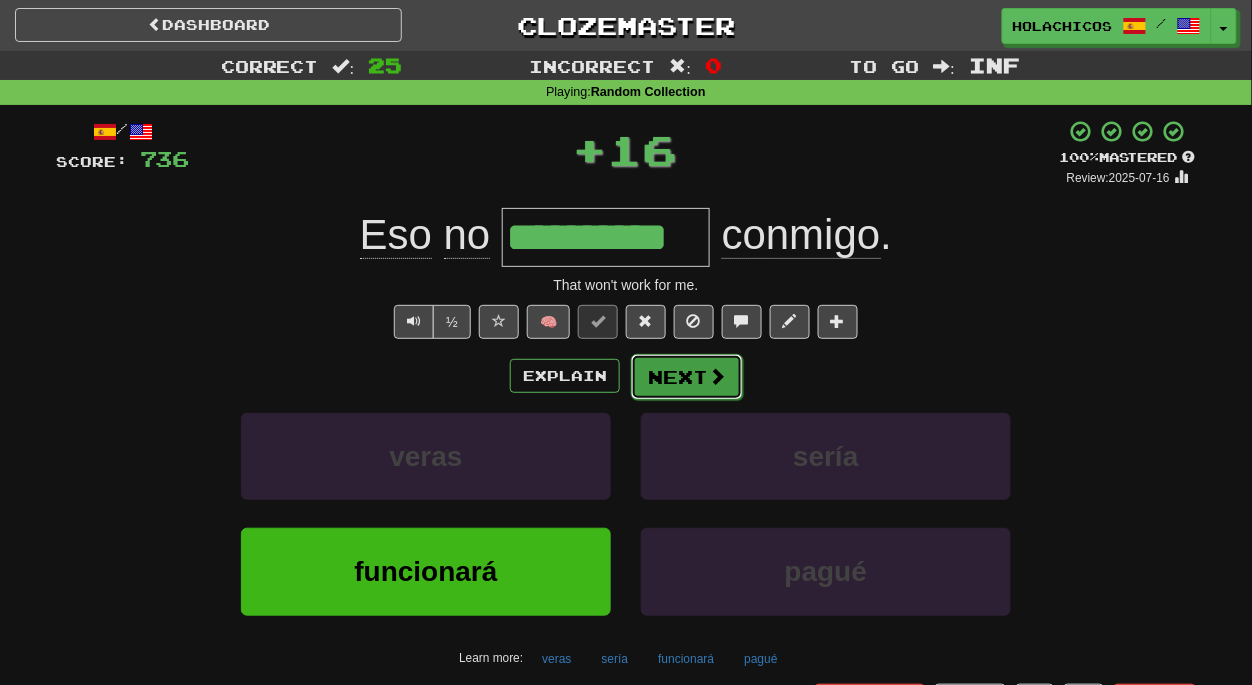 click on "Next" at bounding box center [687, 377] 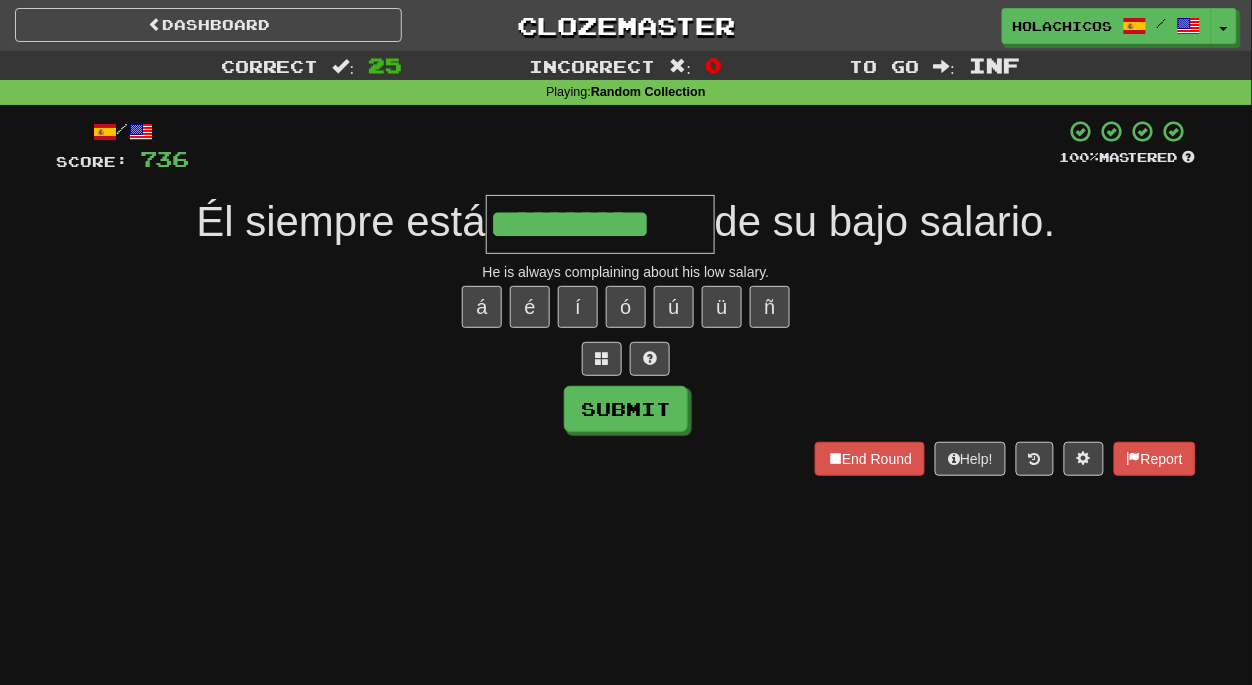 type on "**********" 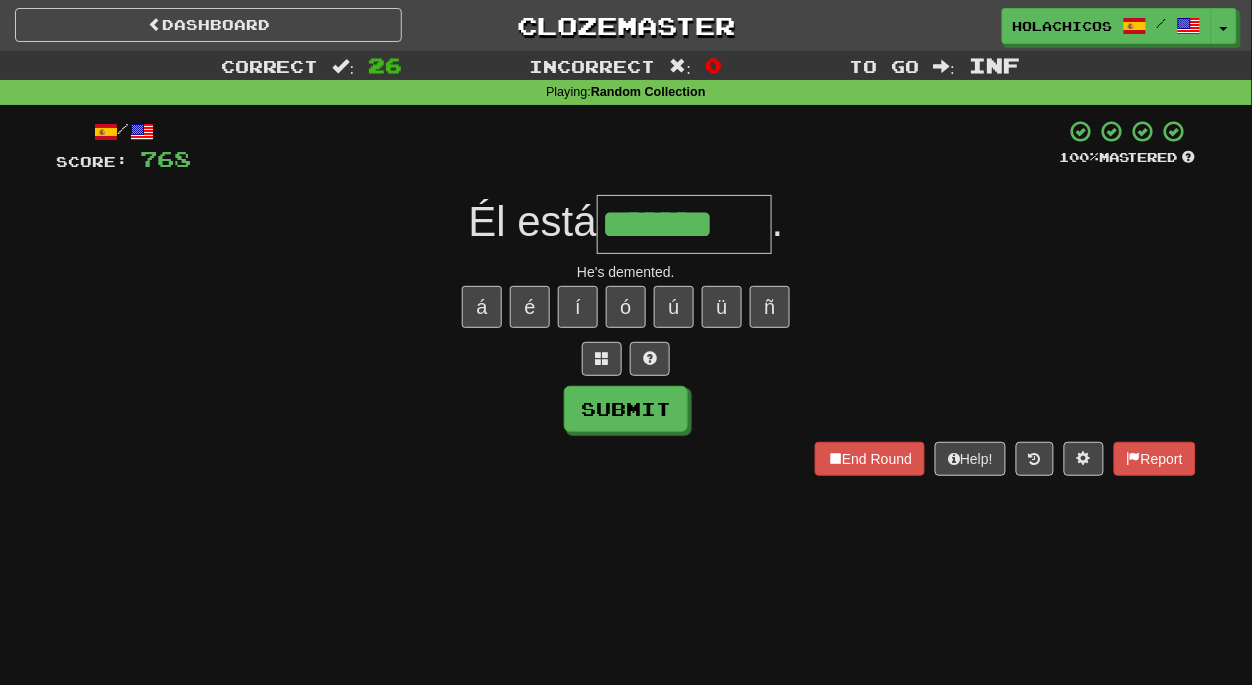 type on "*******" 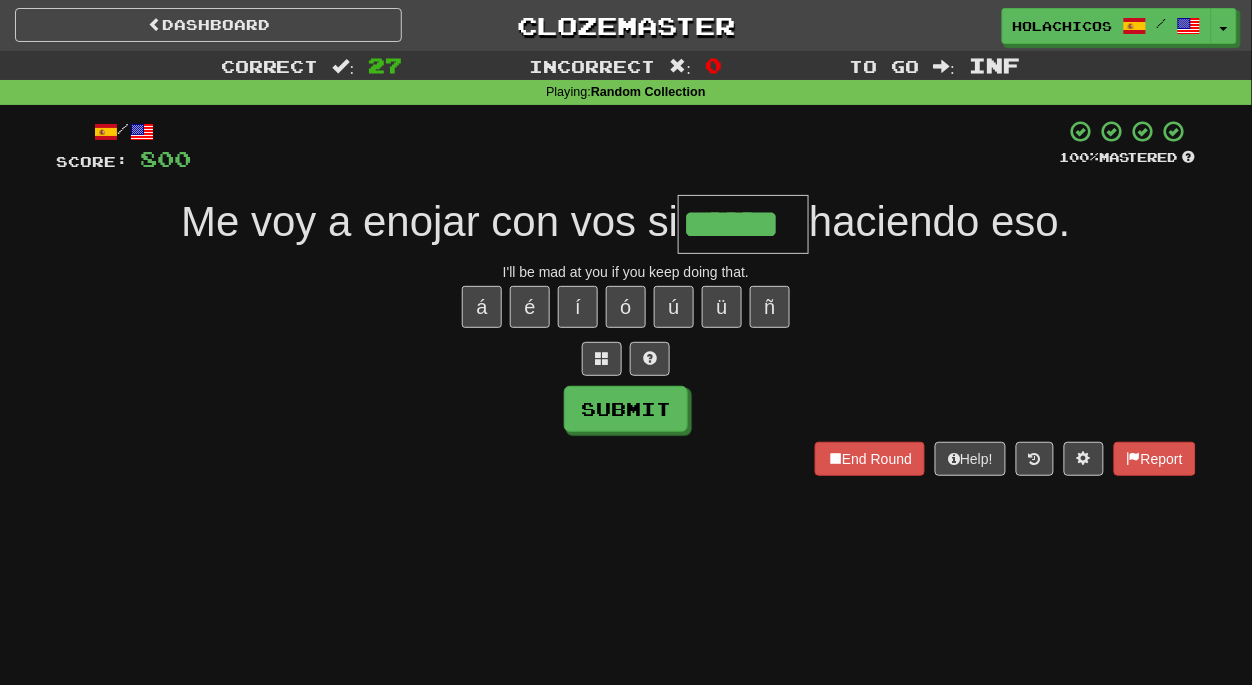type on "******" 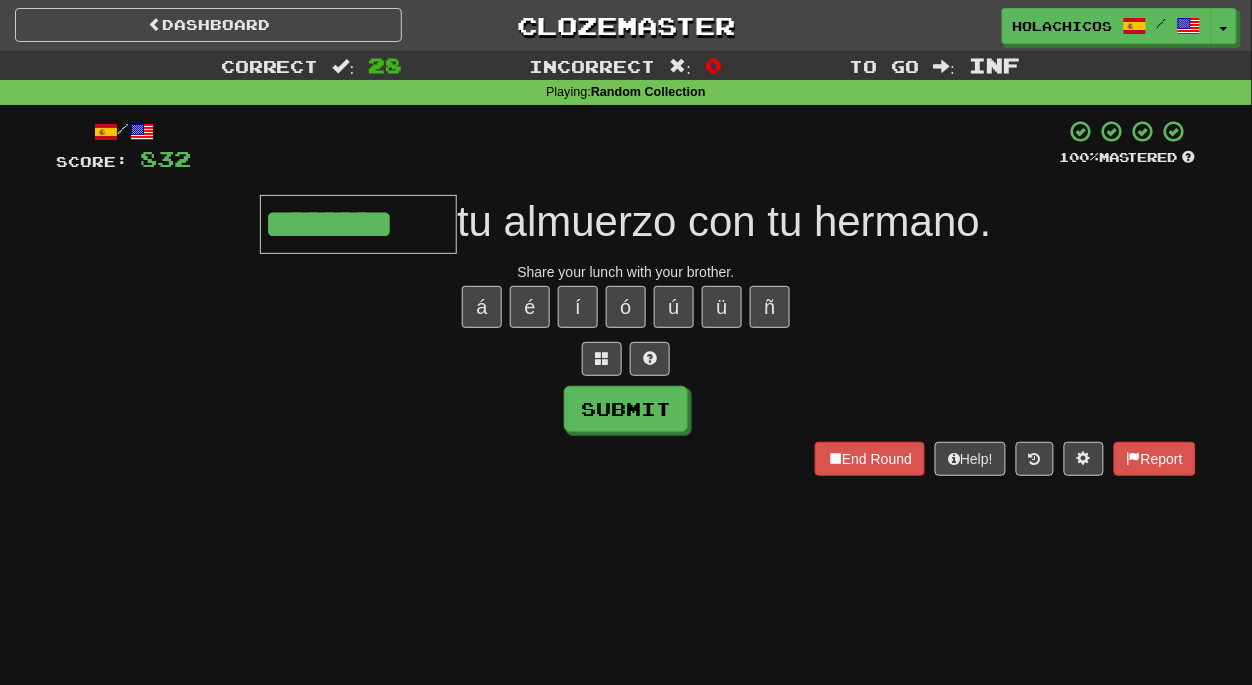 type on "********" 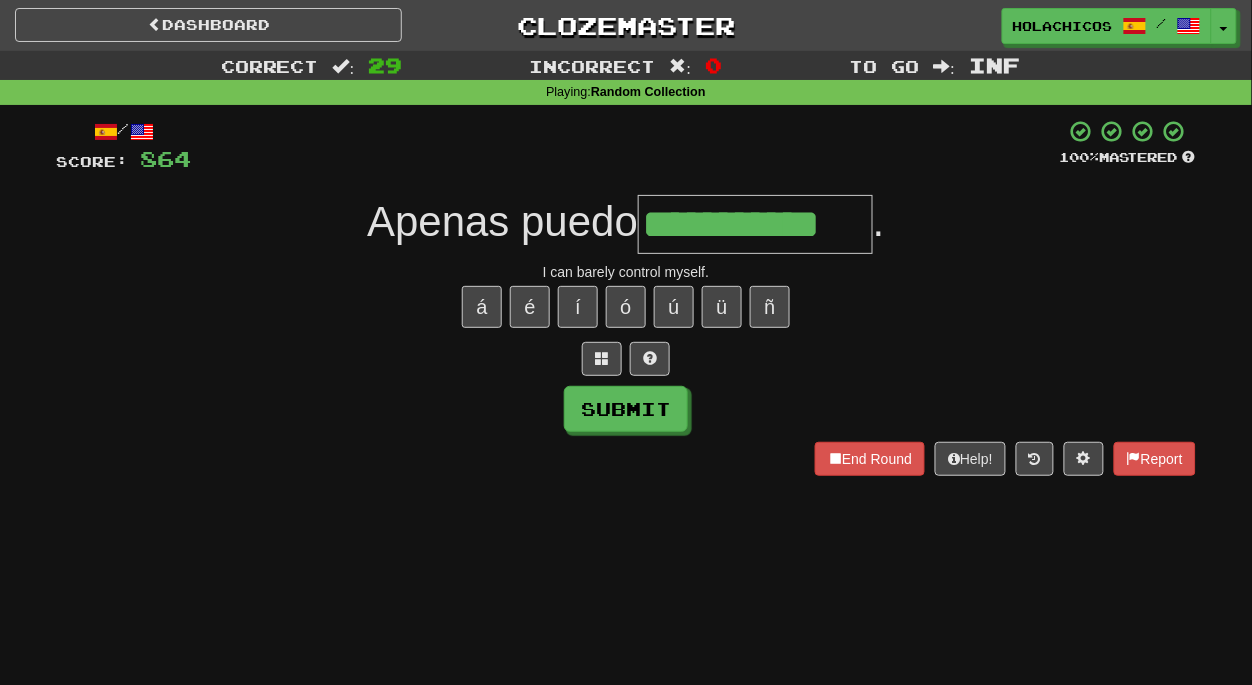 type on "**********" 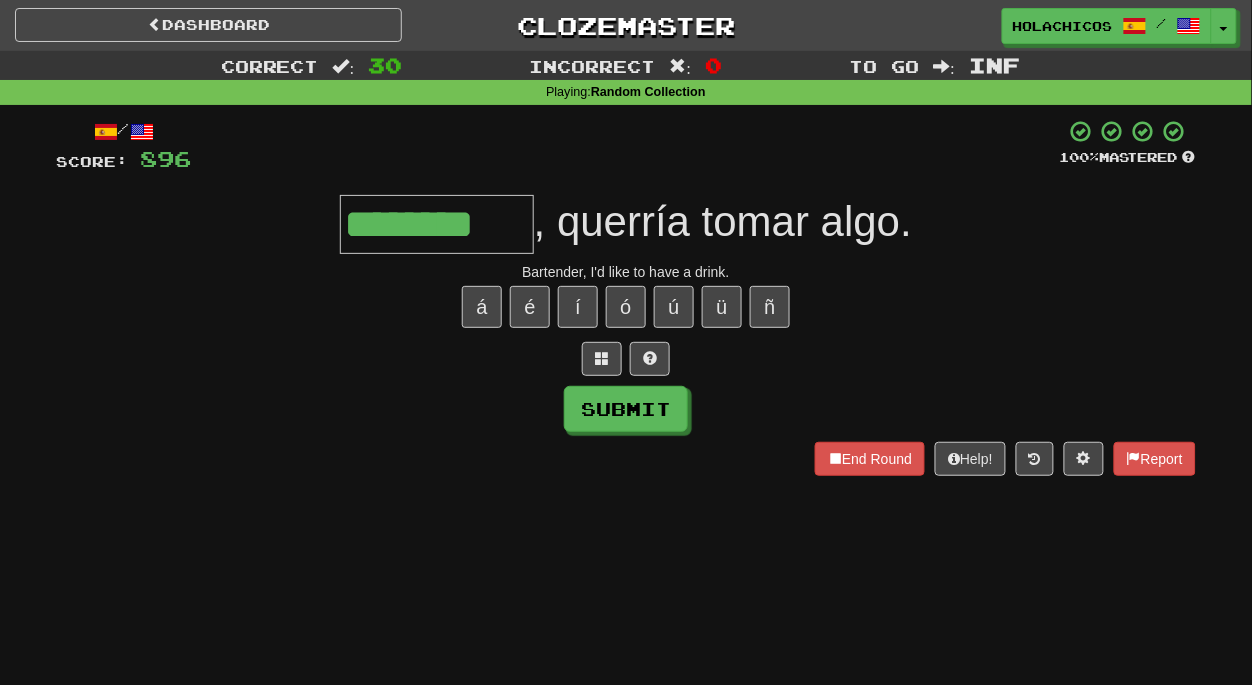 type on "********" 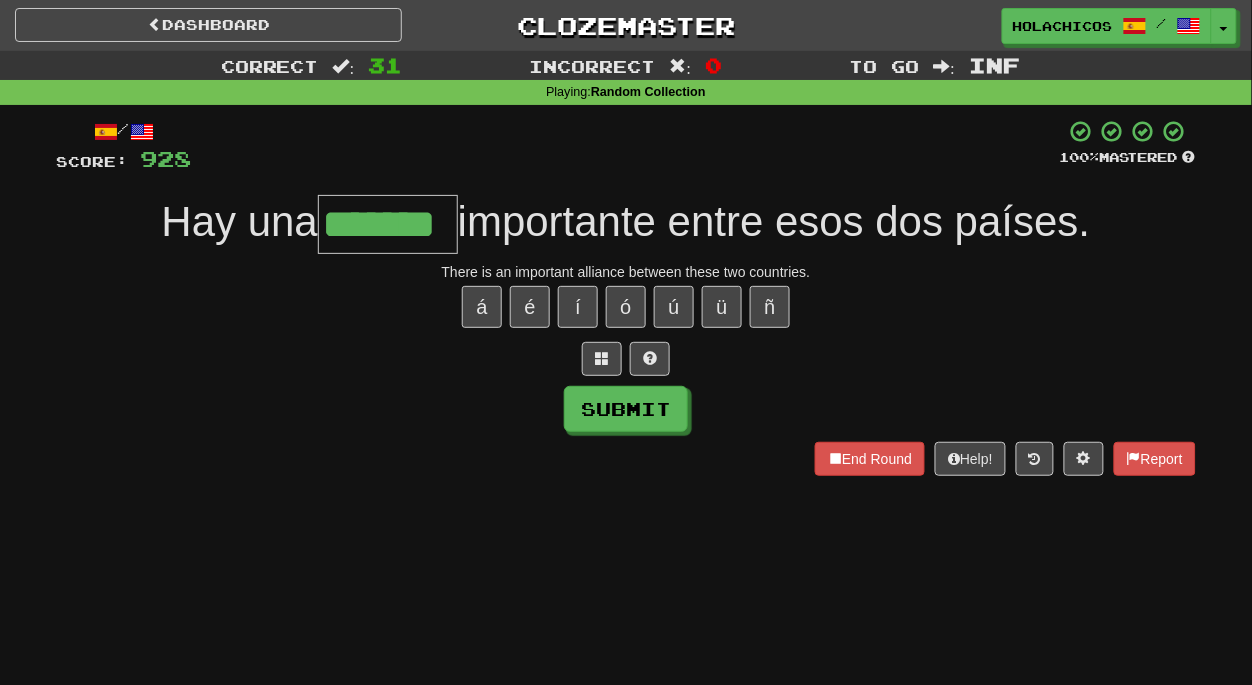 type on "*******" 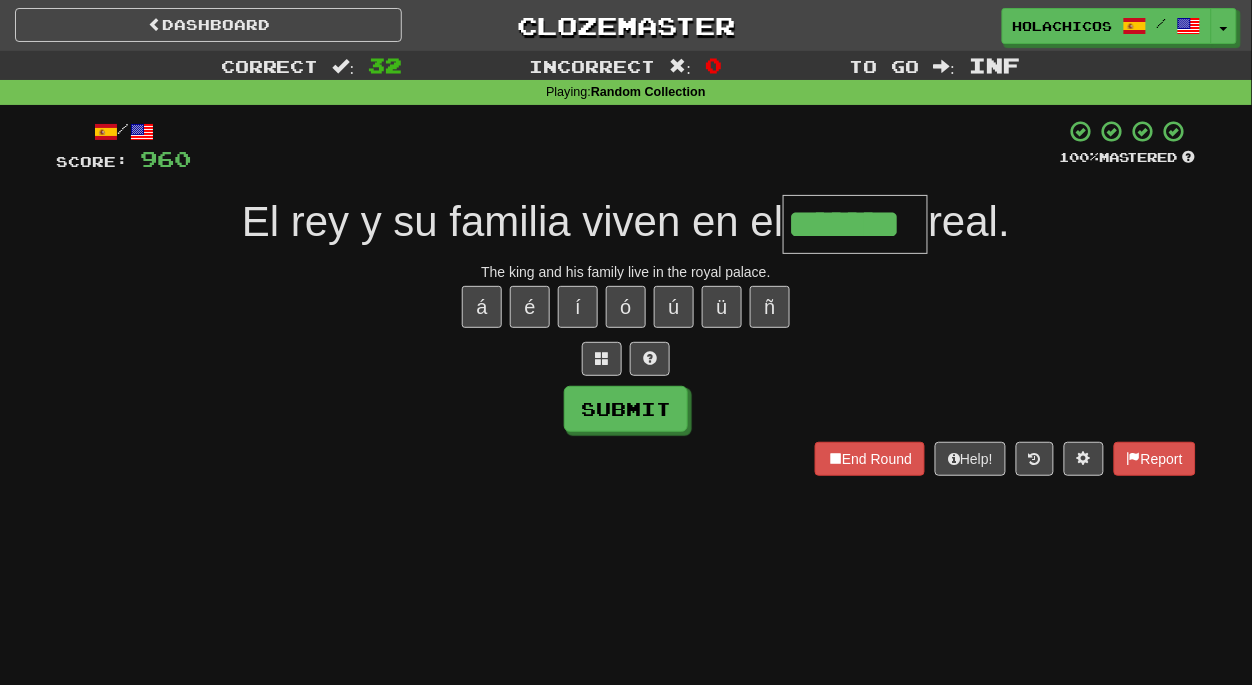 type on "*******" 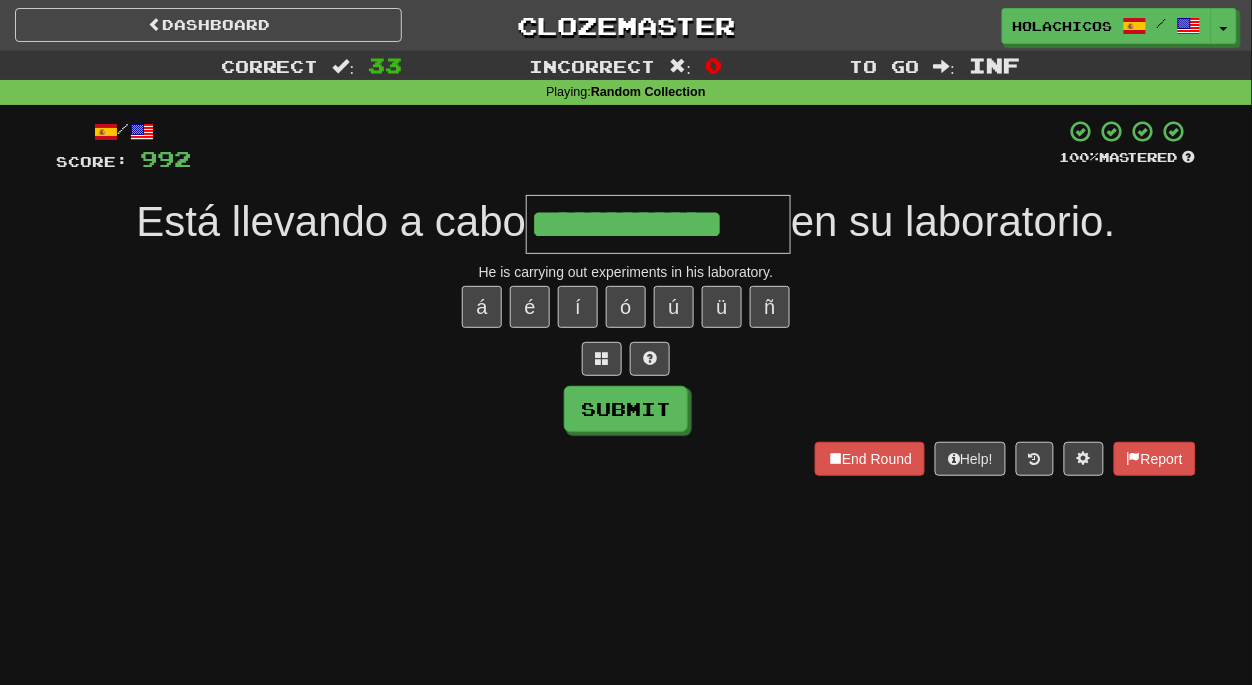 type on "**********" 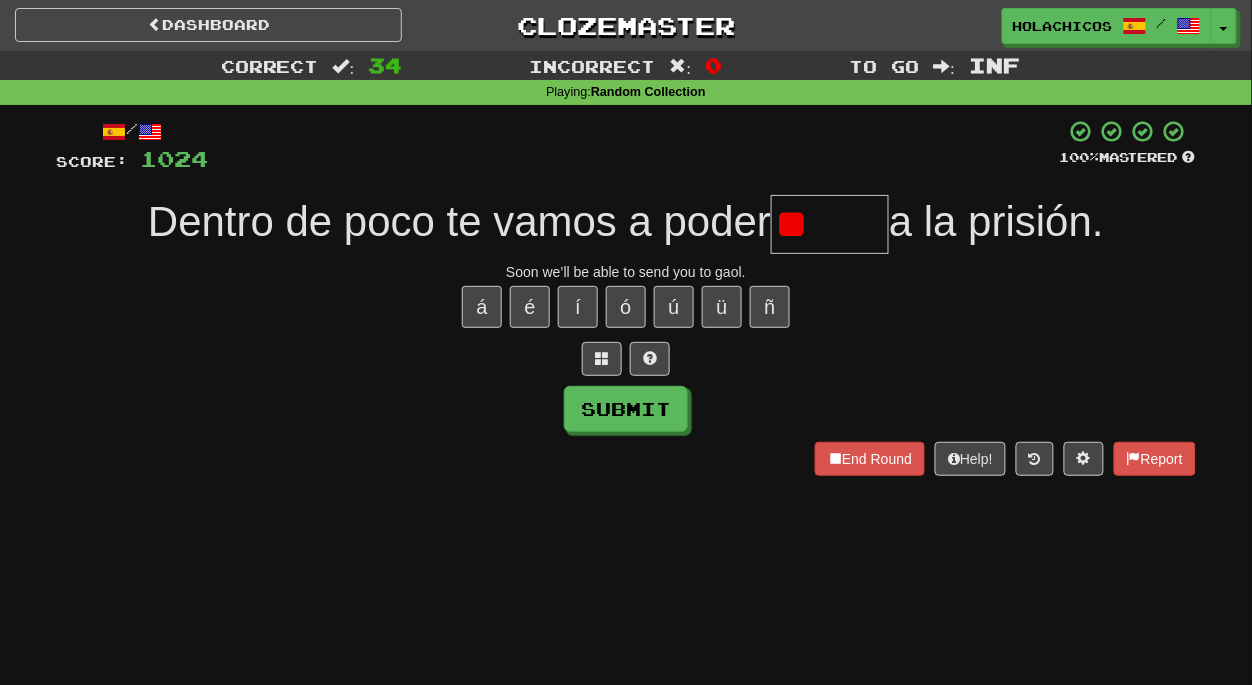 type on "*" 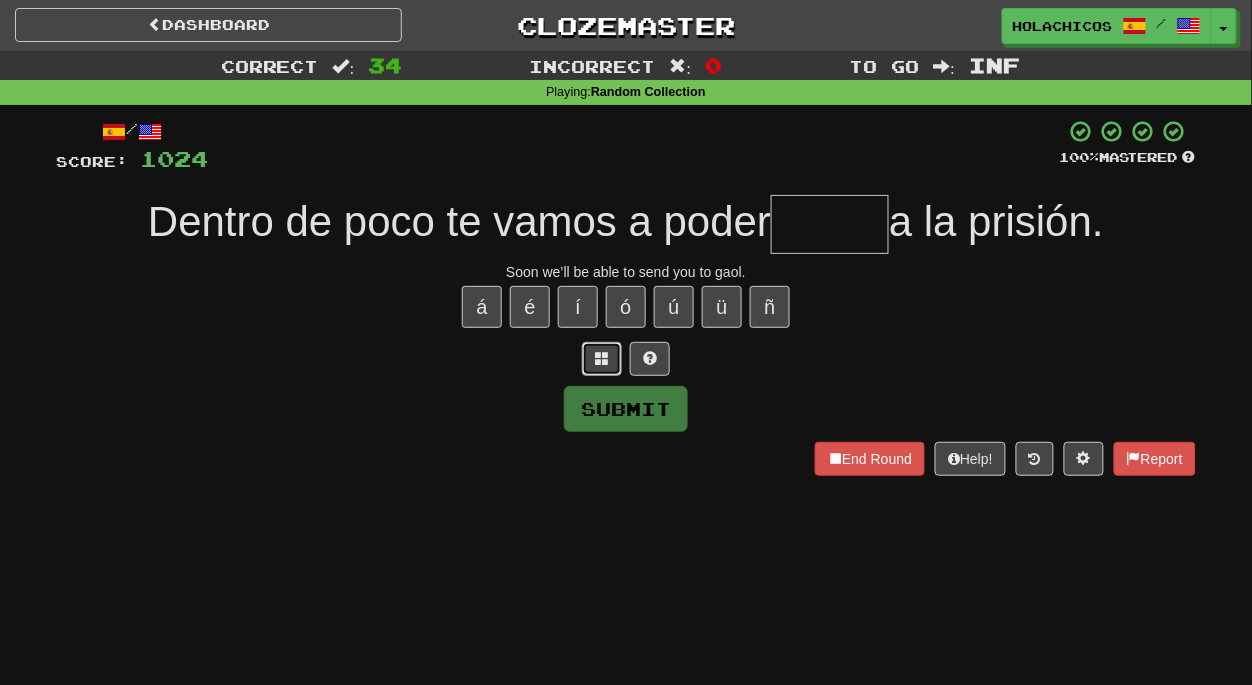 click at bounding box center (602, 358) 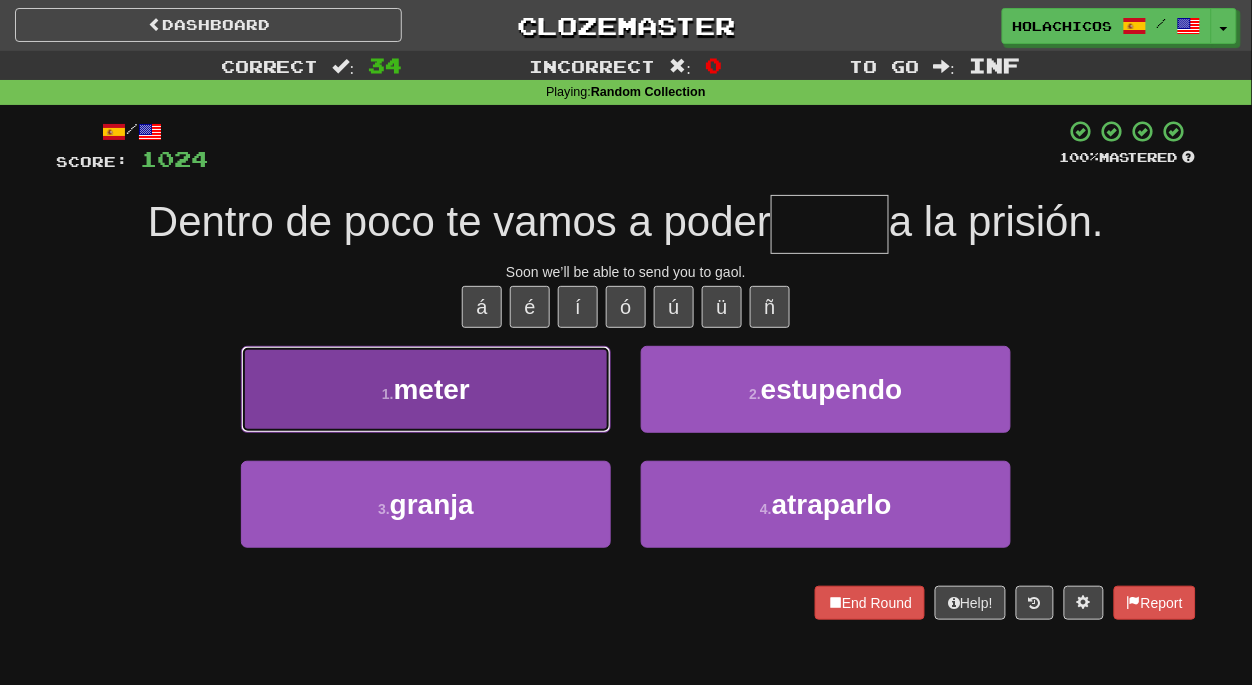 click on "1 .  meter" at bounding box center (426, 389) 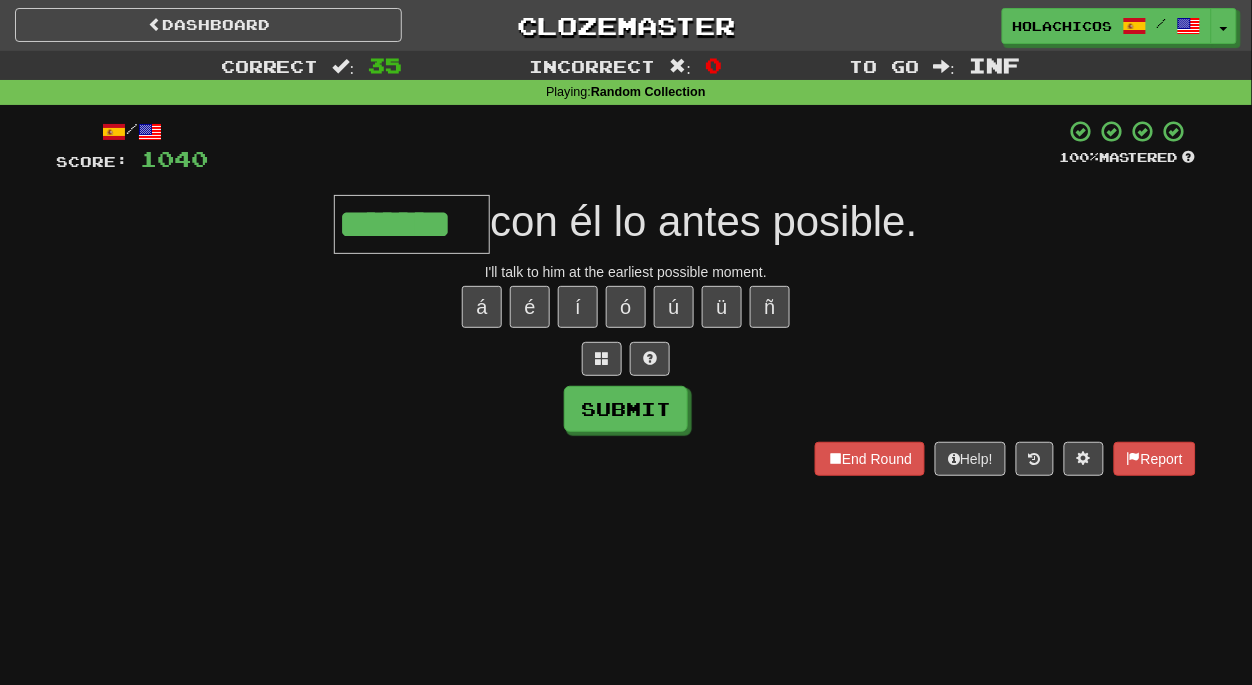 type on "*******" 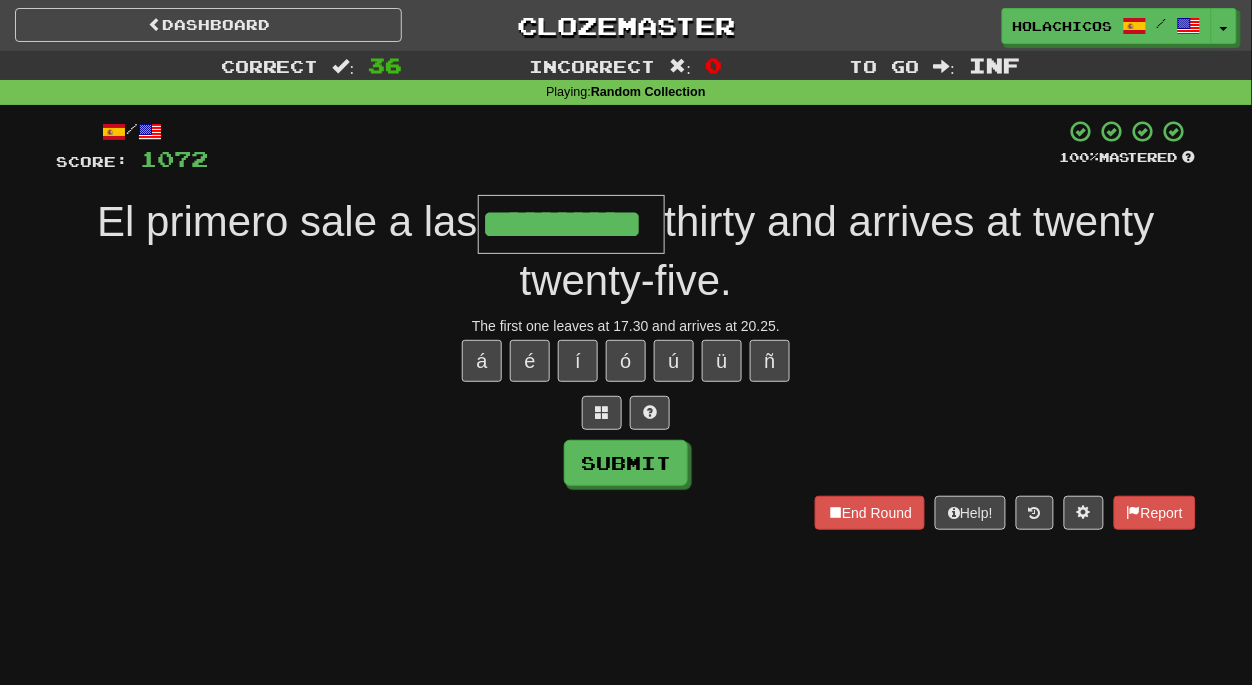 type on "**********" 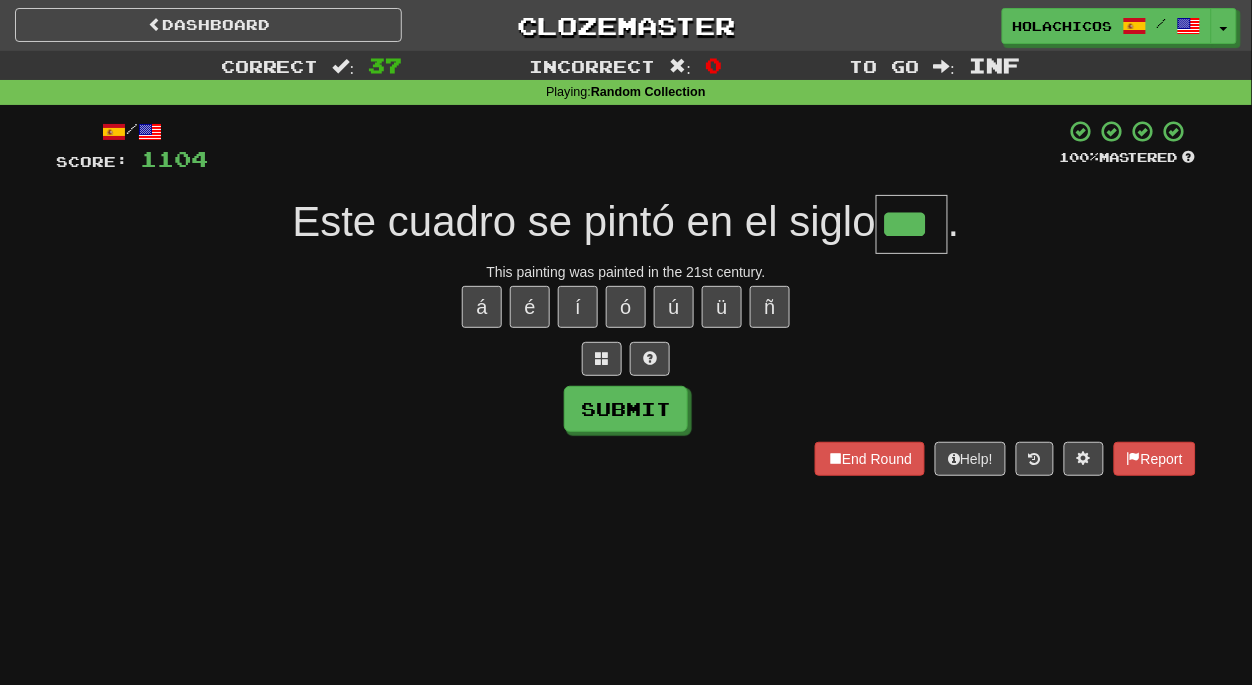type on "***" 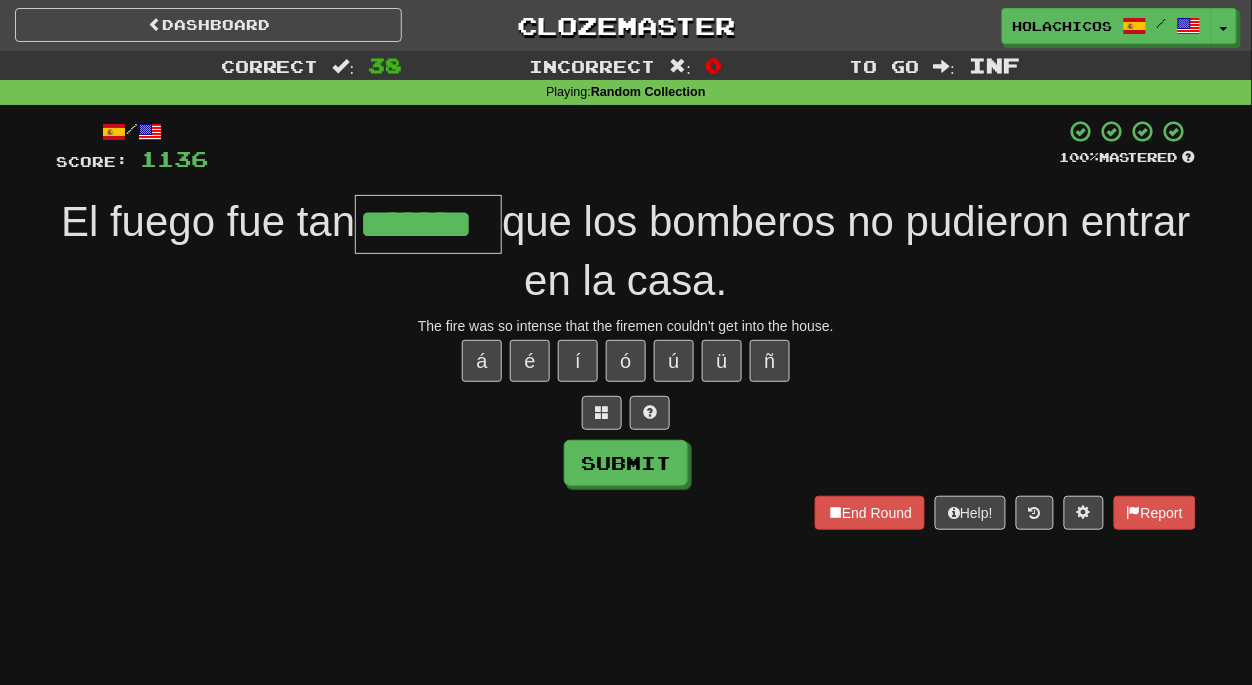 type on "*******" 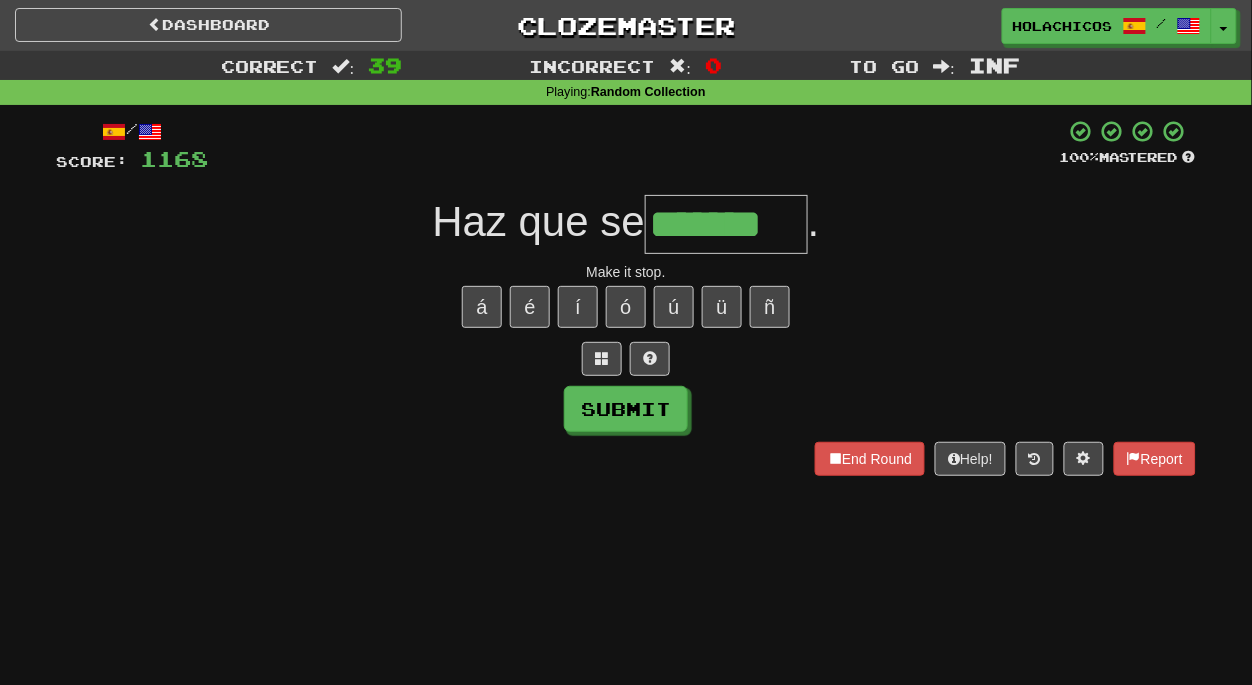 type on "*******" 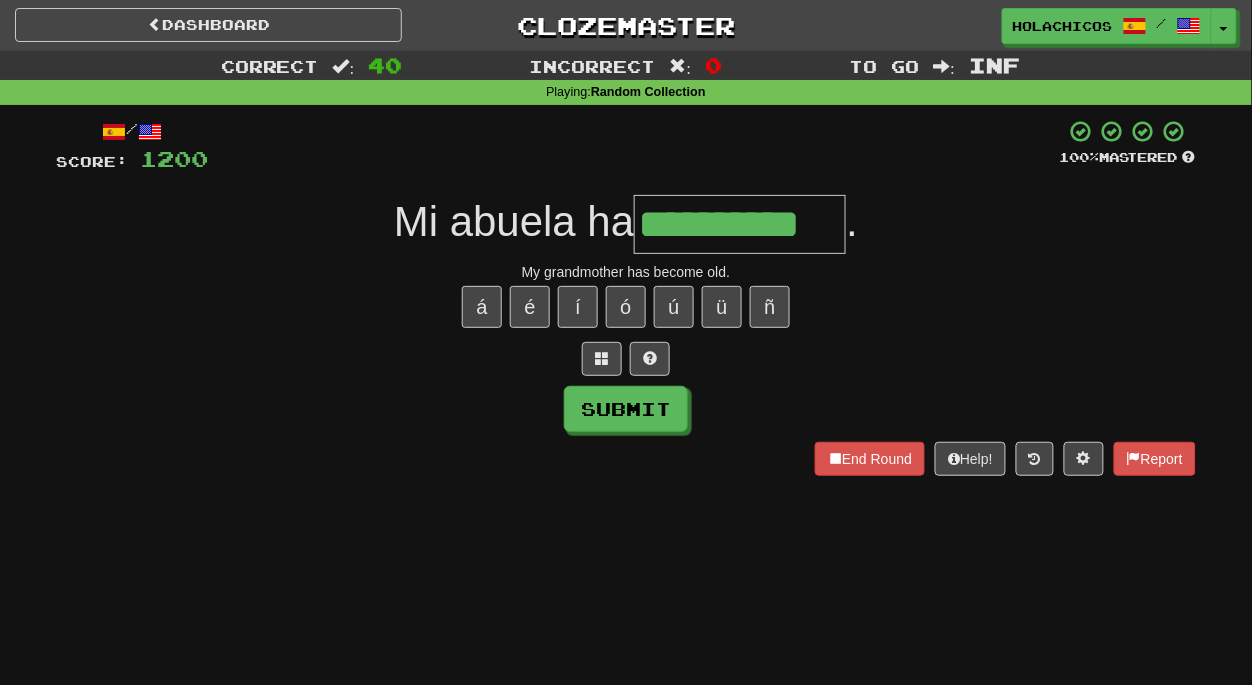 type on "**********" 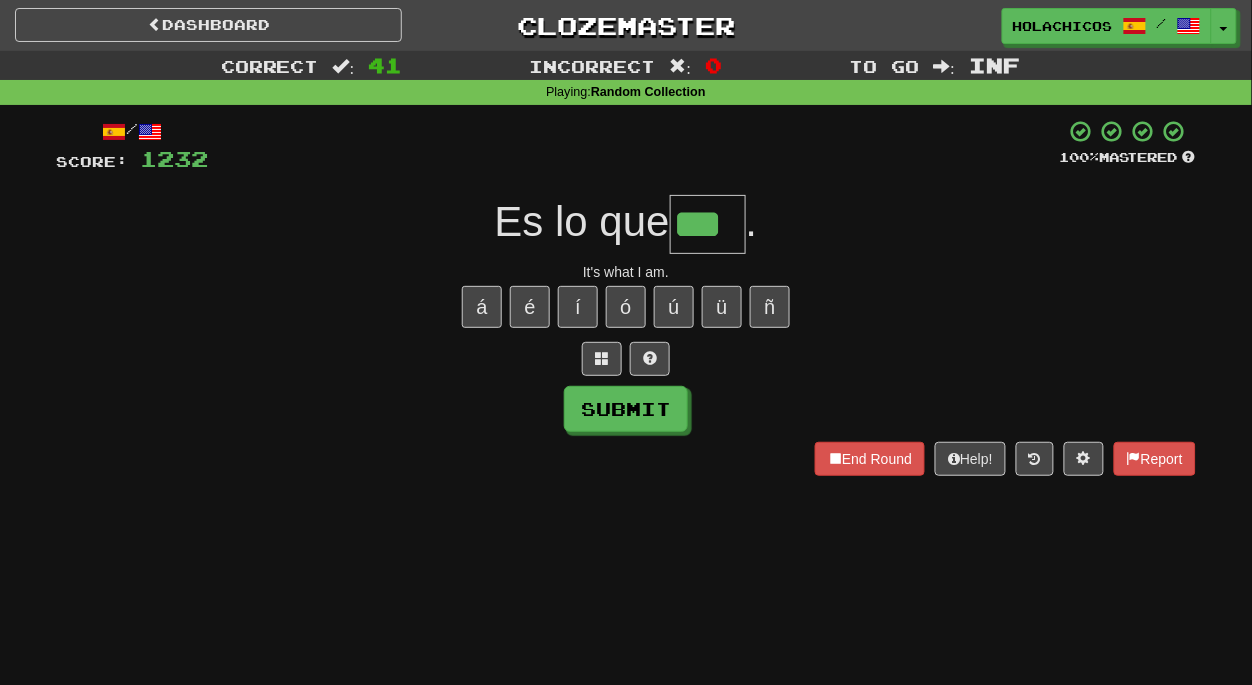 type on "***" 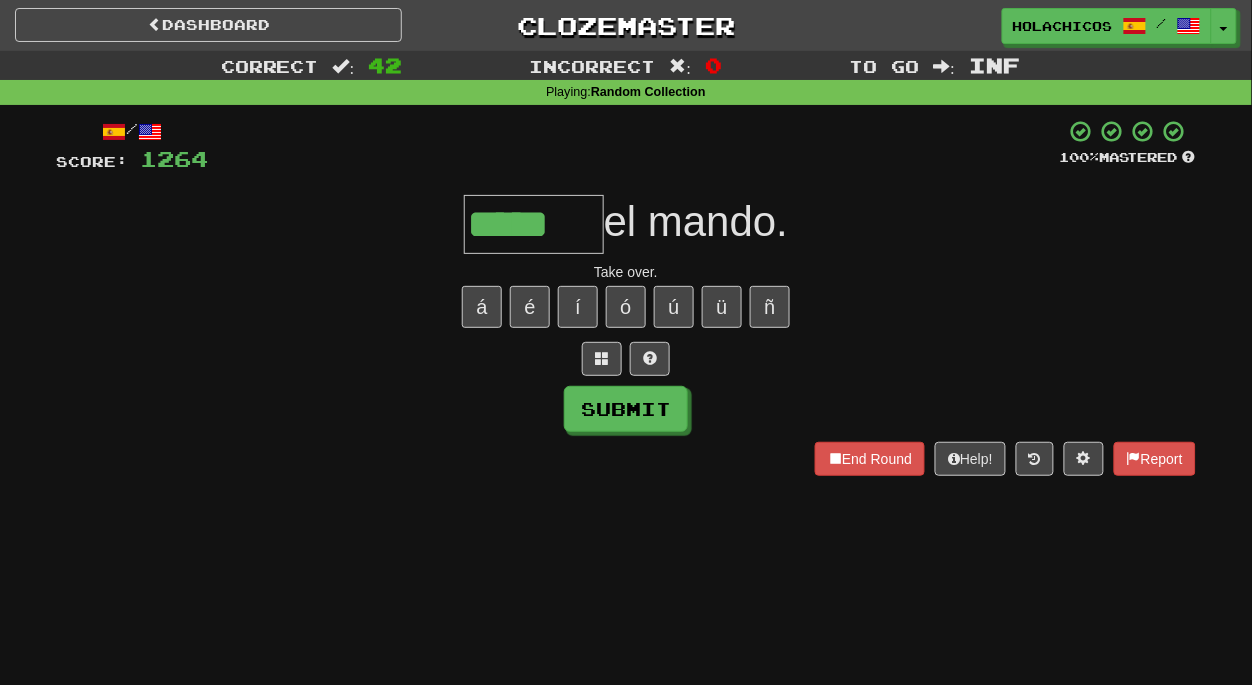 type on "*****" 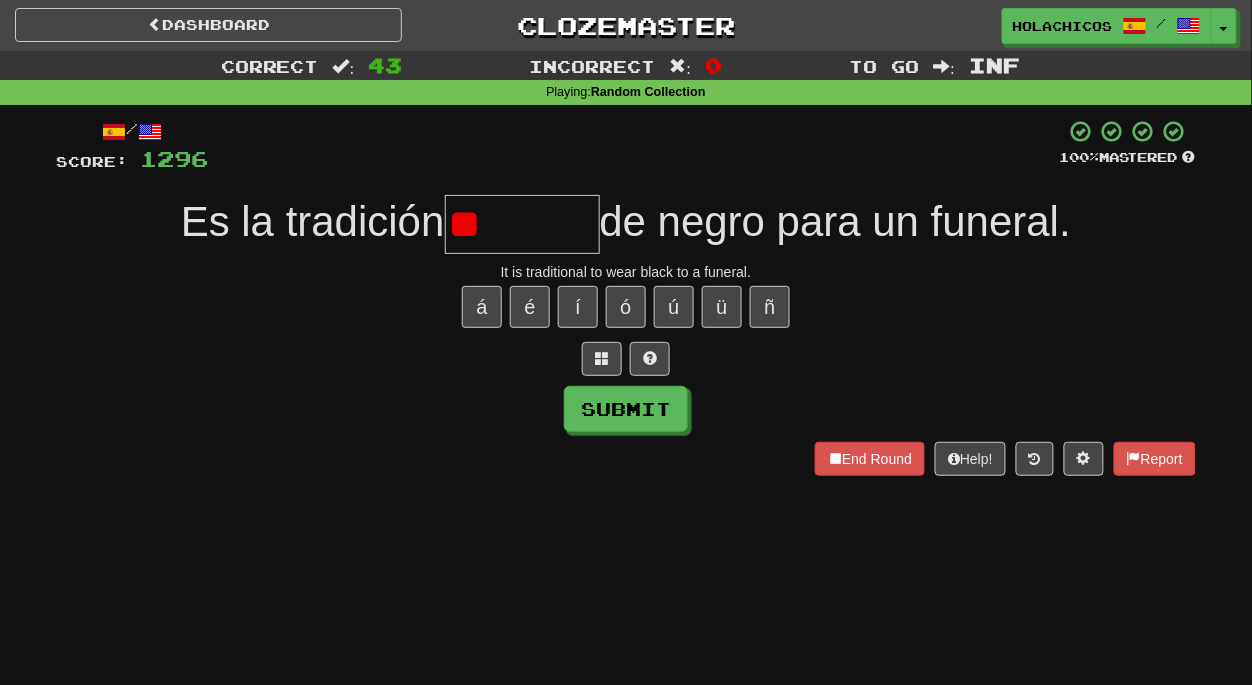 type on "*" 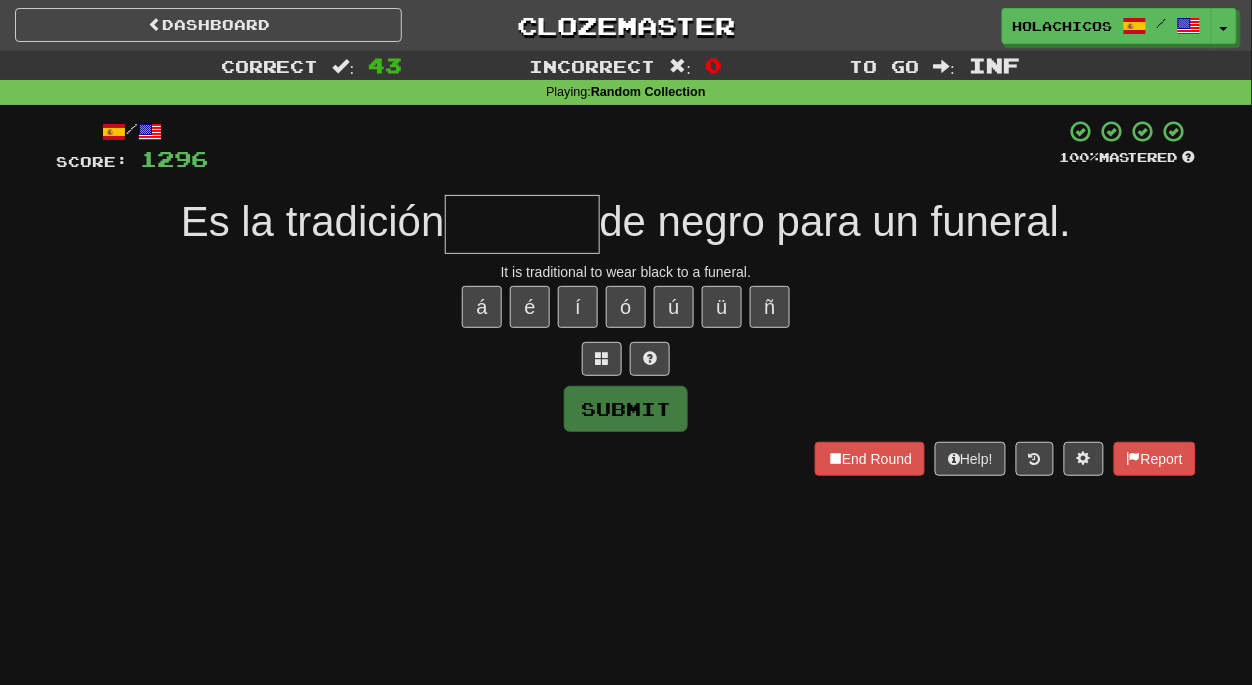 type on "*" 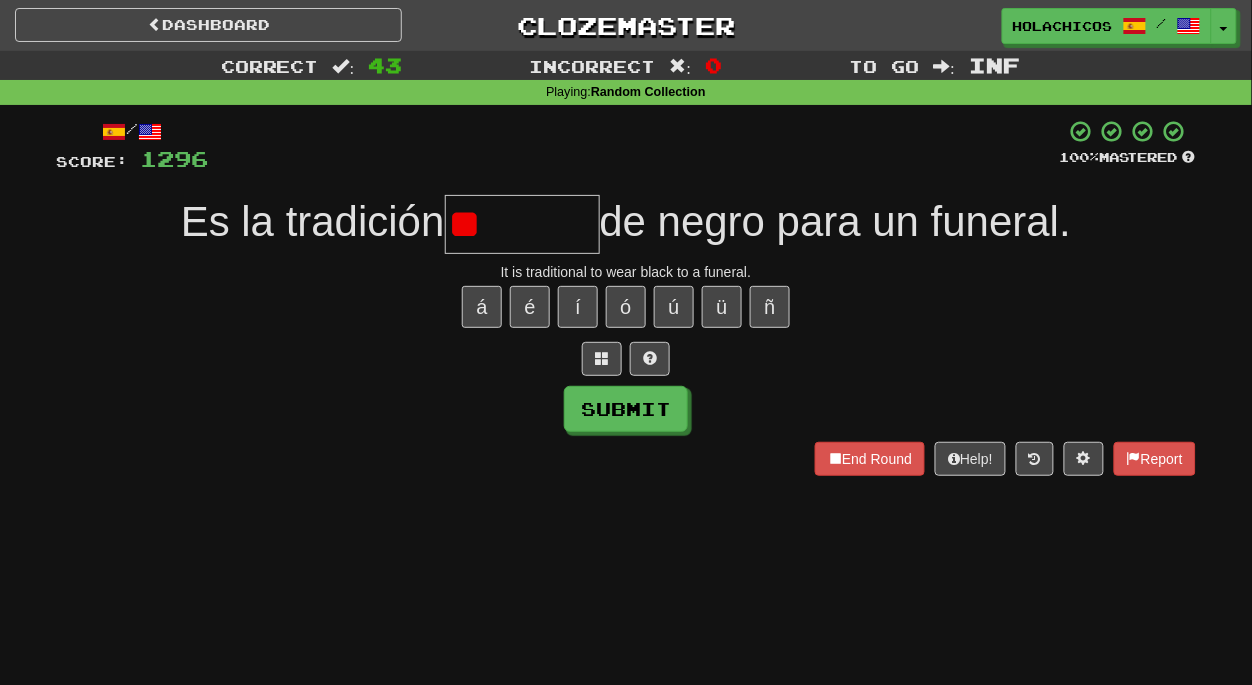 type on "*" 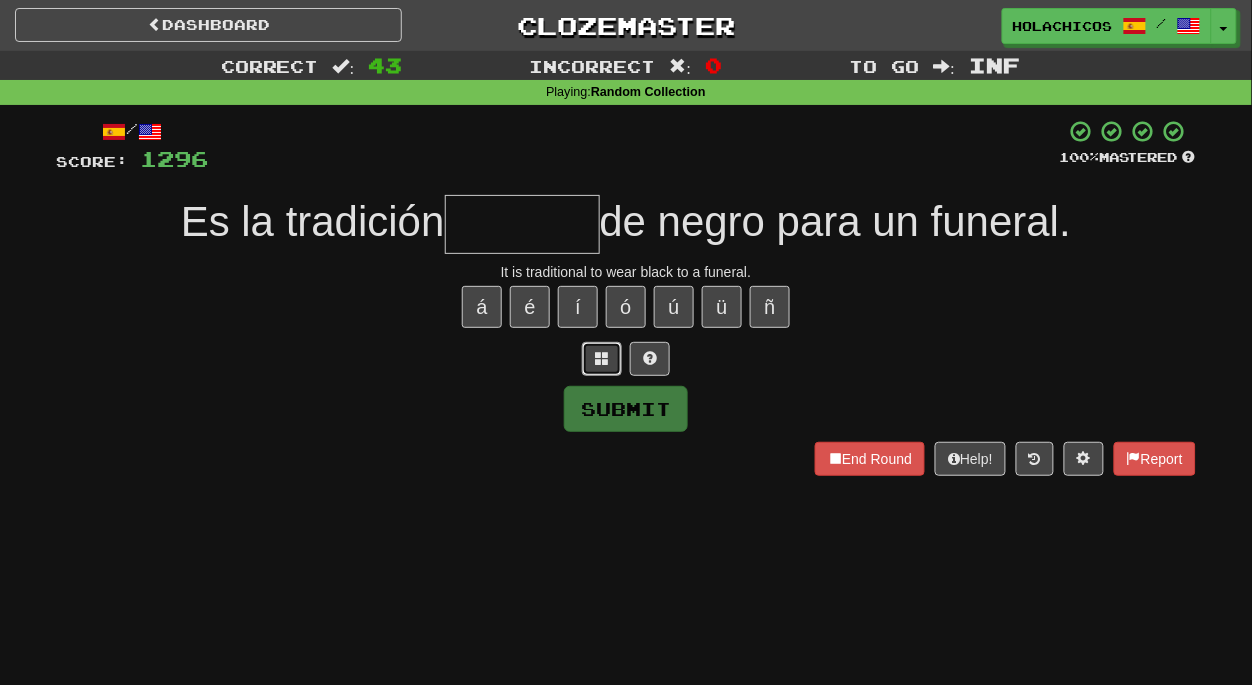 click at bounding box center (602, 359) 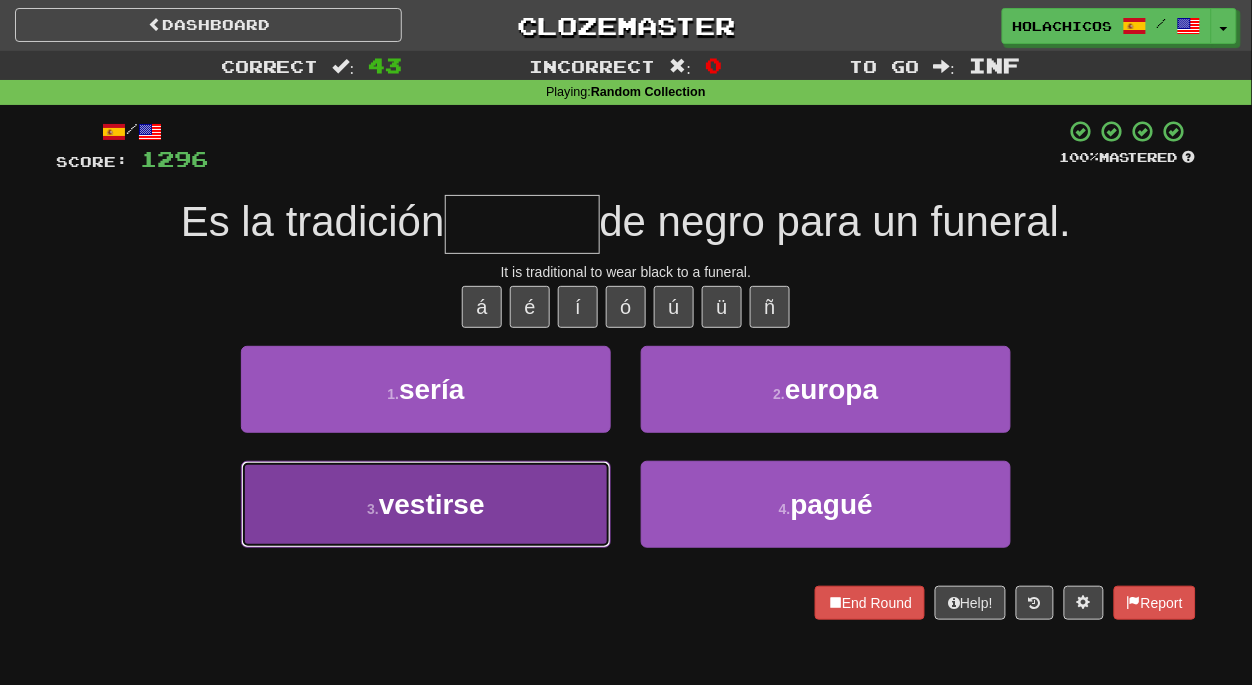 click on "3 .  vestirse" at bounding box center [426, 504] 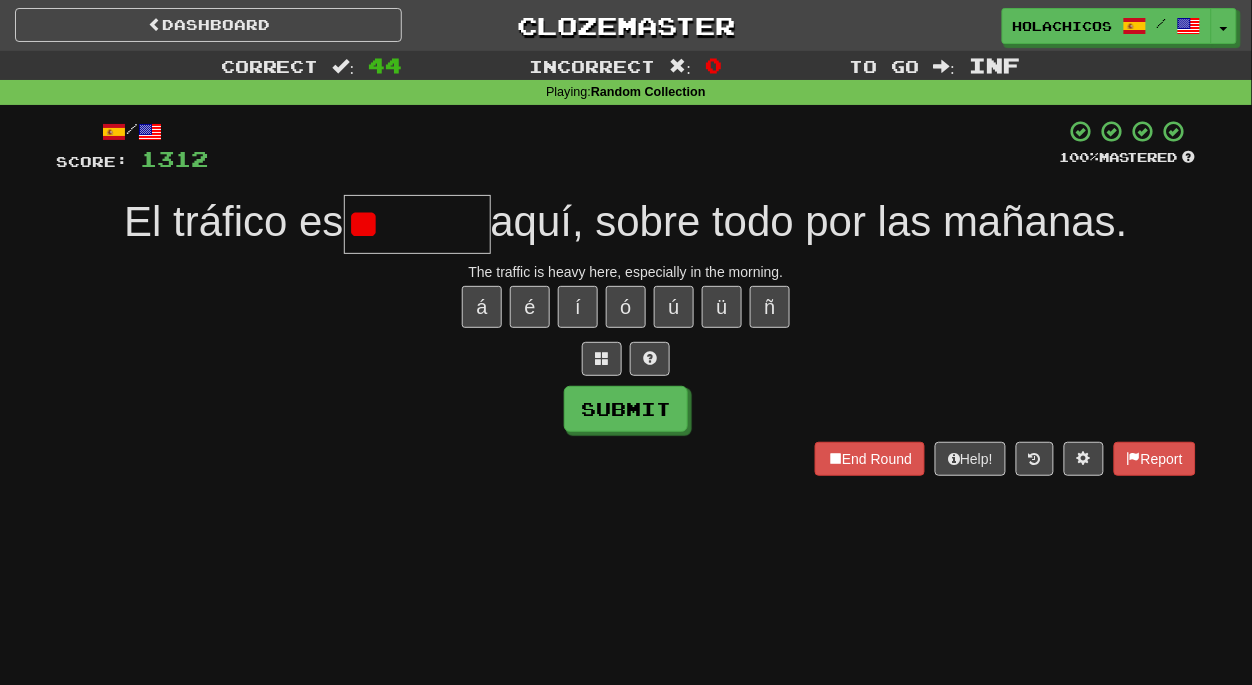 type on "*" 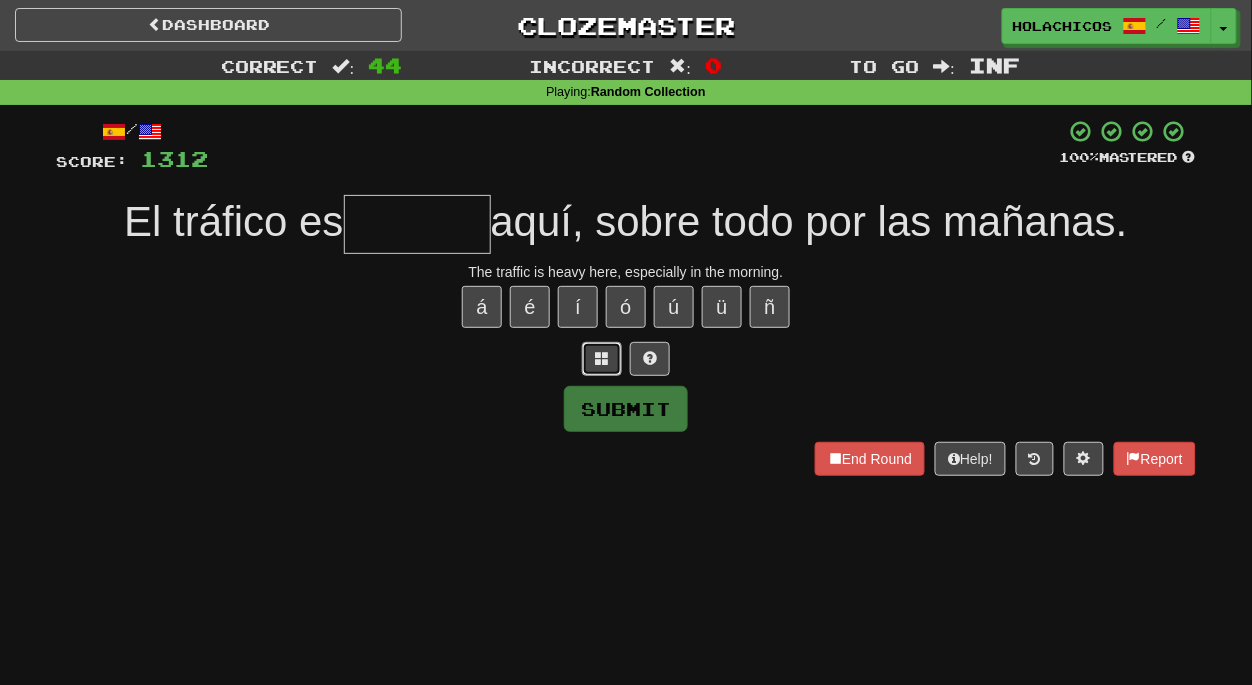 click at bounding box center [602, 358] 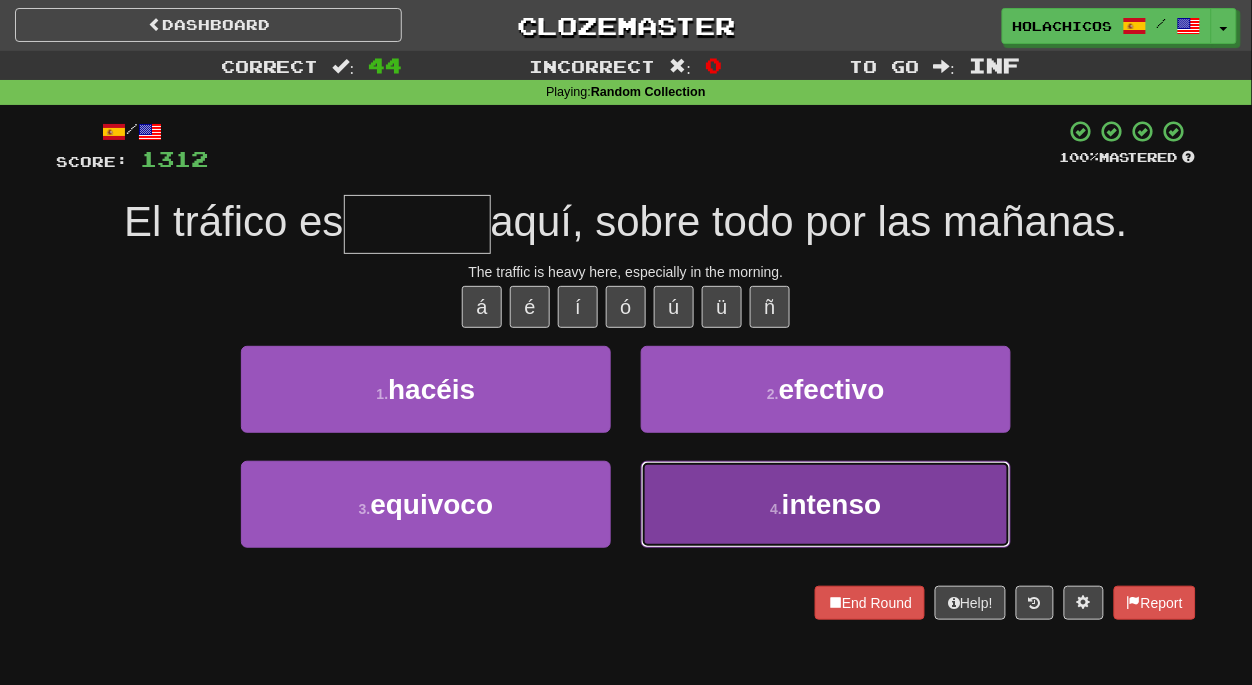 click on "4 .  intenso" at bounding box center (826, 504) 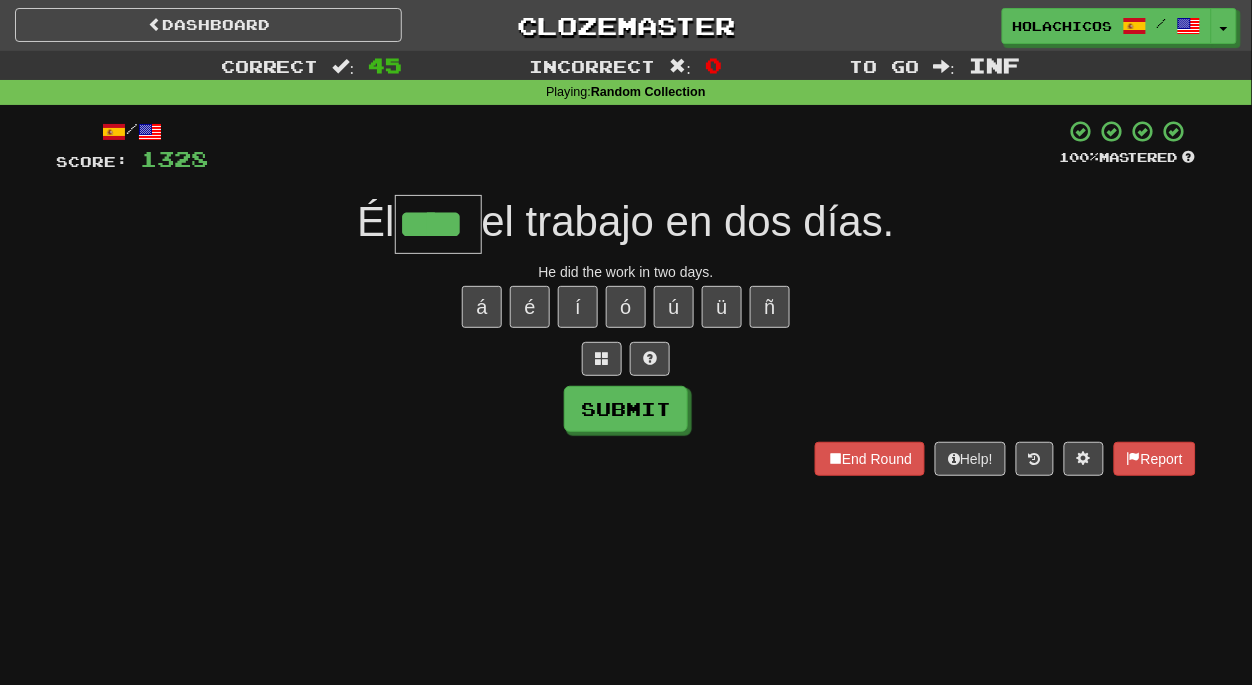 type on "****" 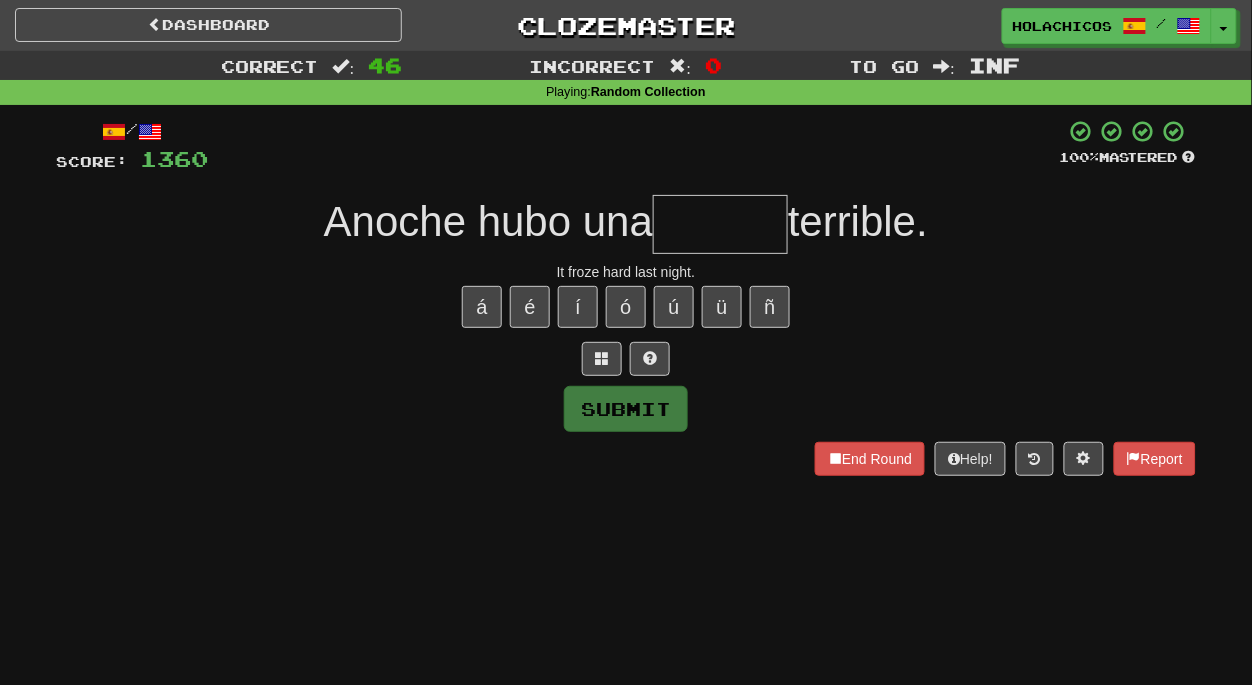 type on "*" 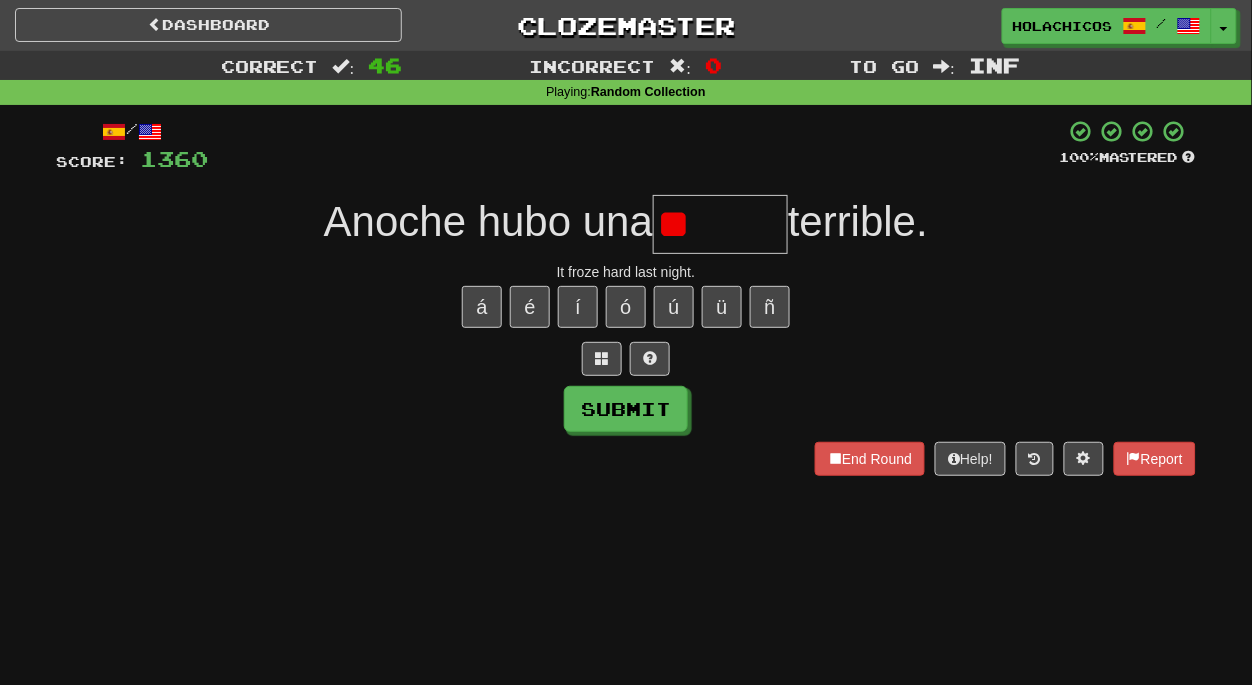 type on "*" 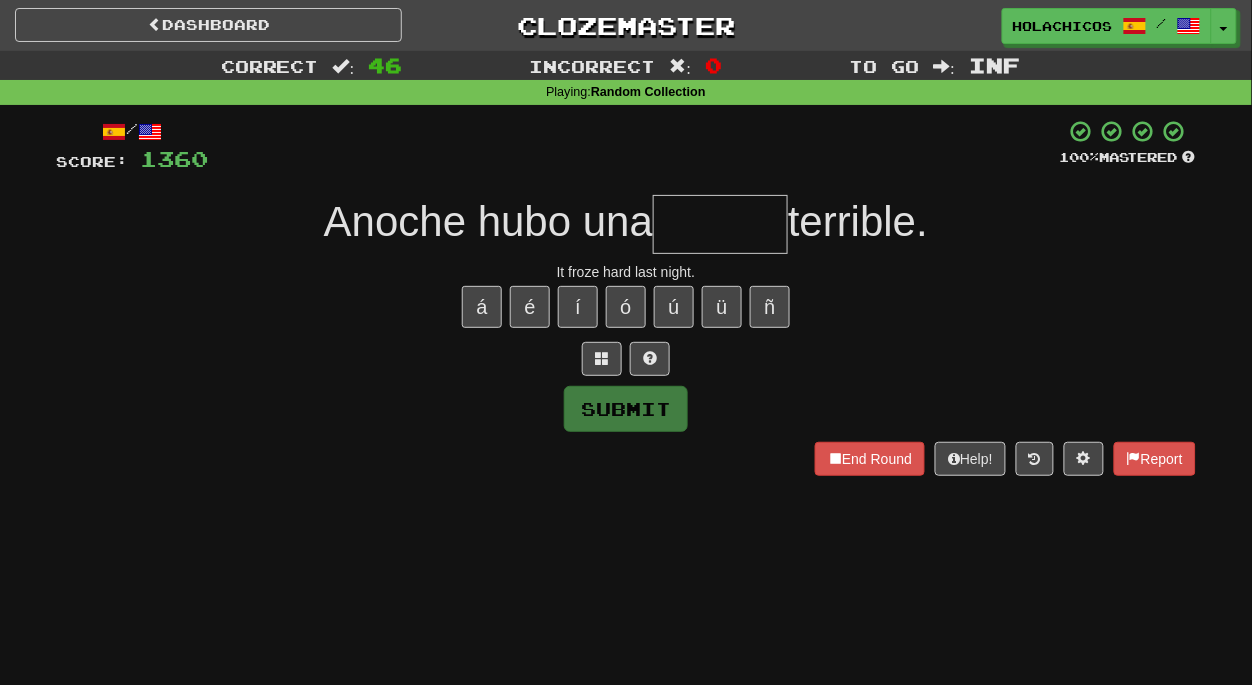 type on "*" 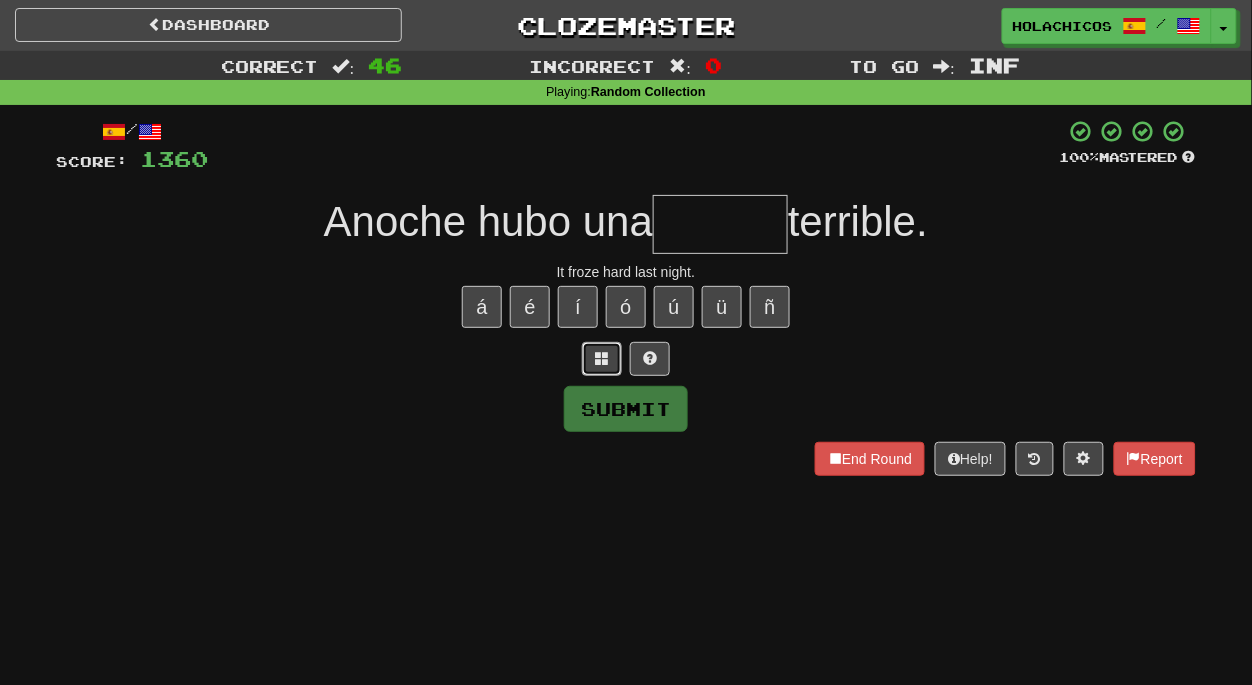 click at bounding box center (602, 358) 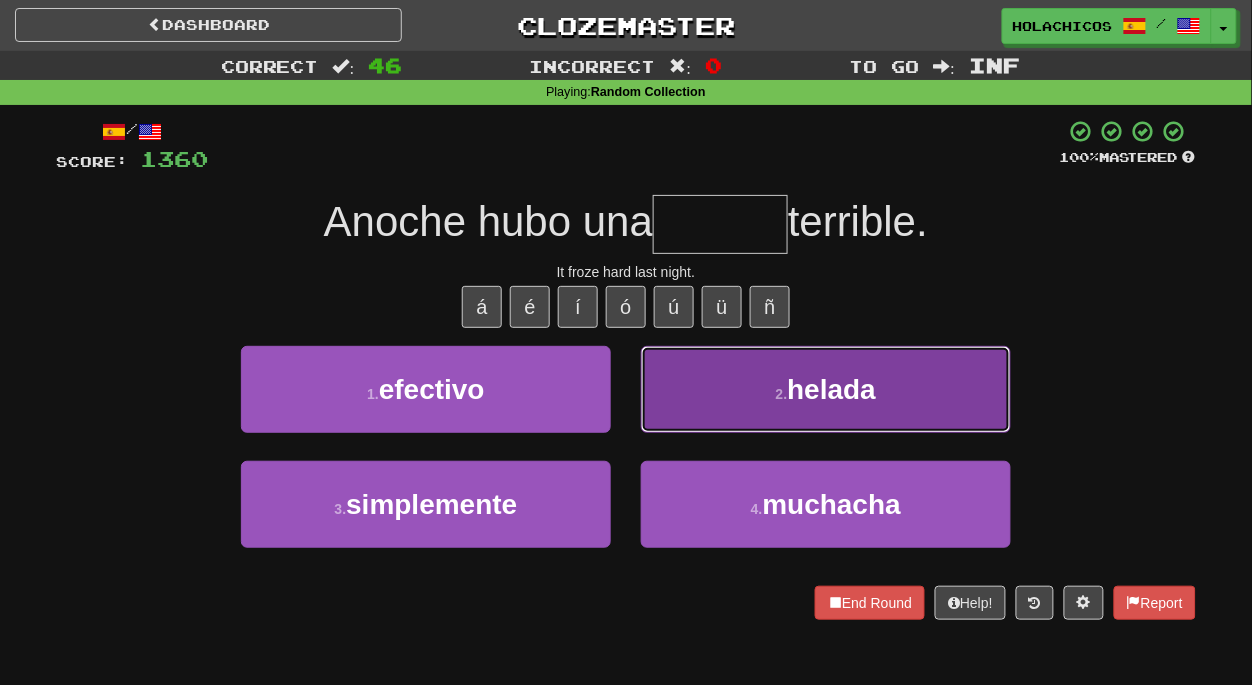 click on "2 .  helada" at bounding box center [826, 389] 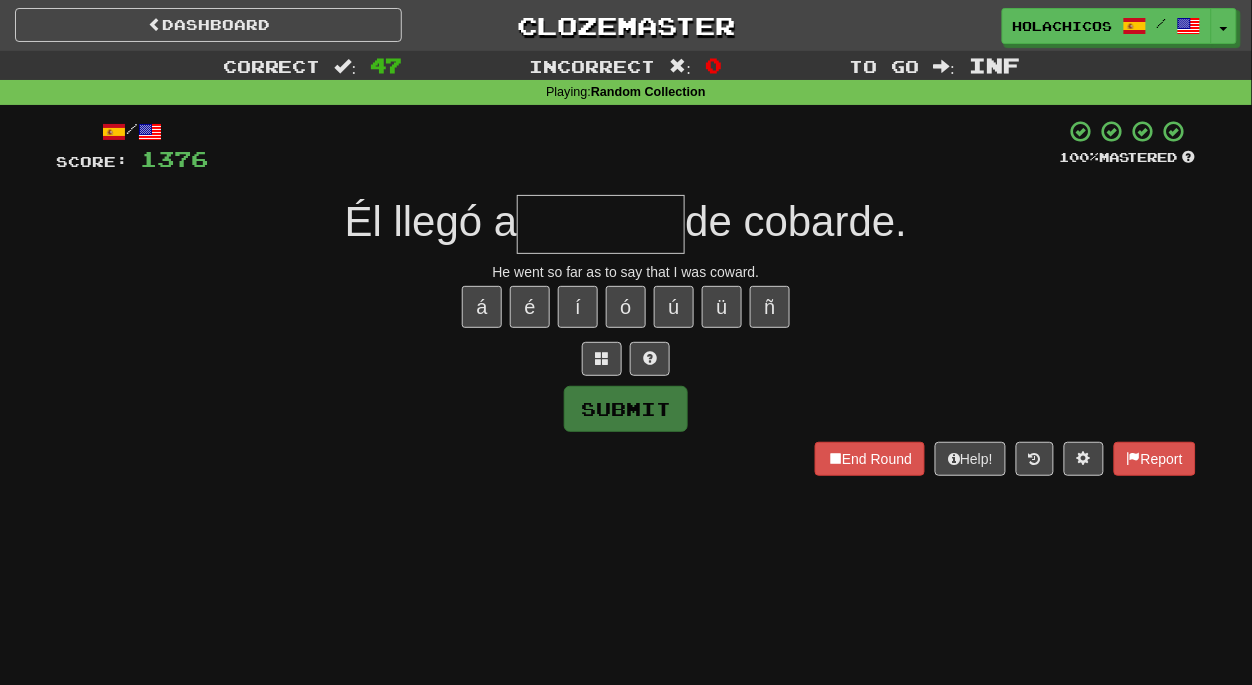type on "*" 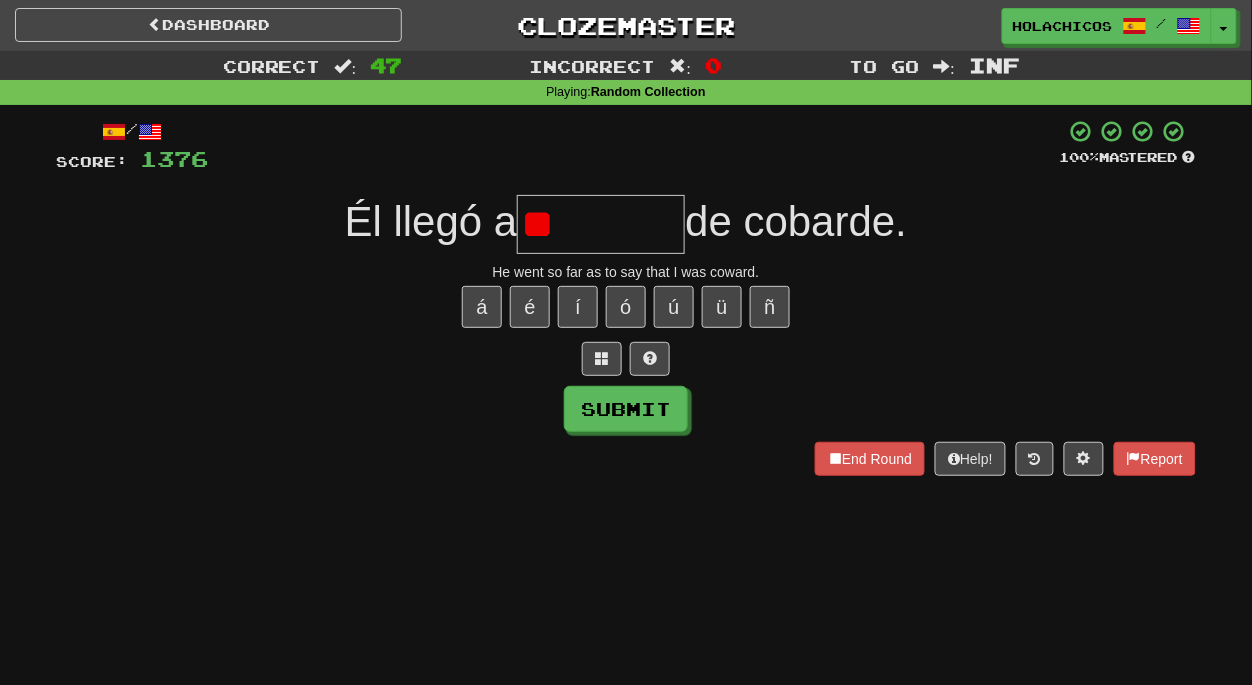 type on "*" 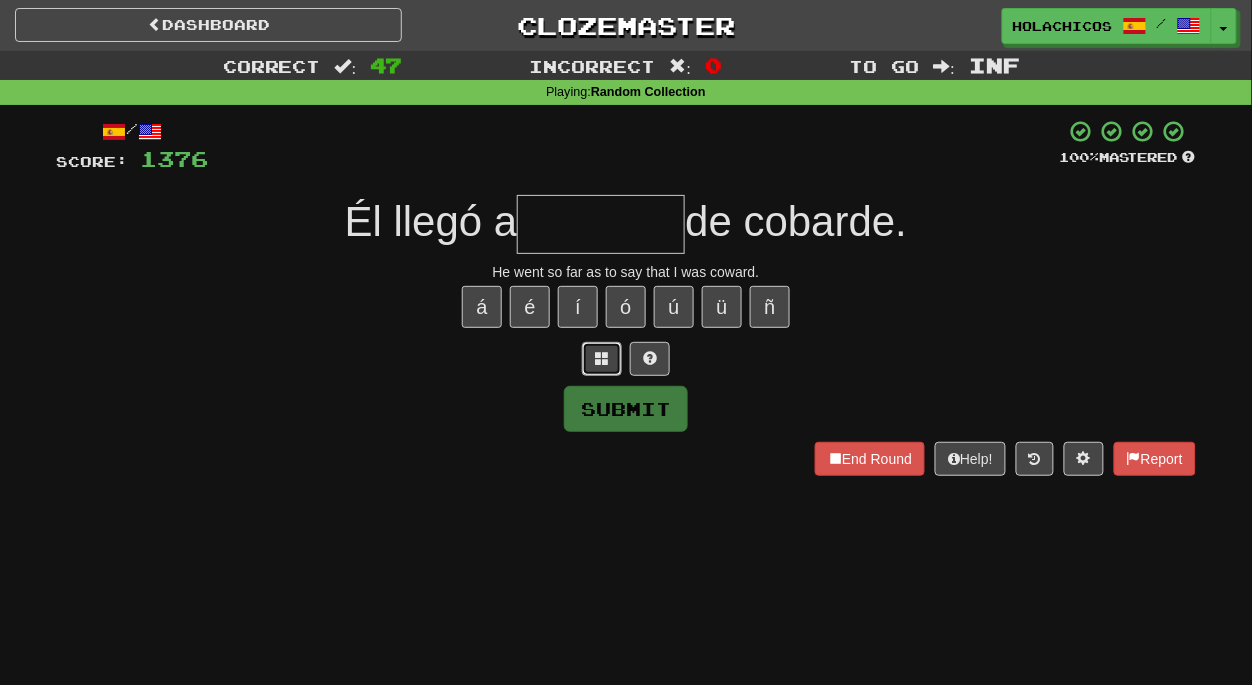 click at bounding box center [602, 358] 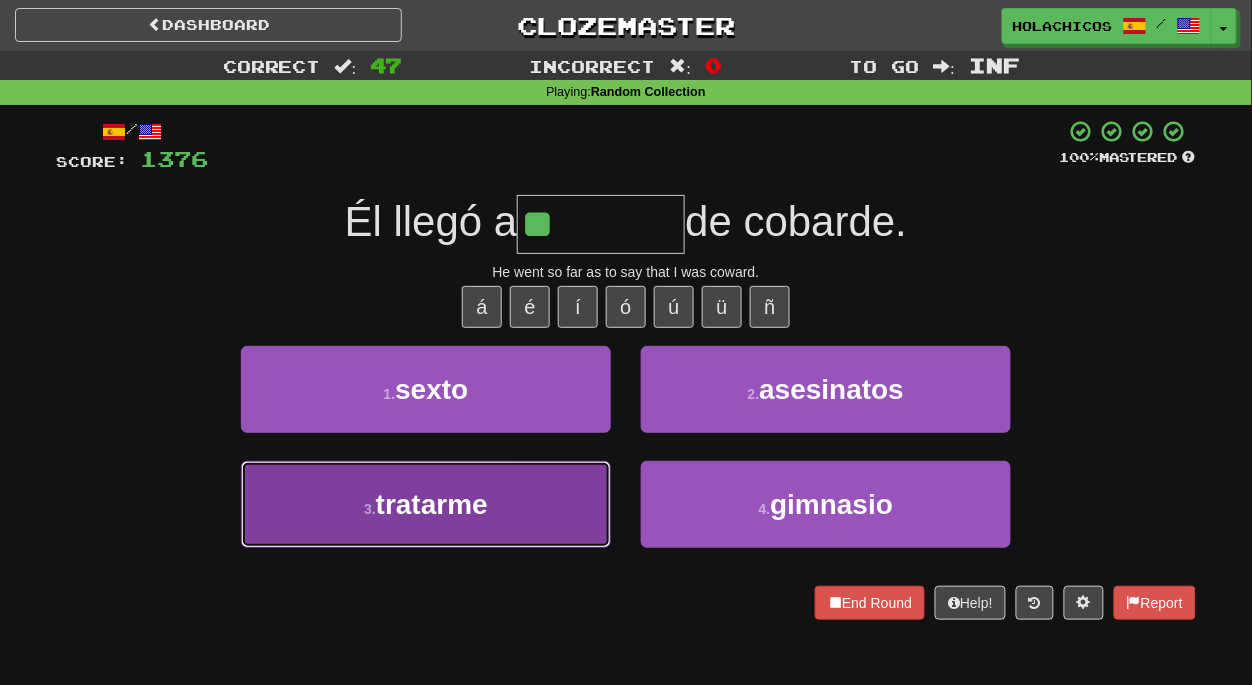click on "3 .  tratarme" at bounding box center (426, 504) 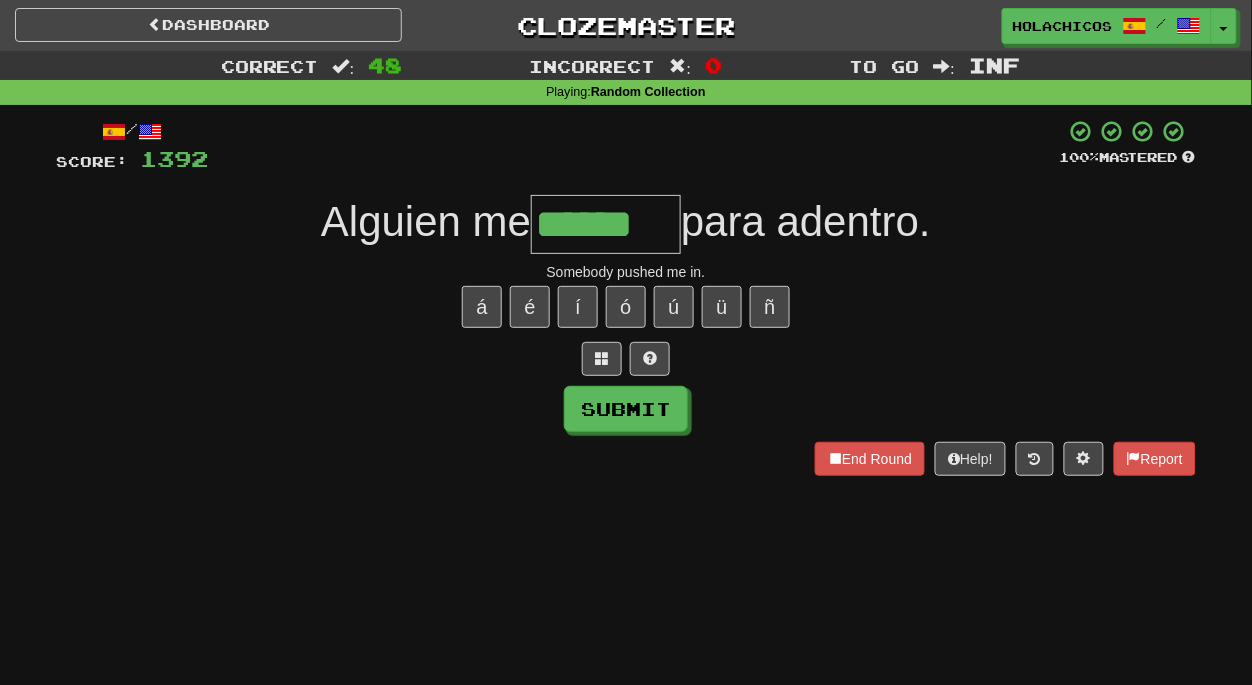 type on "******" 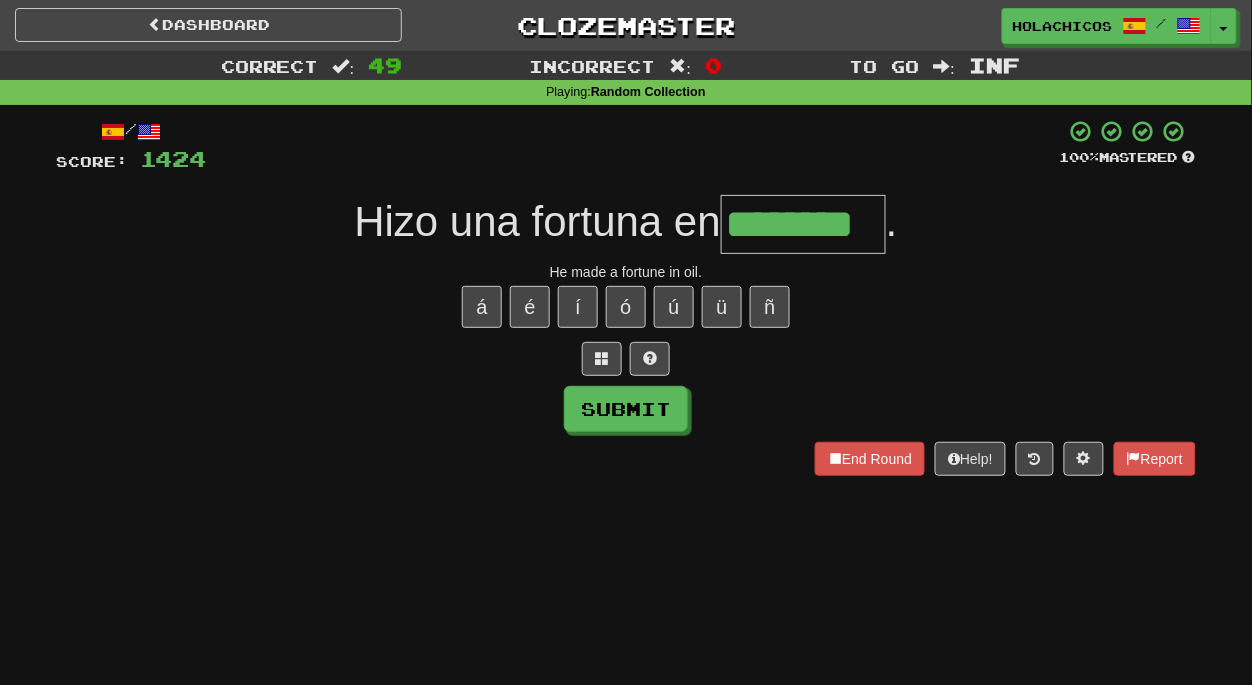 type on "********" 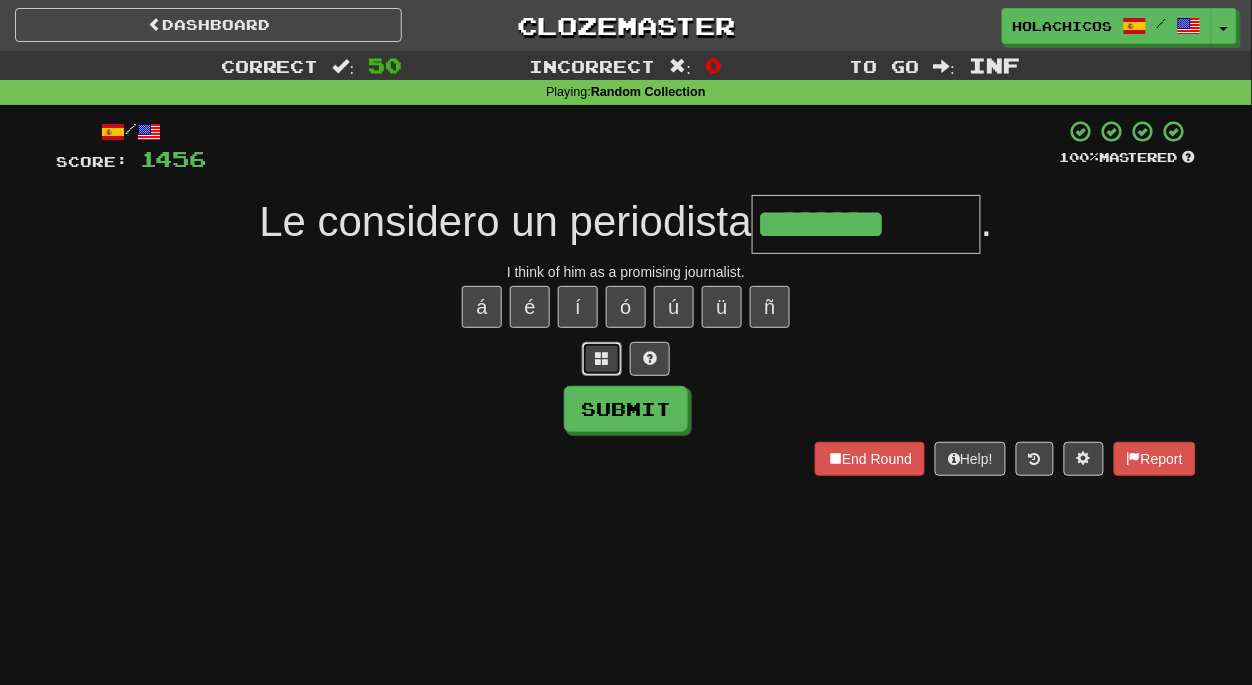 click at bounding box center (602, 359) 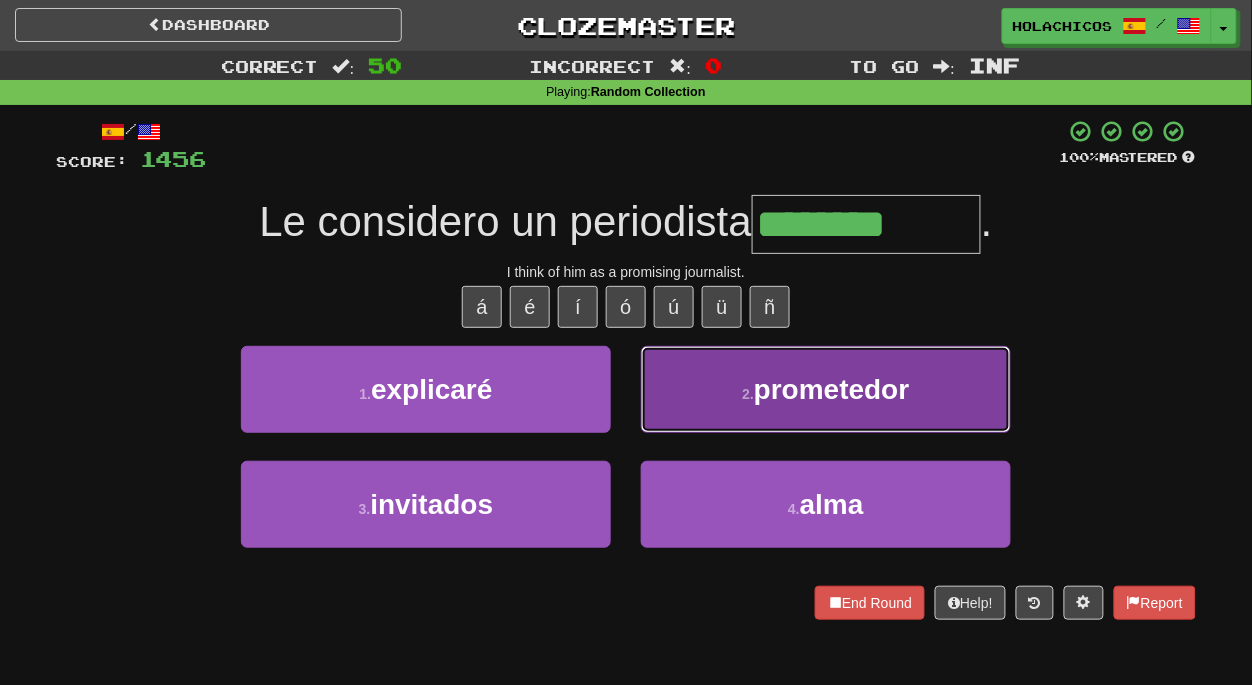 click on "2 .  prometedor" at bounding box center [826, 389] 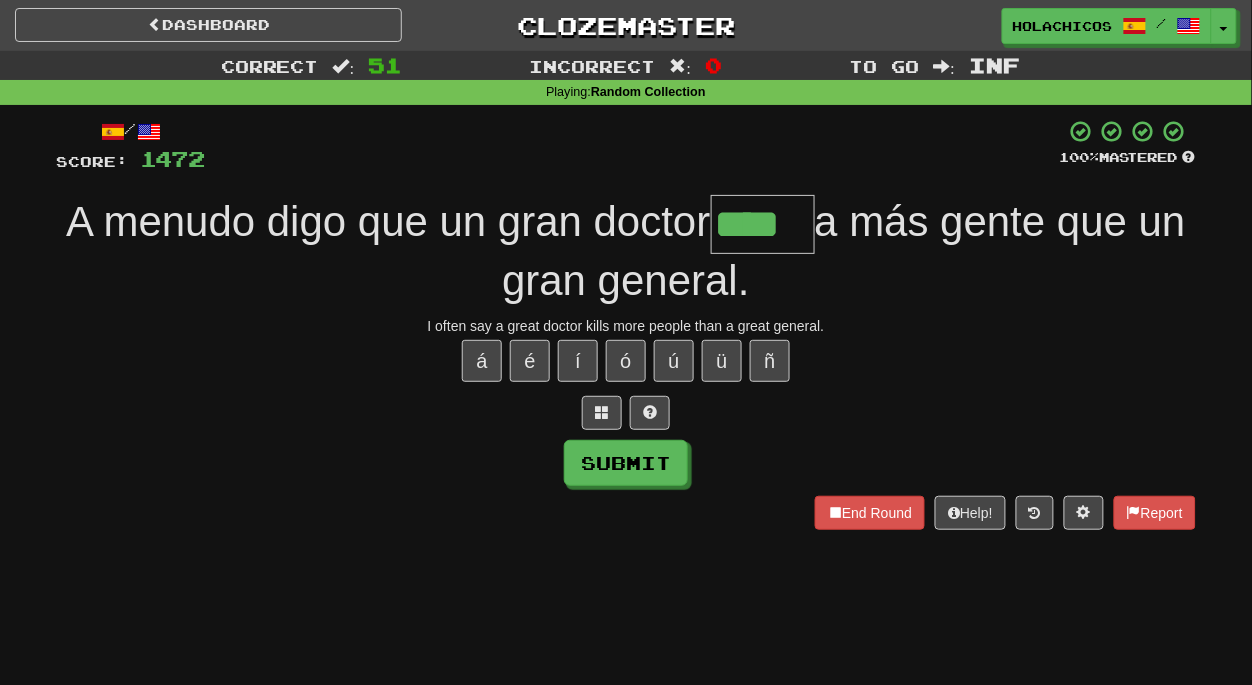 type on "****" 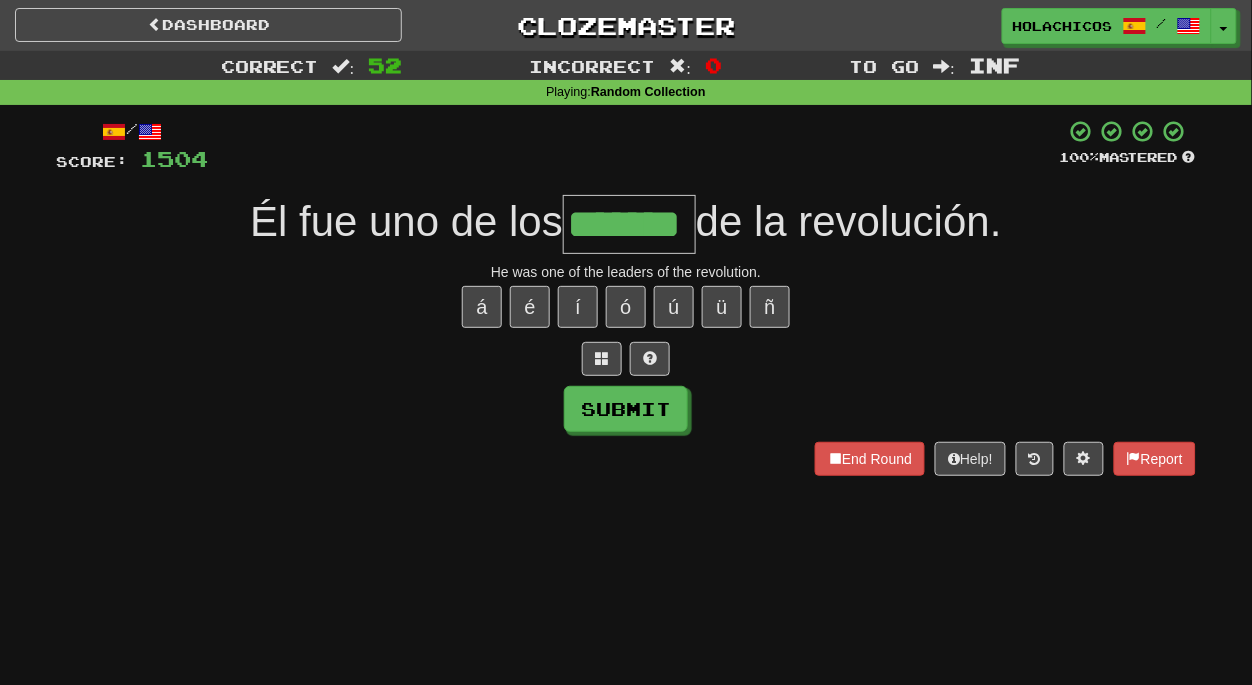 type on "*******" 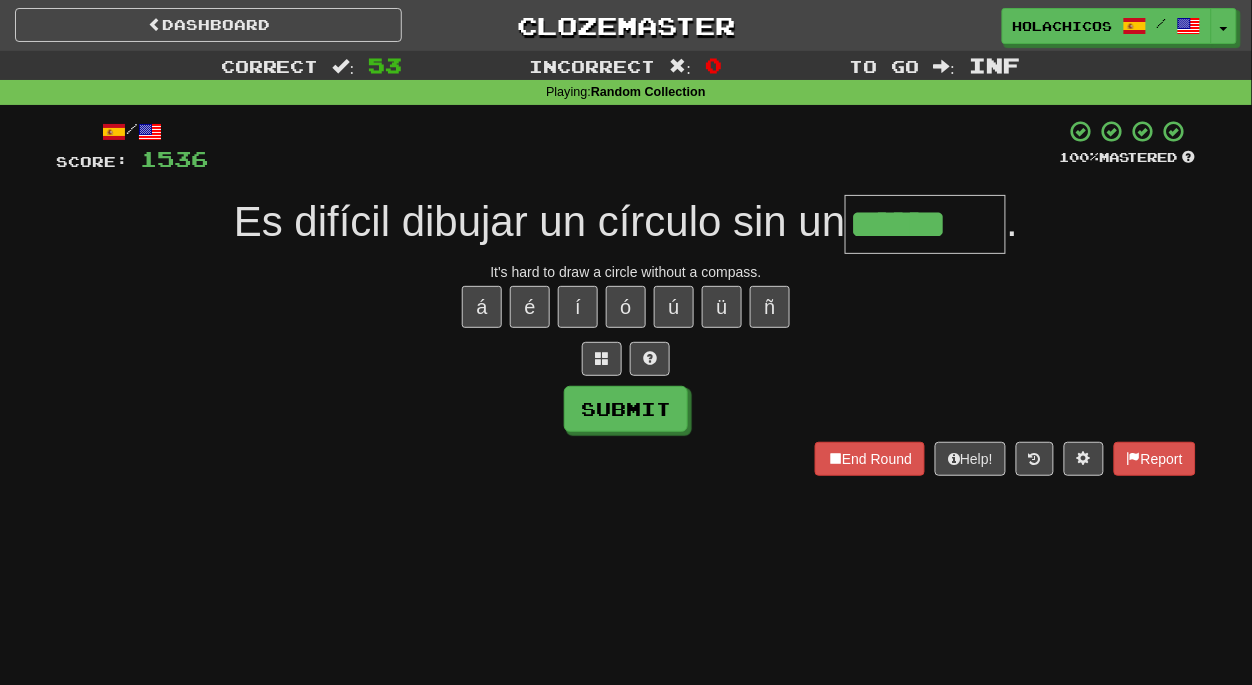 type on "******" 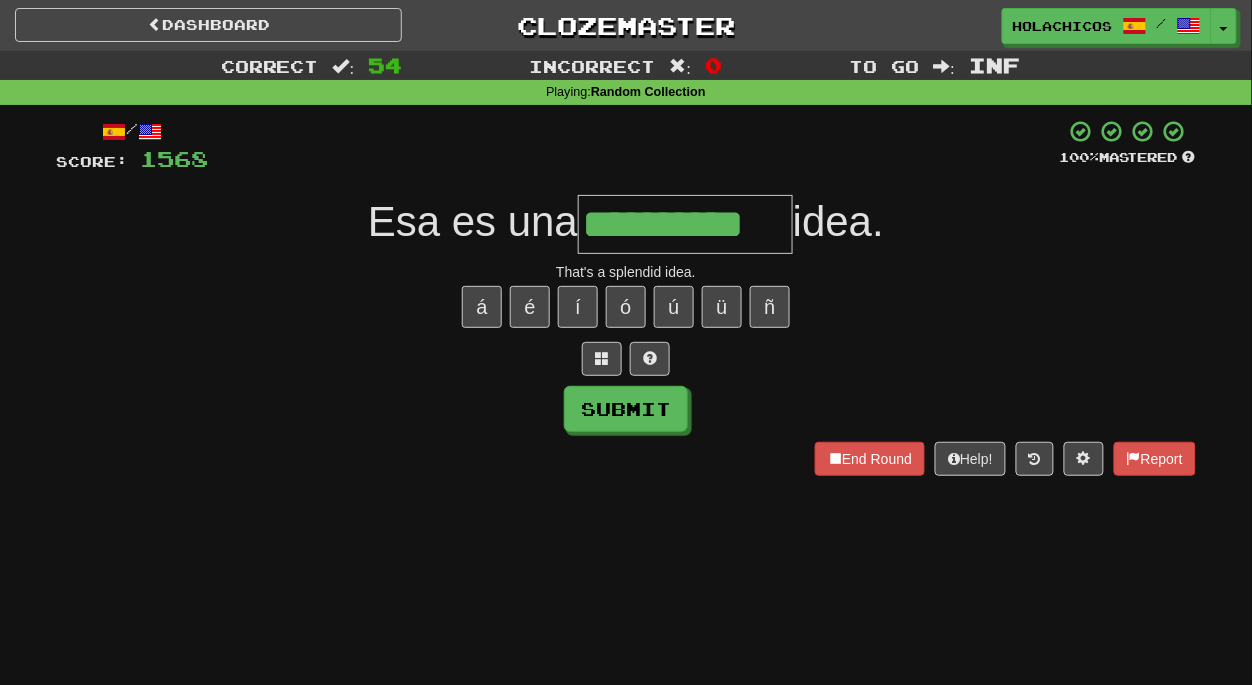 type on "**********" 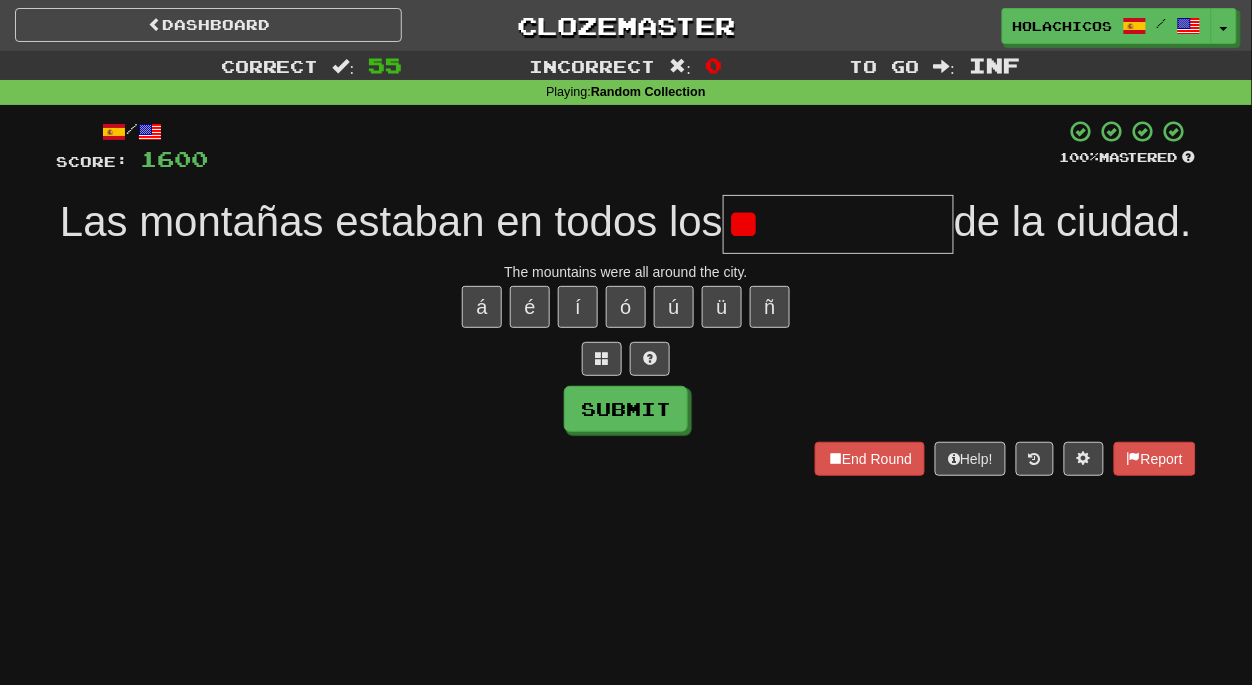 type on "*" 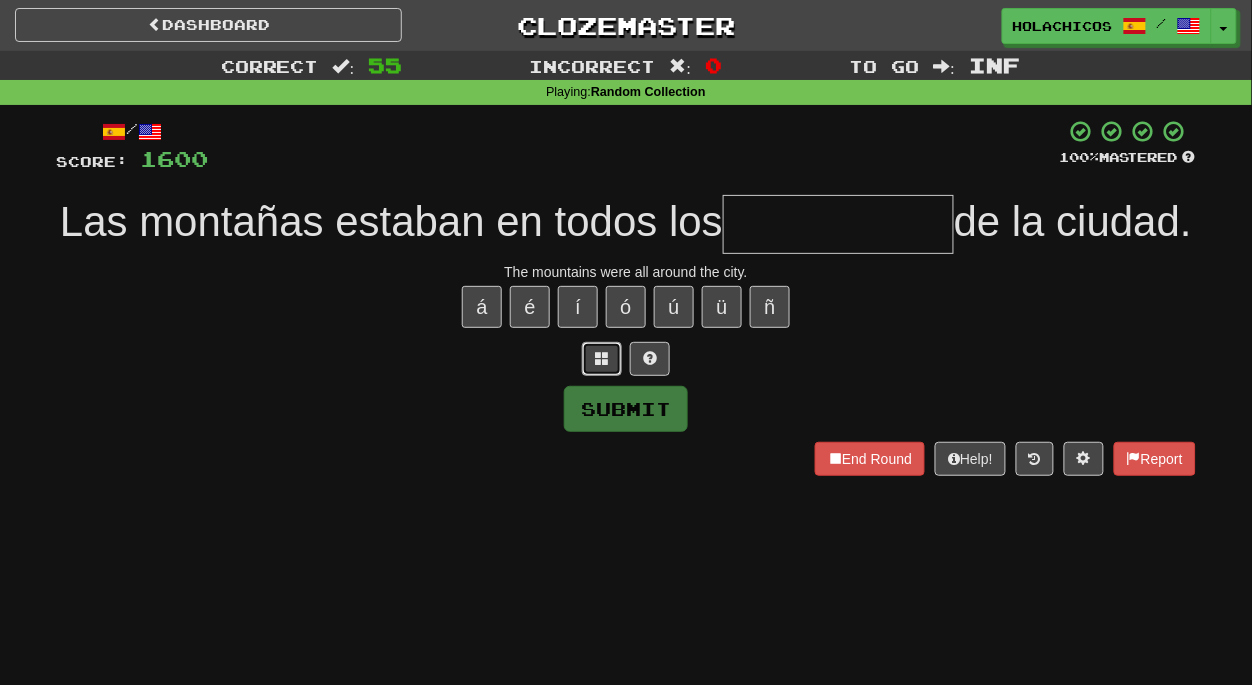 click at bounding box center (602, 358) 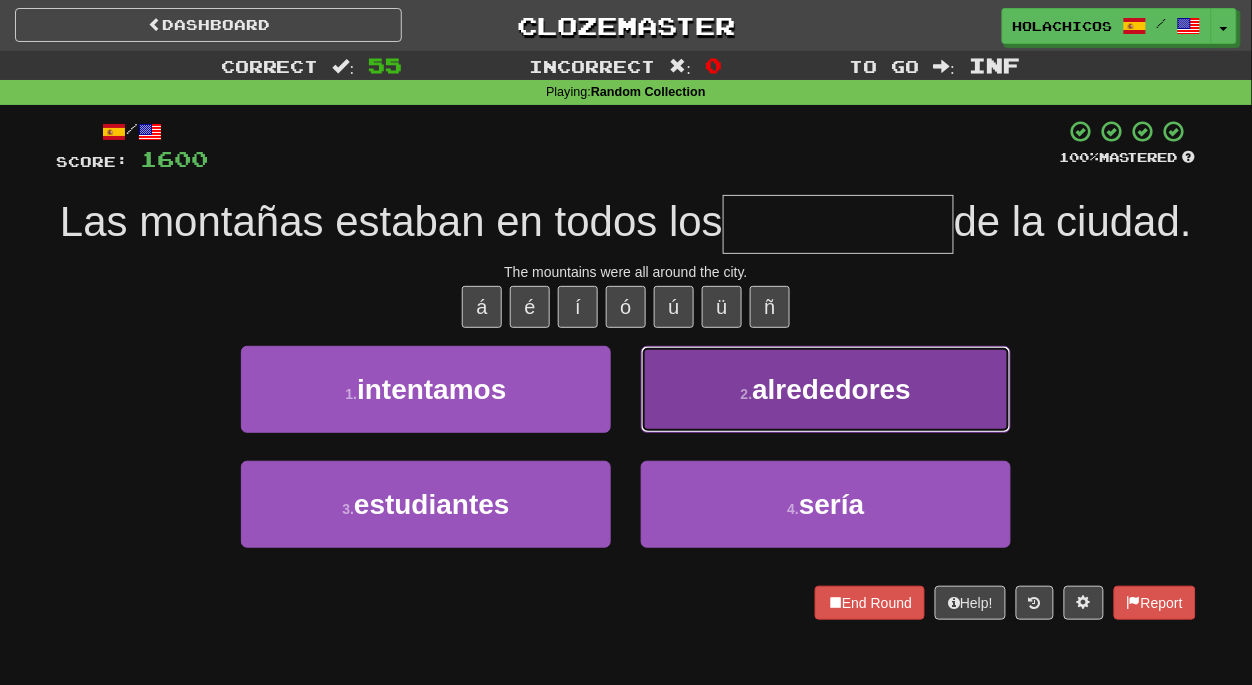 click on "alrededores" at bounding box center (831, 389) 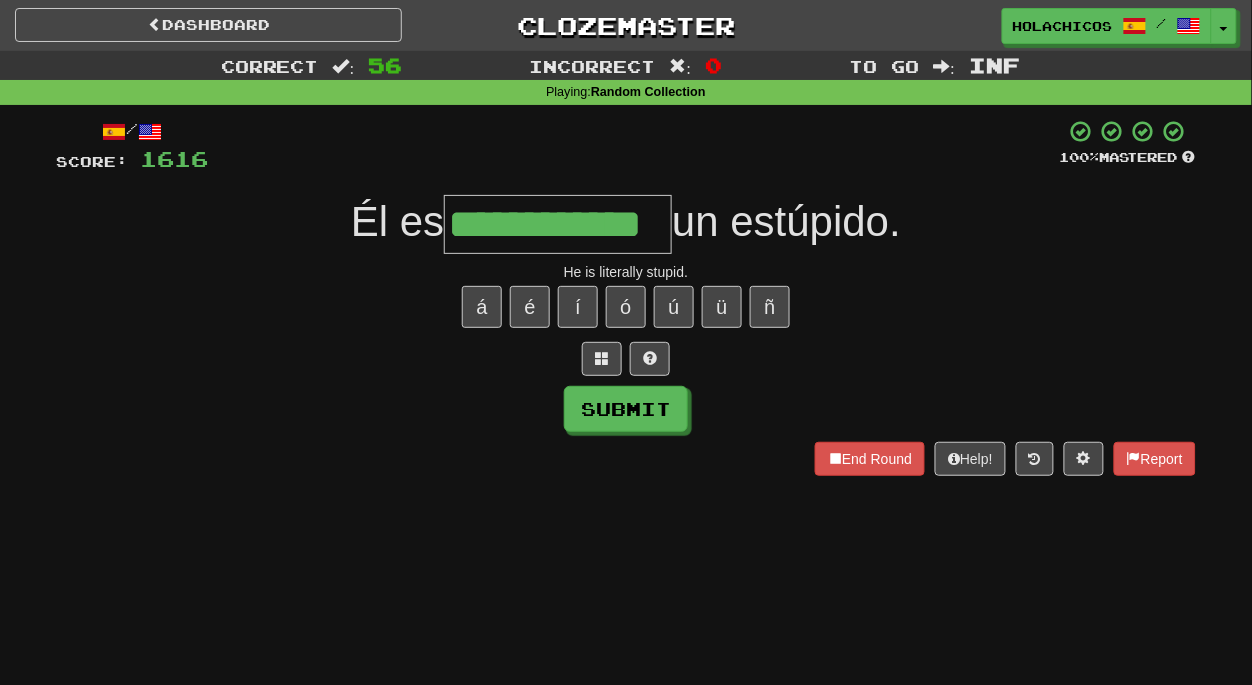 type on "**********" 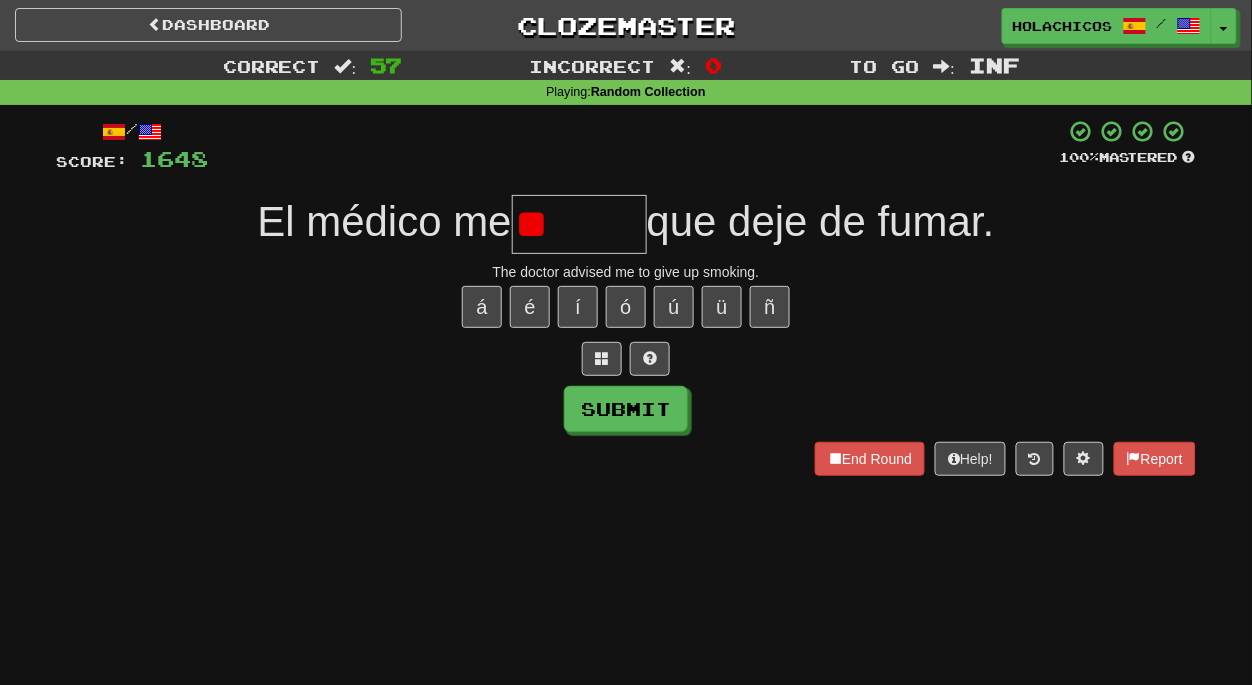 type on "*" 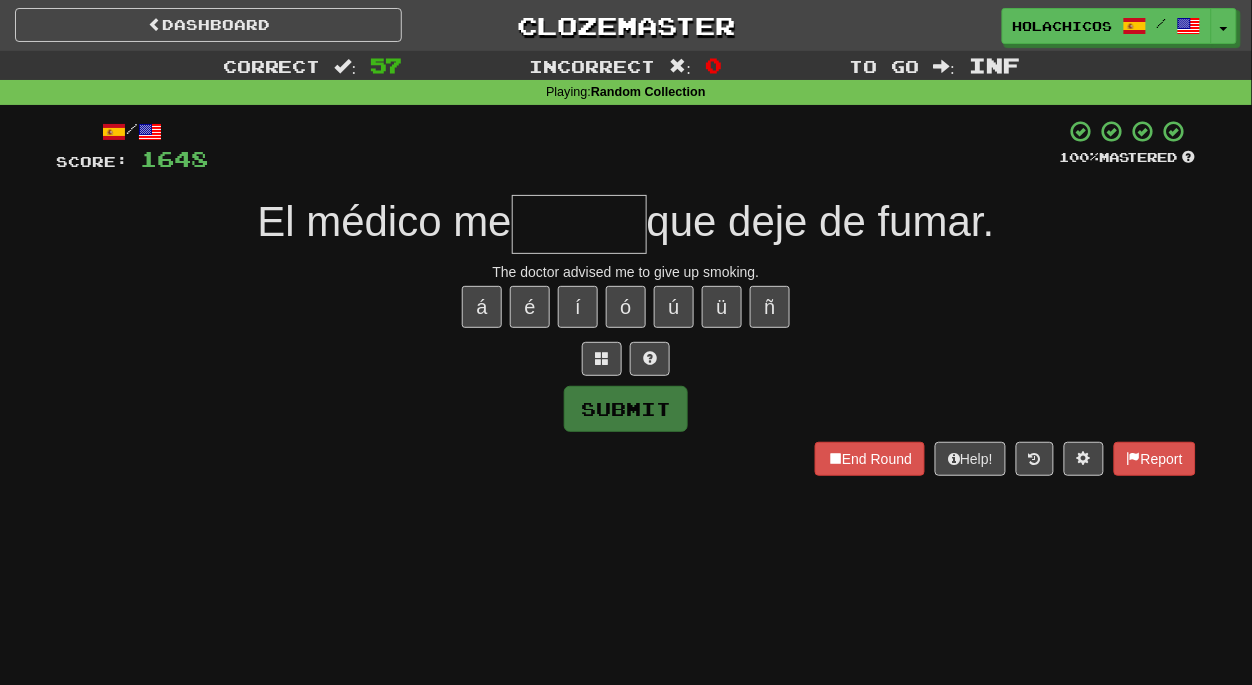 type on "*" 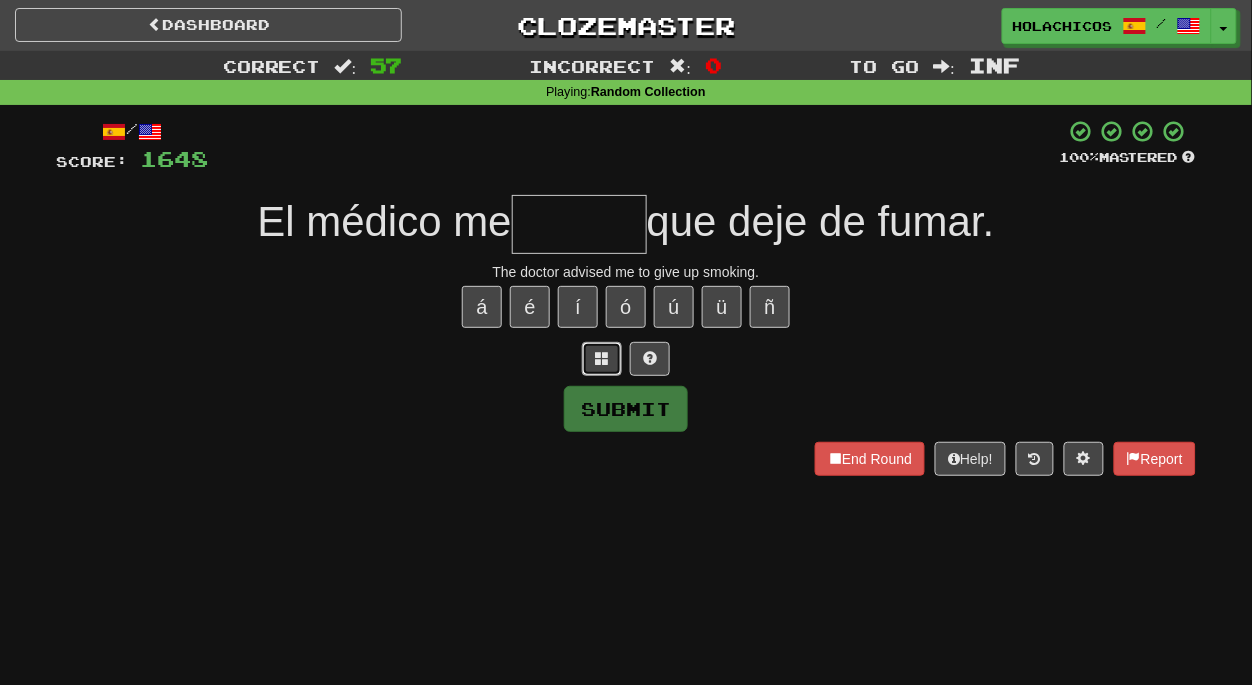 click at bounding box center (602, 358) 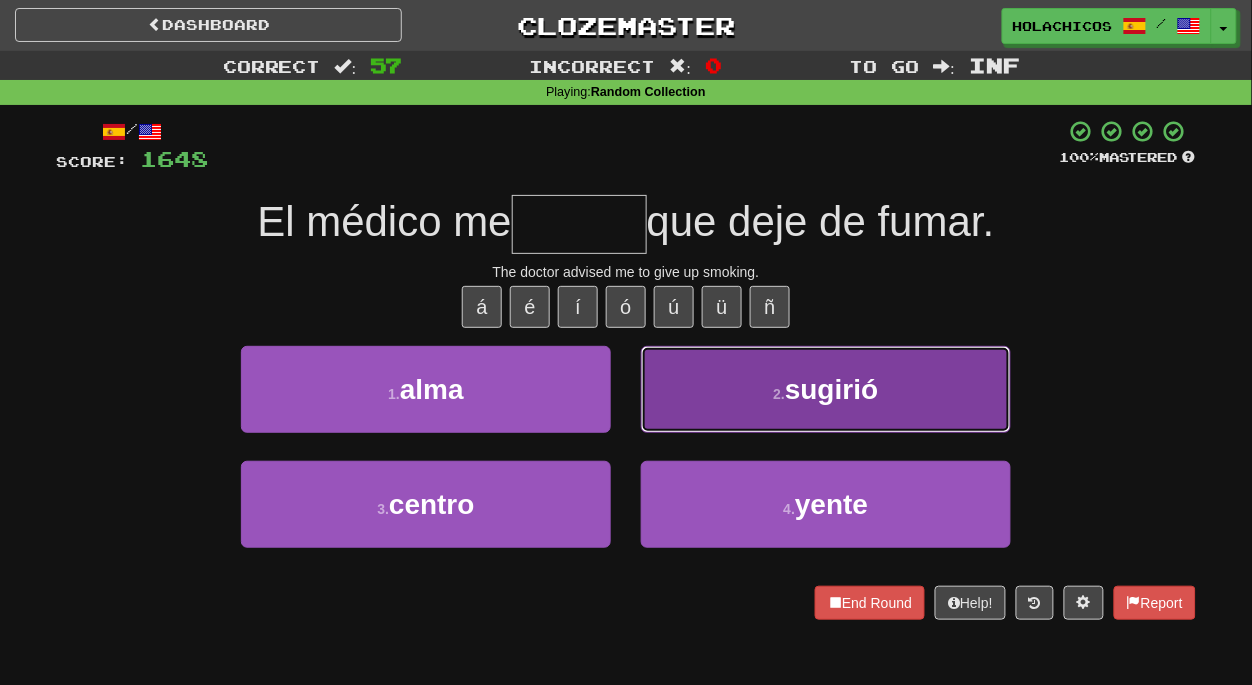 click on "2 .  sugirió" at bounding box center [826, 389] 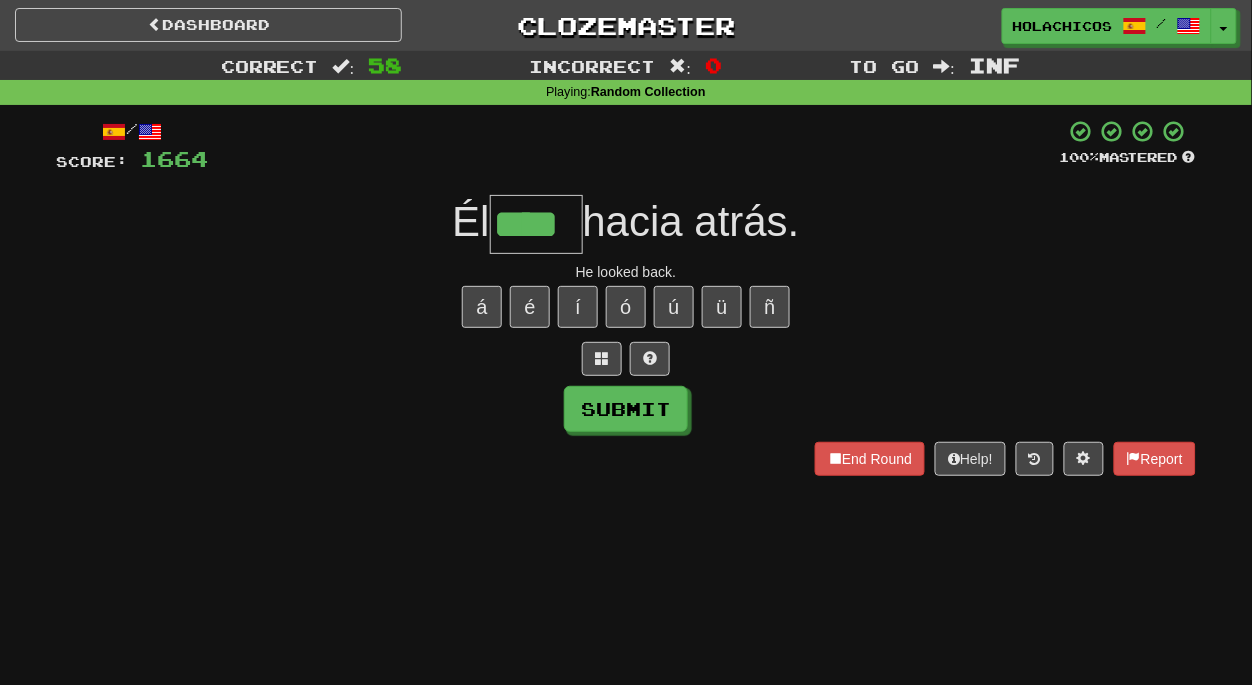 type on "****" 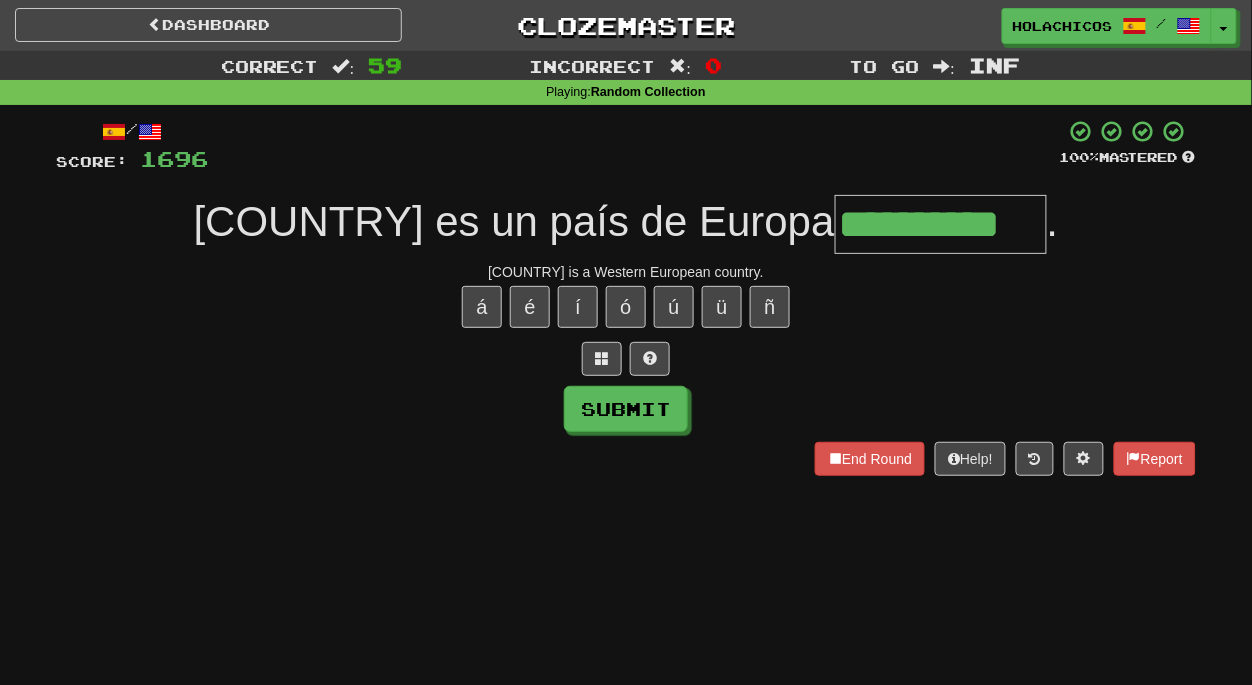 type on "**********" 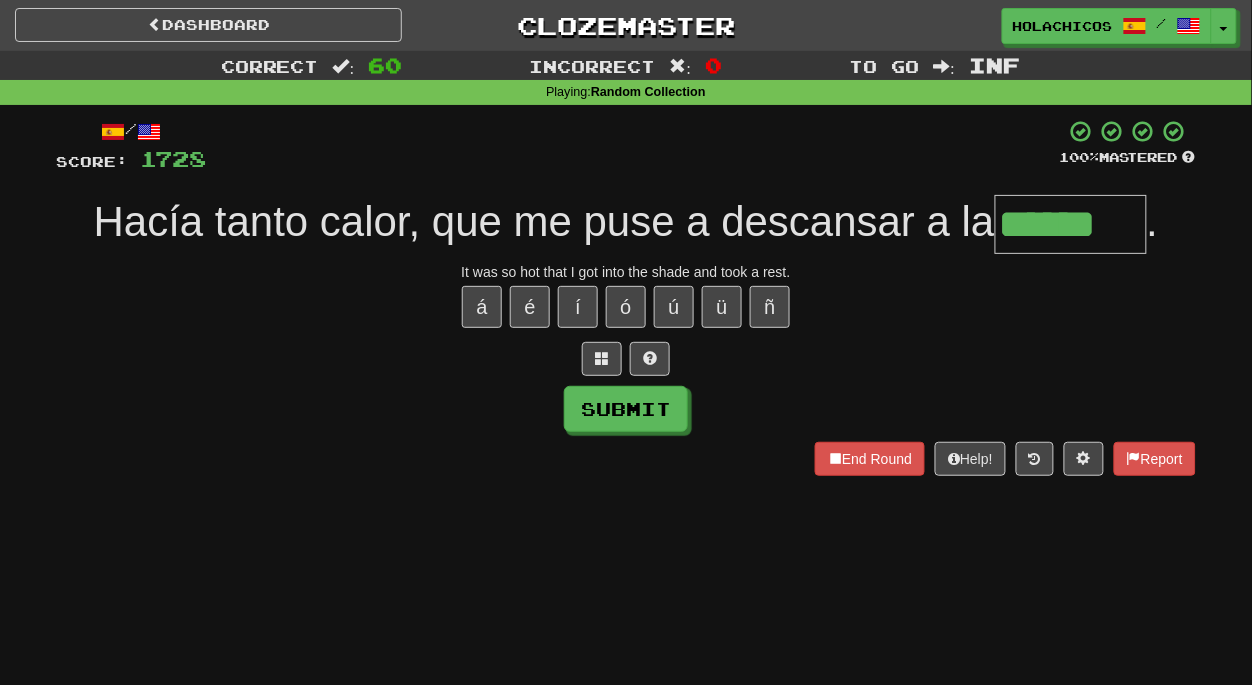 type on "******" 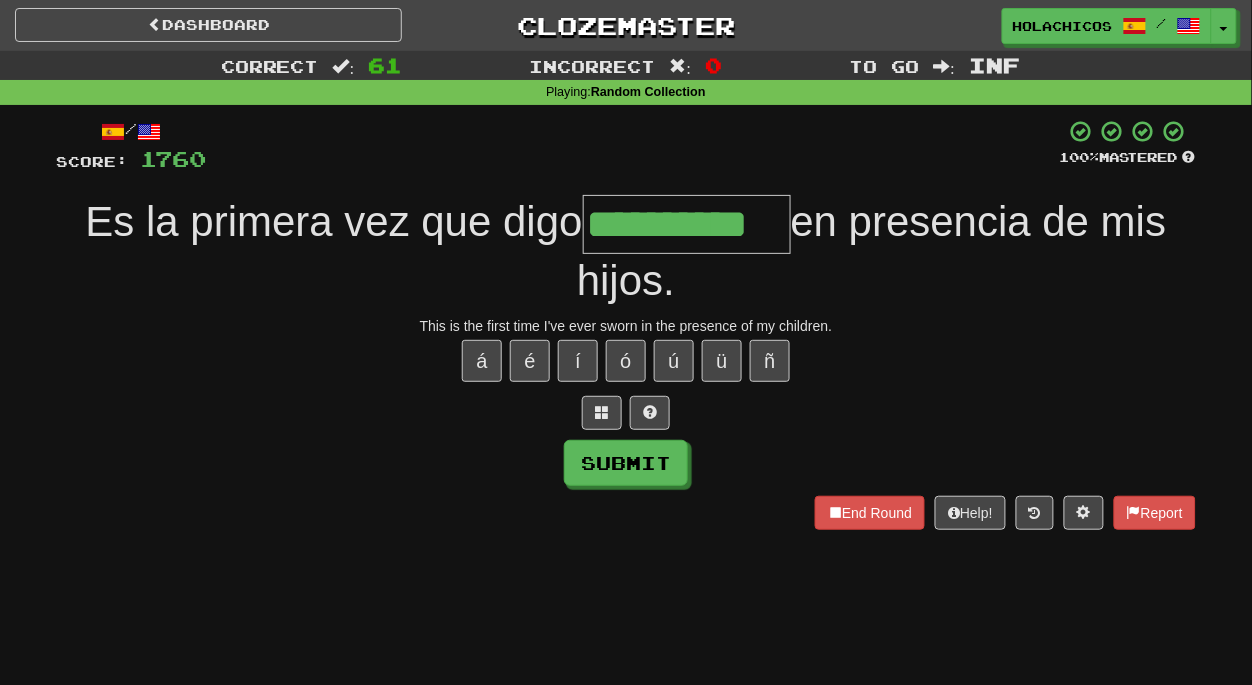 type on "**********" 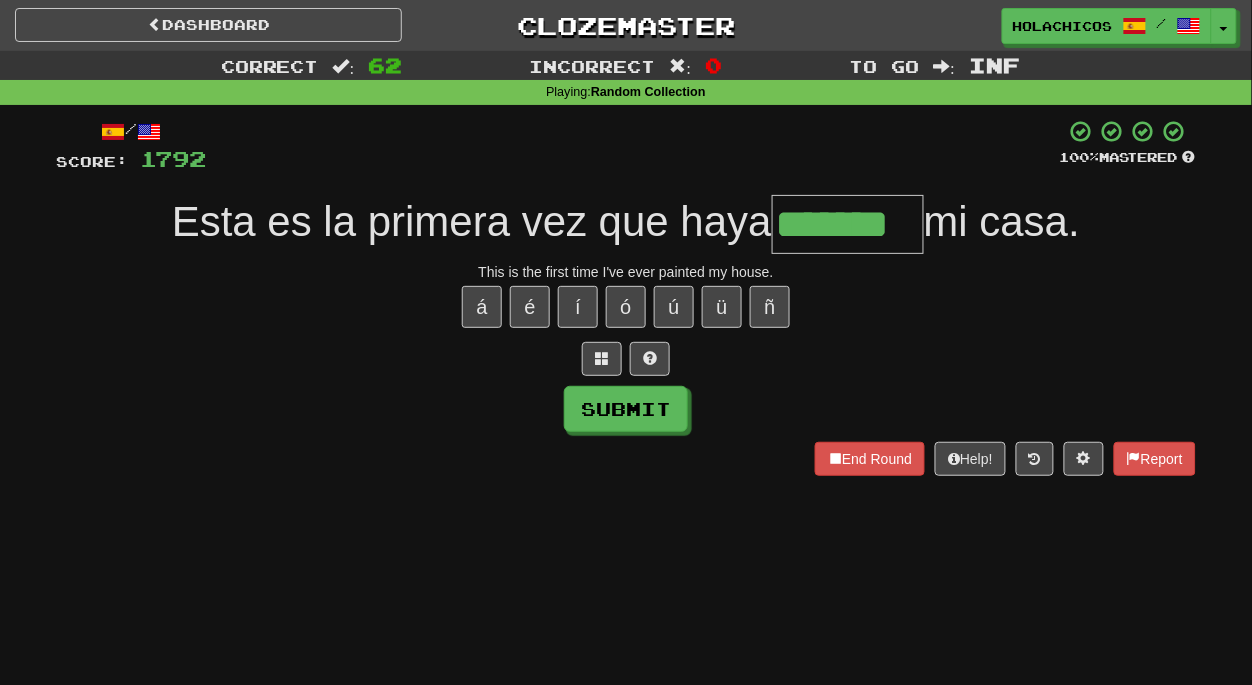 type on "*******" 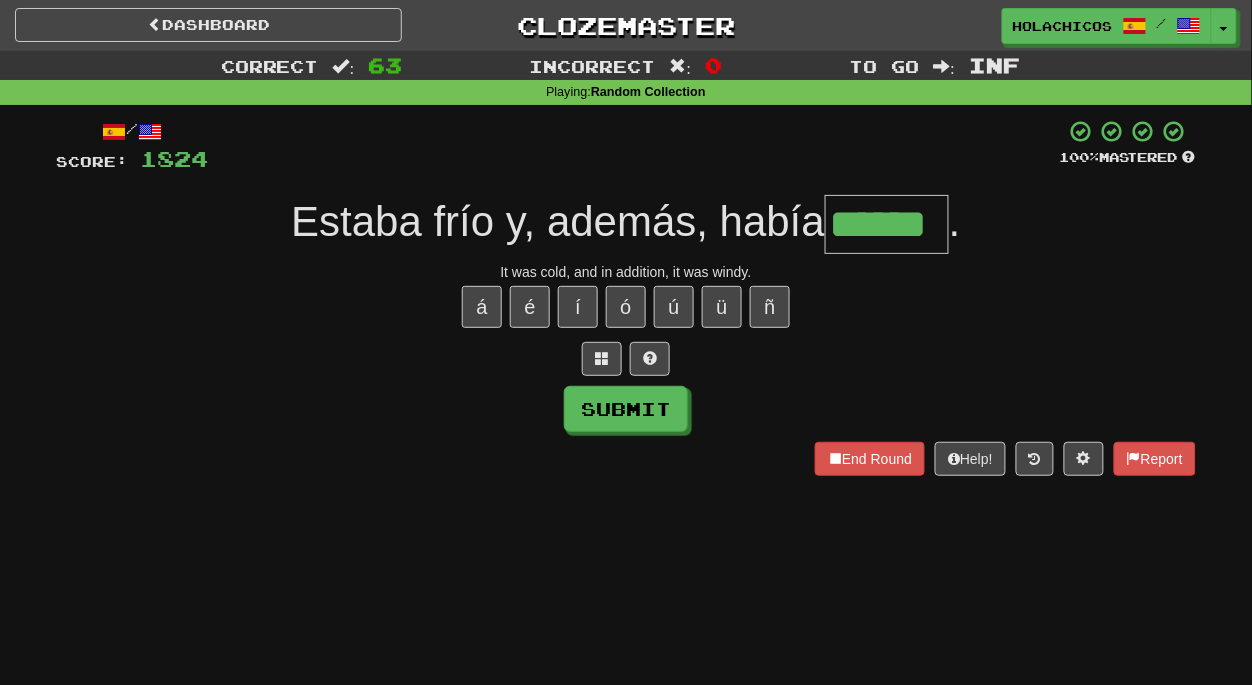 type on "******" 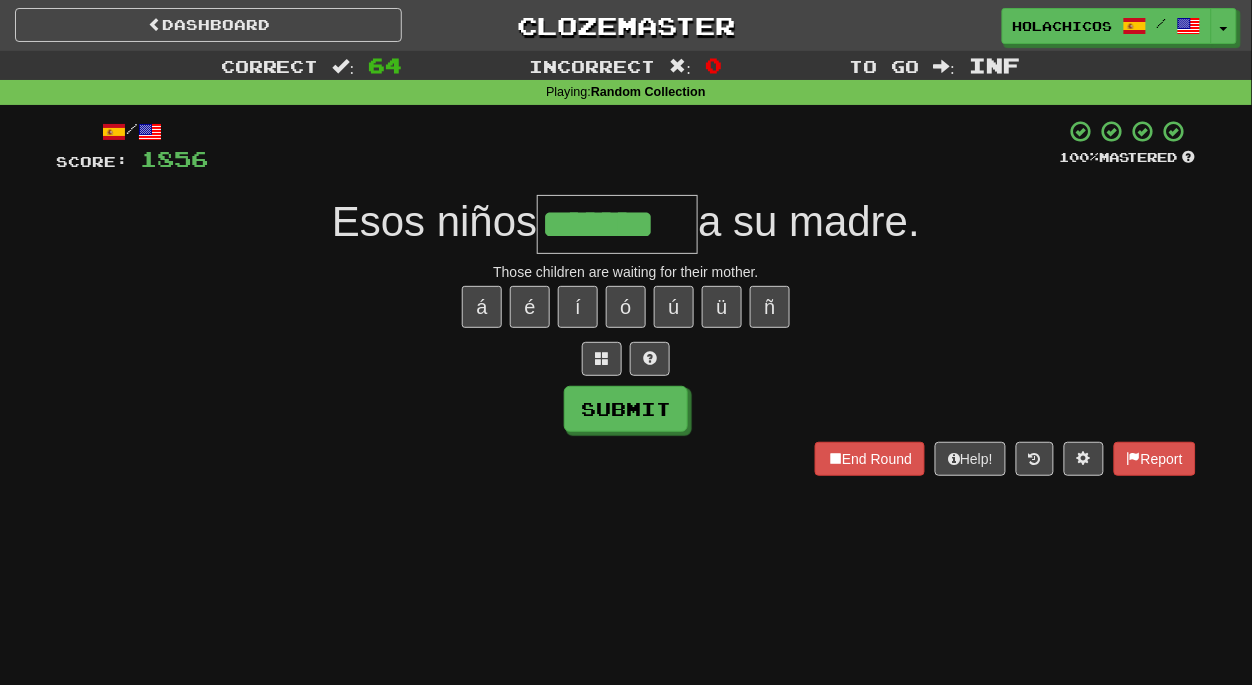 type on "*******" 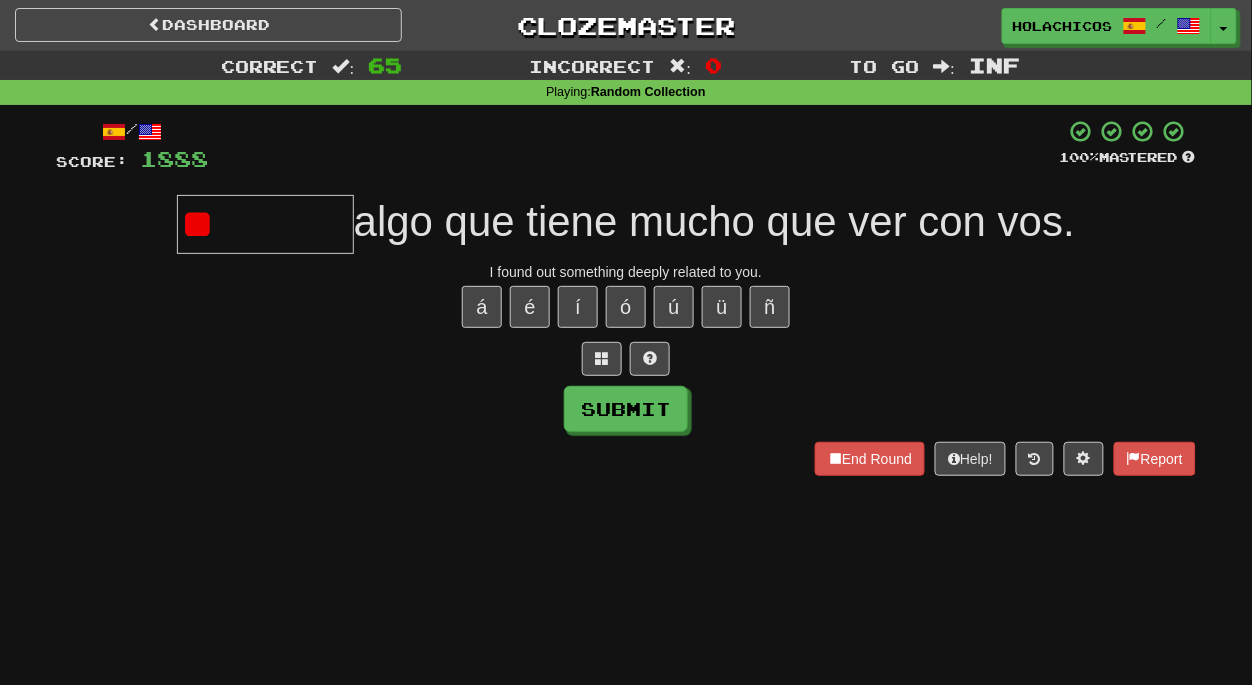 type on "*" 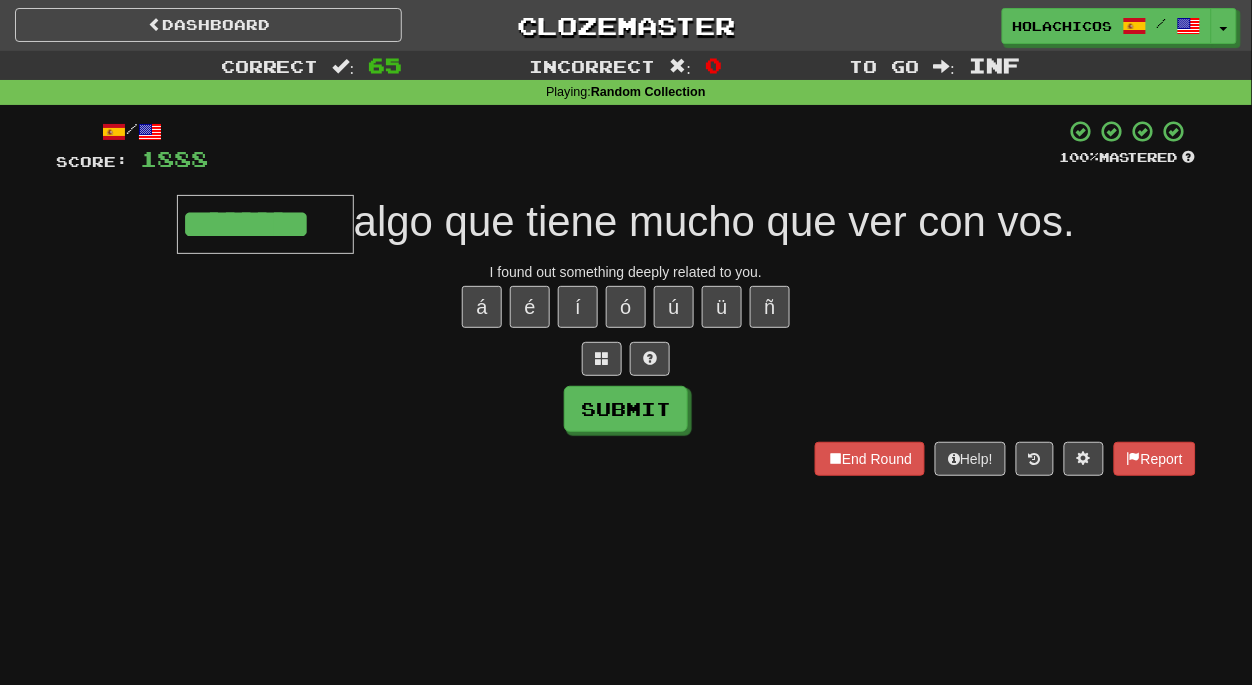 type on "********" 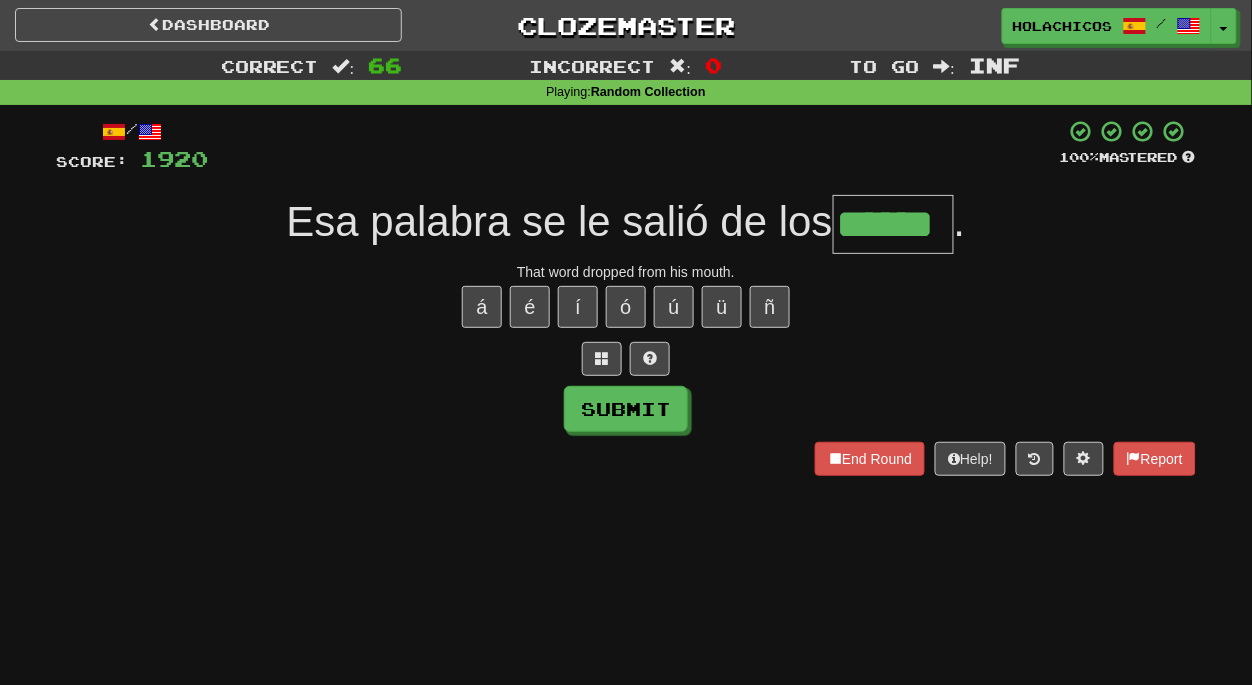 type on "******" 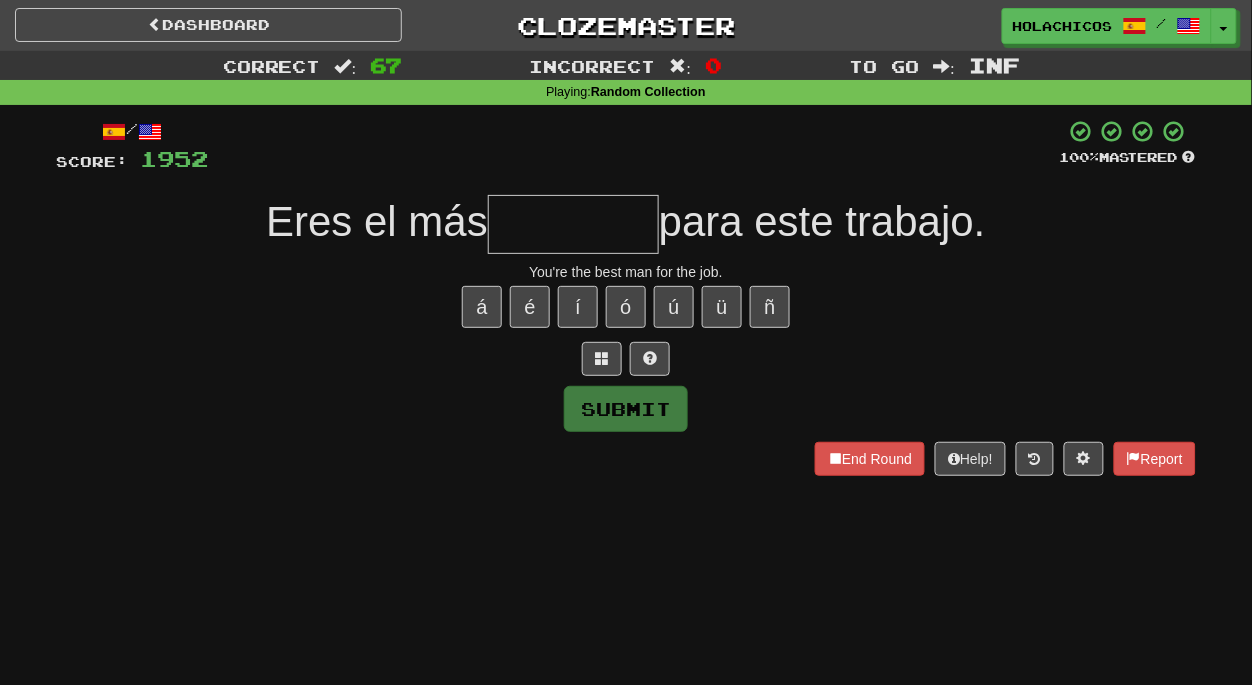 type on "*" 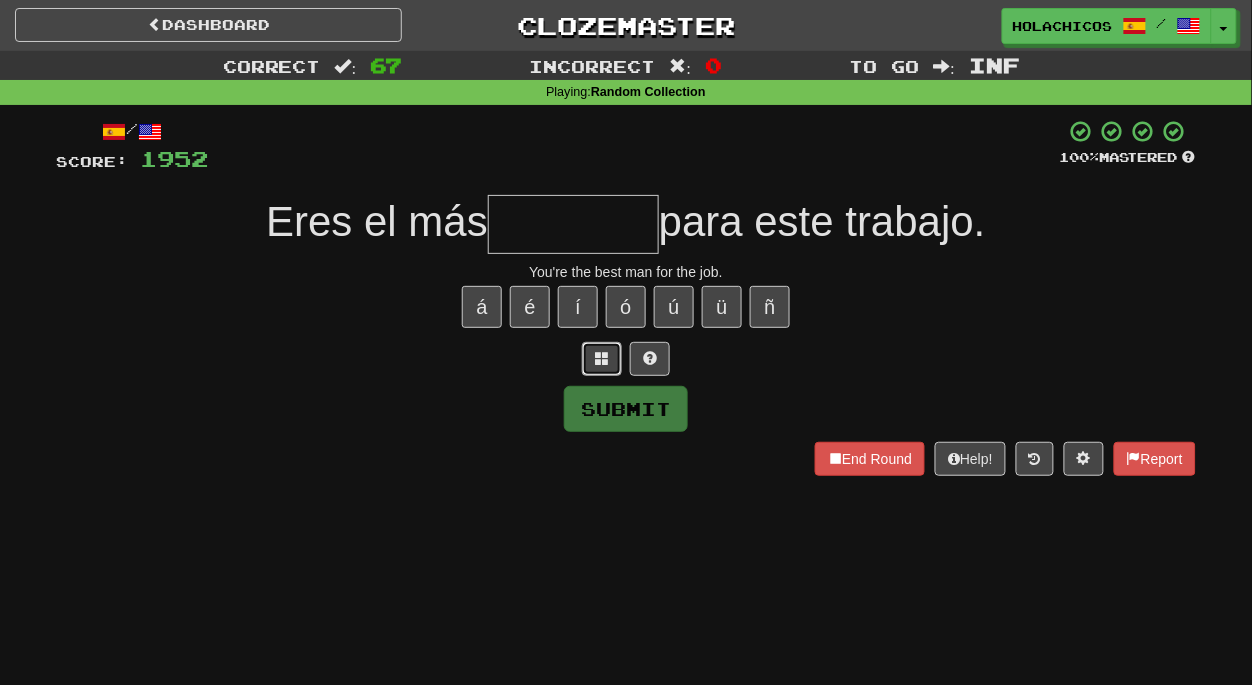 click at bounding box center [602, 358] 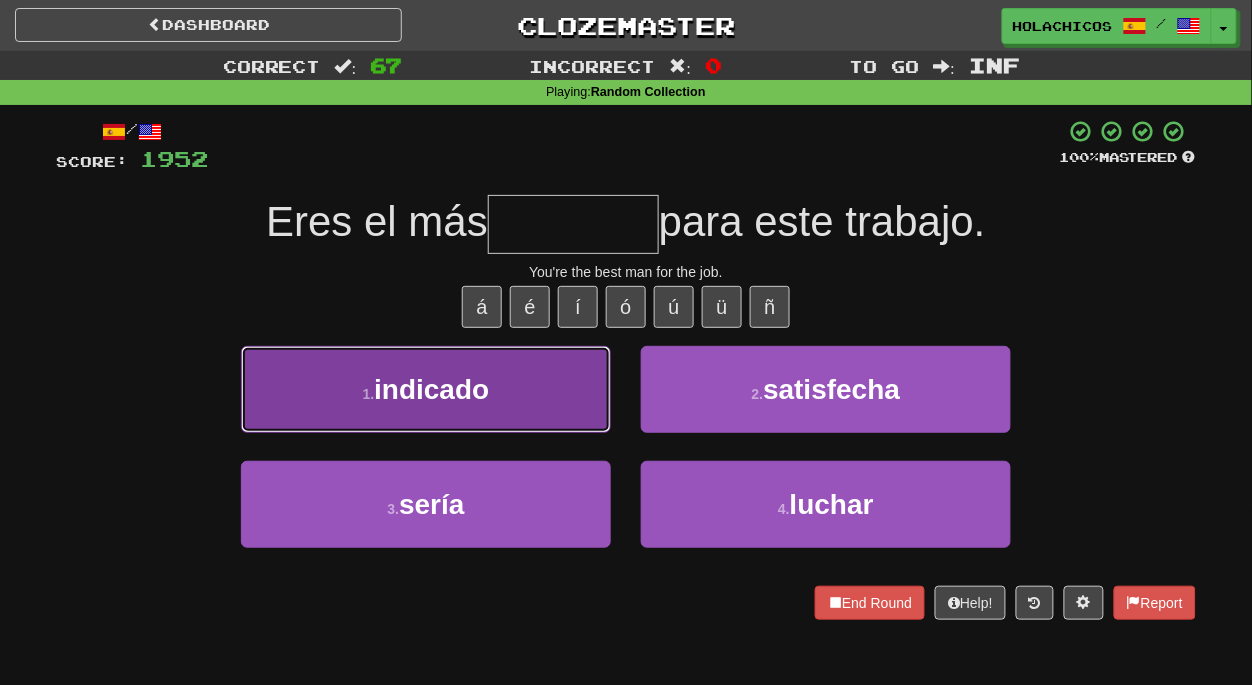 click on "1 .  indicado" at bounding box center [426, 389] 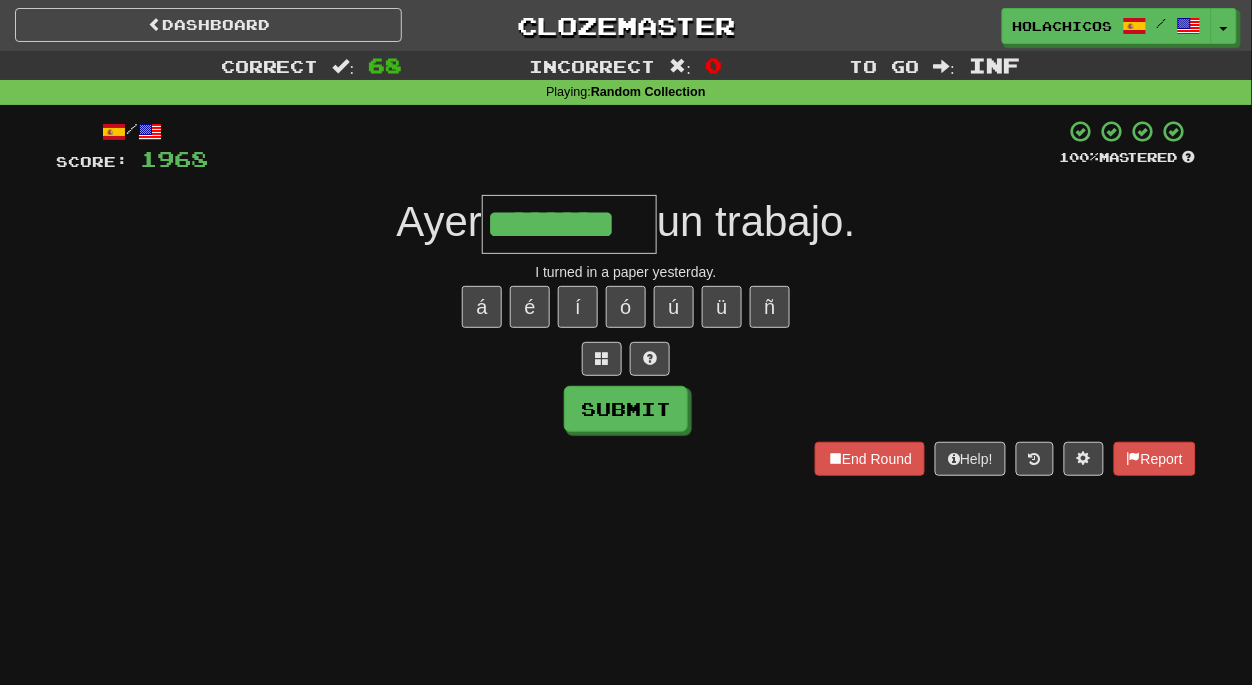 type on "********" 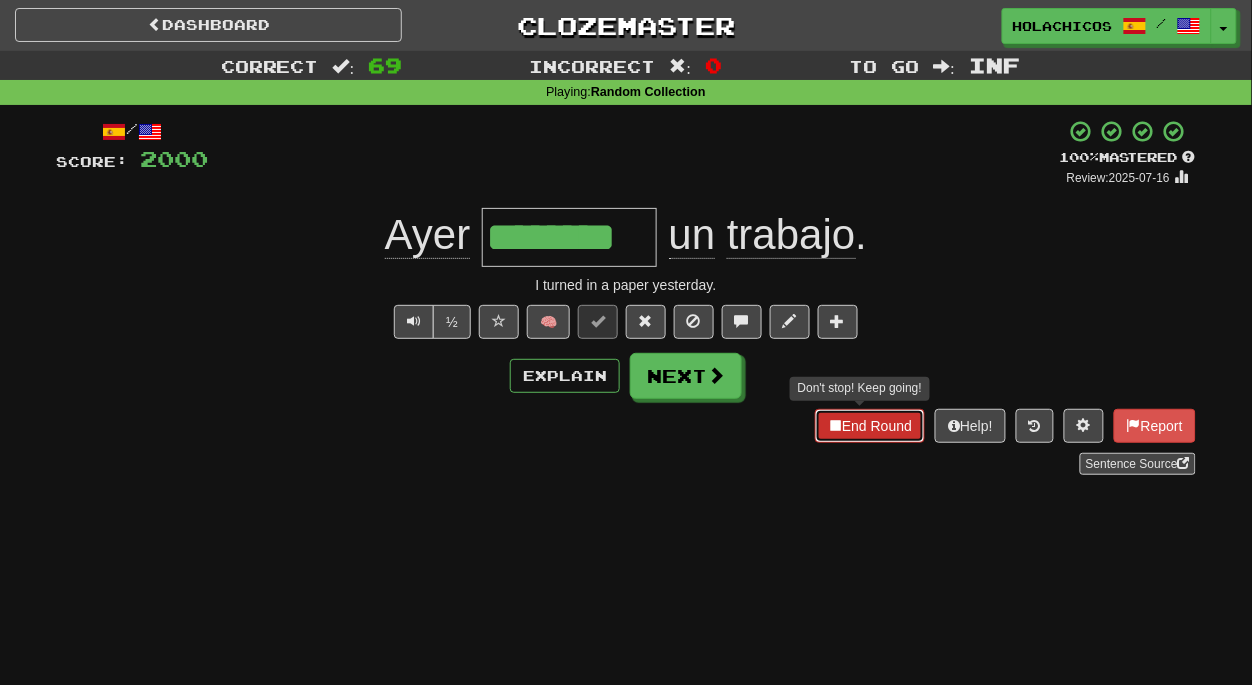 click on "End Round" at bounding box center (870, 426) 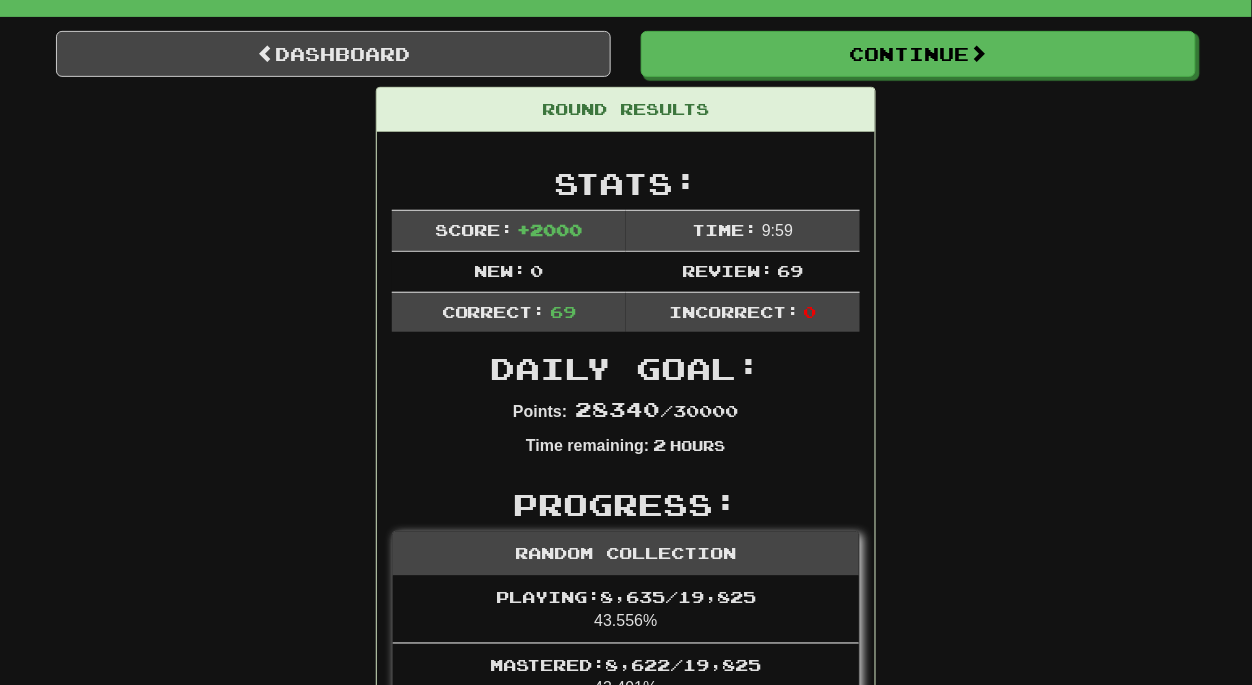scroll, scrollTop: 160, scrollLeft: 0, axis: vertical 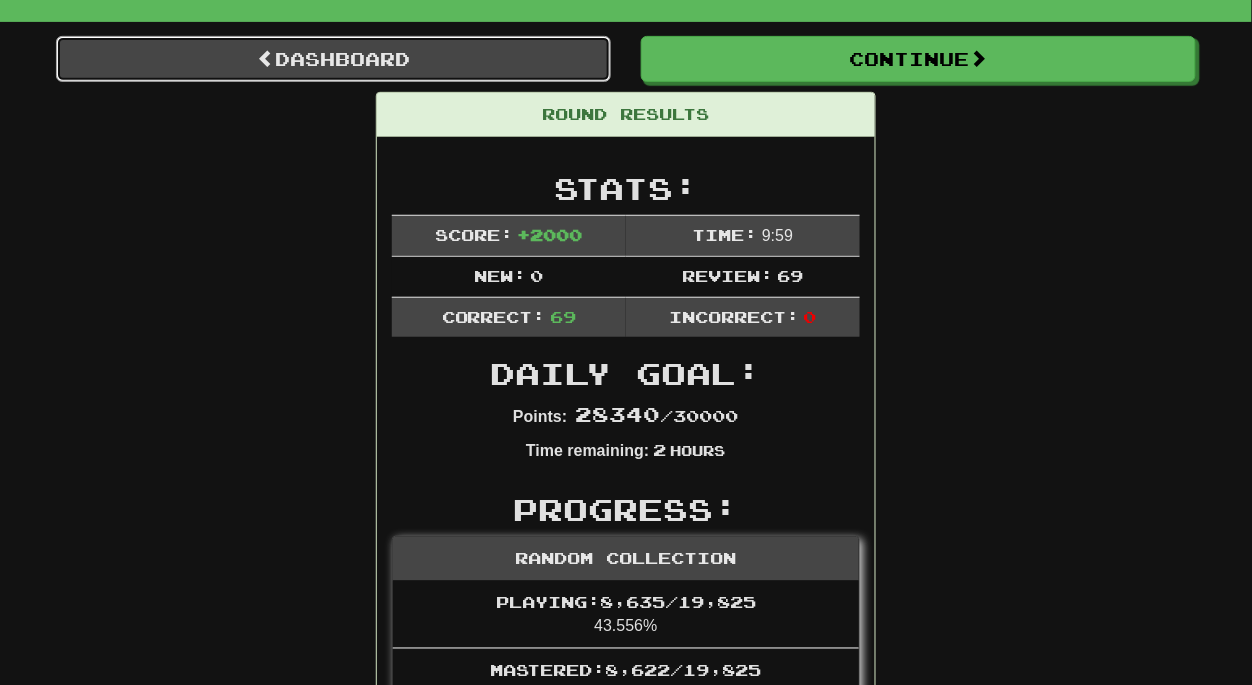 click on "Dashboard" at bounding box center [333, 59] 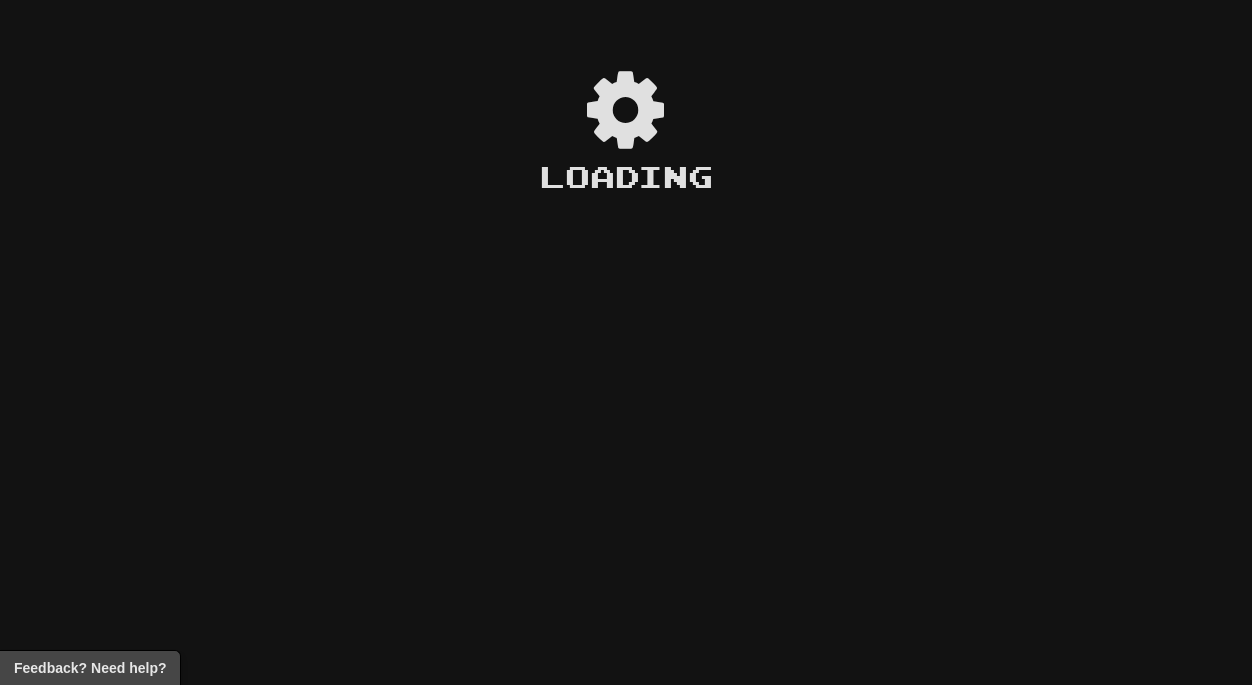 scroll, scrollTop: 0, scrollLeft: 0, axis: both 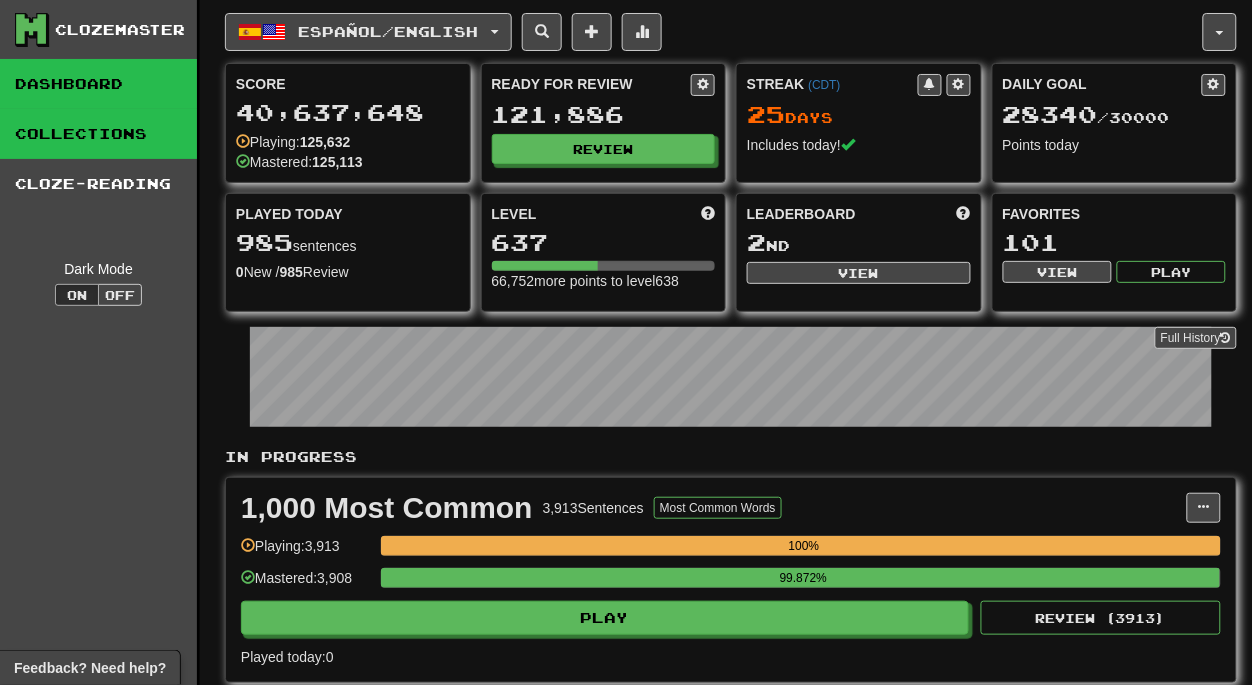 click on "Collections" at bounding box center (98, 134) 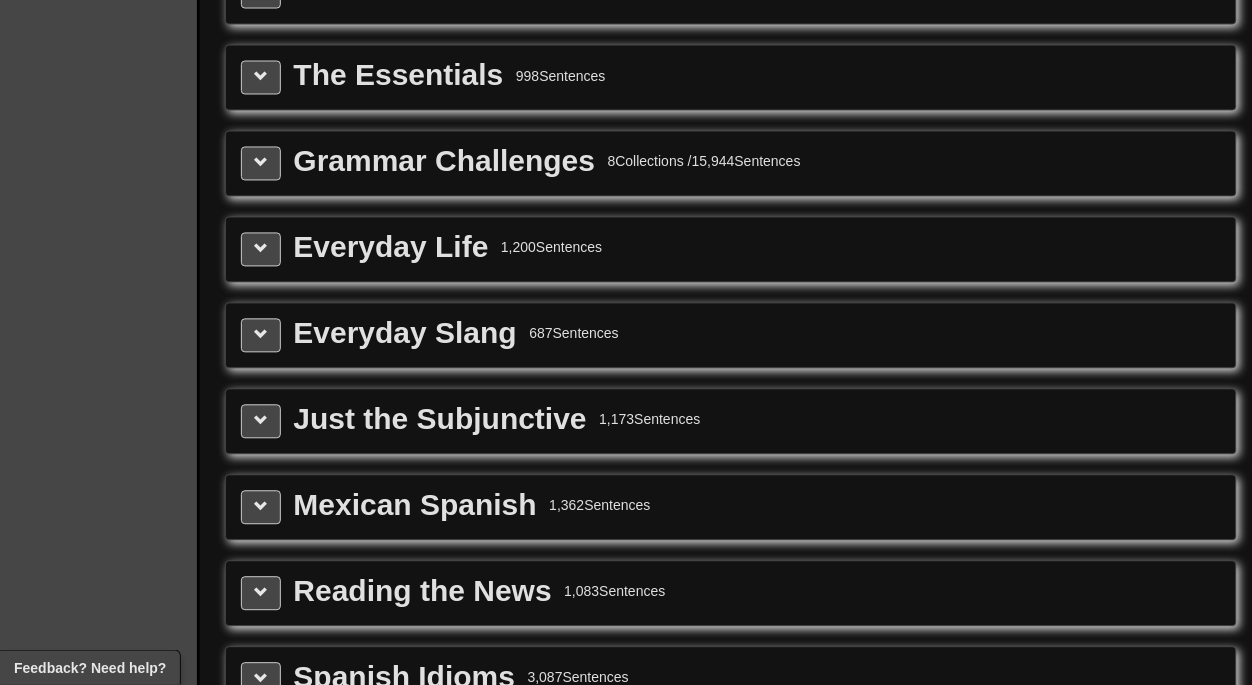 scroll, scrollTop: 2512, scrollLeft: 0, axis: vertical 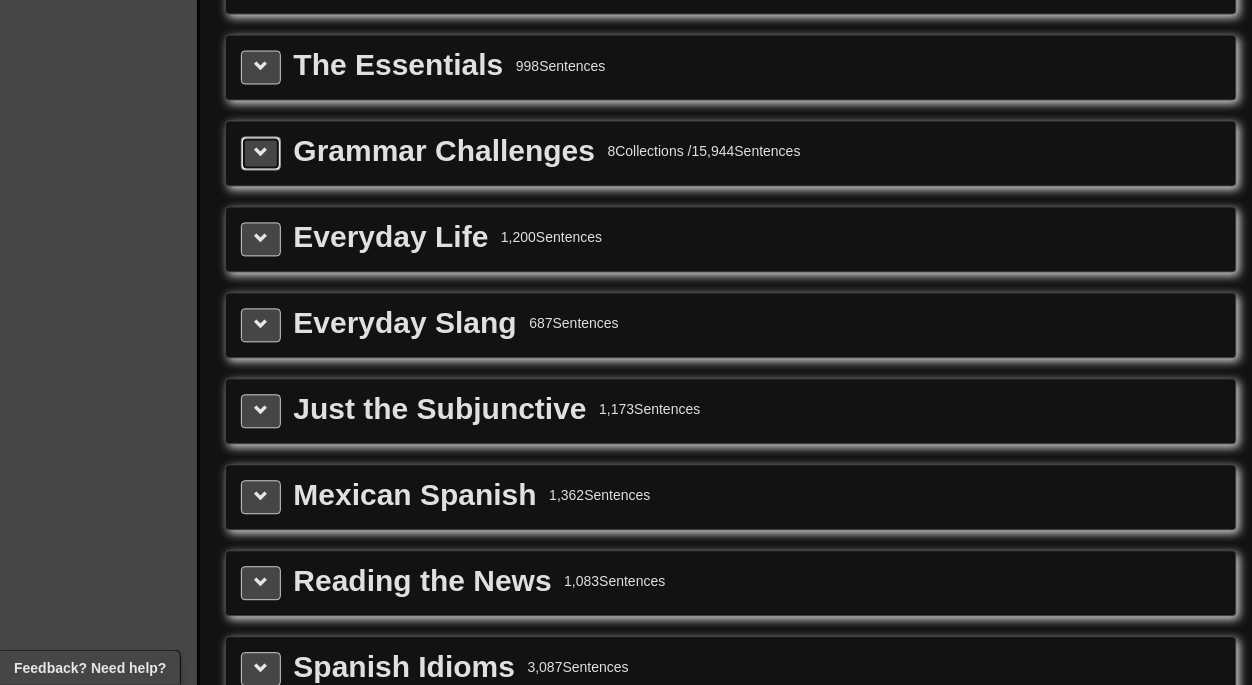 click at bounding box center [261, 153] 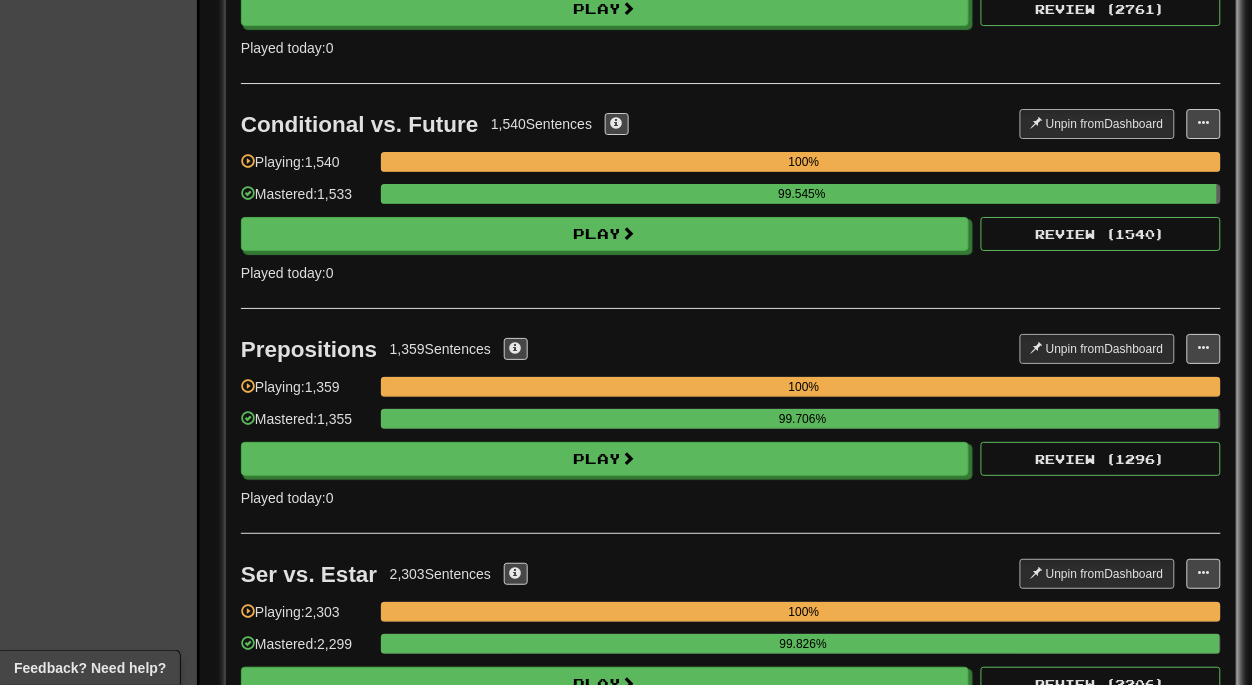 scroll, scrollTop: 3290, scrollLeft: 0, axis: vertical 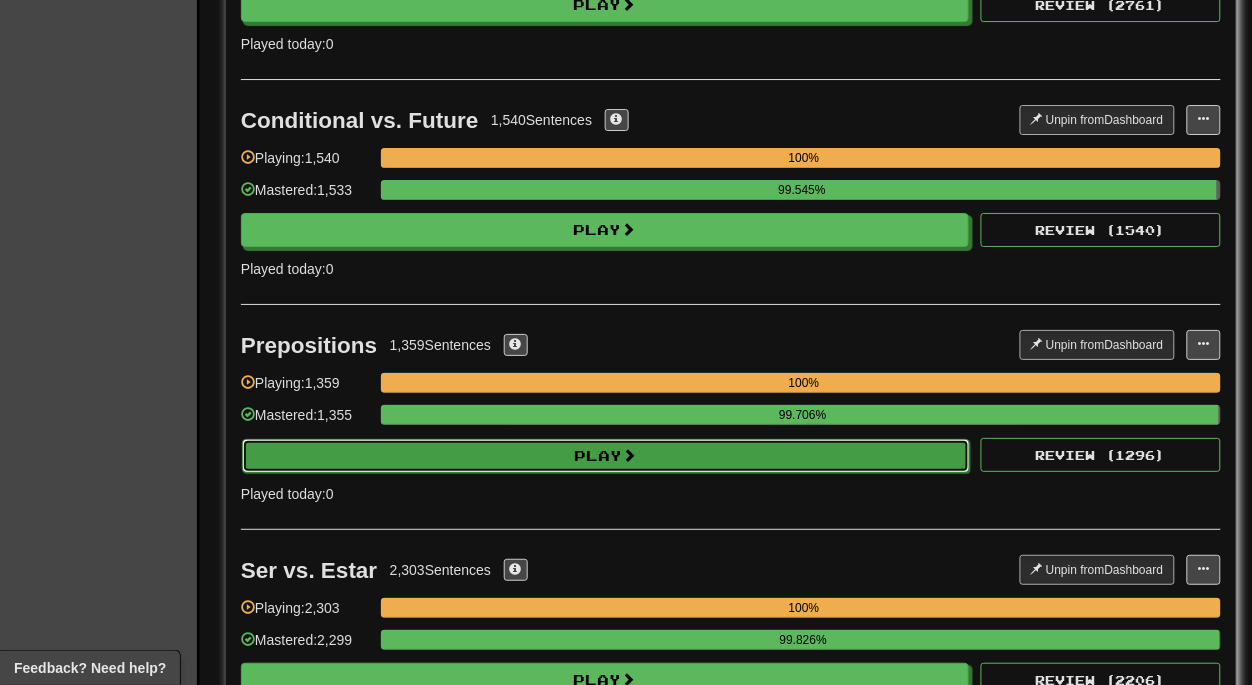click on "Play" at bounding box center (606, 456) 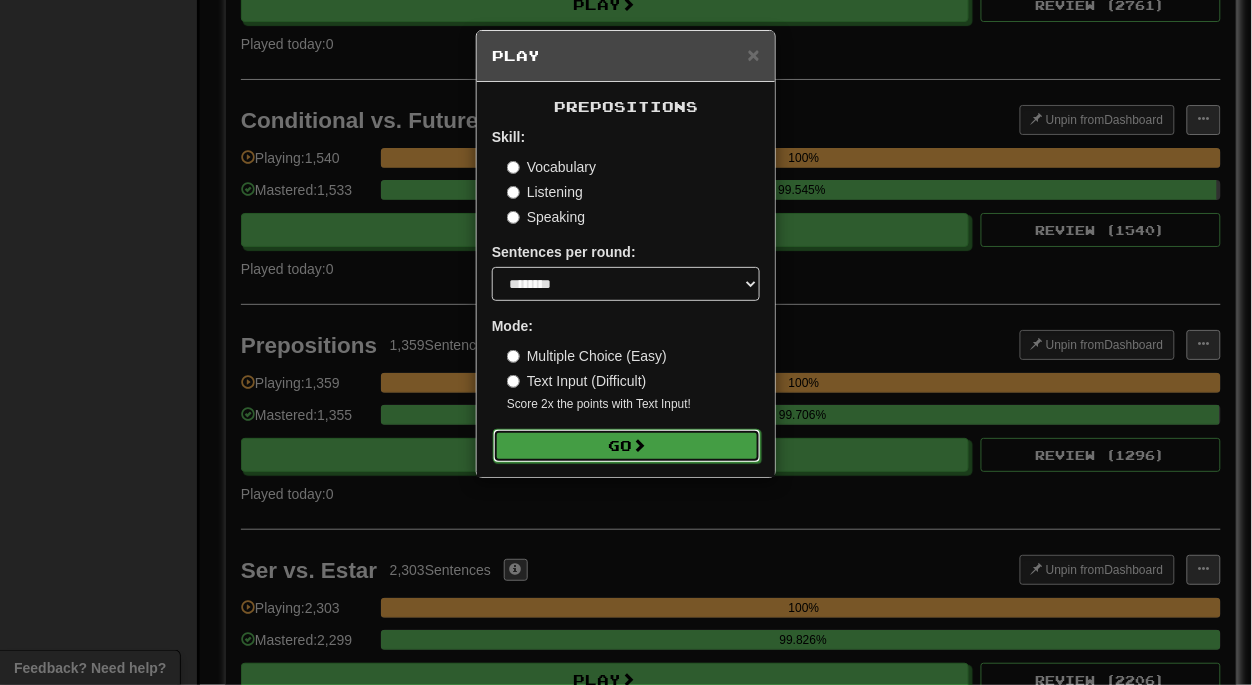 click on "Go" at bounding box center [627, 446] 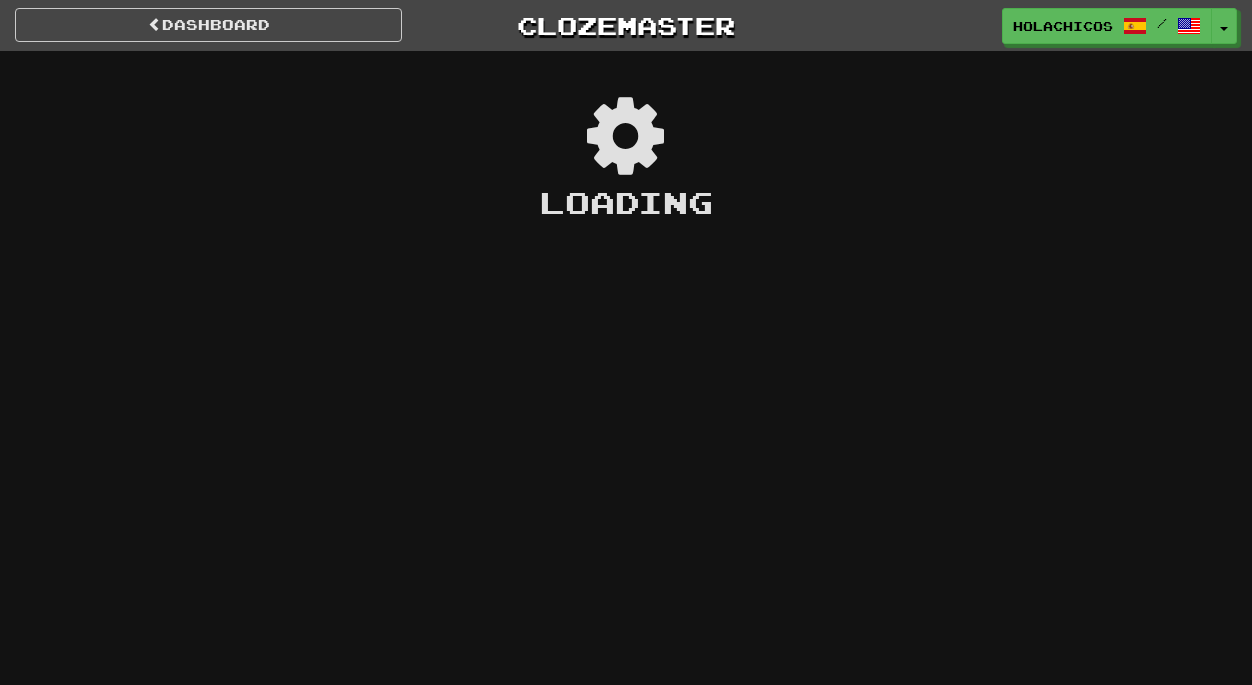 scroll, scrollTop: 0, scrollLeft: 0, axis: both 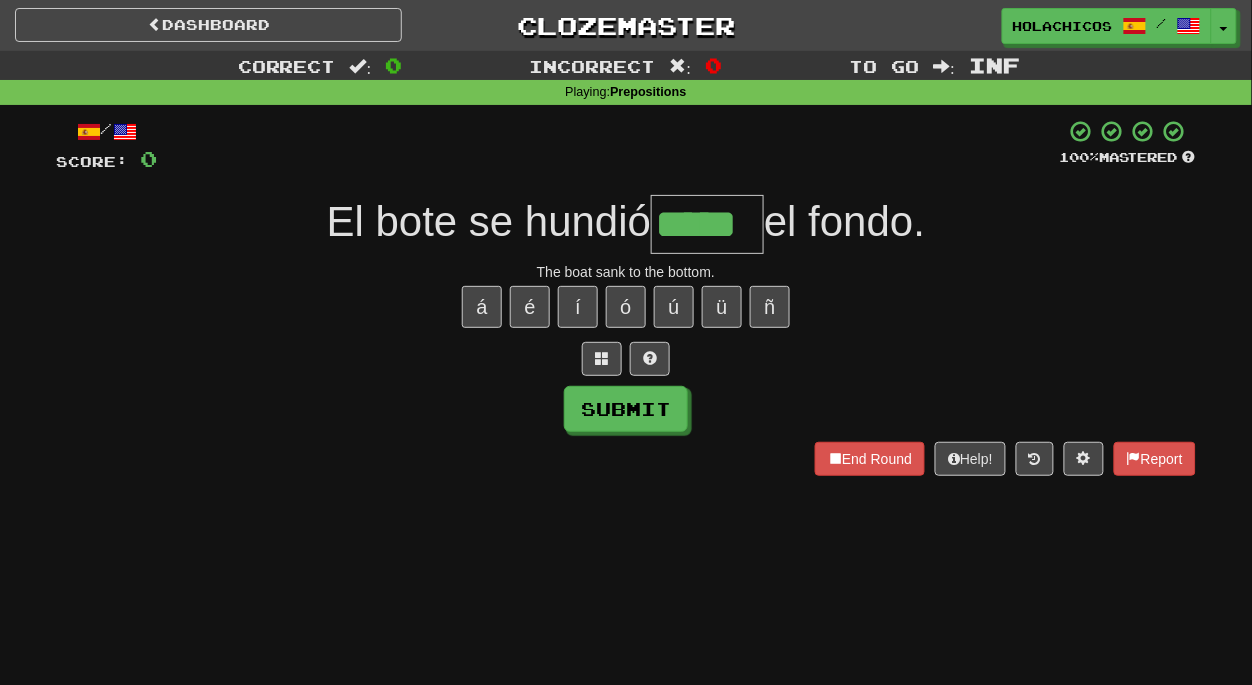 type on "*****" 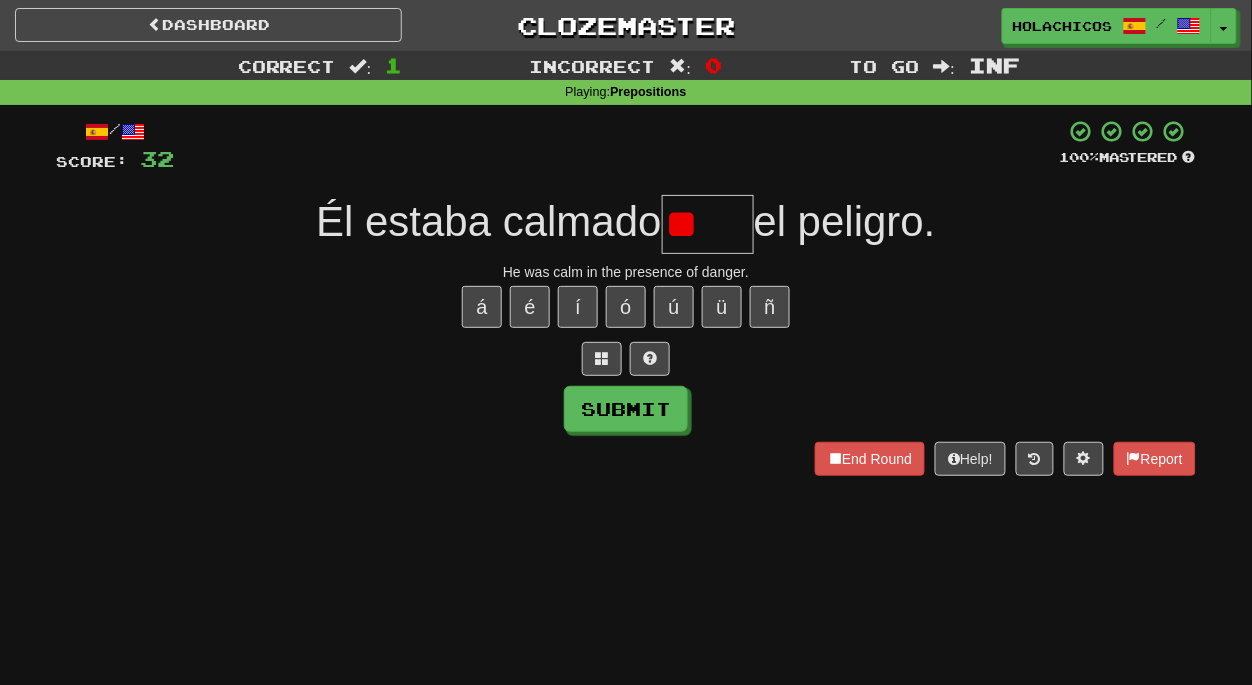 type on "*" 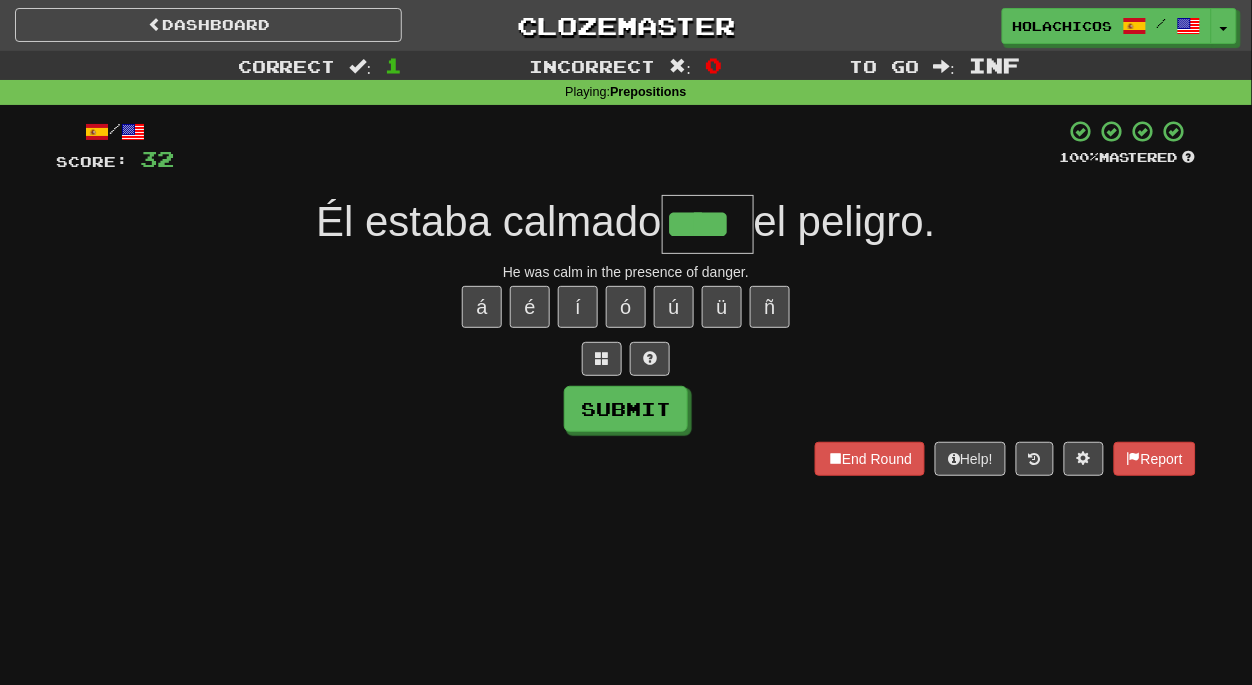type on "****" 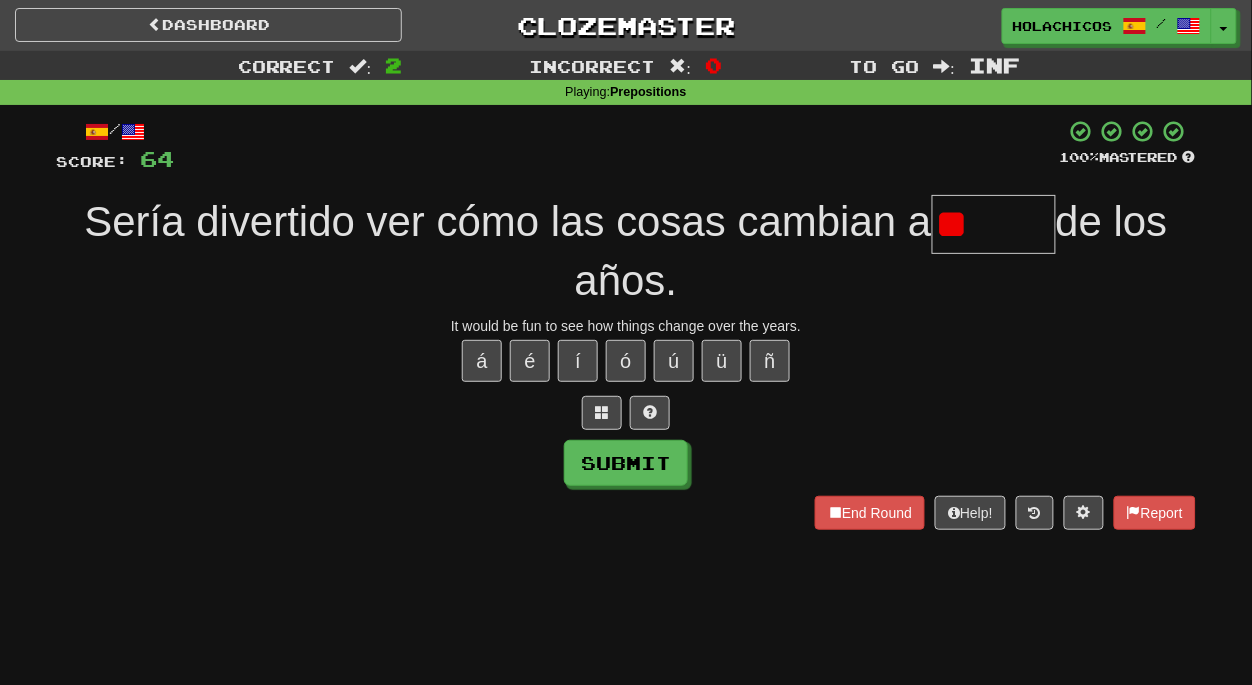 type on "*" 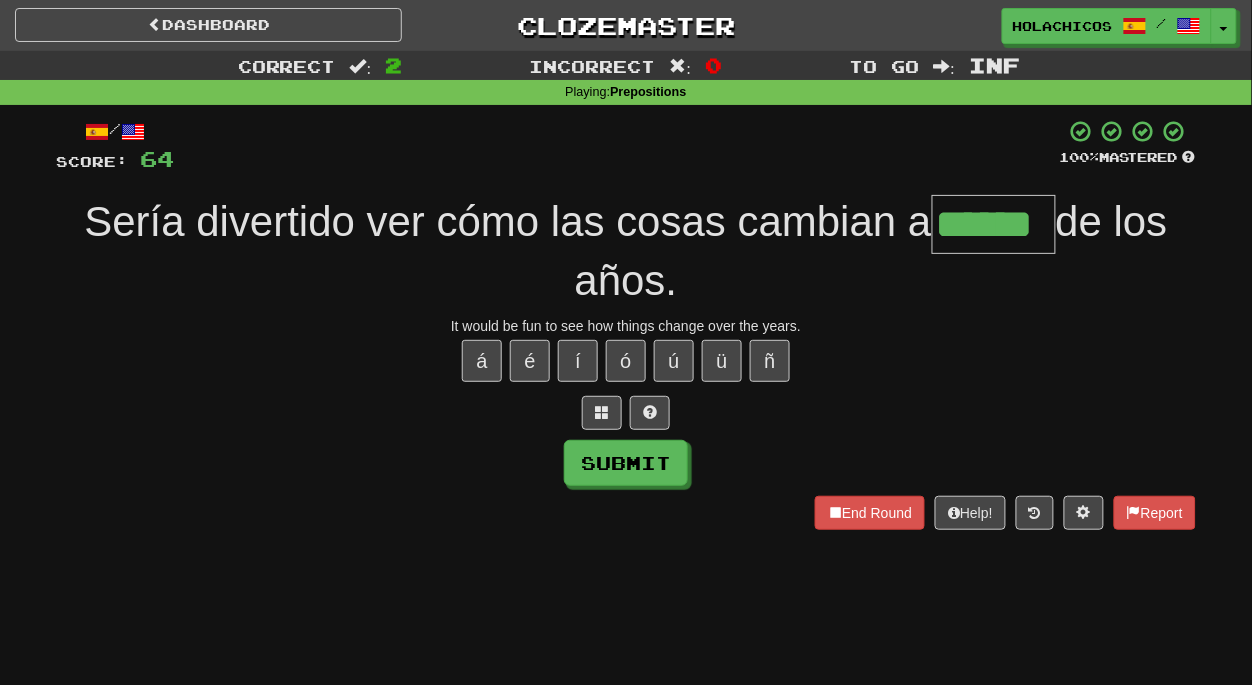 type on "******" 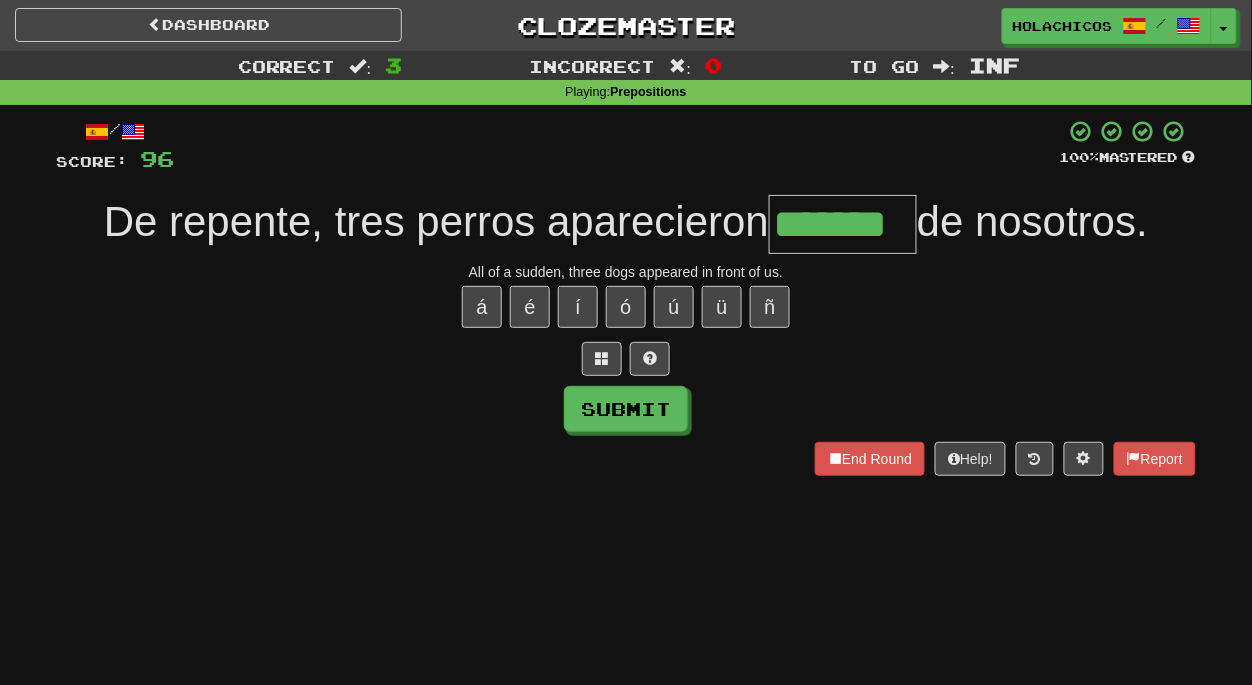 type on "*******" 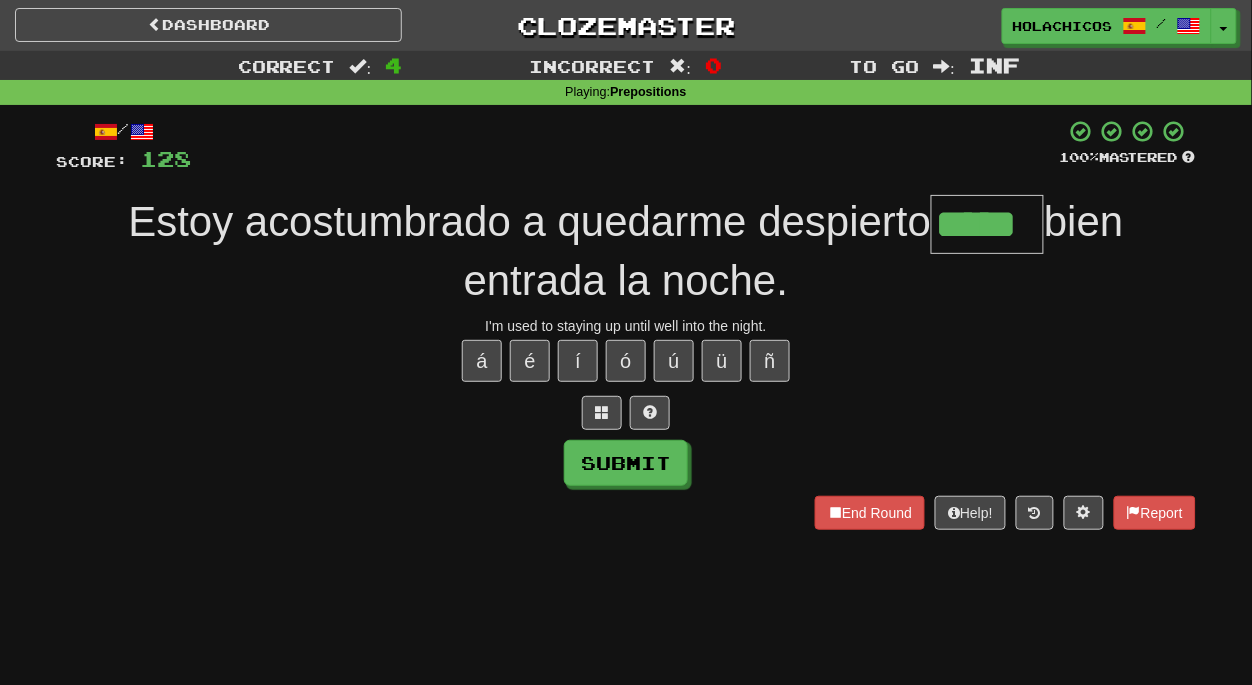 type on "*****" 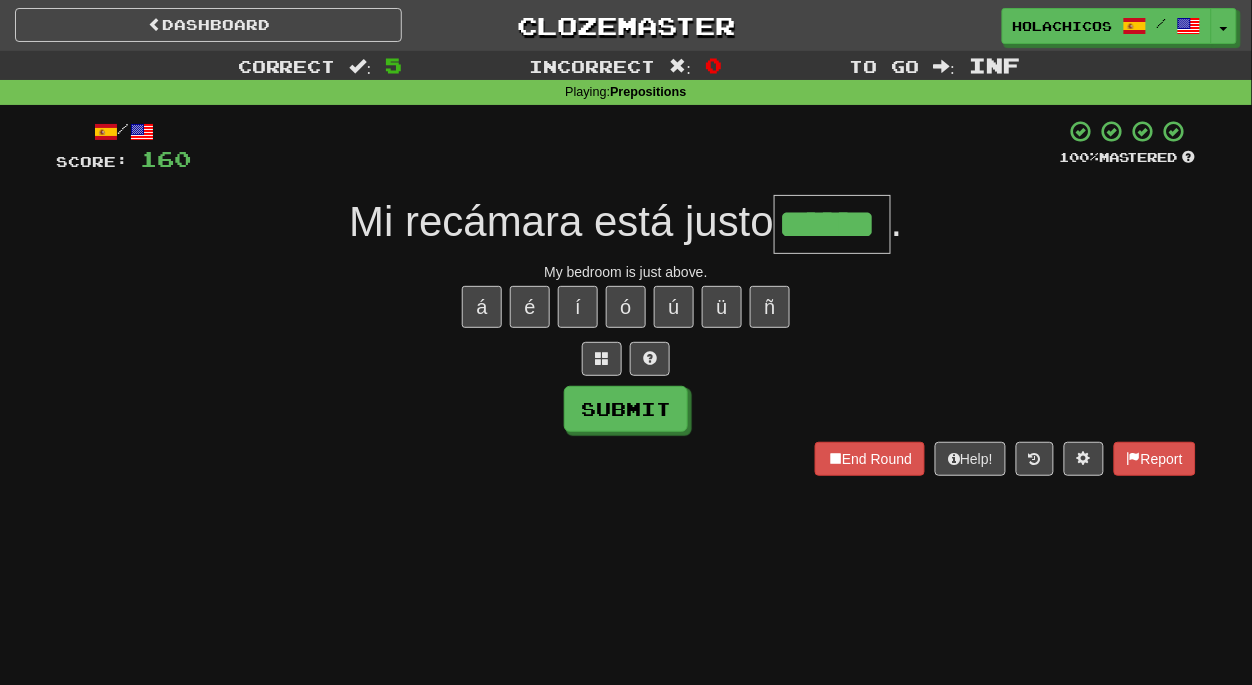 type on "******" 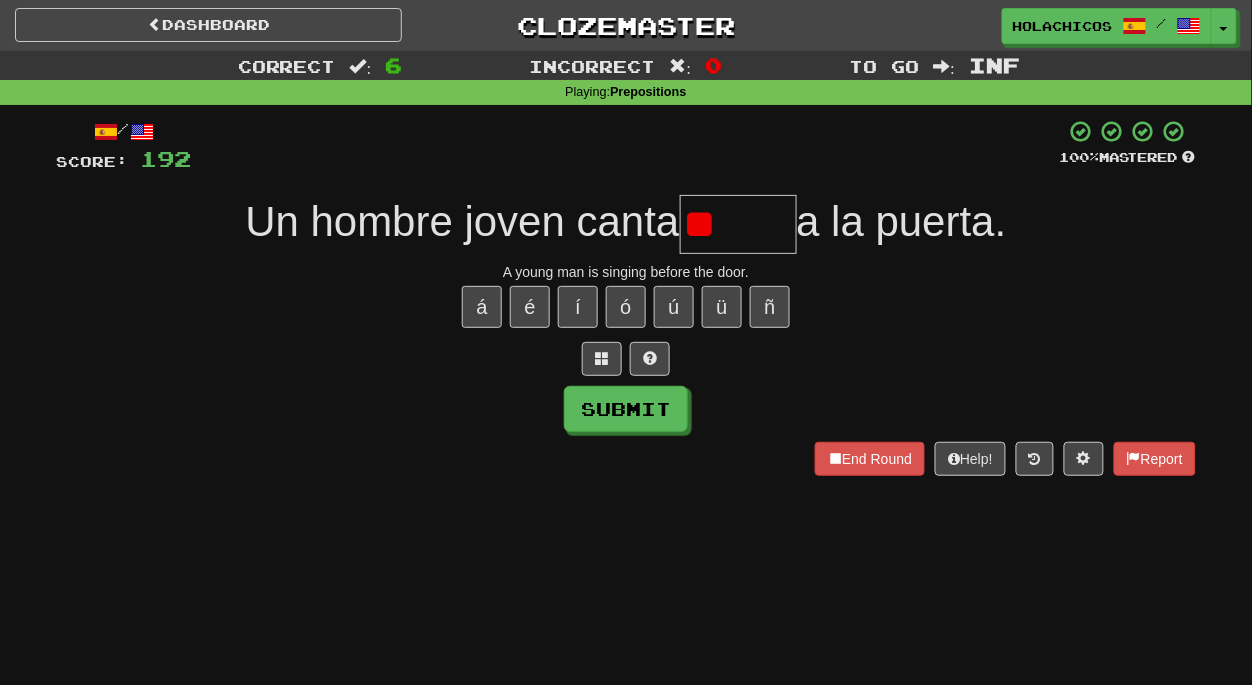 type on "*" 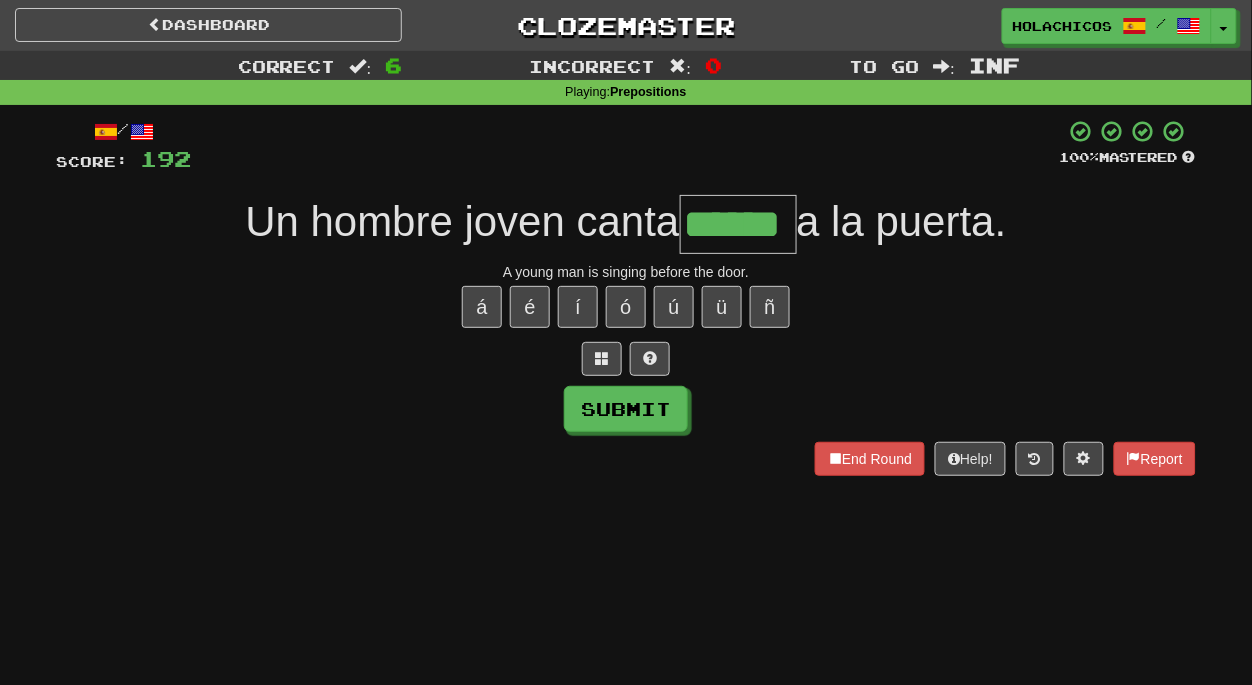 type on "******" 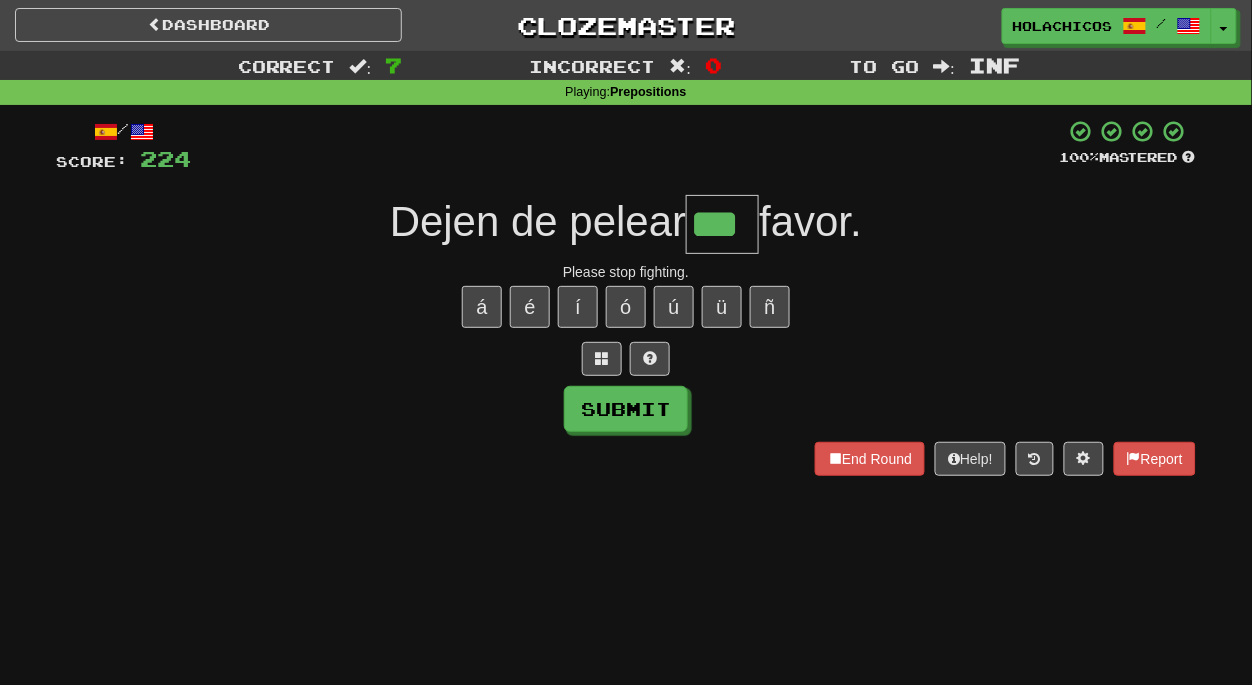 type on "***" 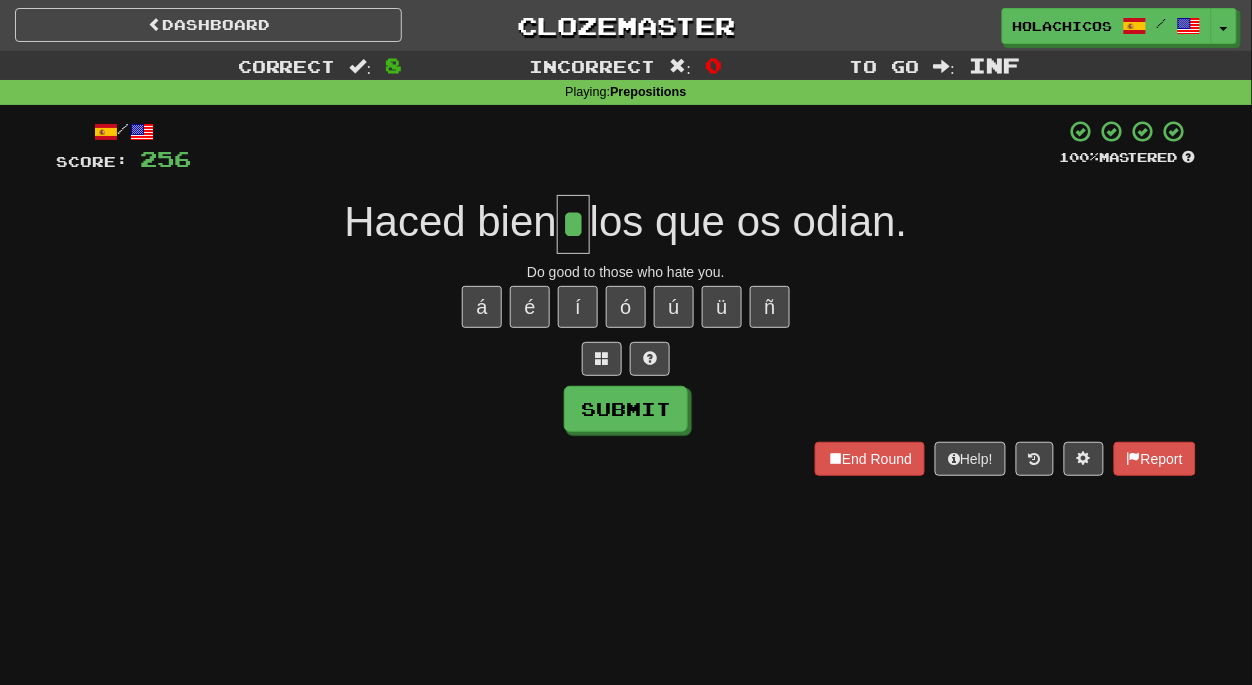 type on "*" 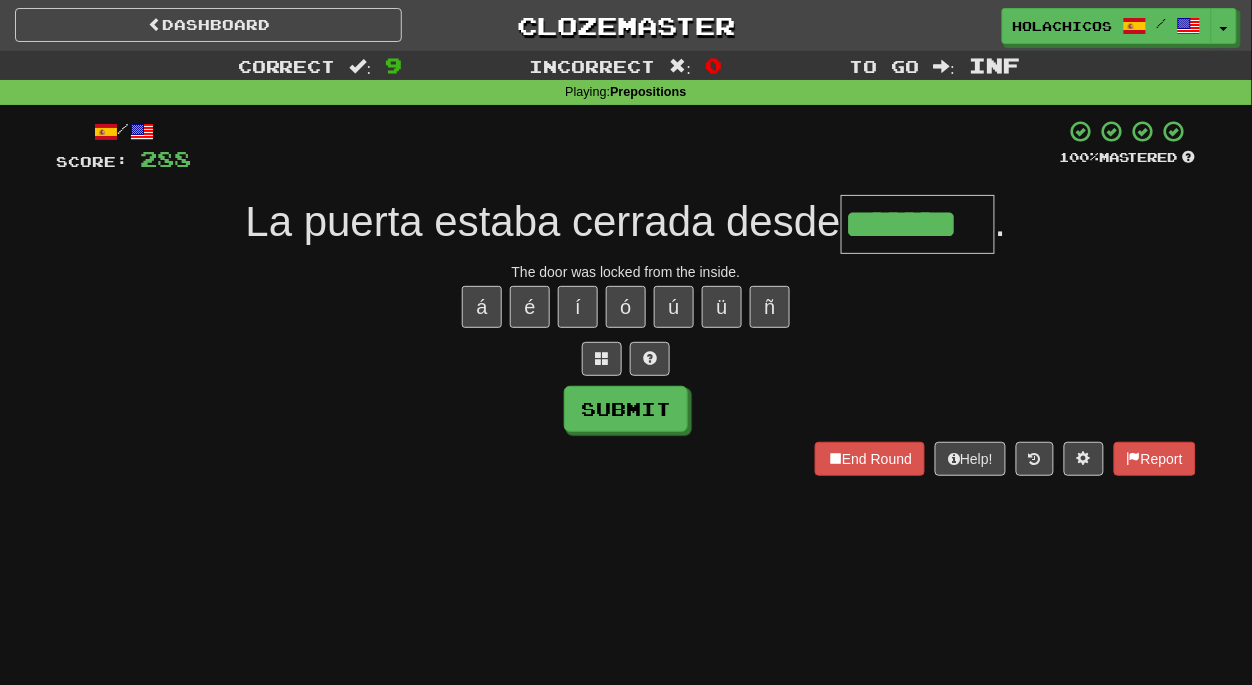 type on "*******" 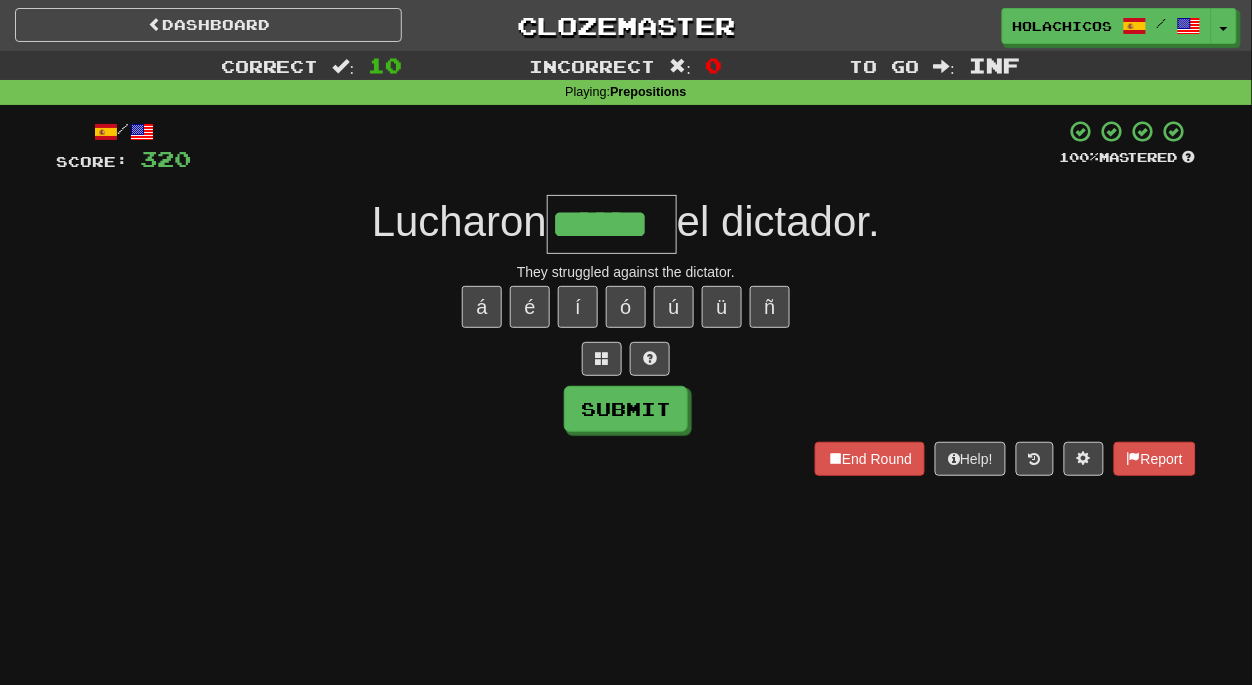 type on "******" 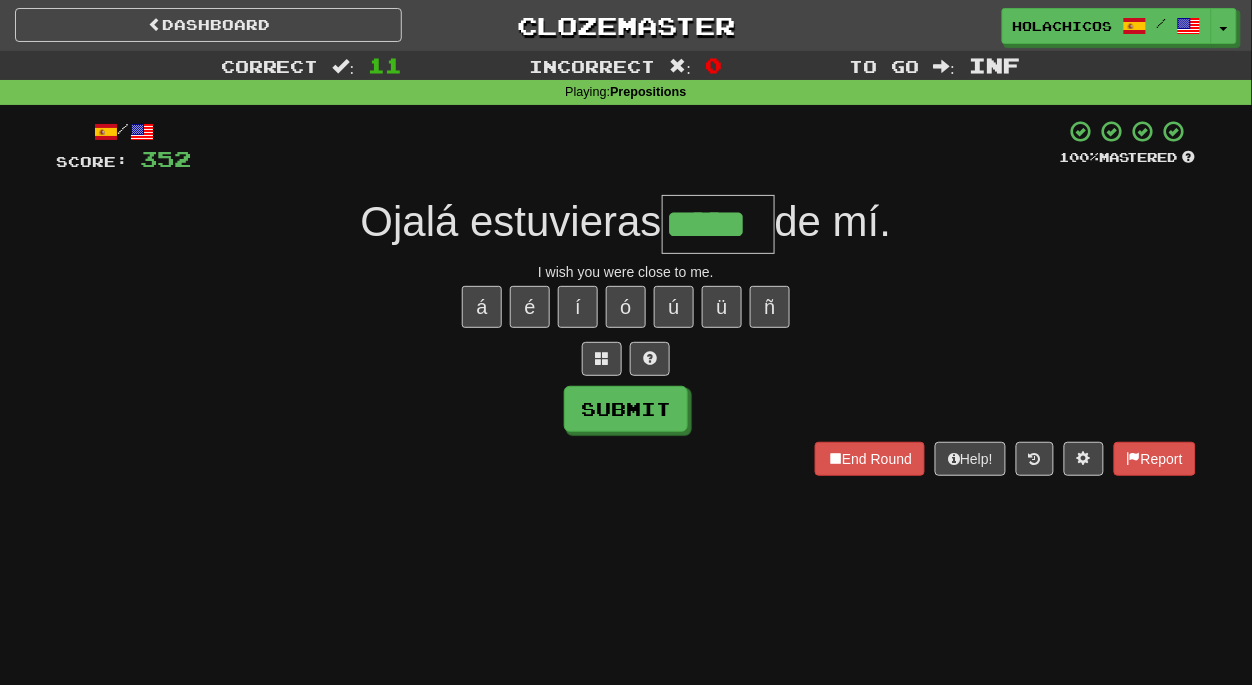 type on "*****" 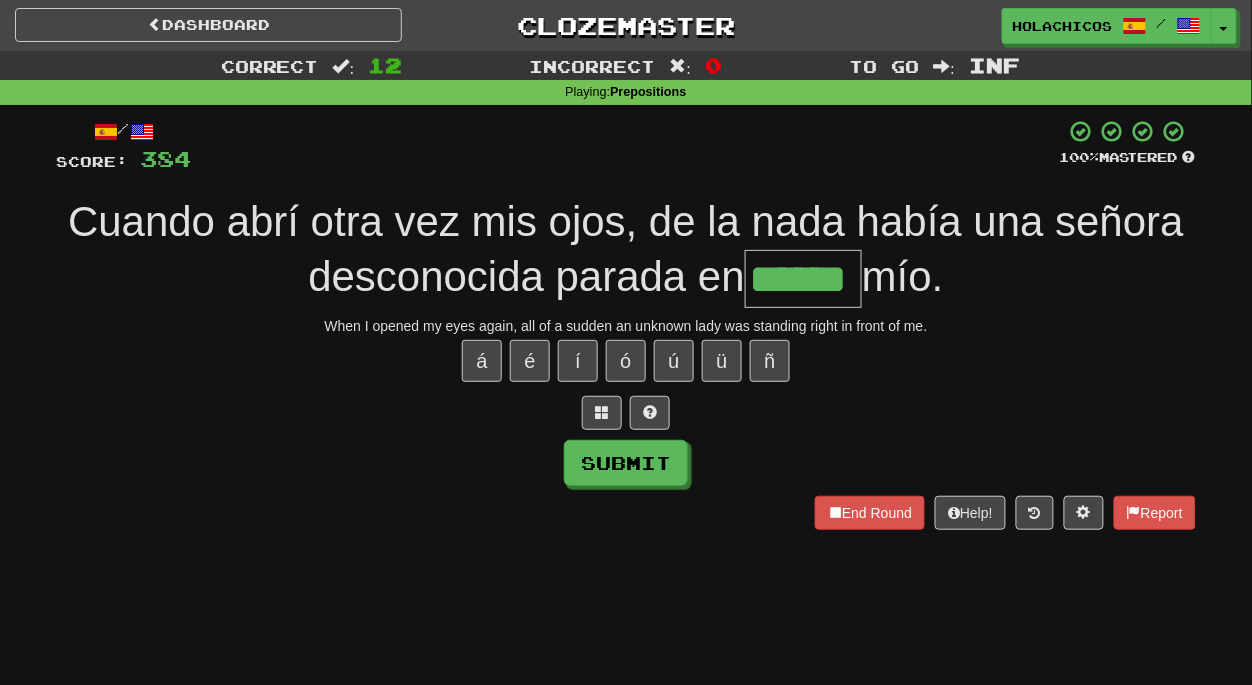 type on "******" 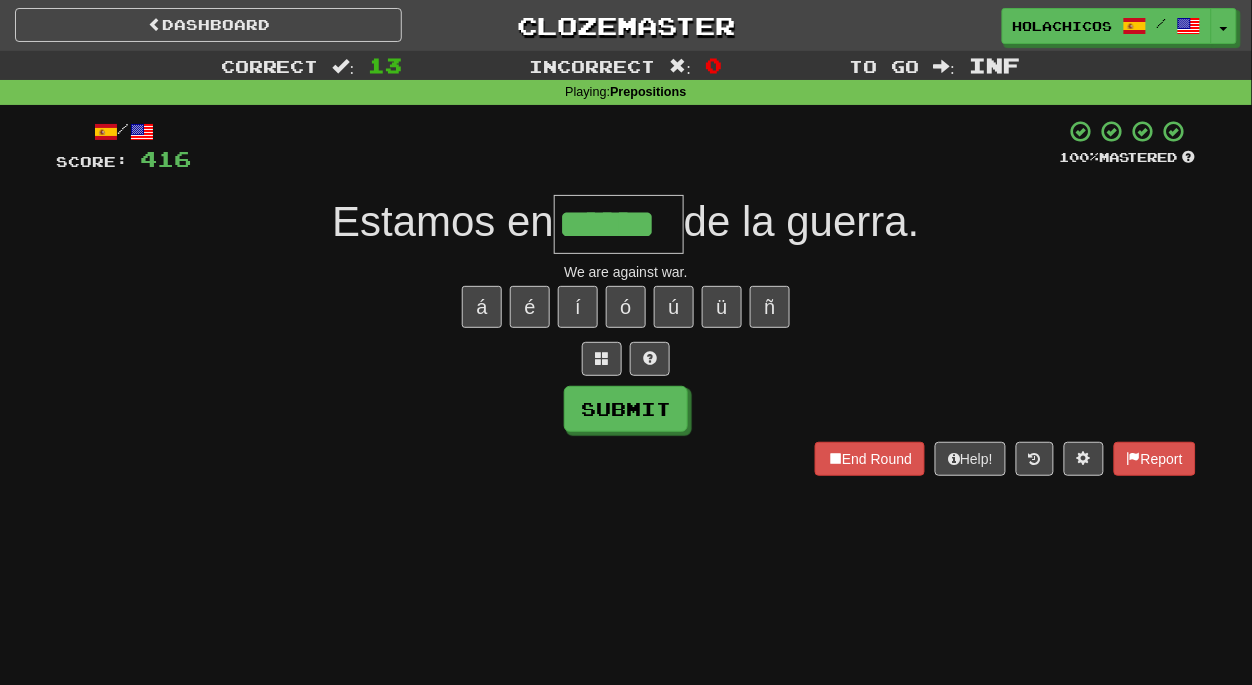 type on "******" 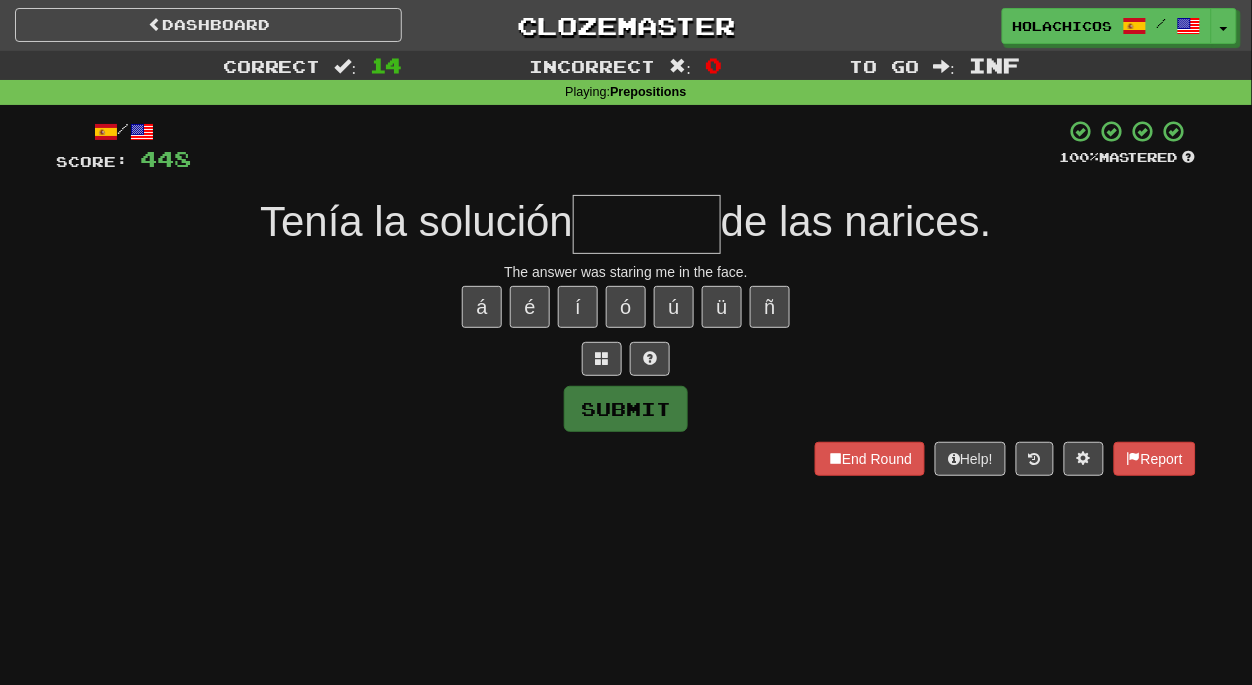 type on "*" 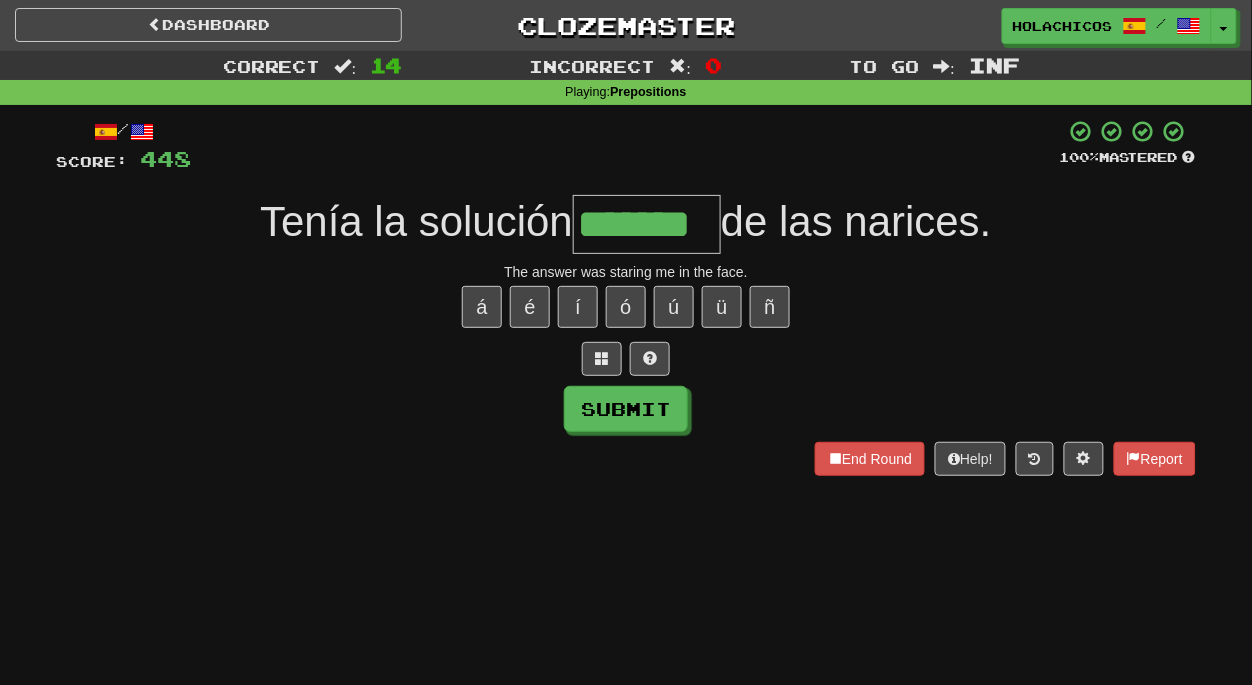 type on "*******" 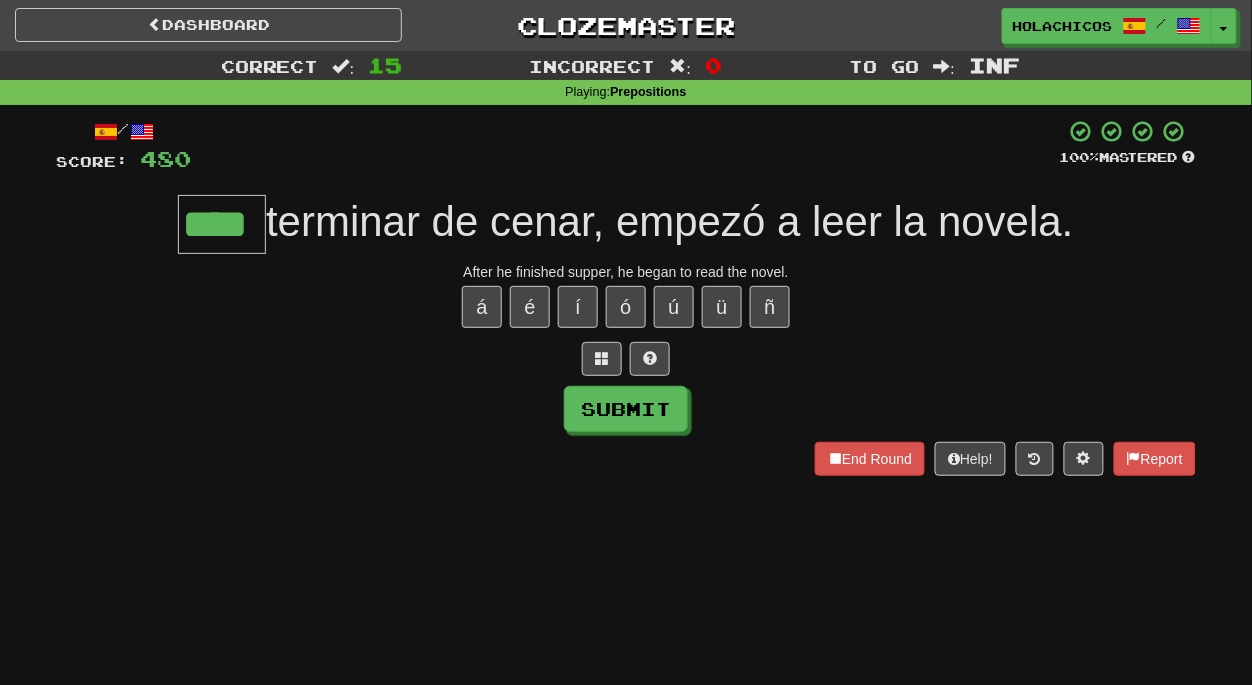 type on "****" 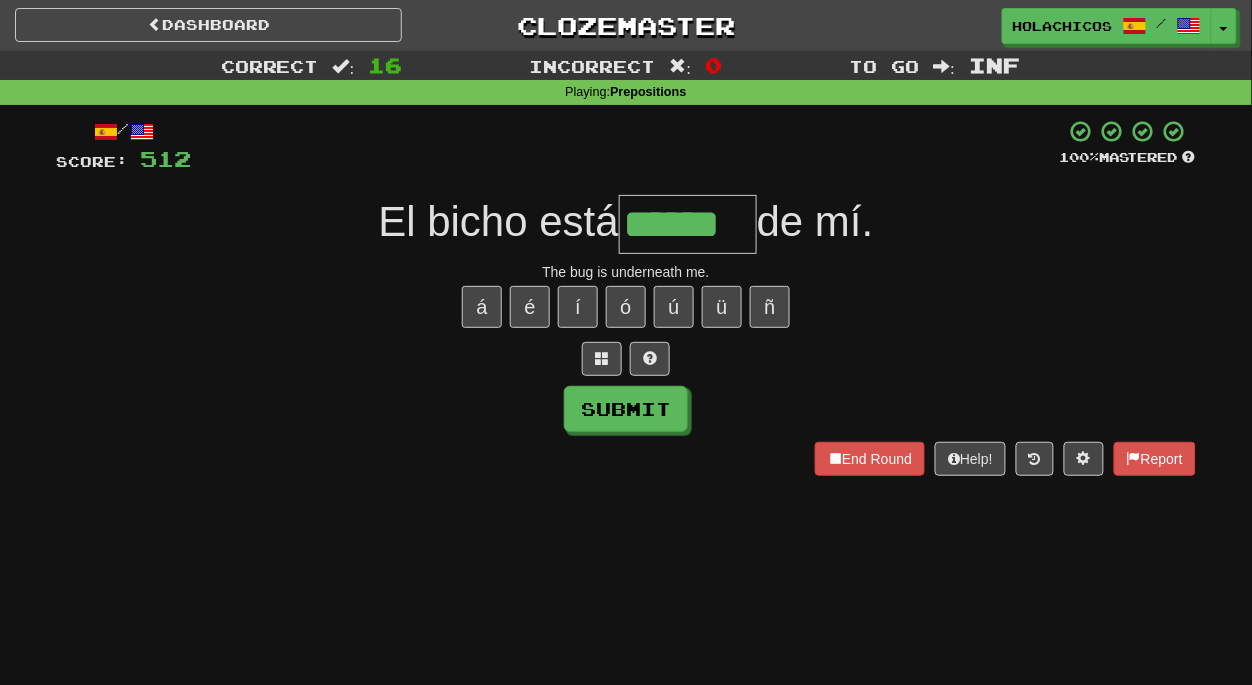 type on "******" 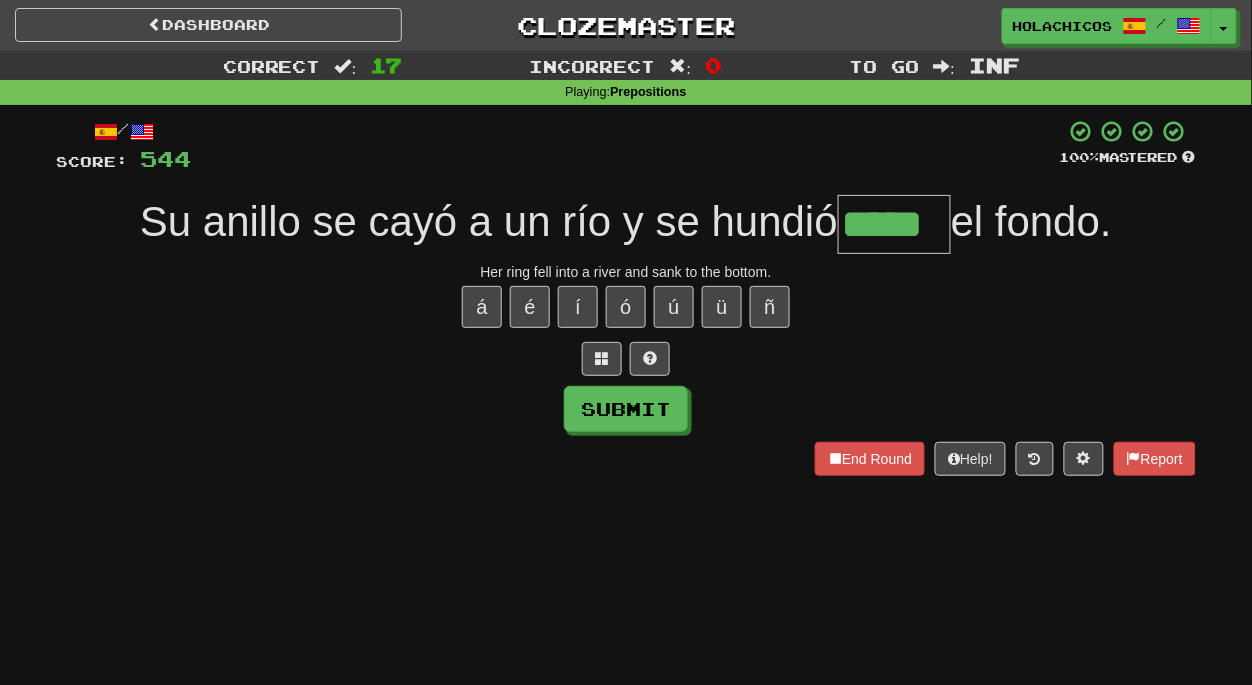 type on "*****" 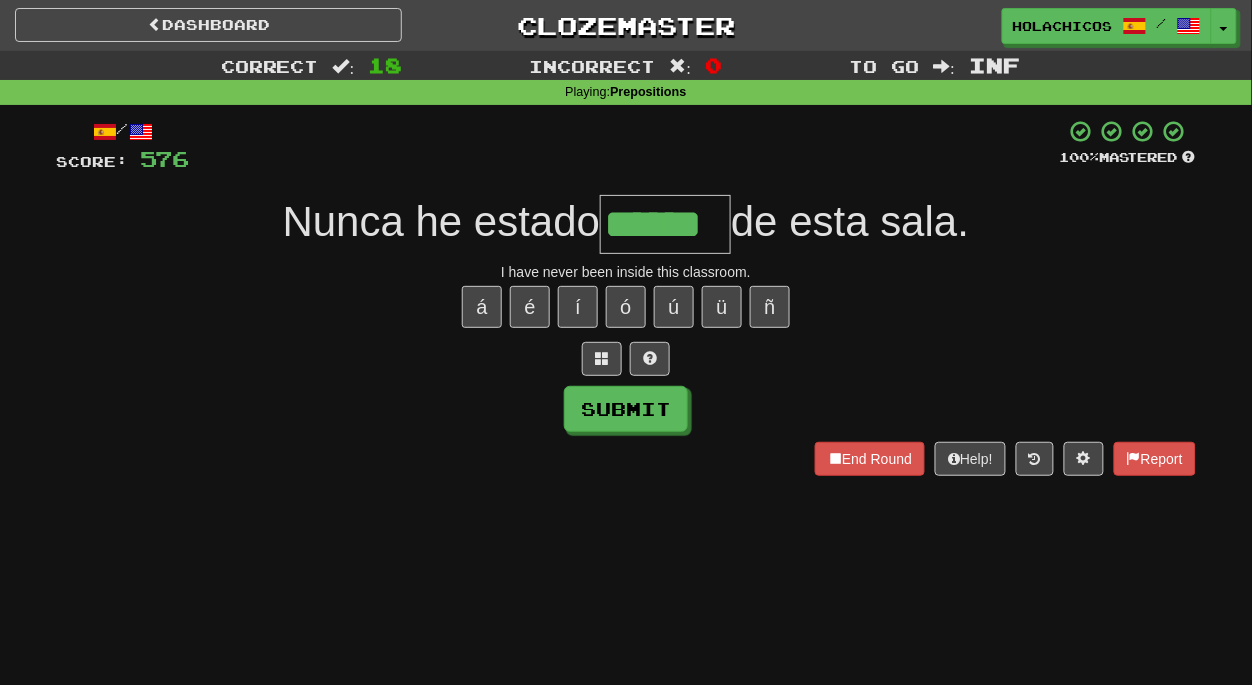type on "******" 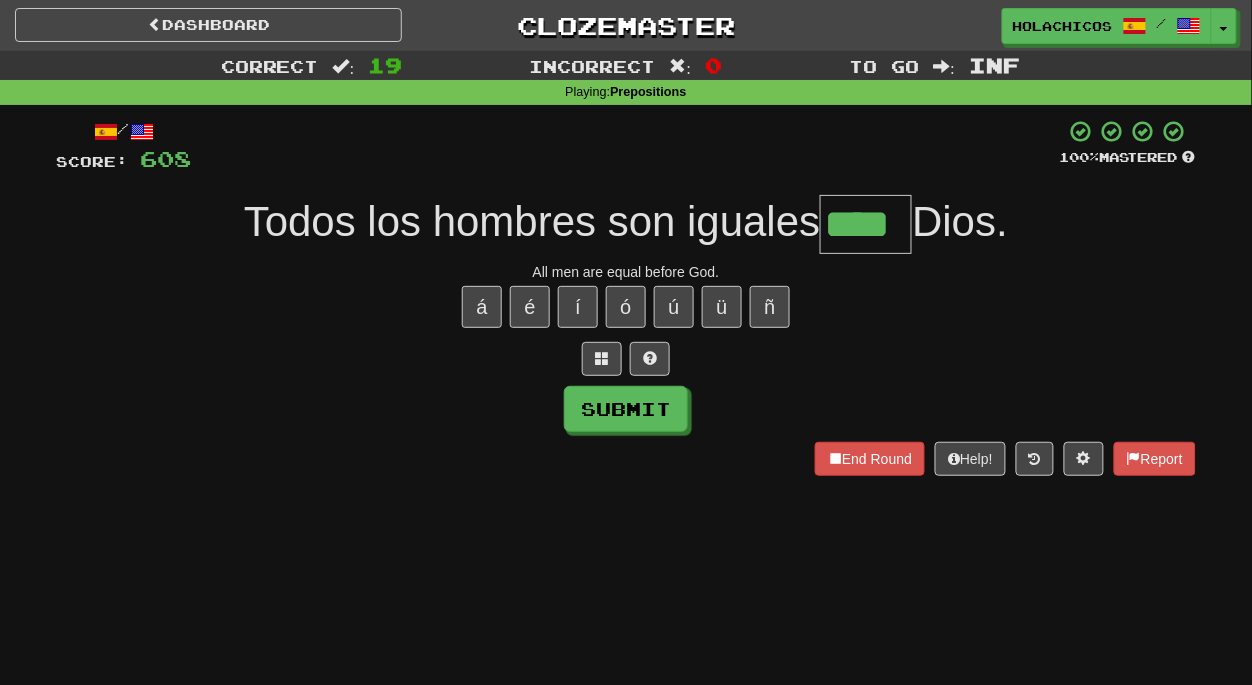 type on "****" 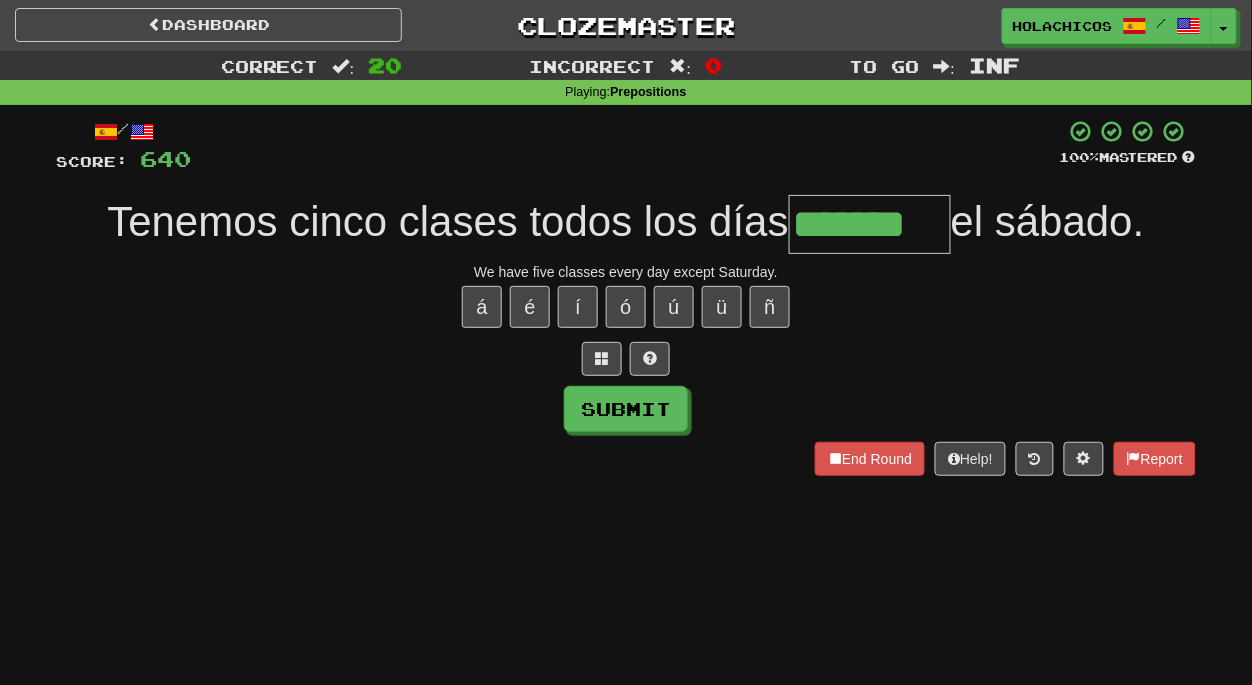 type on "*******" 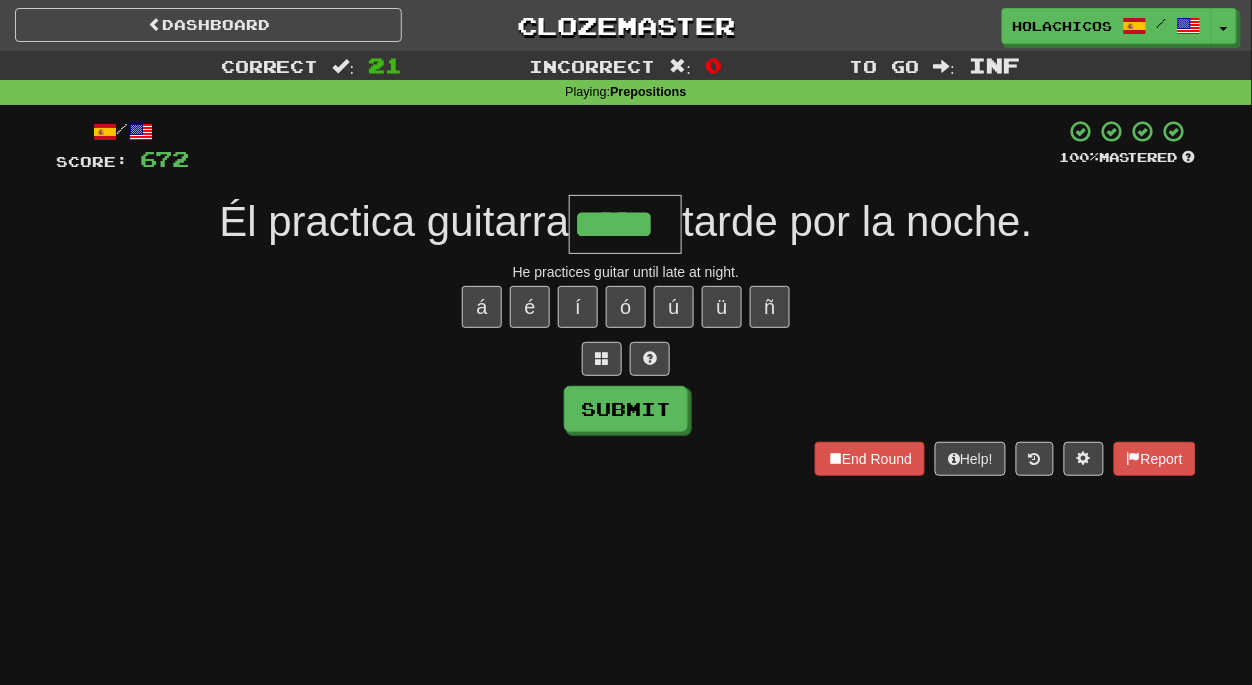 type on "*****" 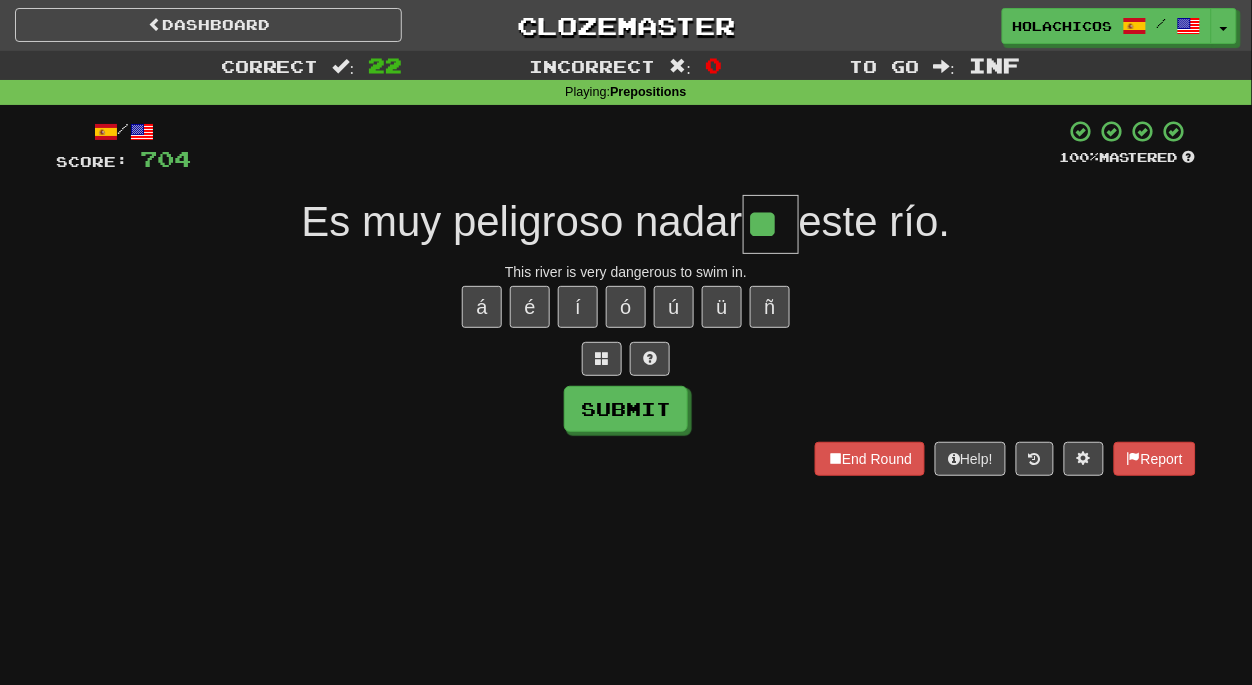 type on "**" 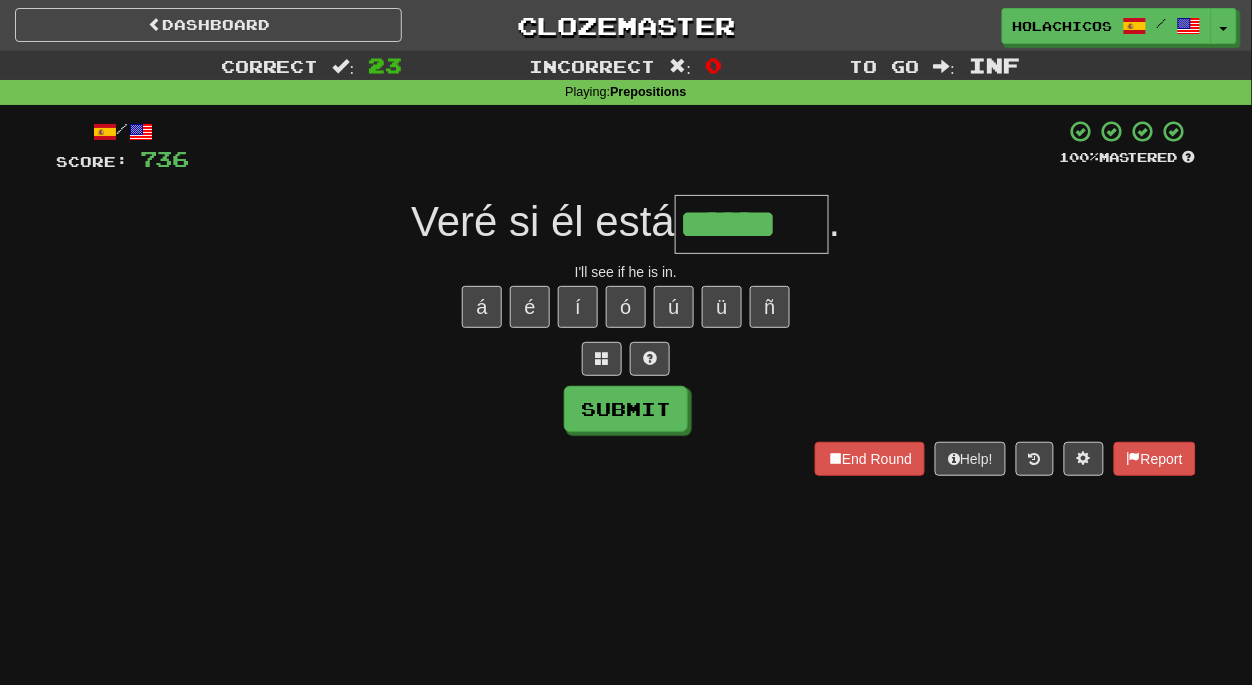 type on "*******" 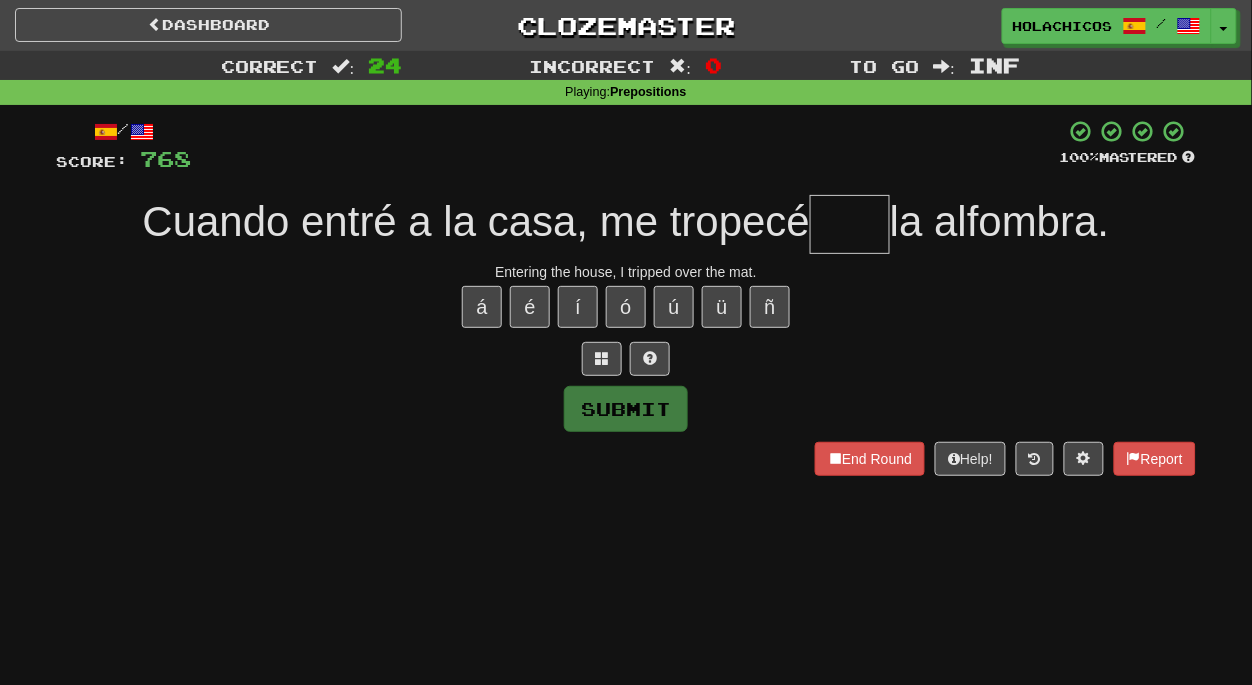 type on "*" 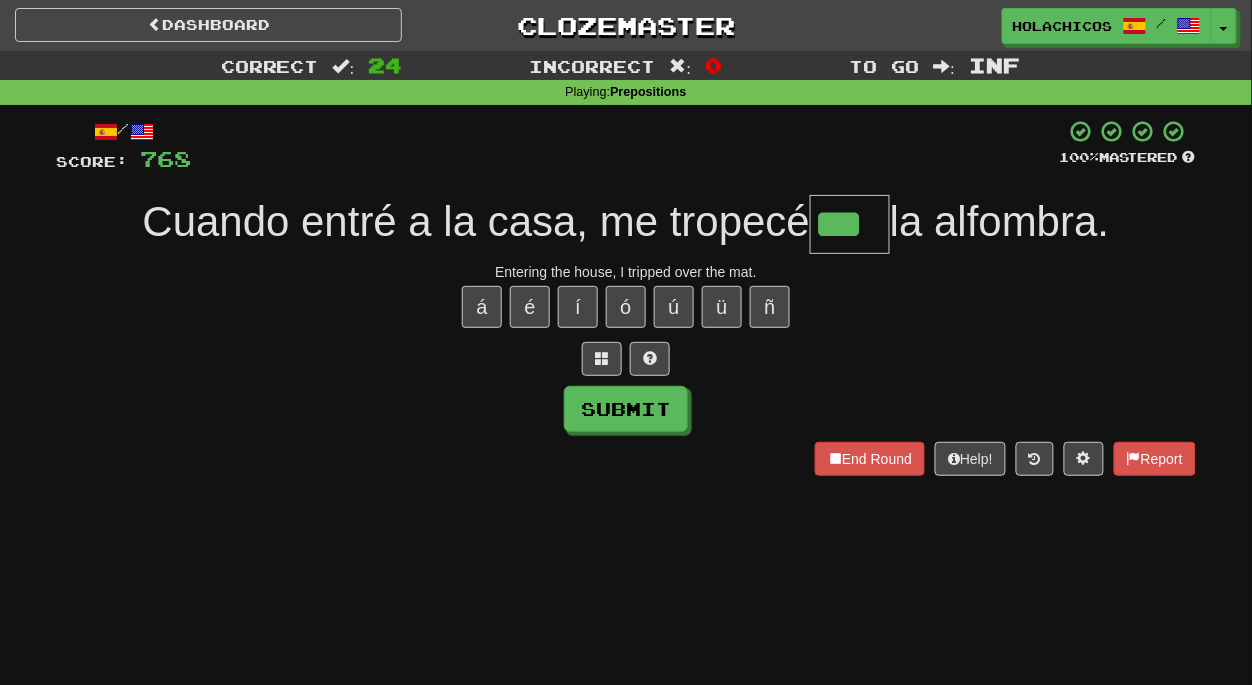 type on "***" 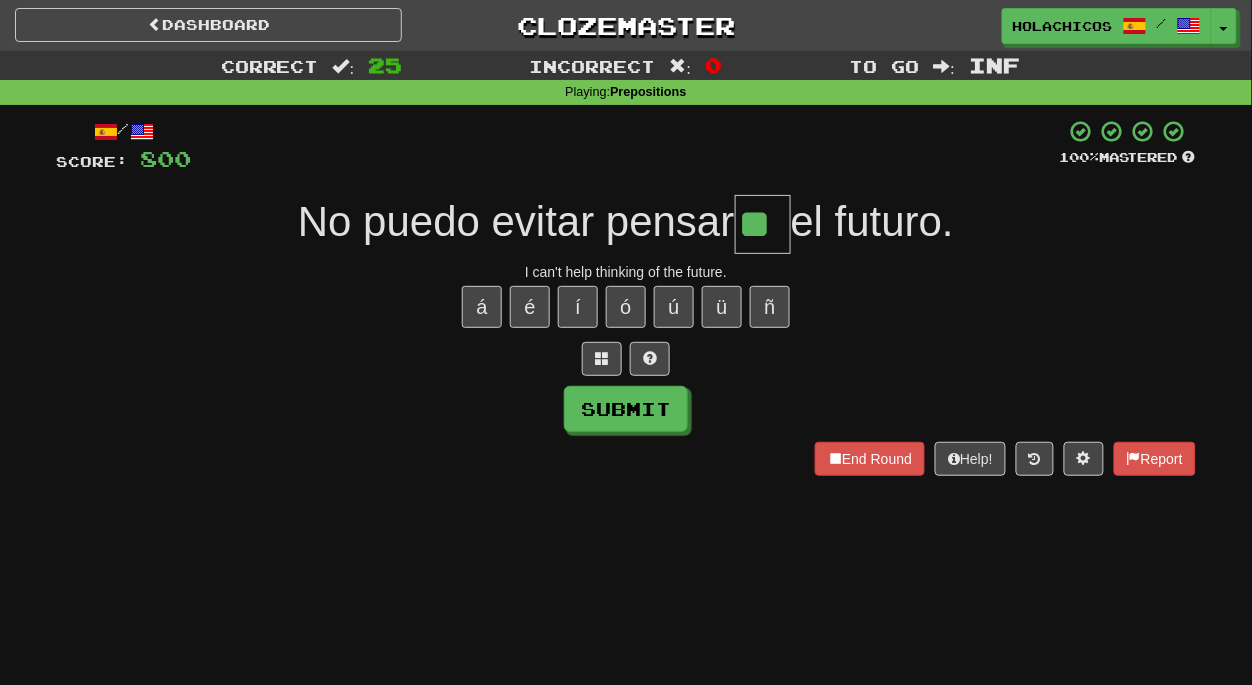 type on "**" 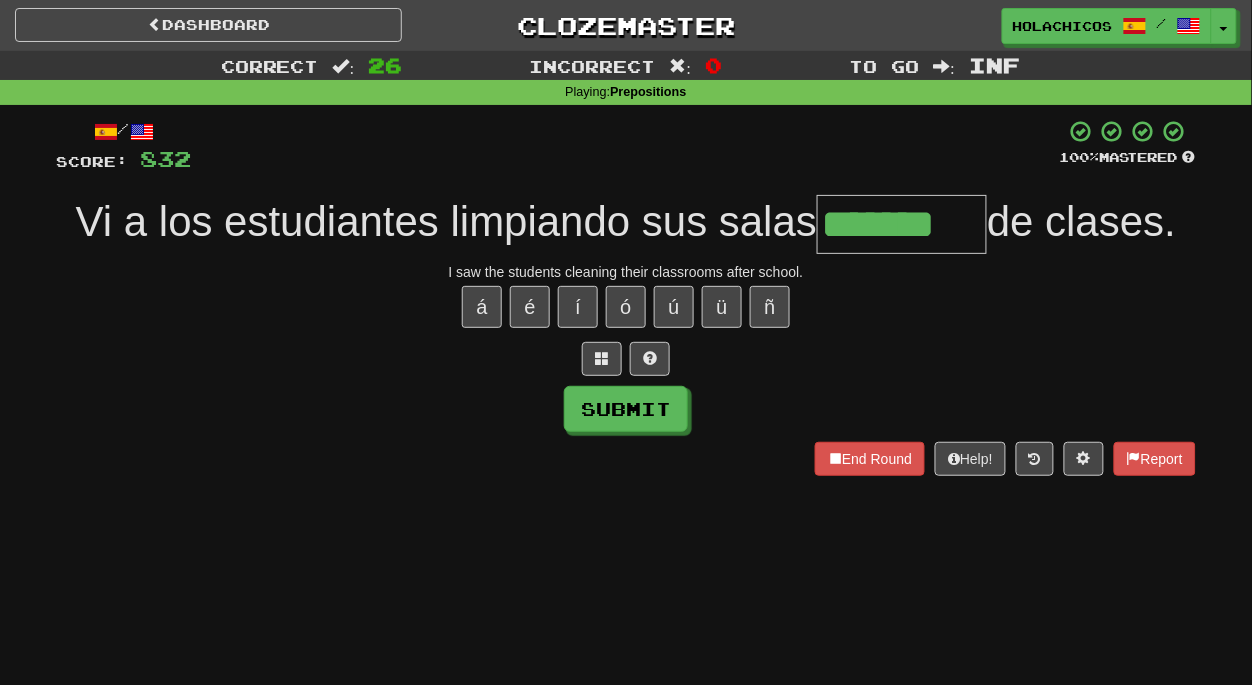 type on "*******" 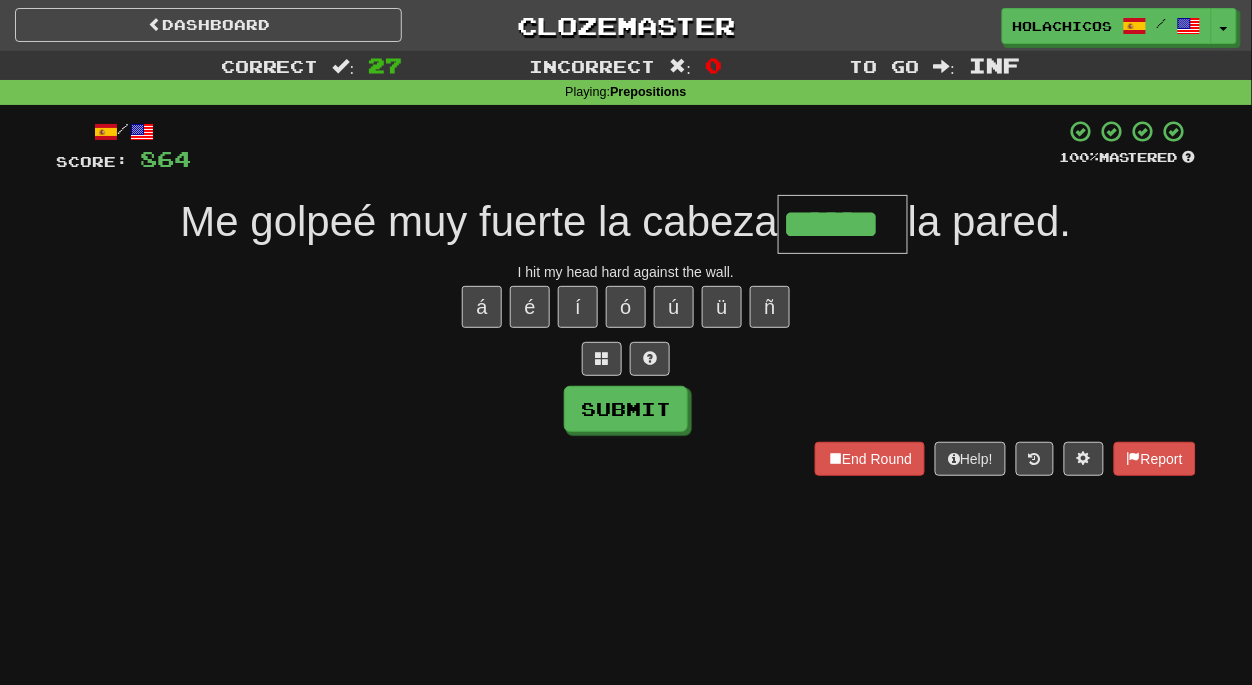 type on "******" 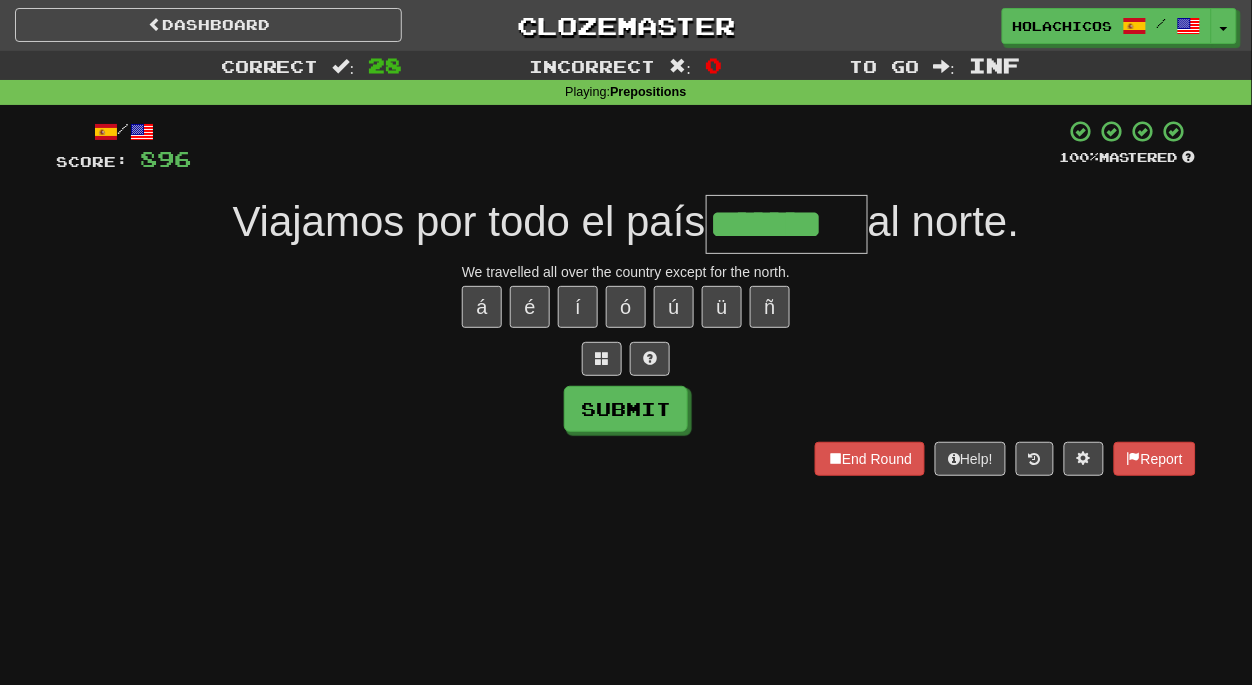 type on "*******" 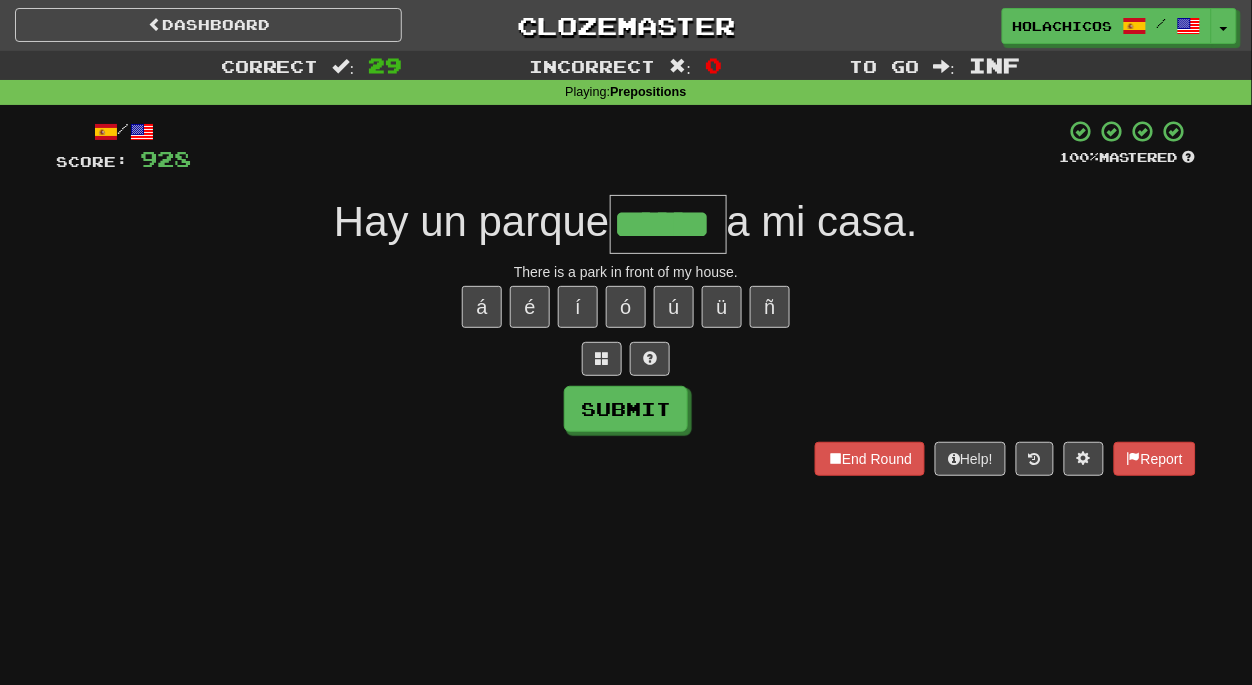 type on "******" 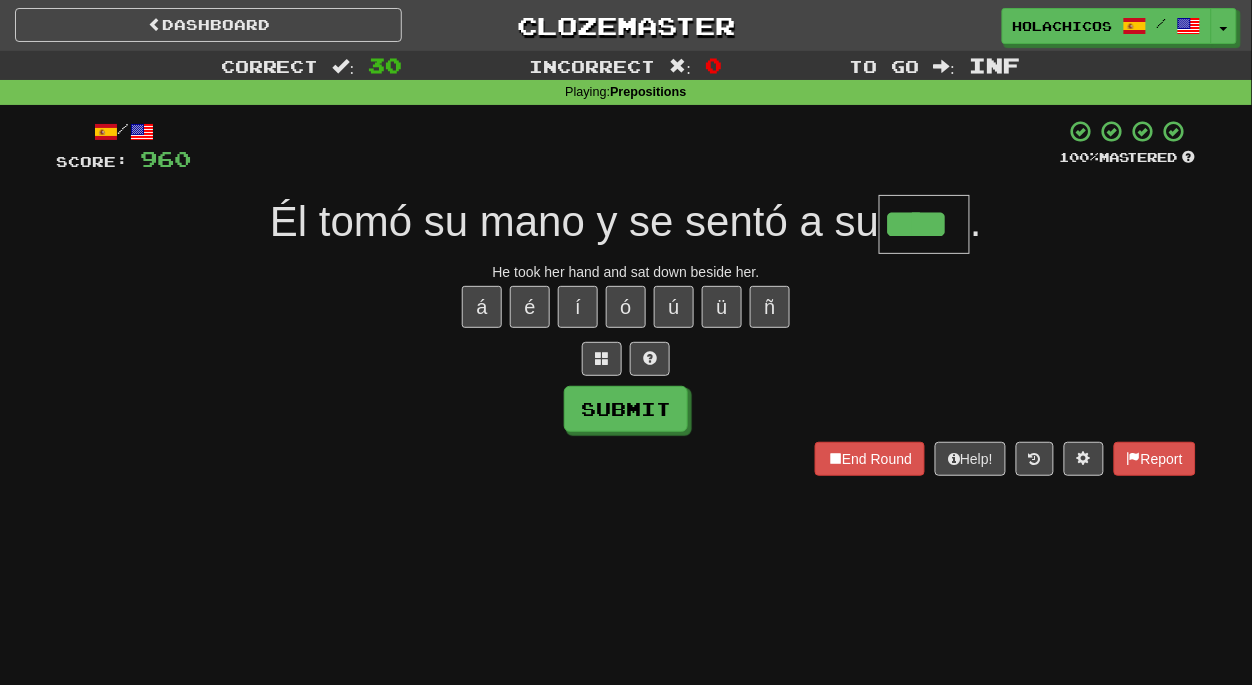 type on "****" 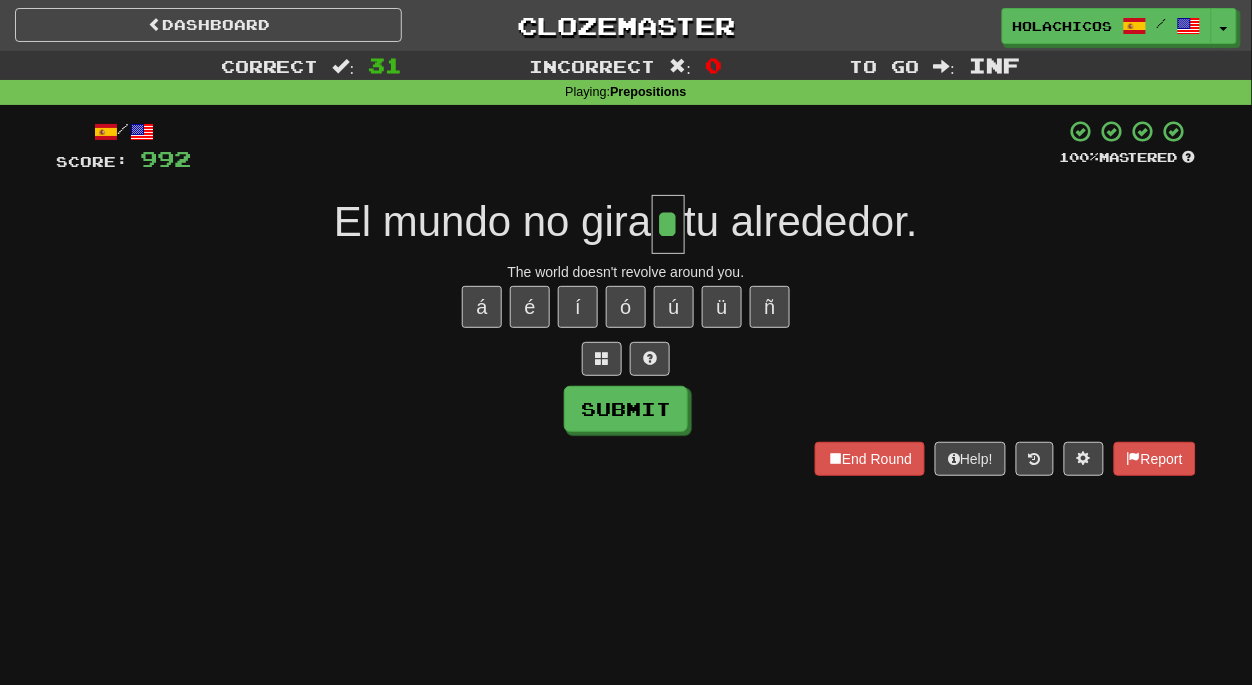 type on "*" 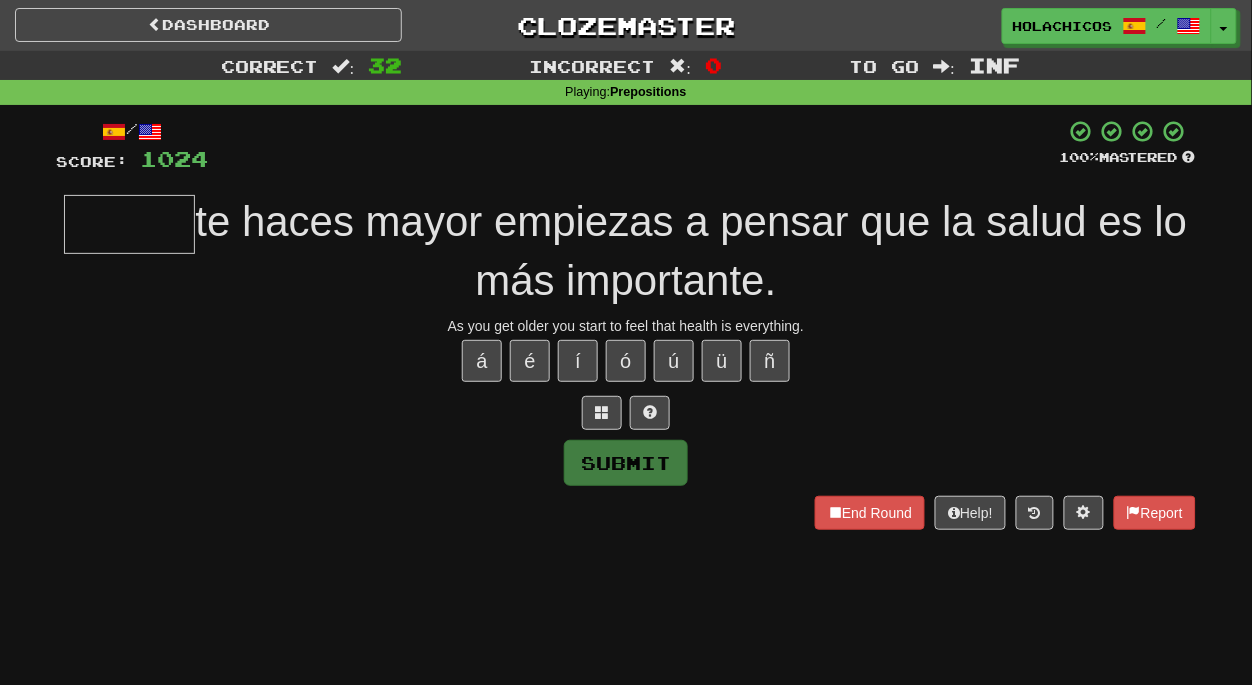 type on "*" 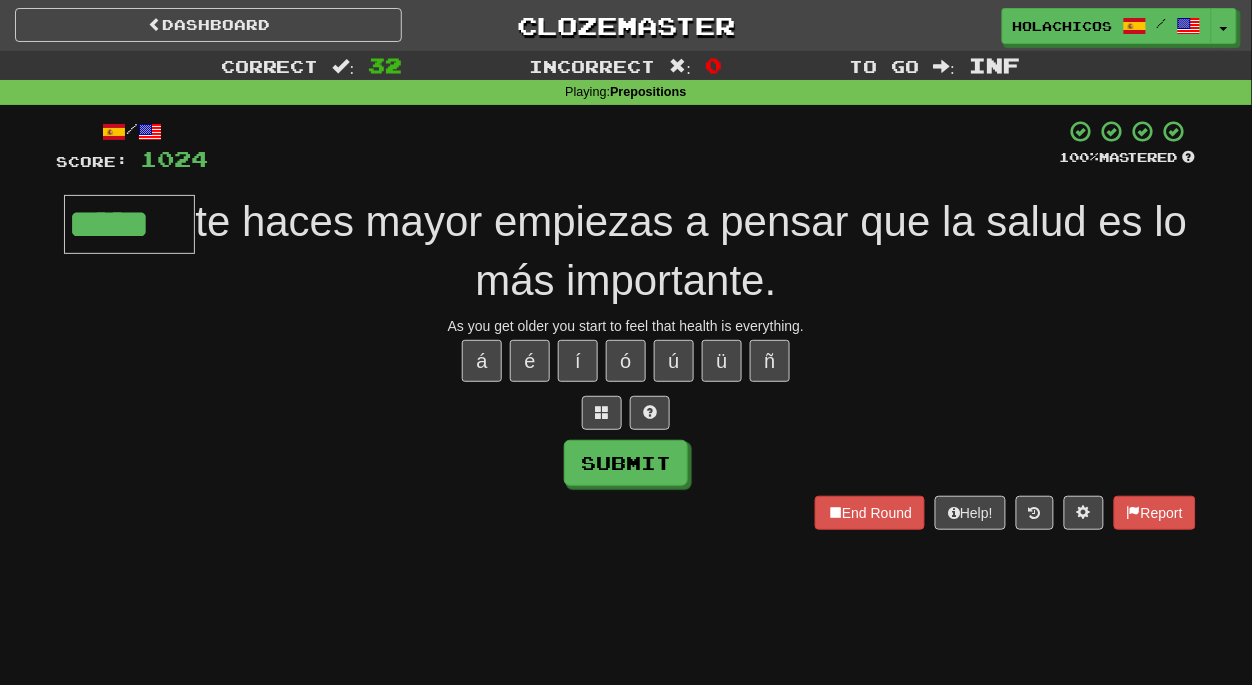 type on "*****" 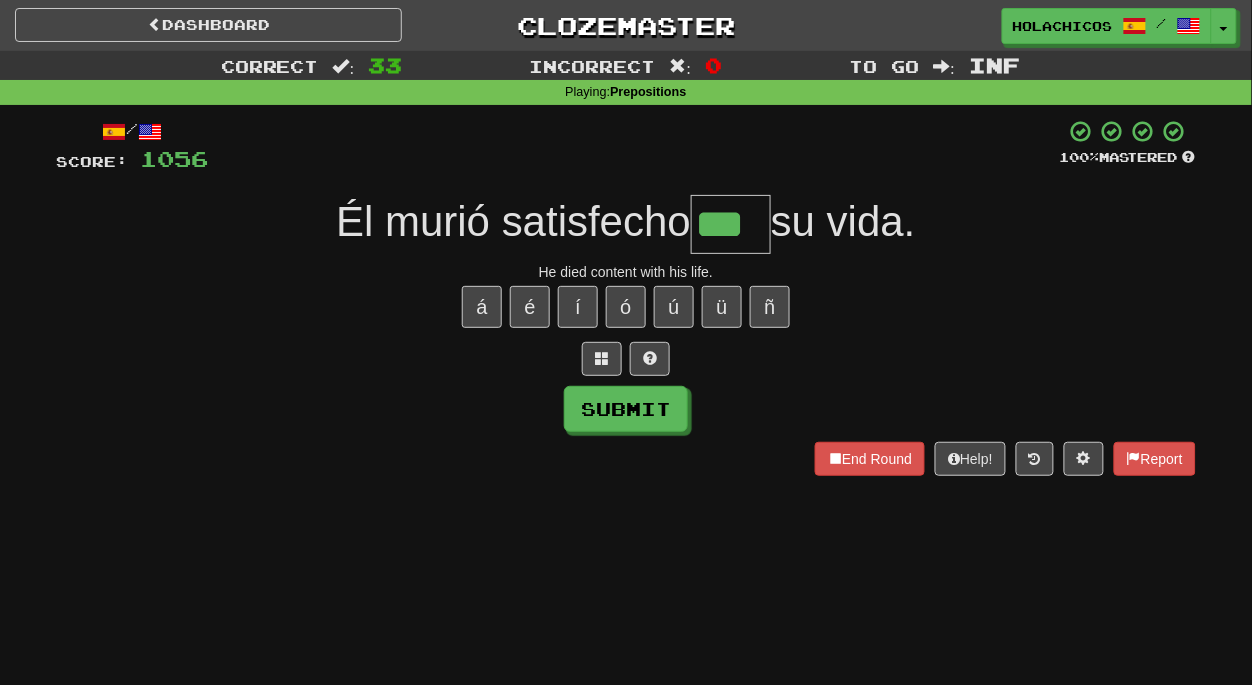 type on "***" 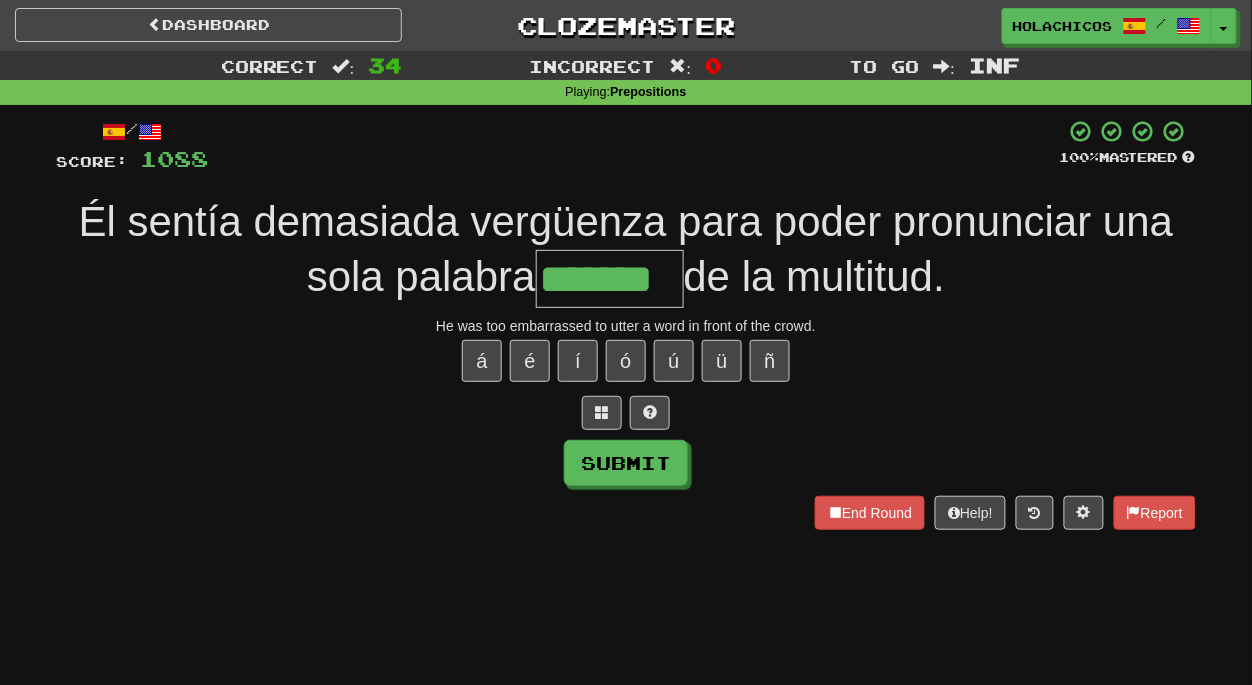 type on "*******" 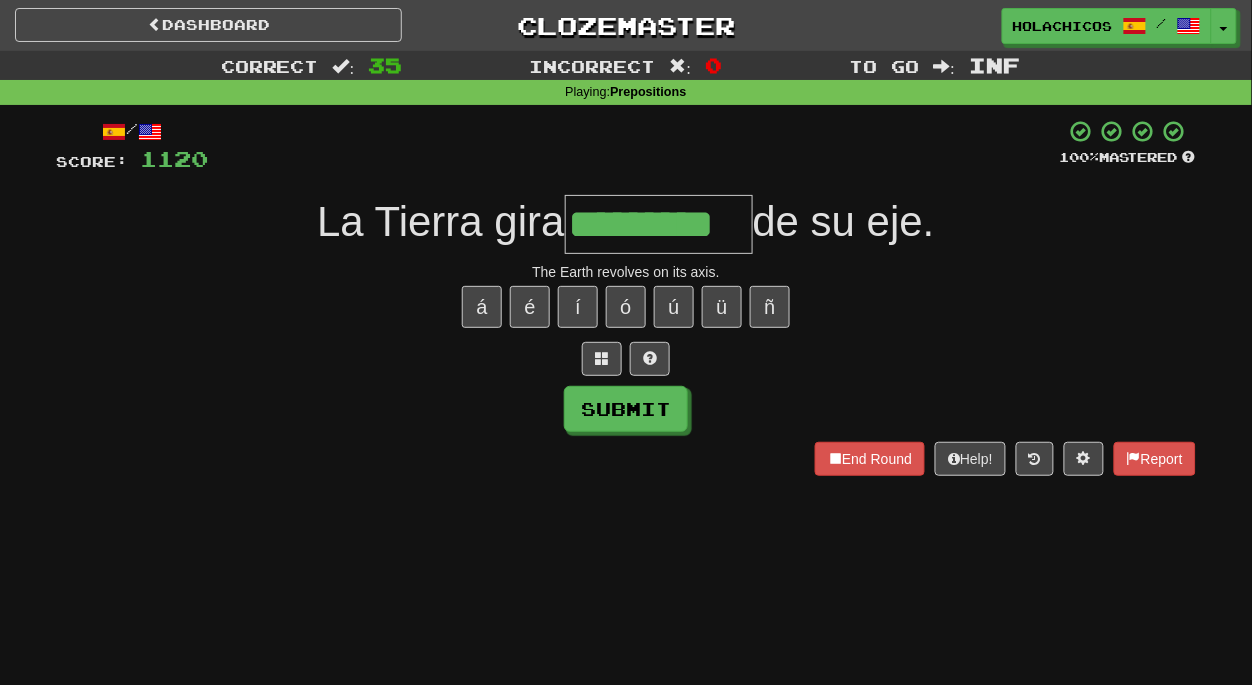 type on "*********" 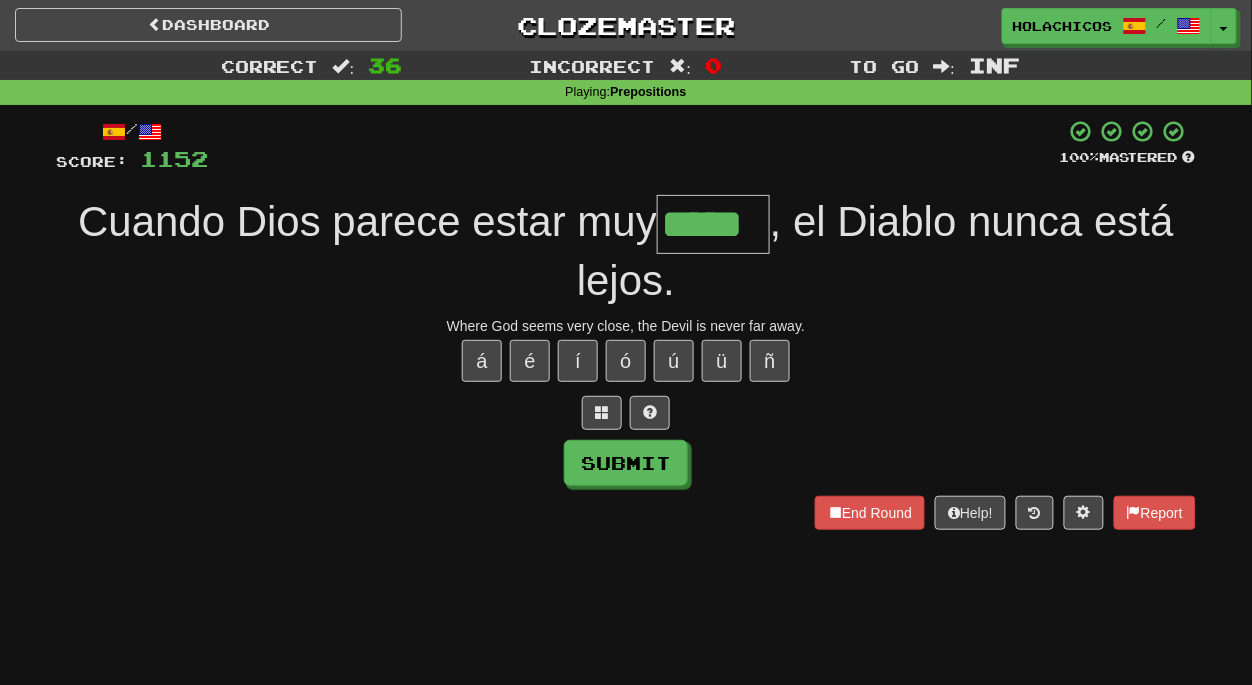 type on "*****" 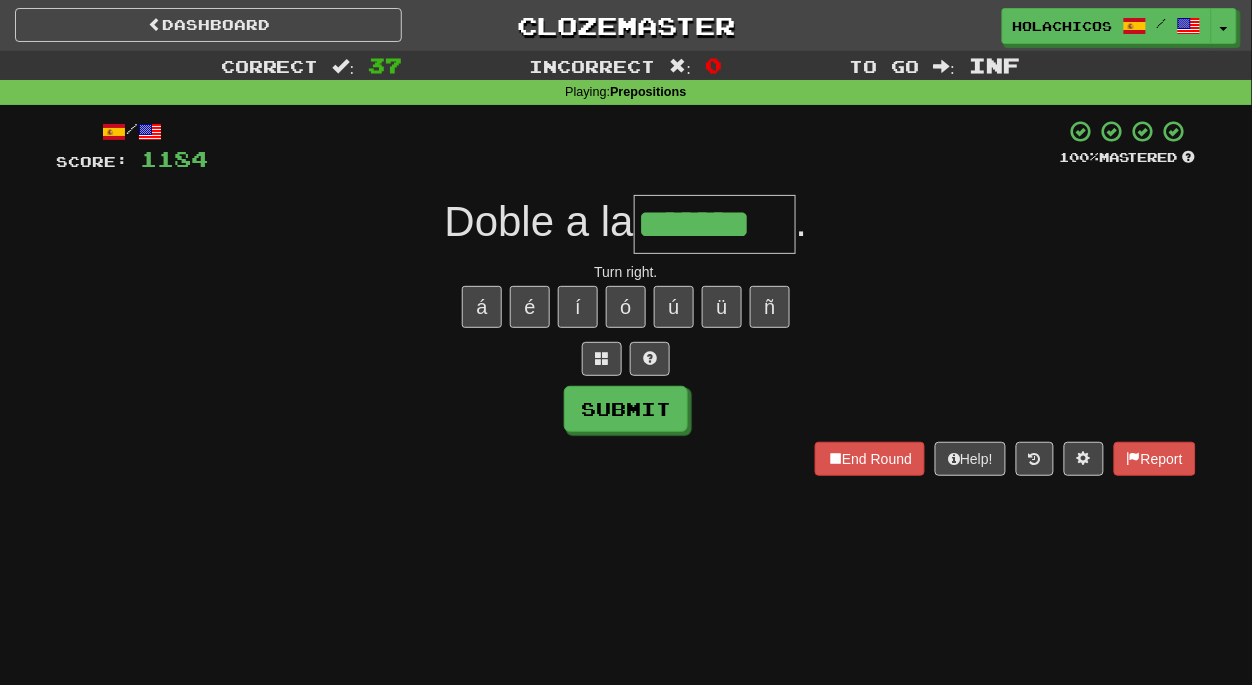 type on "*******" 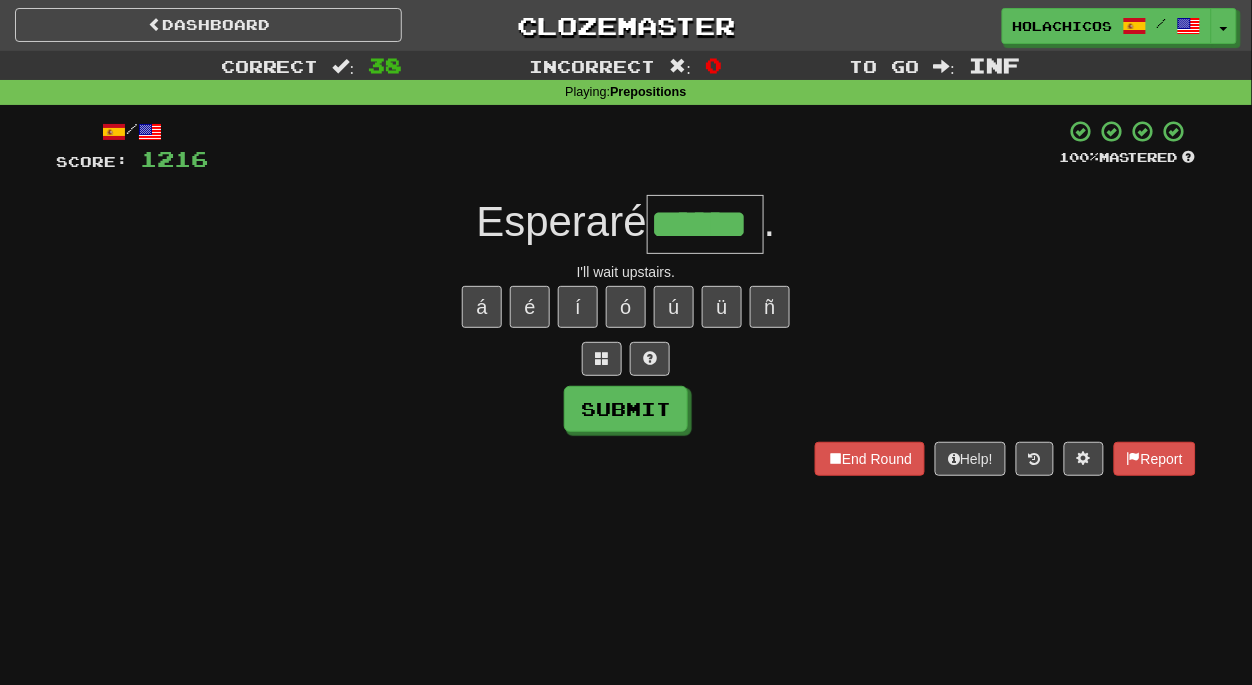 type on "******" 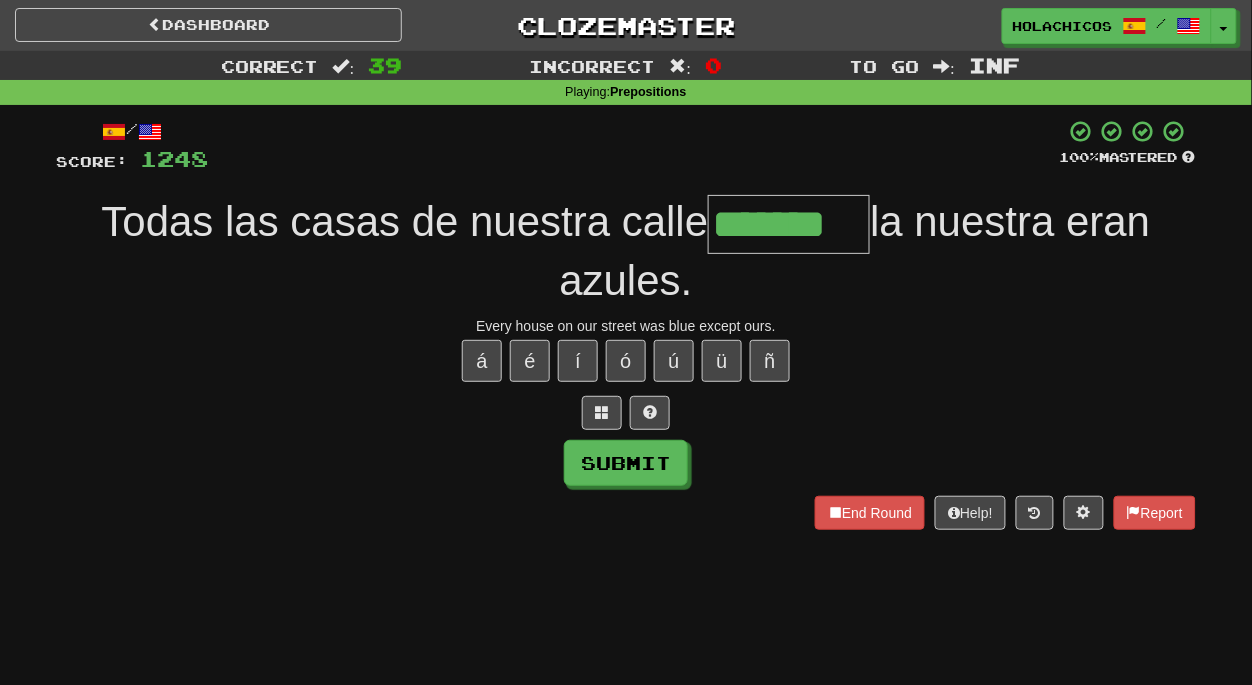 type on "*******" 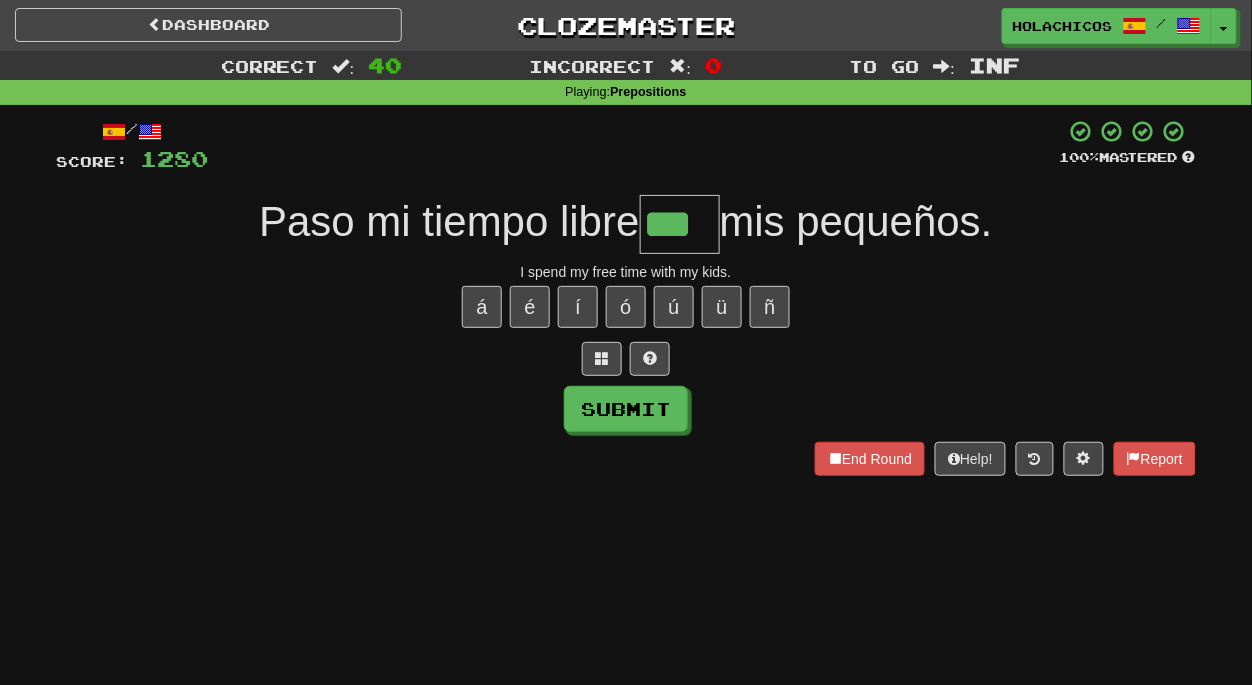 type on "***" 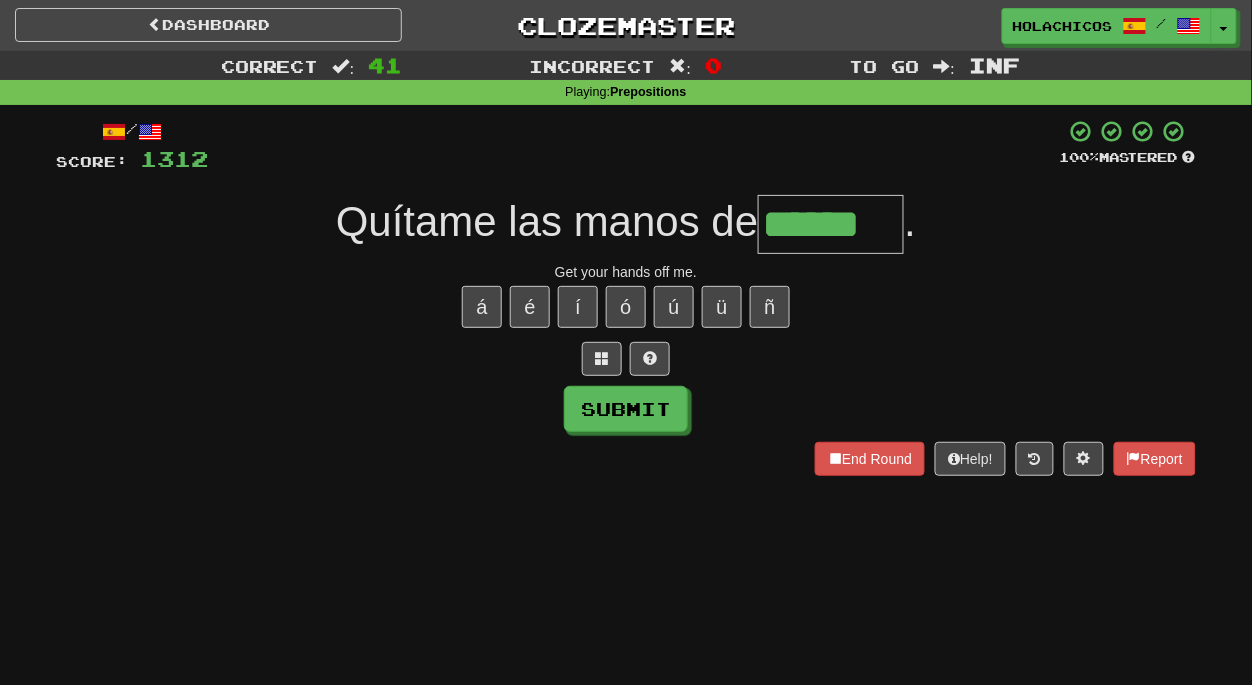 type on "******" 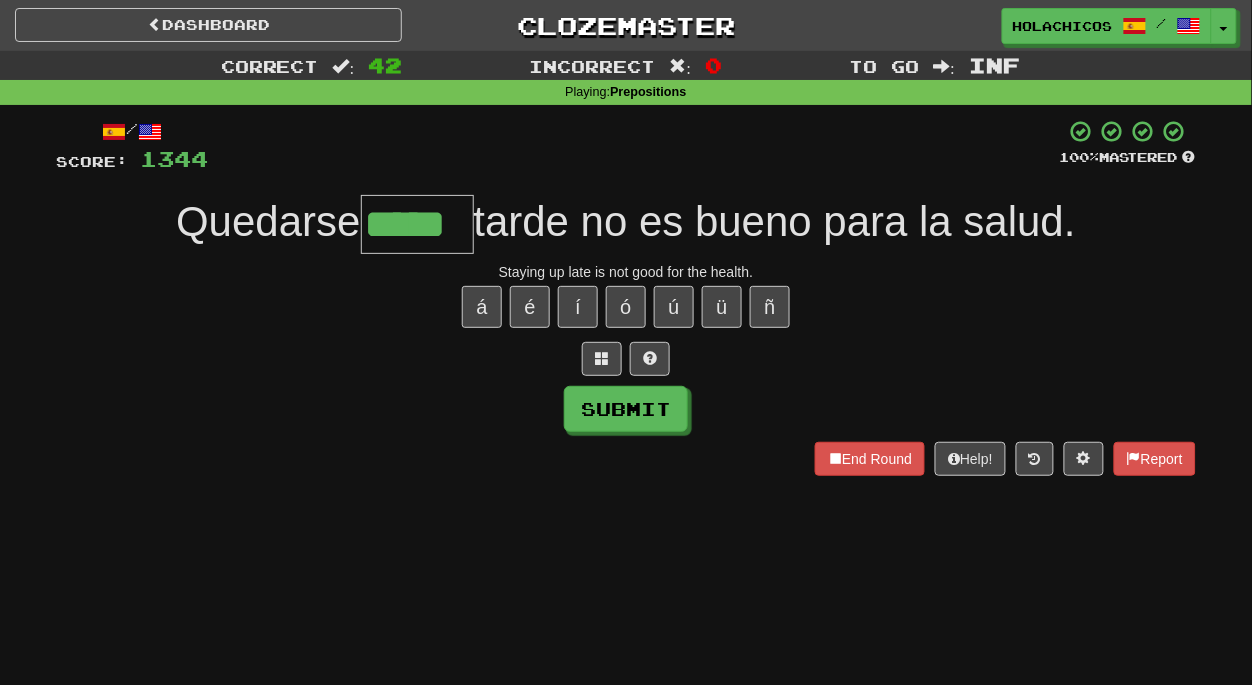 type on "*****" 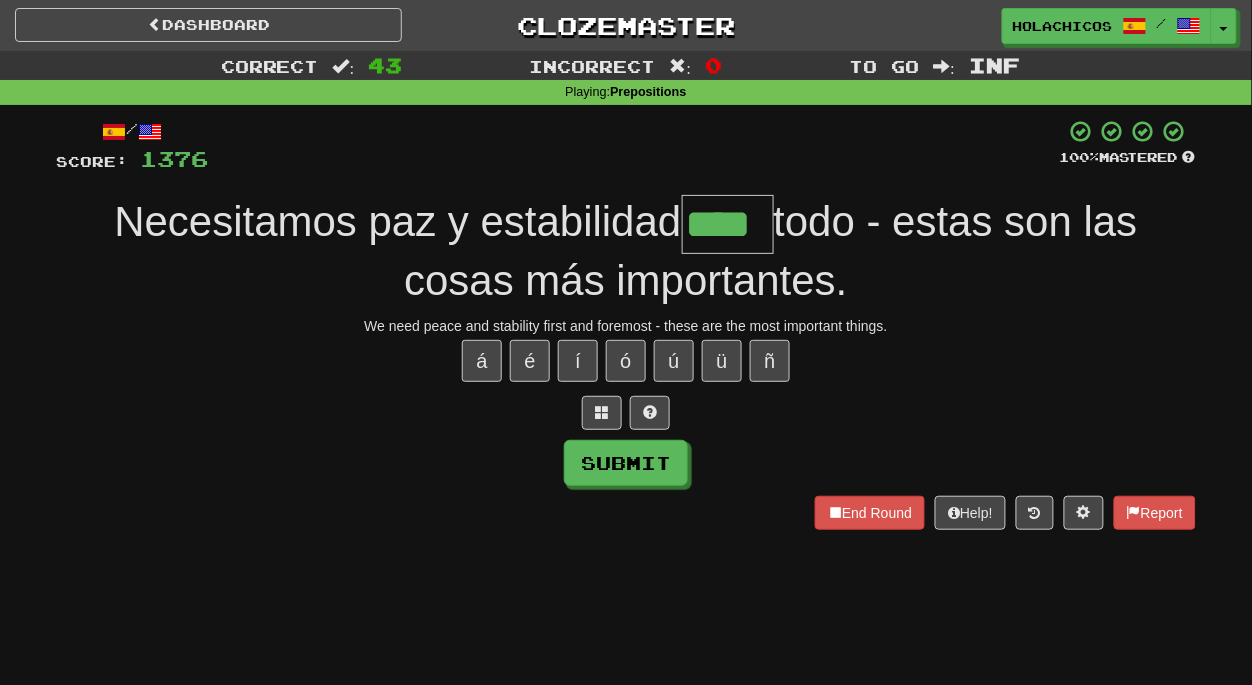 type on "****" 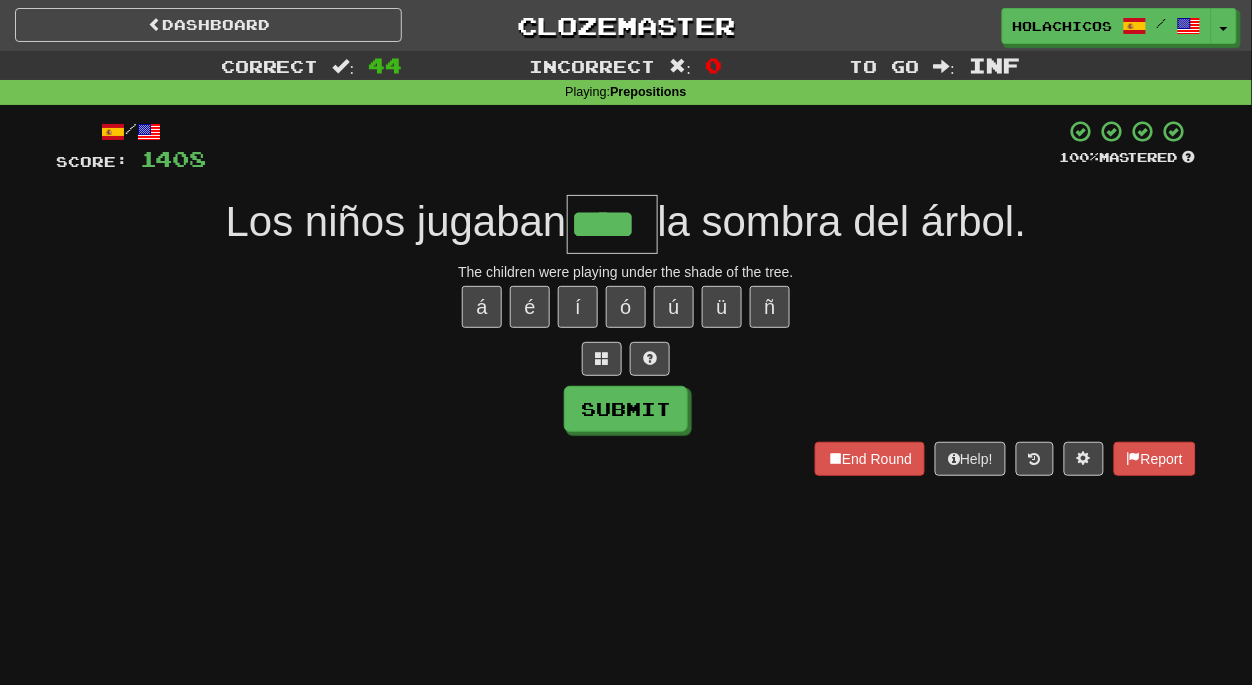 type on "****" 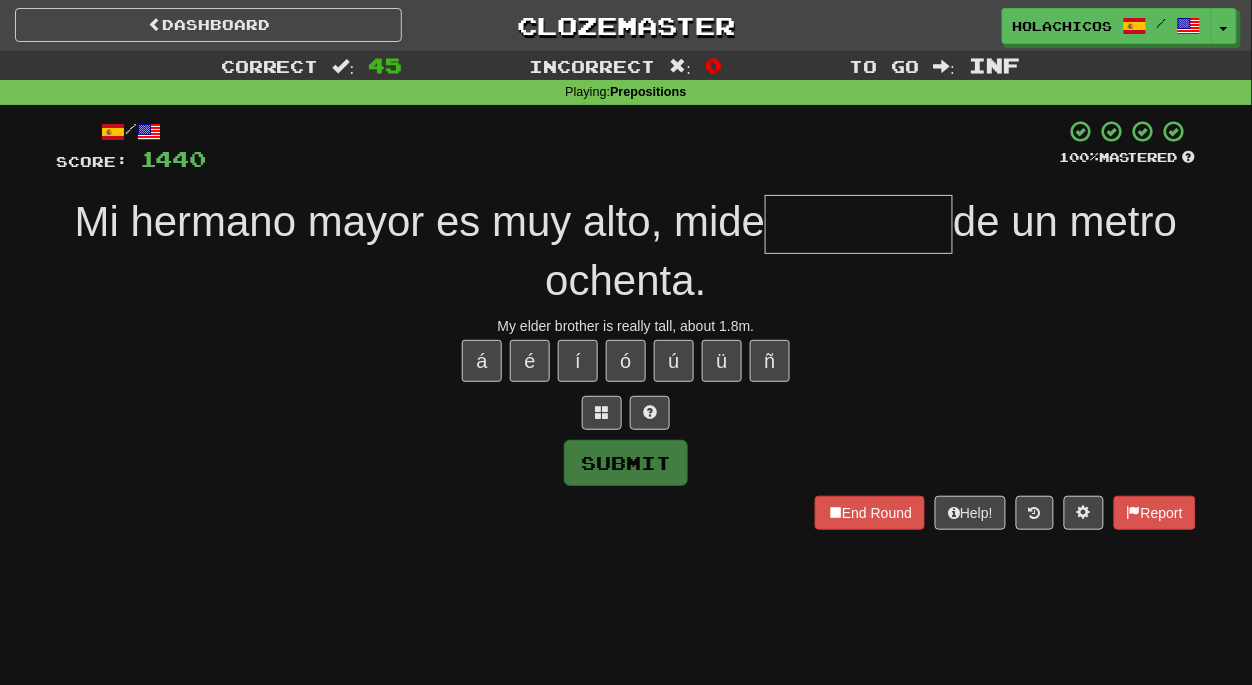 type on "*" 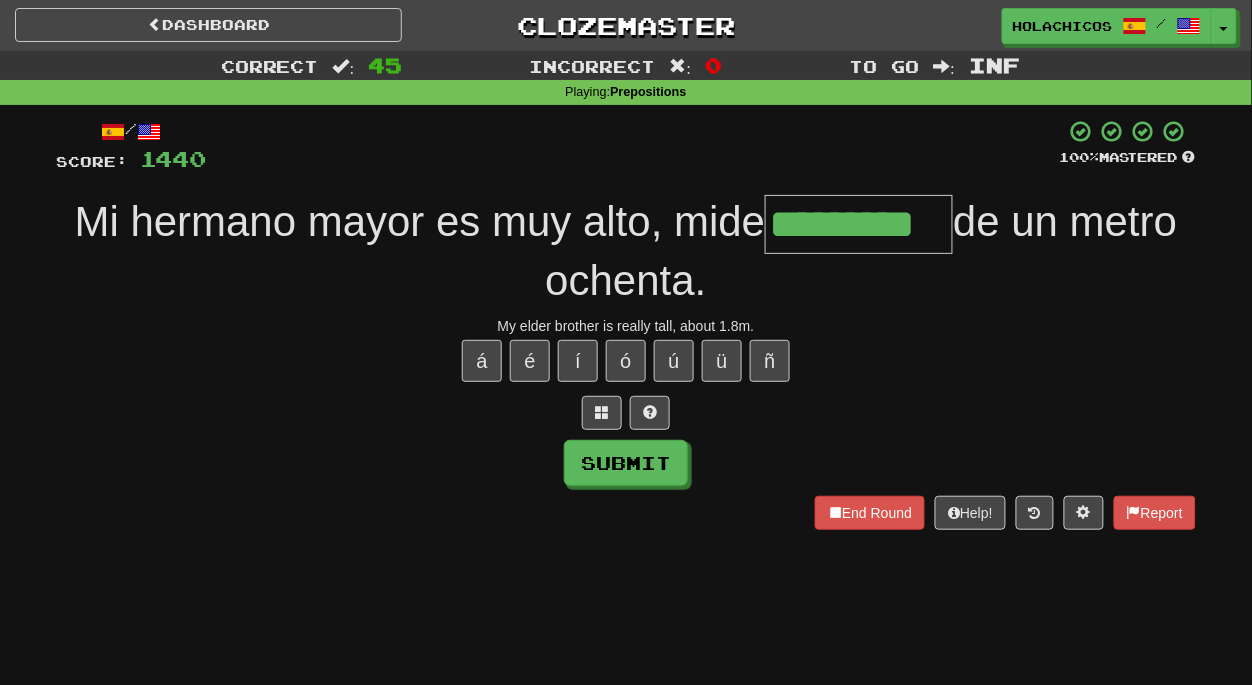 type on "*********" 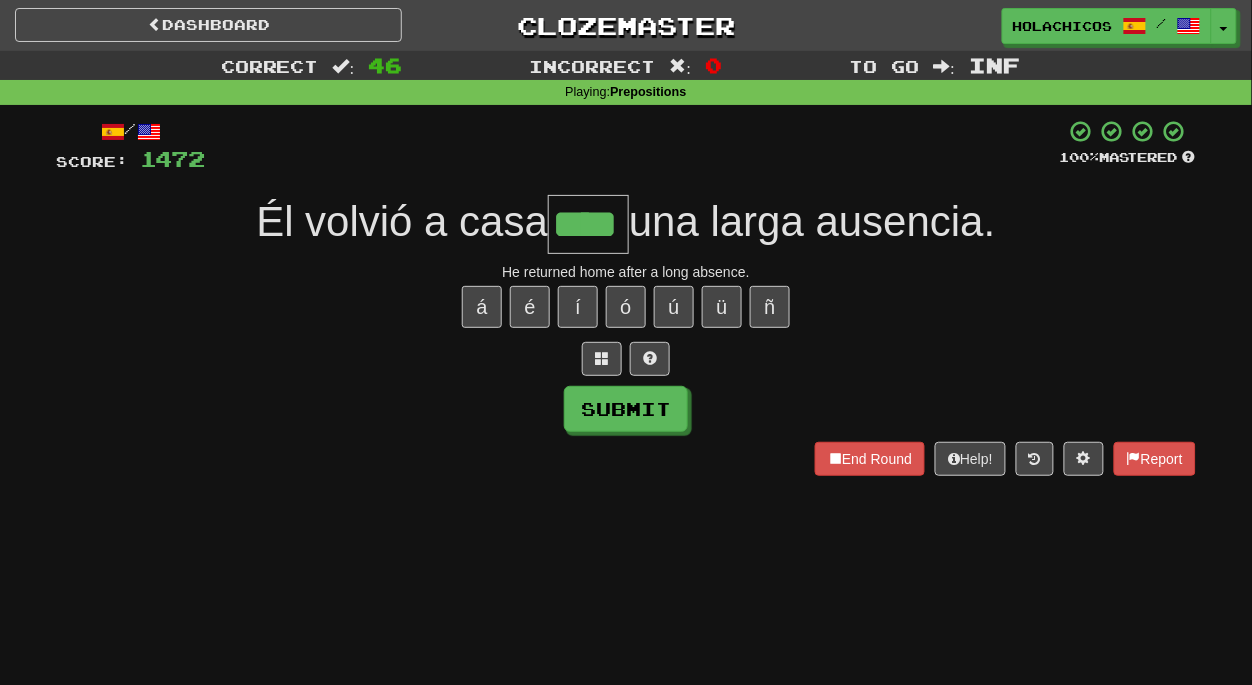 type on "****" 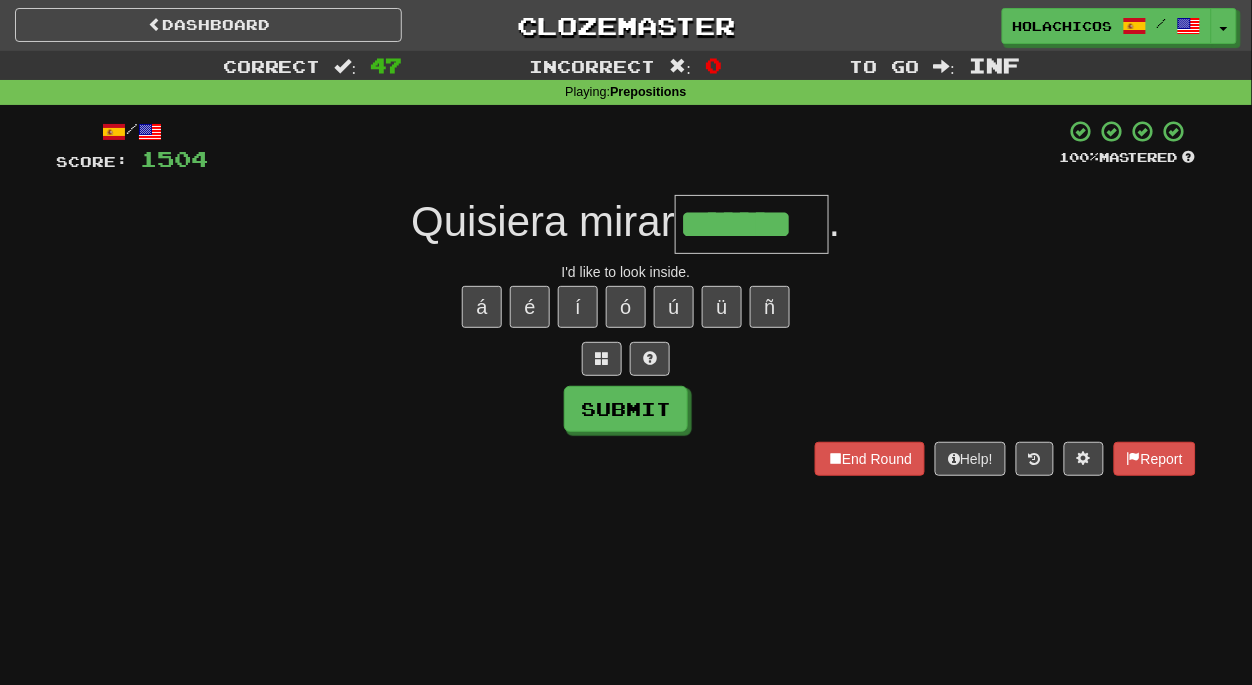 type on "*******" 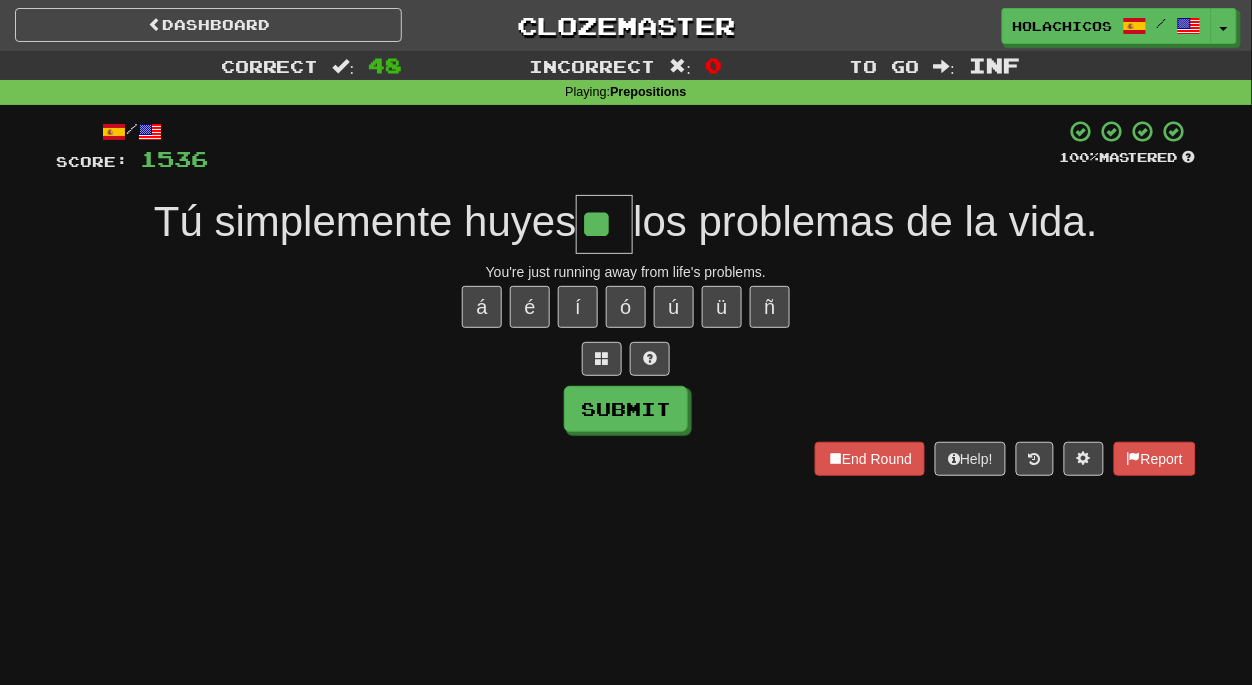 type on "**" 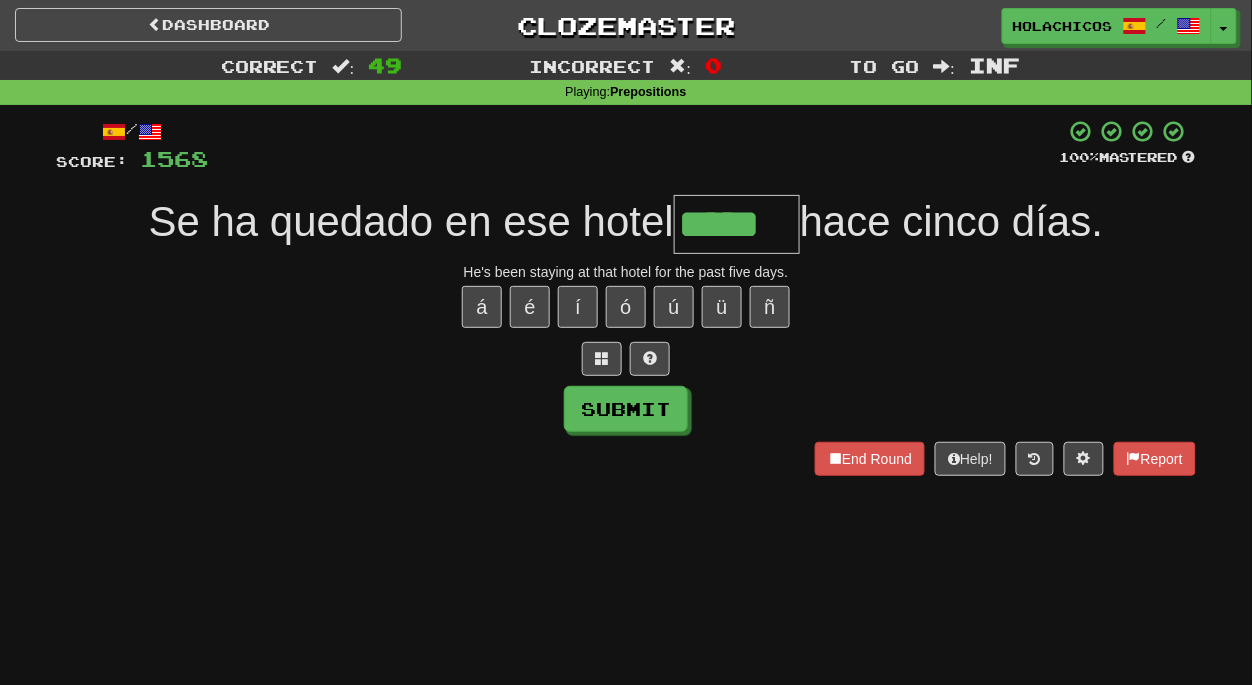 type on "*****" 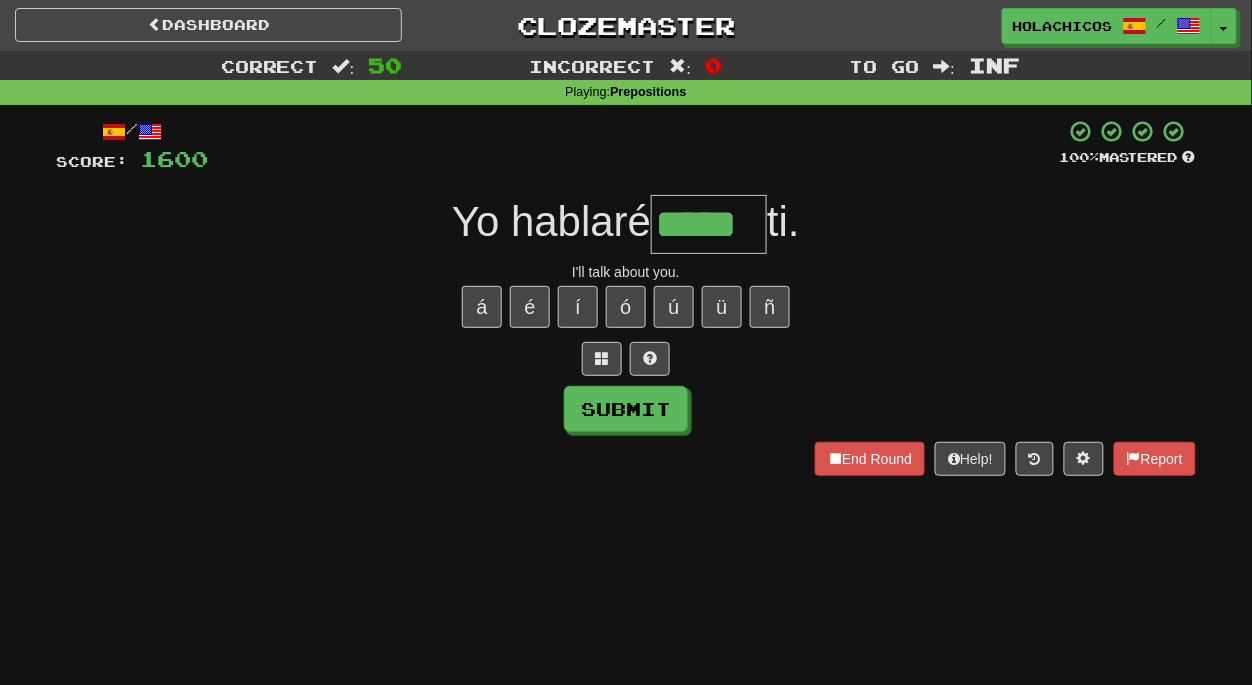 type on "*****" 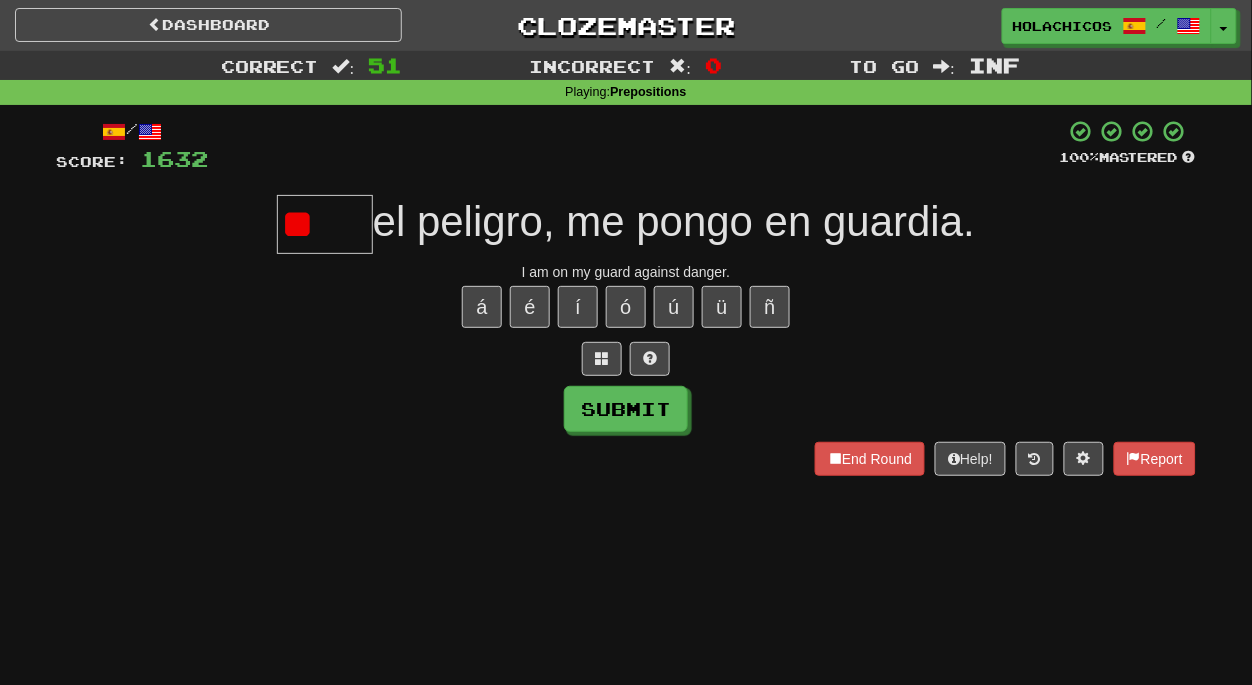 type on "*" 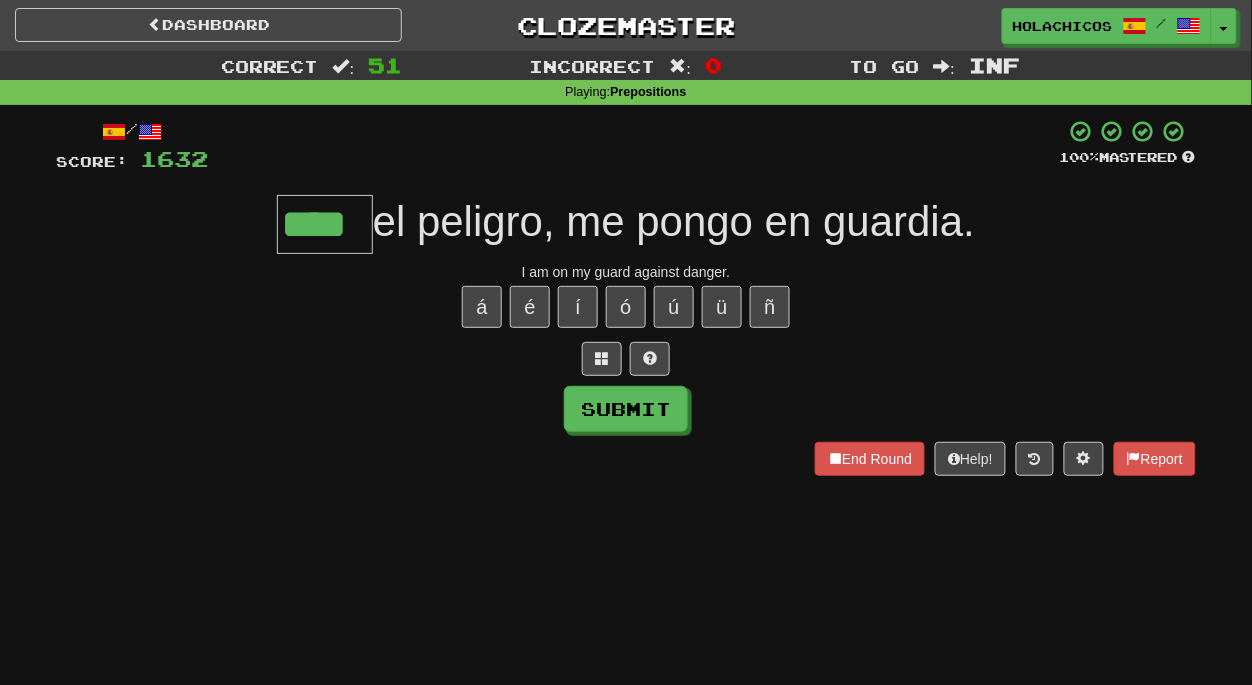 type on "****" 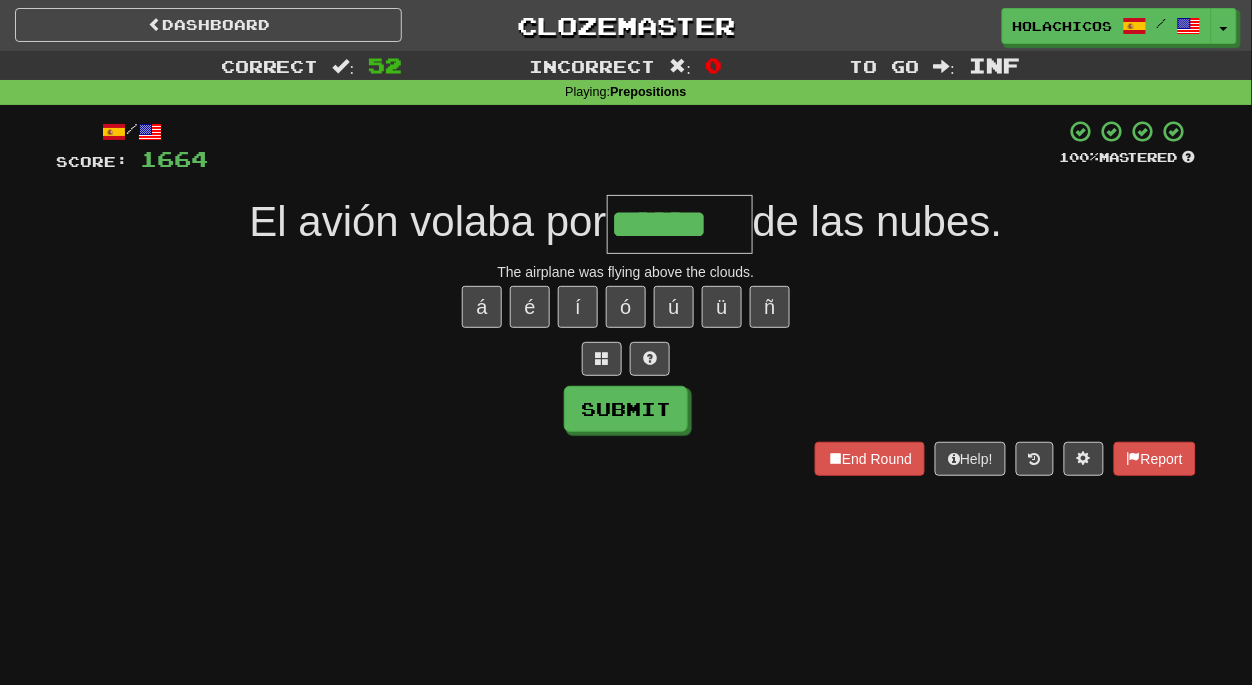 type on "******" 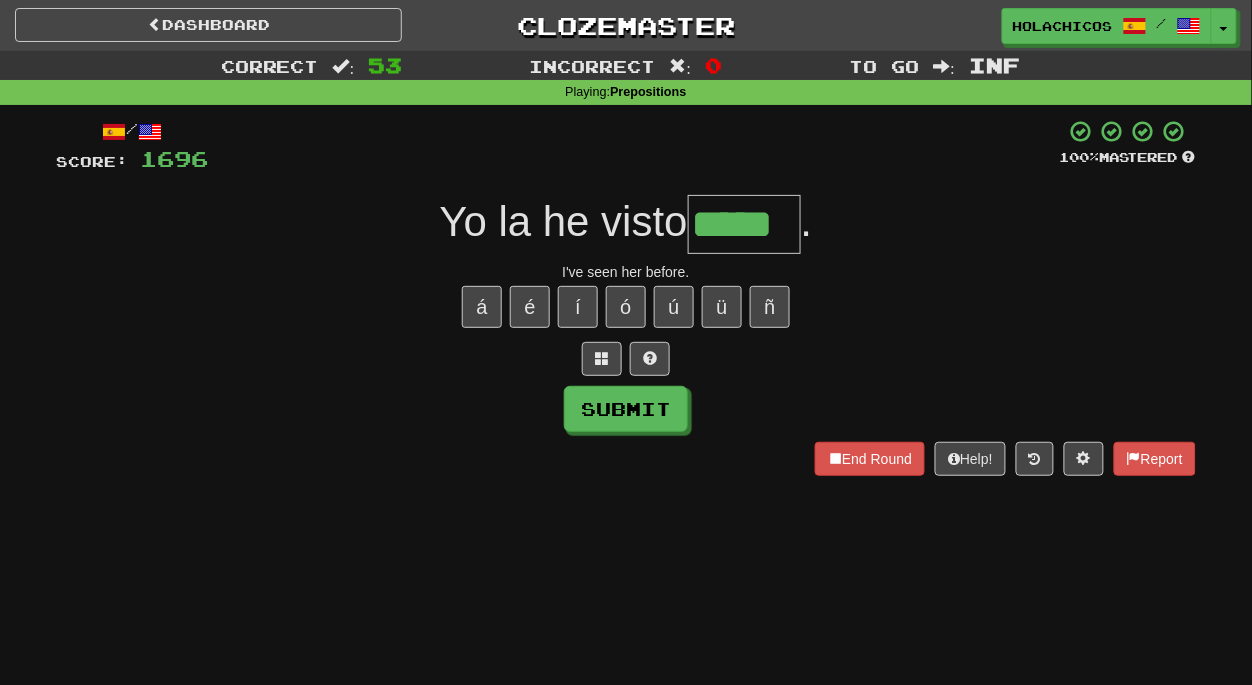 type on "*****" 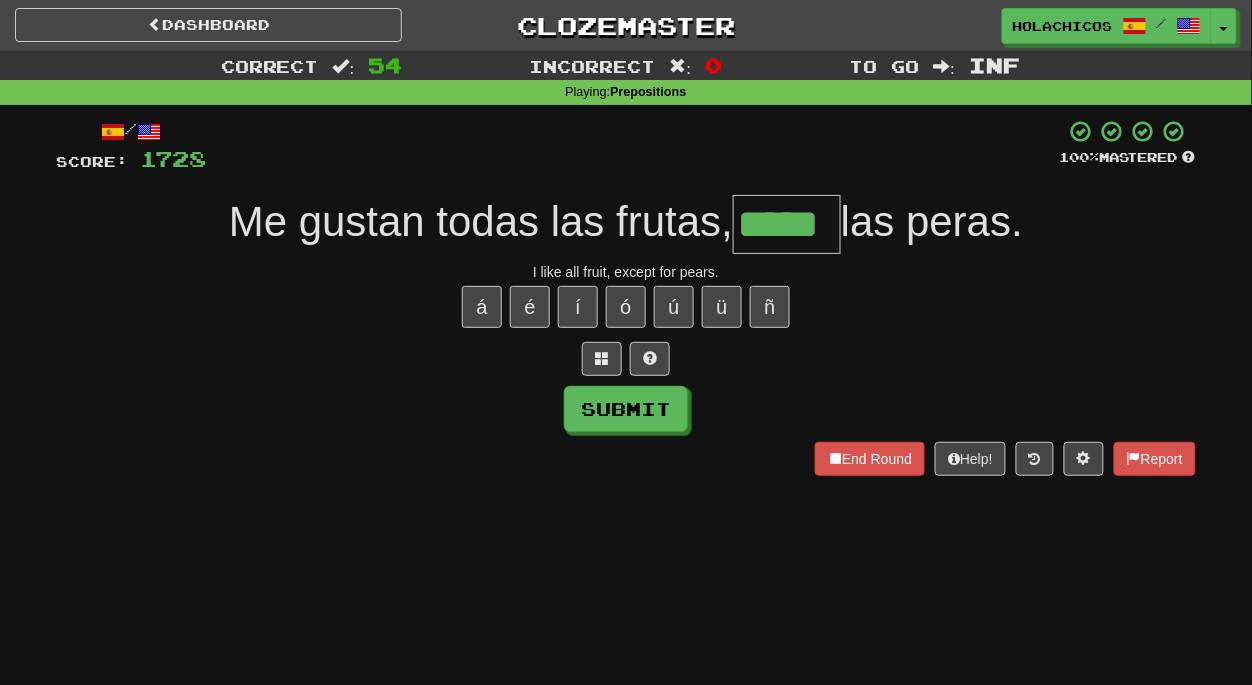 type on "*****" 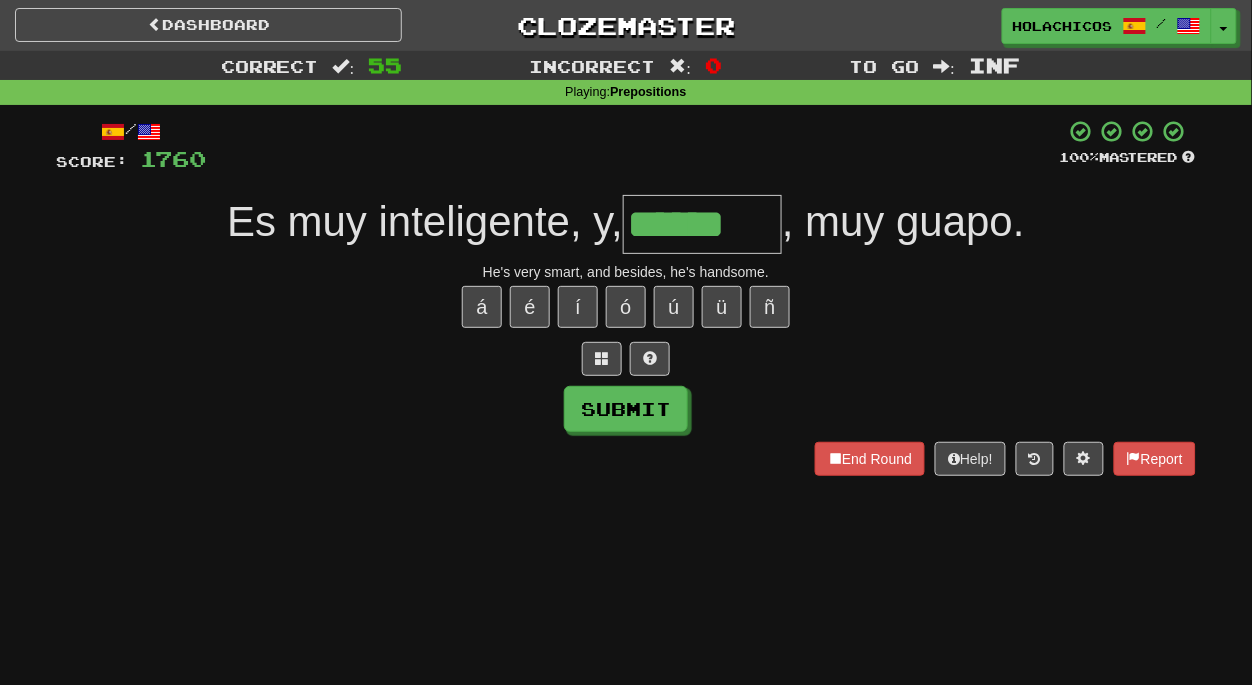 type on "******" 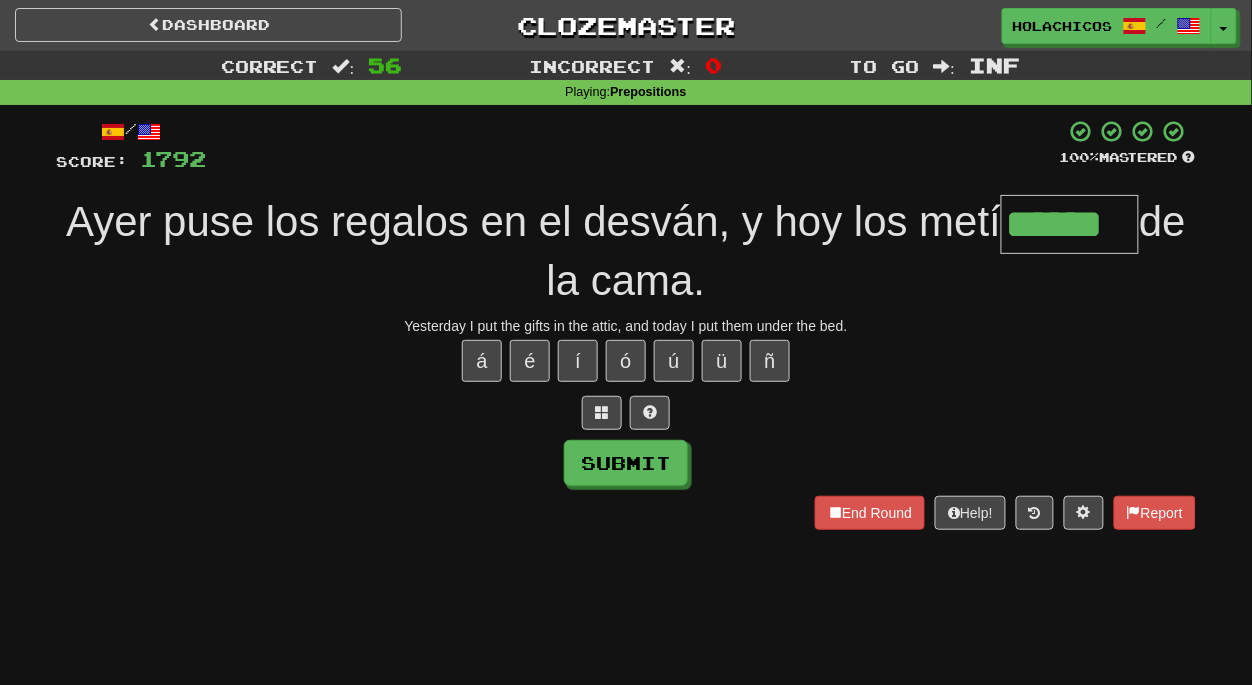 type on "******" 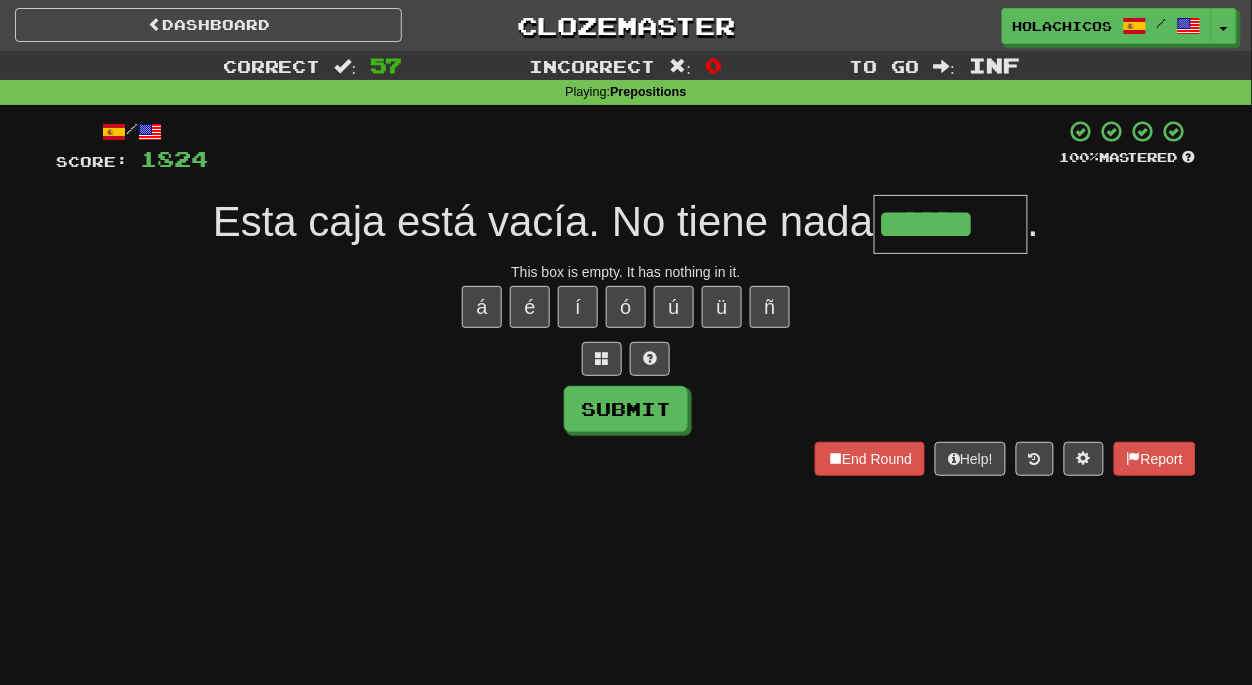 type on "*******" 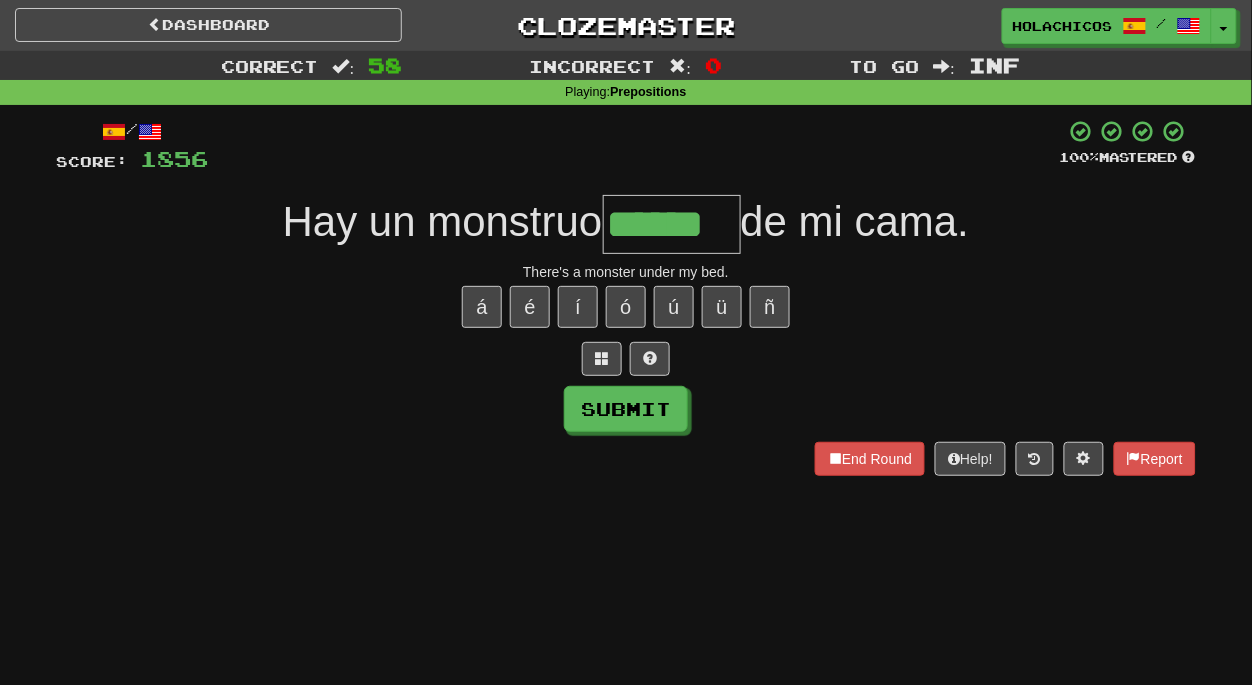 type on "******" 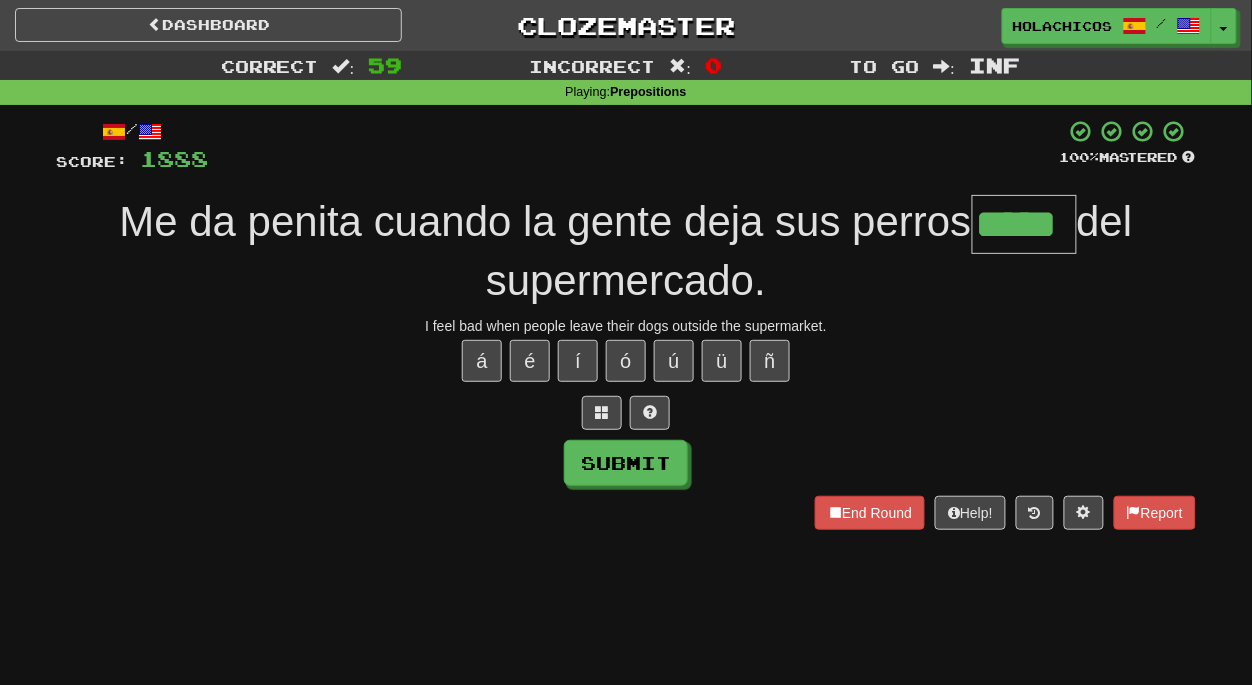 type on "*****" 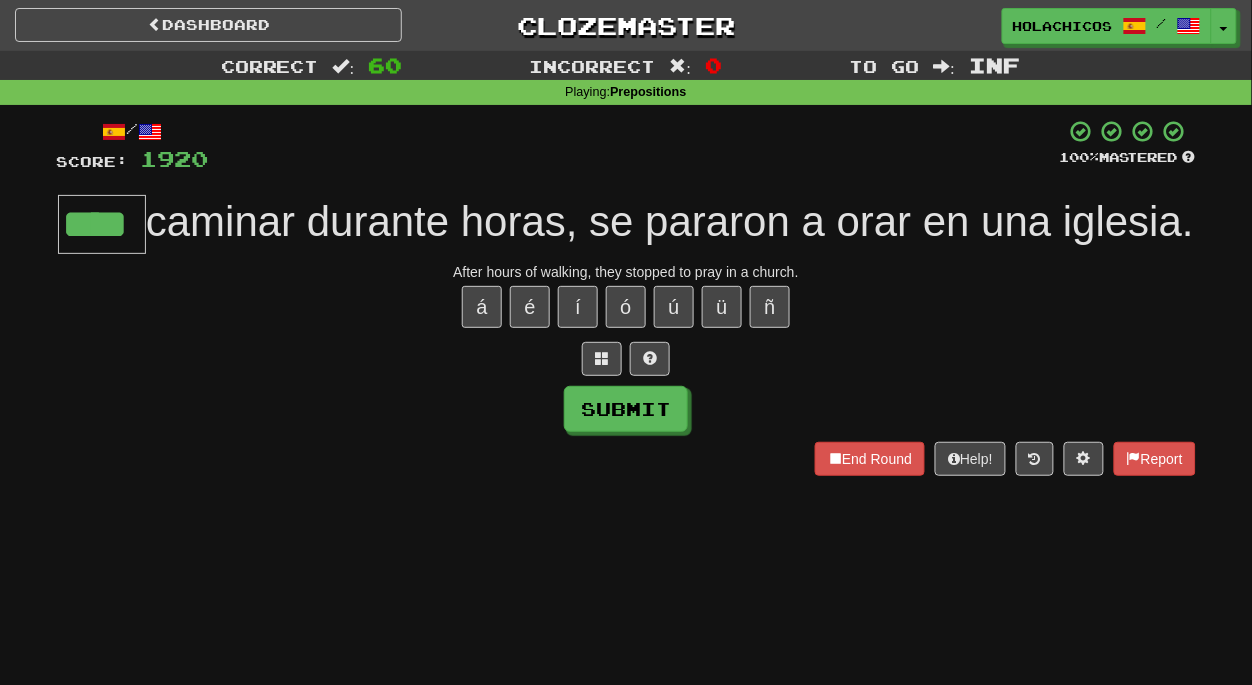 type on "****" 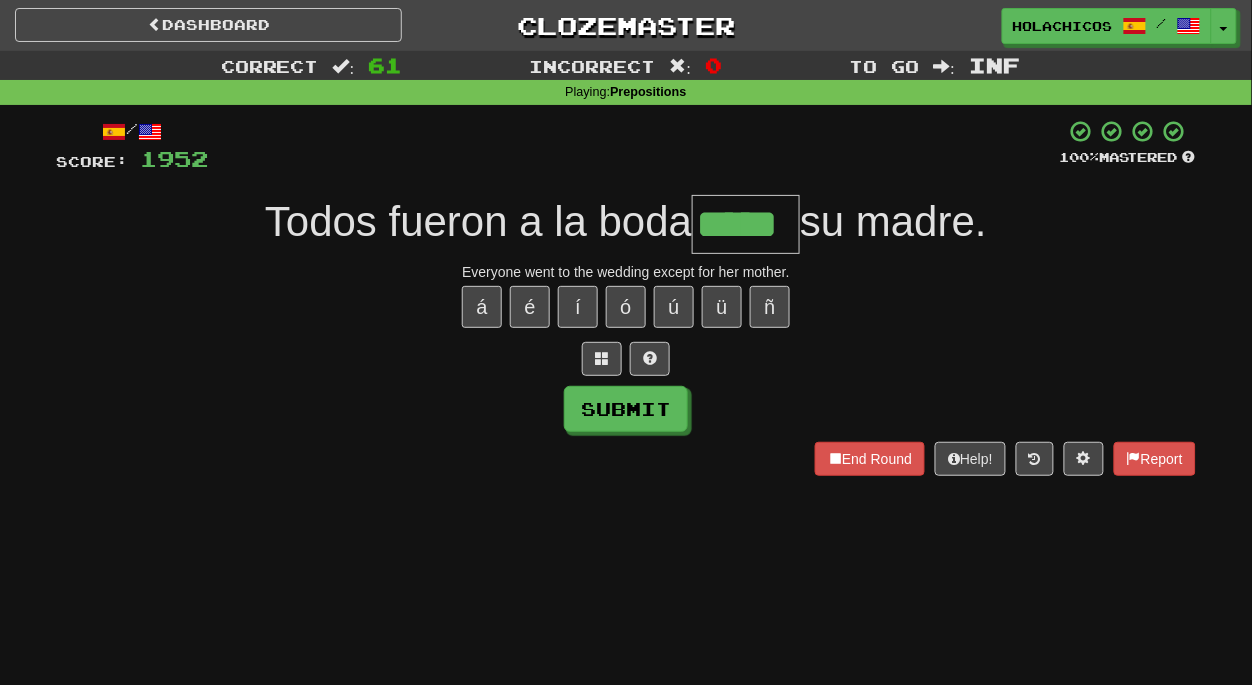 type on "*****" 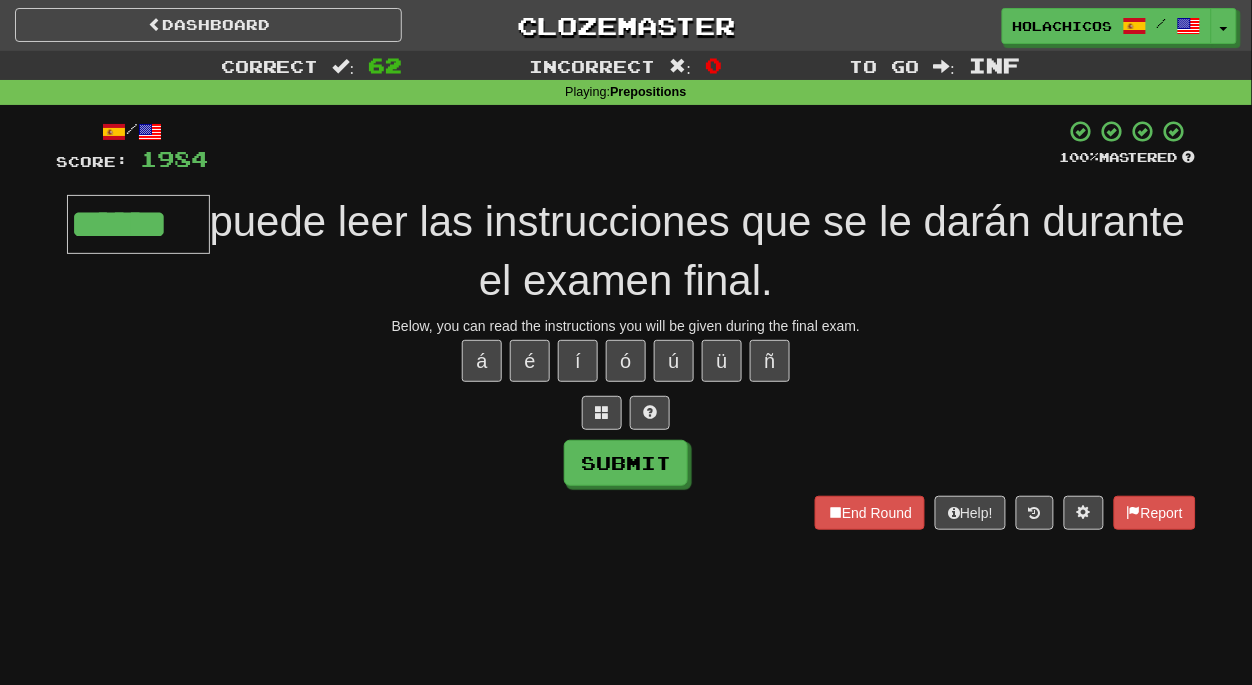 type on "******" 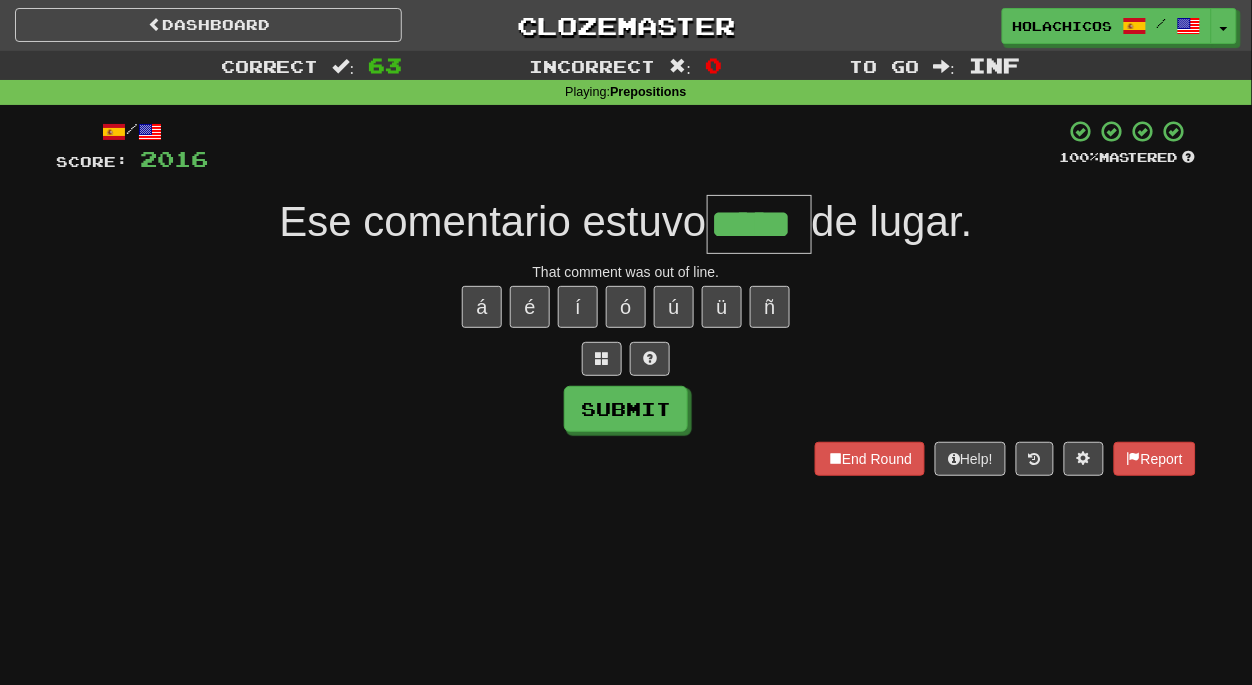 type on "*****" 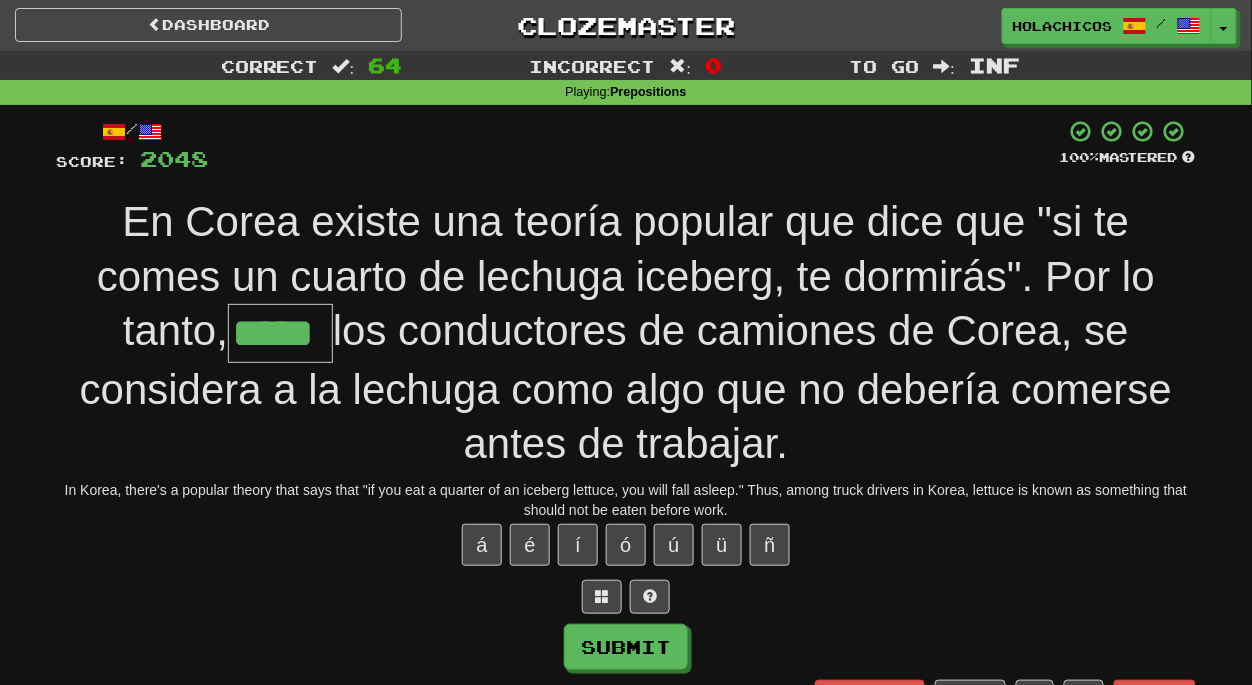type on "*****" 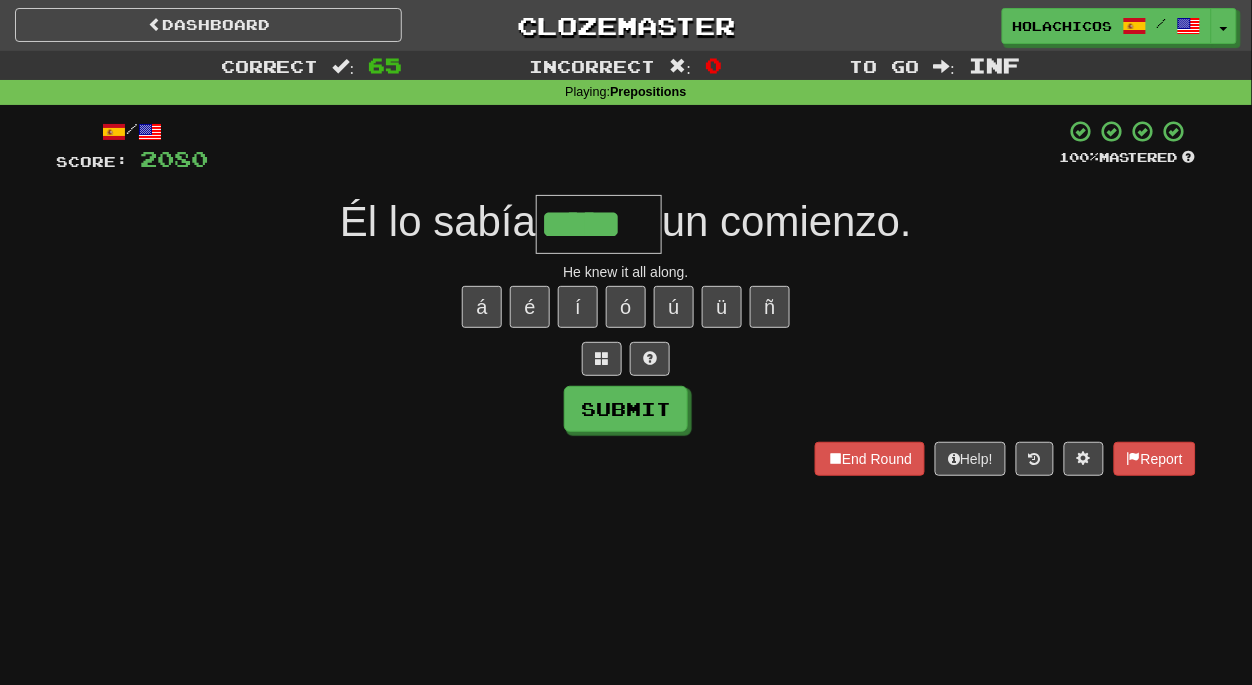 type on "*****" 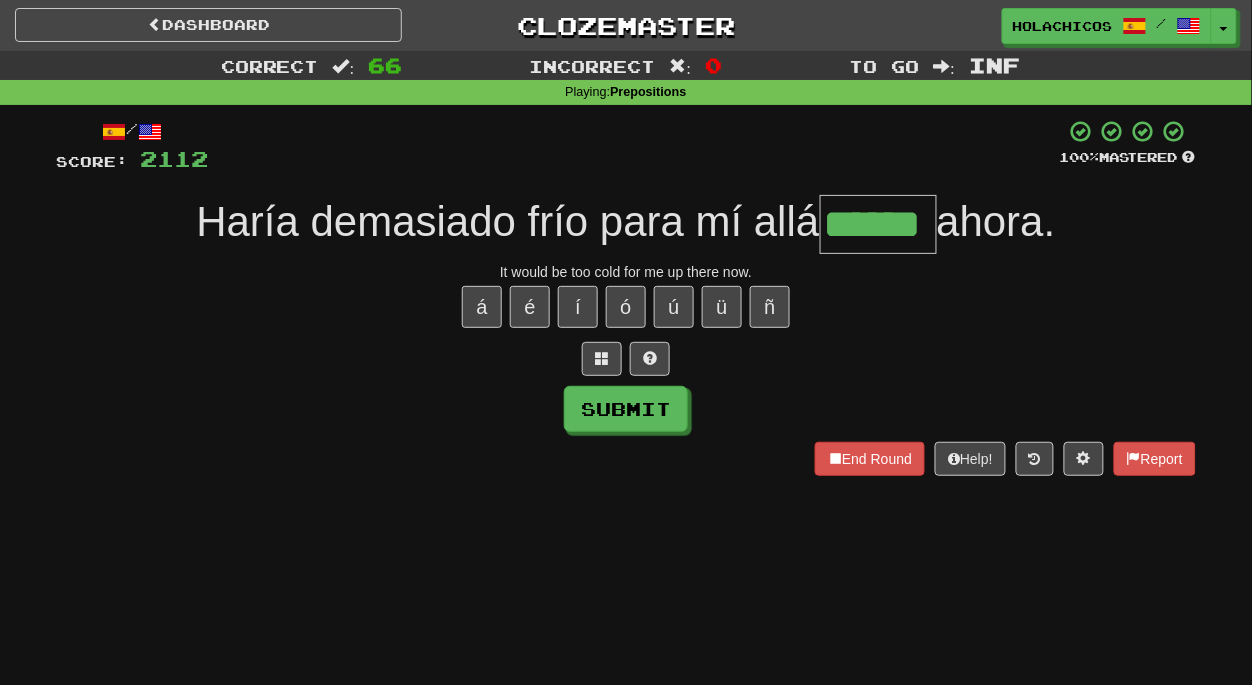 type on "******" 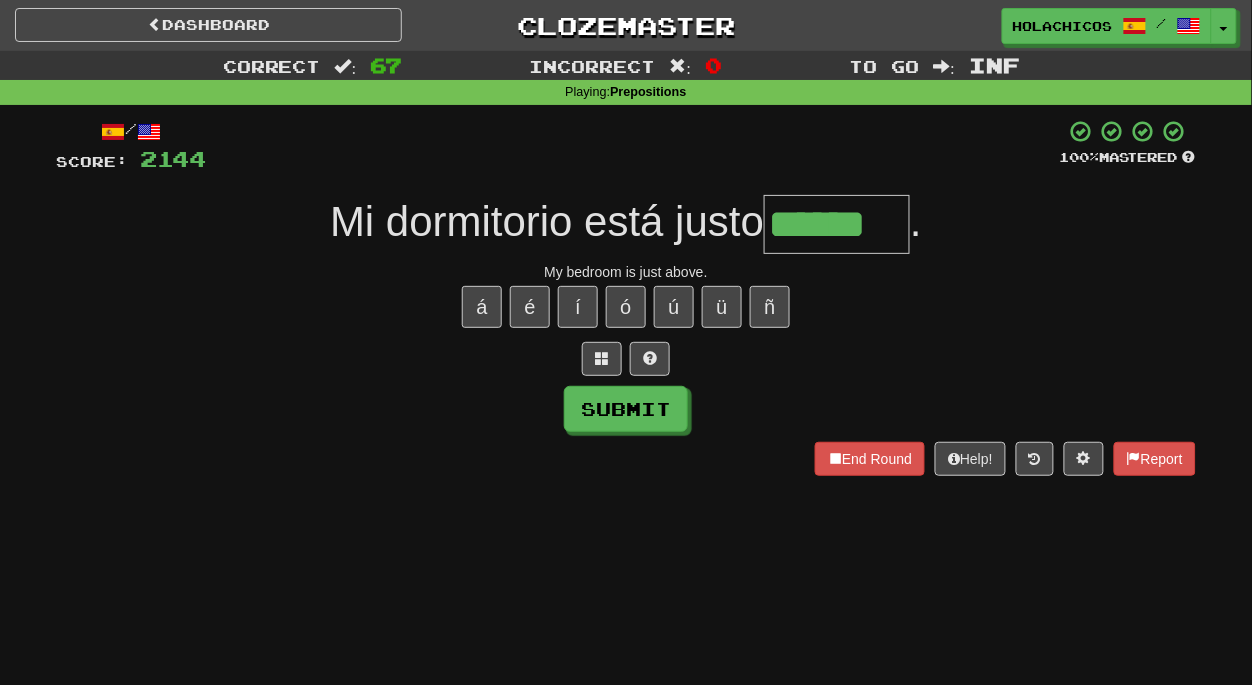 type on "******" 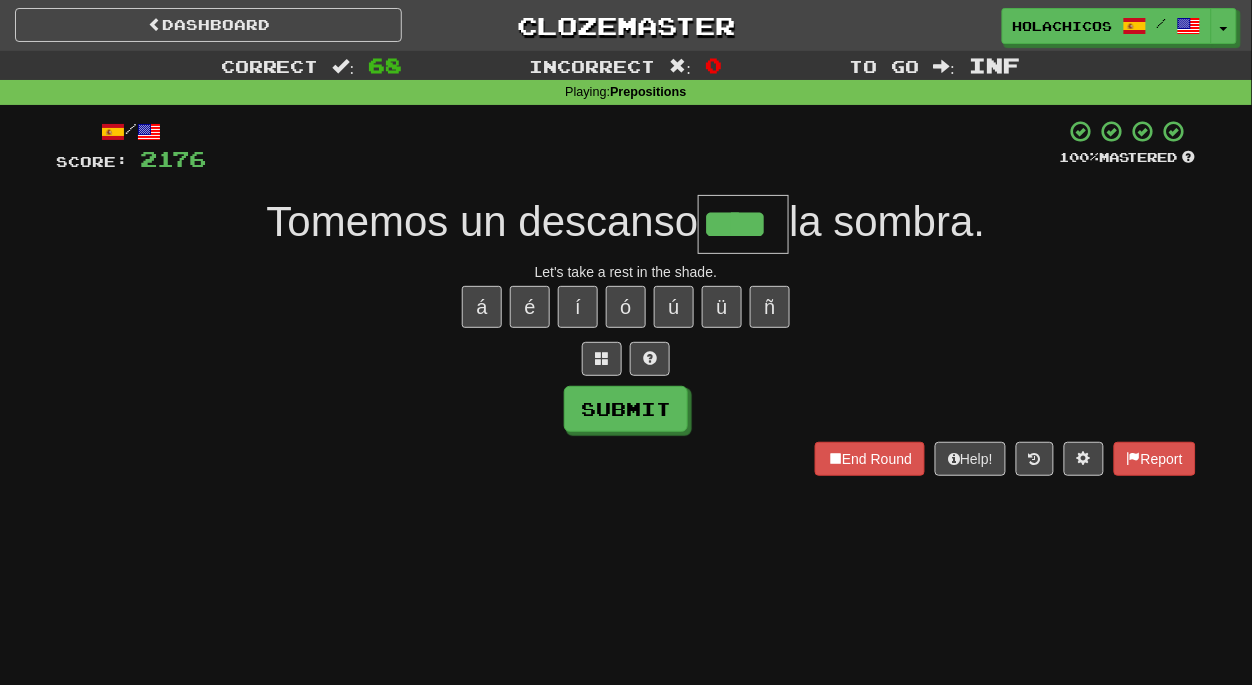 type on "****" 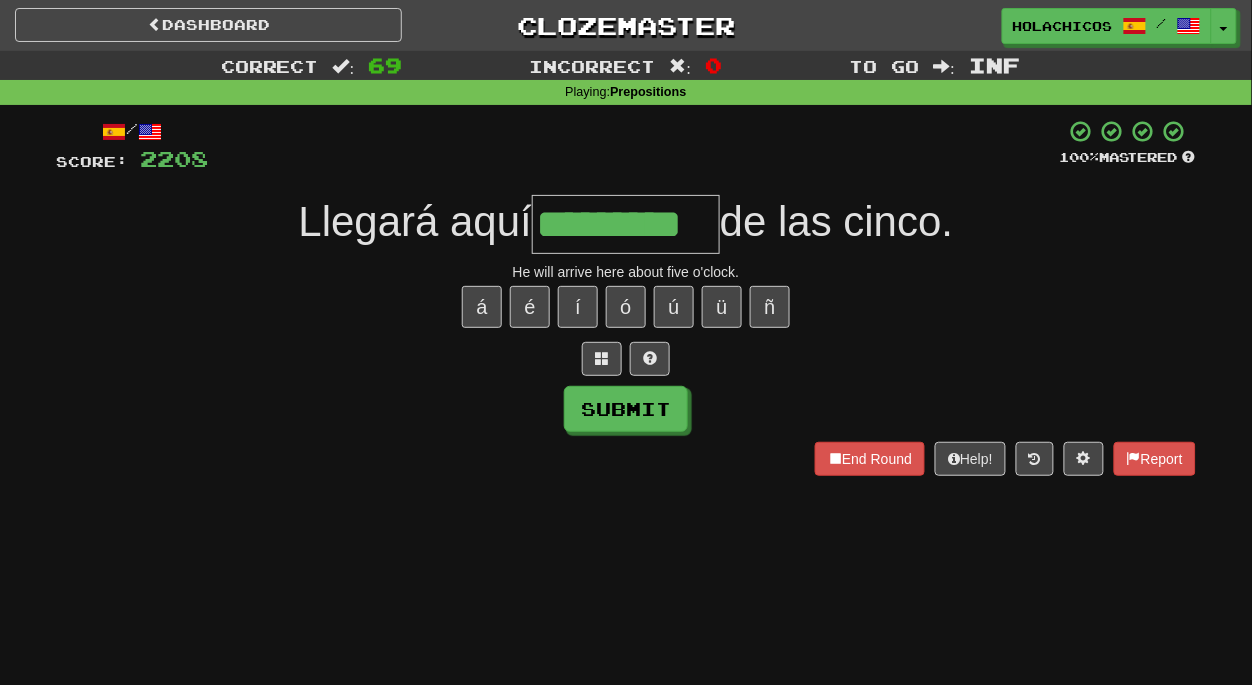 type on "*********" 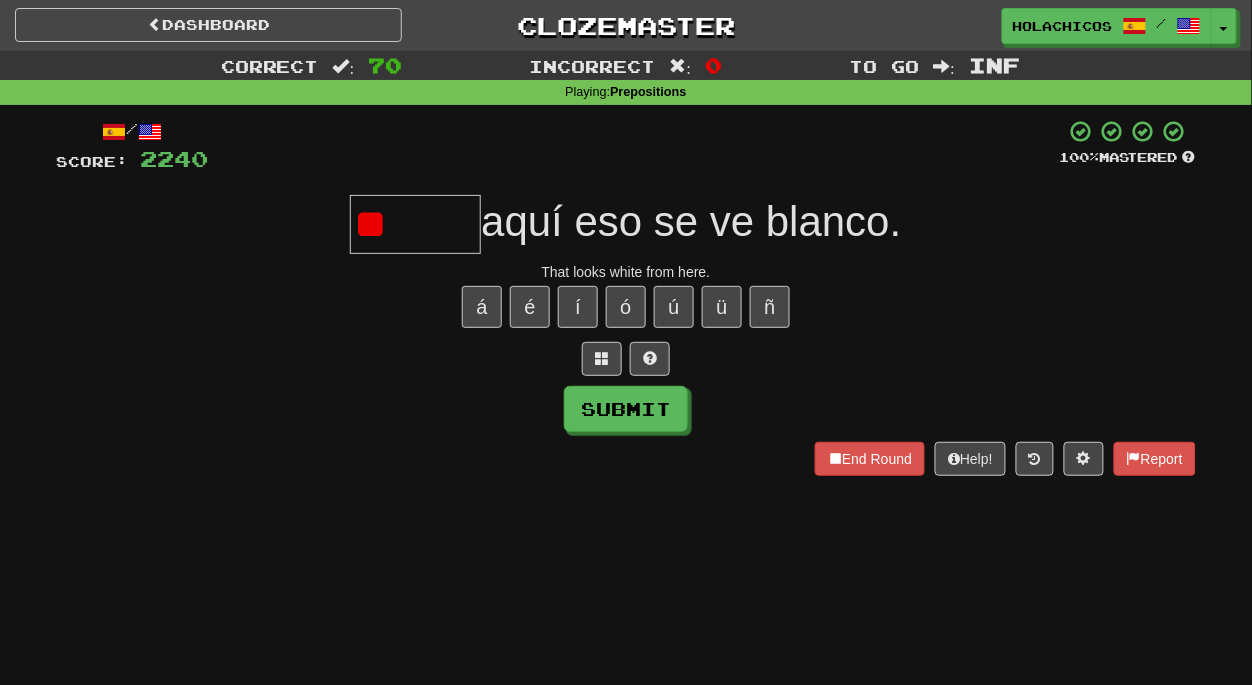 type on "*" 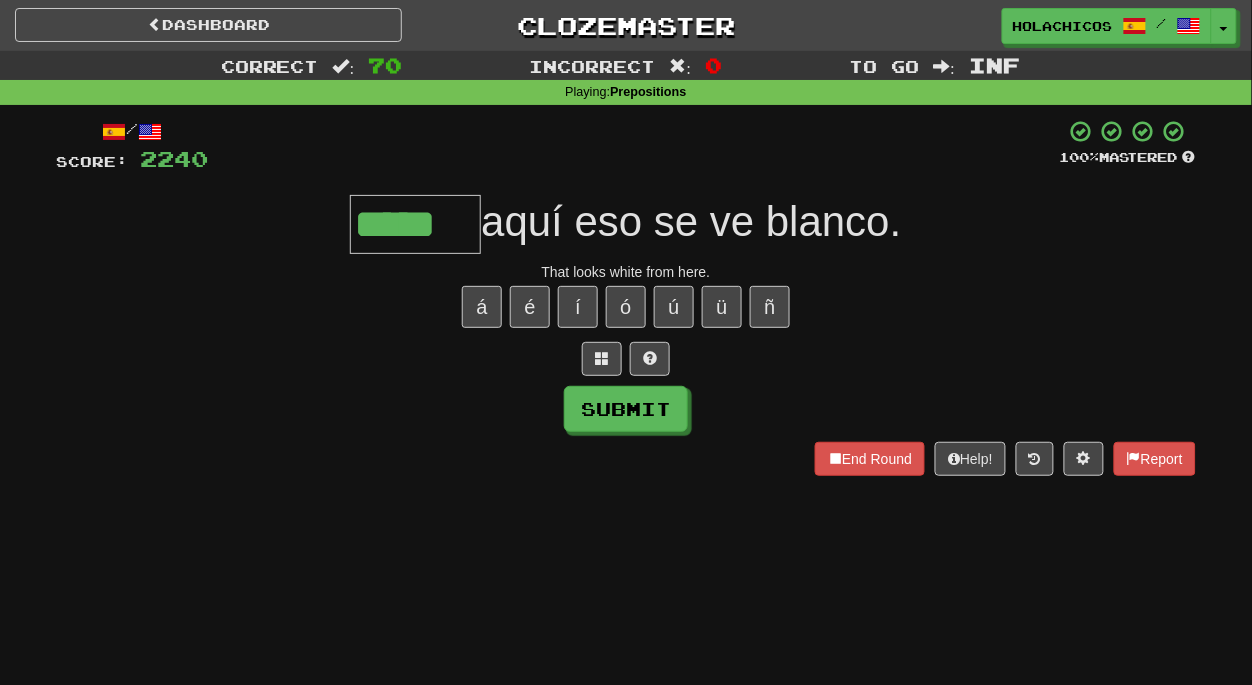 type on "*****" 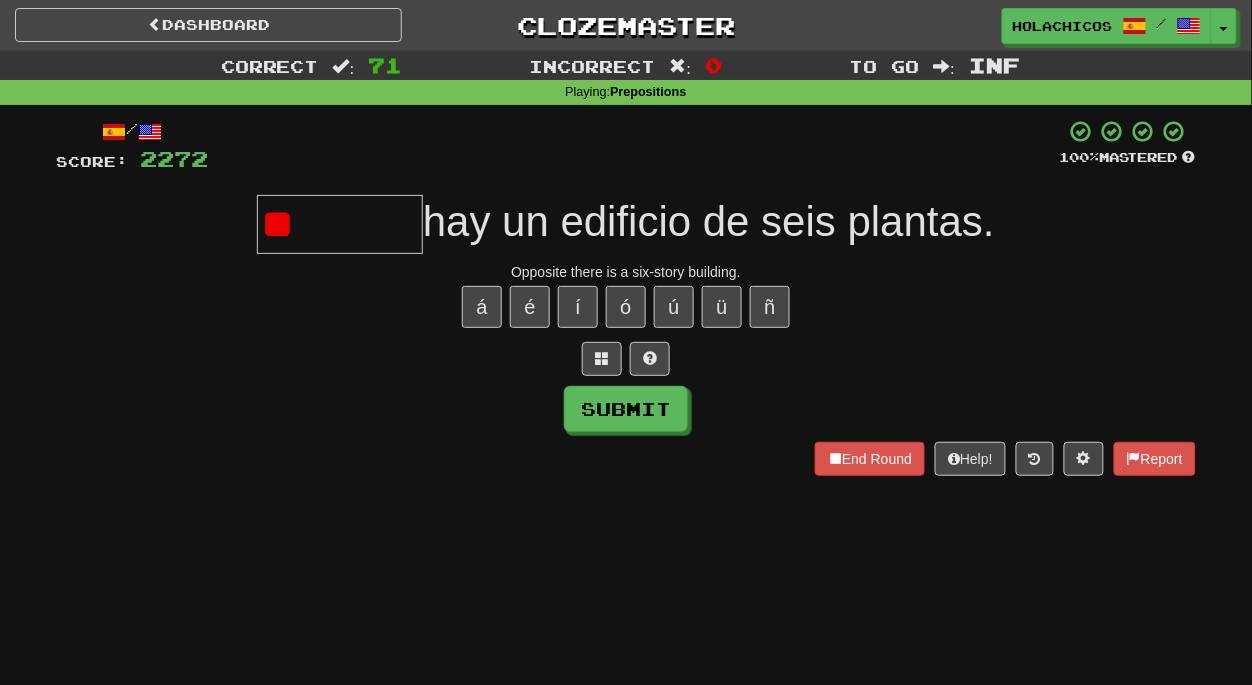 type on "*" 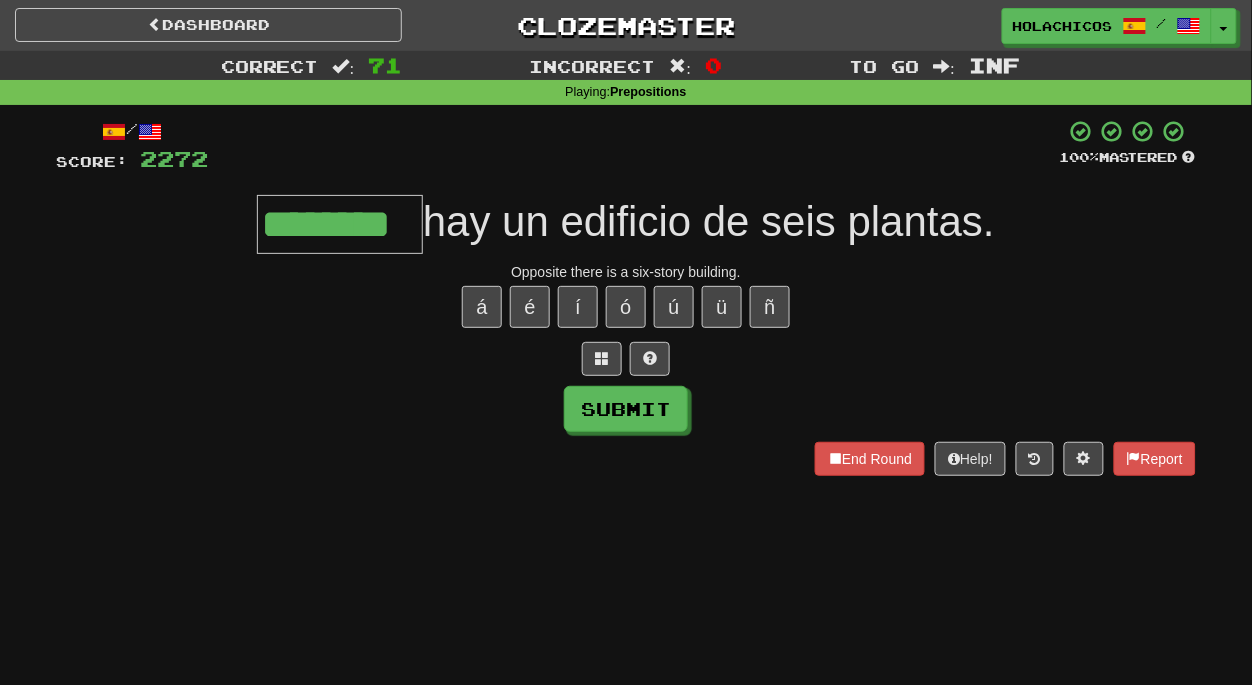 type on "********" 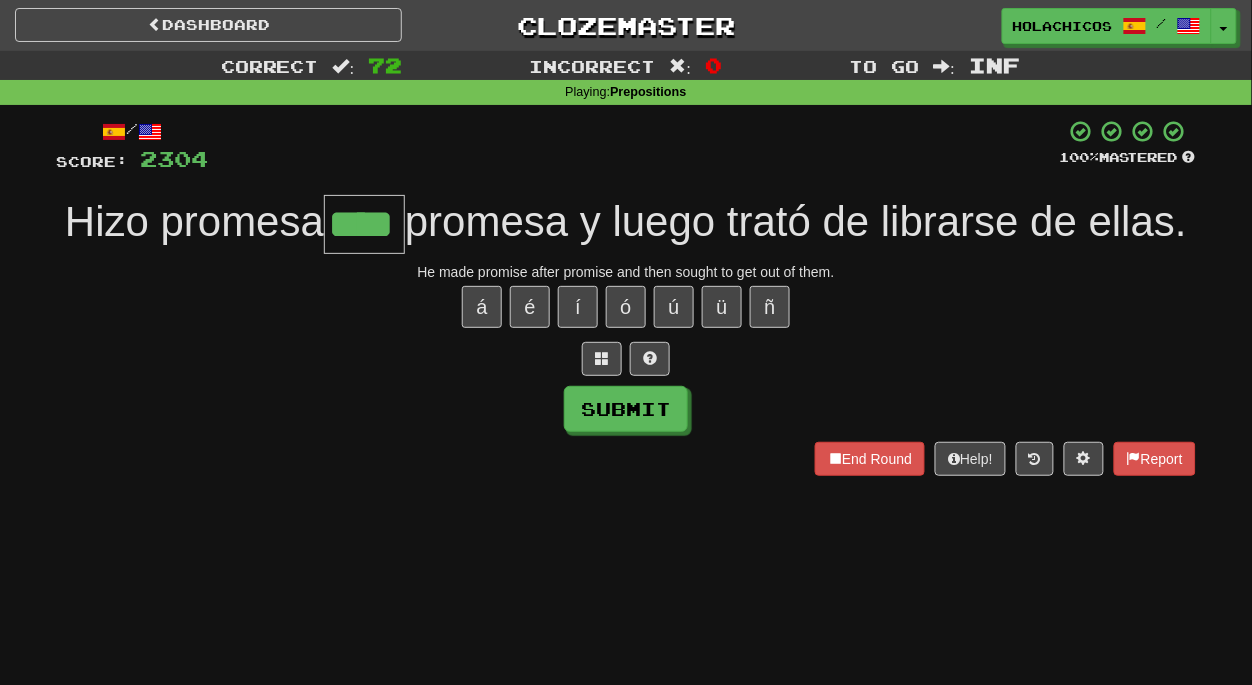 type on "****" 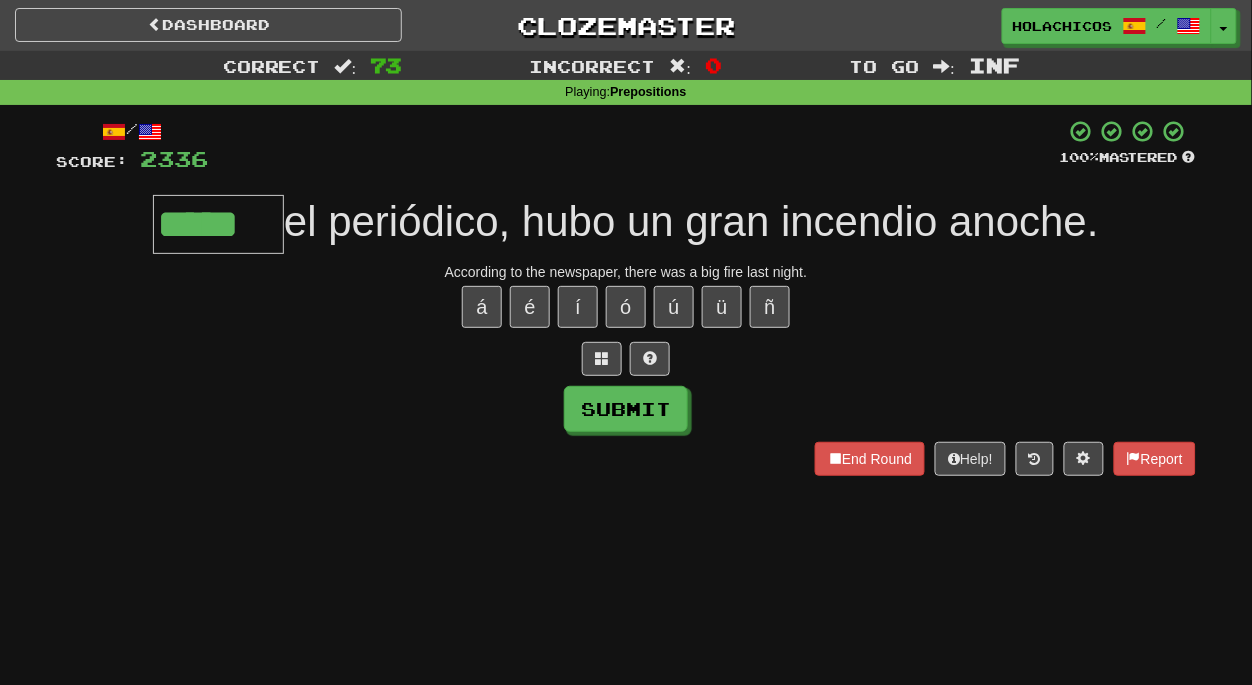type on "*****" 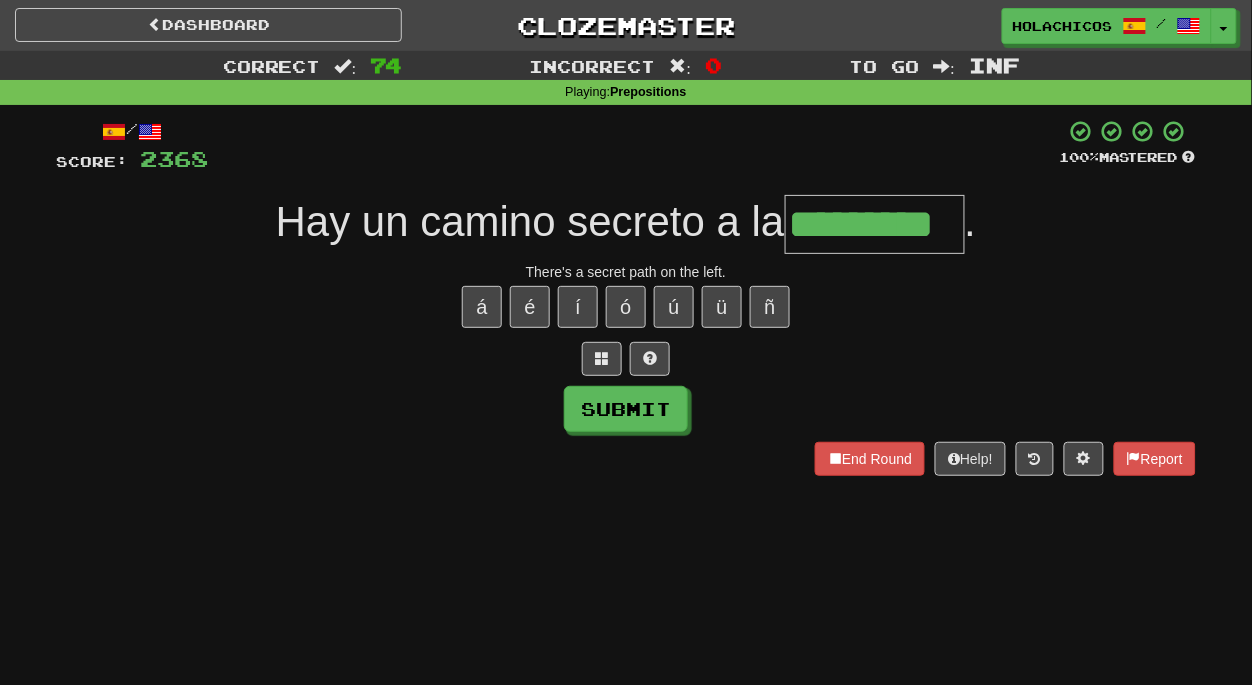 type on "*********" 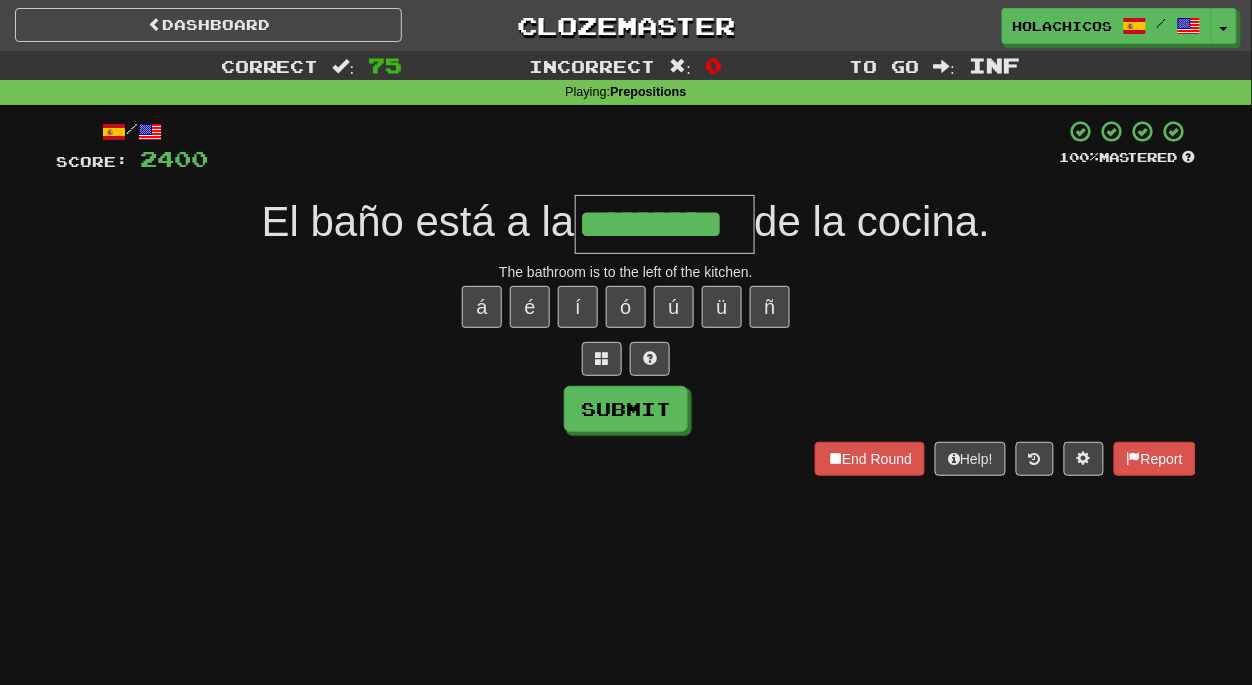 type on "*********" 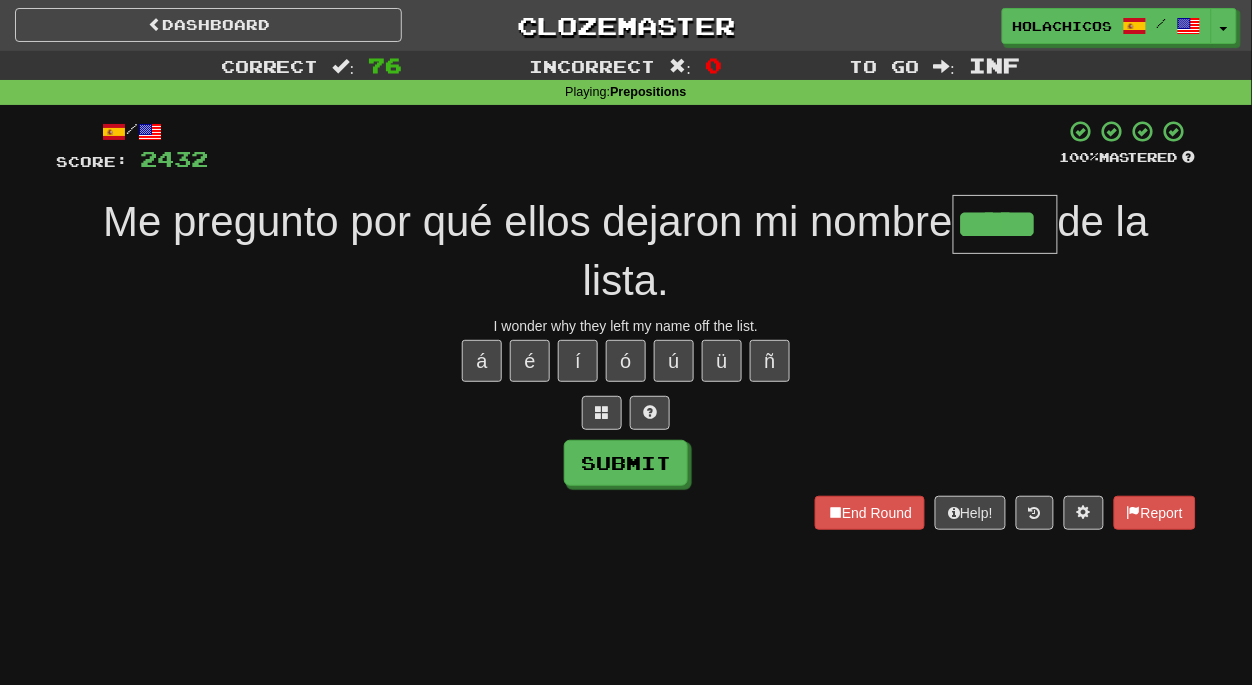 type on "*****" 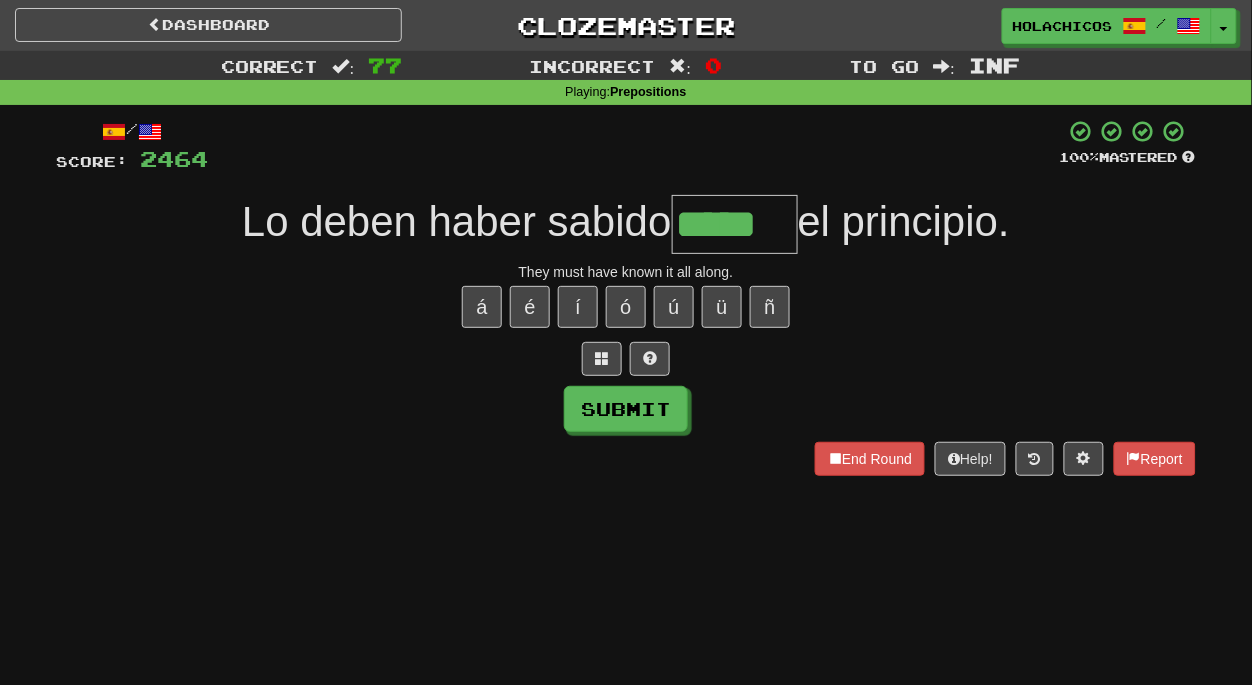type on "*****" 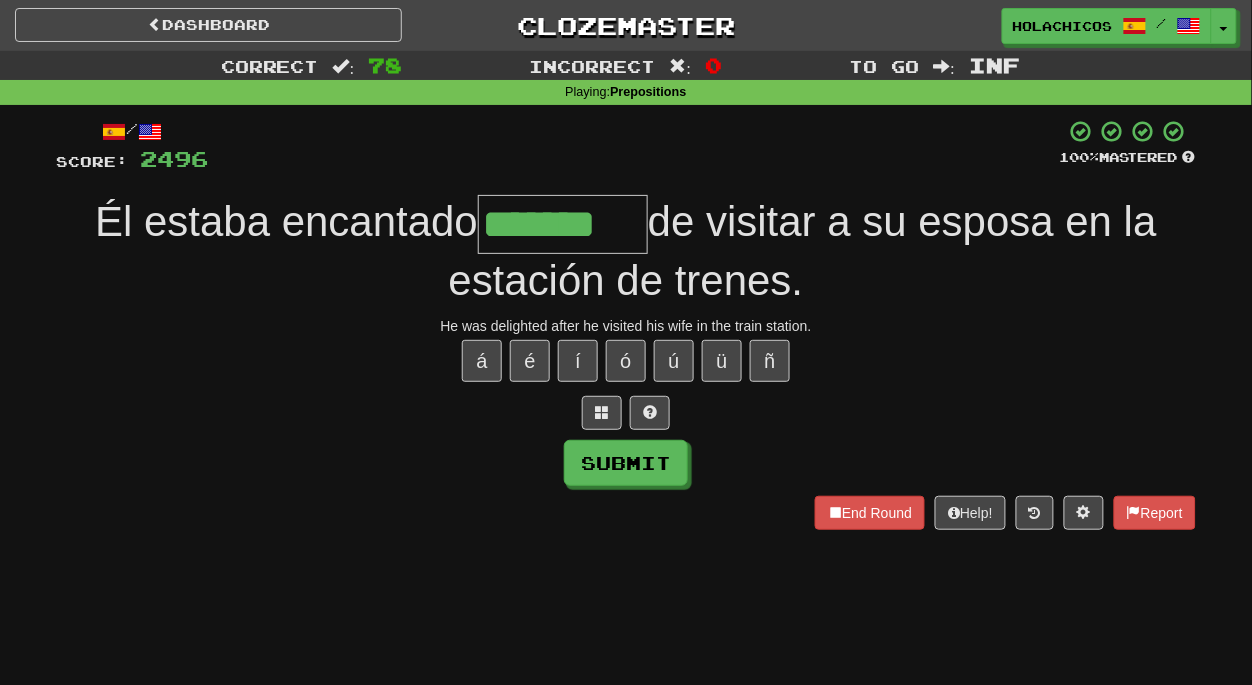 type on "*******" 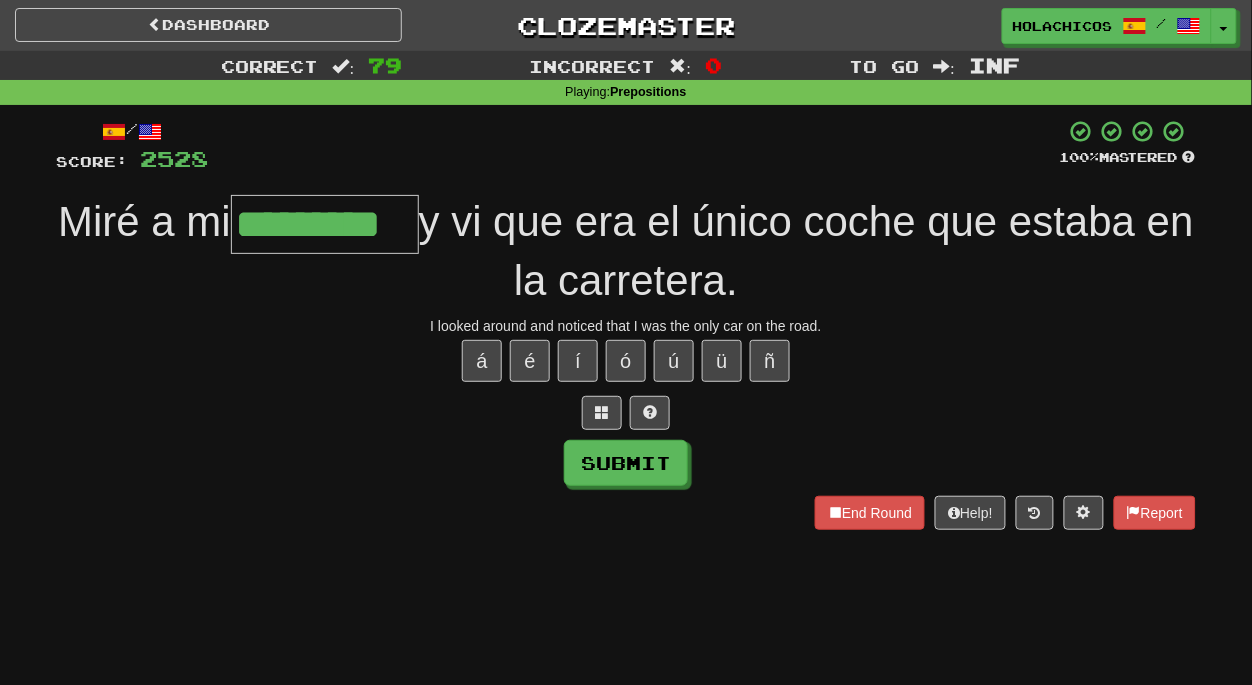 type on "*********" 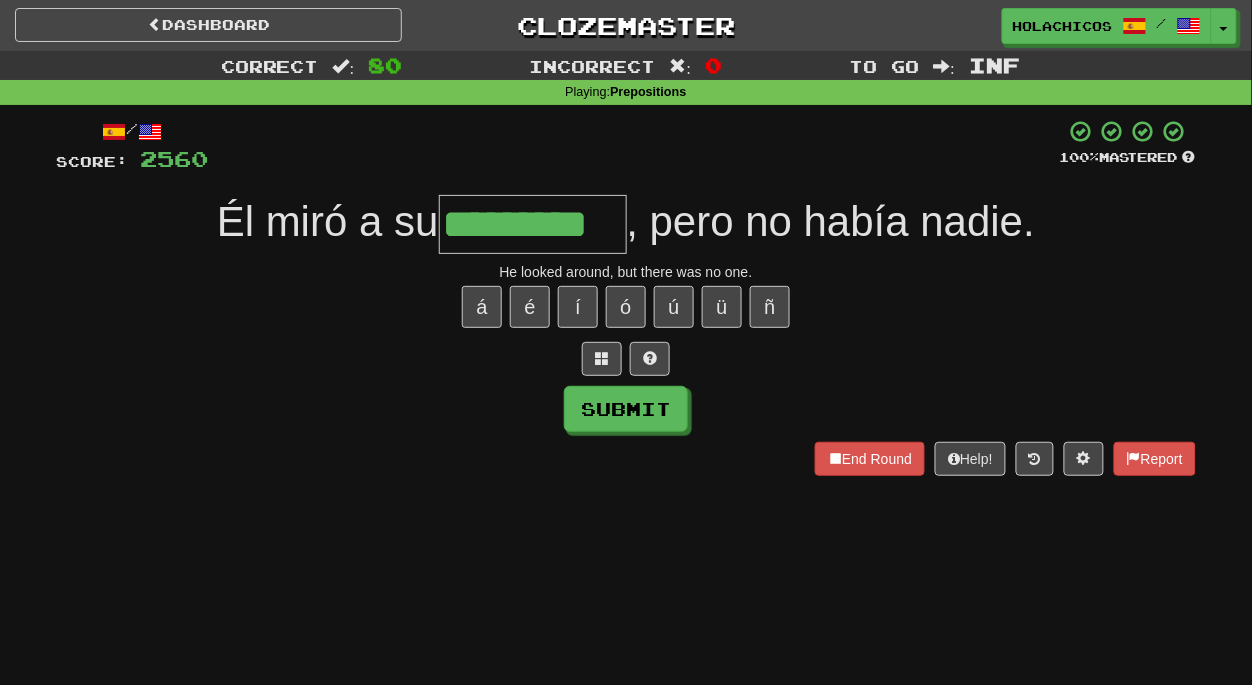 type on "*********" 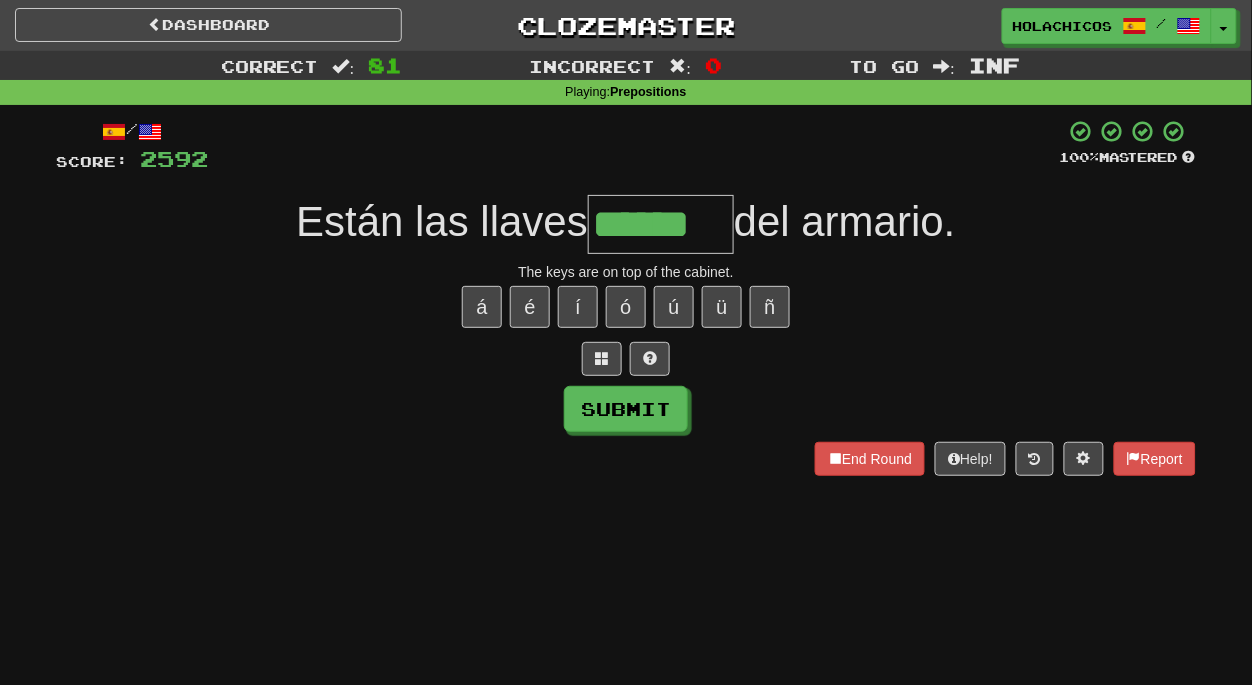 type on "******" 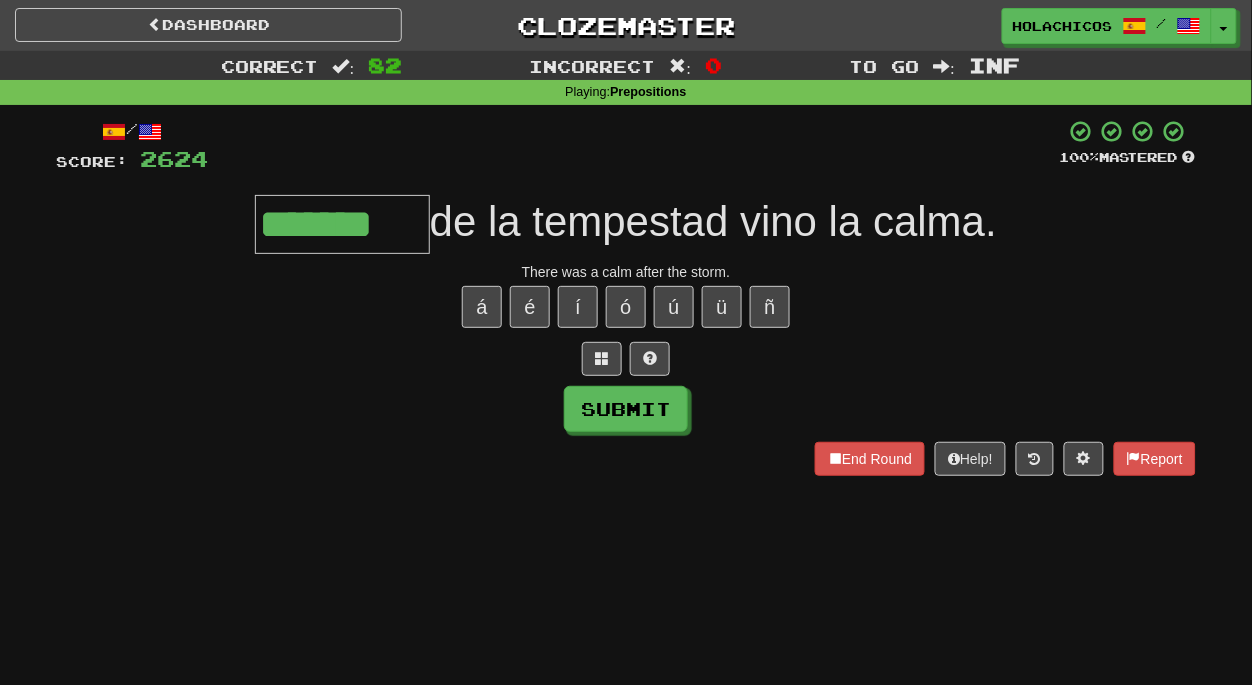 type on "*******" 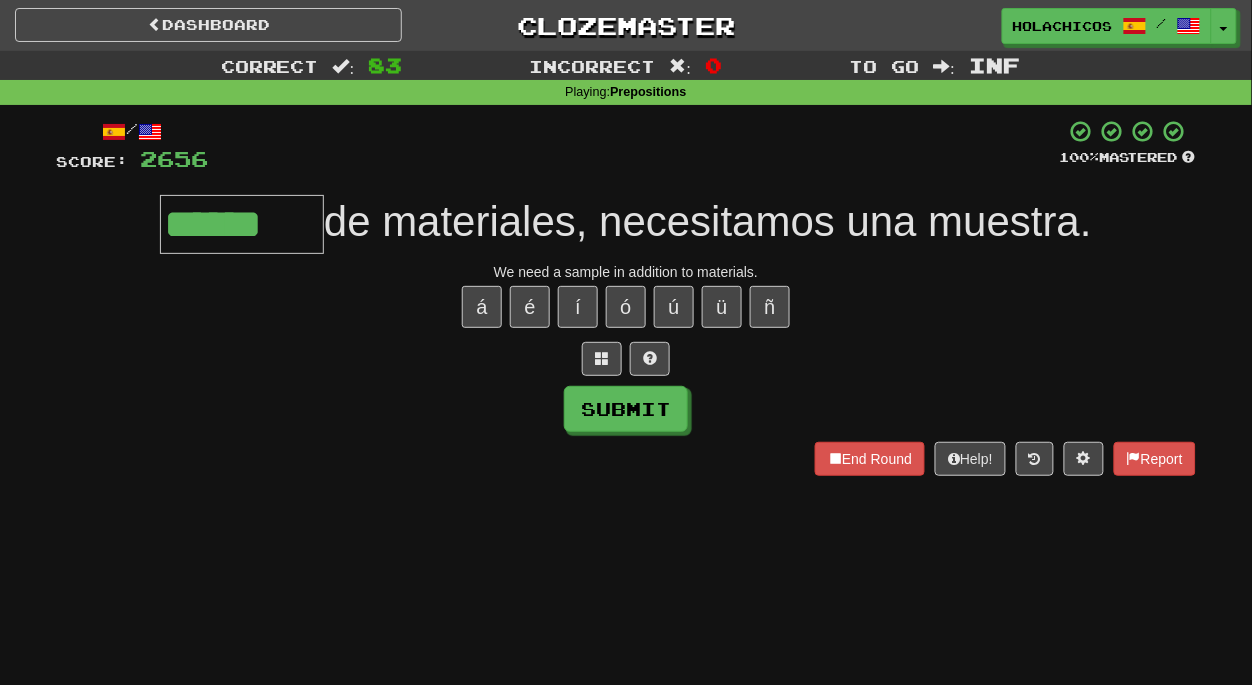 type on "******" 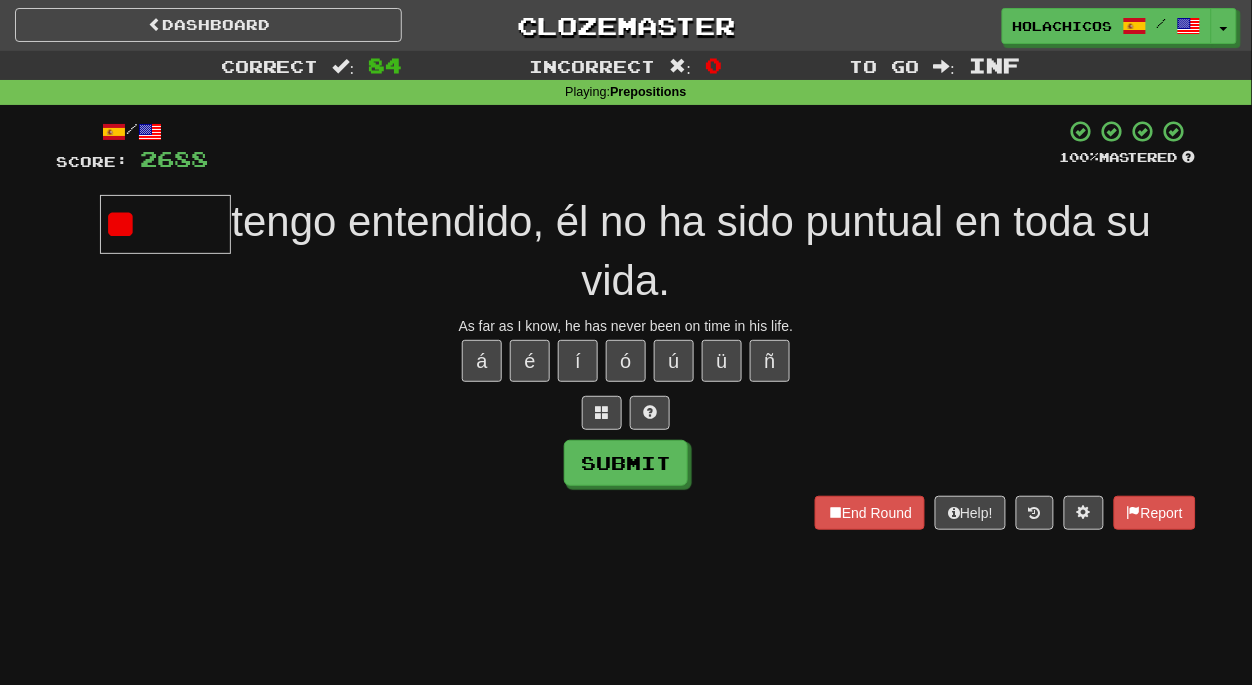 type on "*" 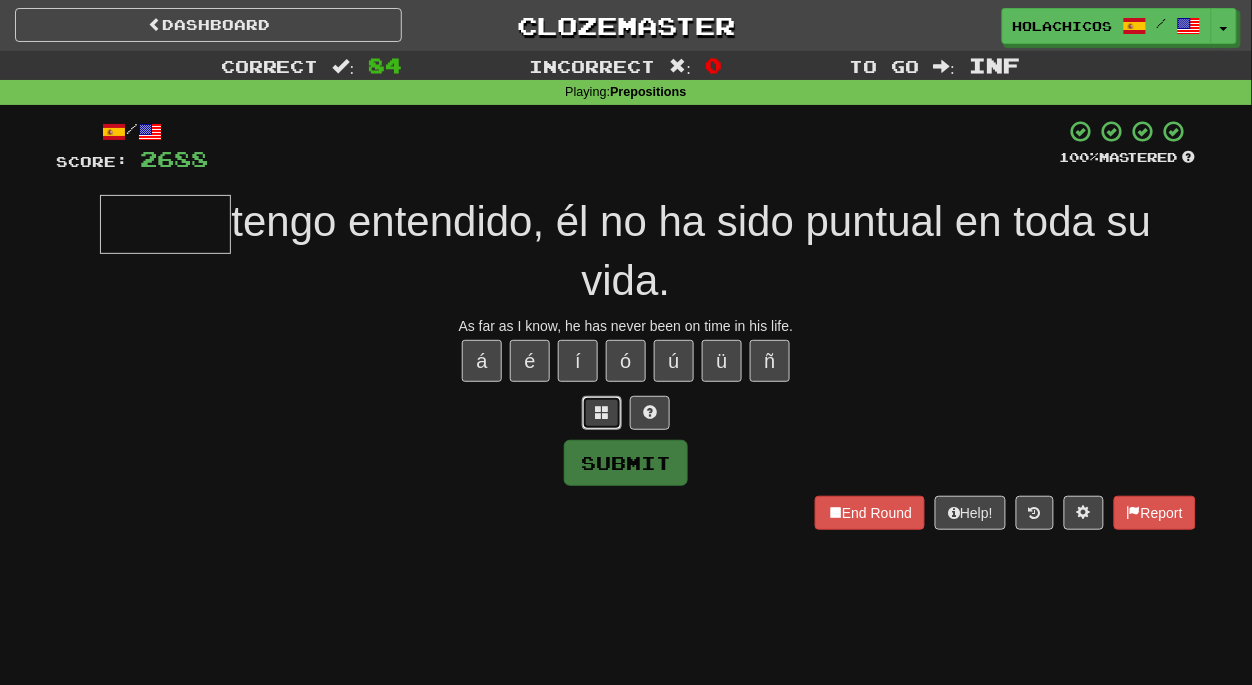 click at bounding box center [602, 413] 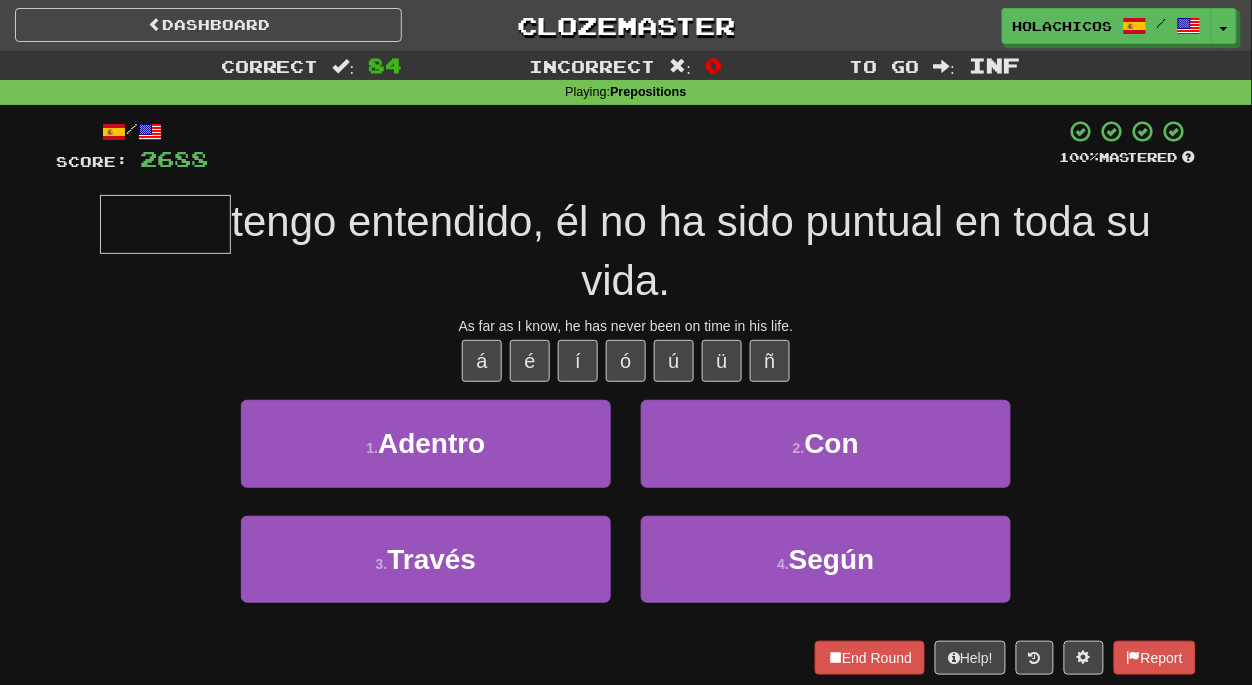 type on "*" 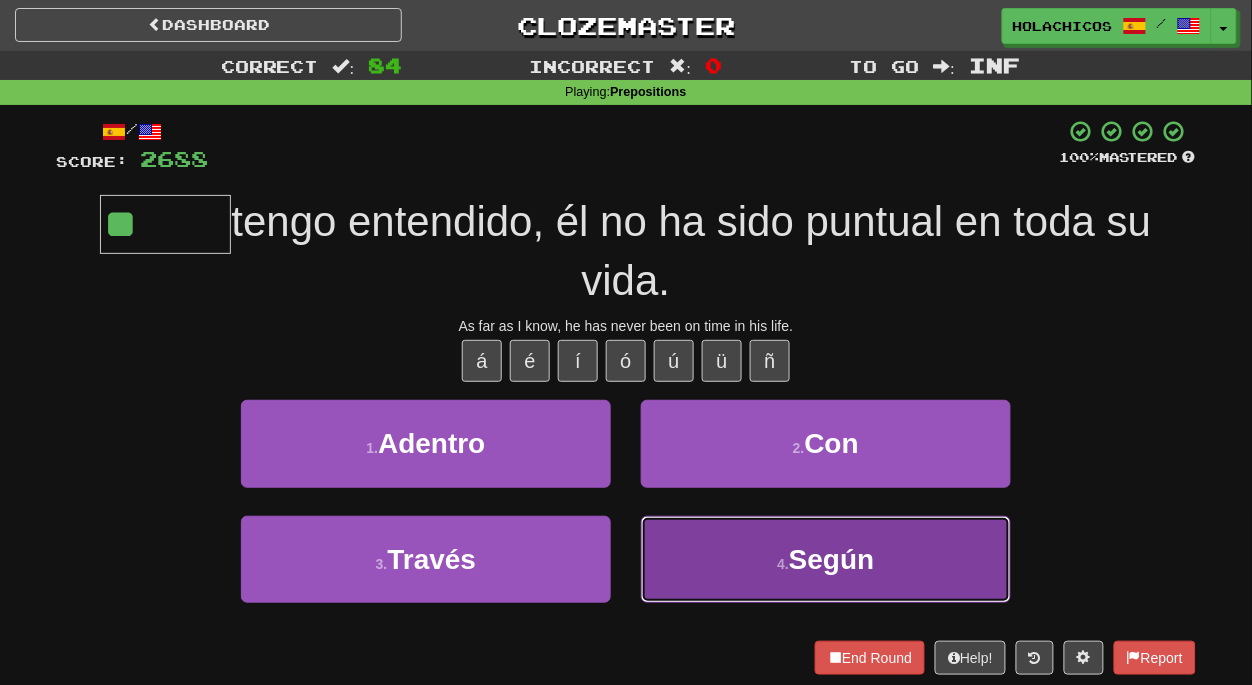 click on "4 . Según" at bounding box center [826, 559] 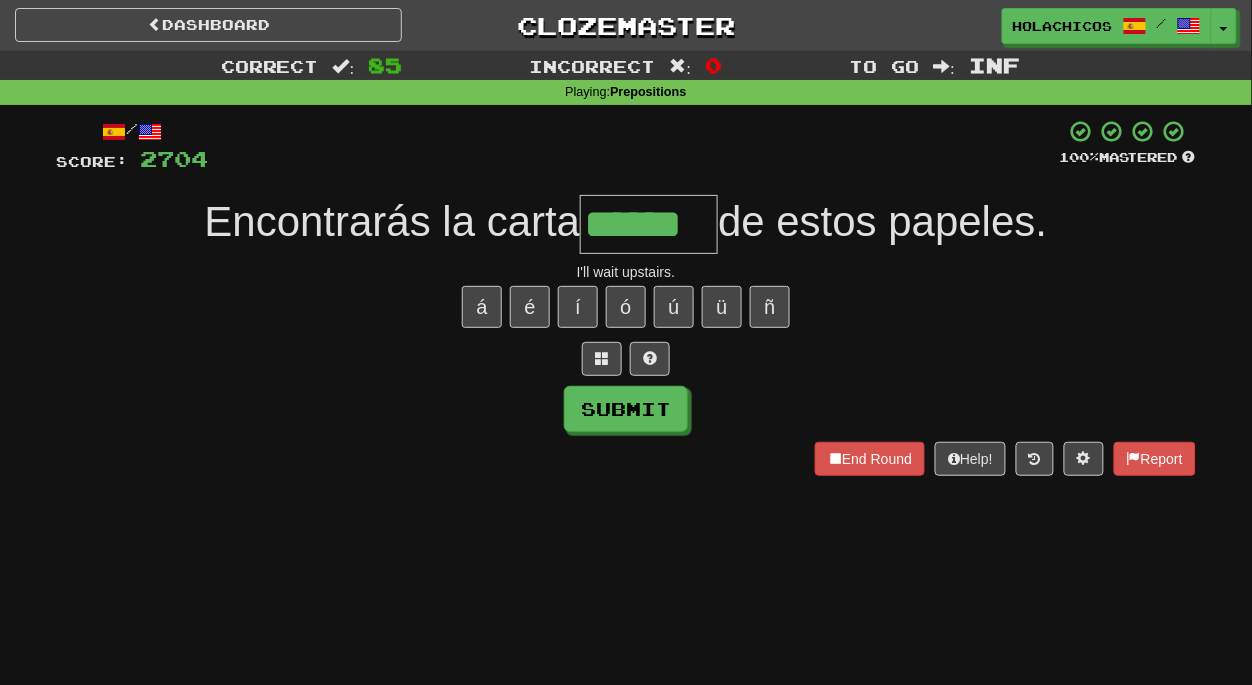 type on "******" 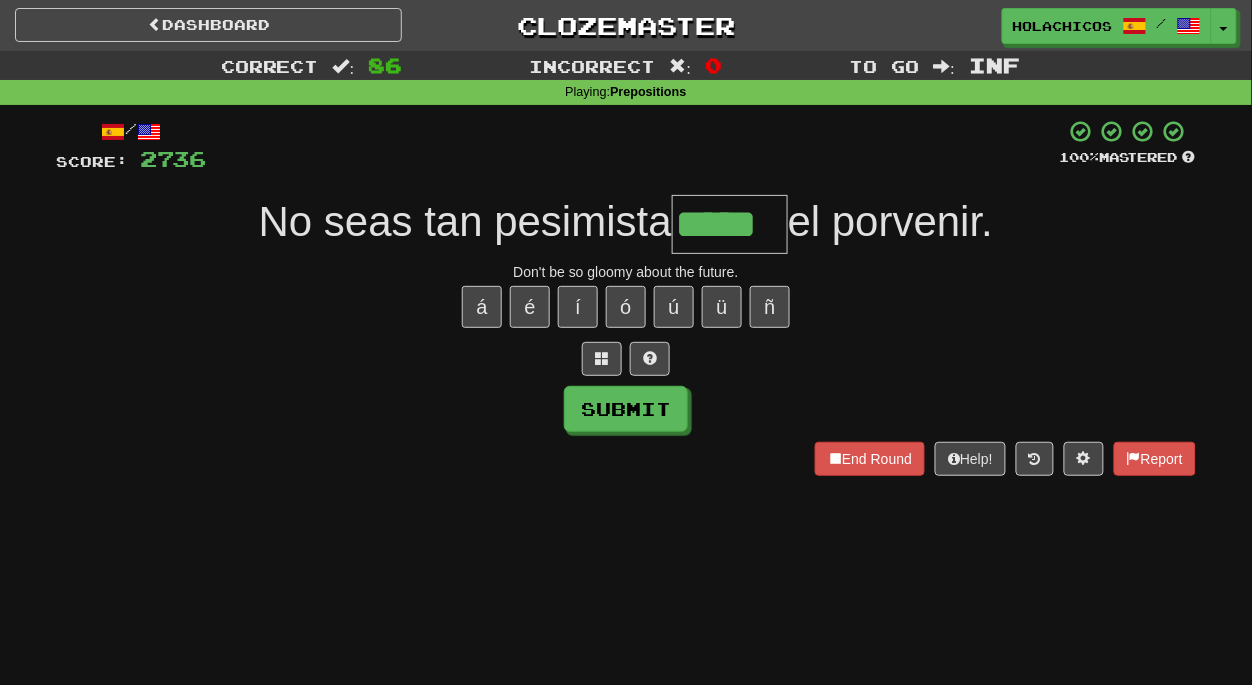 type on "*****" 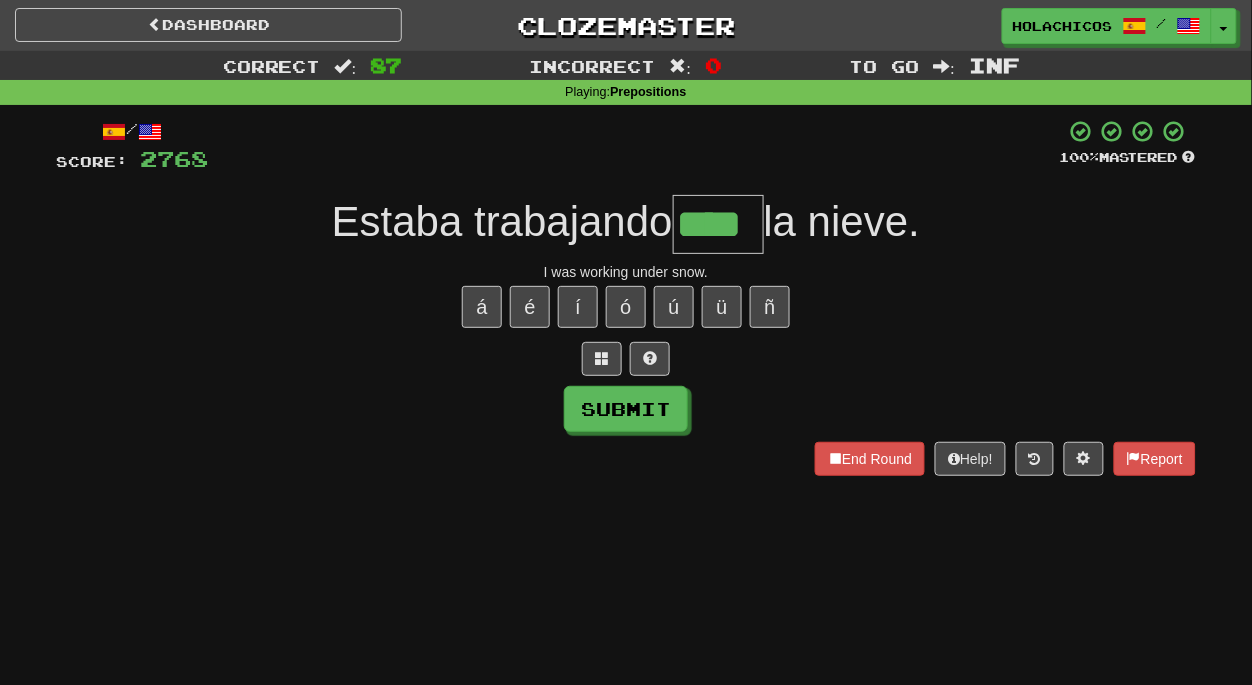 type on "****" 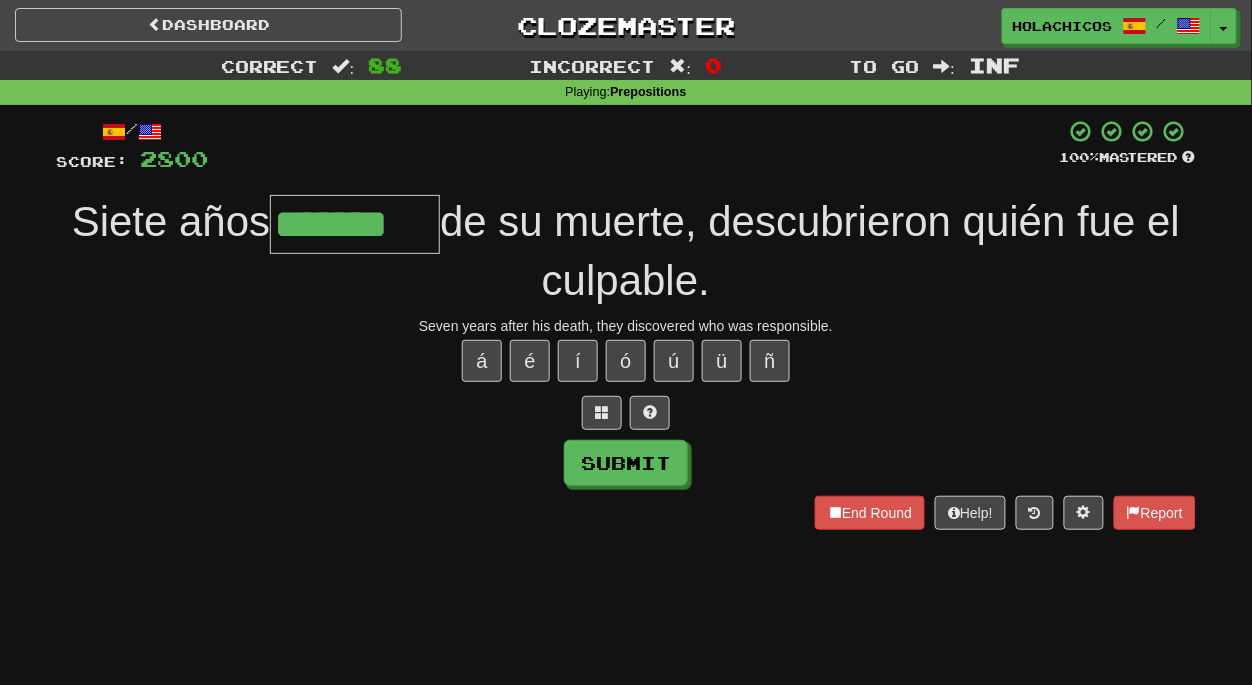 type on "*******" 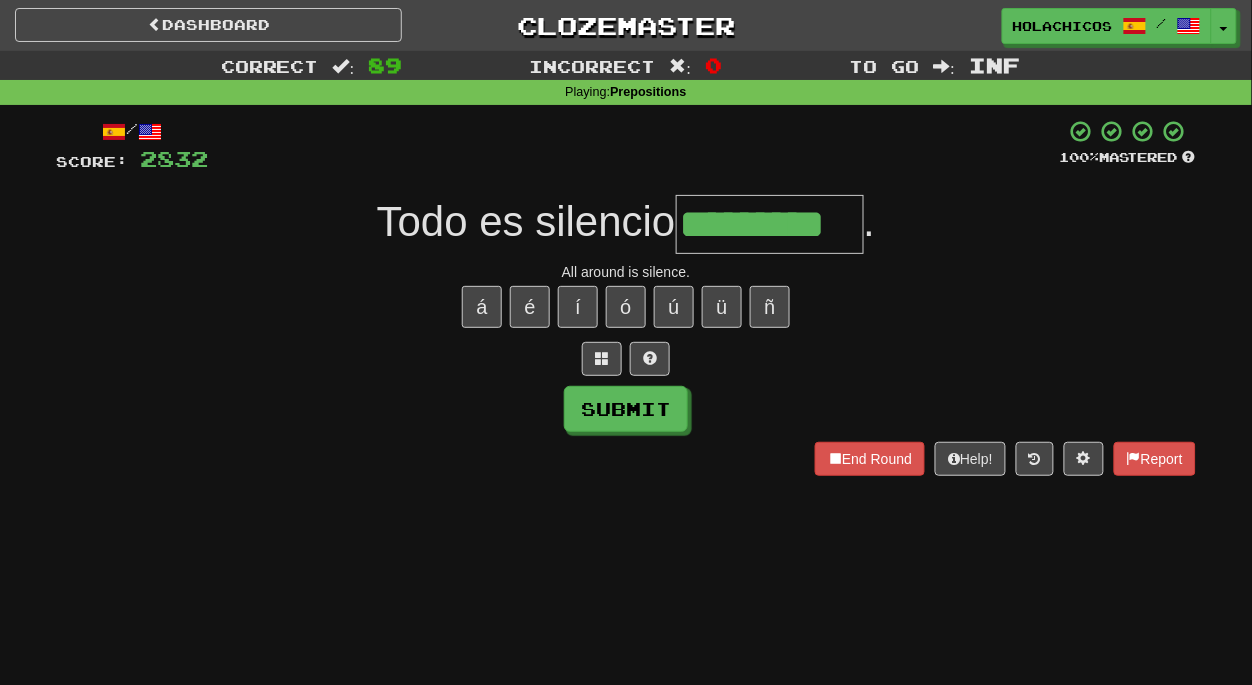 type on "*********" 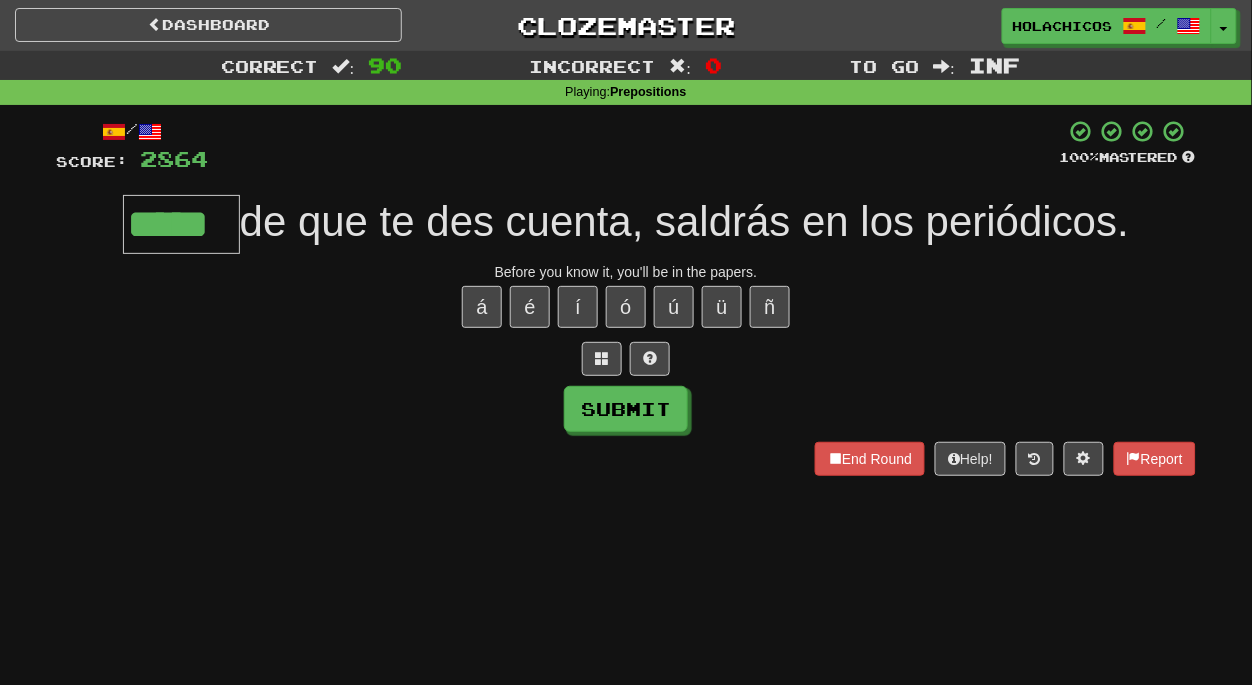 type on "*****" 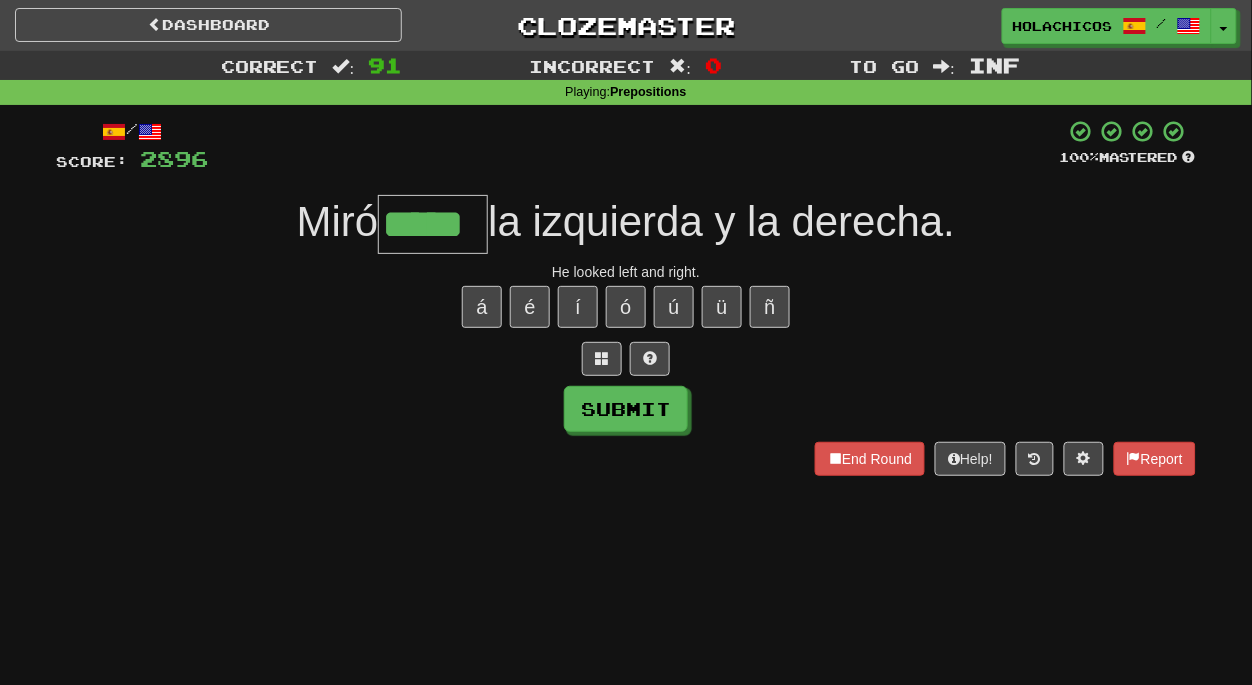 type on "*****" 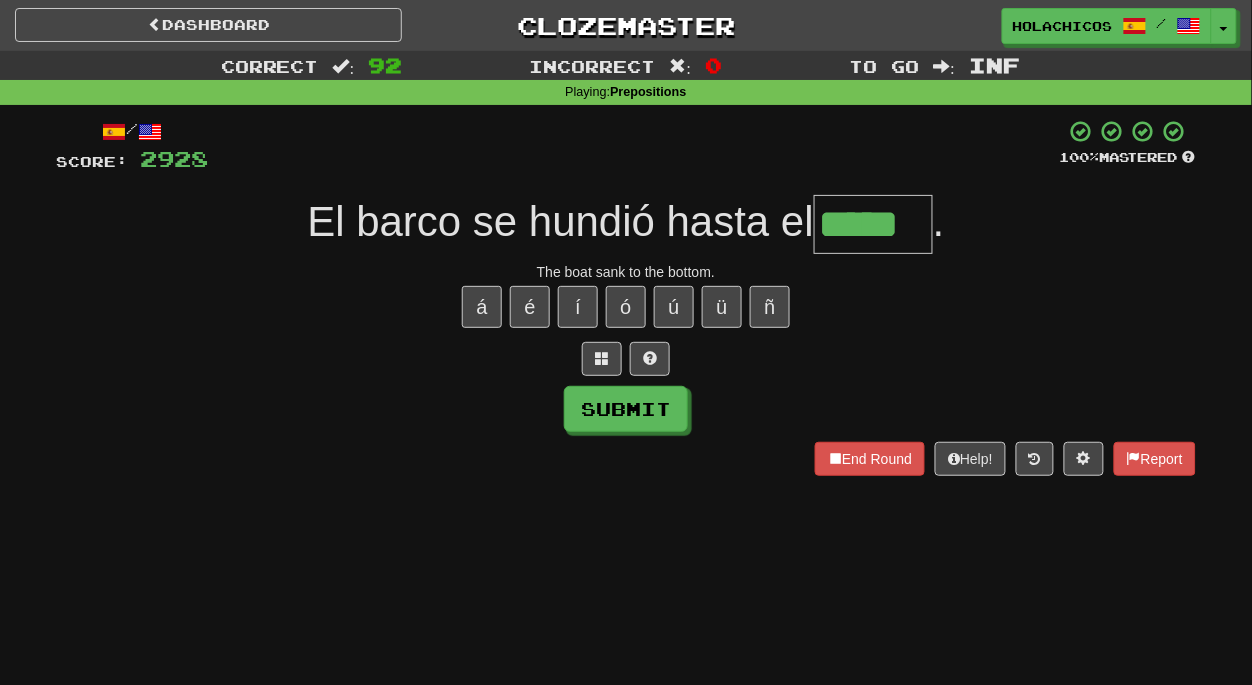 type on "*****" 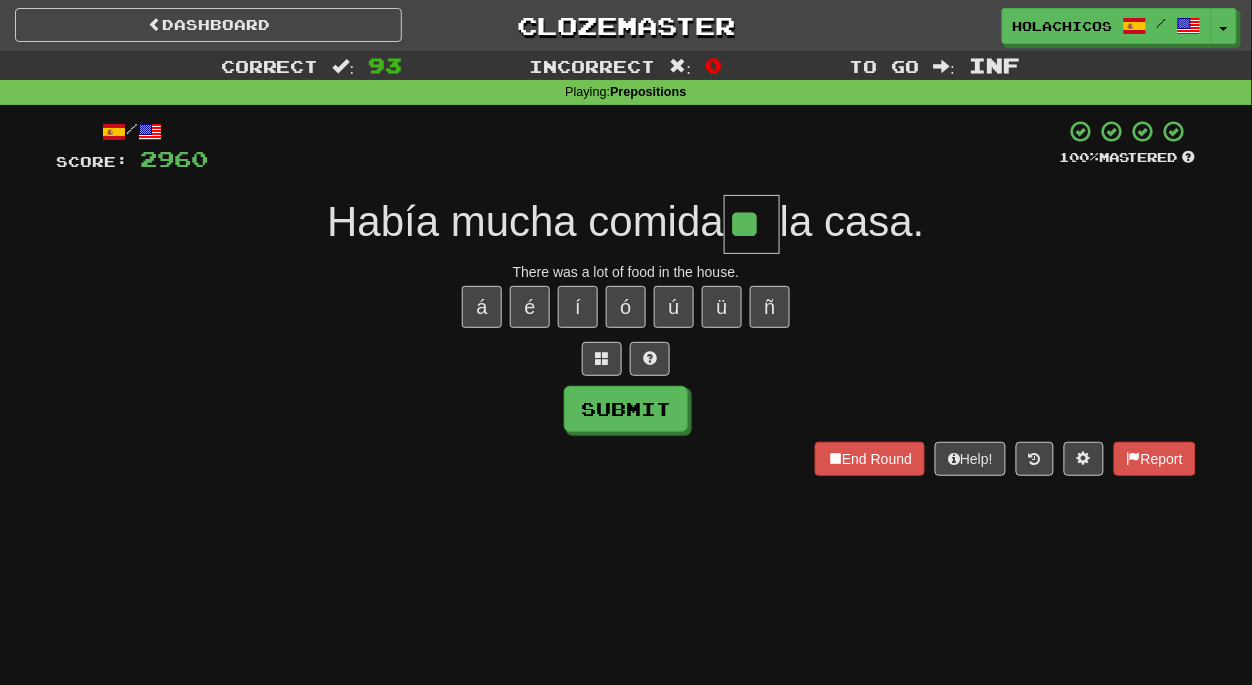 type on "**" 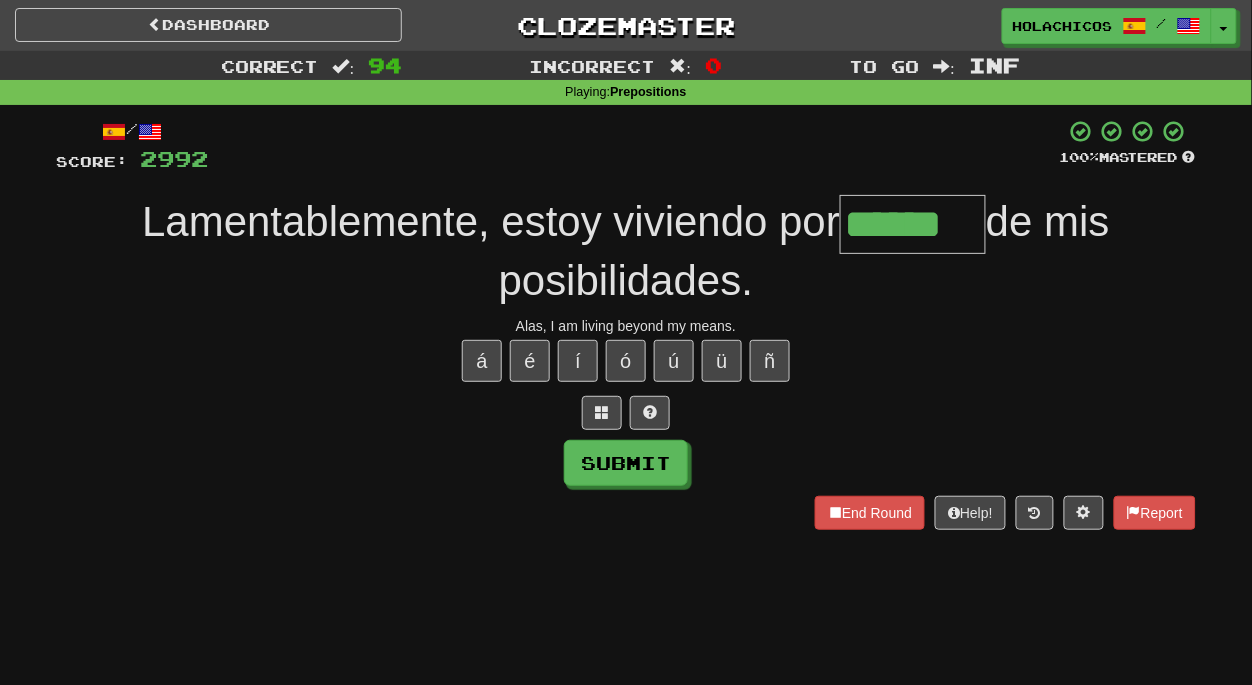 type on "******" 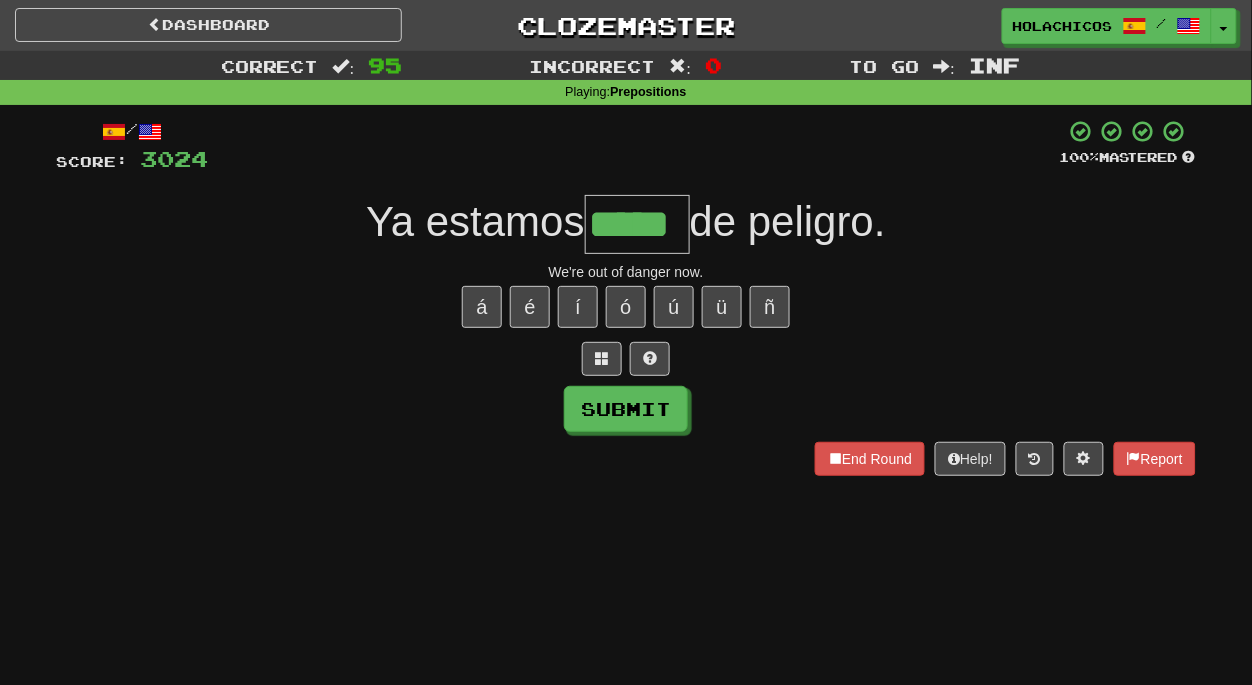 type on "*****" 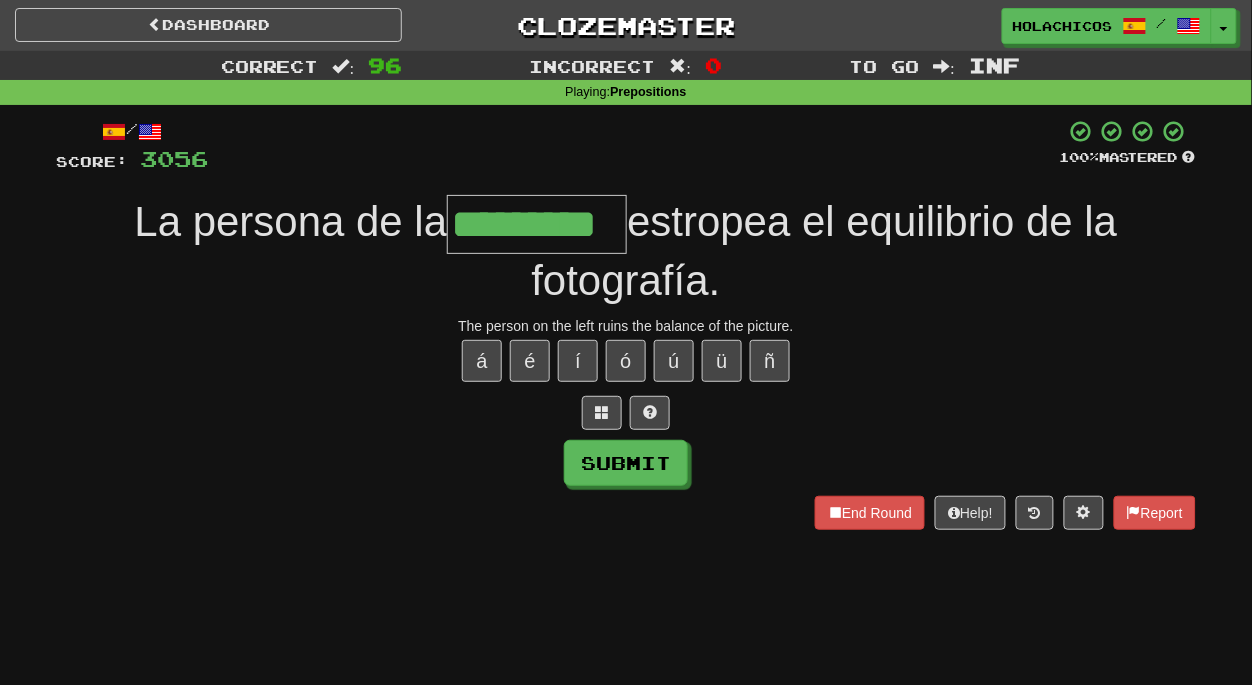 type on "*********" 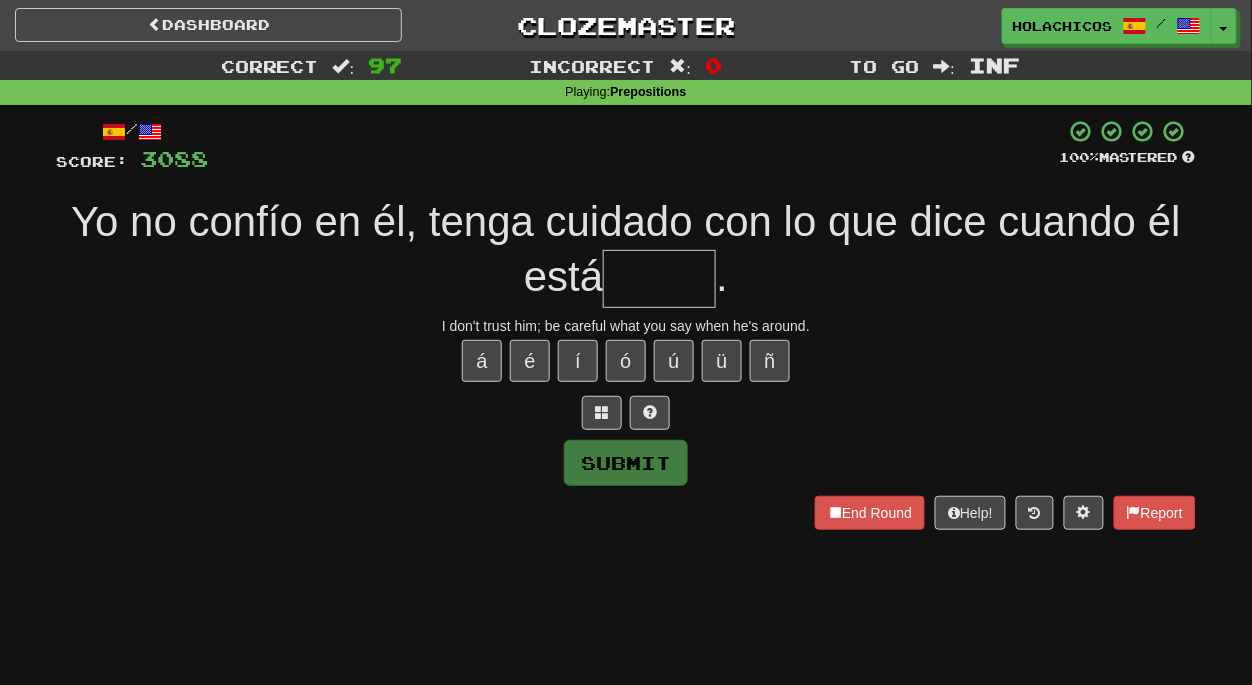 type on "*" 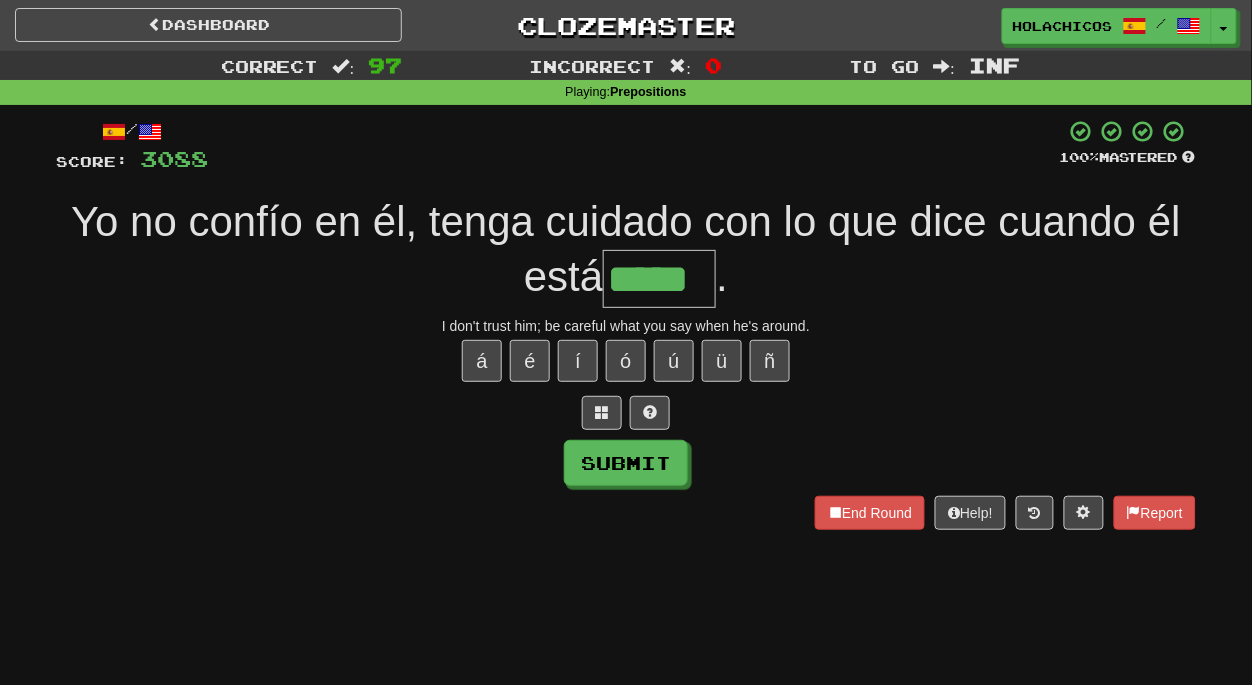 type on "*****" 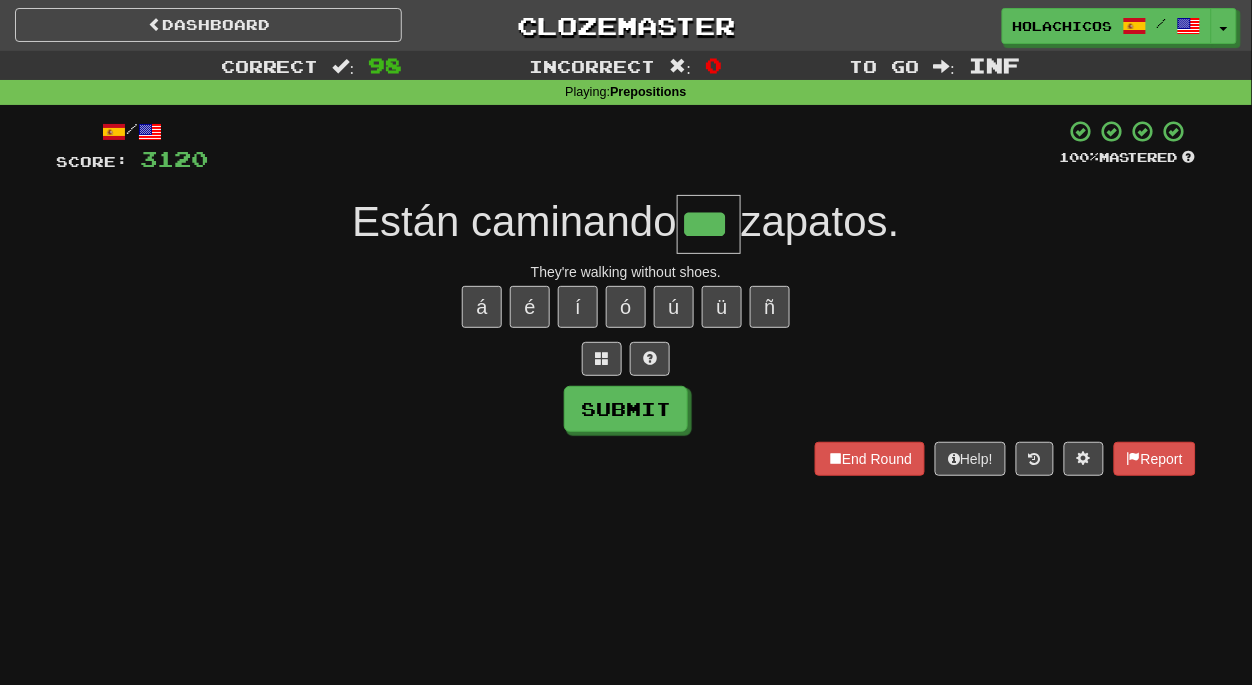 type on "***" 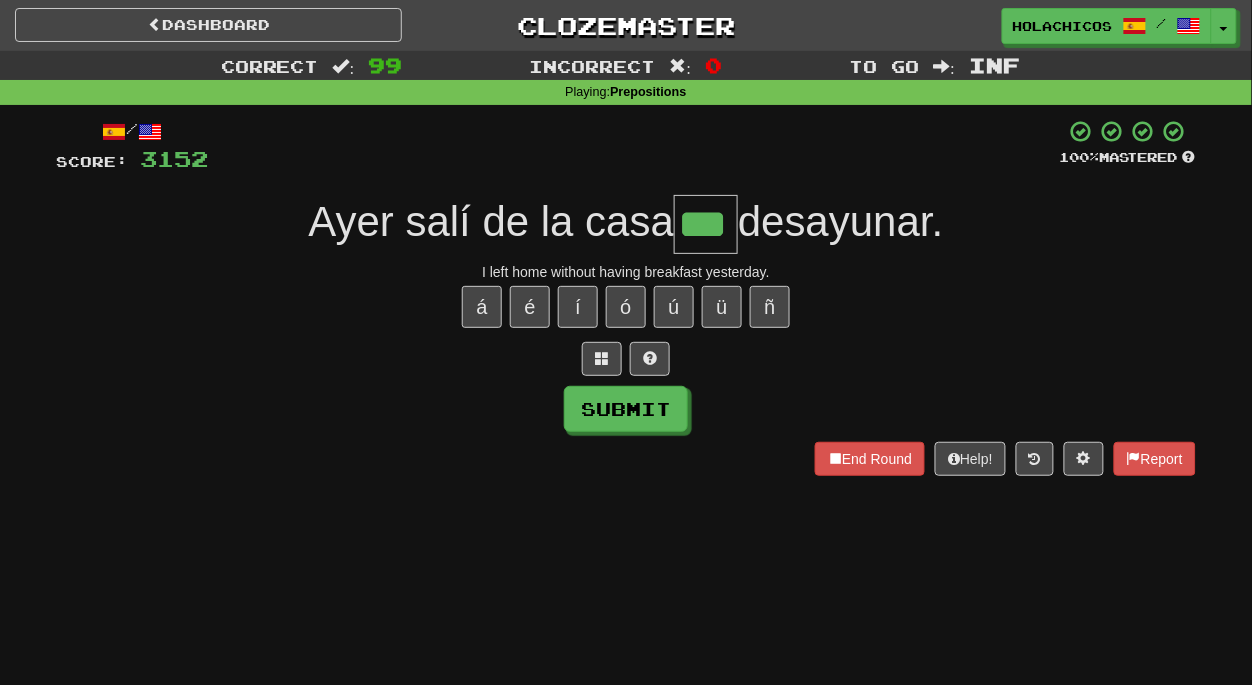 type on "***" 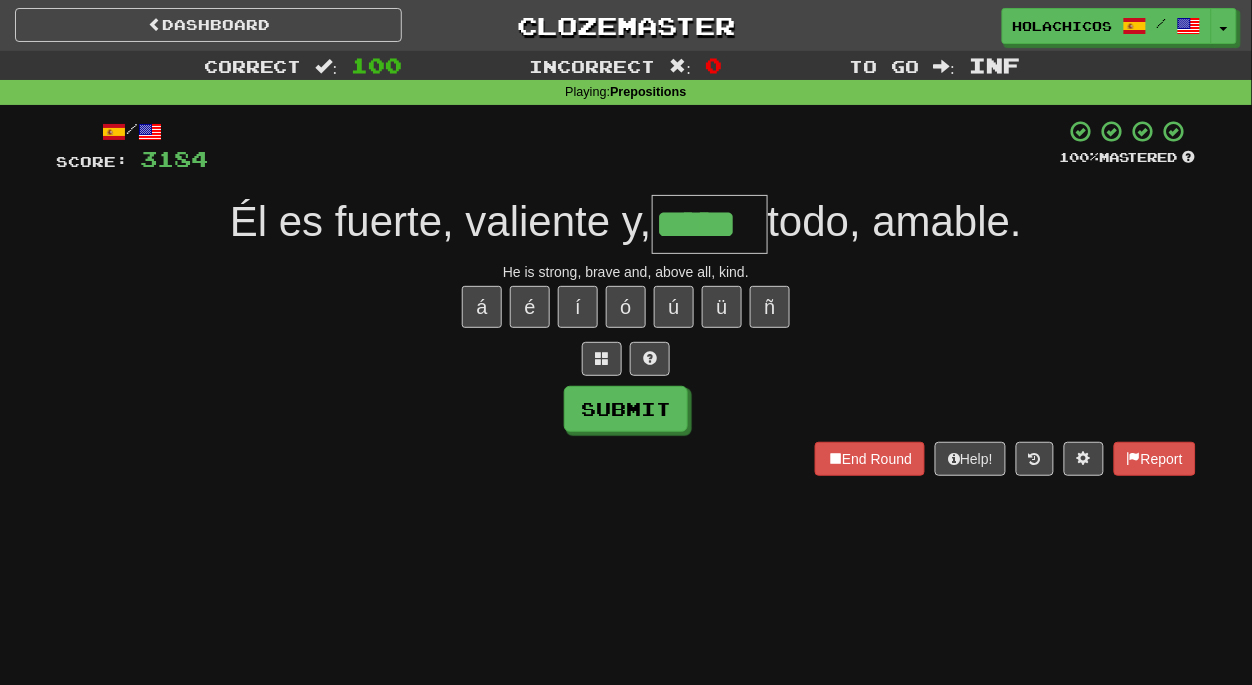 type on "*****" 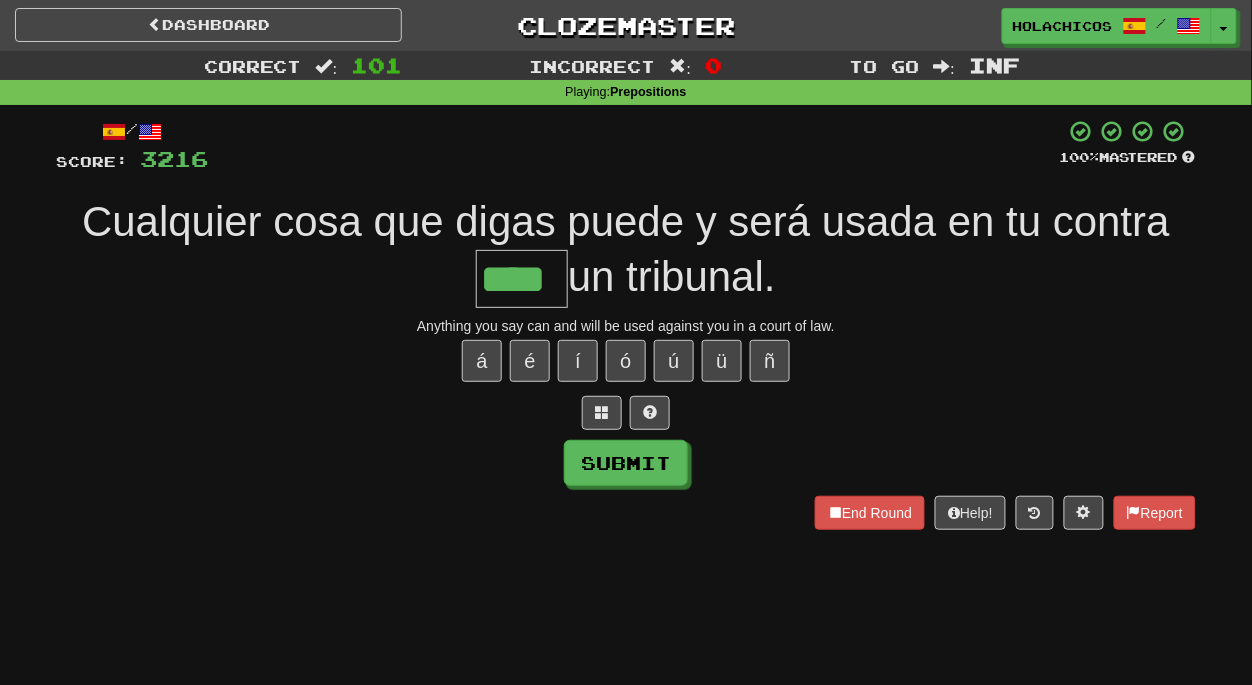 type on "****" 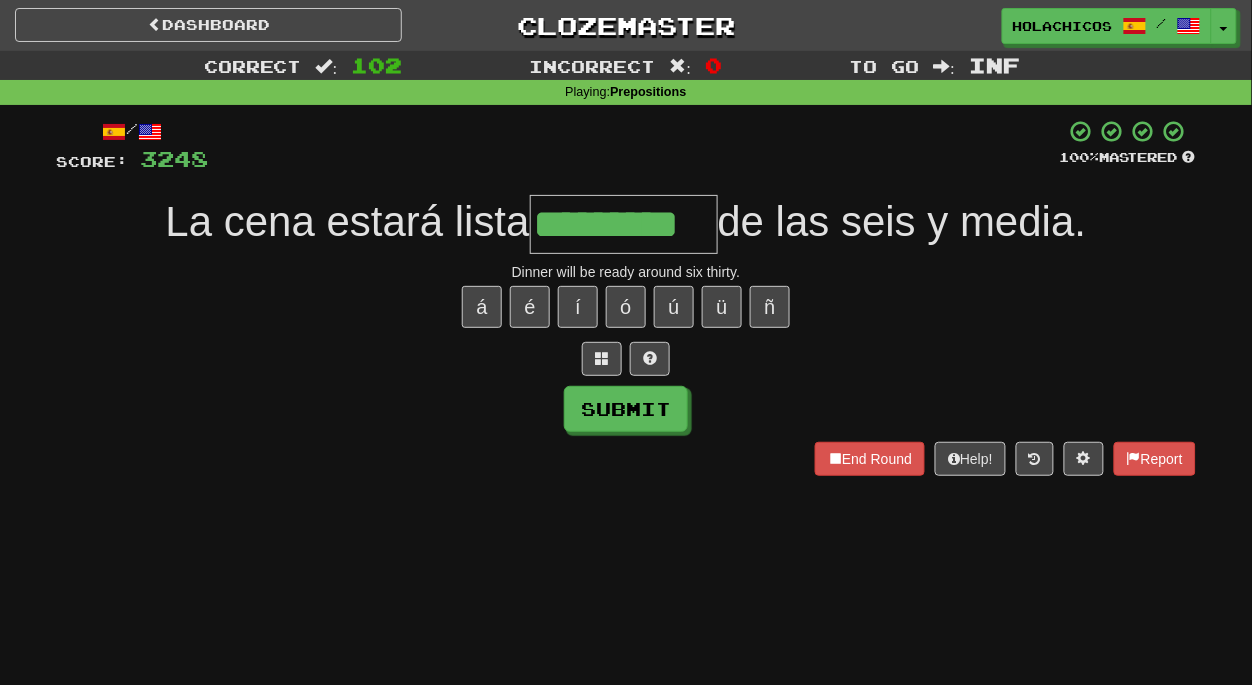 type on "*********" 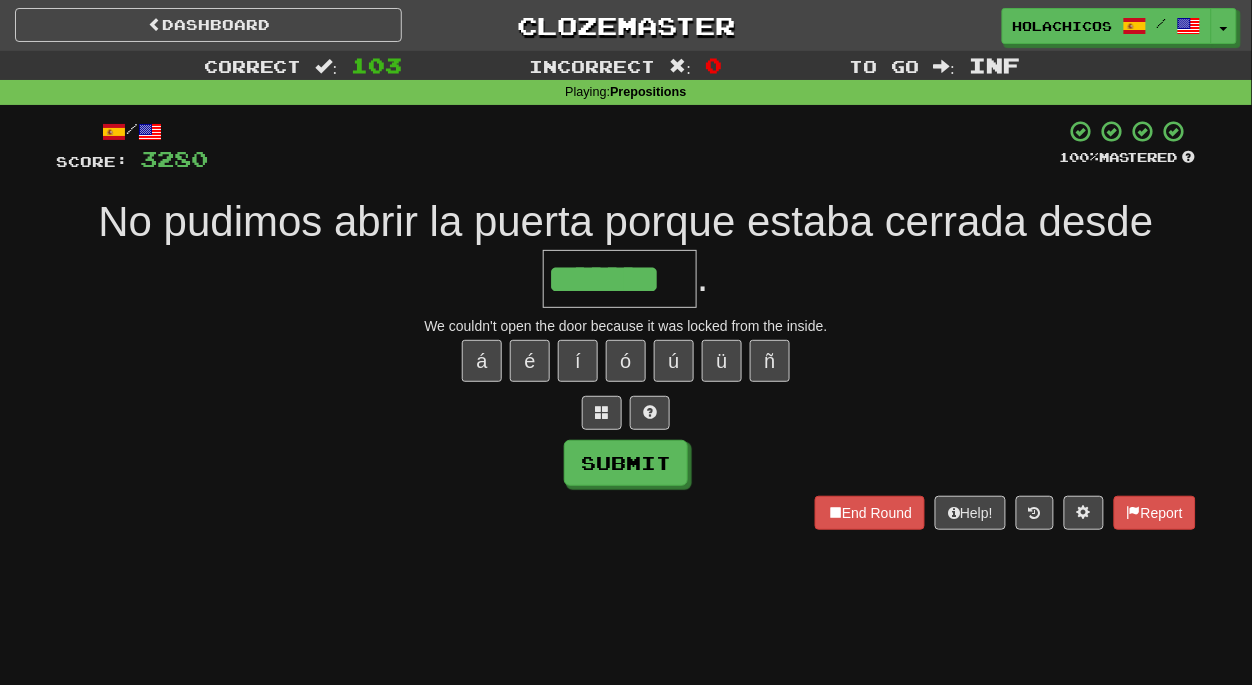 type on "*******" 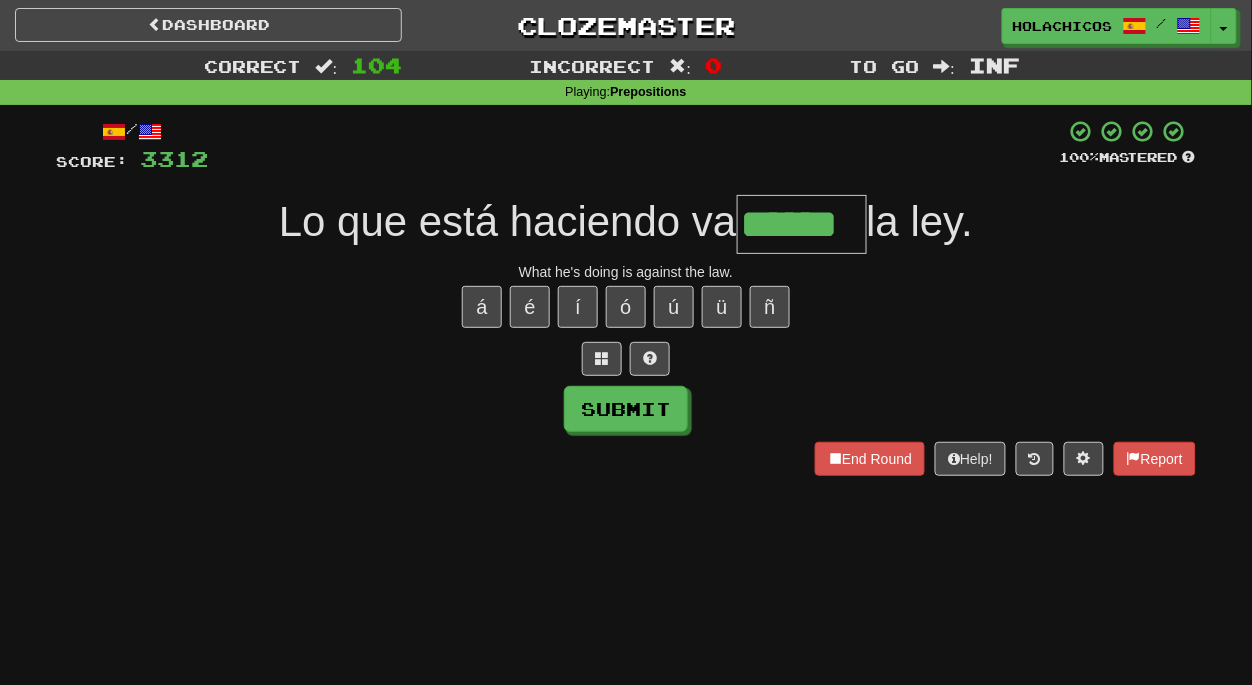 type on "******" 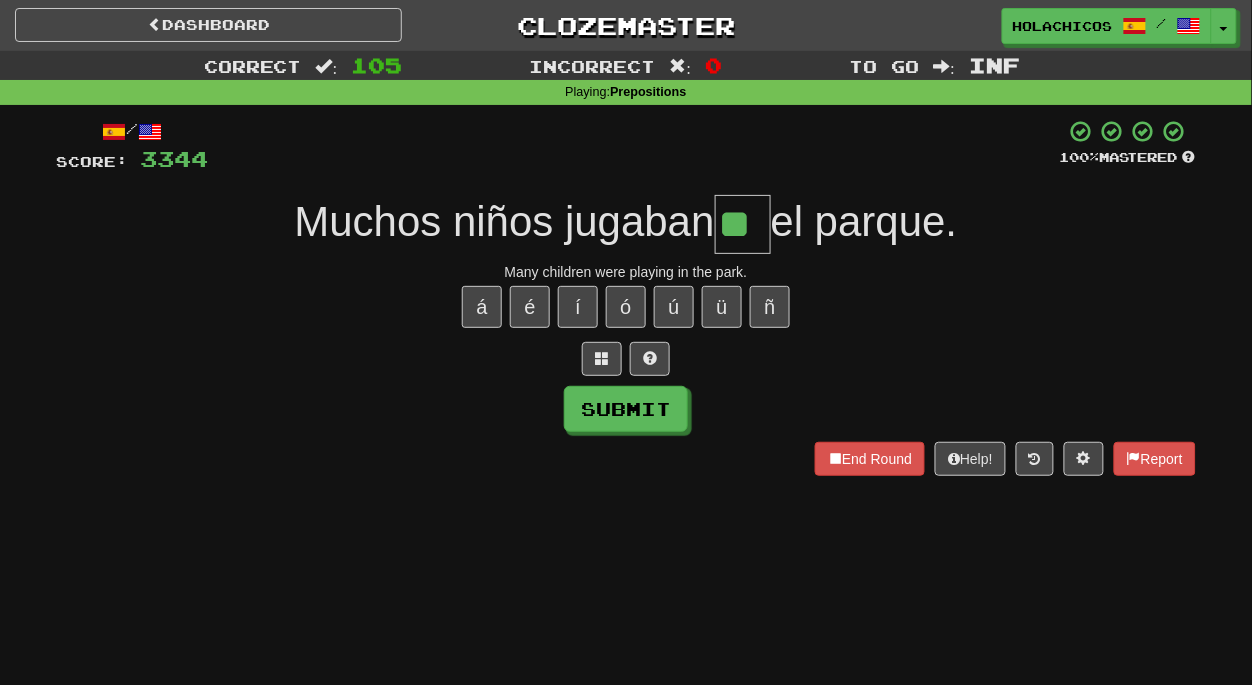 type on "**" 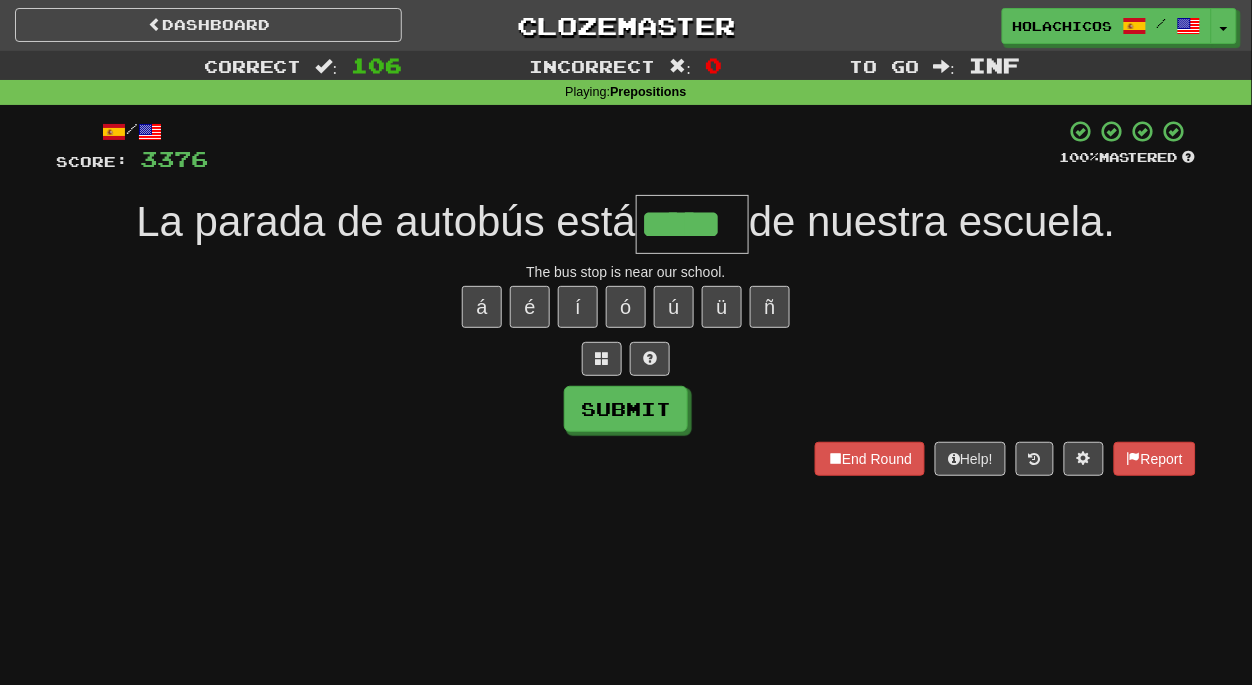 type on "*****" 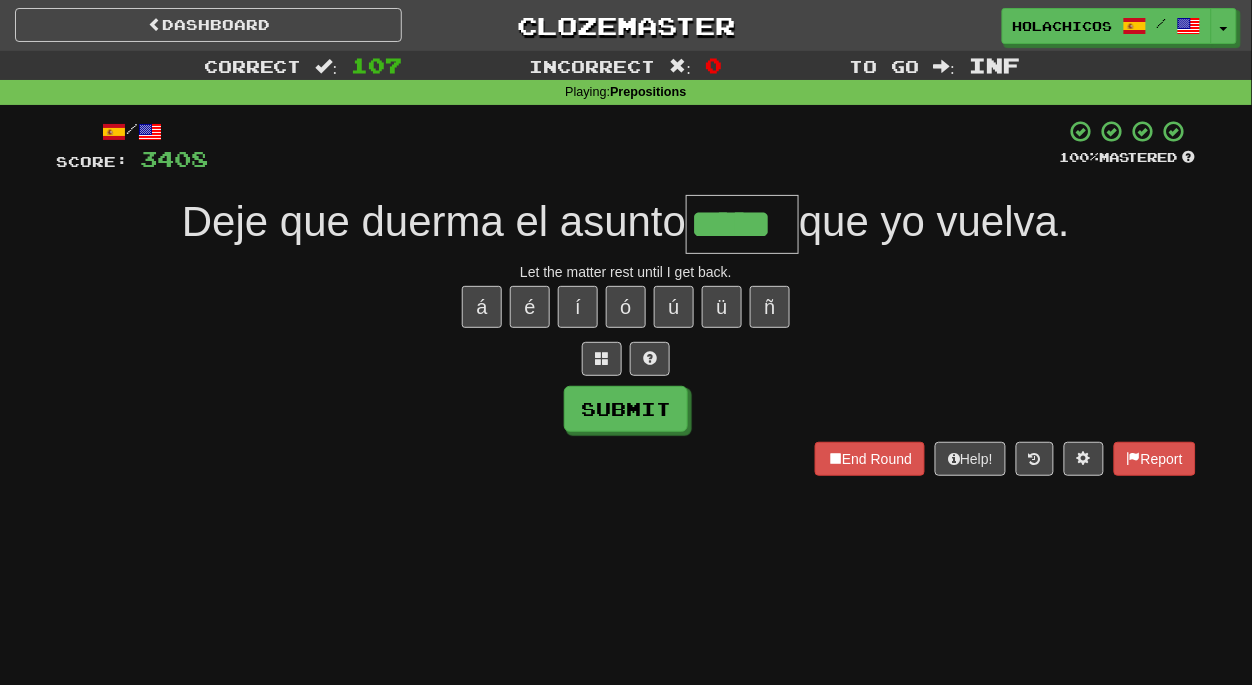 type on "*****" 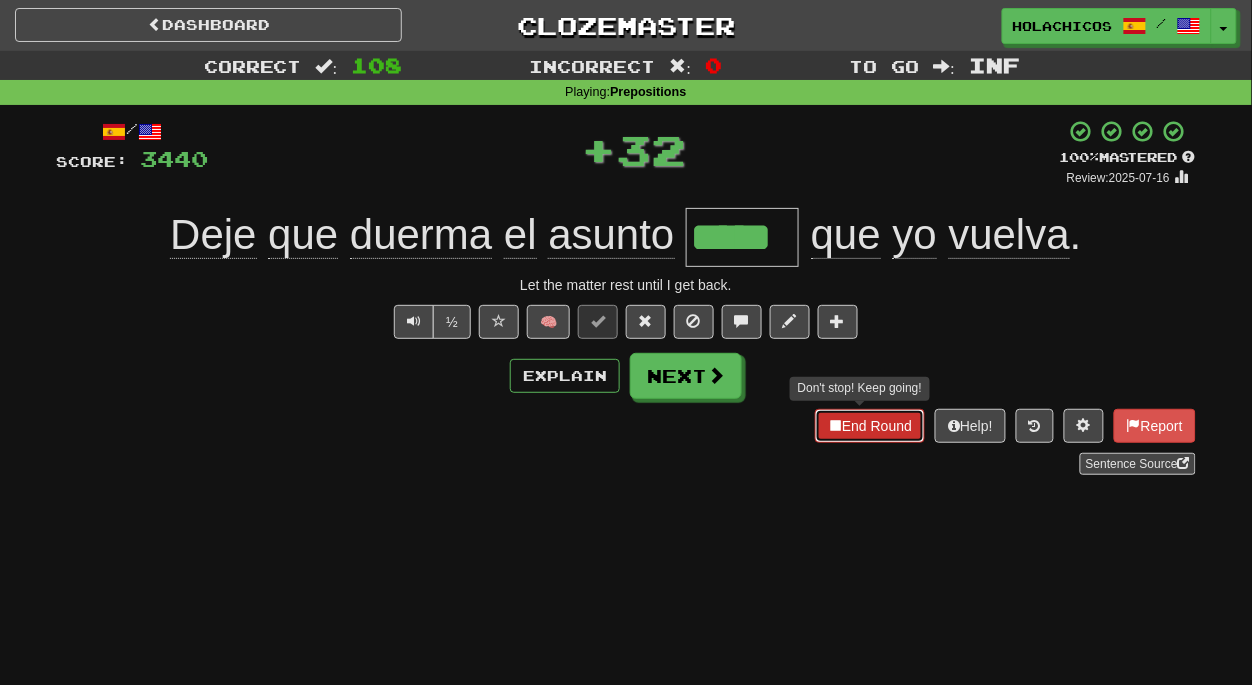 click on "End Round" at bounding box center (870, 426) 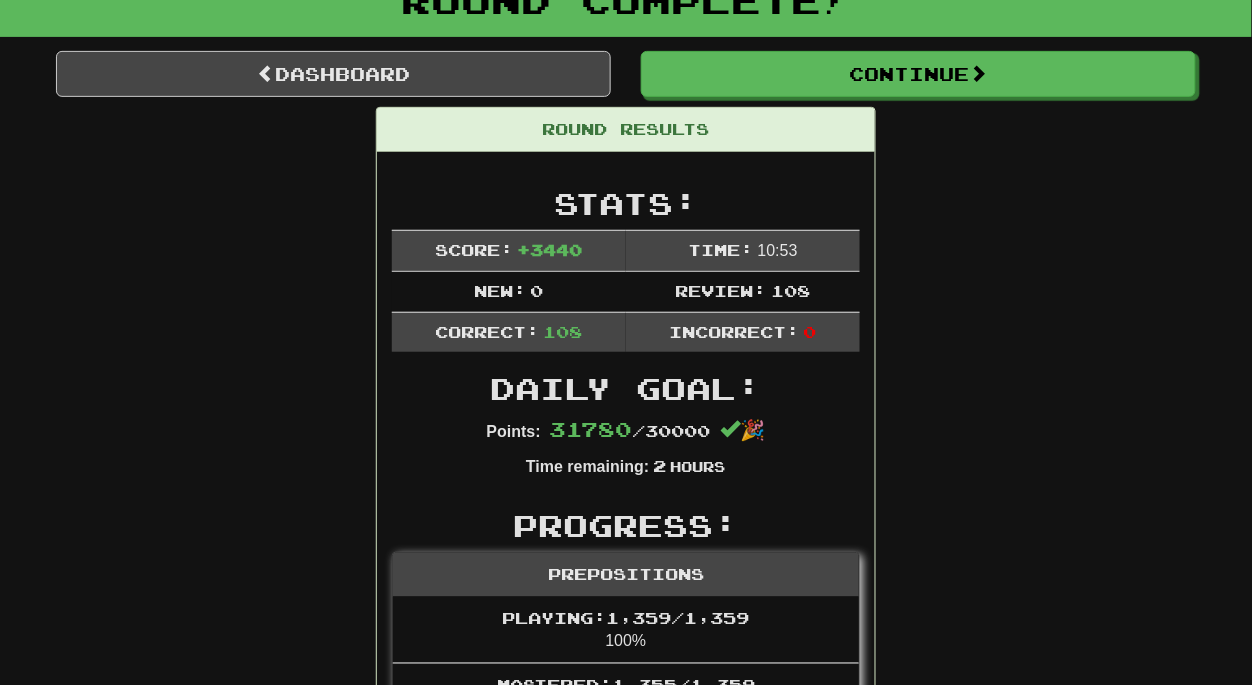 scroll, scrollTop: 0, scrollLeft: 0, axis: both 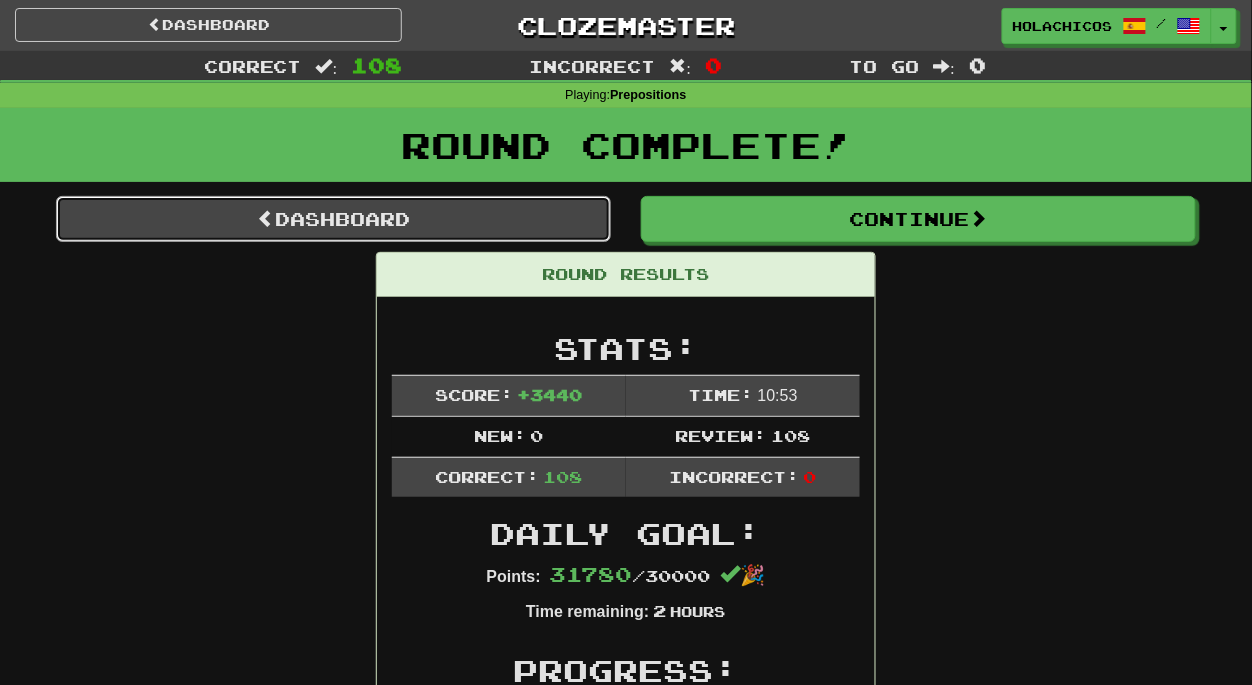 click on "Dashboard" at bounding box center (333, 219) 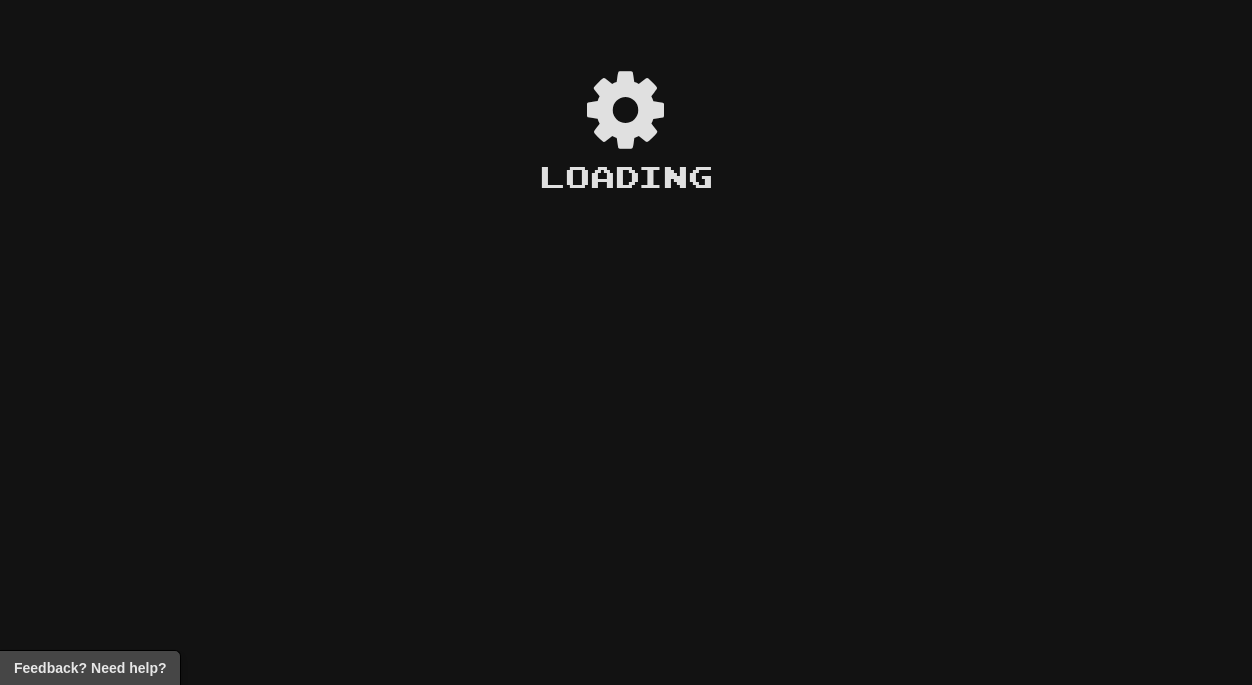 scroll, scrollTop: 0, scrollLeft: 0, axis: both 